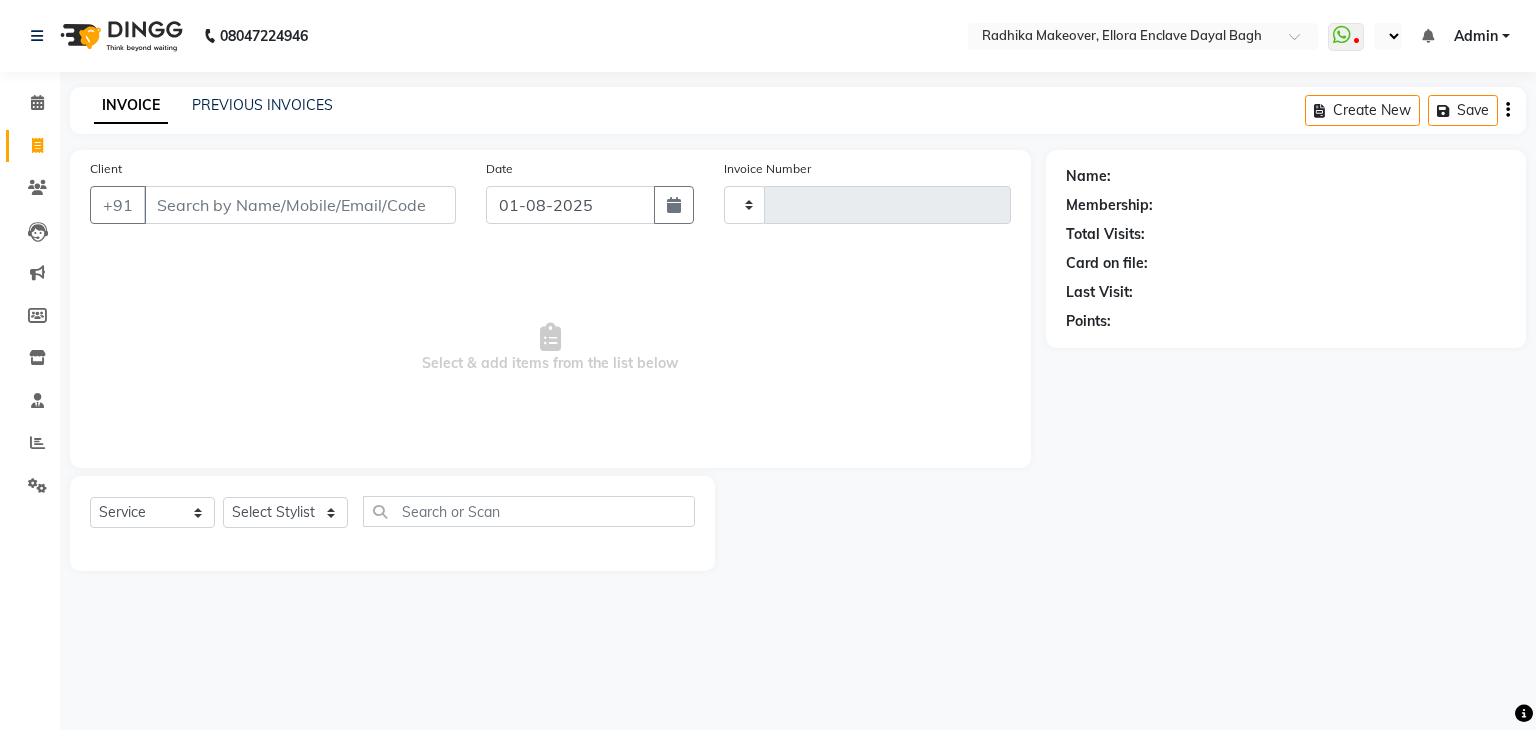 select on "service" 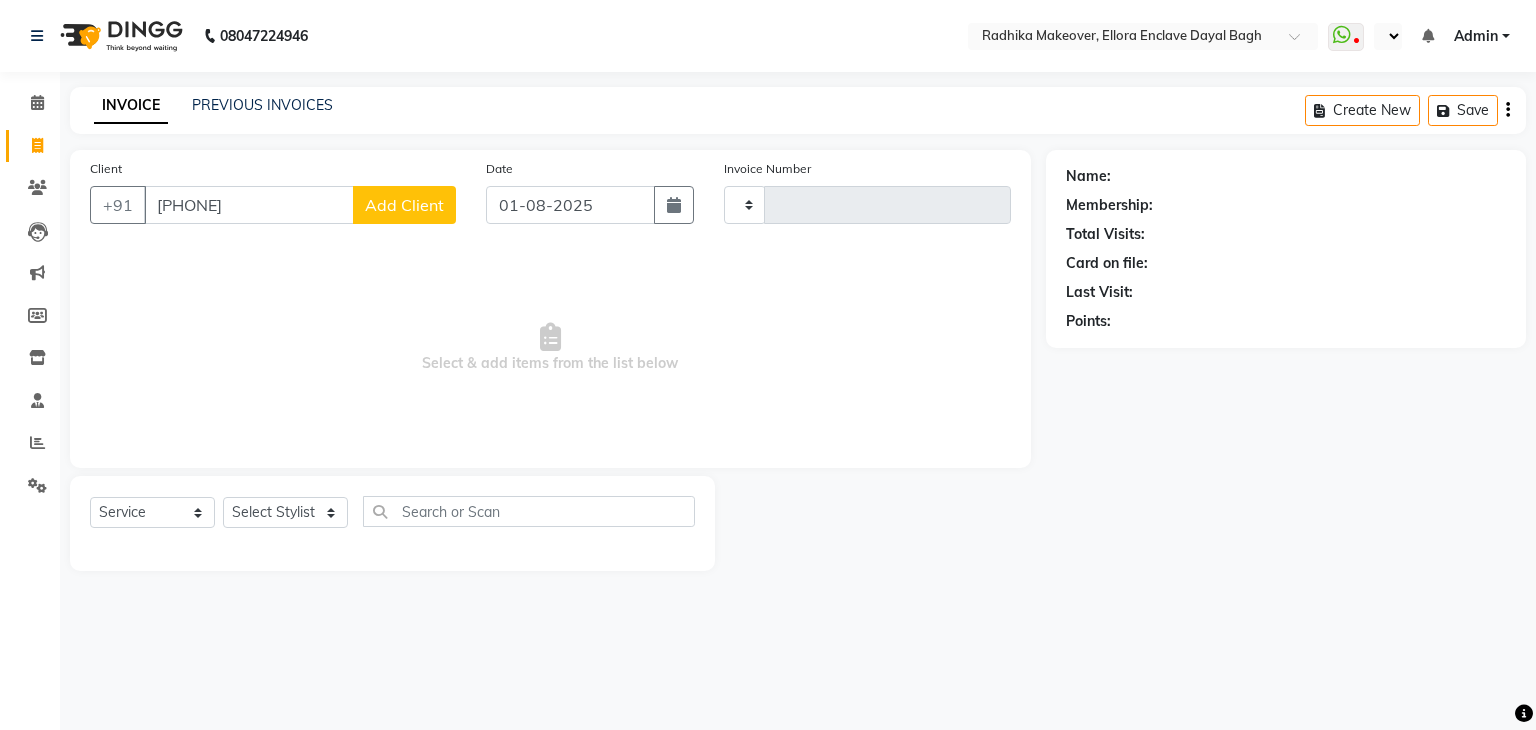 type on "9027476372" 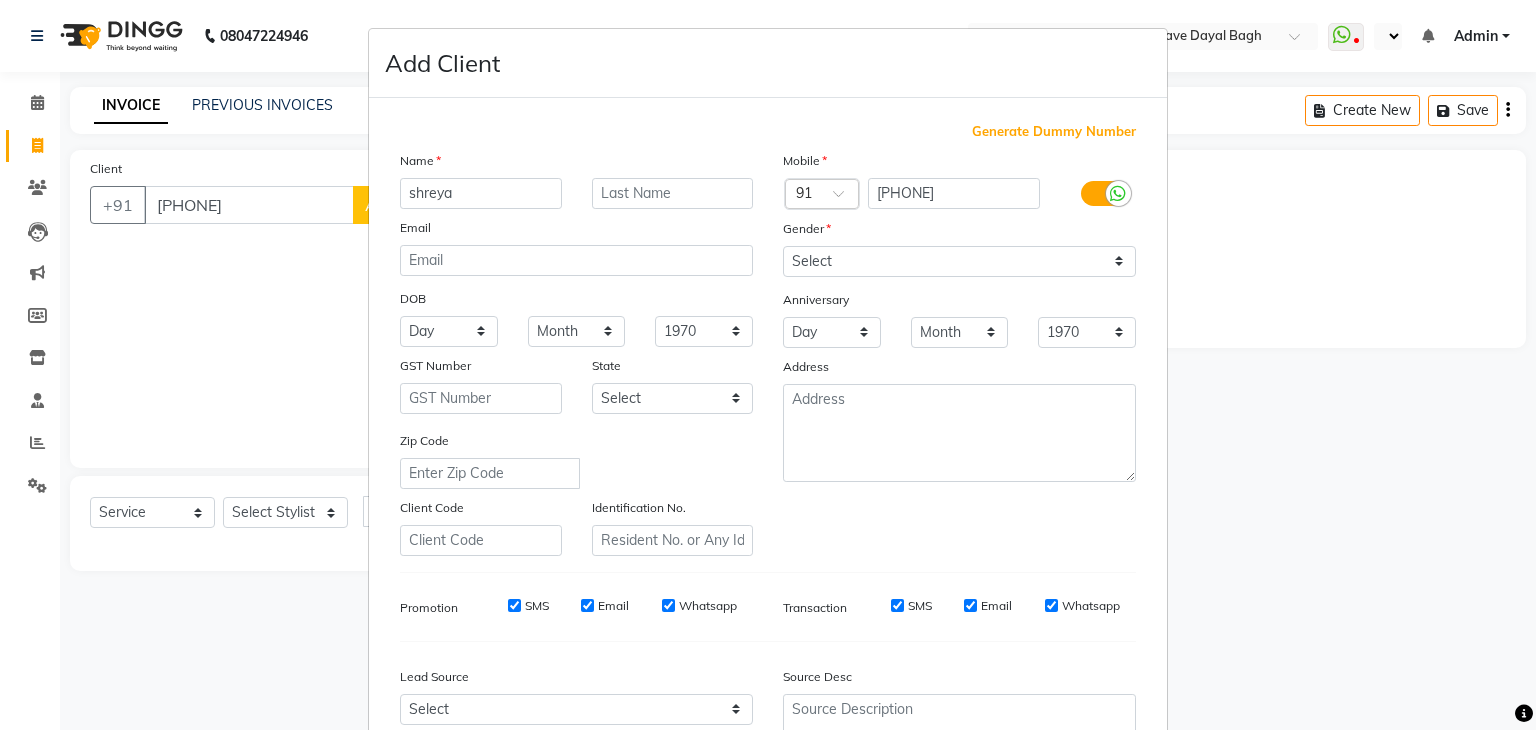 type on "shreya" 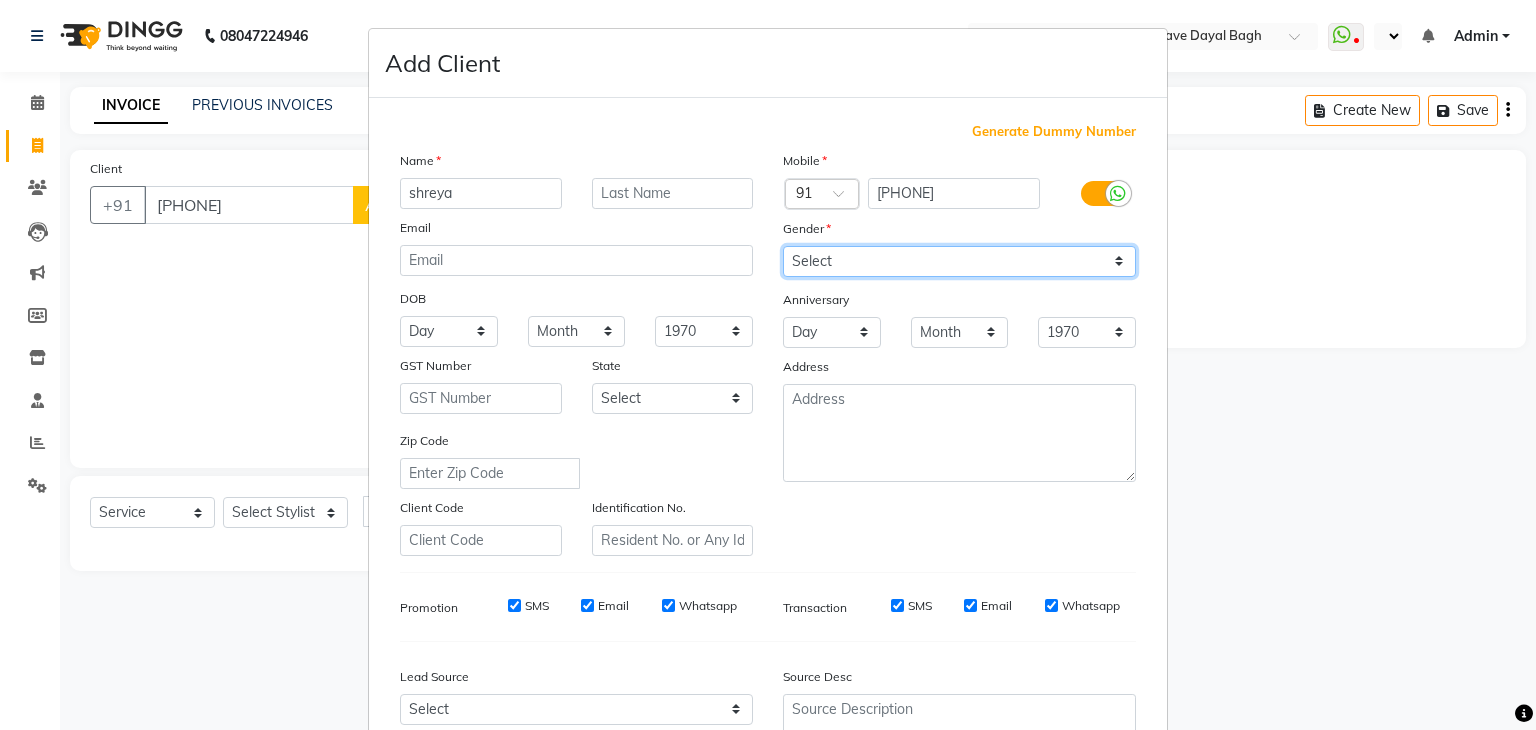 click on "Select Male Female Other Prefer Not To Say" at bounding box center [959, 261] 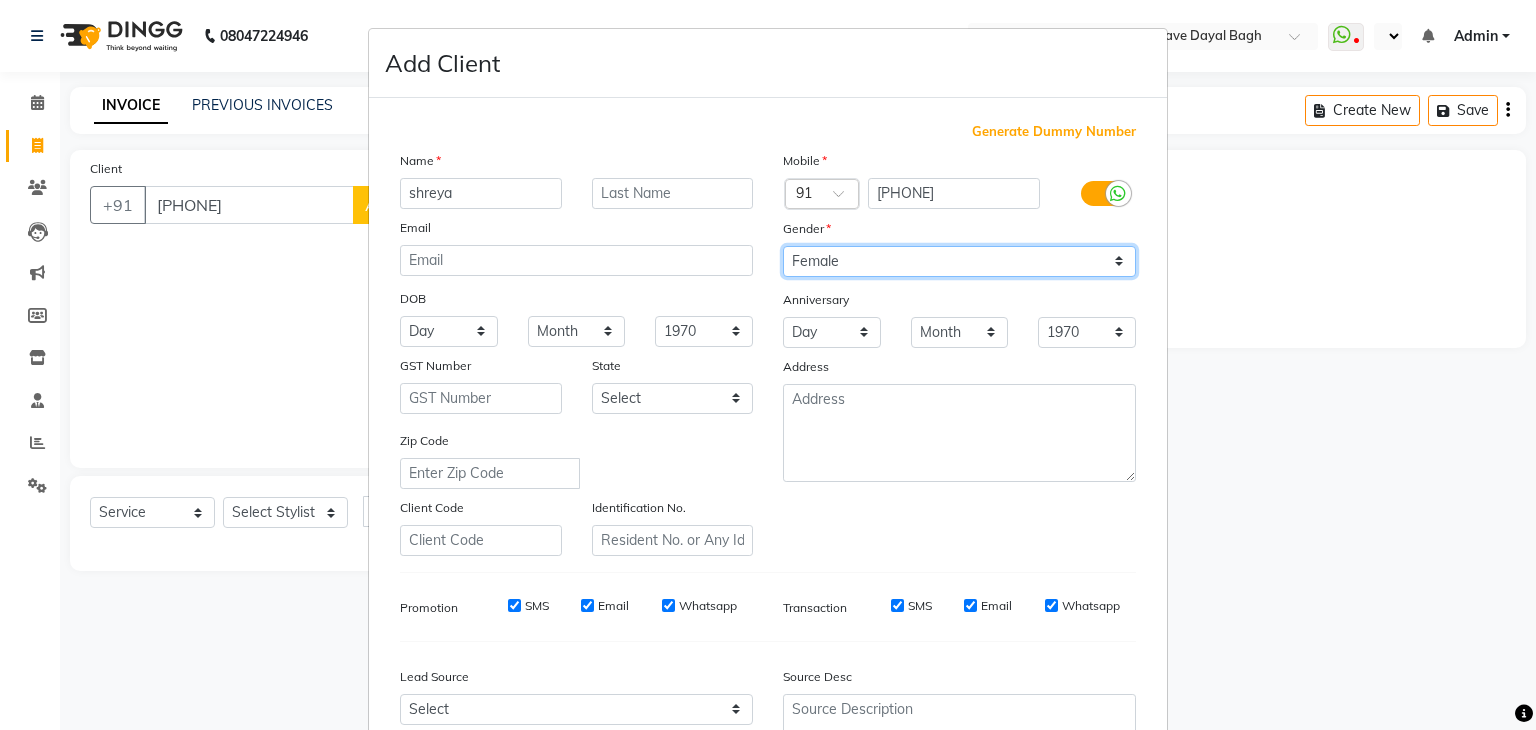 click on "Select Male Female Other Prefer Not To Say" at bounding box center (959, 261) 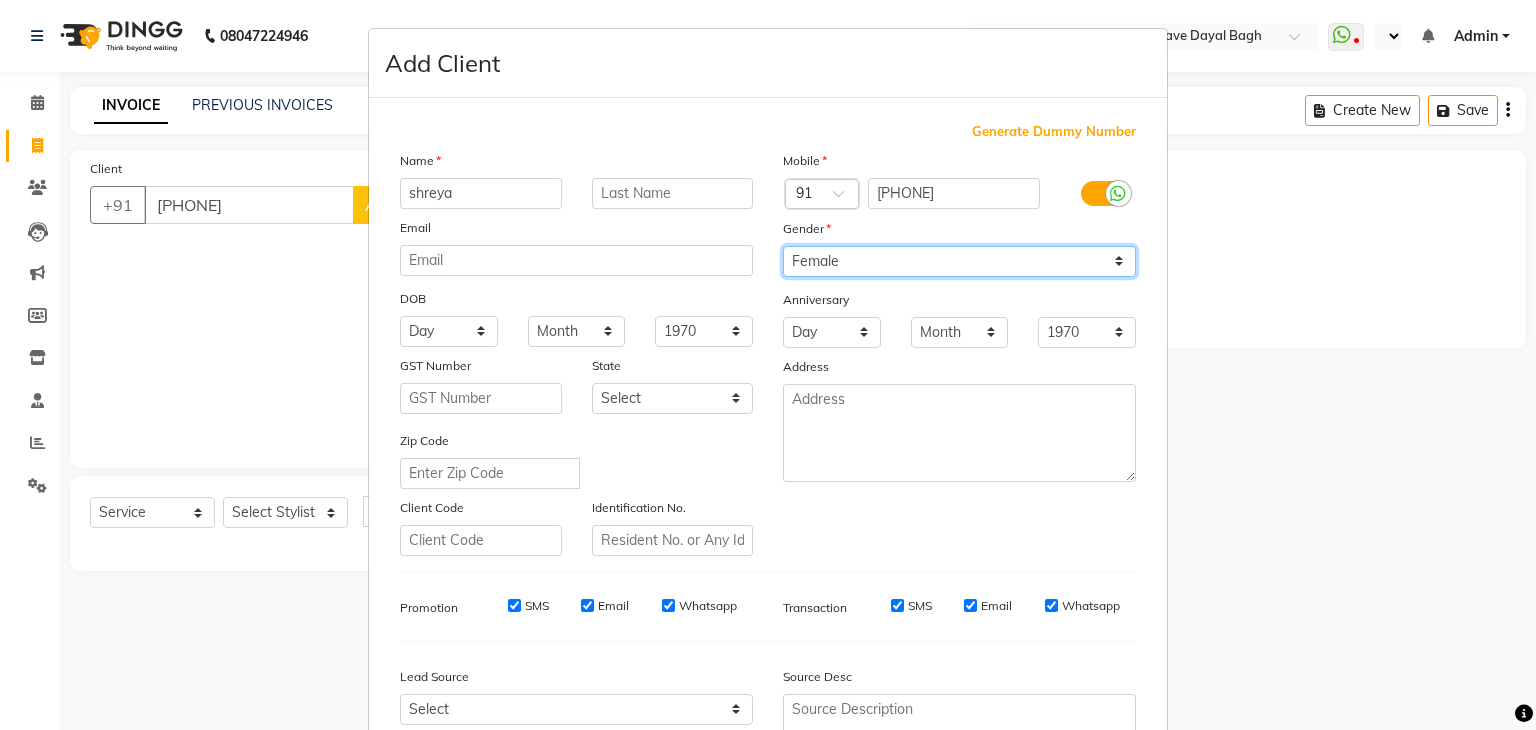 scroll, scrollTop: 203, scrollLeft: 0, axis: vertical 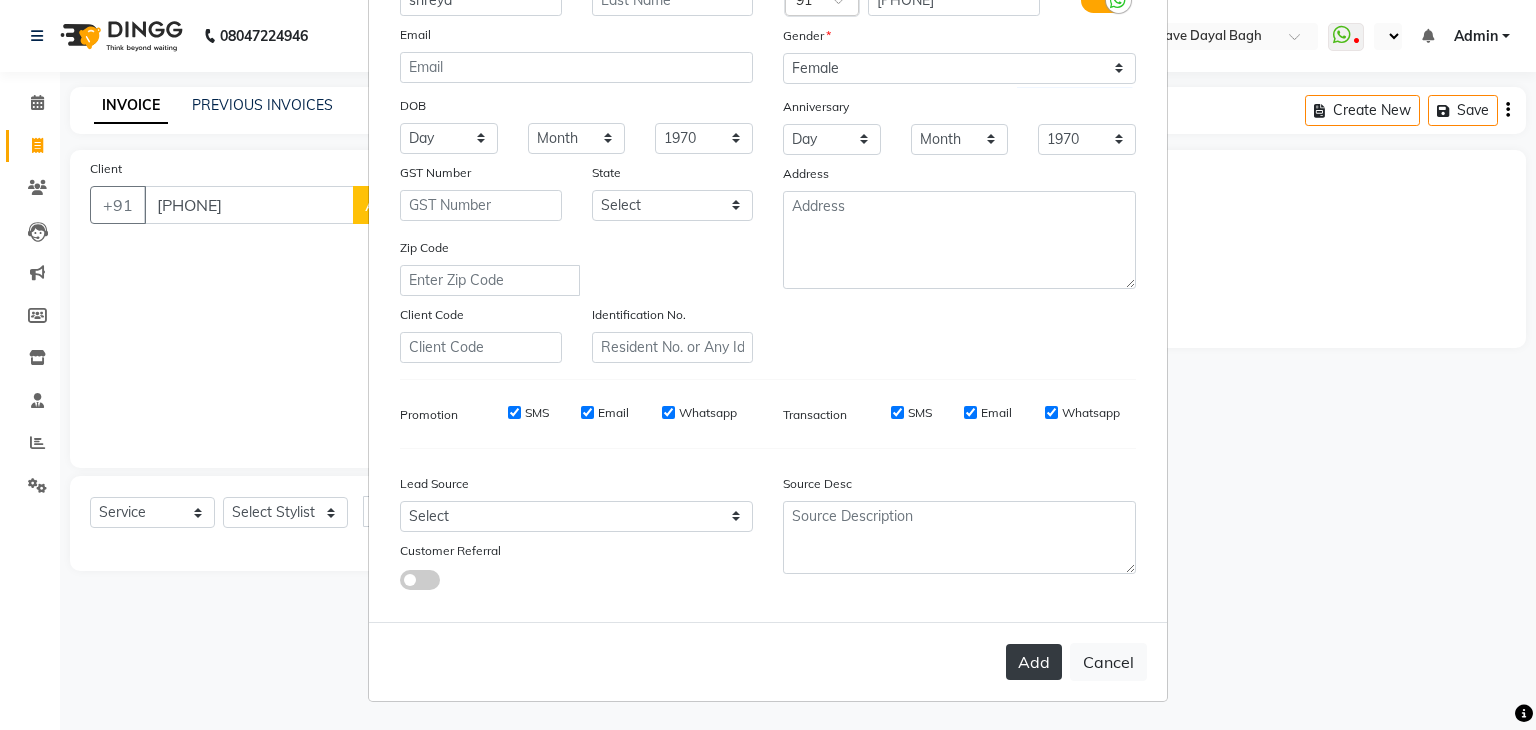 click on "Add" at bounding box center [1034, 662] 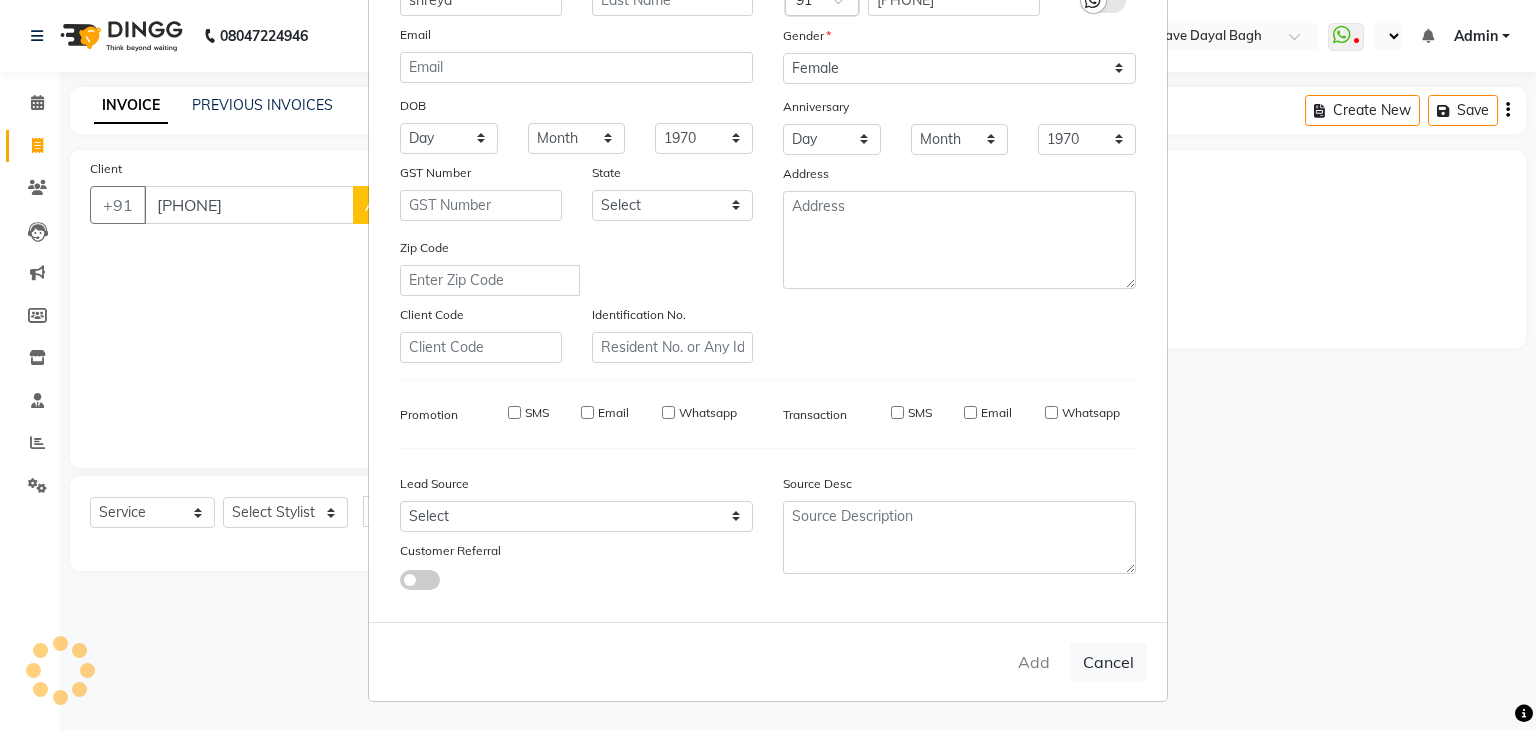 type 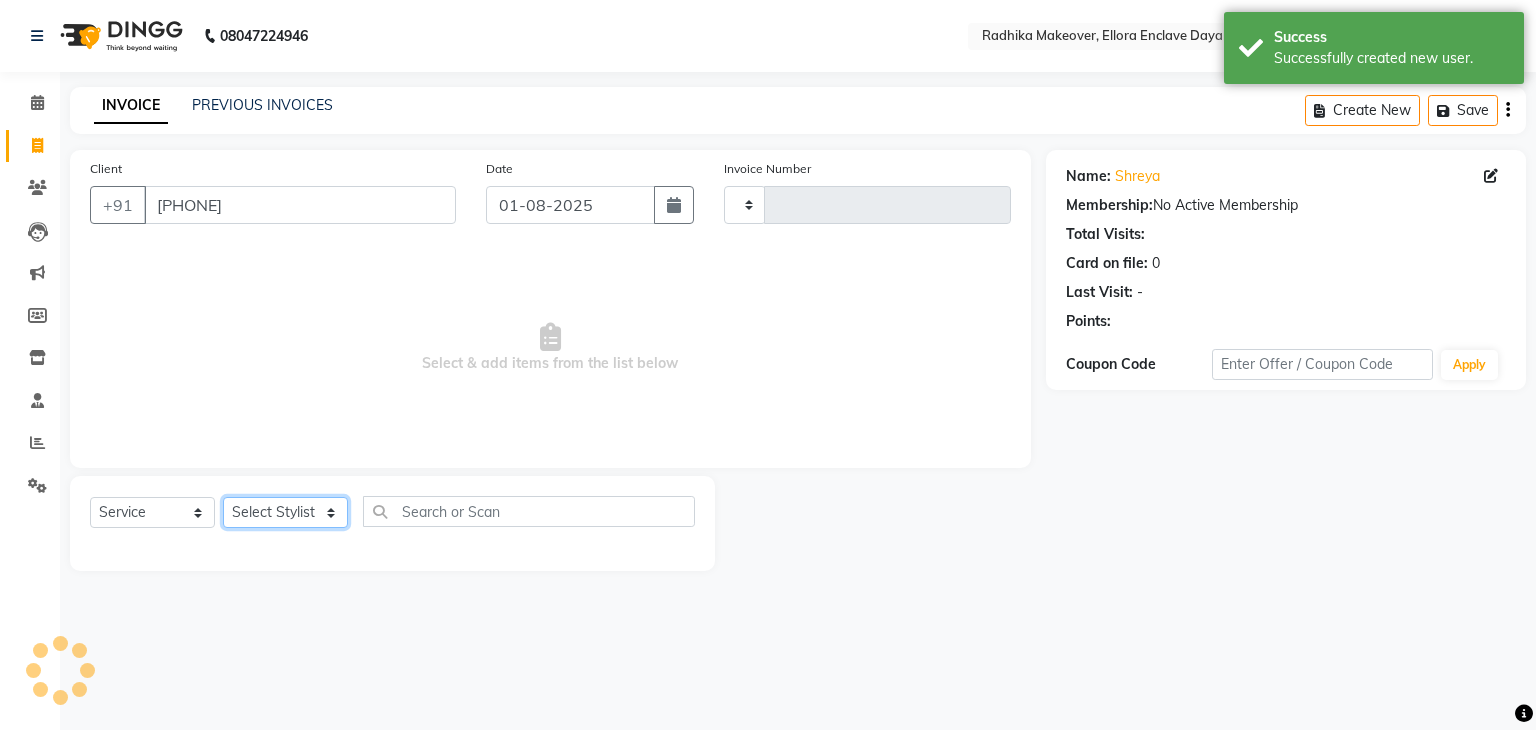 click on "Select Stylist" 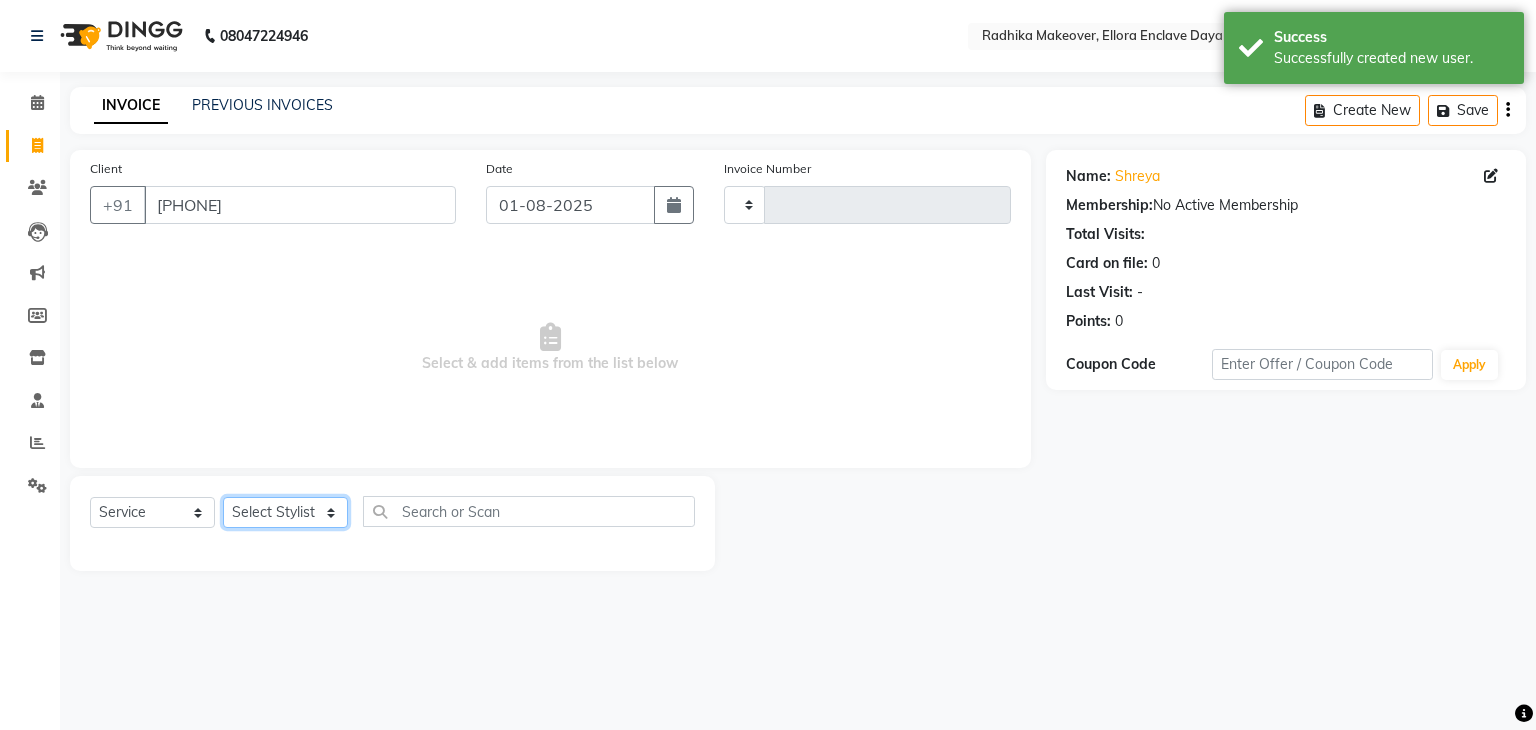 click on "Select Stylist" 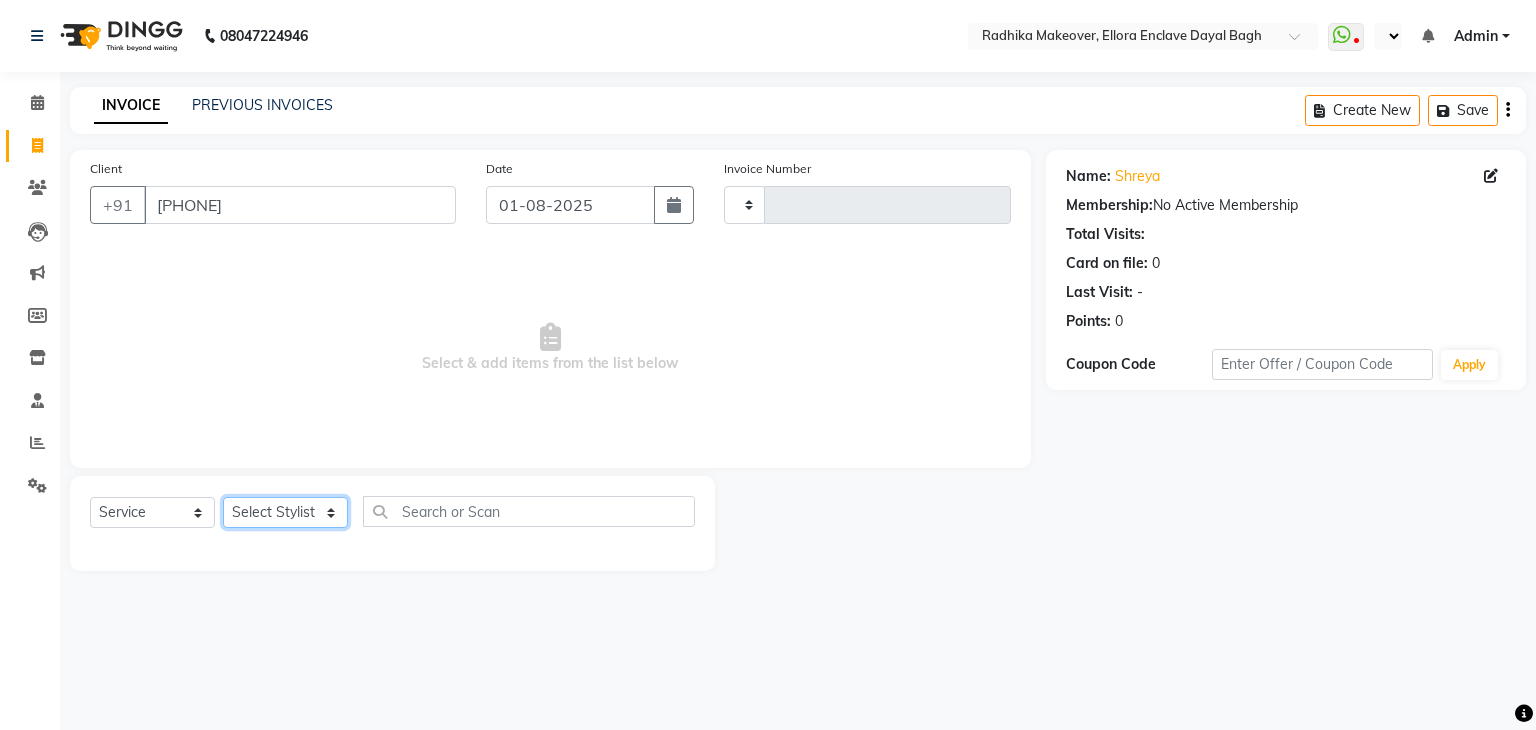 click on "Select Stylist" 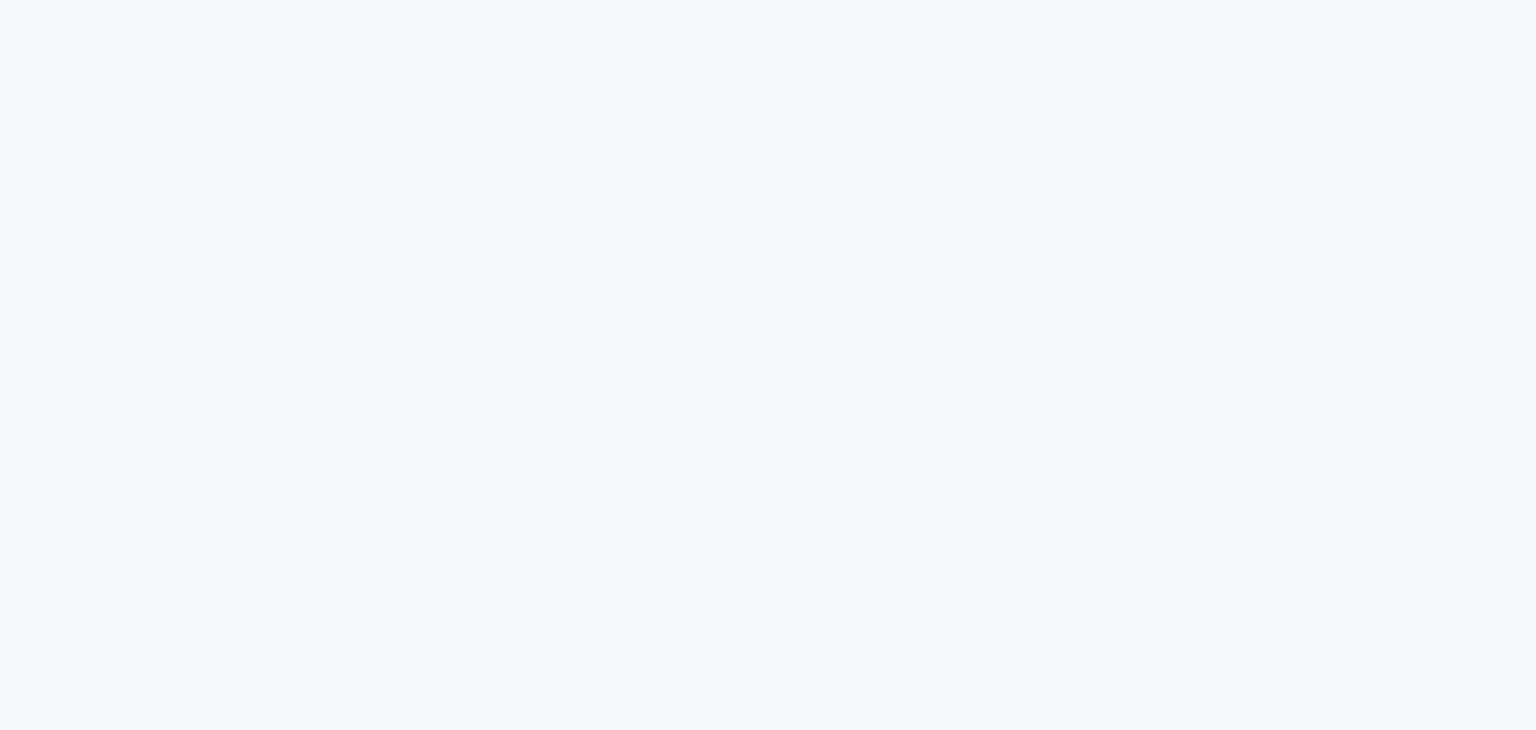scroll, scrollTop: 0, scrollLeft: 0, axis: both 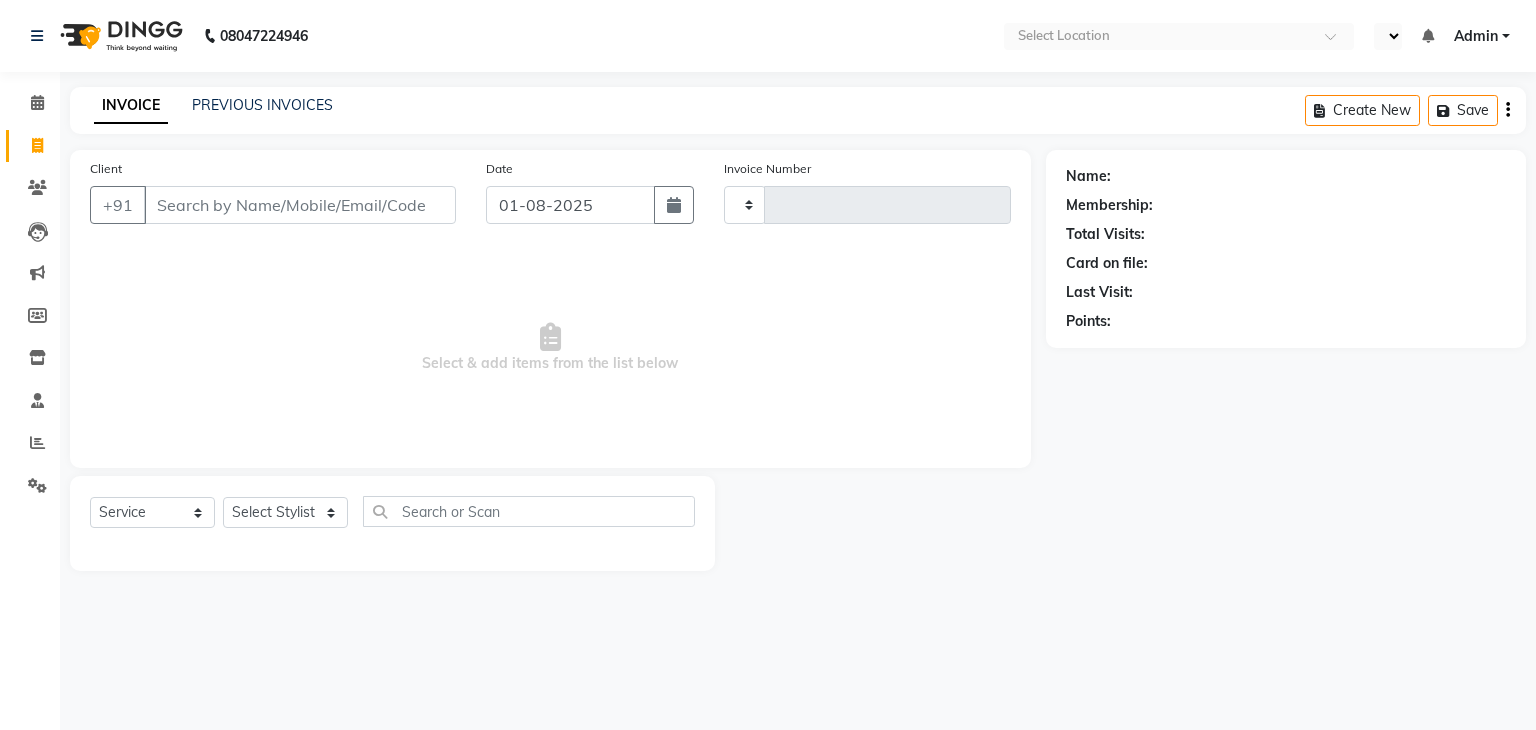 select on "en" 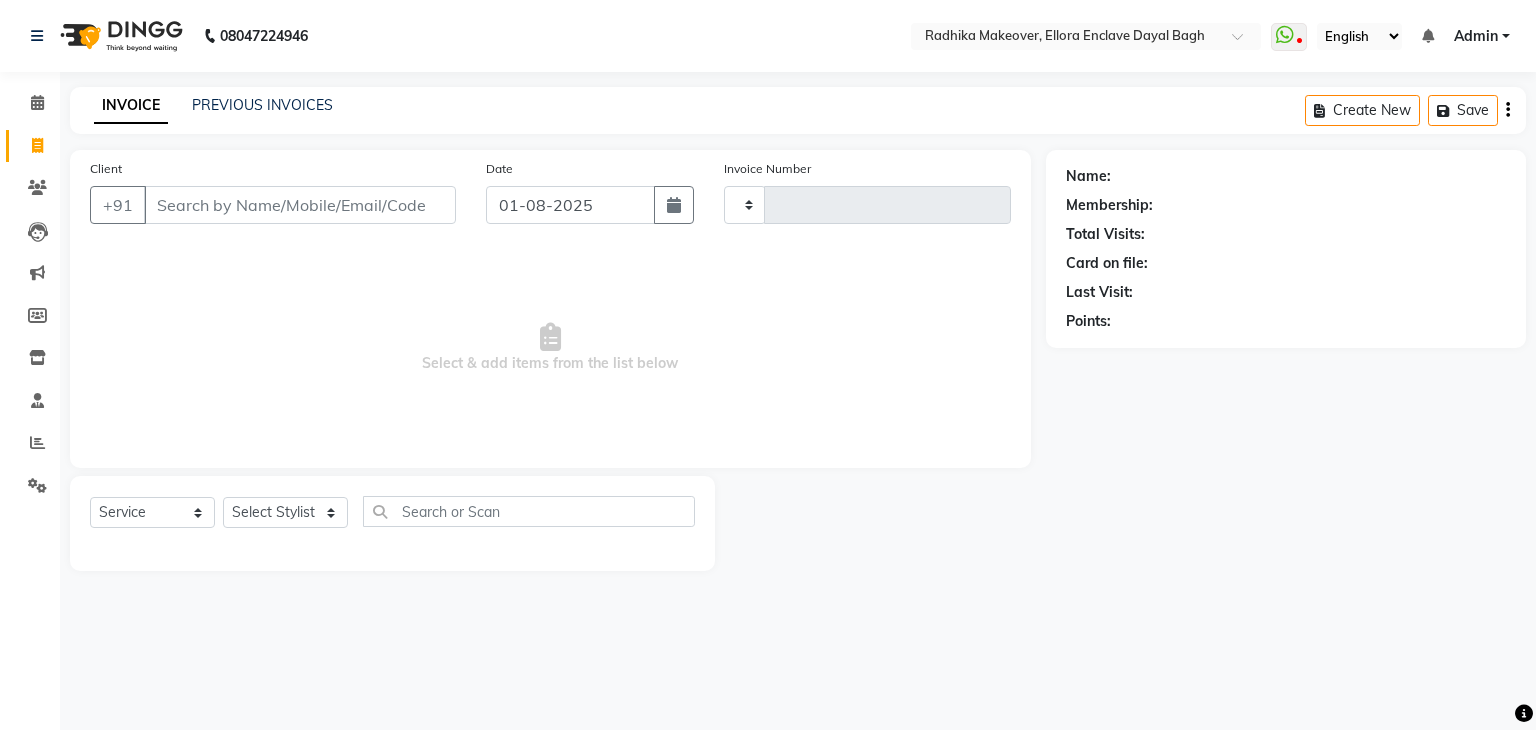 type on "3804" 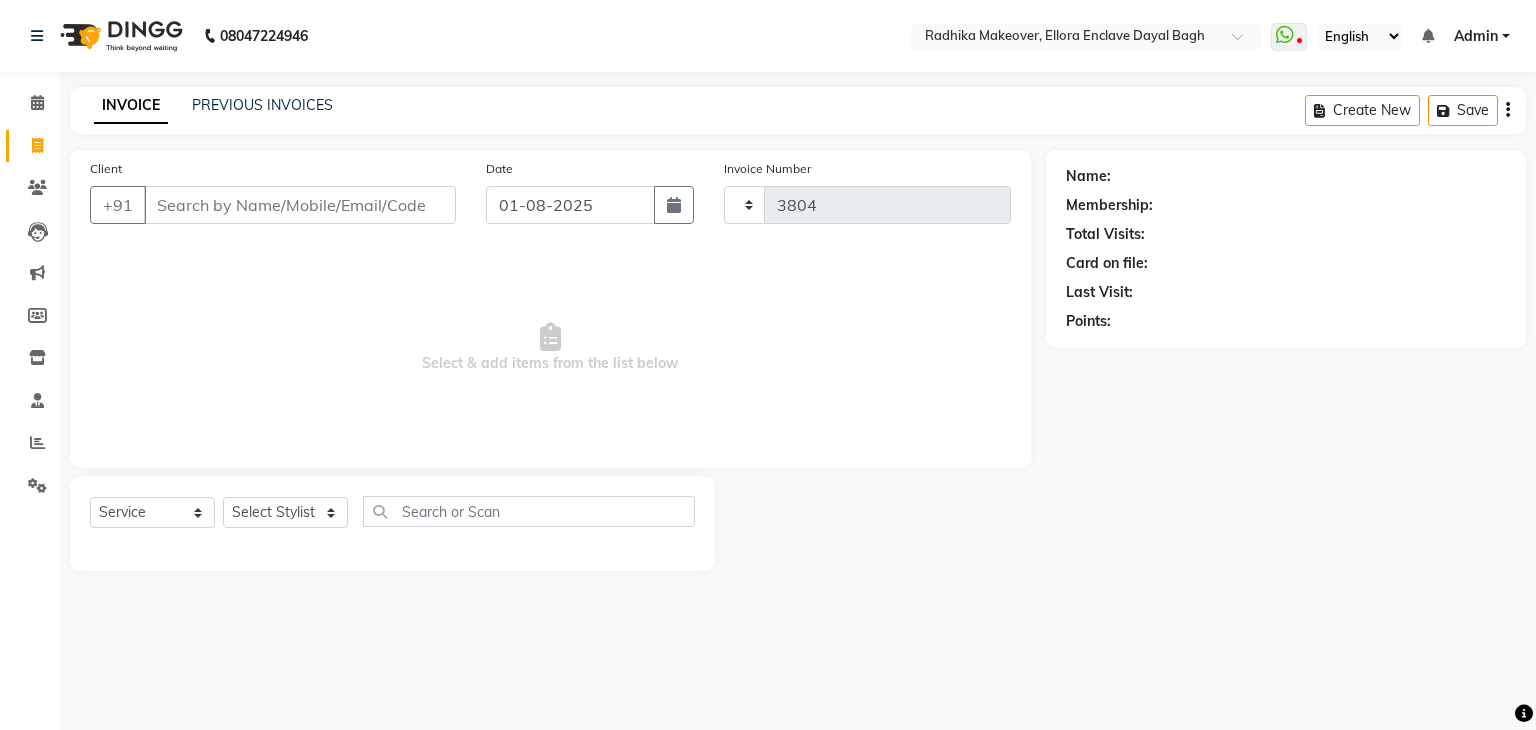 select on "6880" 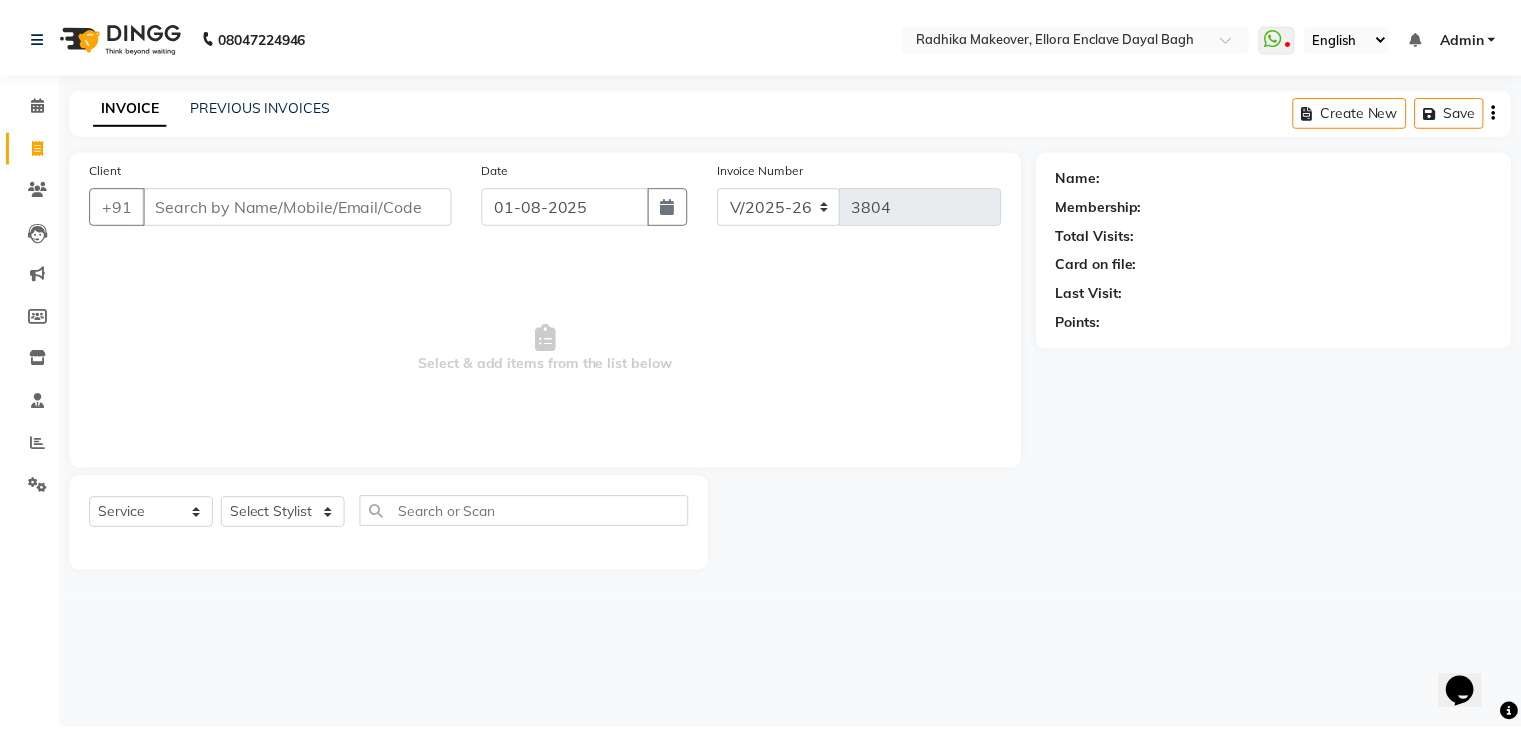 scroll, scrollTop: 0, scrollLeft: 0, axis: both 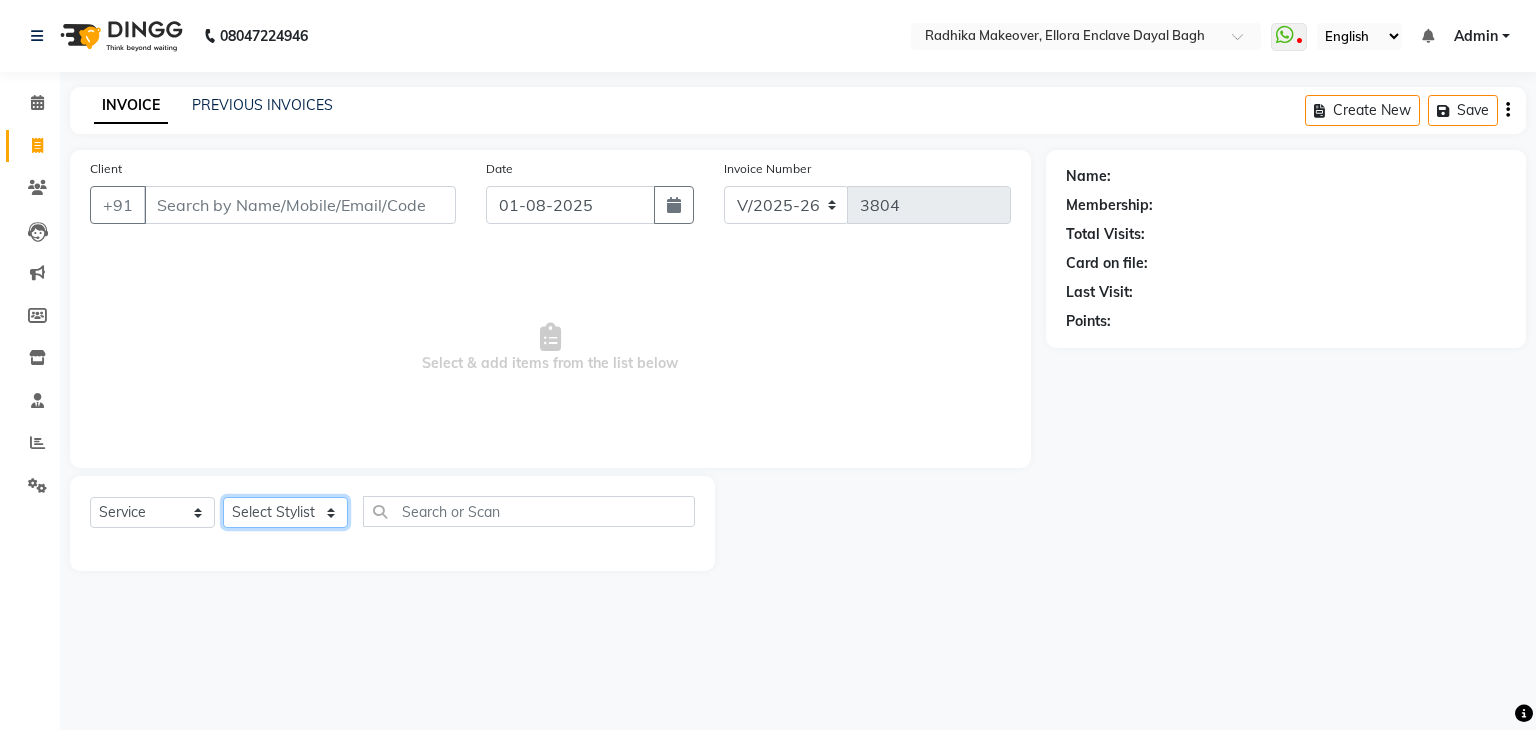 click on "Select Stylist AMAN DANISH SALMANI GOPAL PACHORI KANU KAVITA KIRAN KUMARI MEENU KUMARI NEHA NIKHIL CHAUDHARY Priya PRIYANKA YADAV RASHMI SANDHYA SHAGUFTA SHWETA SONA SAXENA SOUMYA TUSHAR OTWAL VINAY KUMAR" 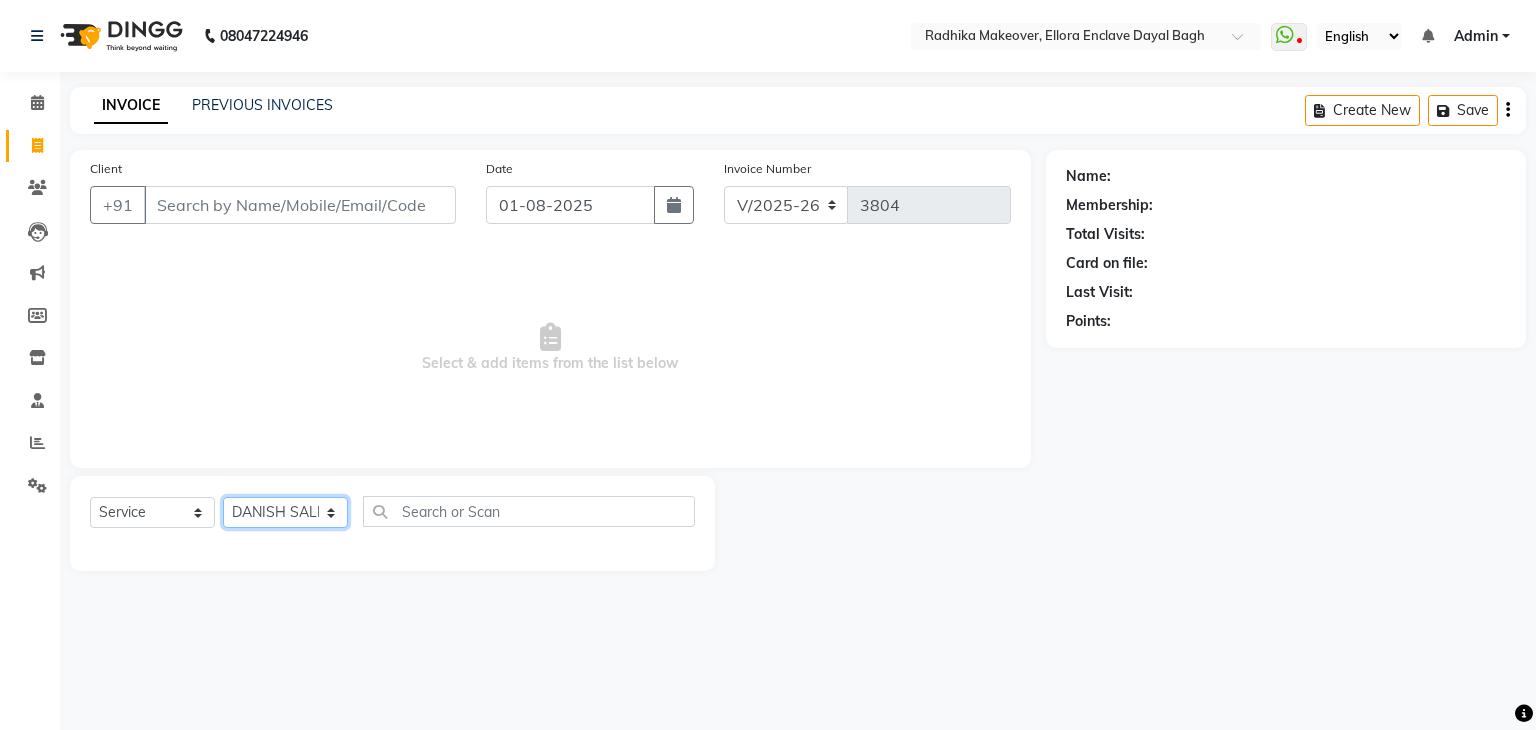 click on "Select Stylist AMAN DANISH SALMANI GOPAL PACHORI KANU KAVITA KIRAN KUMARI MEENU KUMARI NEHA NIKHIL CHAUDHARY Priya PRIYANKA YADAV RASHMI SANDHYA SHAGUFTA SHWETA SONA SAXENA SOUMYA TUSHAR OTWAL VINAY KUMAR" 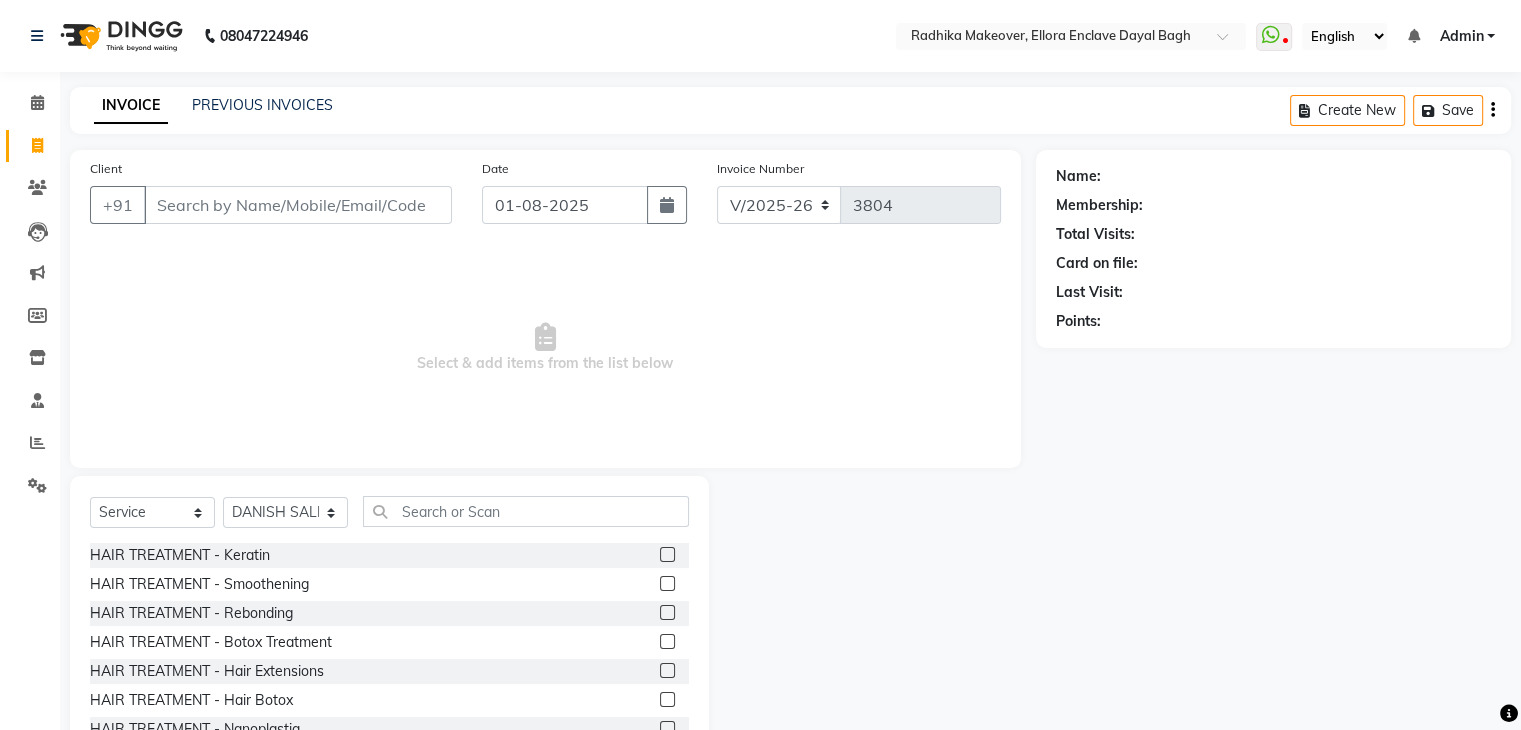 click on "Select Service Product Membership Package VoucherPrepaid Gift Card Select Stylist [FIRST] [FIRST] [FIRST] [FIRST] [FIRST] [FIRST] [FIRST] [FIRST] [FIRST] [FIRST] [FIRST] [LAST] [FIRST] [FIRST] [FIRST] [FIRST] [FIRST] [FIRST] [FIRST] [LAST] HAIR TREATMENT - Keratin HAIR TREATMENT - Smoothening HAIR TREATMENT - Rebonding HAIR TREATMENT - Botox Treatment HAIR TREATMENT - Hair Extensions HAIR TREATMENT - Hair Botox HAIR TREATMENT - Hair Botox HAIR TREATMENT - Nanoplastia RELAXING PERMING MEN HAIR CARE - Hair Cut MEN HAIR CARE - Hair Wash MEN HAIR CARE - Beard CLEAN UP - Fruit Clean Up CLEAN UP - Lemon Clean Up CLEAN UP - Vedic Line Clean Up CLEAN UP - Melow Clean Up CLEAN UP - Cheryl’s actiblend CLEAN UP - O3+ whitening CLEAN UP - VLCC CLEAN UP - Astaberry CLEAN UP - Ayurvedic CLEAN UP - D-tan cleanup CLEAN UP - Organic pro MEN - Face Massage MEN- O3+ Face Massage PEDICURE - Normal MANICURE / PEDICURE - Deluxe MANICURE / PEDICURE - Premium MANICURE/PEDICURE- O3+ MEHENDI" 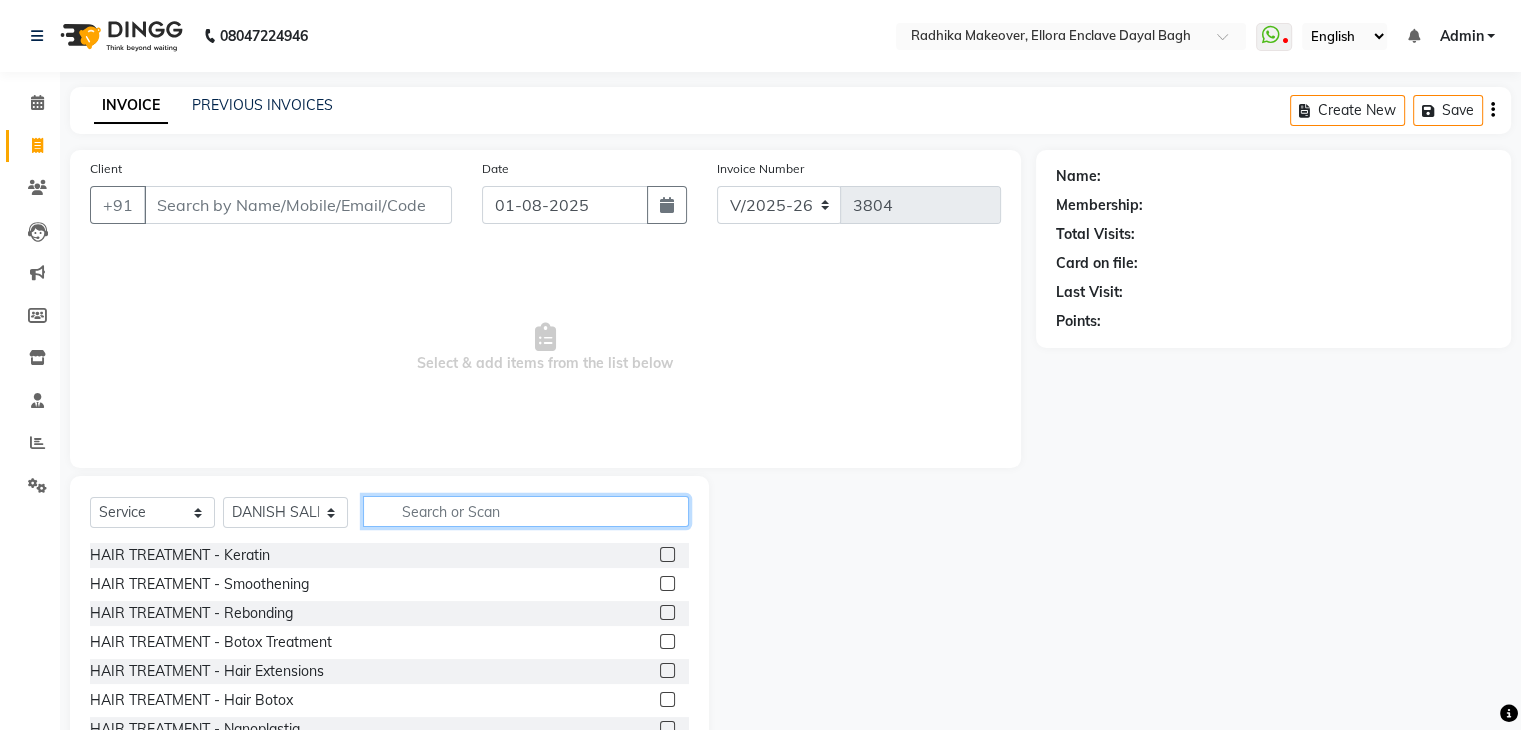 click 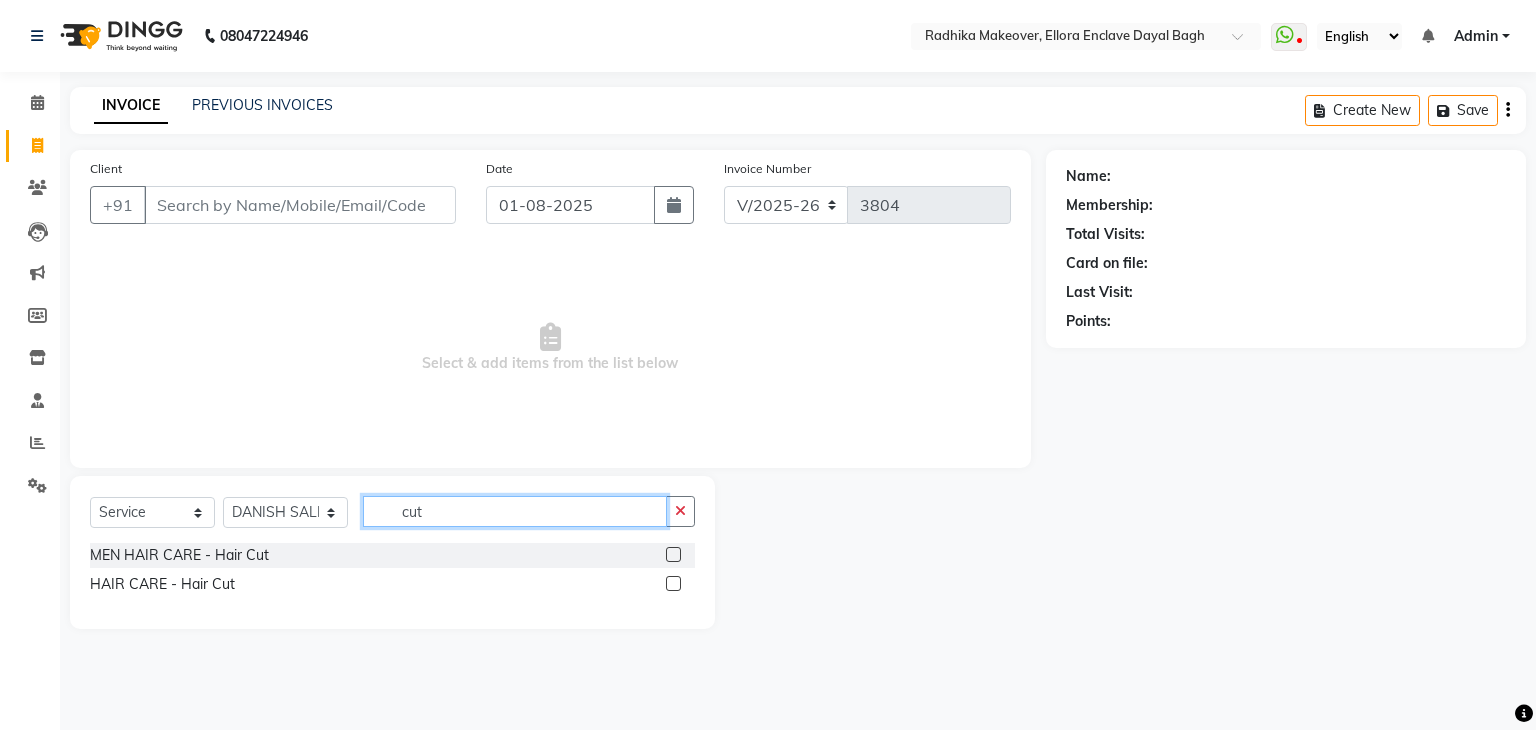 type on "cut" 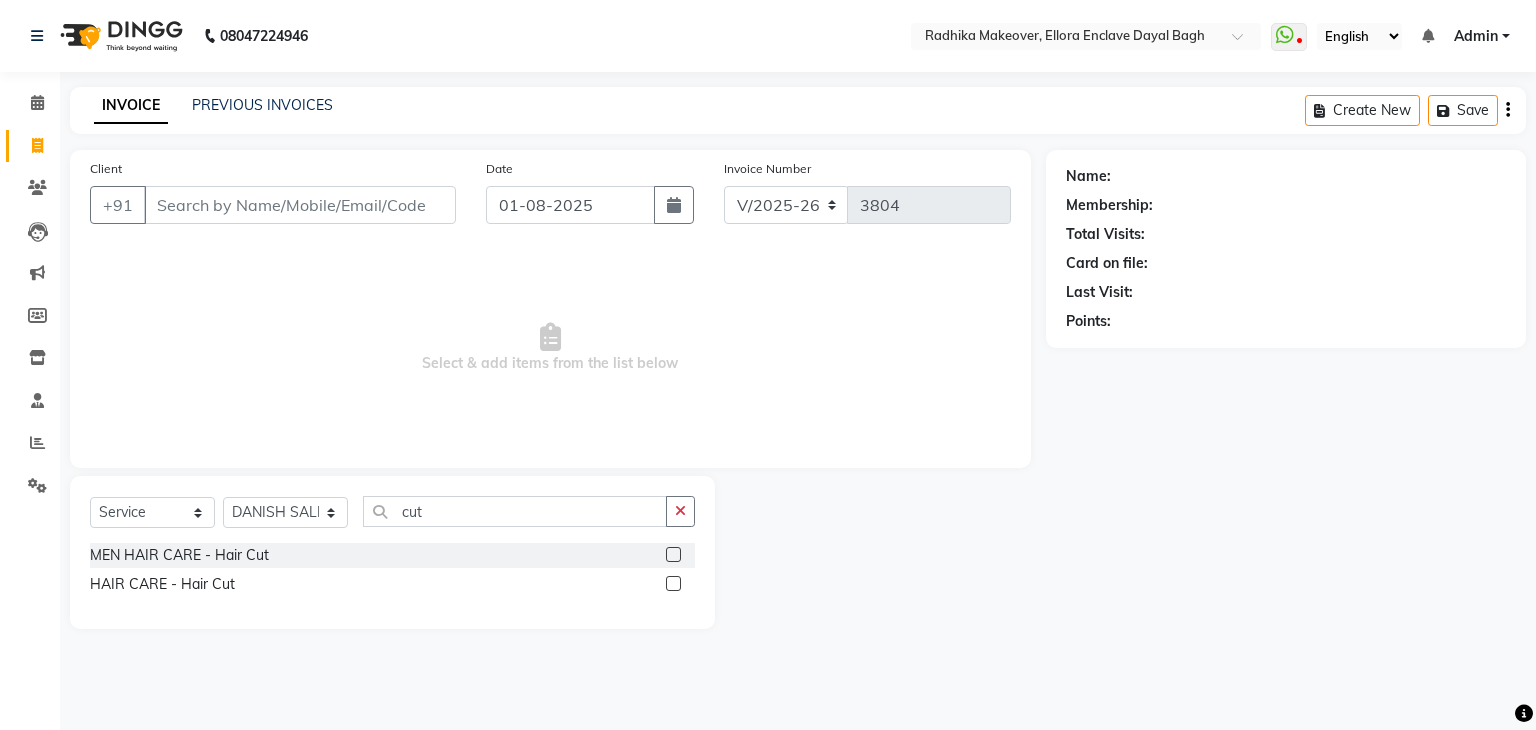 click 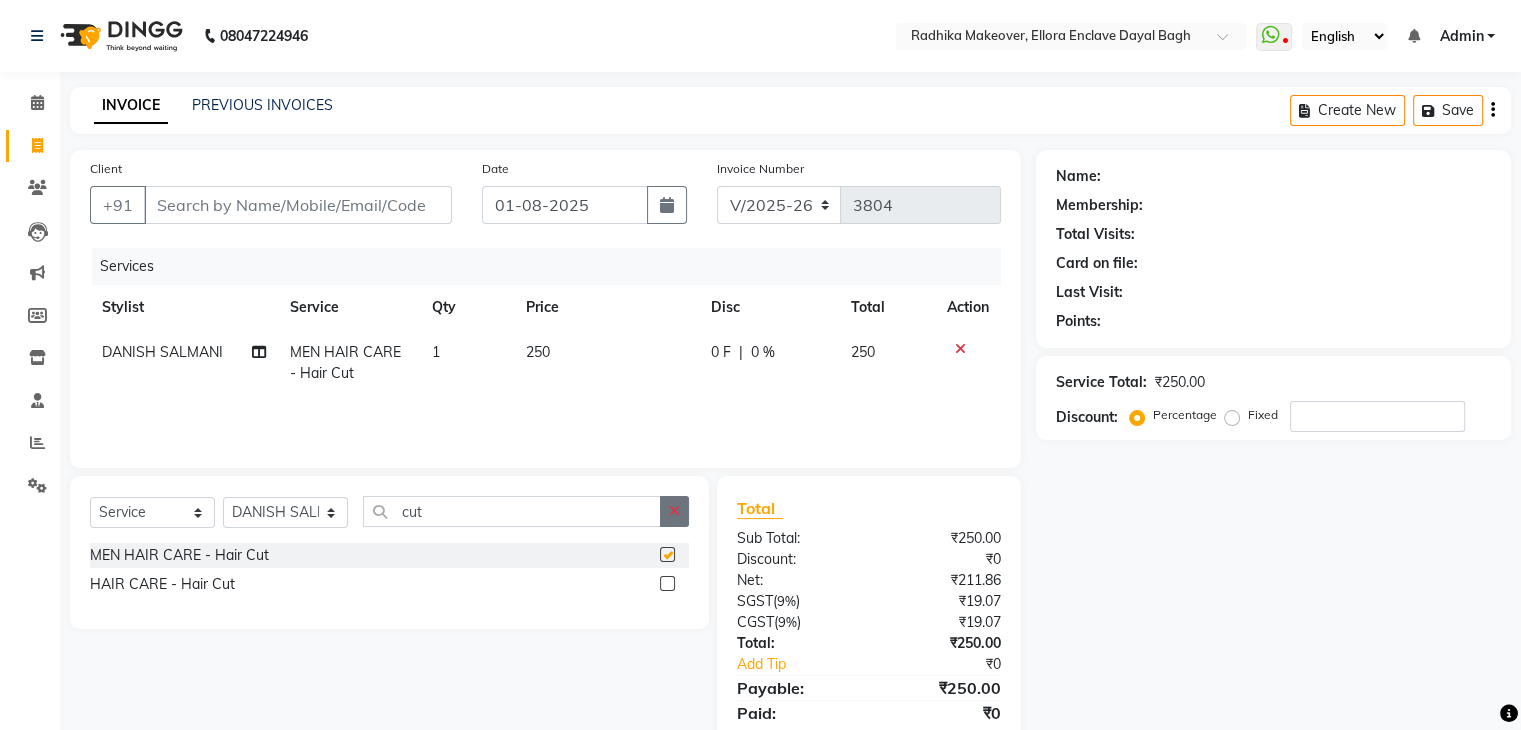 checkbox on "false" 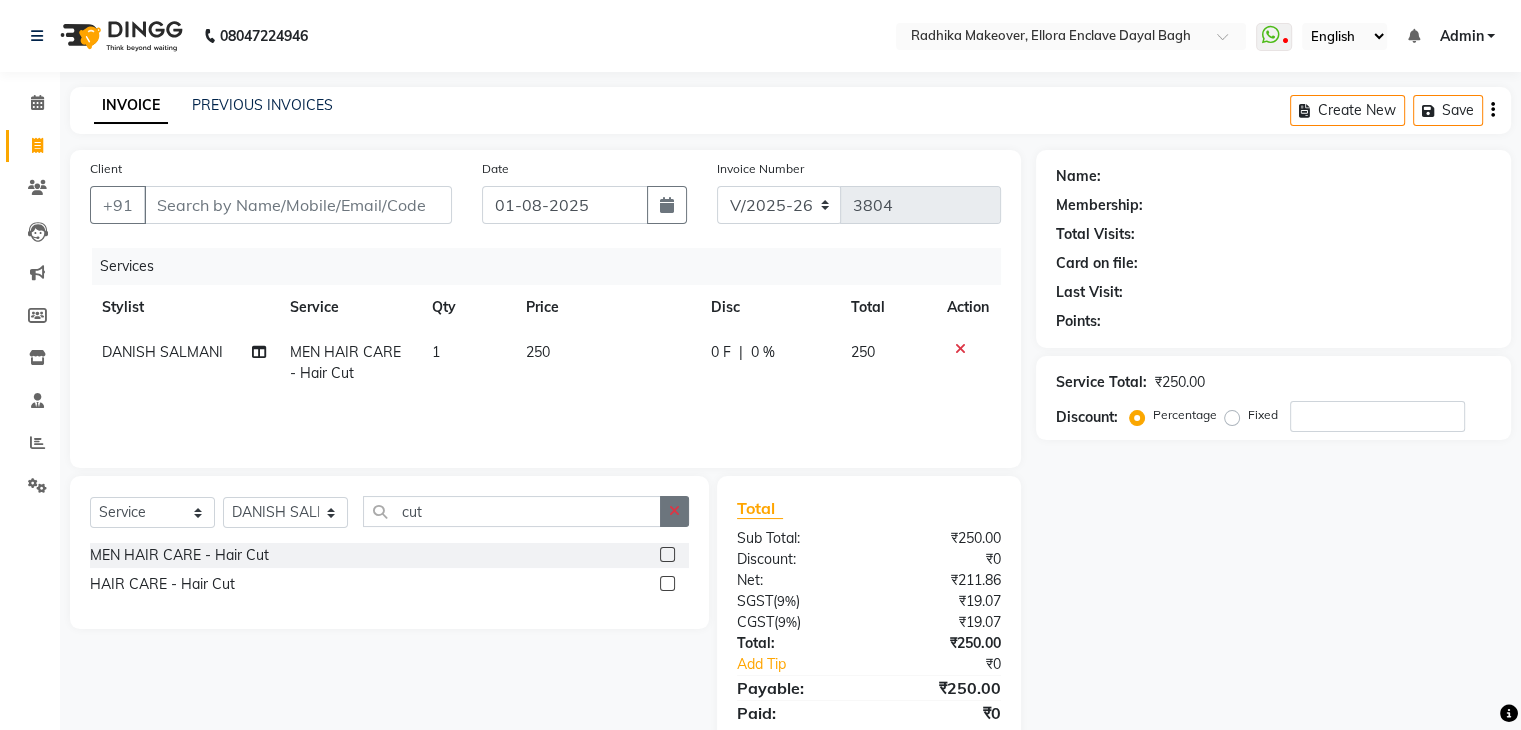 click 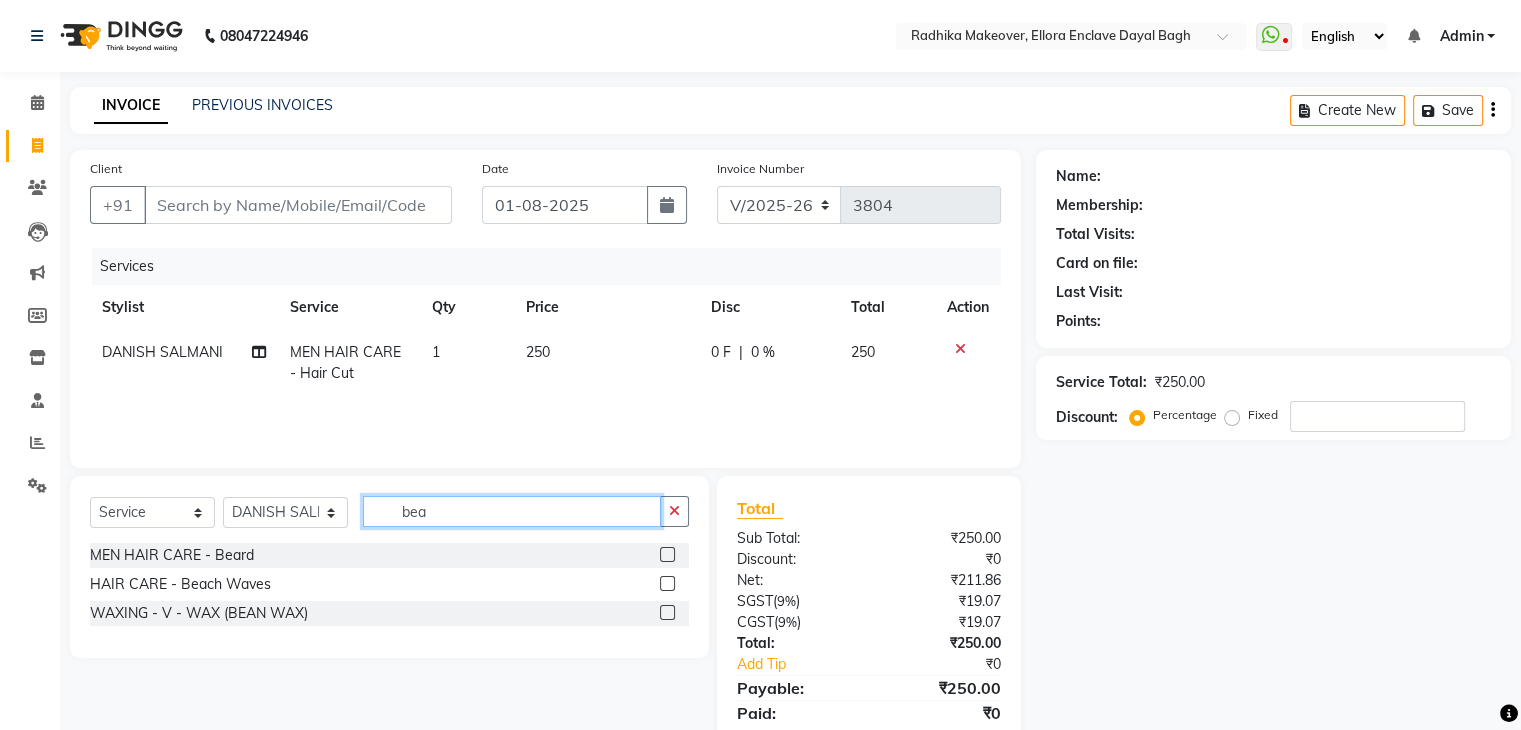 type on "bea" 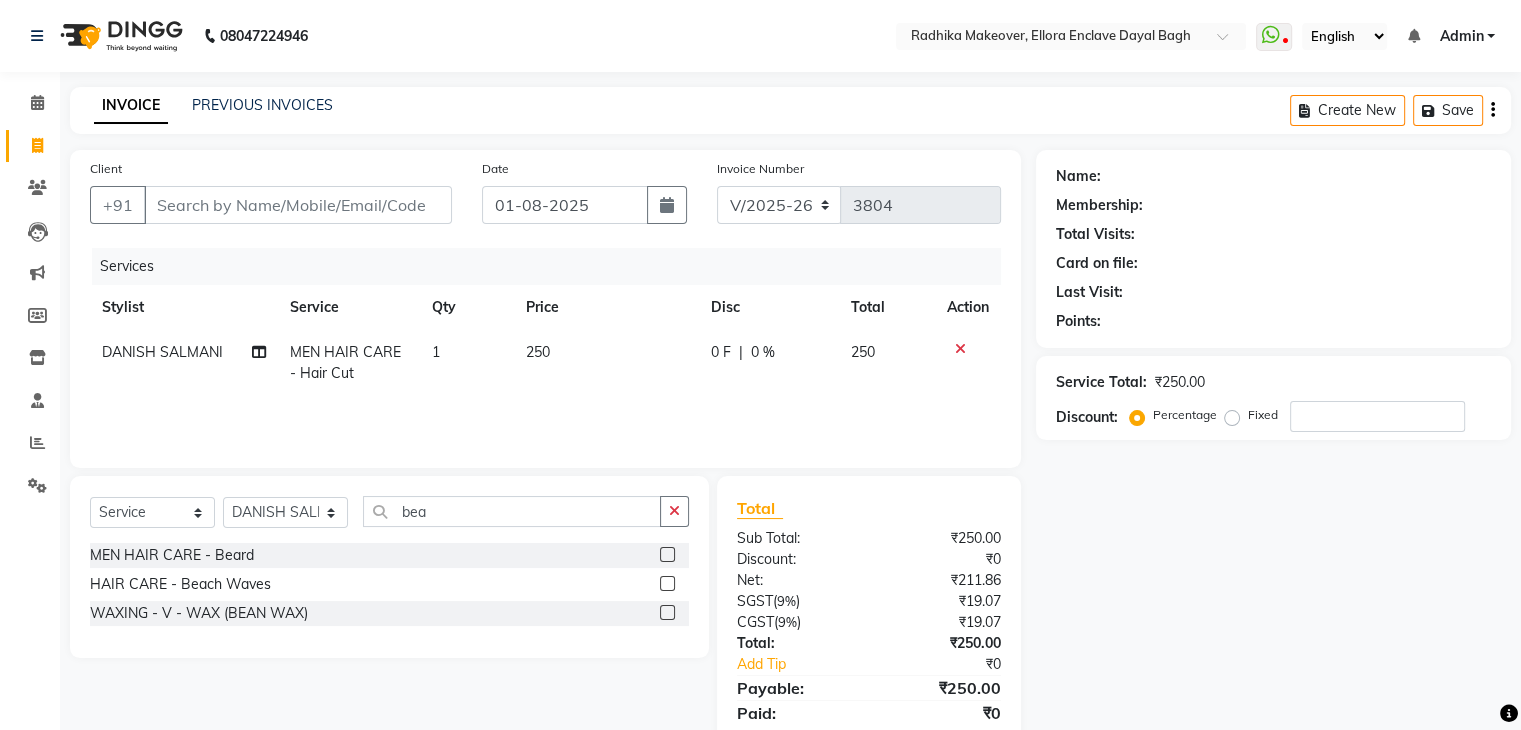 click on "MEN HAIR CARE - Beard" 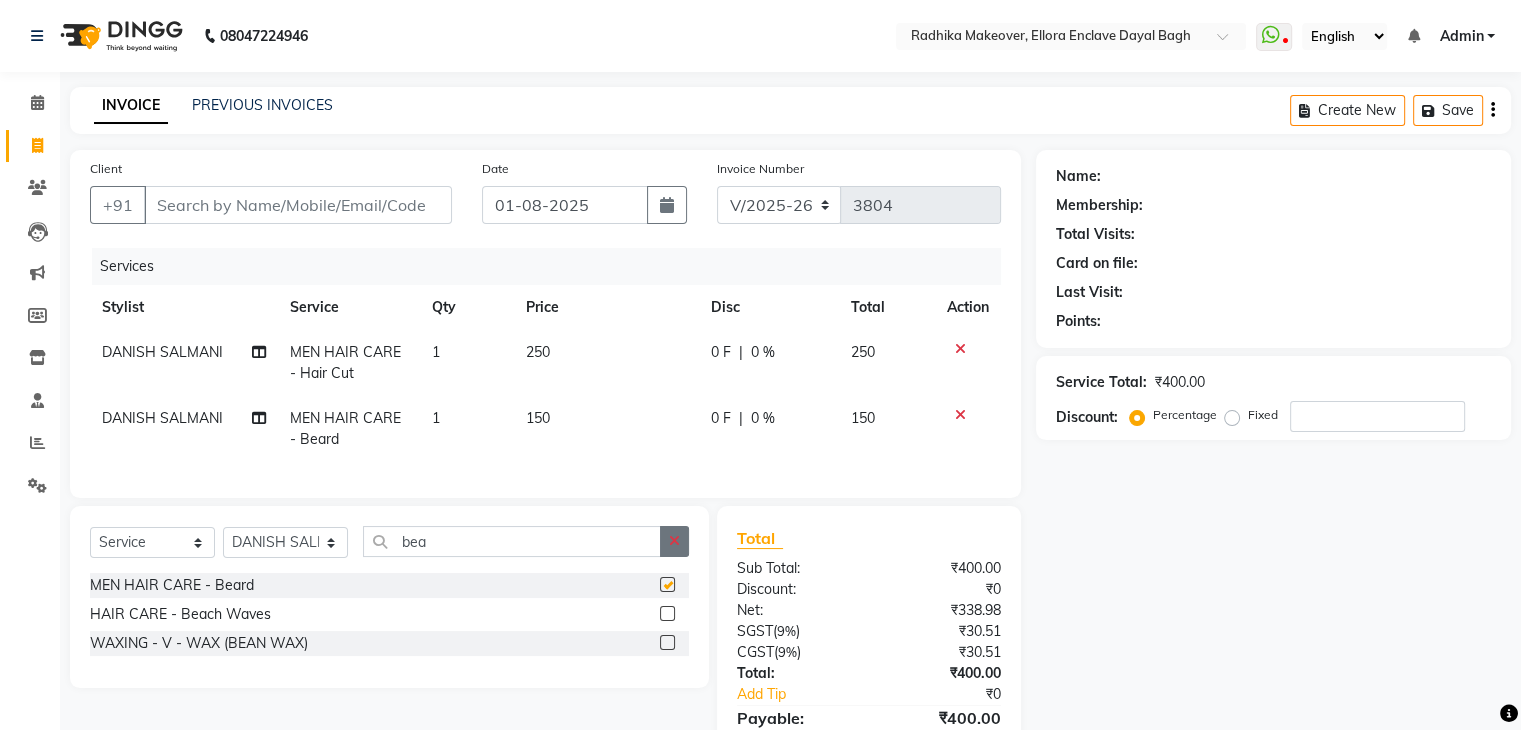 click 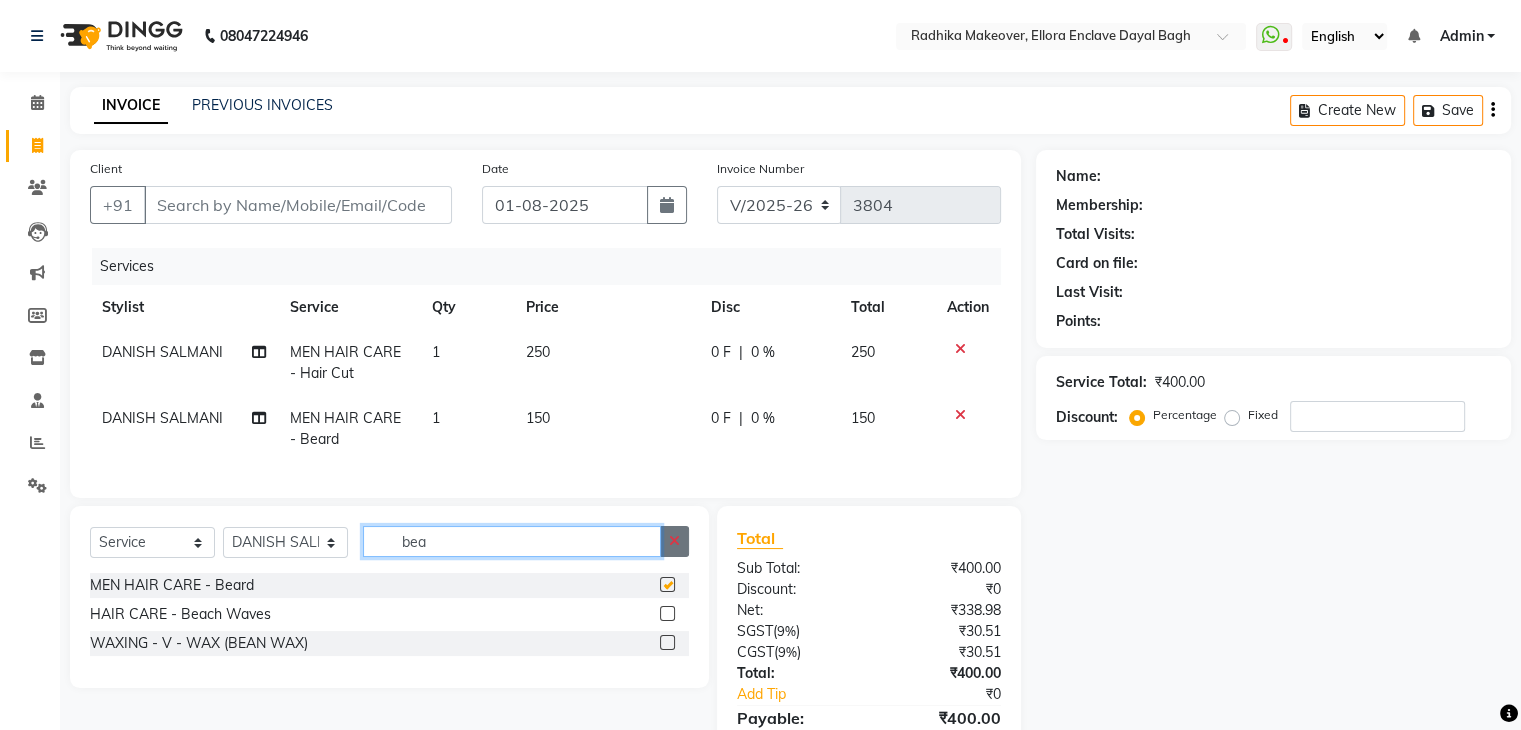 type 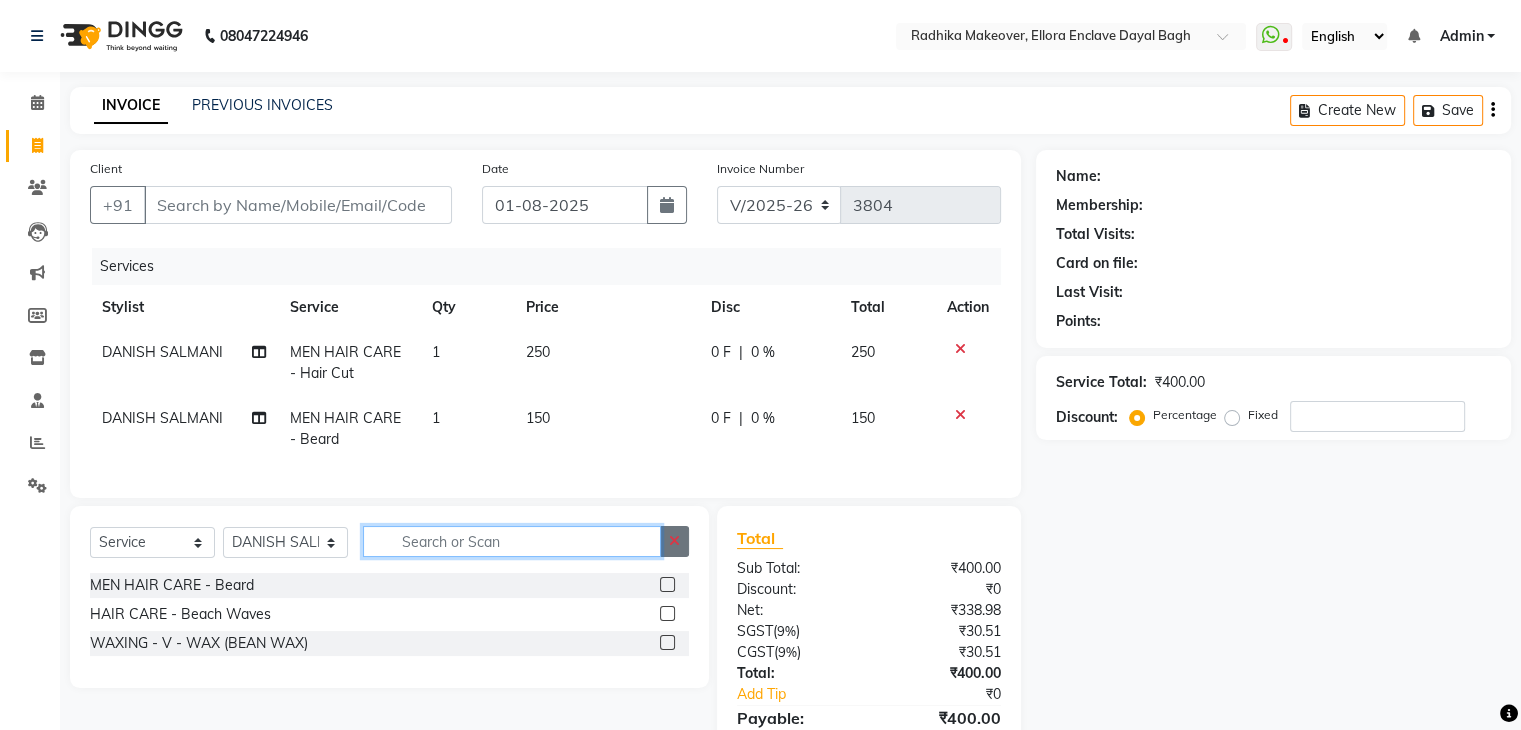 checkbox on "false" 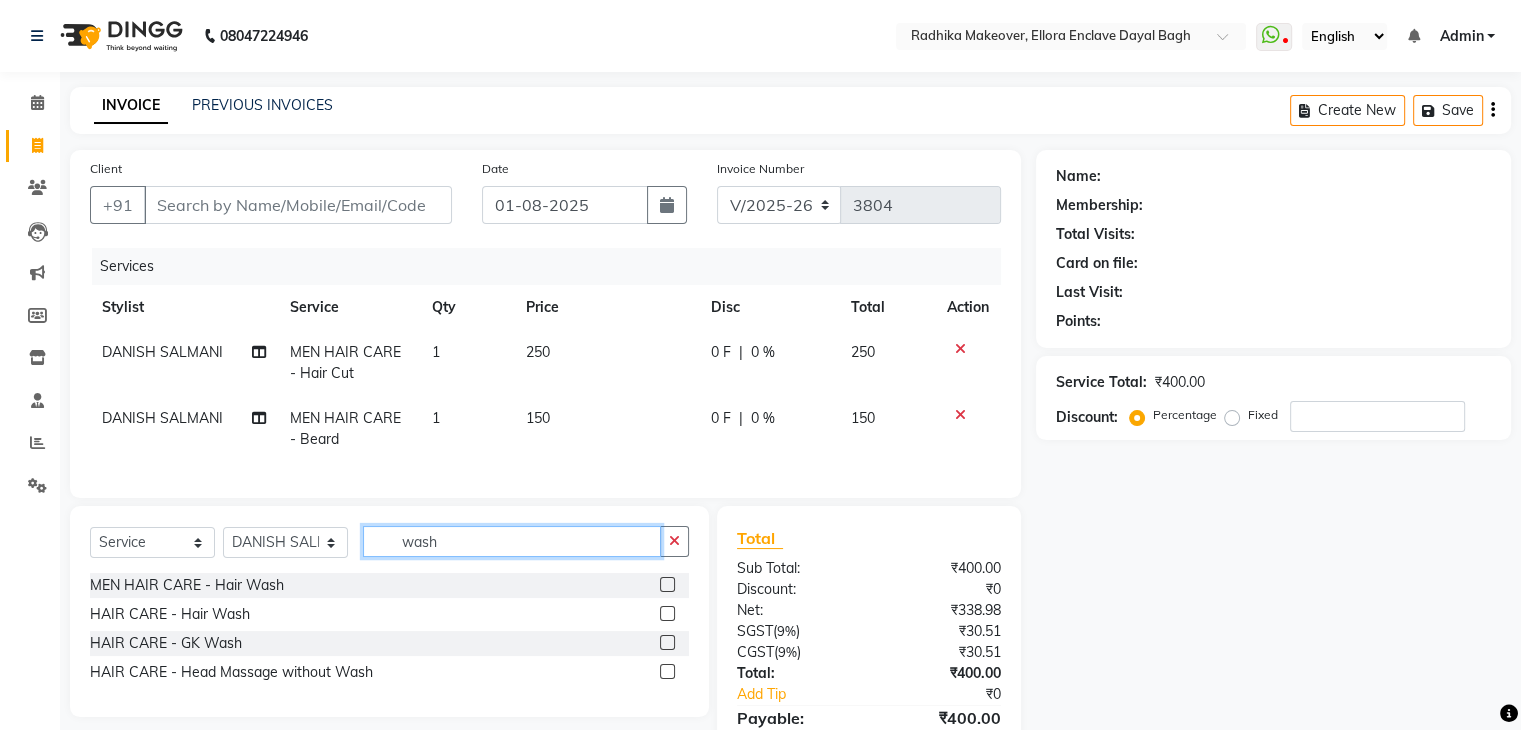 type on "wash" 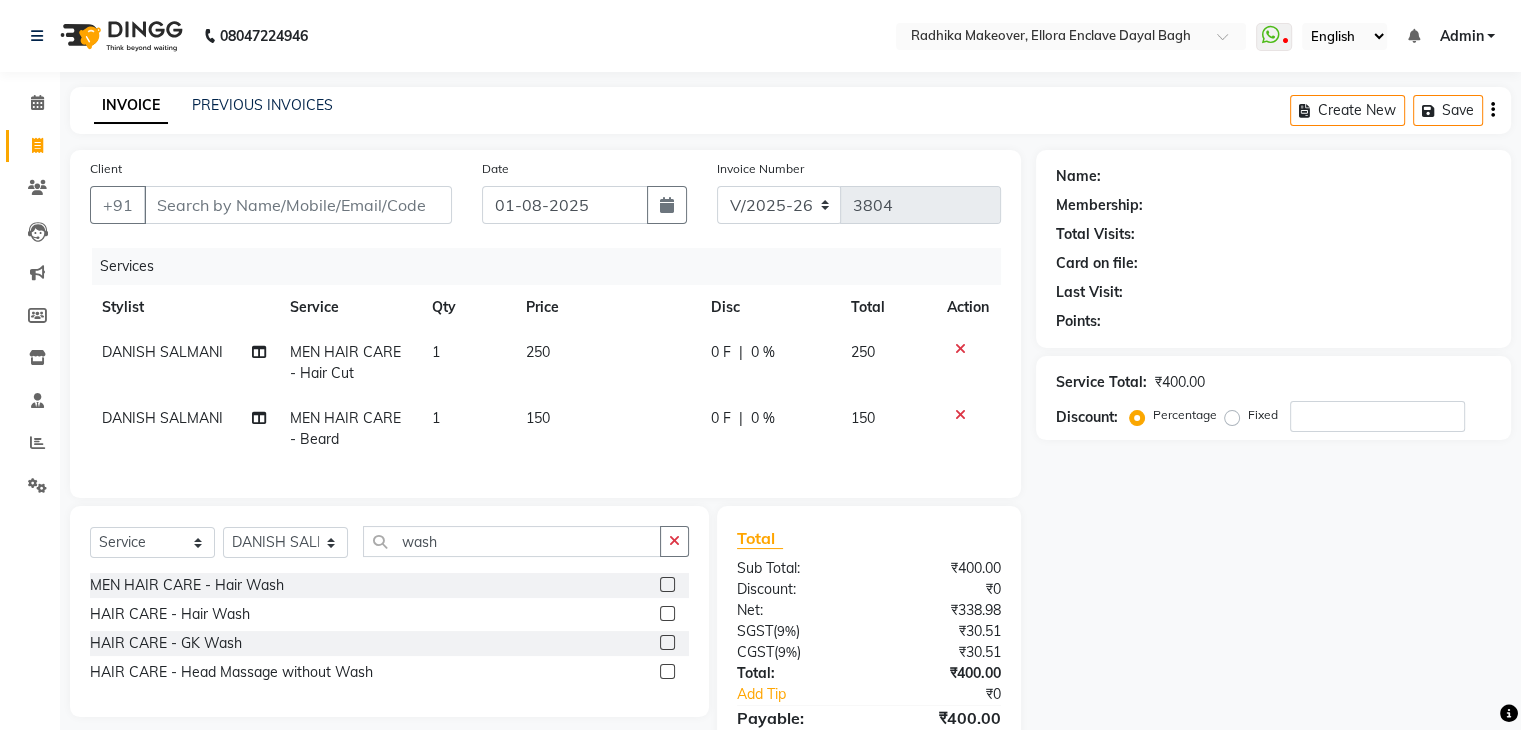 click 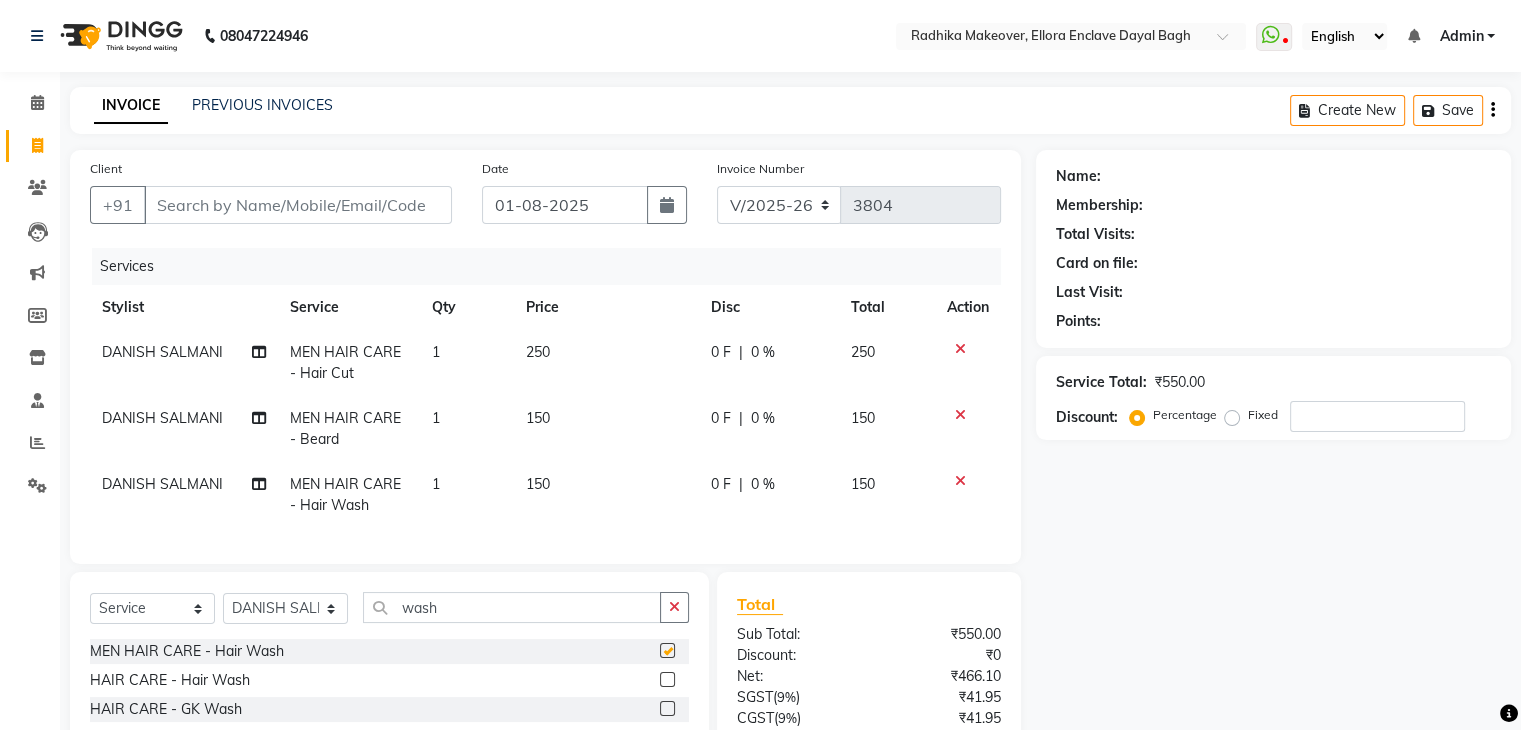 checkbox on "false" 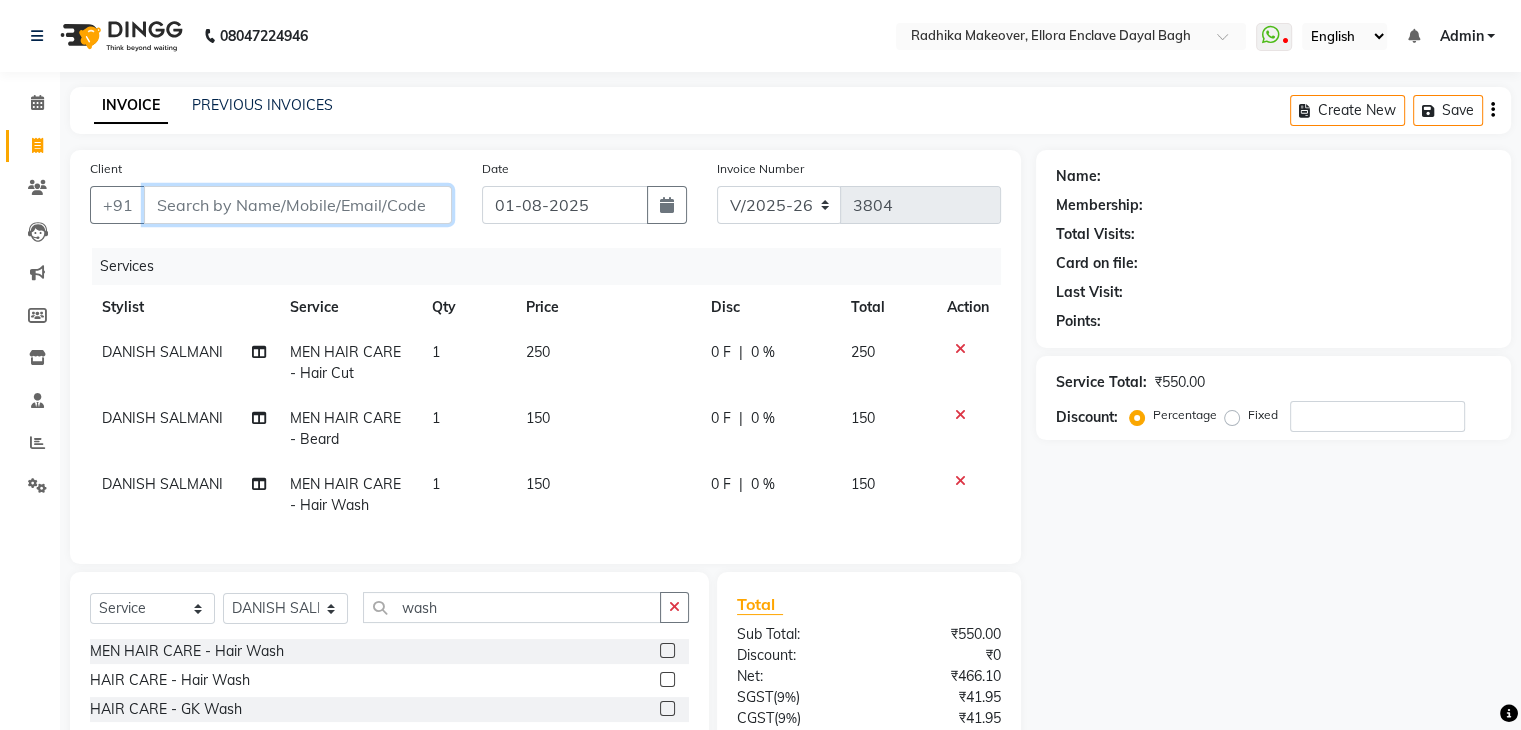 click on "Client" at bounding box center [298, 205] 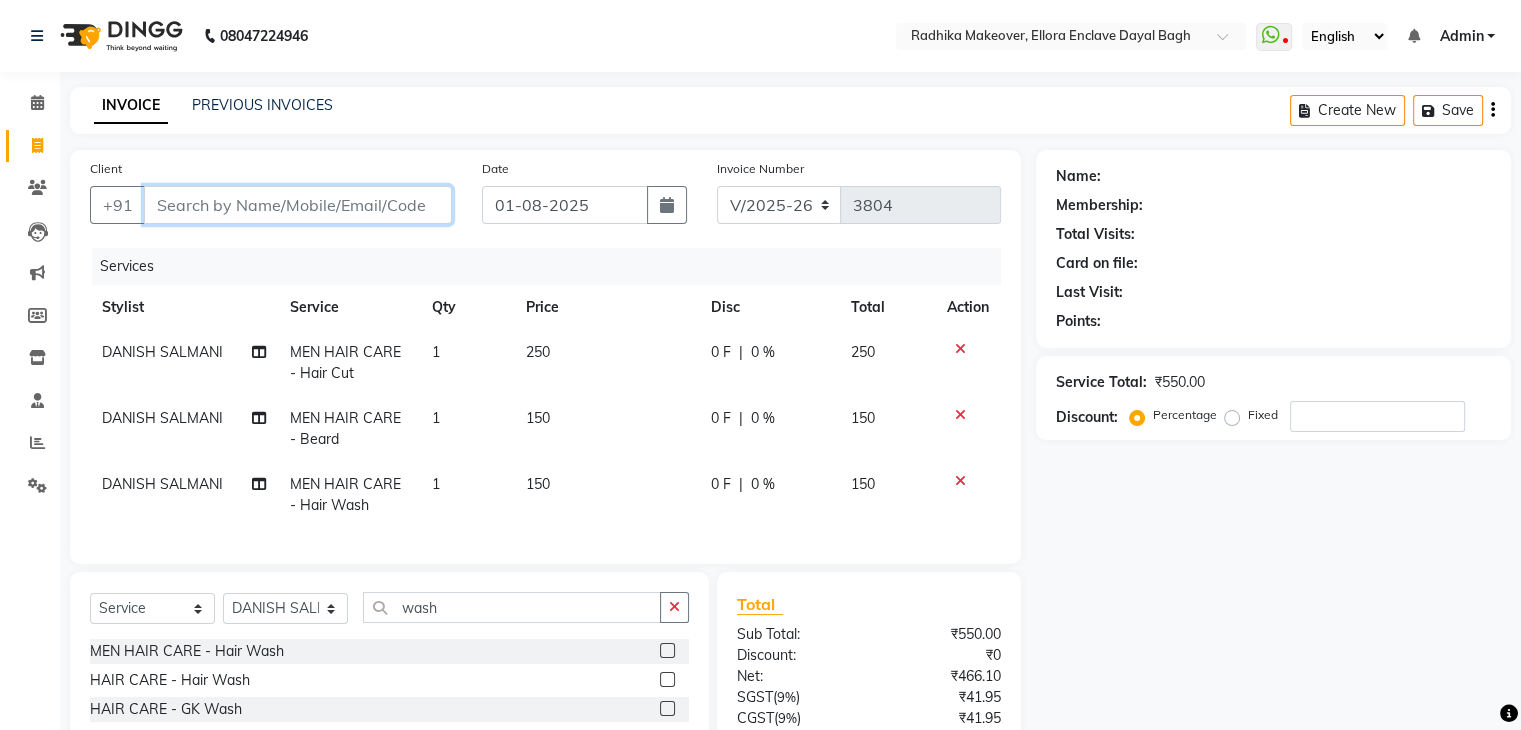 type on "7" 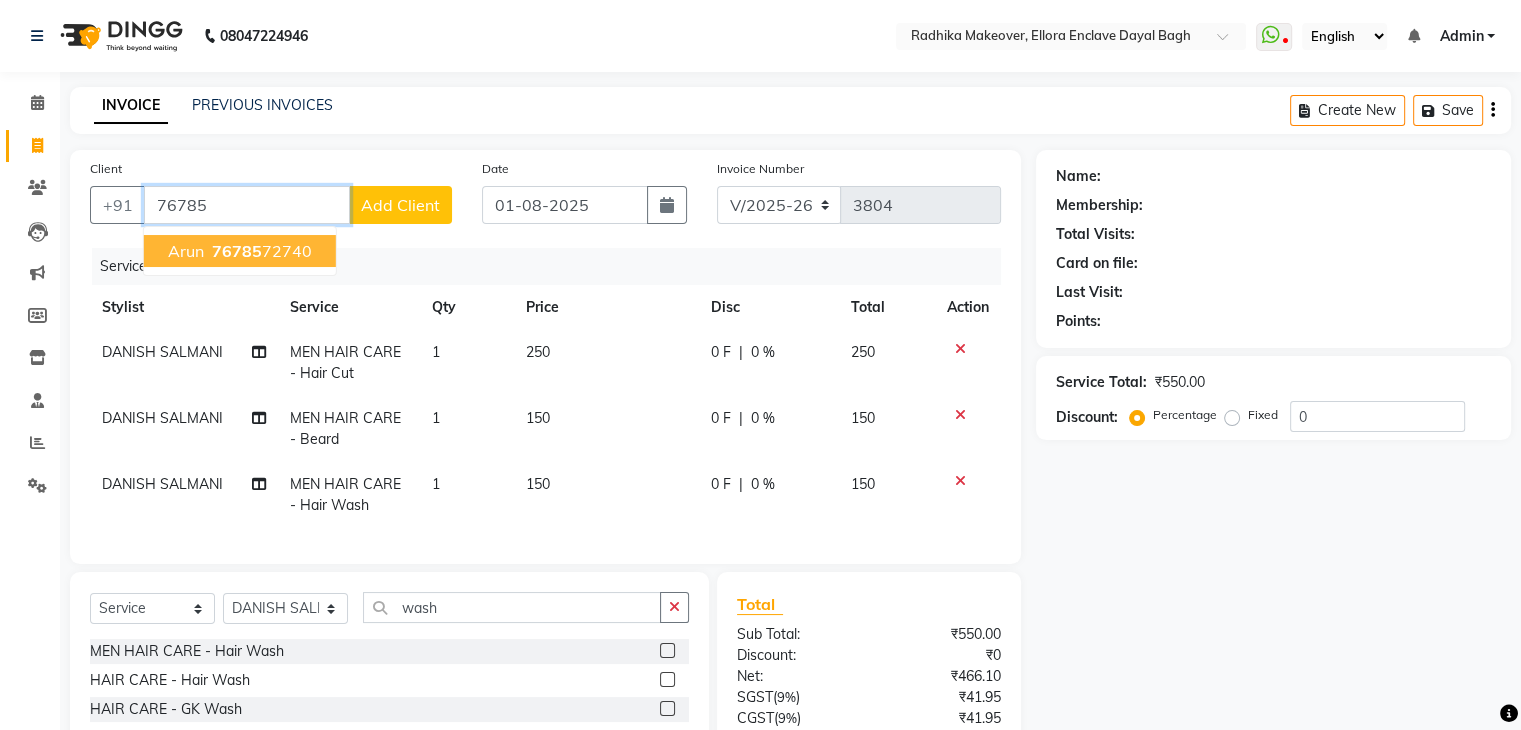 click on "arun   76785 72740" at bounding box center [240, 251] 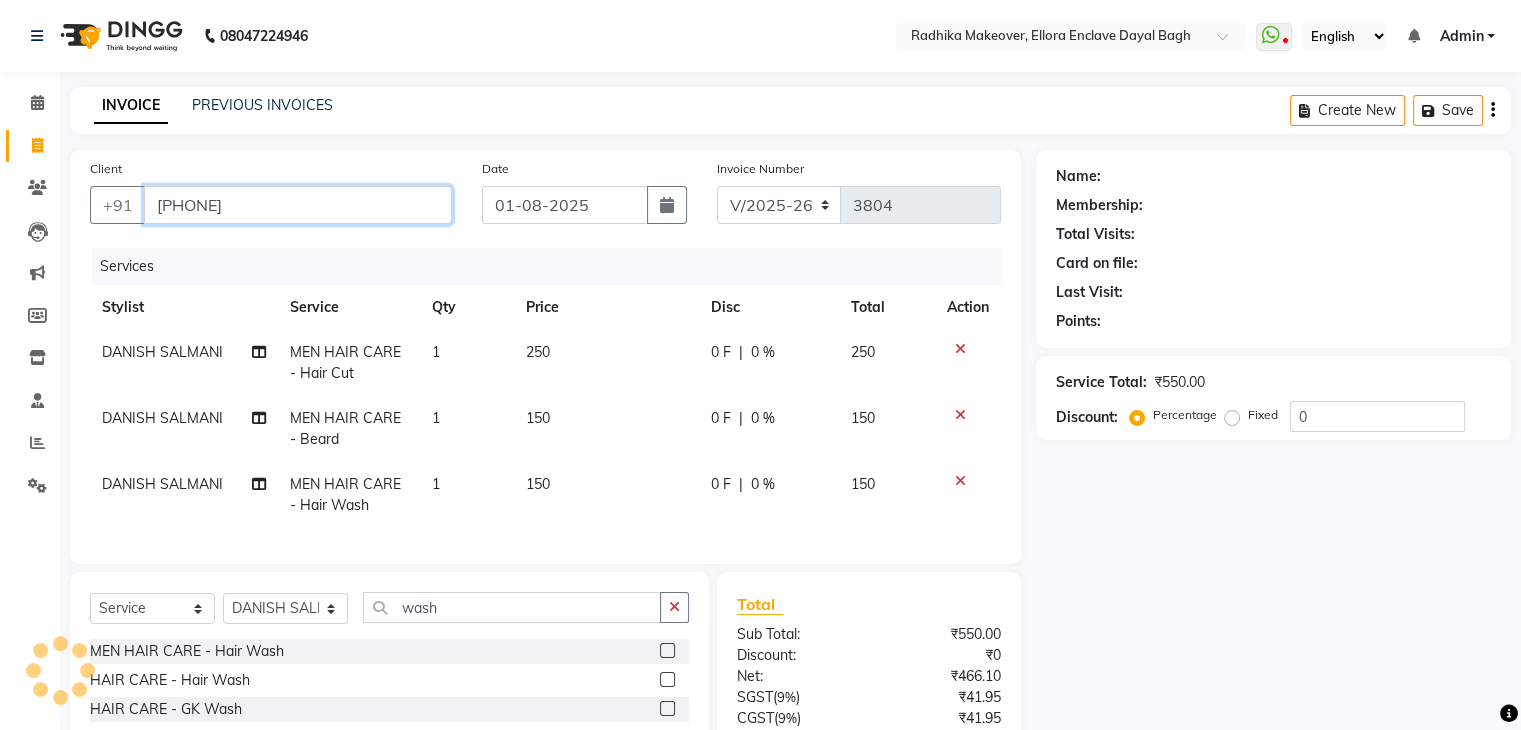 type on "7678572740" 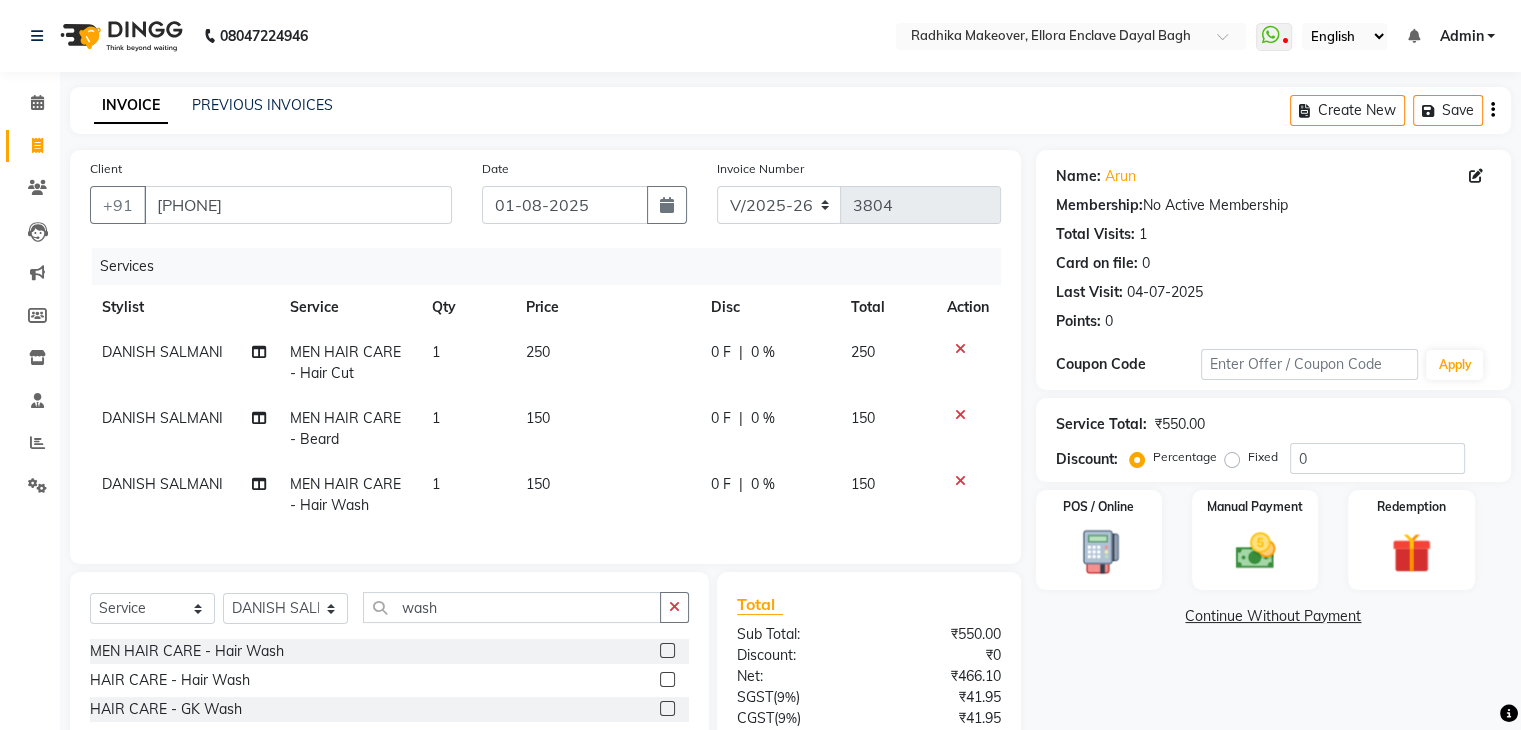 scroll, scrollTop: 182, scrollLeft: 0, axis: vertical 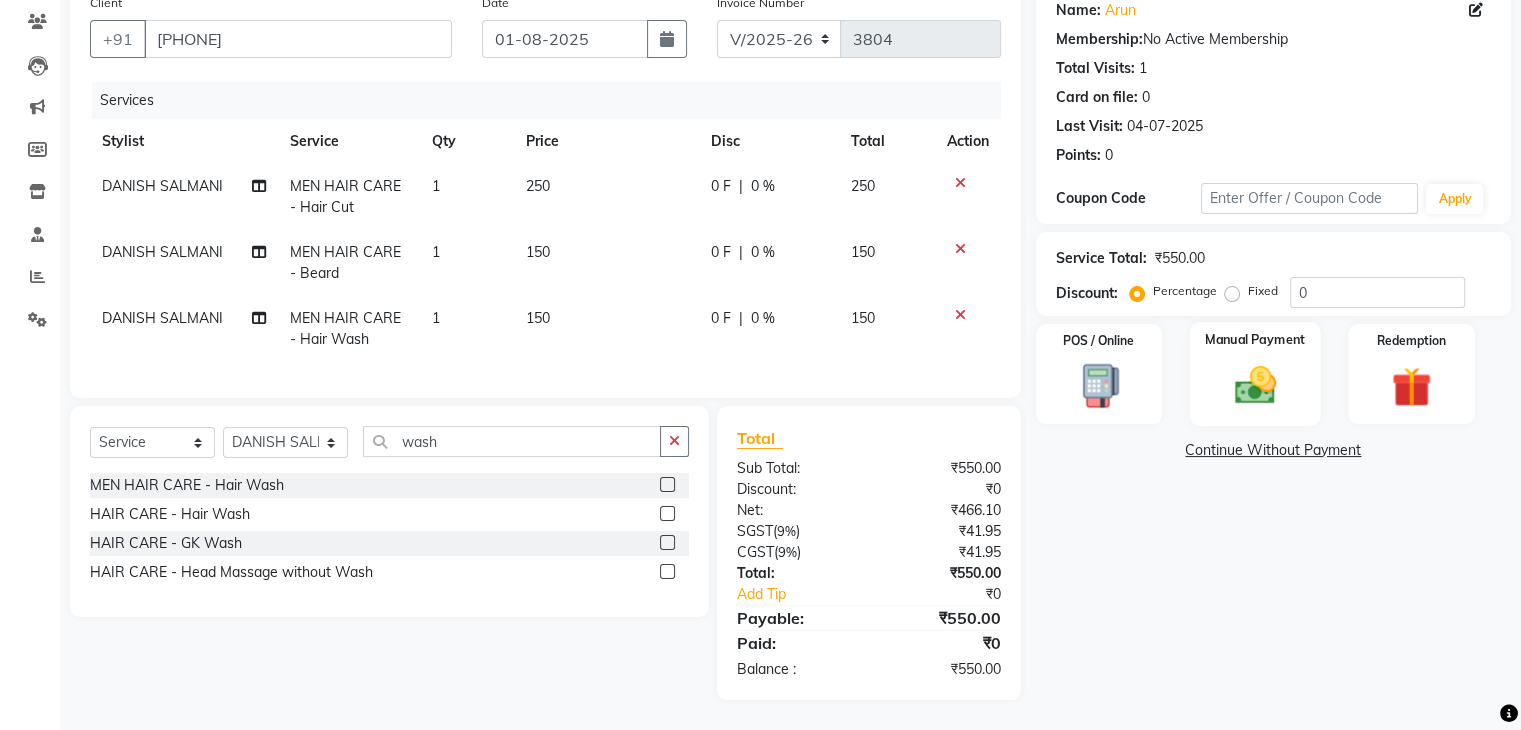 click on "Manual Payment" 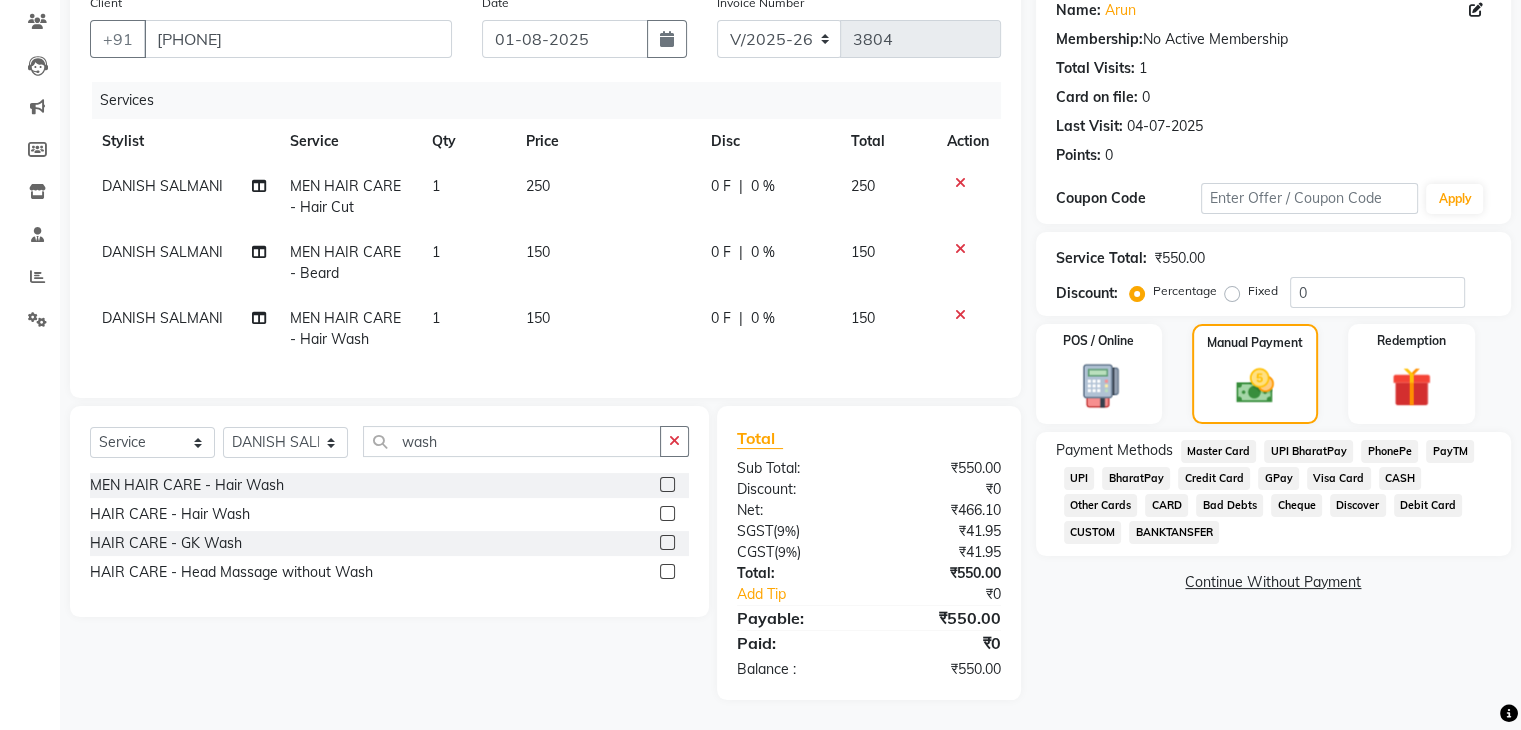 click on "UPI" 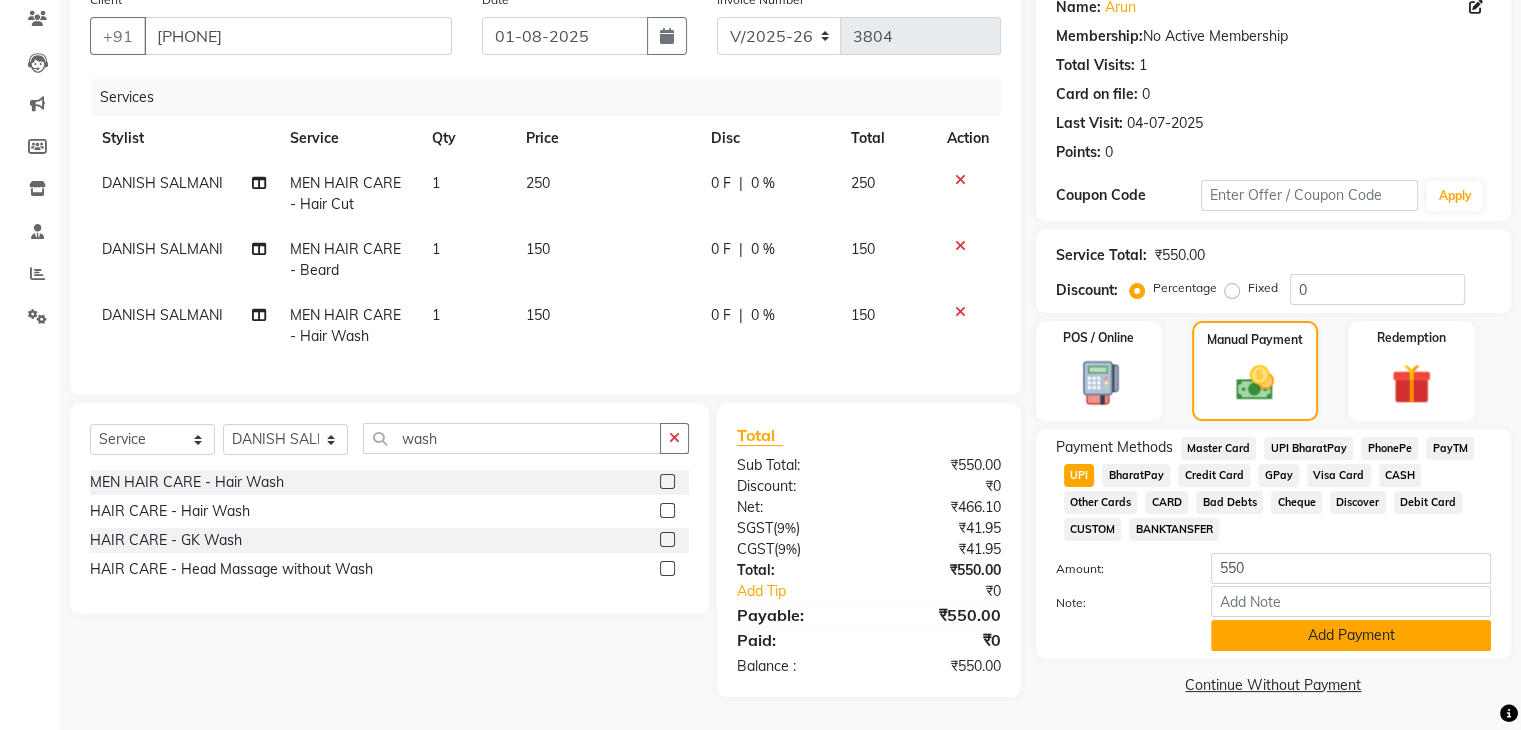 click on "Add Payment" 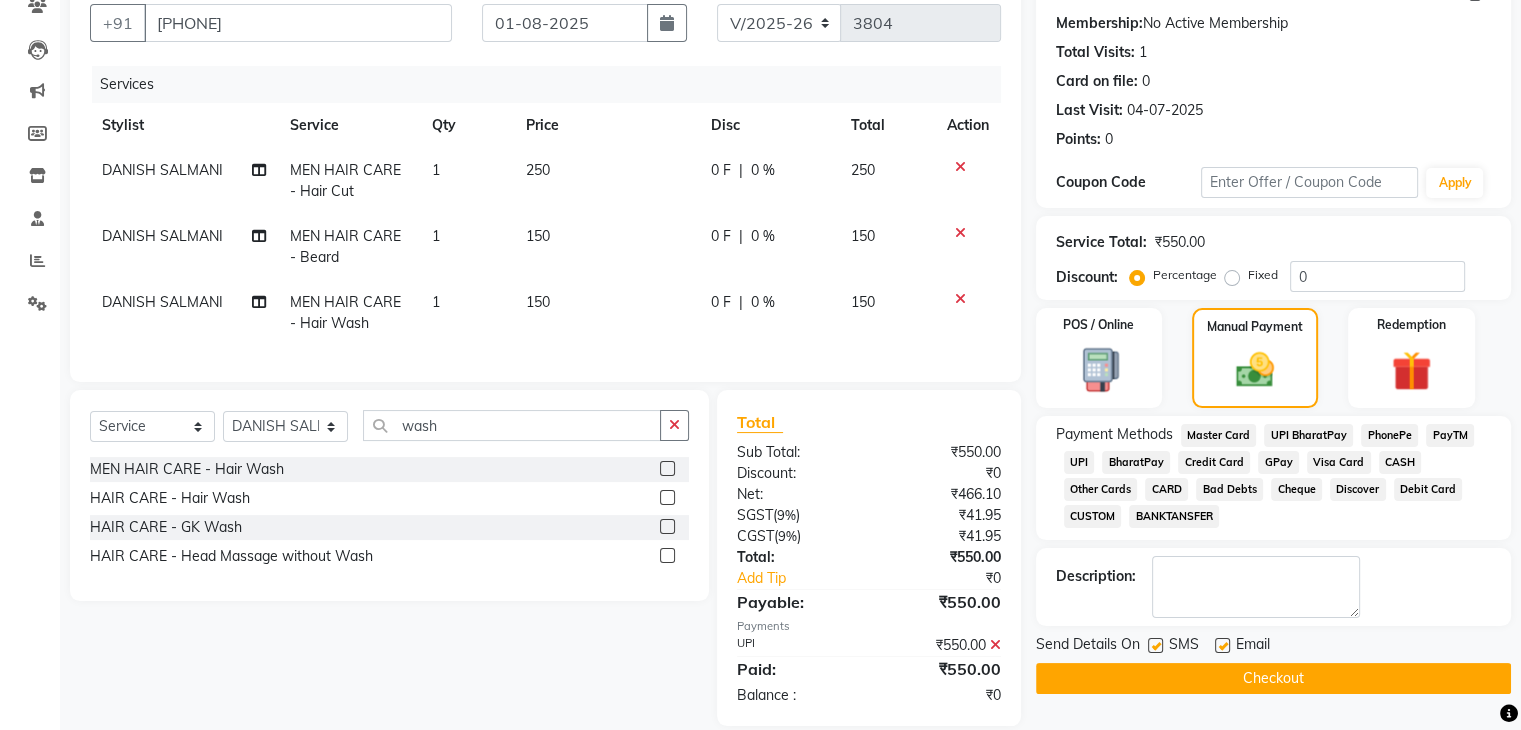 scroll, scrollTop: 224, scrollLeft: 0, axis: vertical 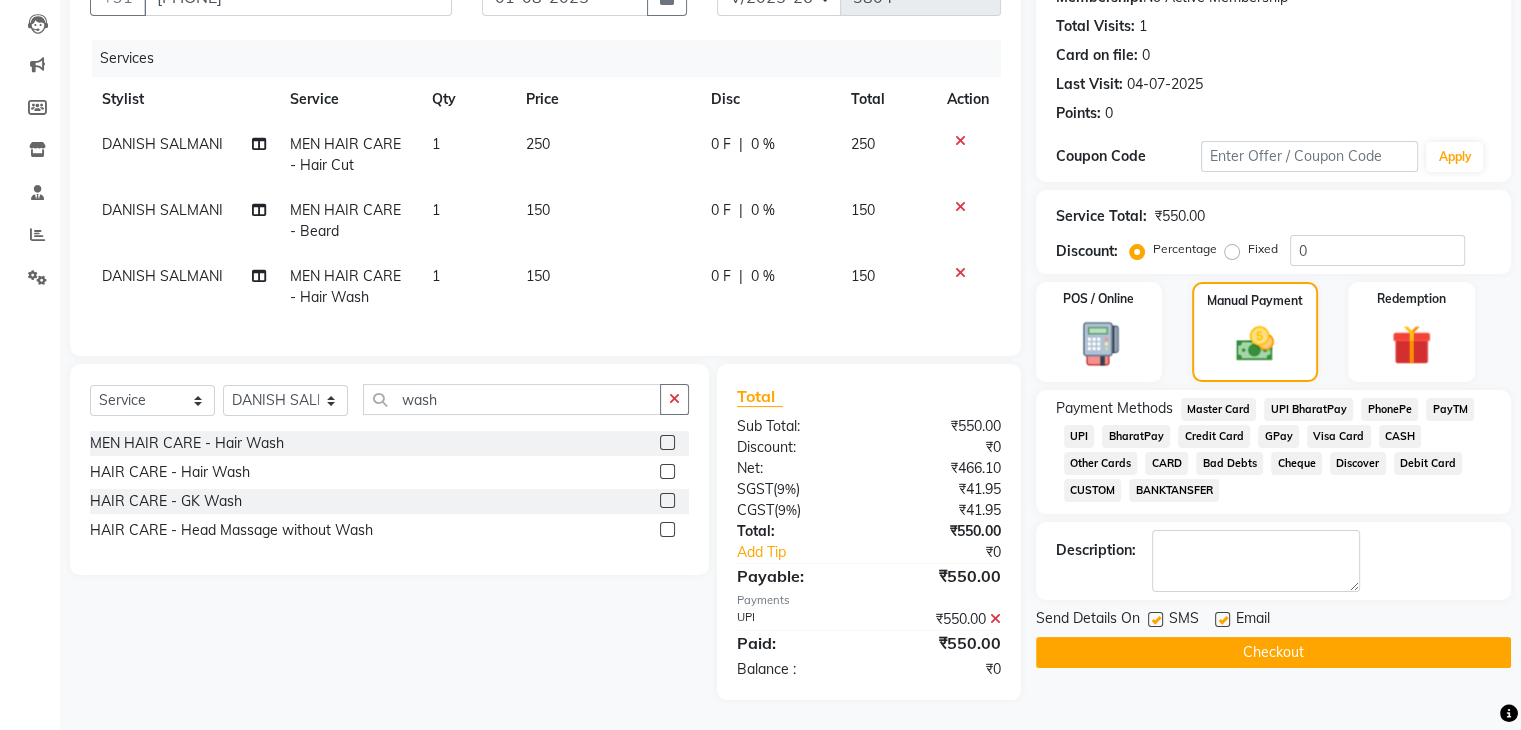 click on "Checkout" 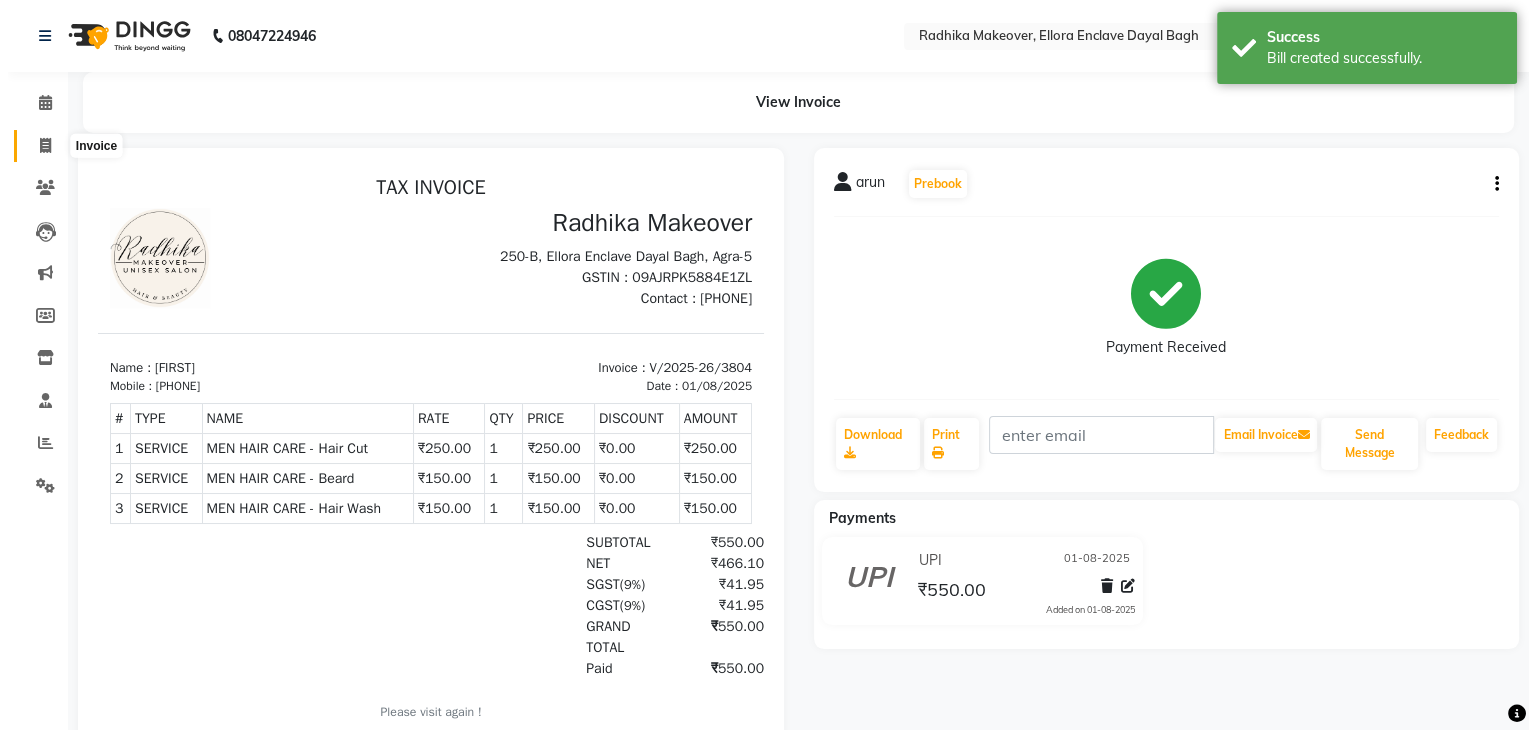 scroll, scrollTop: 0, scrollLeft: 0, axis: both 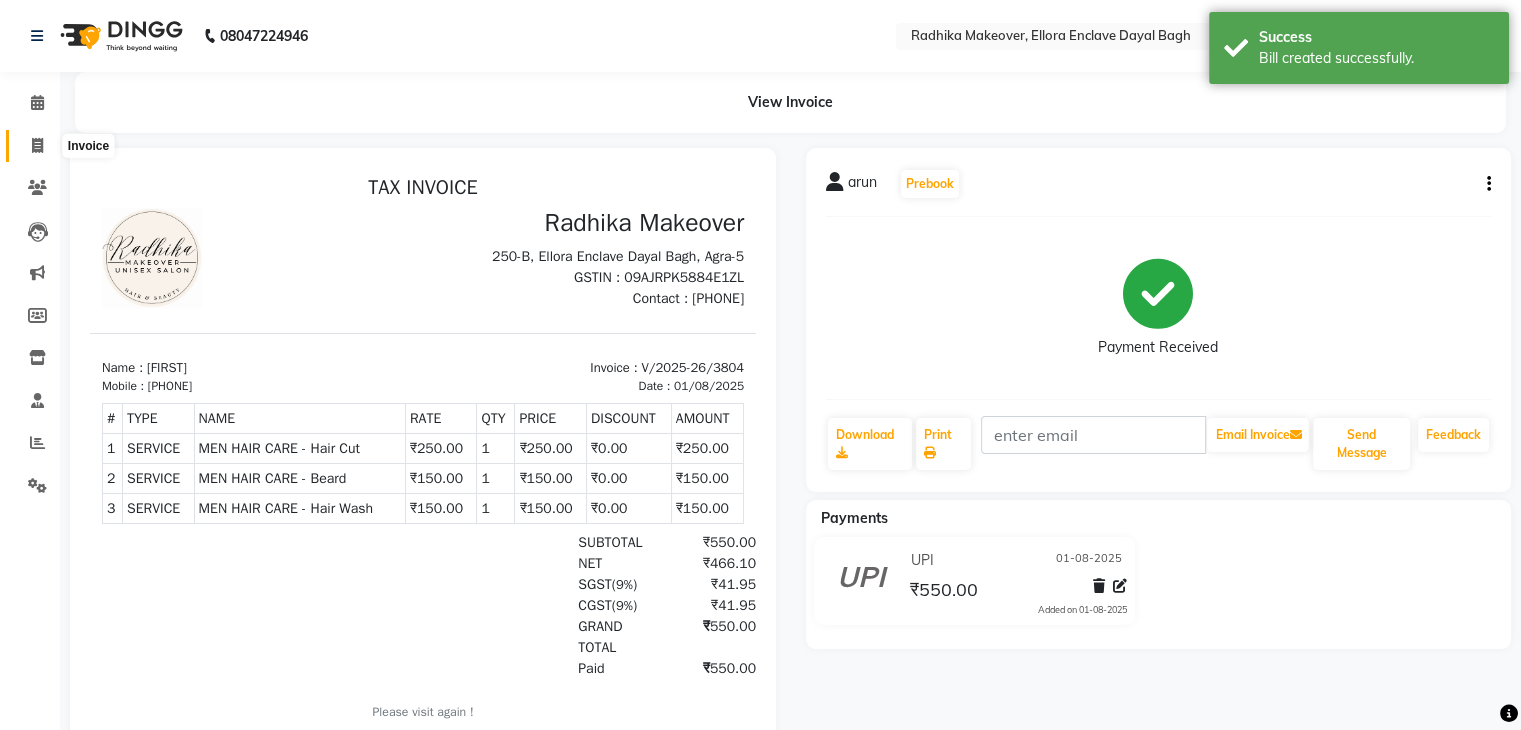 click 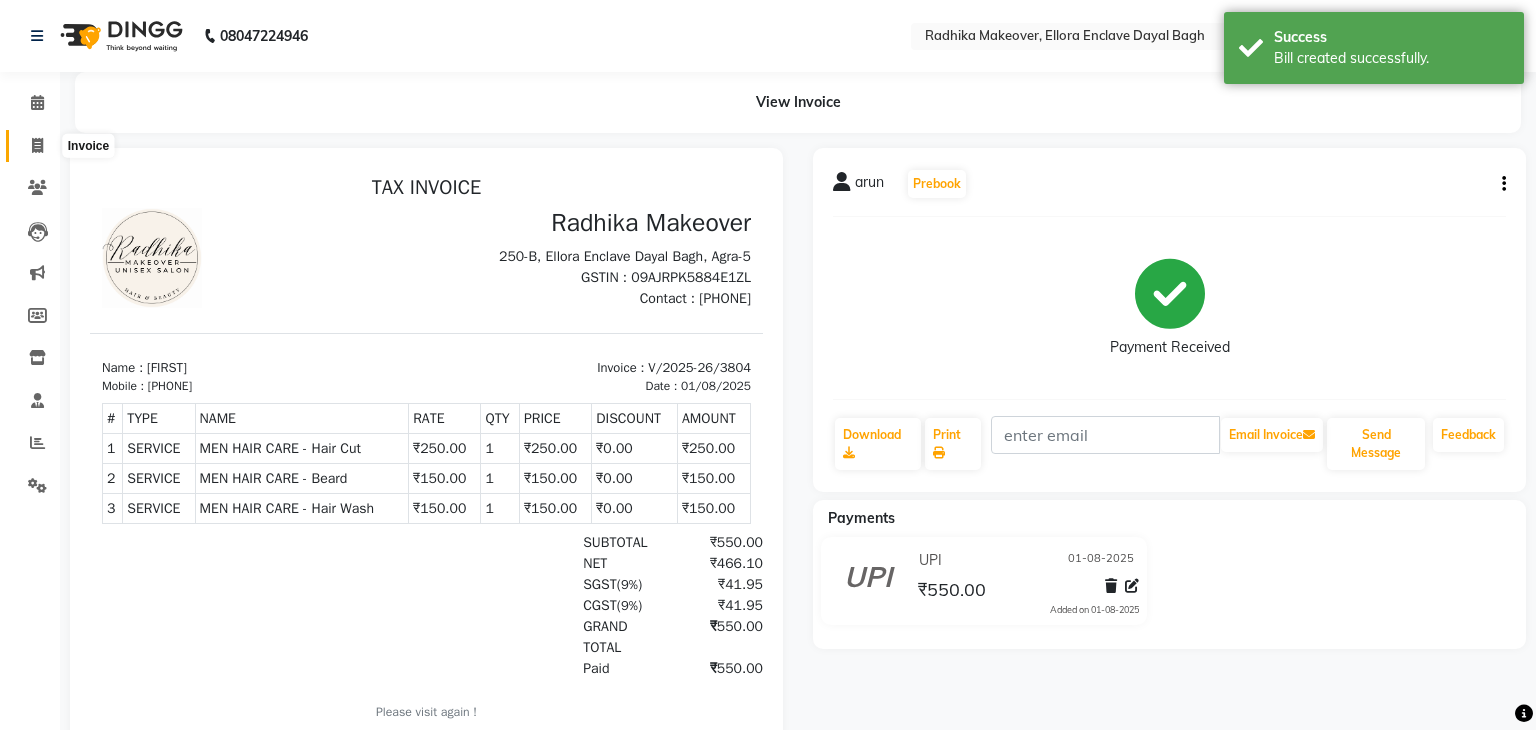 select on "service" 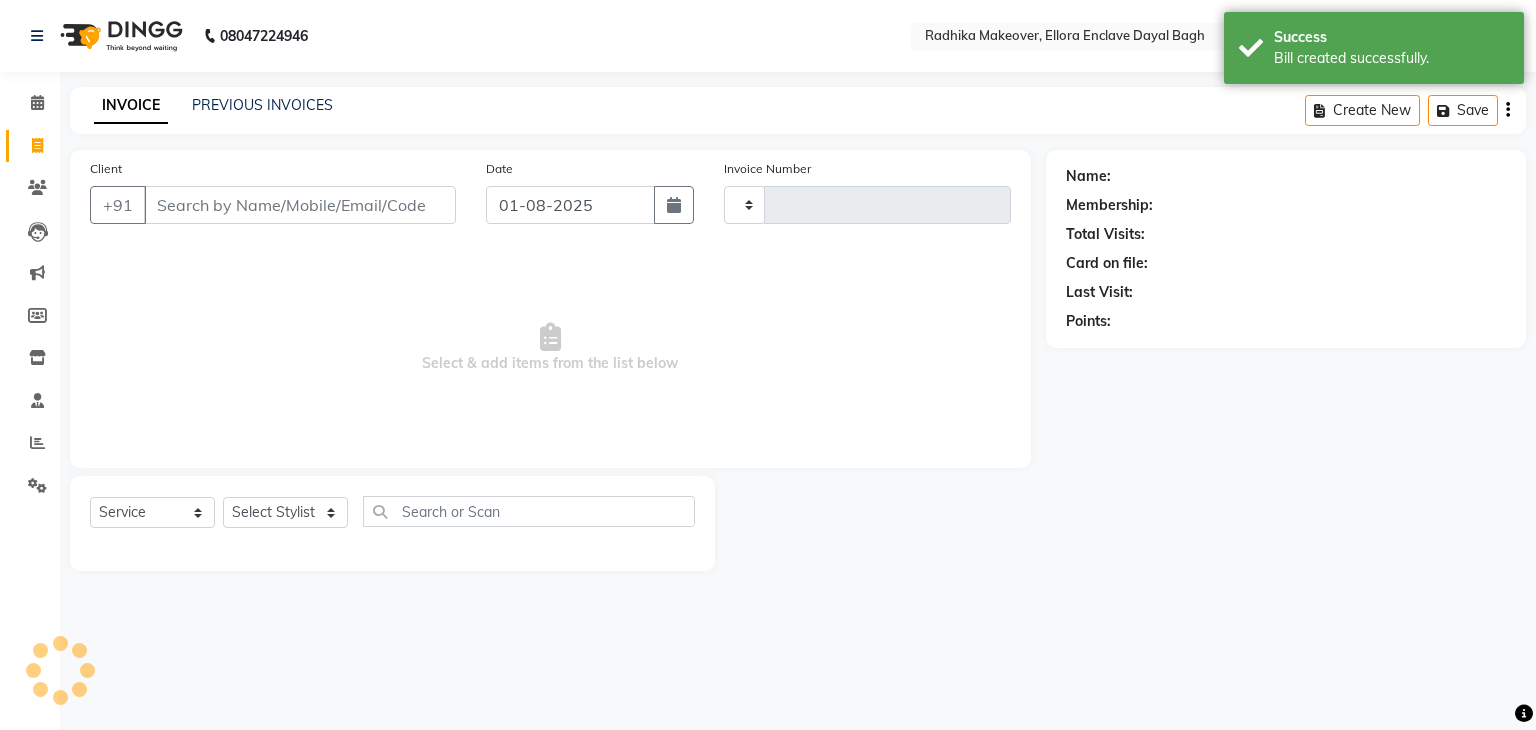 type on "3805" 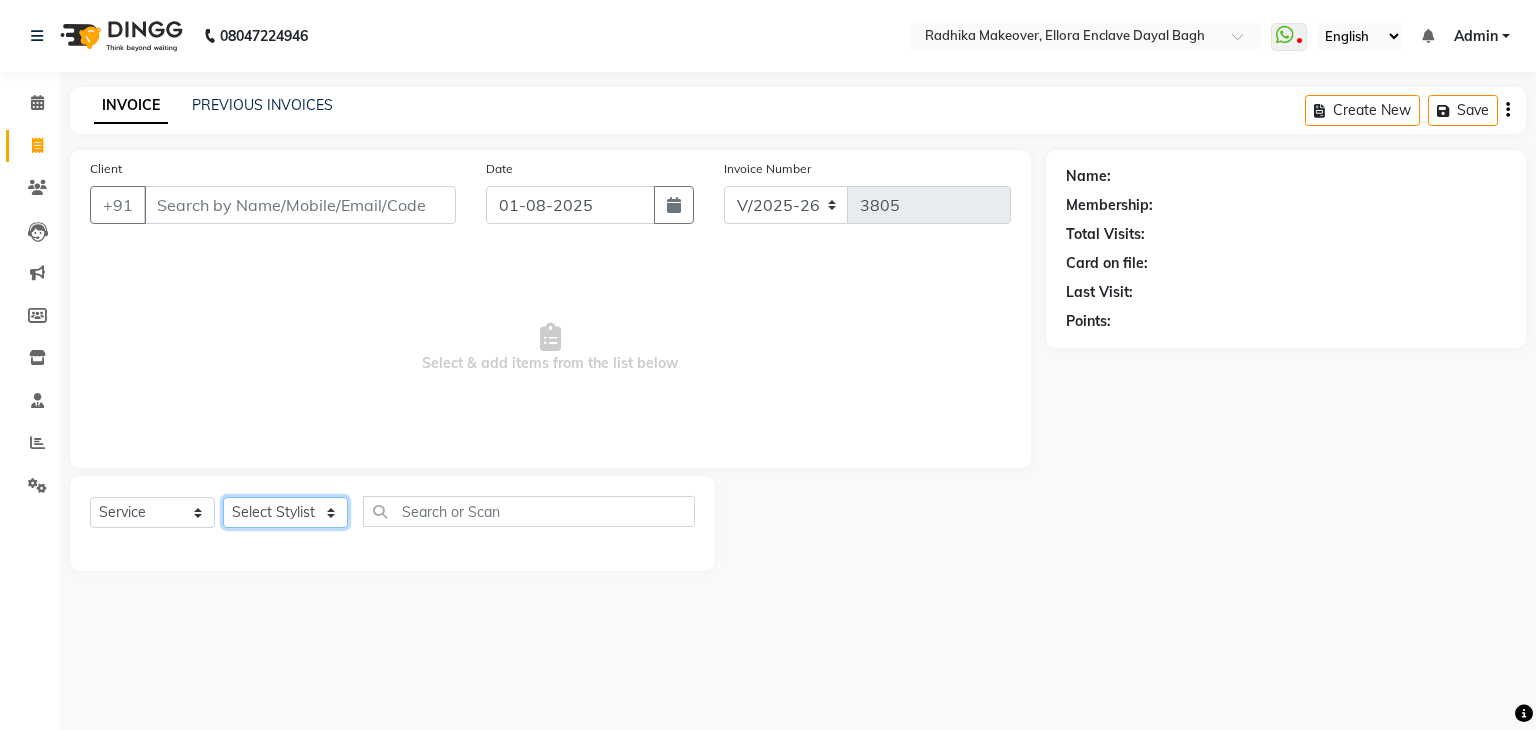 click on "Select Stylist AMAN DANISH SALMANI GOPAL PACHORI KANU KAVITA KIRAN KUMARI MEENU KUMARI NEHA NIKHIL CHAUDHARY Priya PRIYANKA YADAV RASHMI SANDHYA SHAGUFTA SHWETA SONA SAXENA SOUMYA TUSHAR OTWAL VINAY KUMAR" 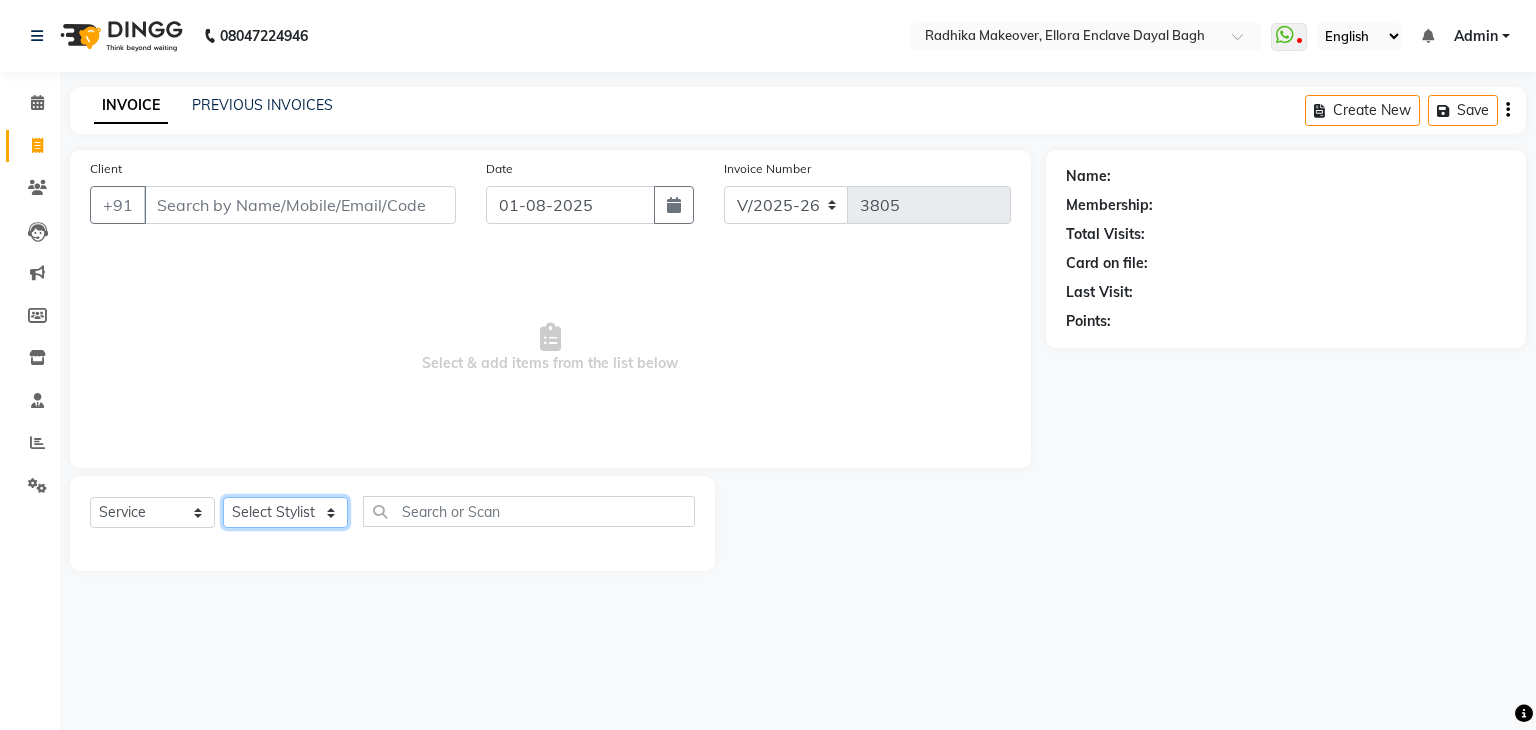 select on "53881" 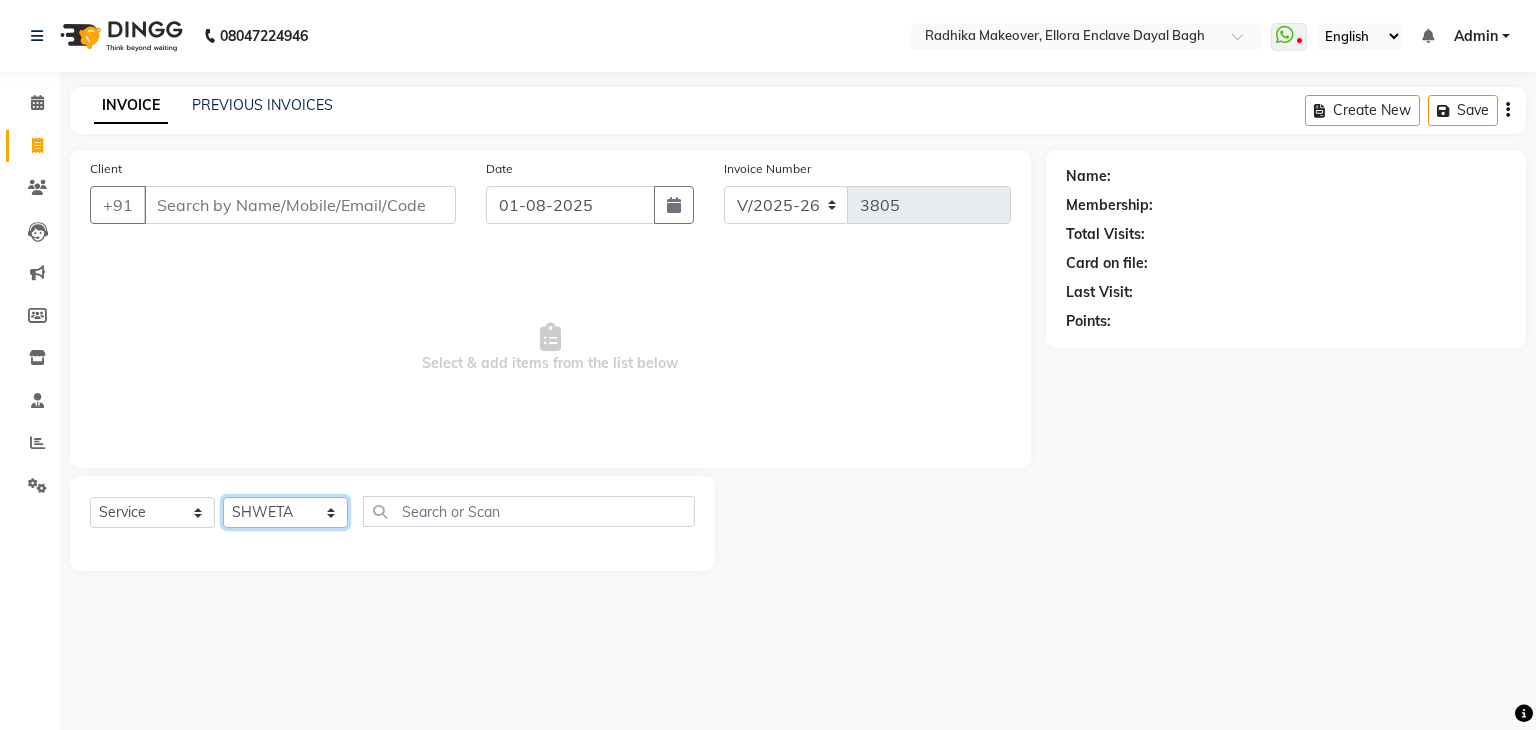 click on "Select Stylist AMAN DANISH SALMANI GOPAL PACHORI KANU KAVITA KIRAN KUMARI MEENU KUMARI NEHA NIKHIL CHAUDHARY Priya PRIYANKA YADAV RASHMI SANDHYA SHAGUFTA SHWETA SONA SAXENA SOUMYA TUSHAR OTWAL VINAY KUMAR" 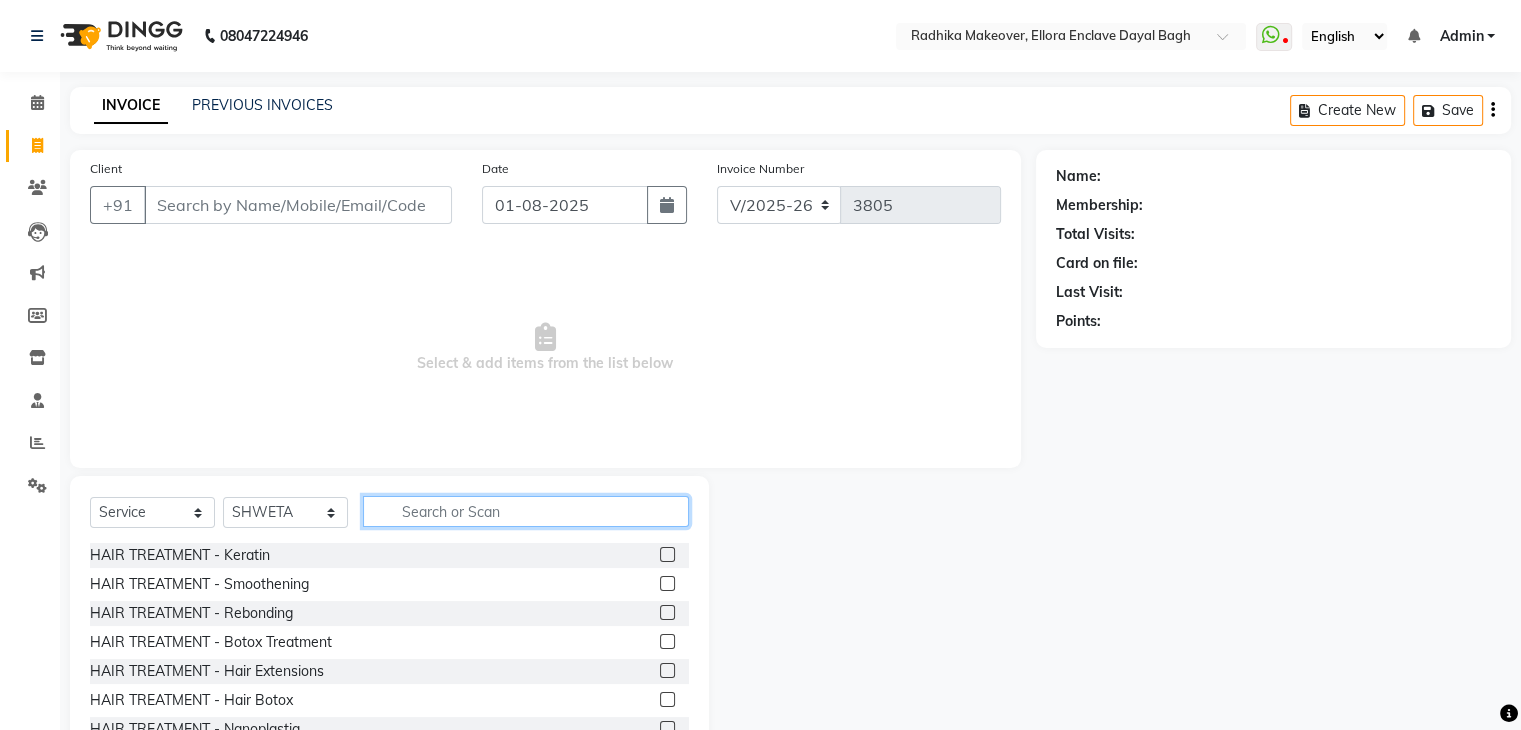 click 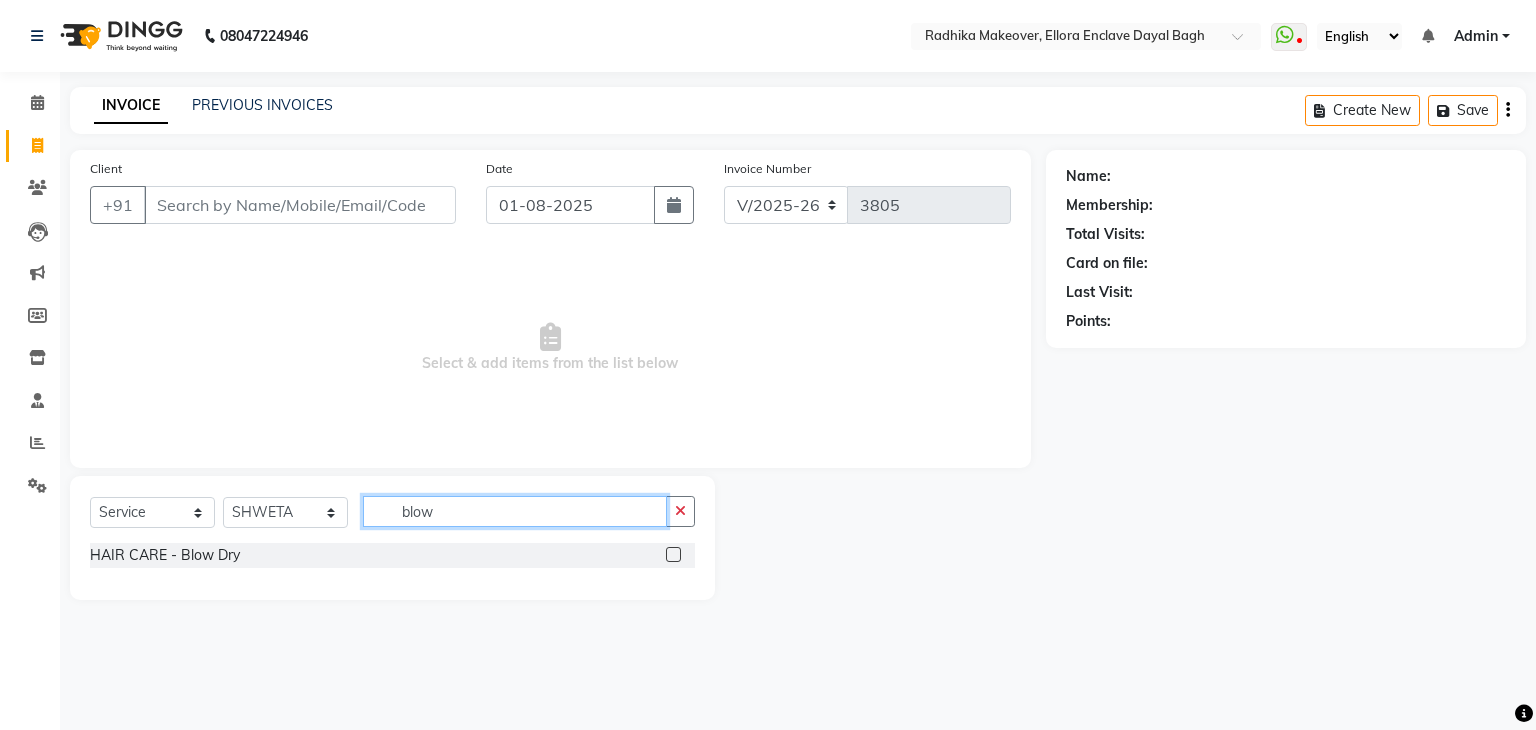 type on "blow" 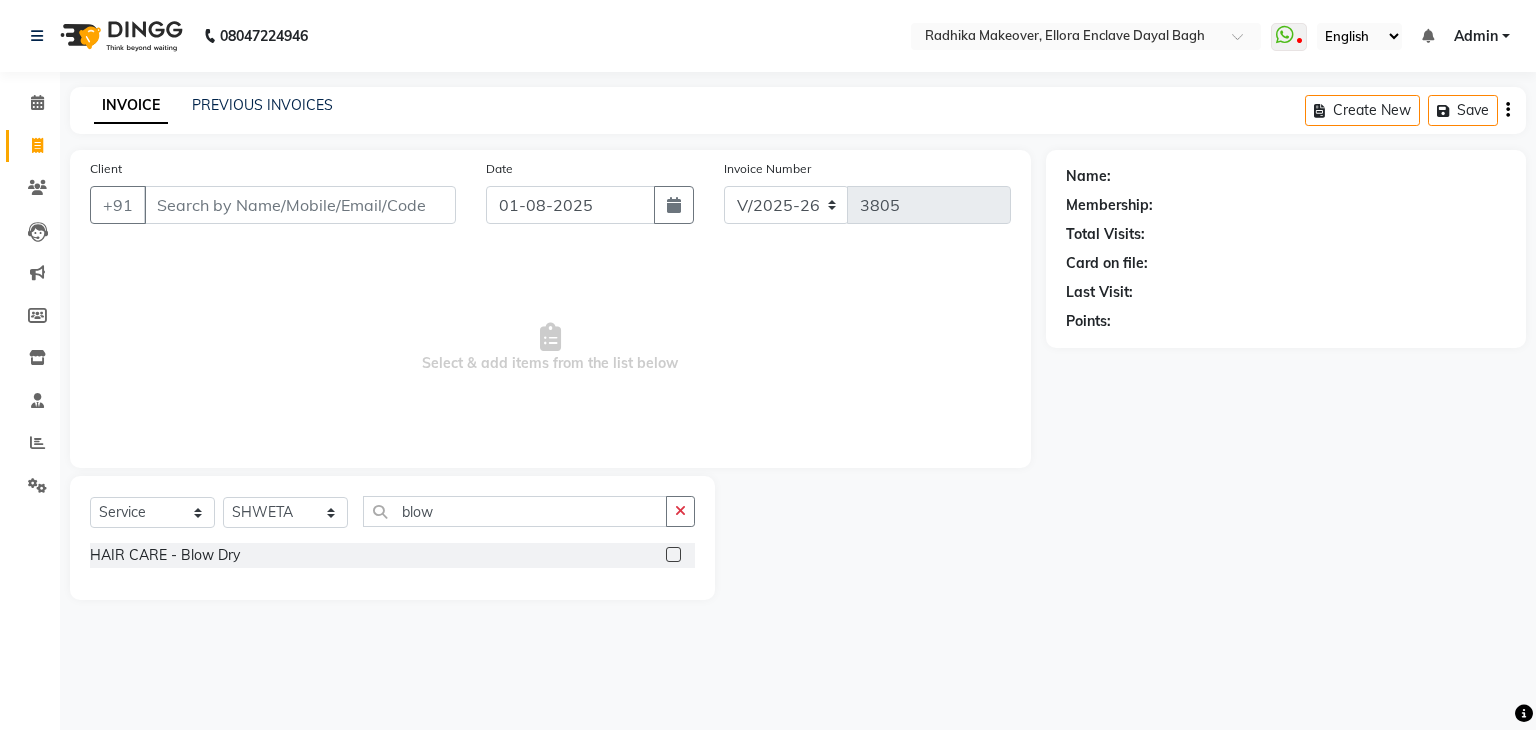 click 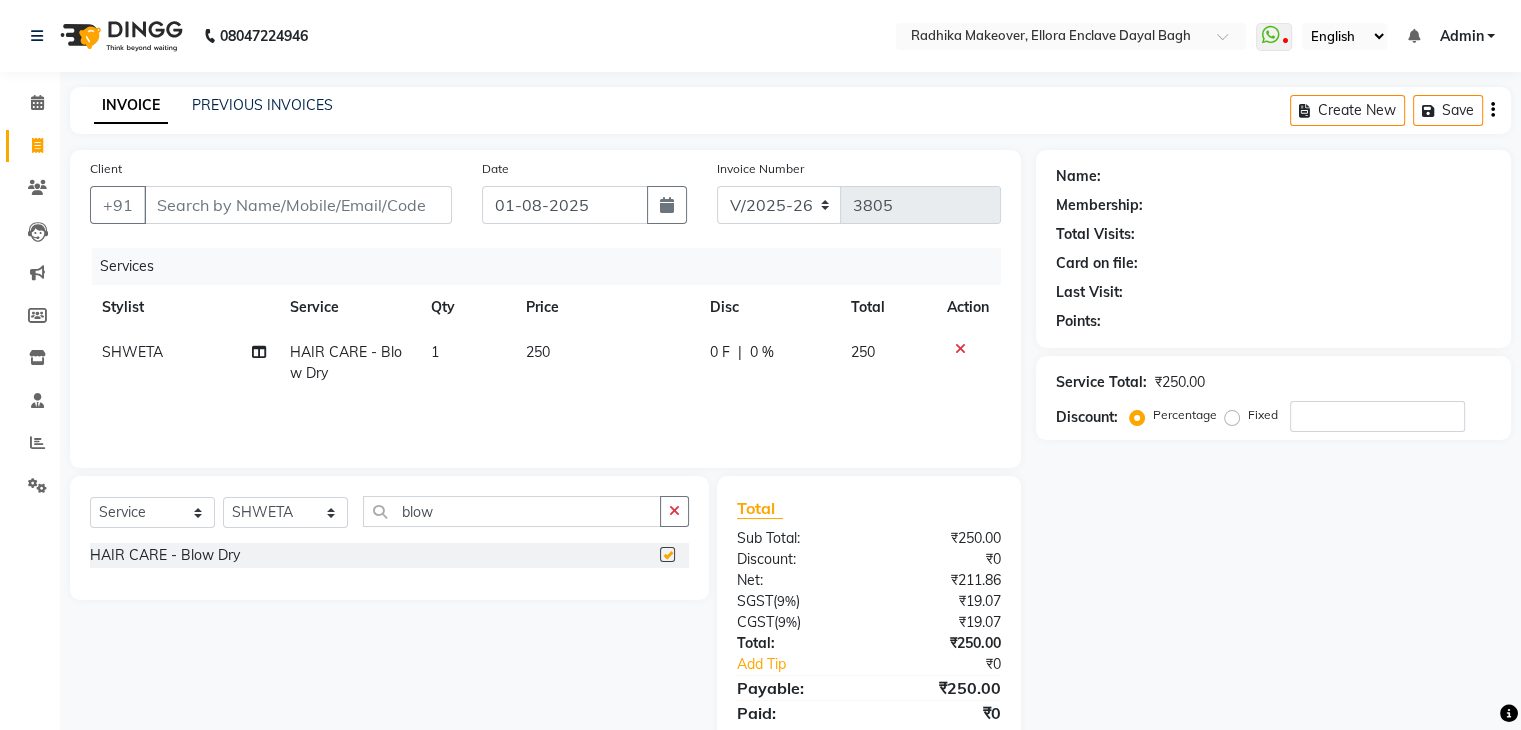 checkbox on "false" 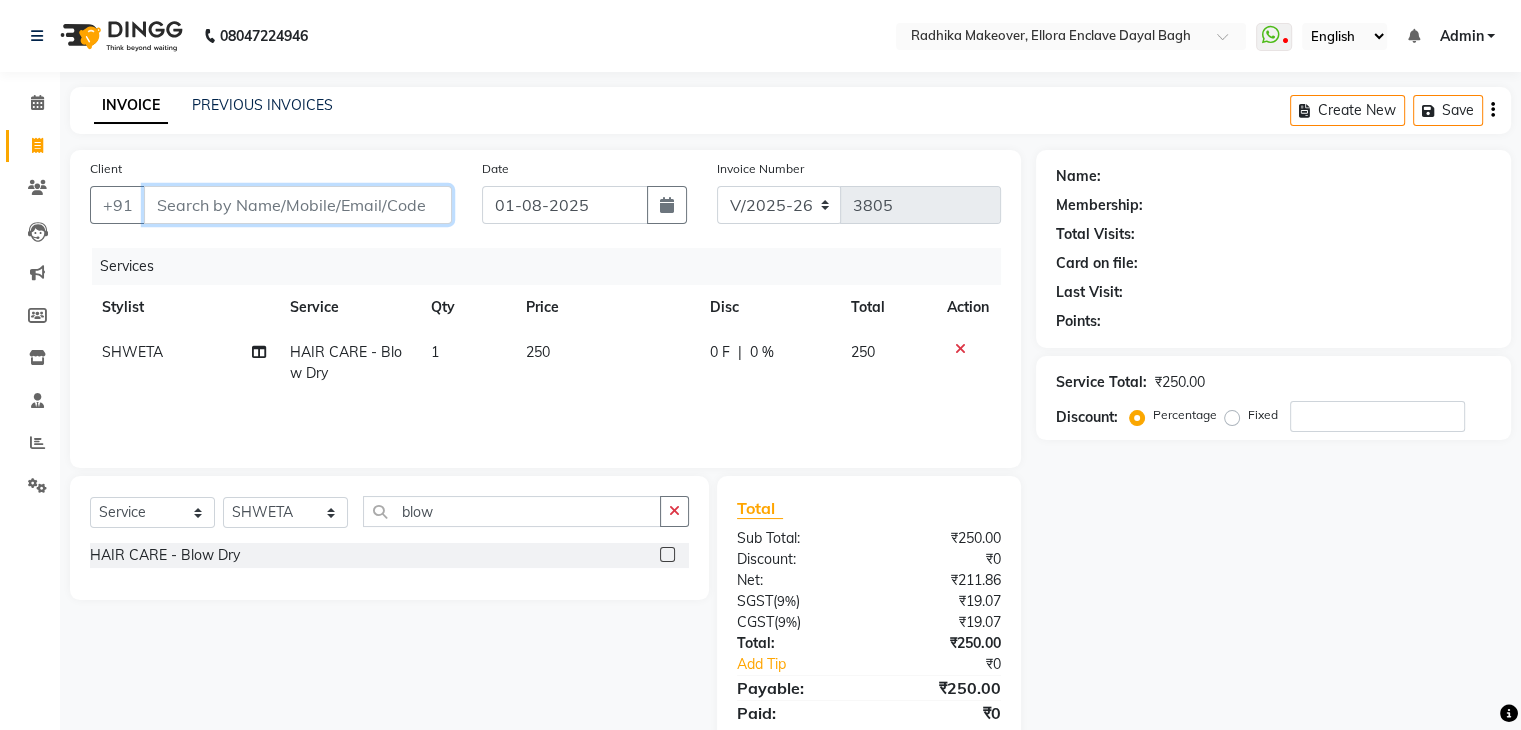 click on "Client" at bounding box center (298, 205) 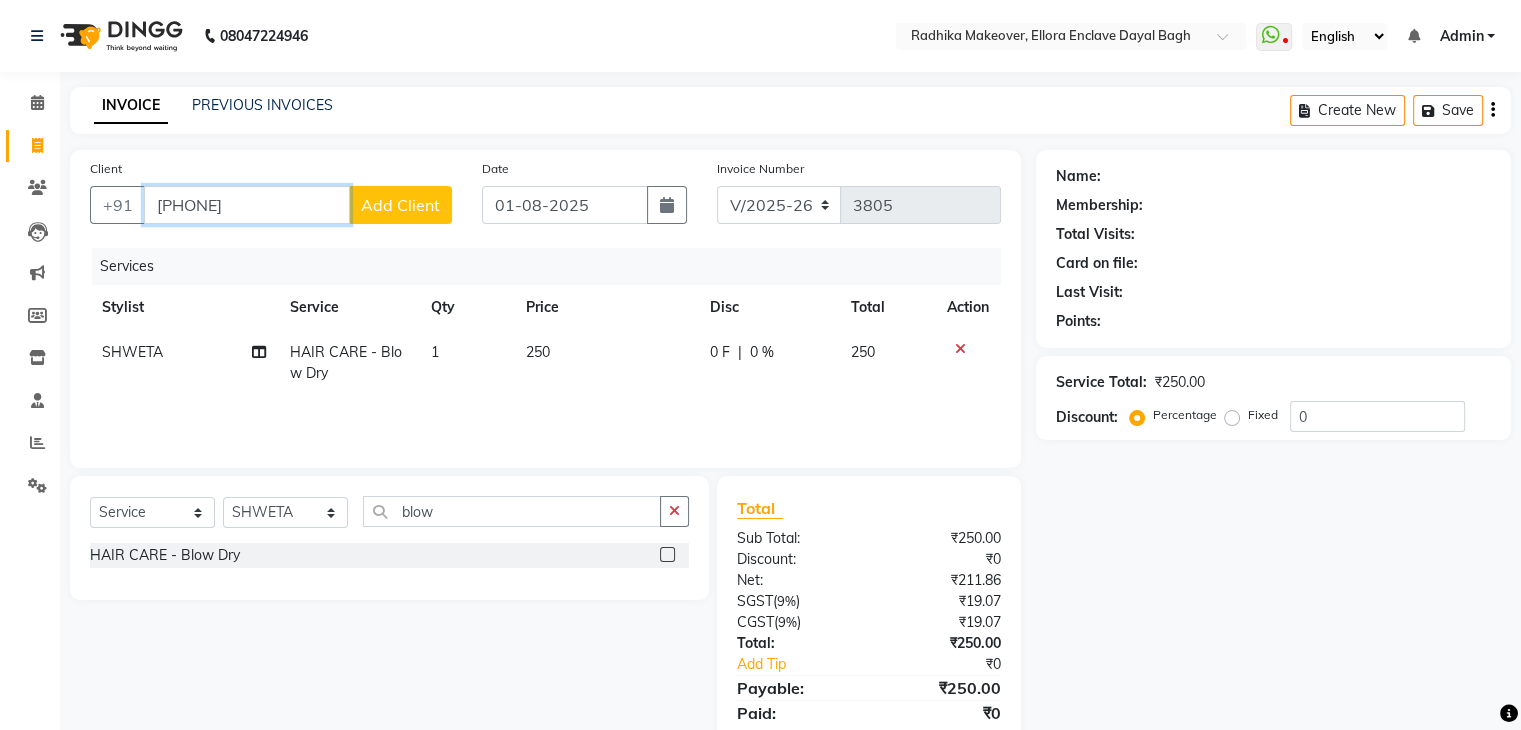 type on "8126453219" 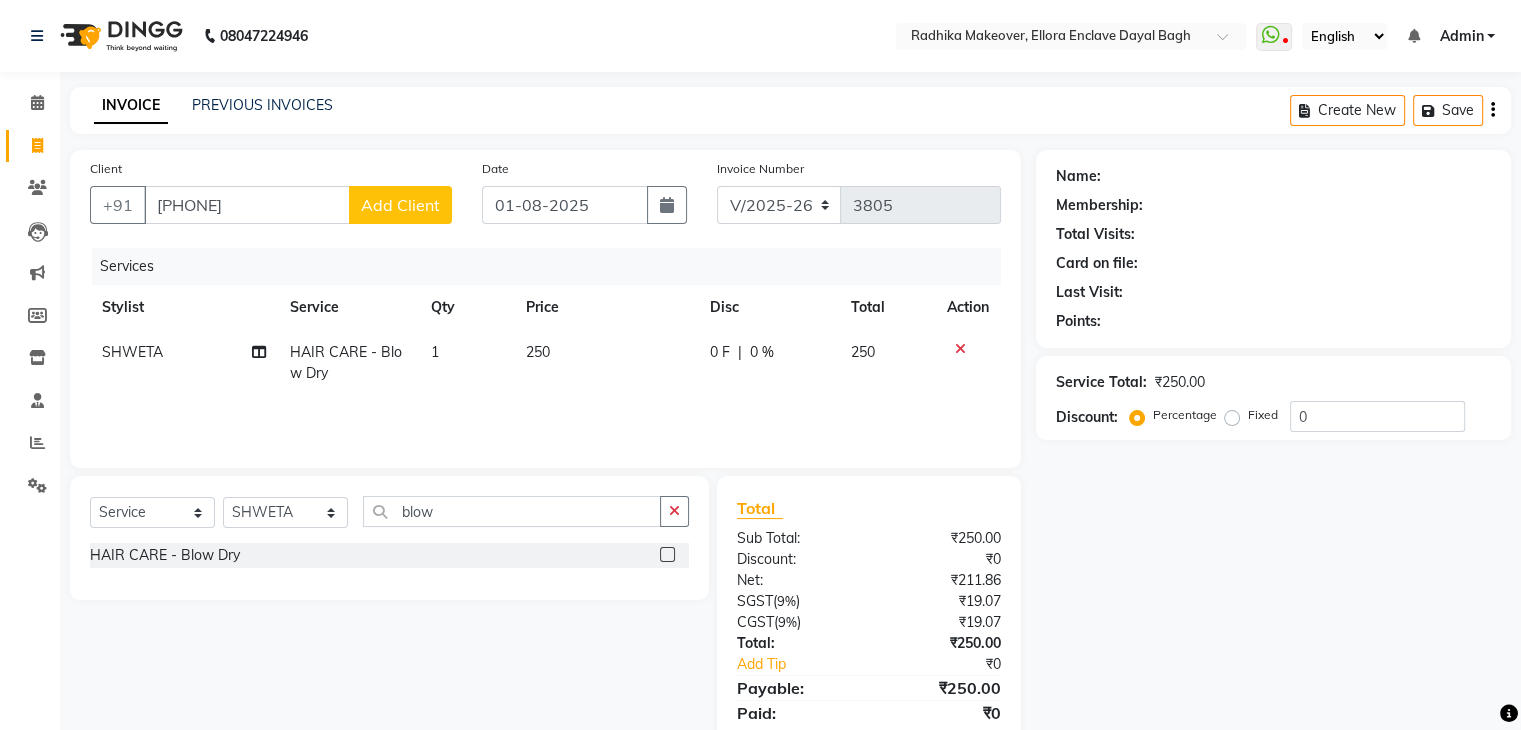 click on "Add Client" 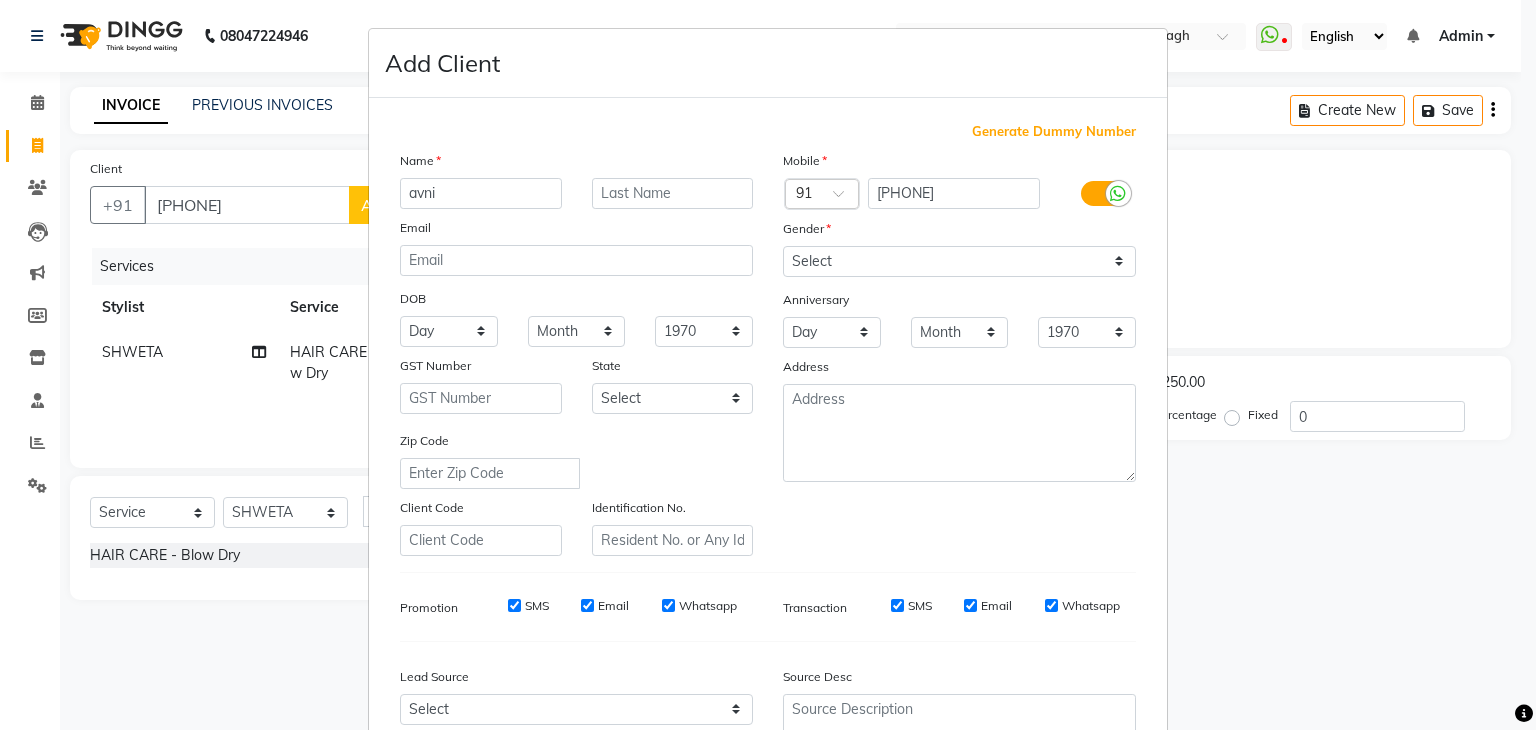 type on "avni" 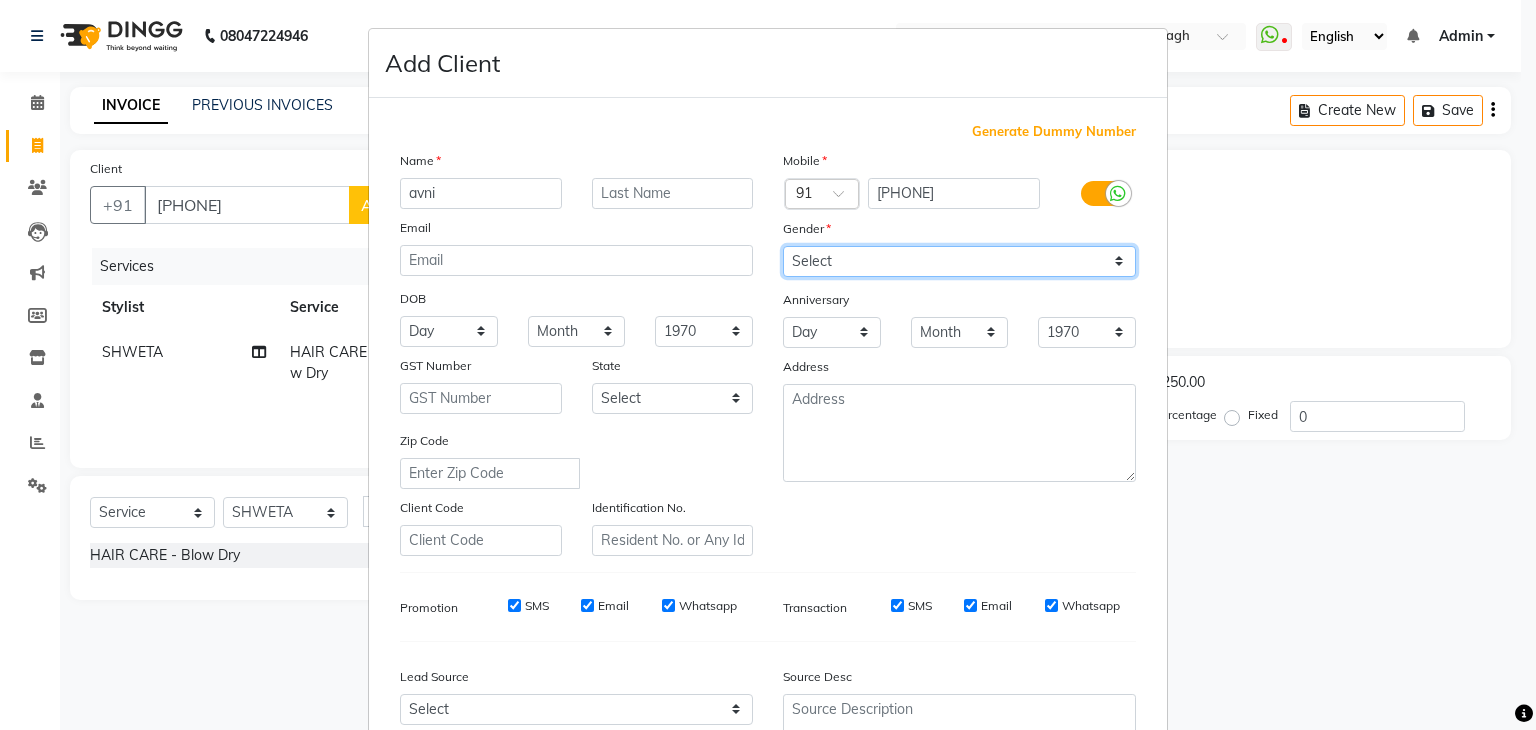 click on "Select Male Female Other Prefer Not To Say" at bounding box center [959, 261] 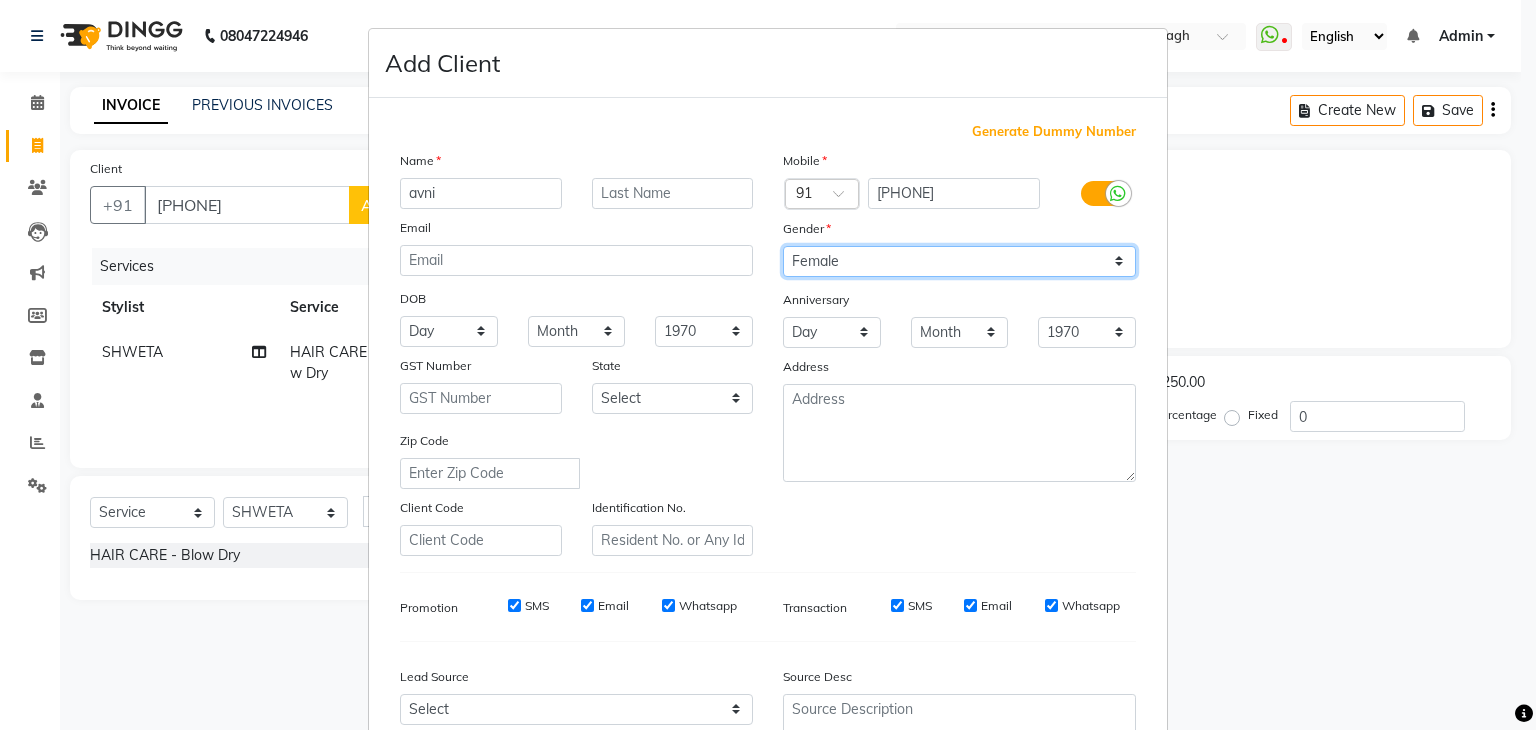 click on "Select Male Female Other Prefer Not To Say" at bounding box center (959, 261) 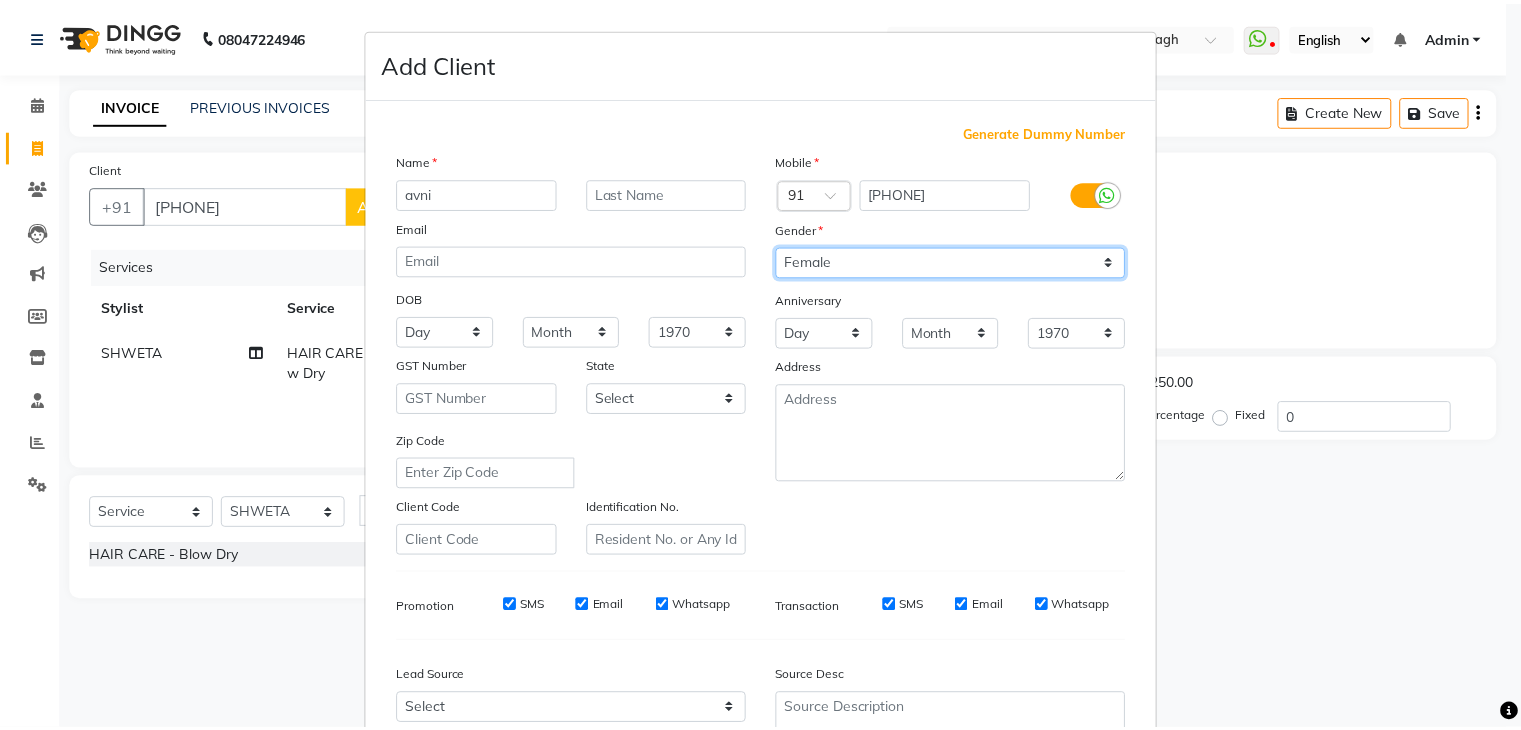 scroll, scrollTop: 203, scrollLeft: 0, axis: vertical 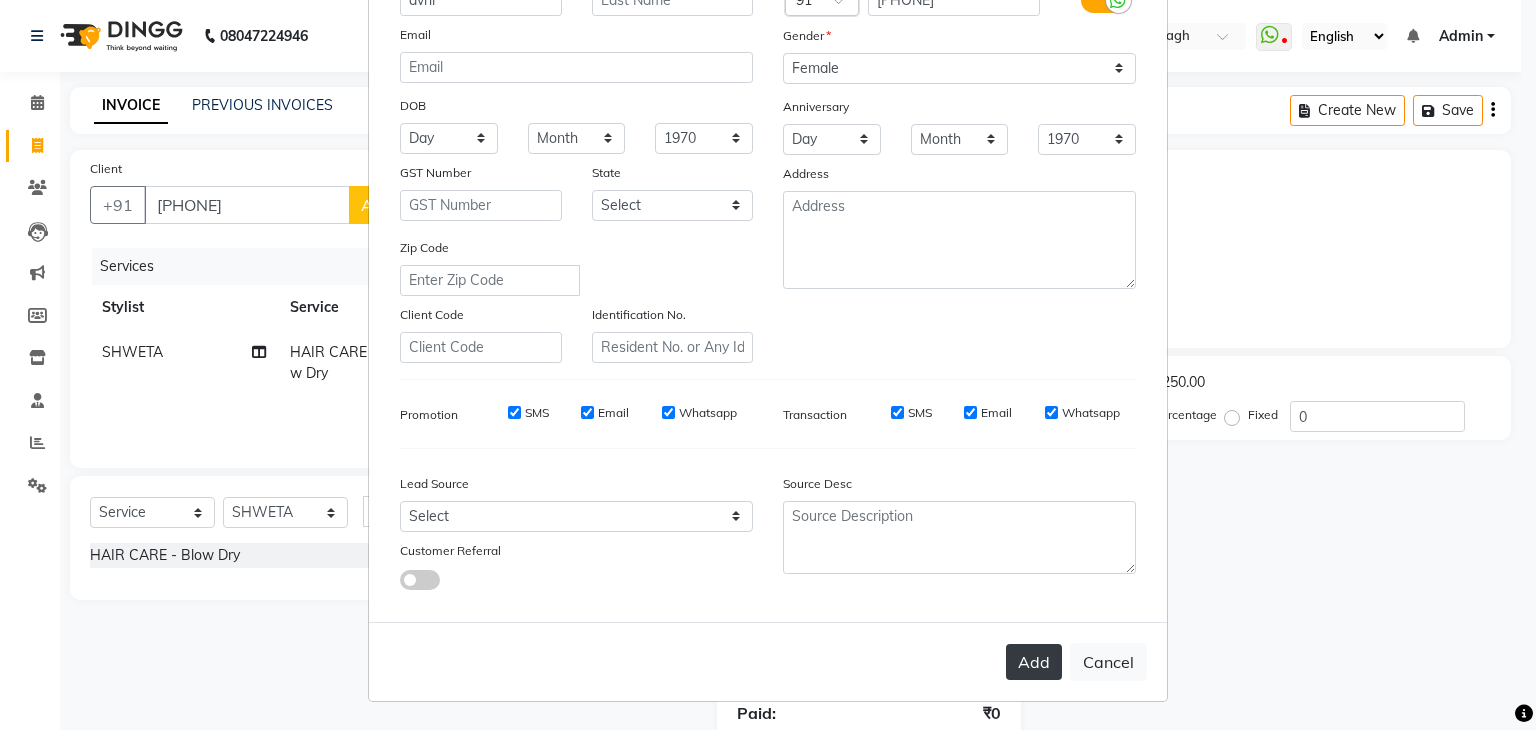 click on "Add" at bounding box center [1034, 662] 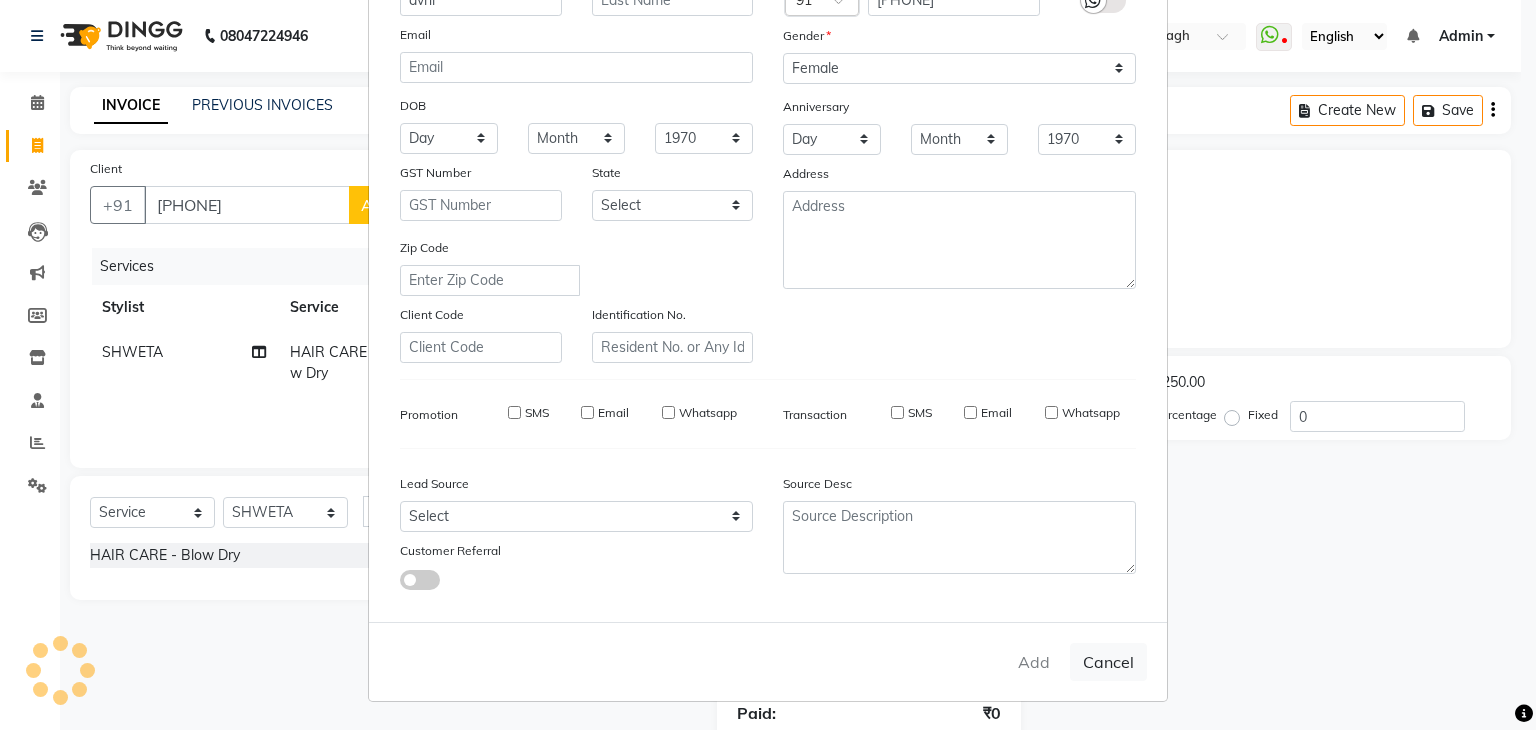 type 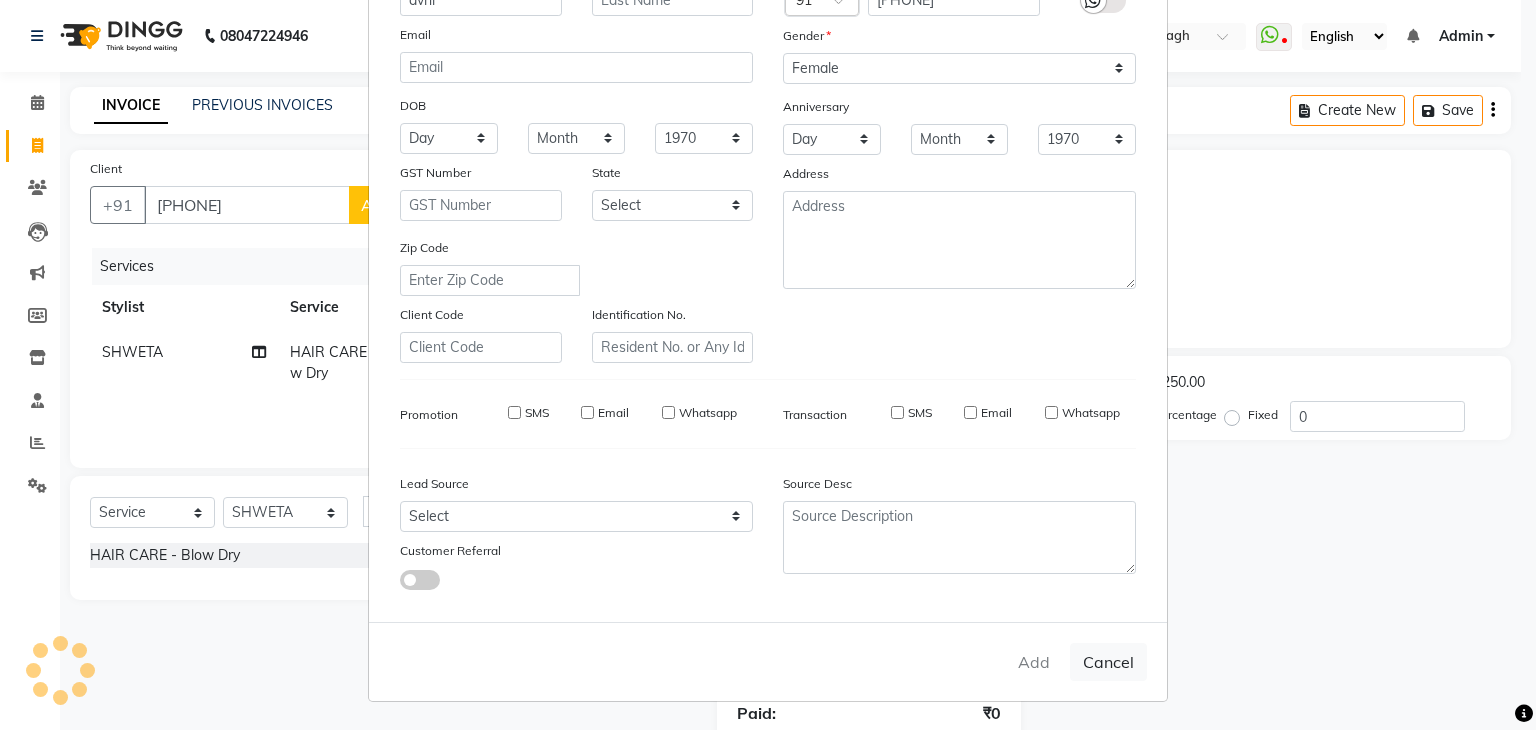 select 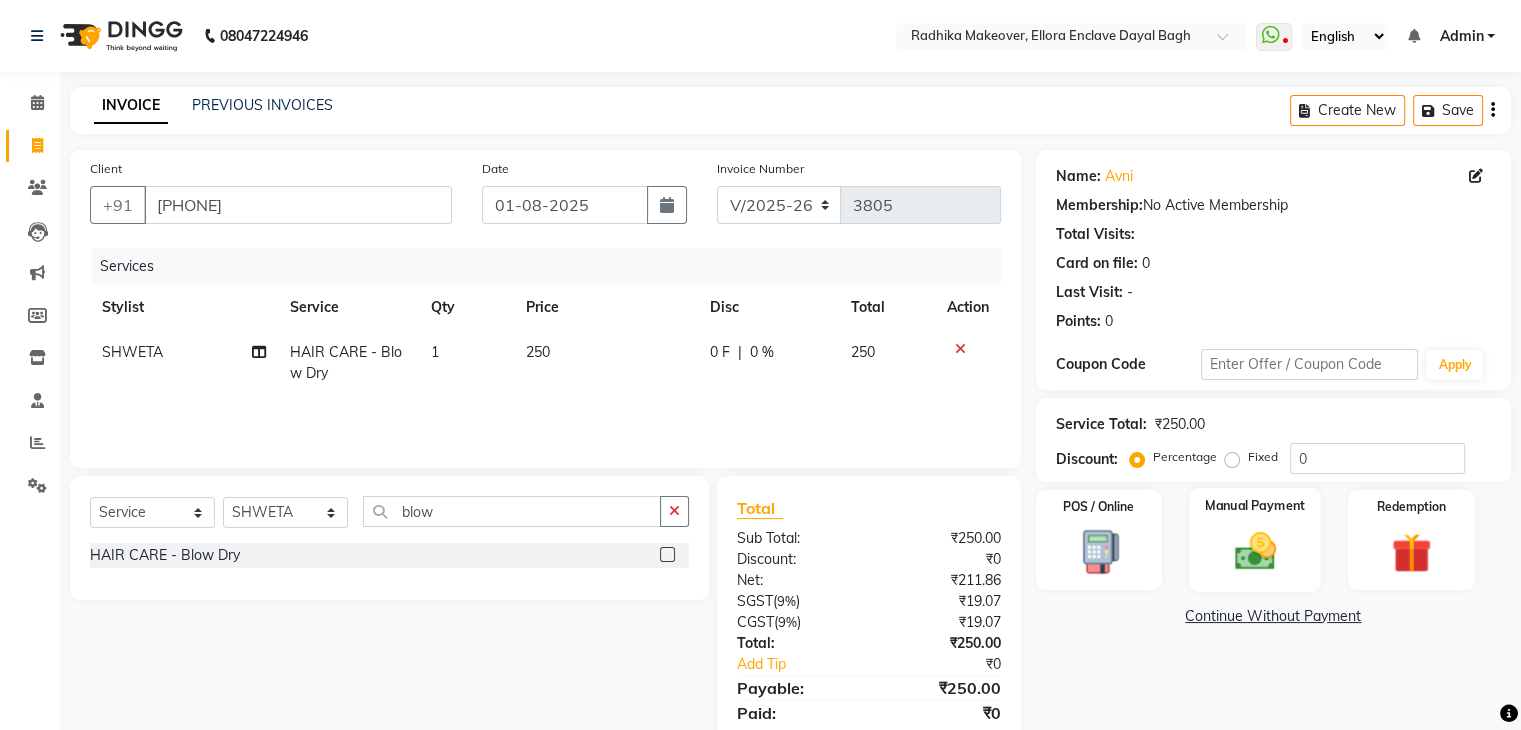 click 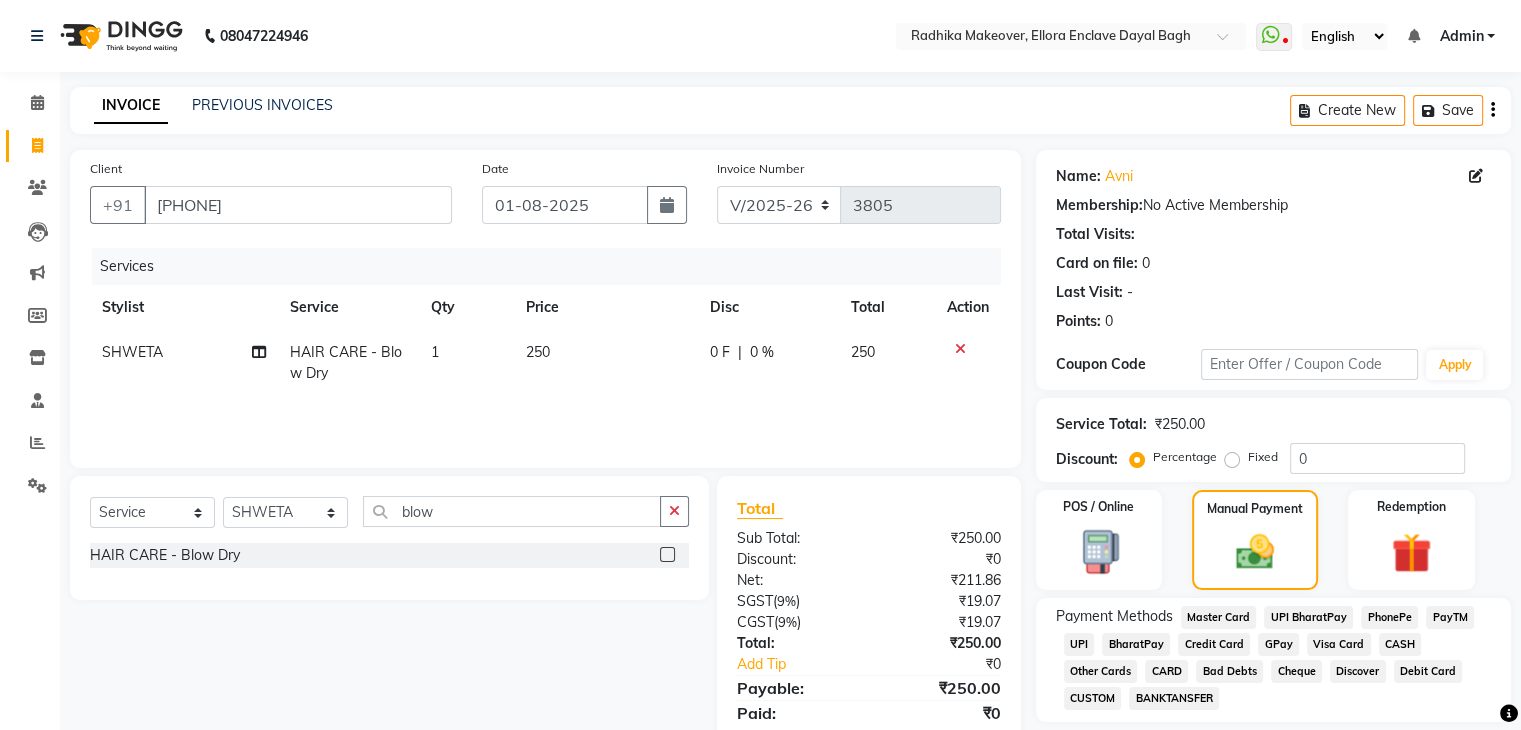 click on "UPI" 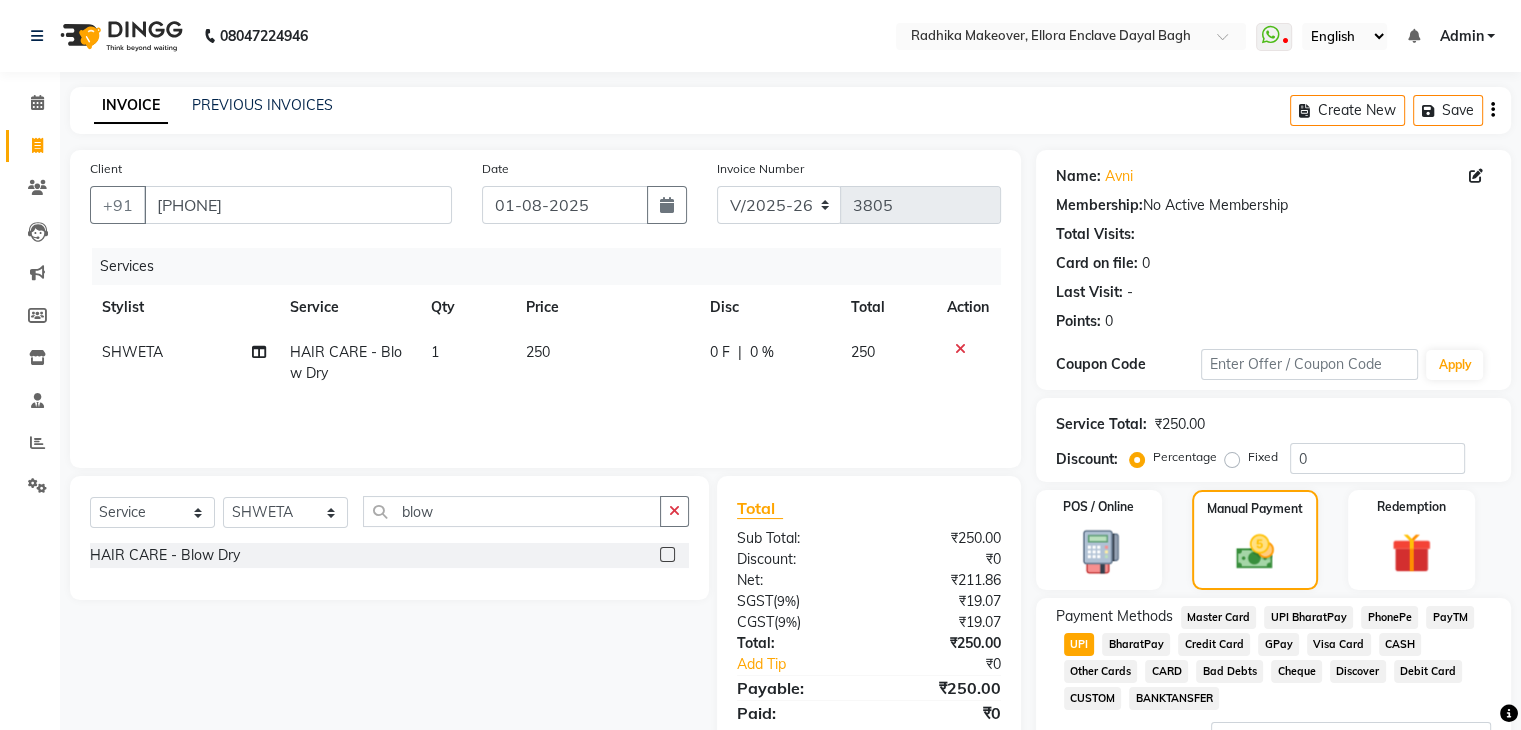 scroll, scrollTop: 172, scrollLeft: 0, axis: vertical 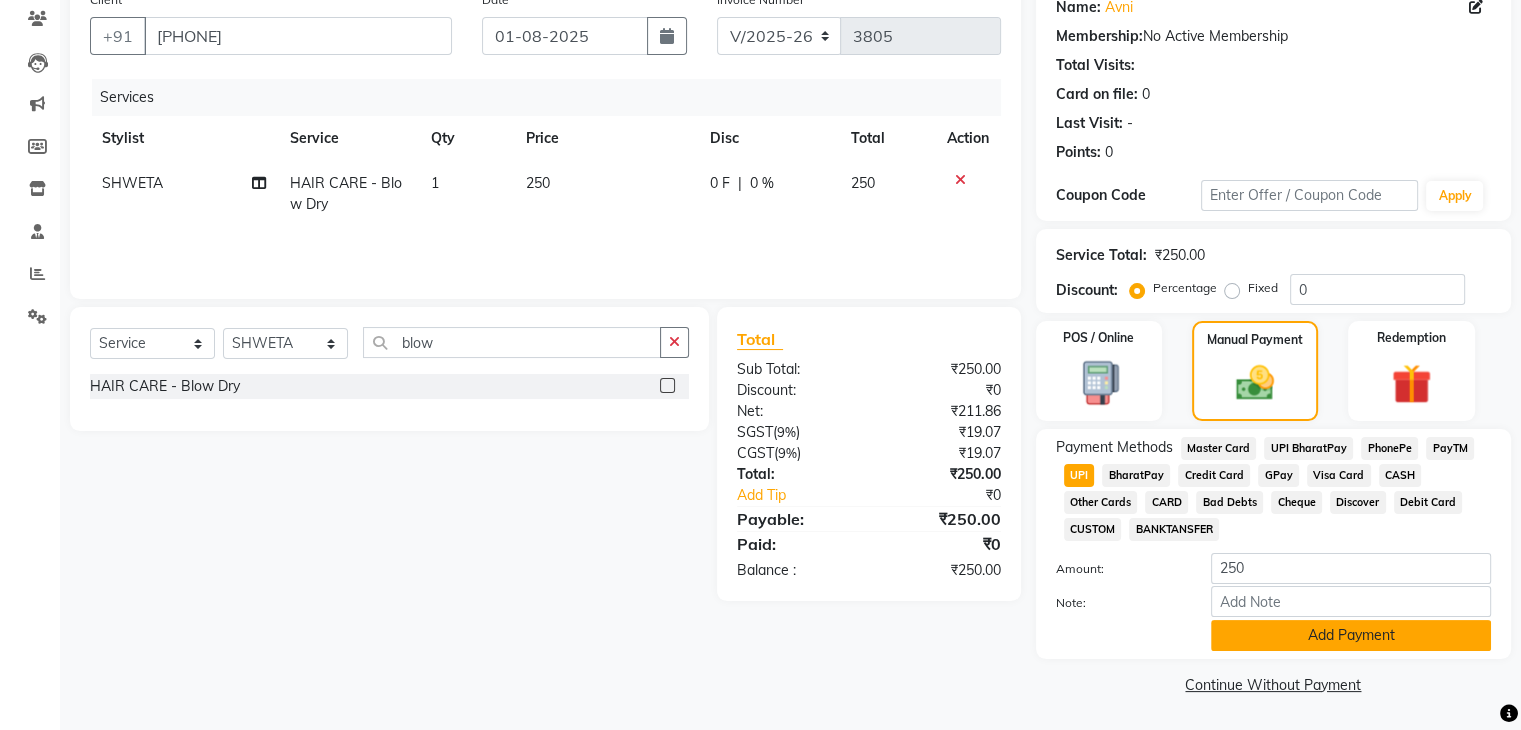 click on "Add Payment" 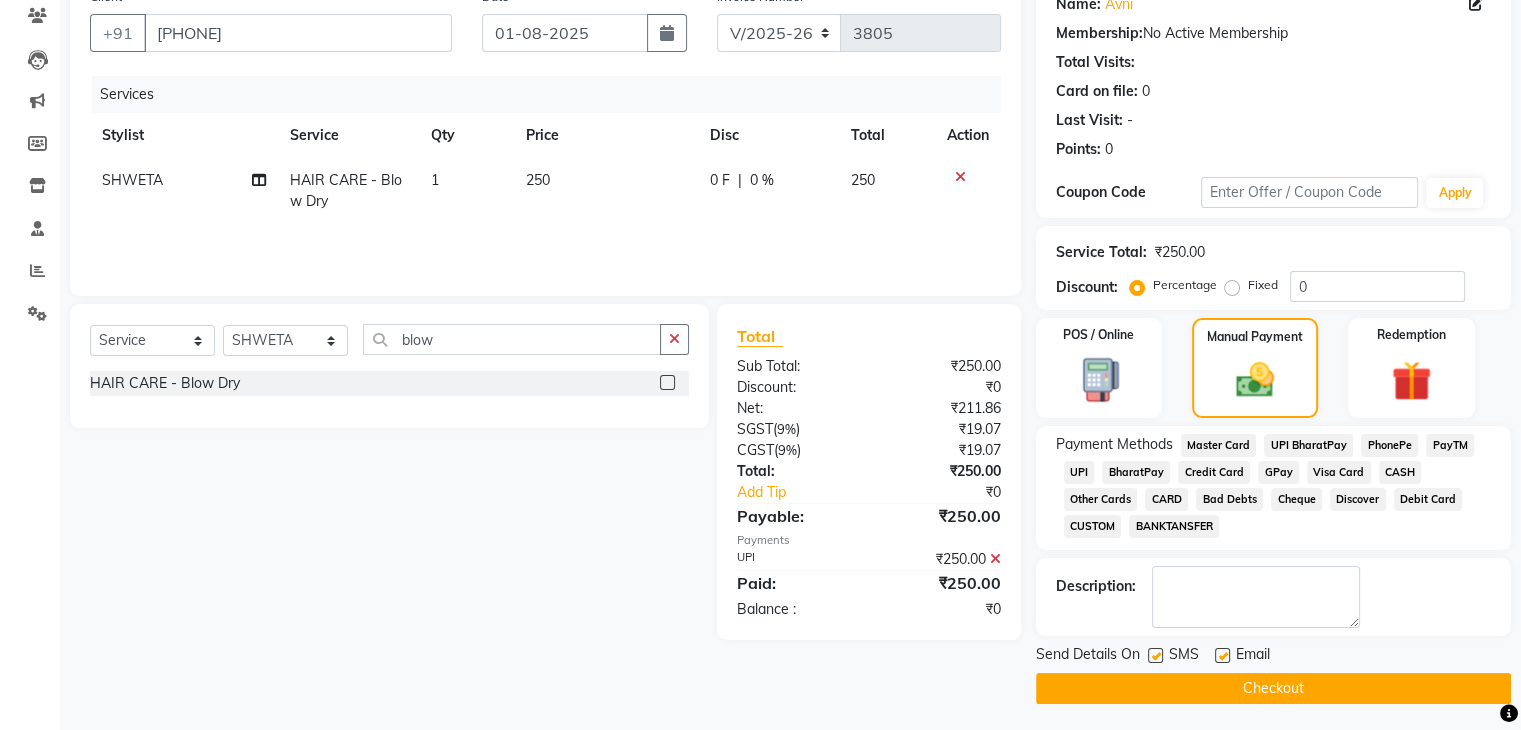 click on "Checkout" 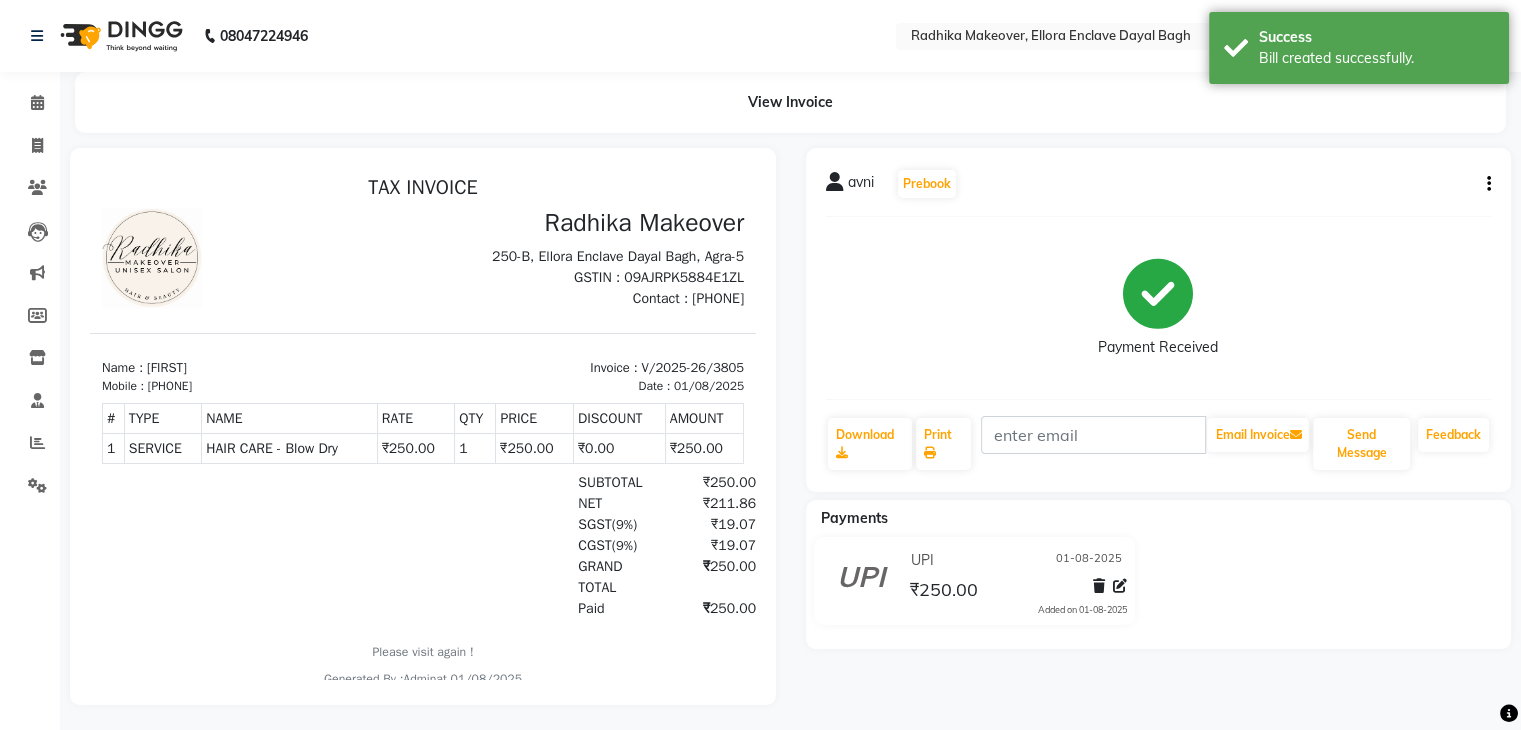 scroll, scrollTop: 0, scrollLeft: 0, axis: both 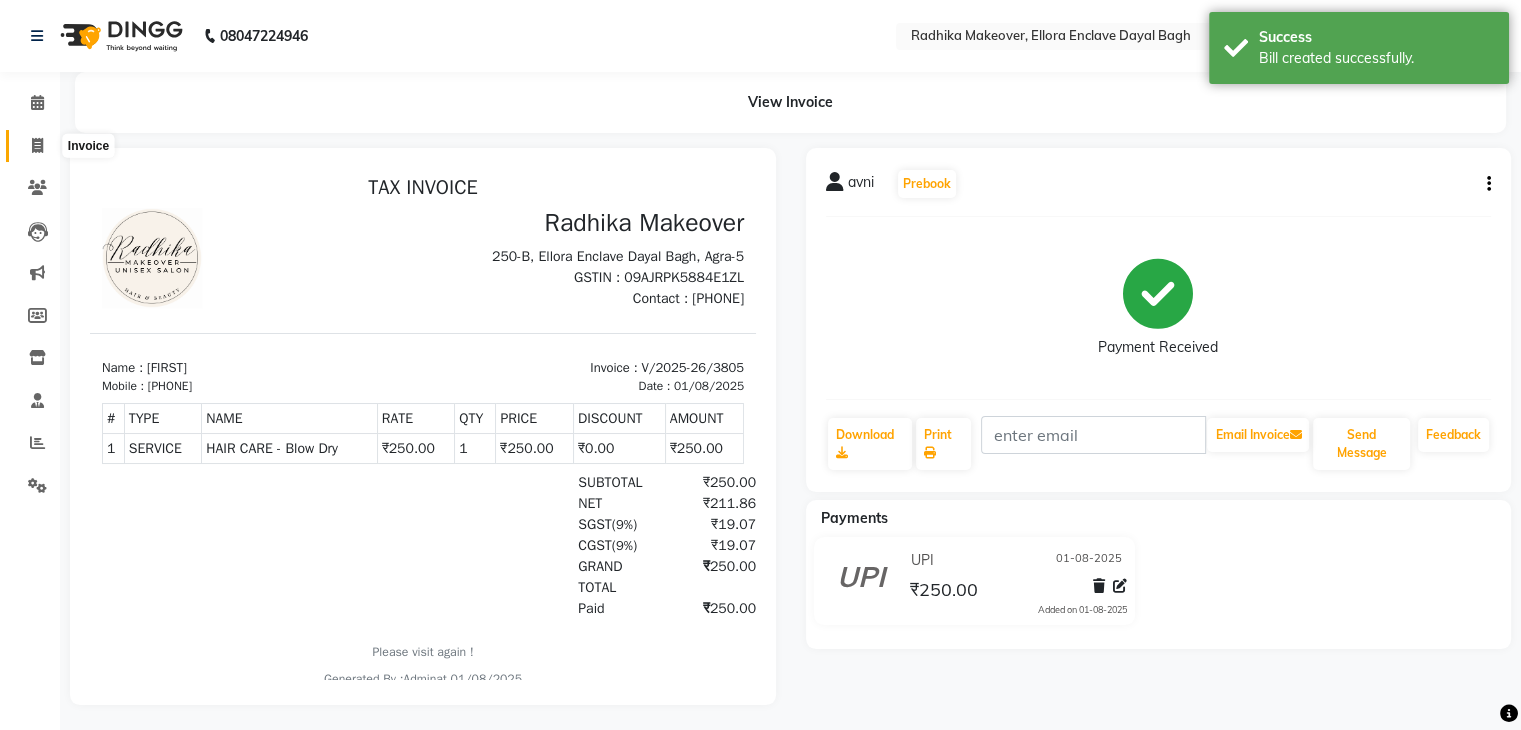 click 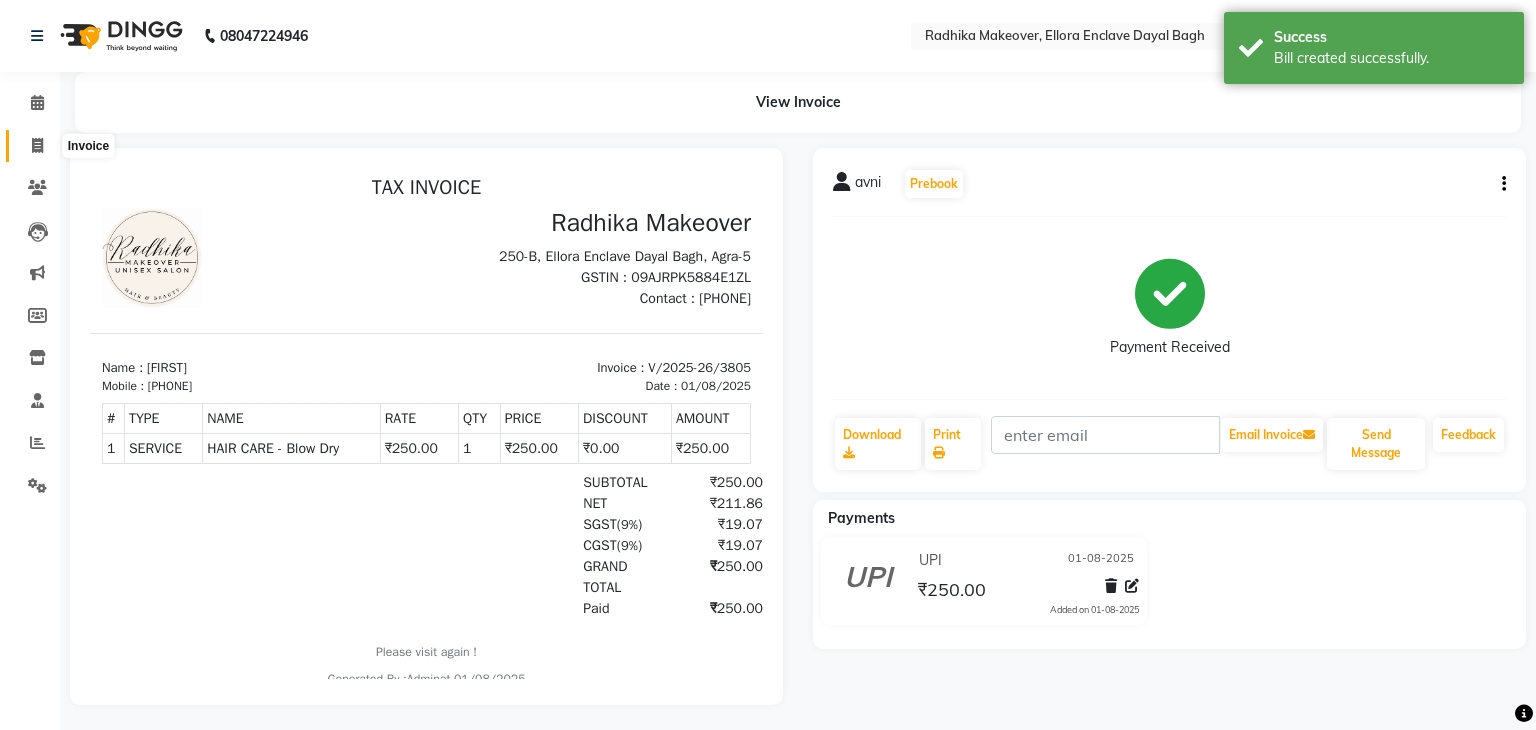 select on "service" 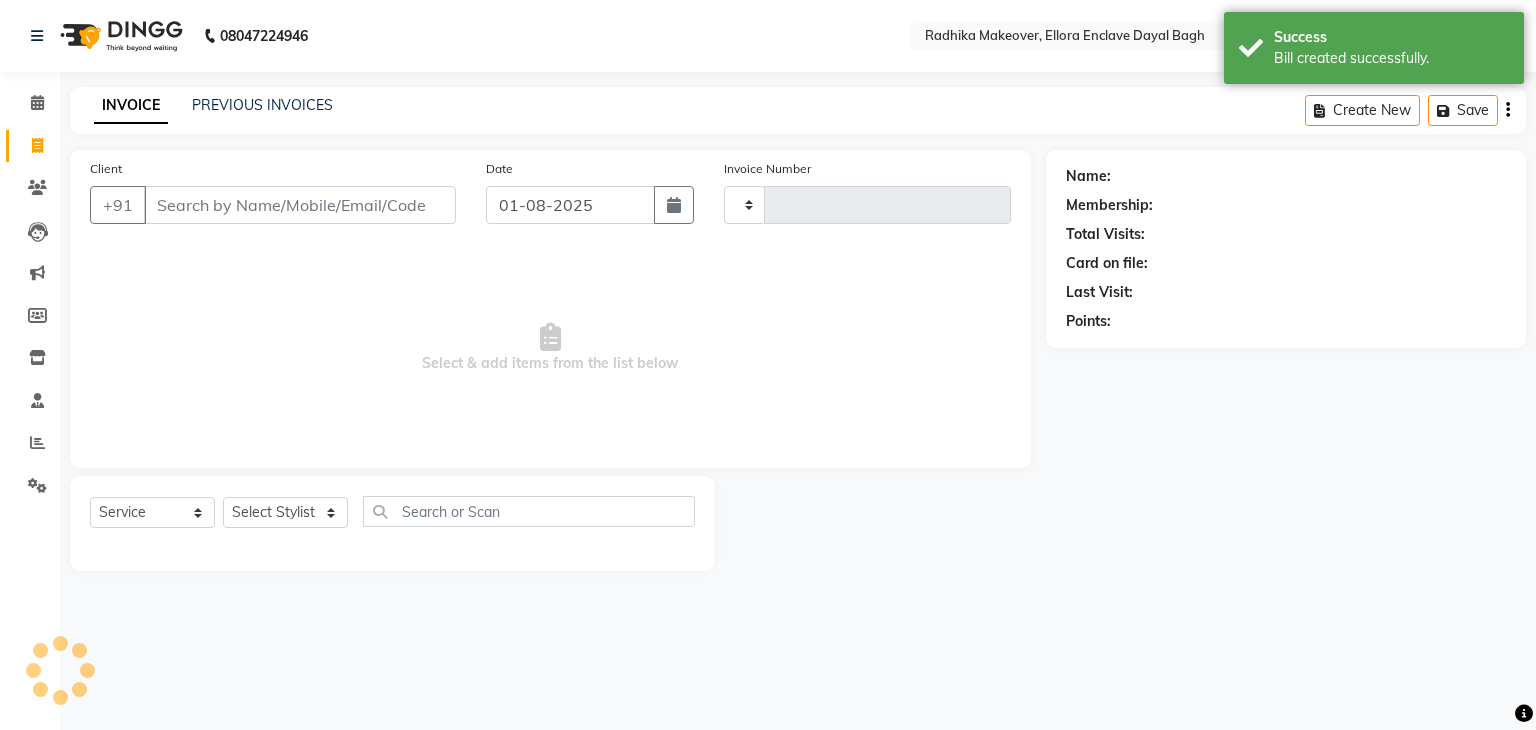 type on "3806" 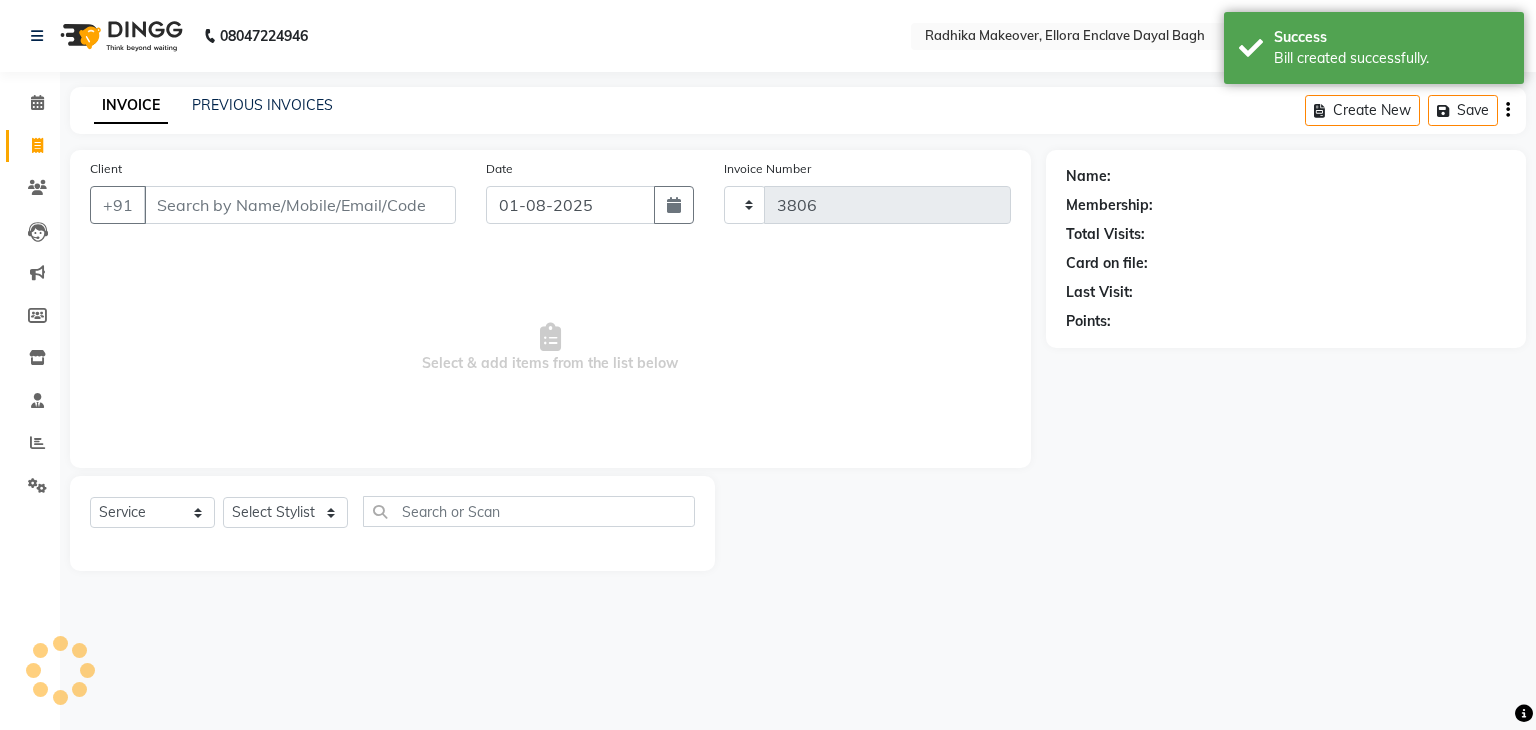select on "6880" 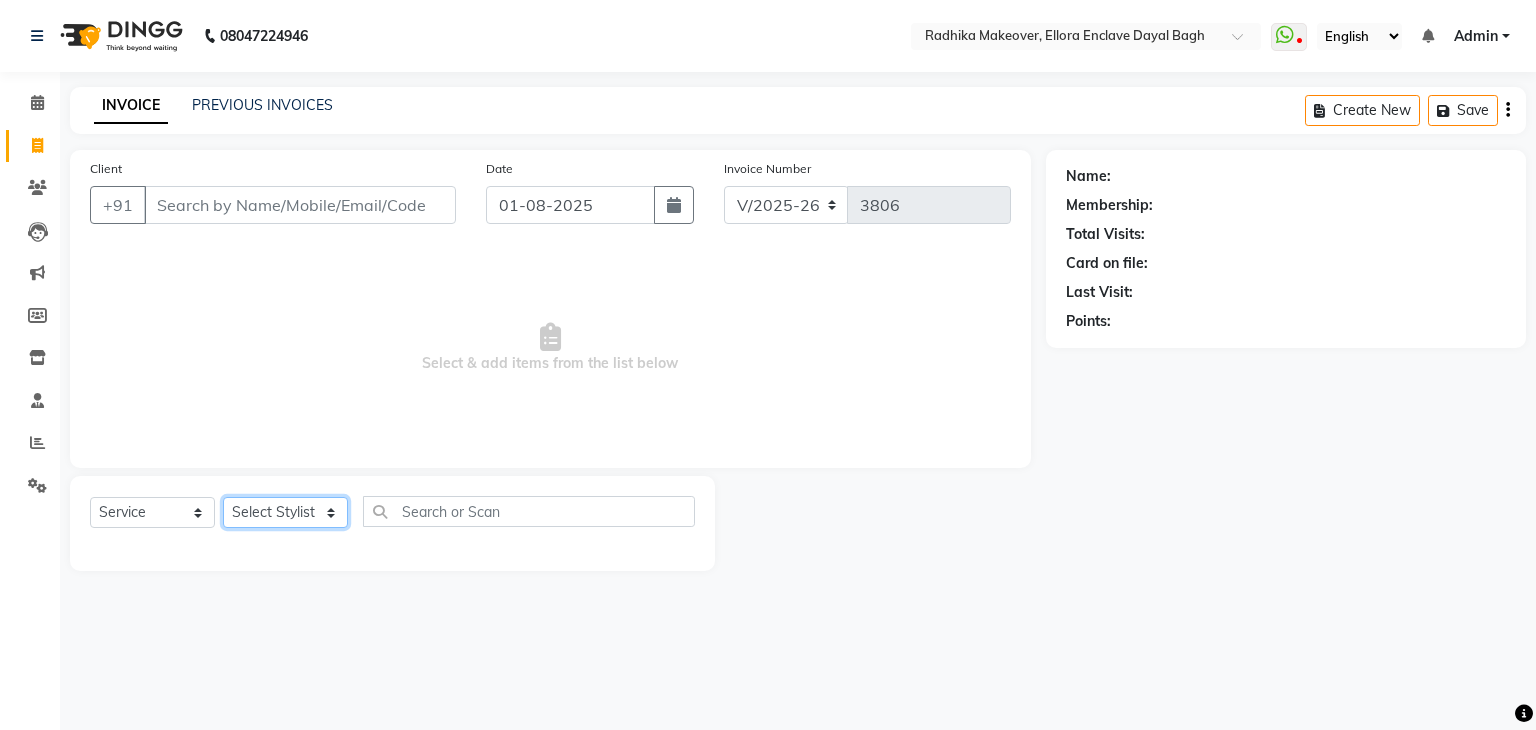 click on "Select Stylist AMAN DANISH SALMANI GOPAL PACHORI KANU KAVITA KIRAN KUMARI MEENU KUMARI NEHA NIKHIL CHAUDHARY Priya PRIYANKA YADAV RASHMI SANDHYA SHAGUFTA SHWETA SONA SAXENA SOUMYA TUSHAR OTWAL VINAY KUMAR" 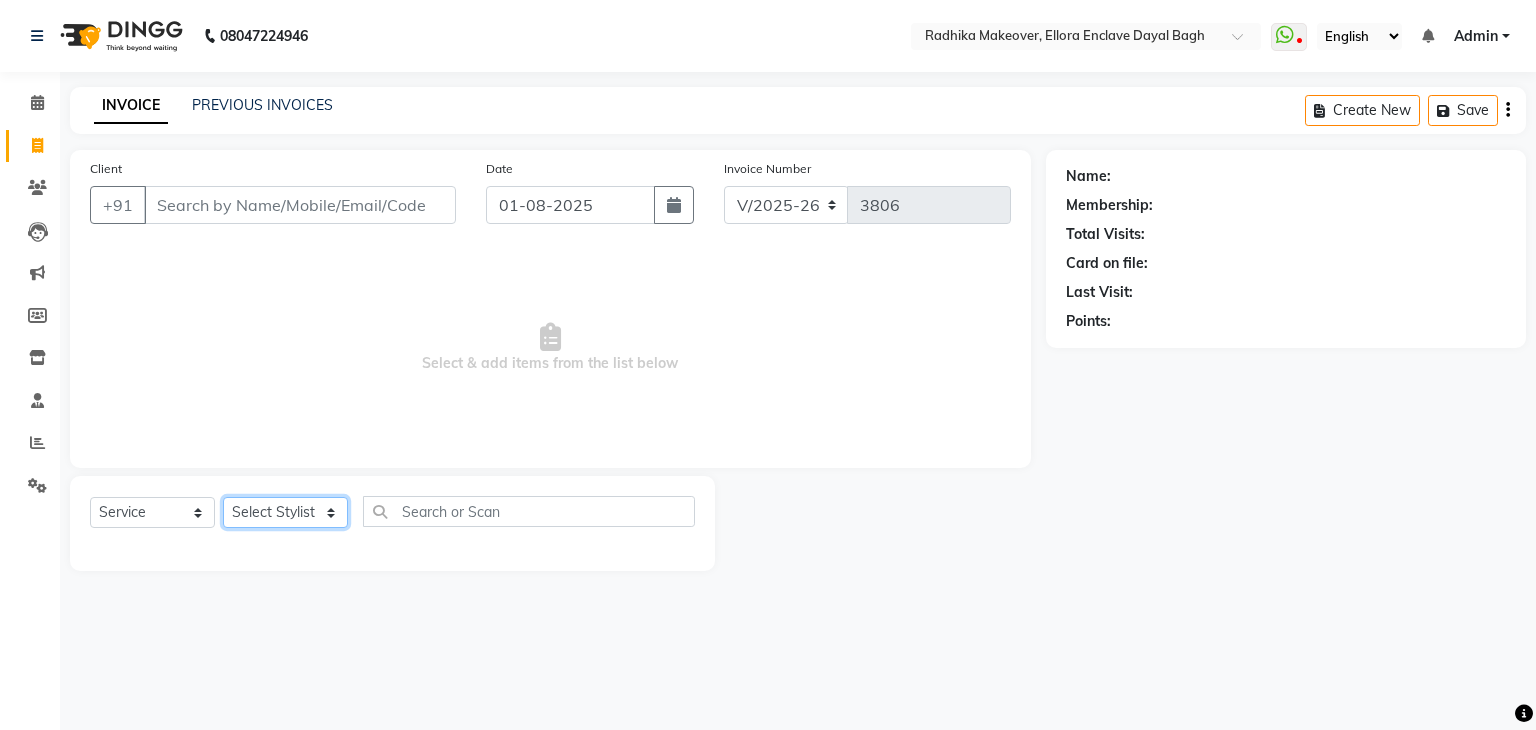 select on "53879" 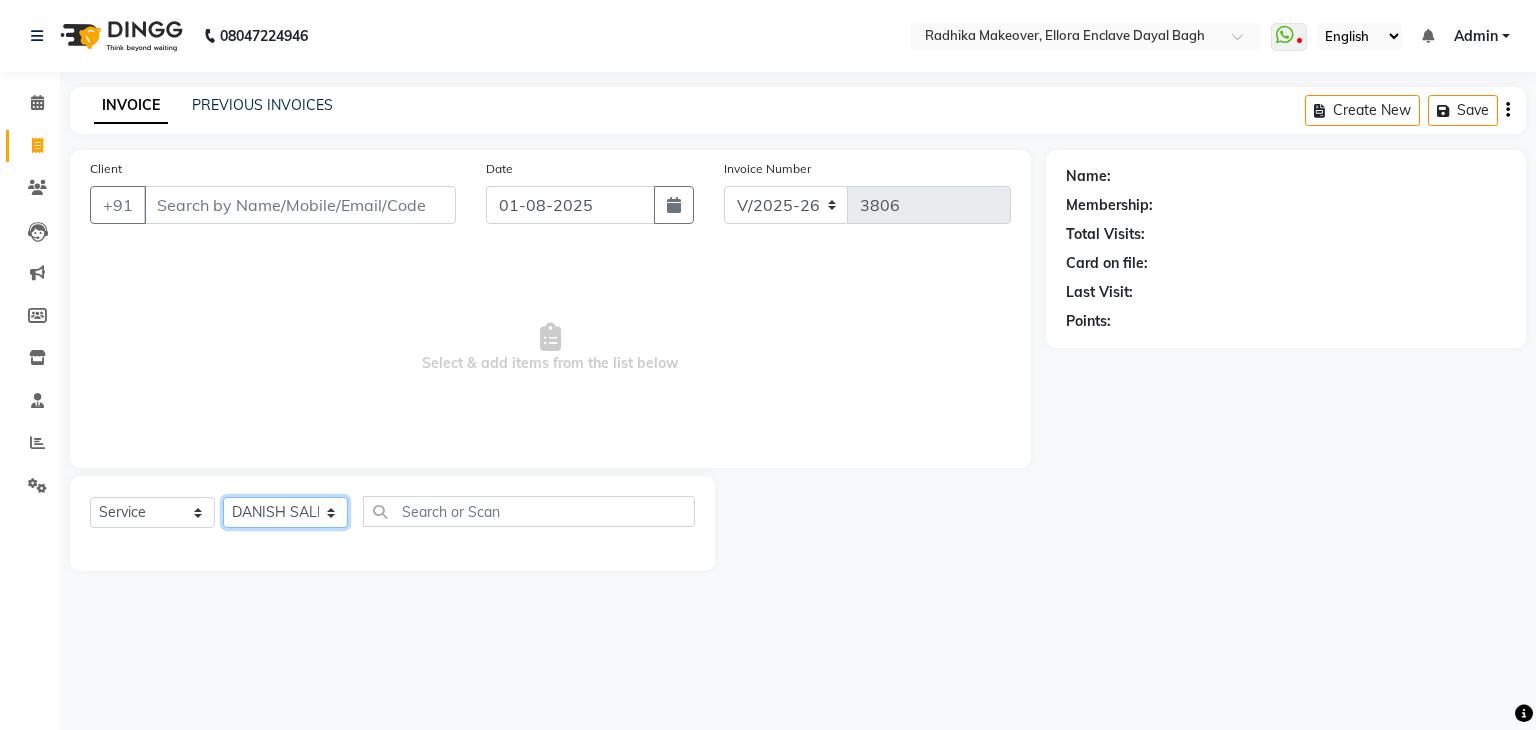 click on "Select Stylist AMAN DANISH SALMANI GOPAL PACHORI KANU KAVITA KIRAN KUMARI MEENU KUMARI NEHA NIKHIL CHAUDHARY Priya PRIYANKA YADAV RASHMI SANDHYA SHAGUFTA SHWETA SONA SAXENA SOUMYA TUSHAR OTWAL VINAY KUMAR" 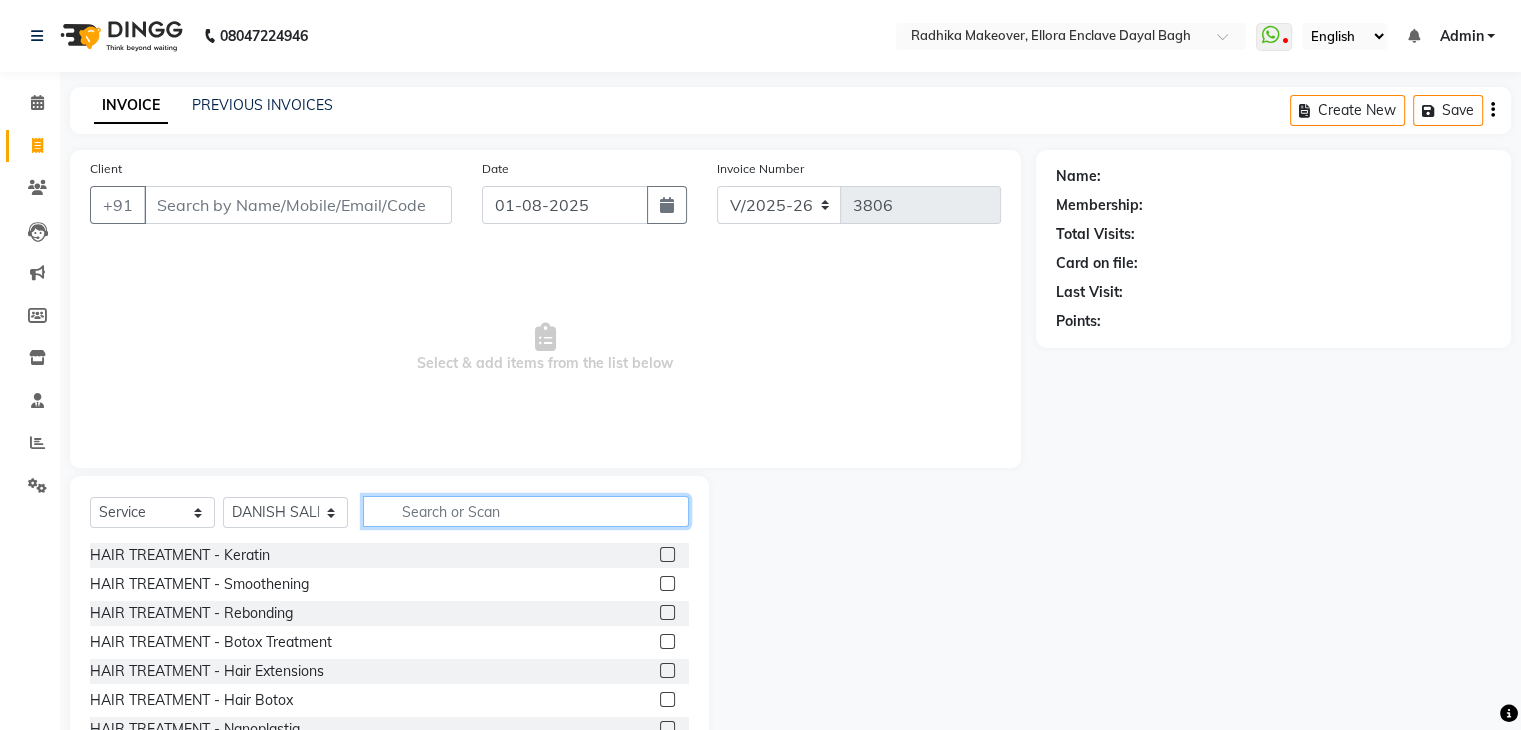 click 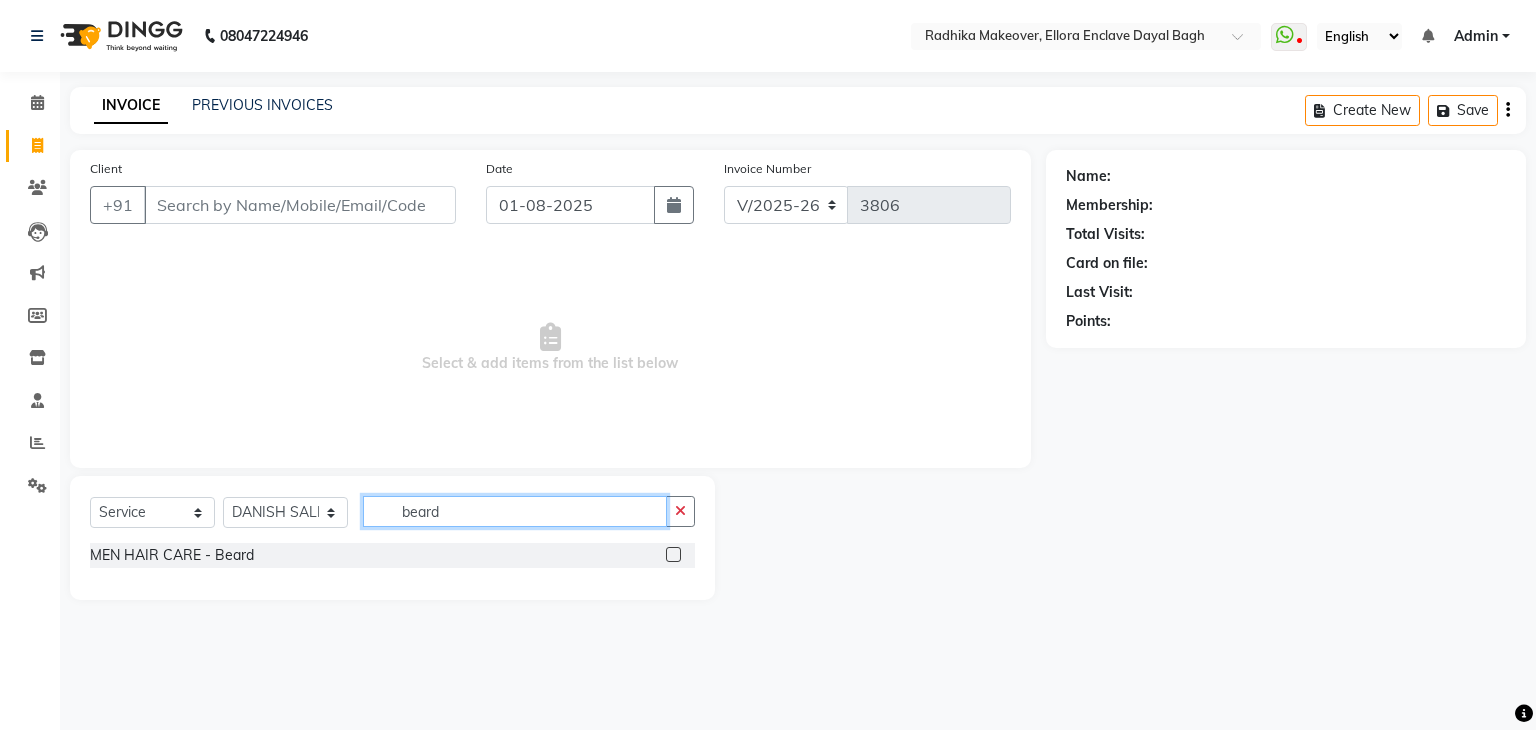 type on "beard" 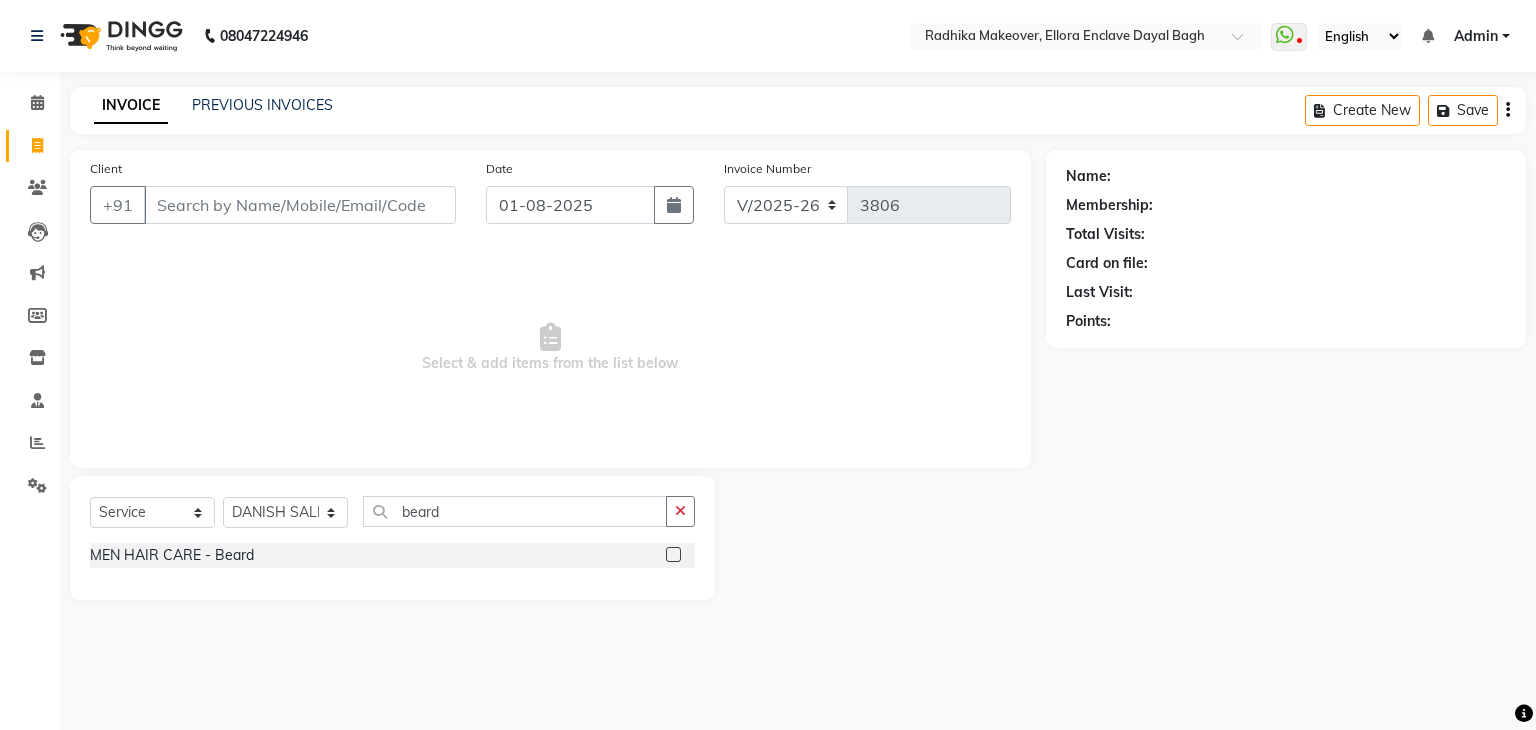 click 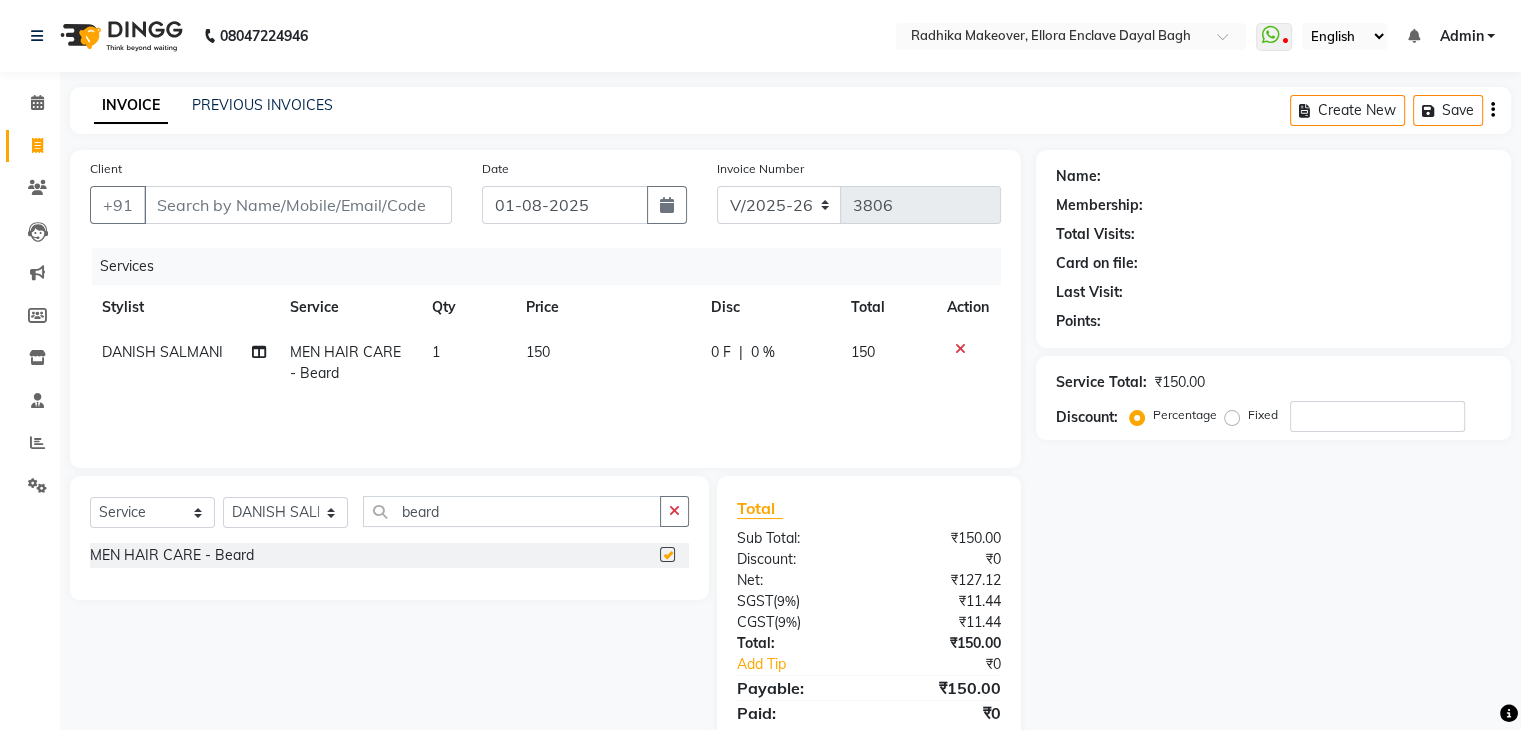 checkbox on "false" 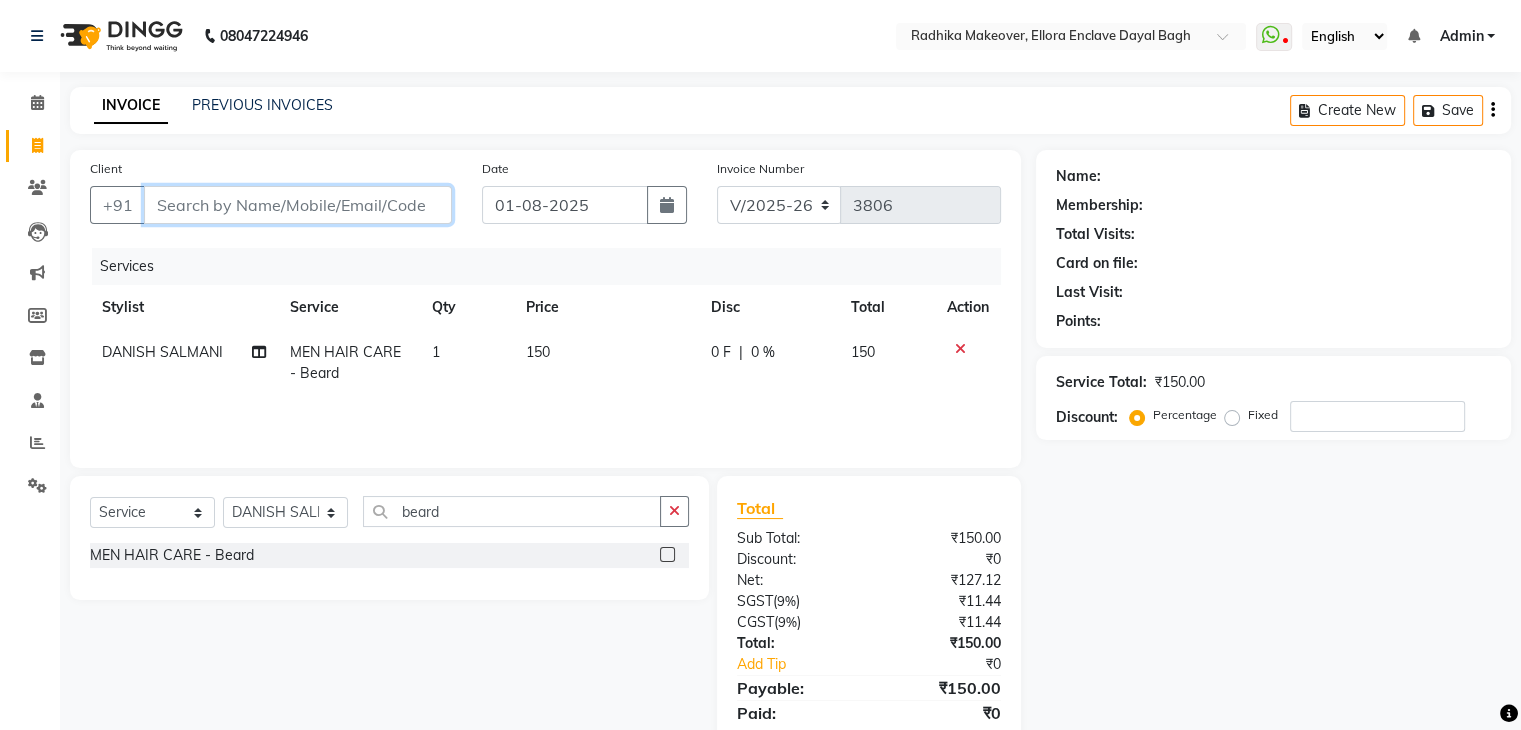 click on "Client" at bounding box center [298, 205] 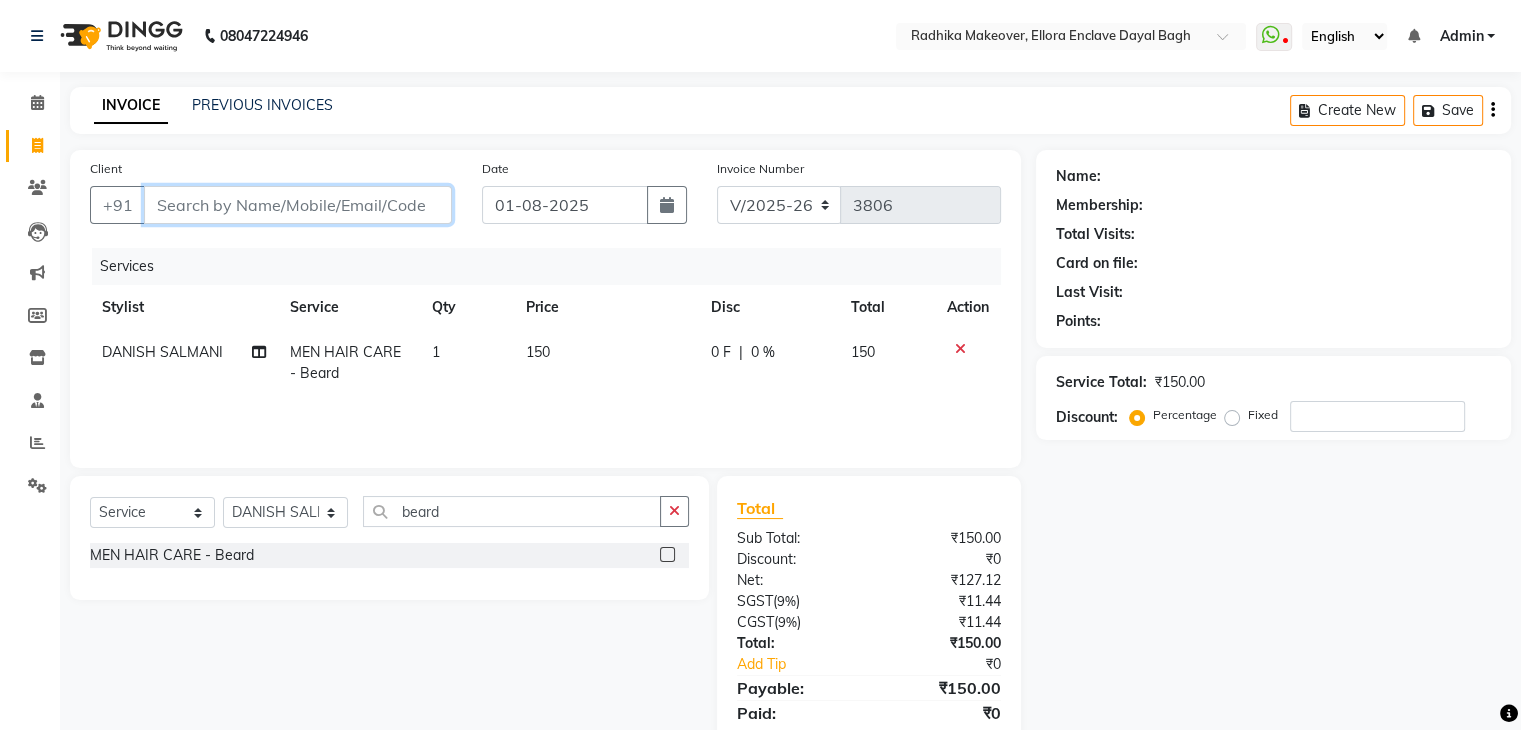 type on "m" 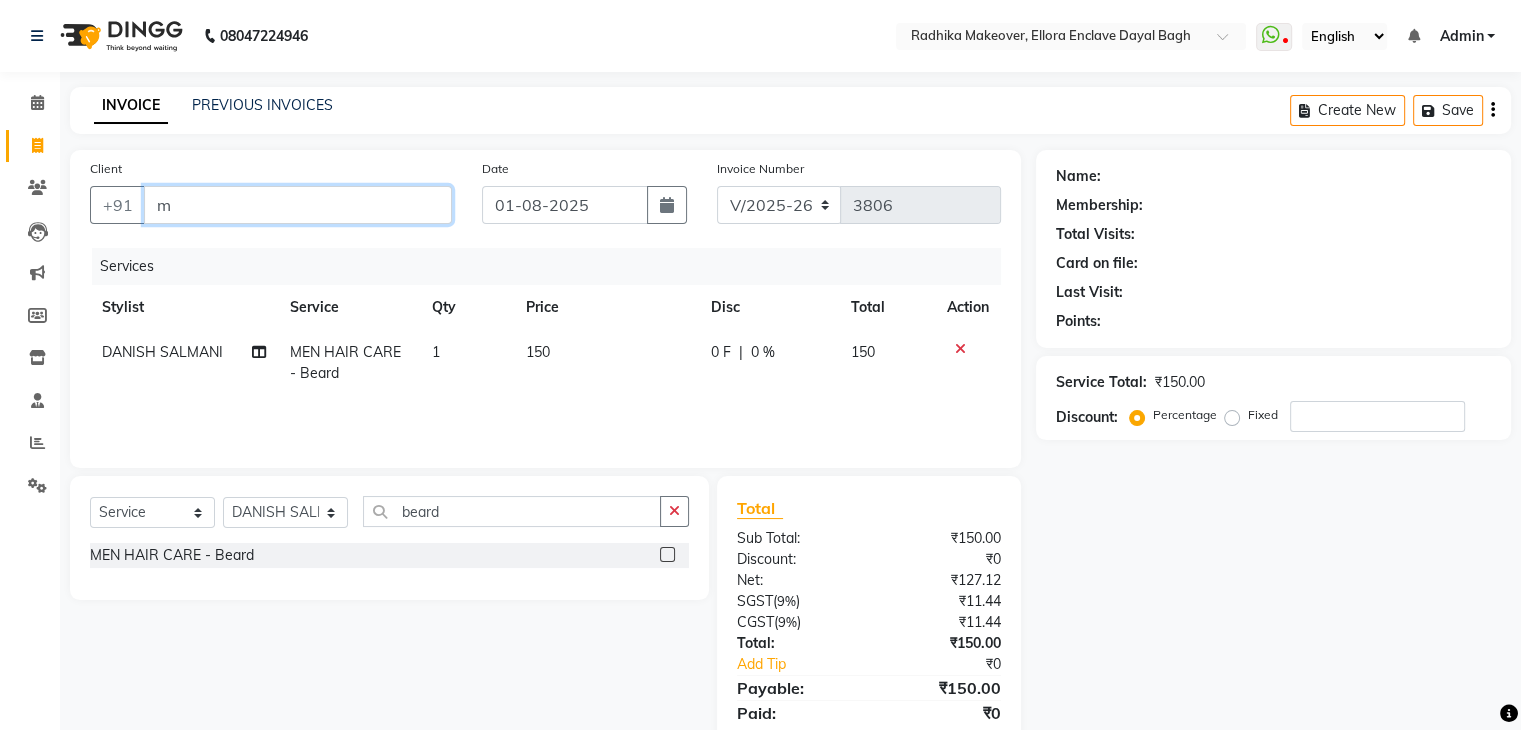 type on "0" 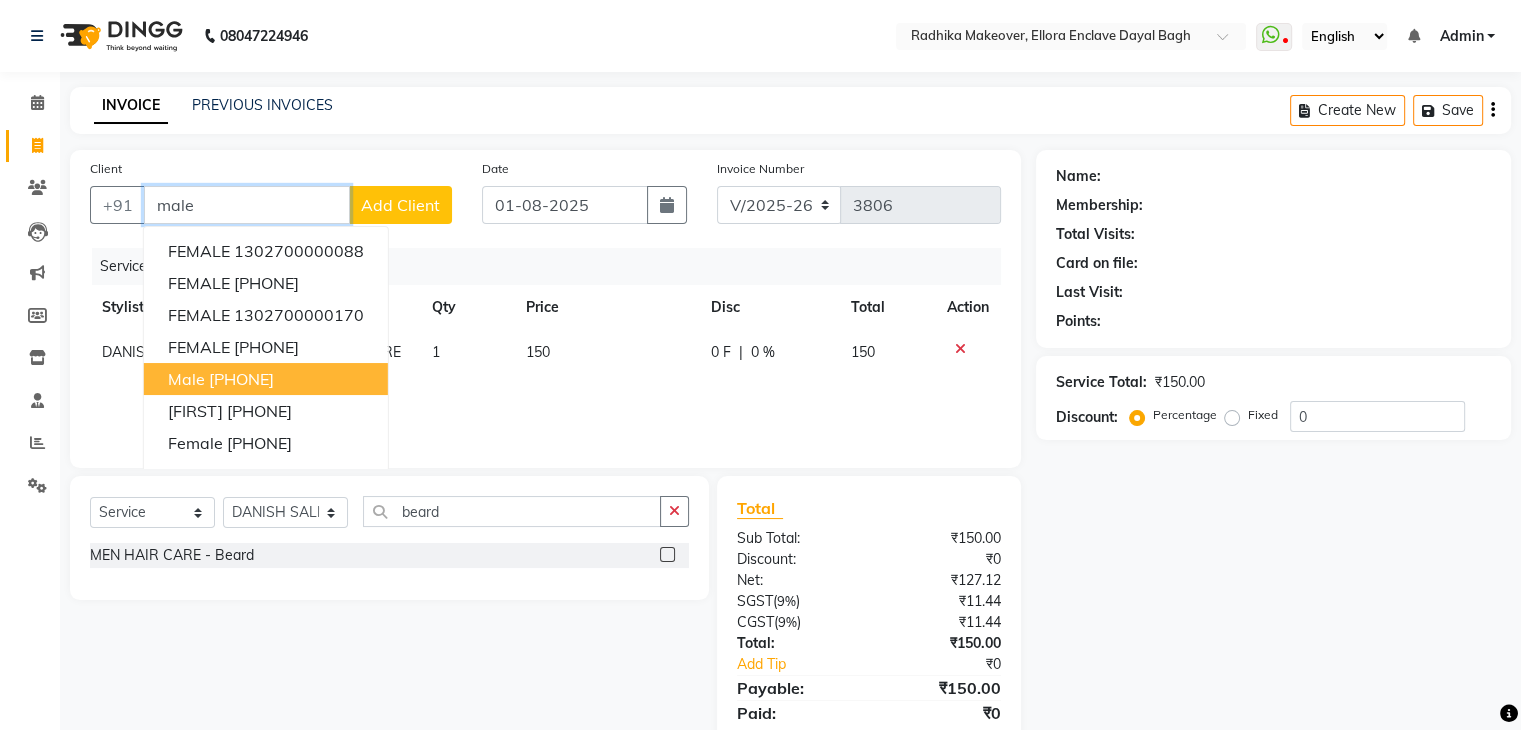 click on "1302700000185" at bounding box center (241, 379) 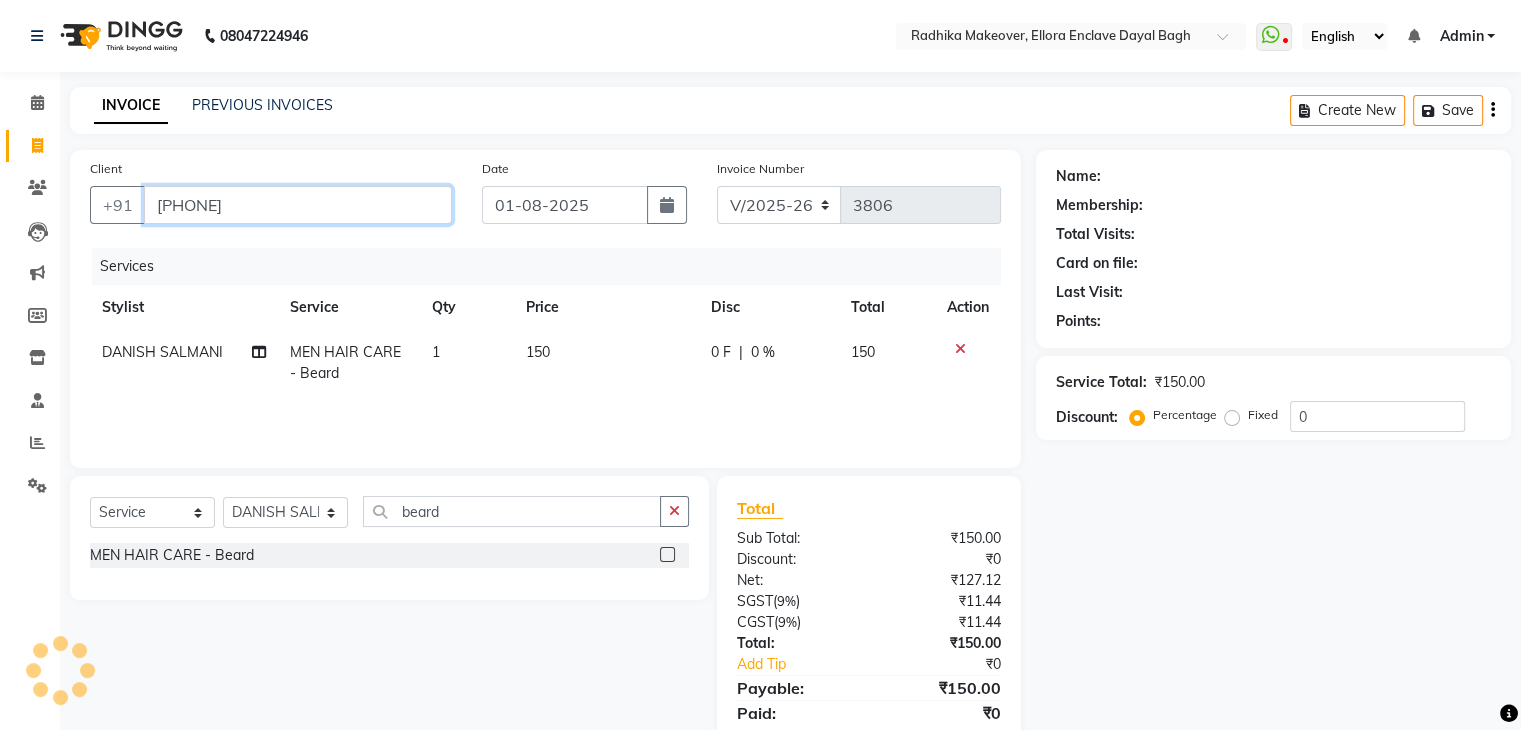 type on "1302700000185" 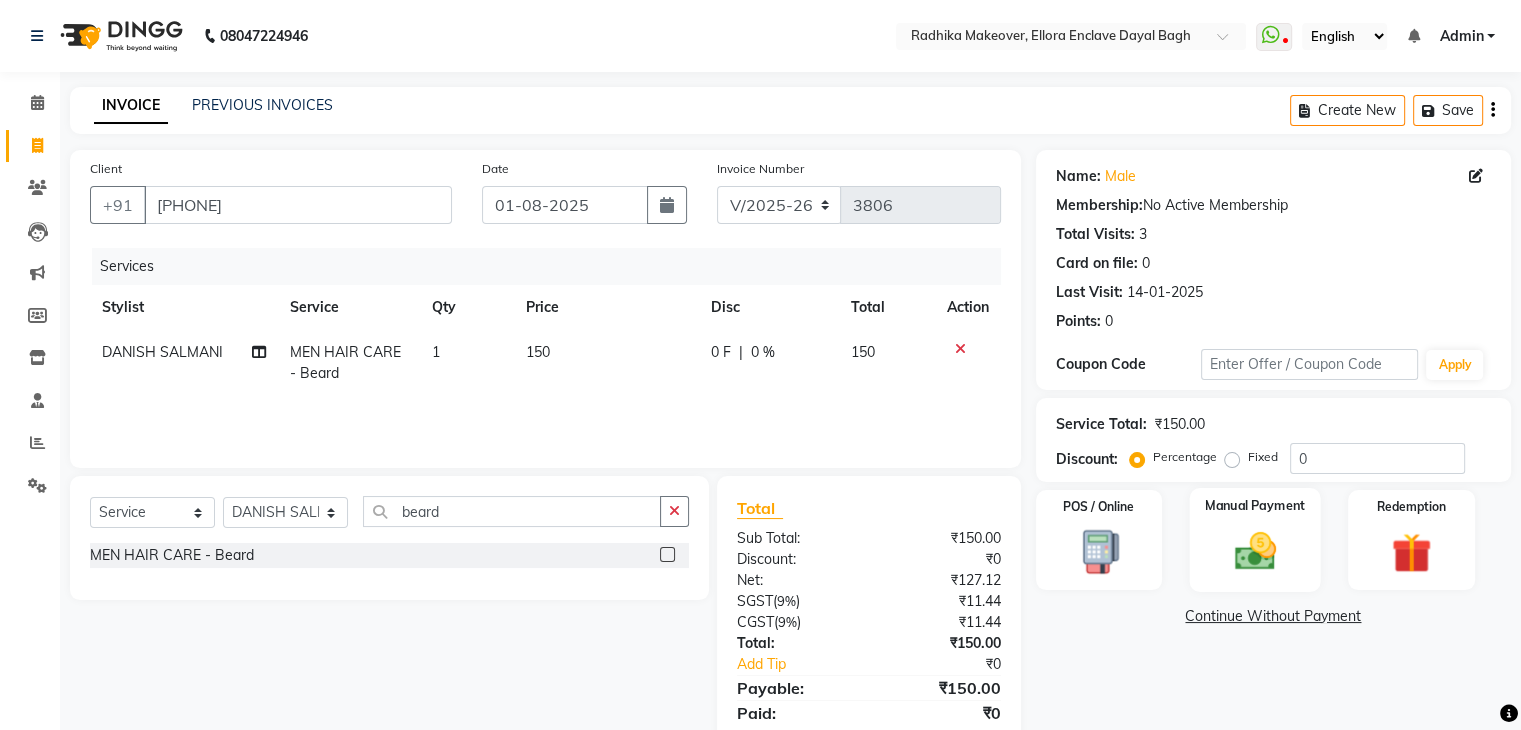click on "Manual Payment" 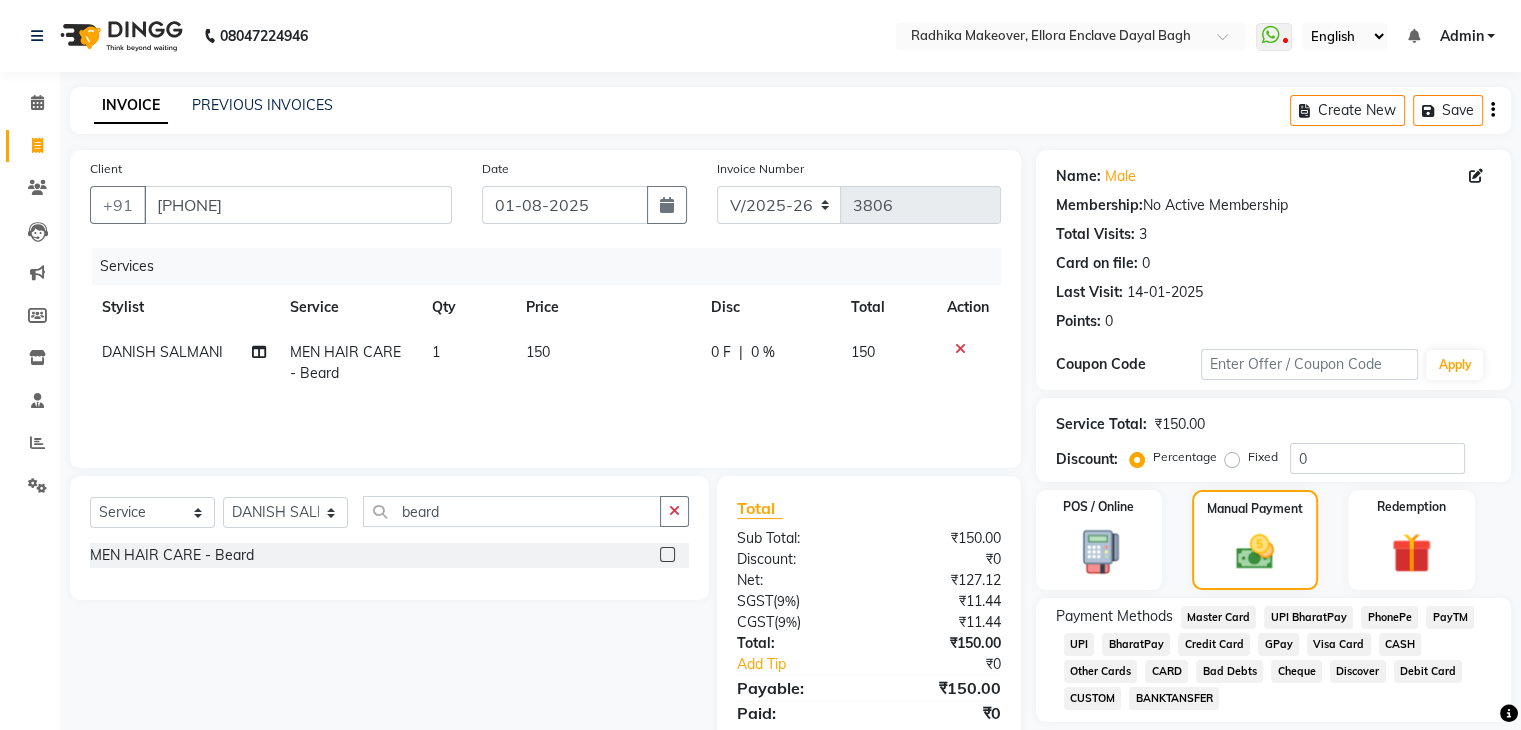 click on "UPI" 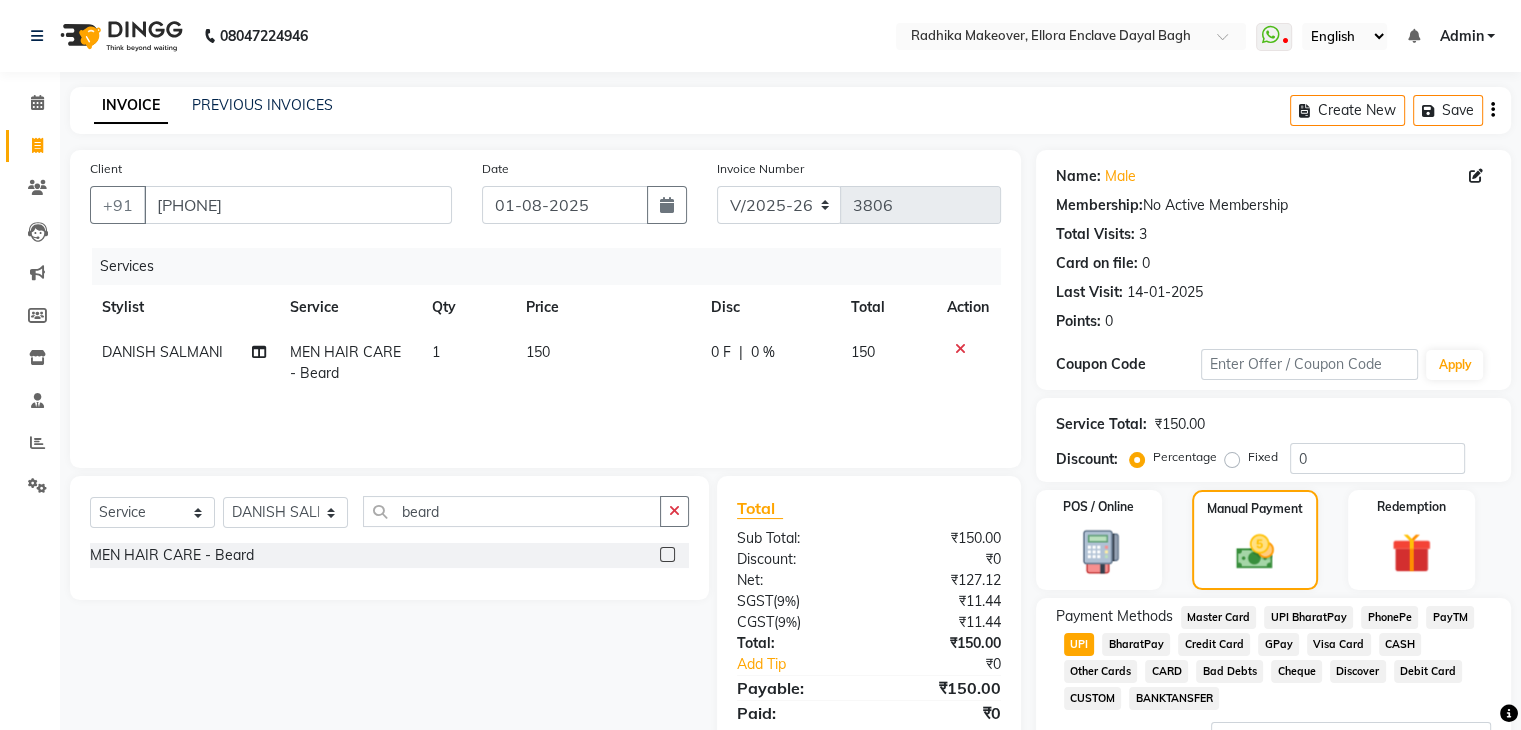 scroll, scrollTop: 172, scrollLeft: 0, axis: vertical 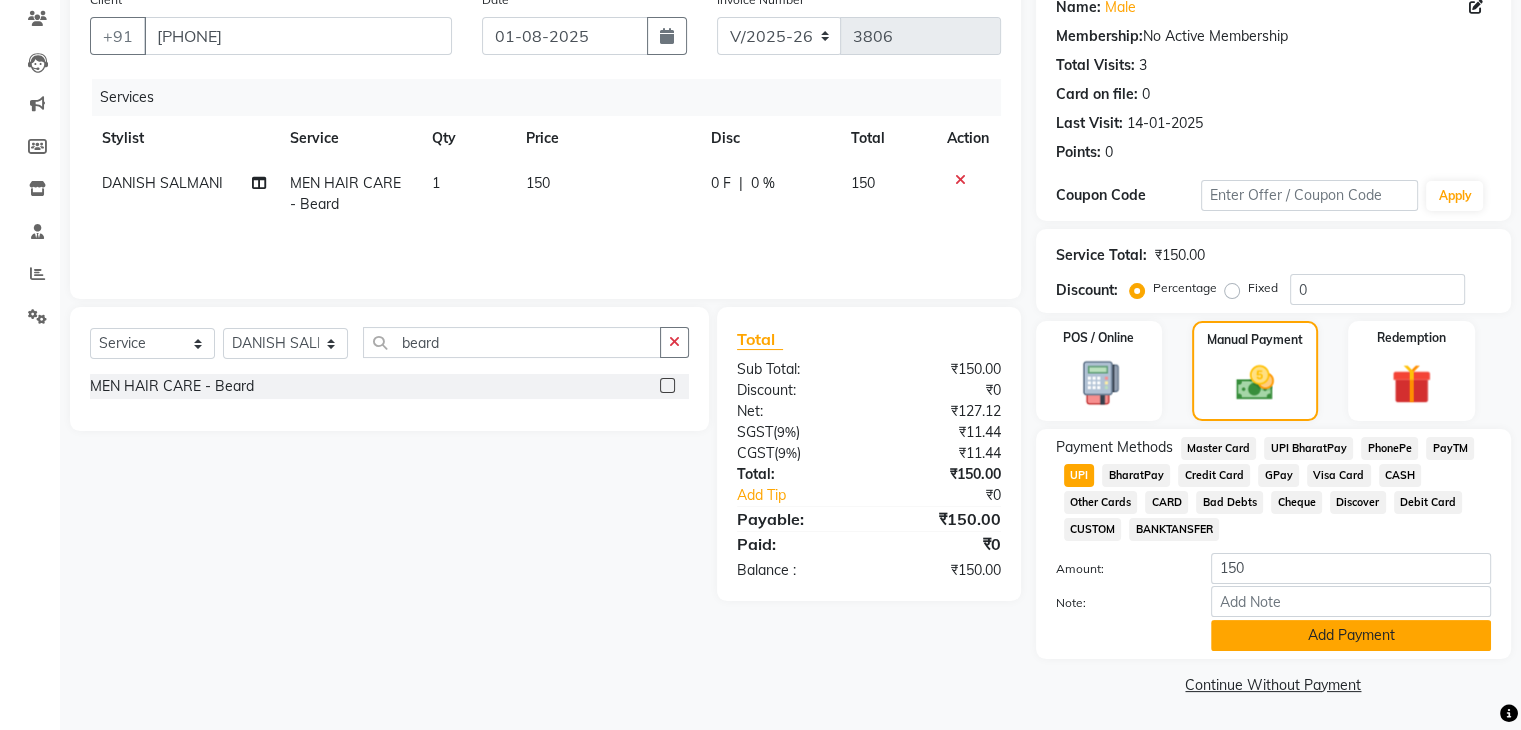 click on "Add Payment" 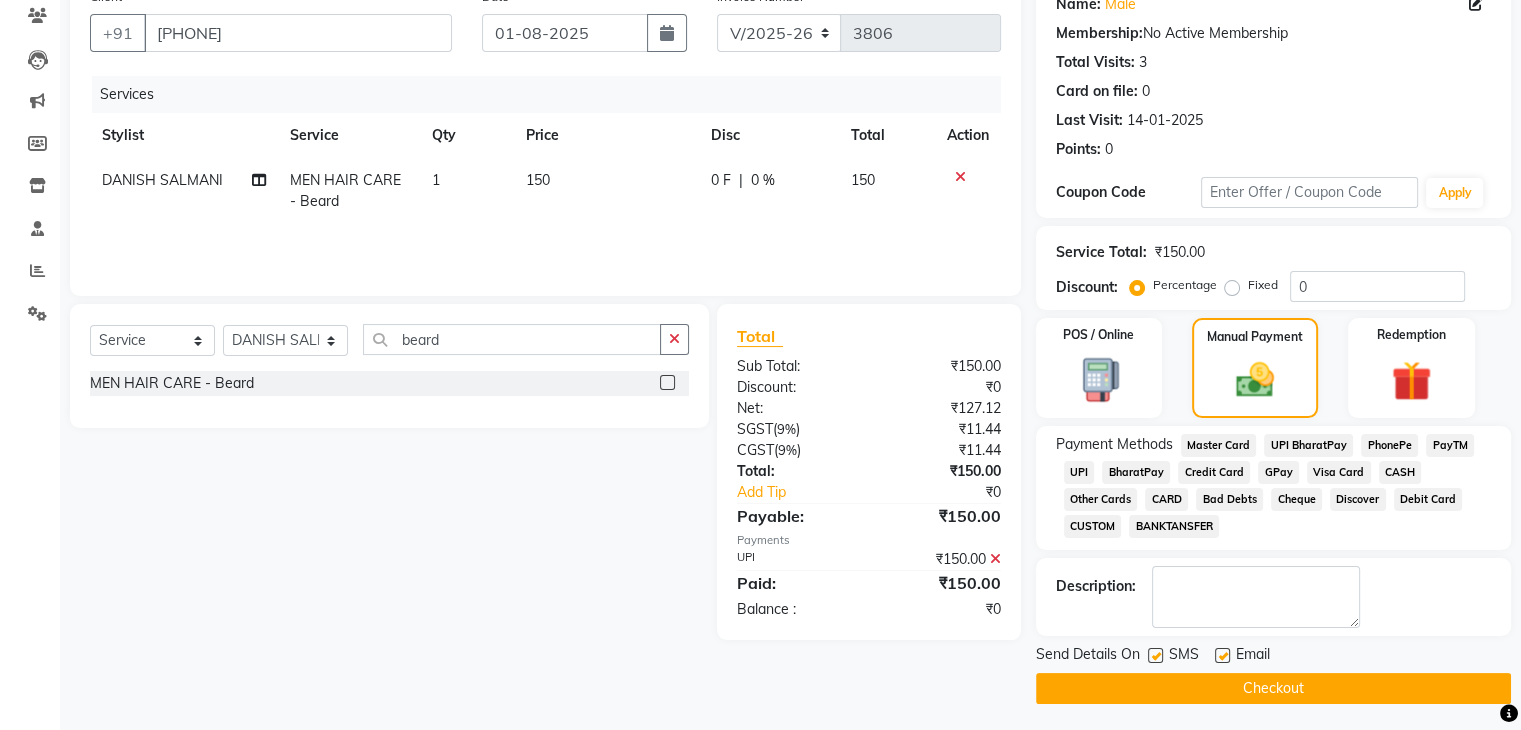 click on "Checkout" 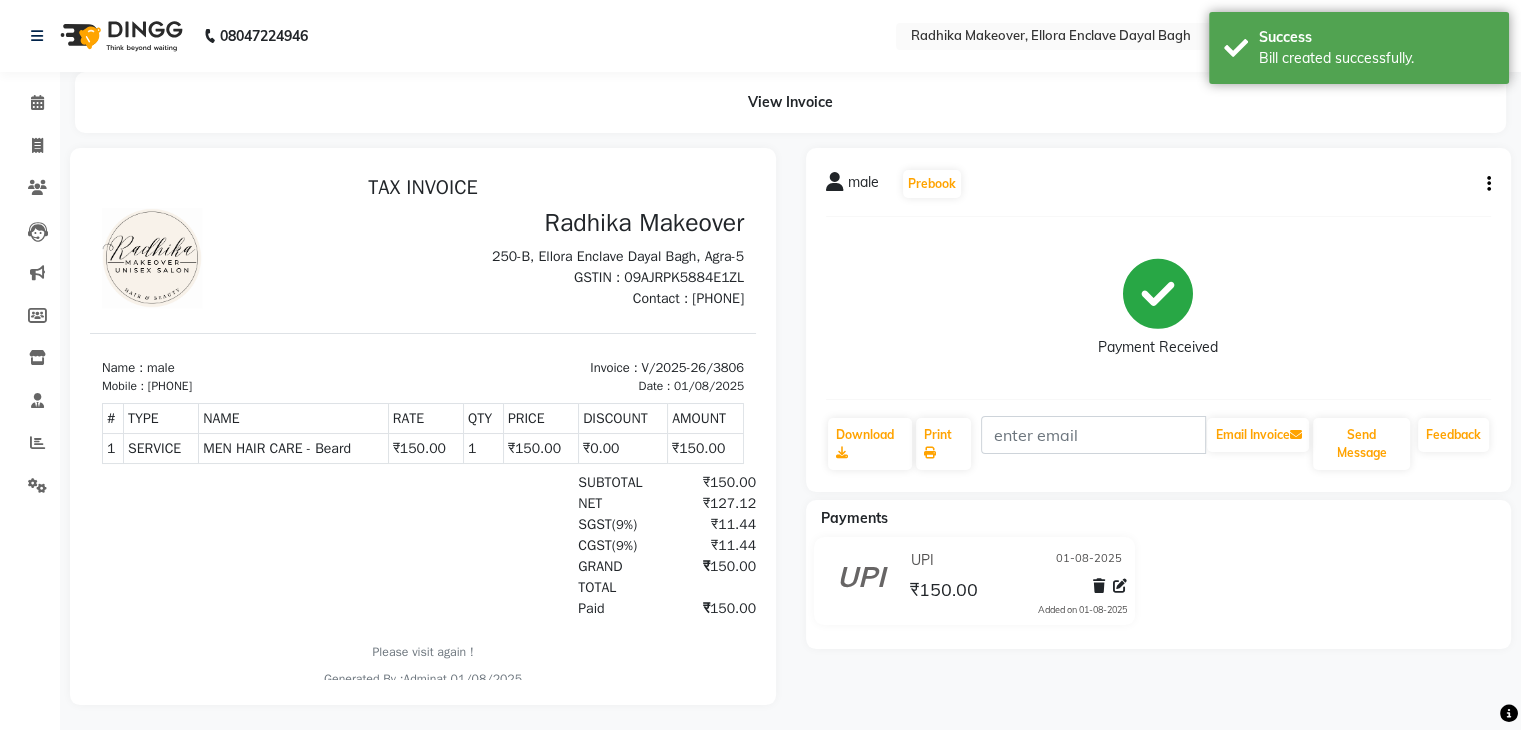 scroll, scrollTop: 0, scrollLeft: 0, axis: both 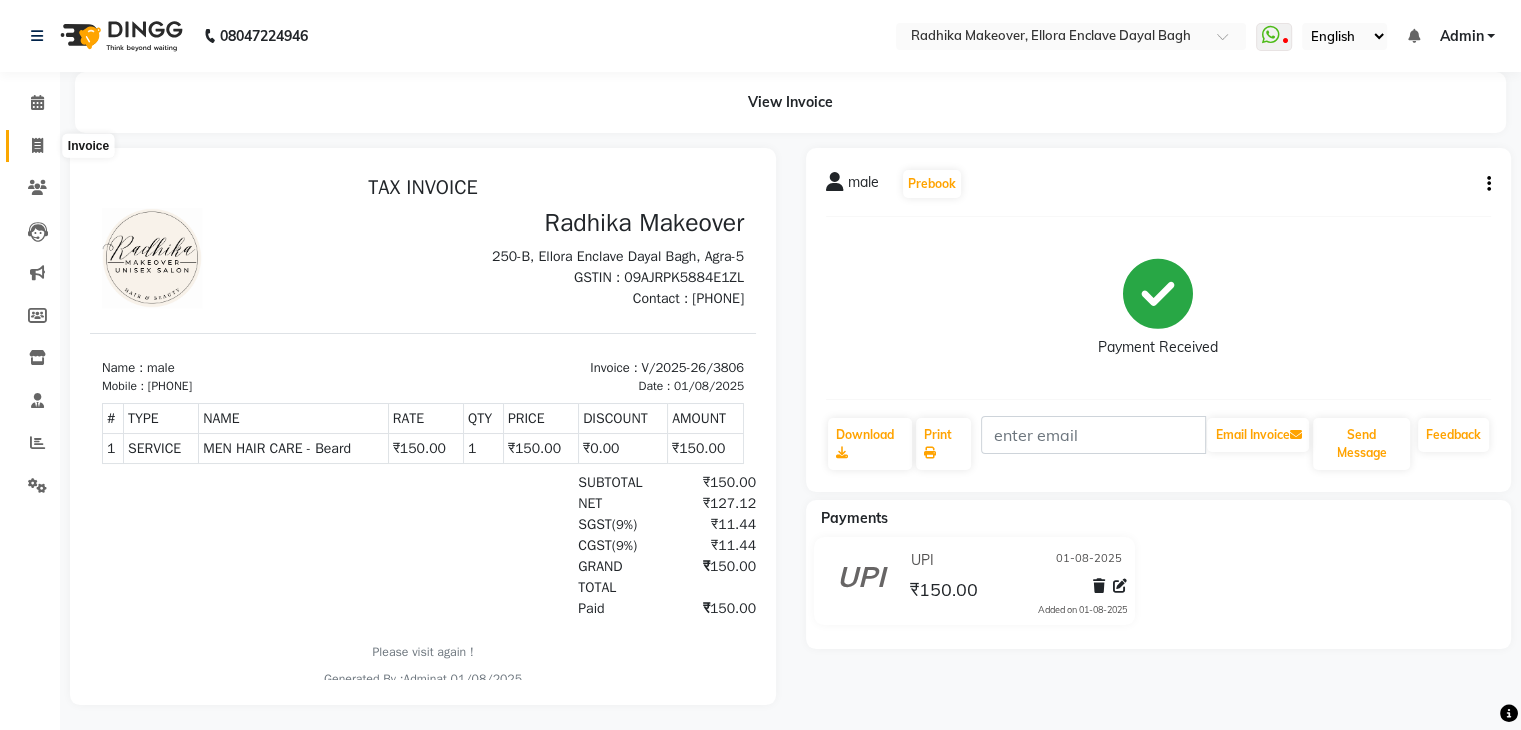 click 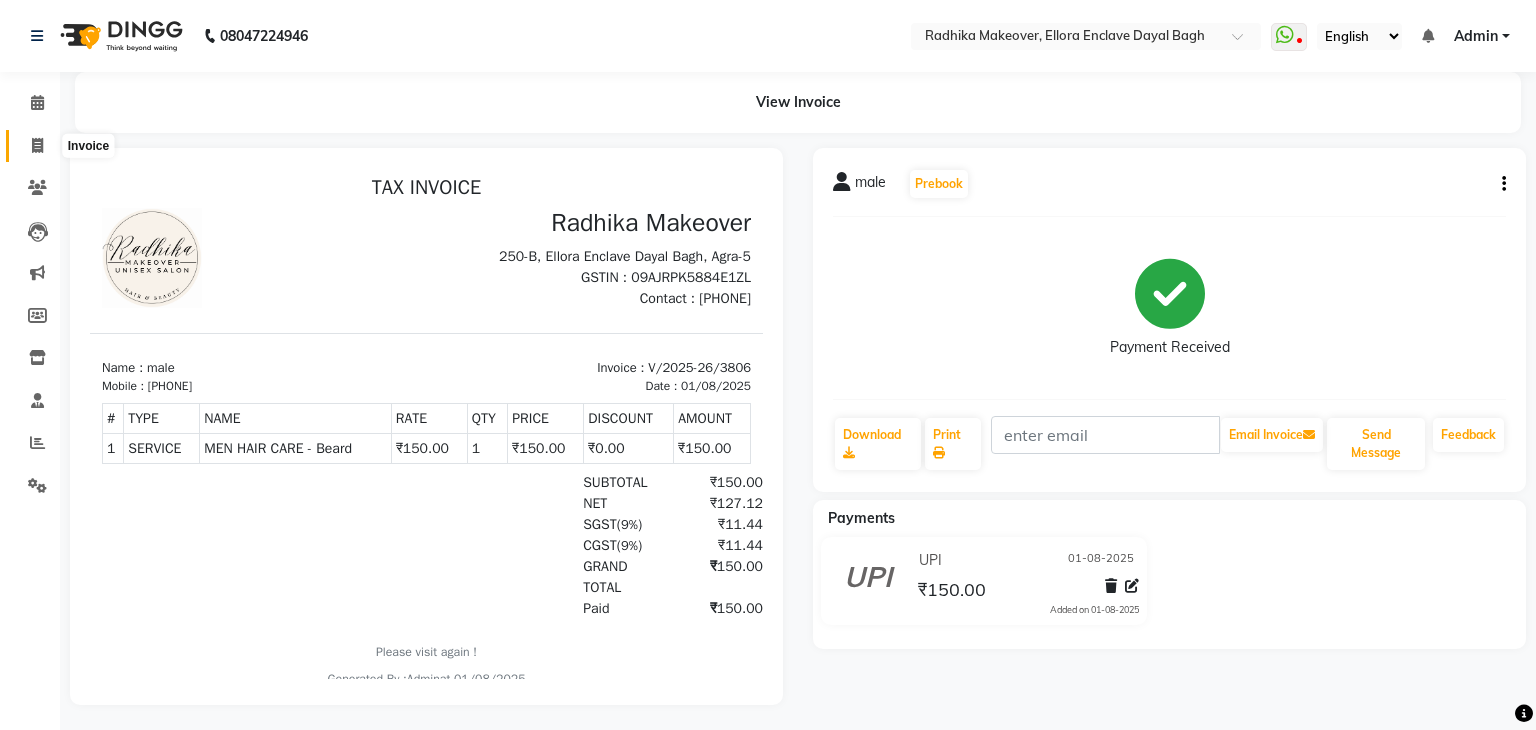 select on "service" 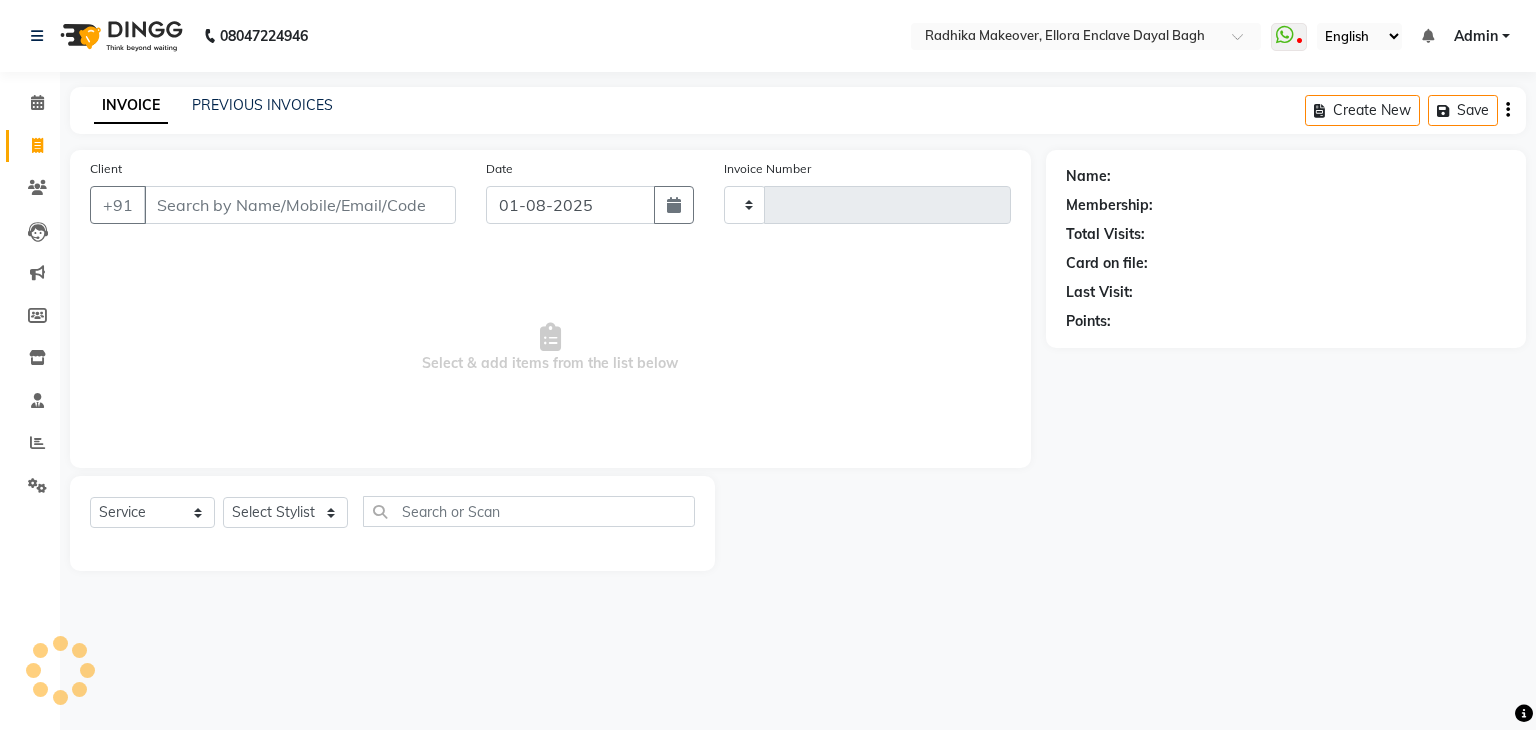 type on "3807" 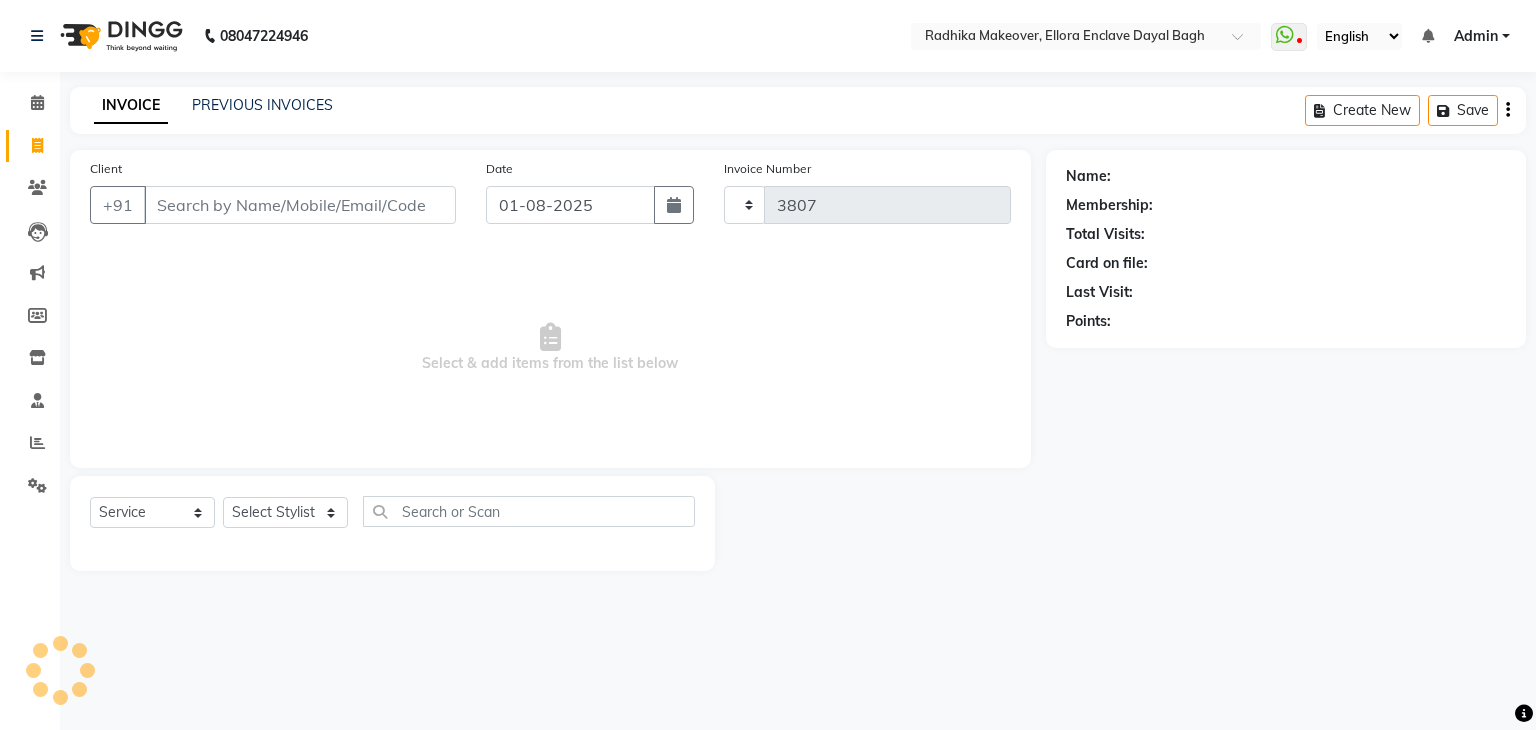 select on "6880" 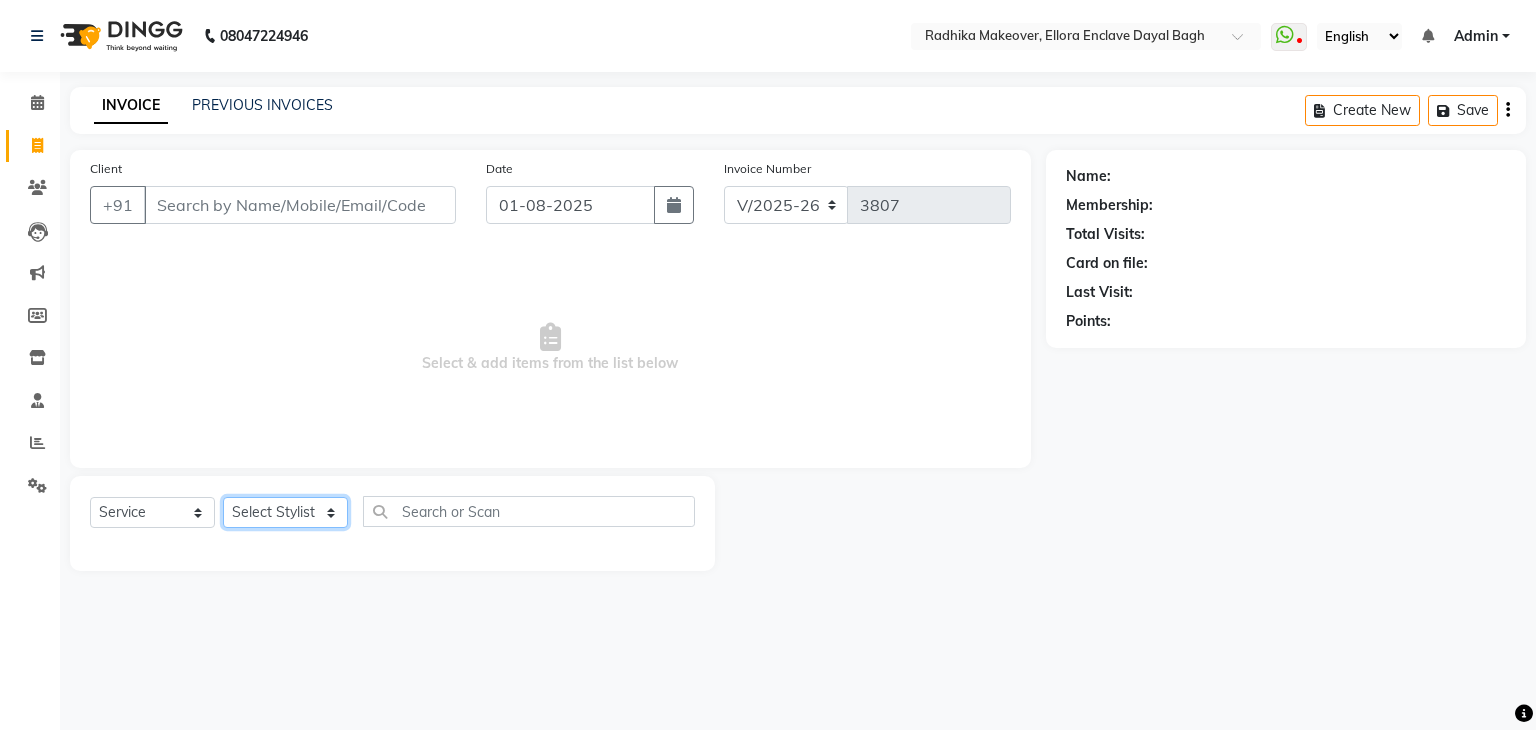 click on "Select Stylist AMAN DANISH SALMANI GOPAL PACHORI KANU KAVITA KIRAN KUMARI MEENU KUMARI NEHA NIKHIL CHAUDHARY Priya PRIYANKA YADAV RASHMI SANDHYA SHAGUFTA SHWETA SONA SAXENA SOUMYA TUSHAR OTWAL VINAY KUMAR" 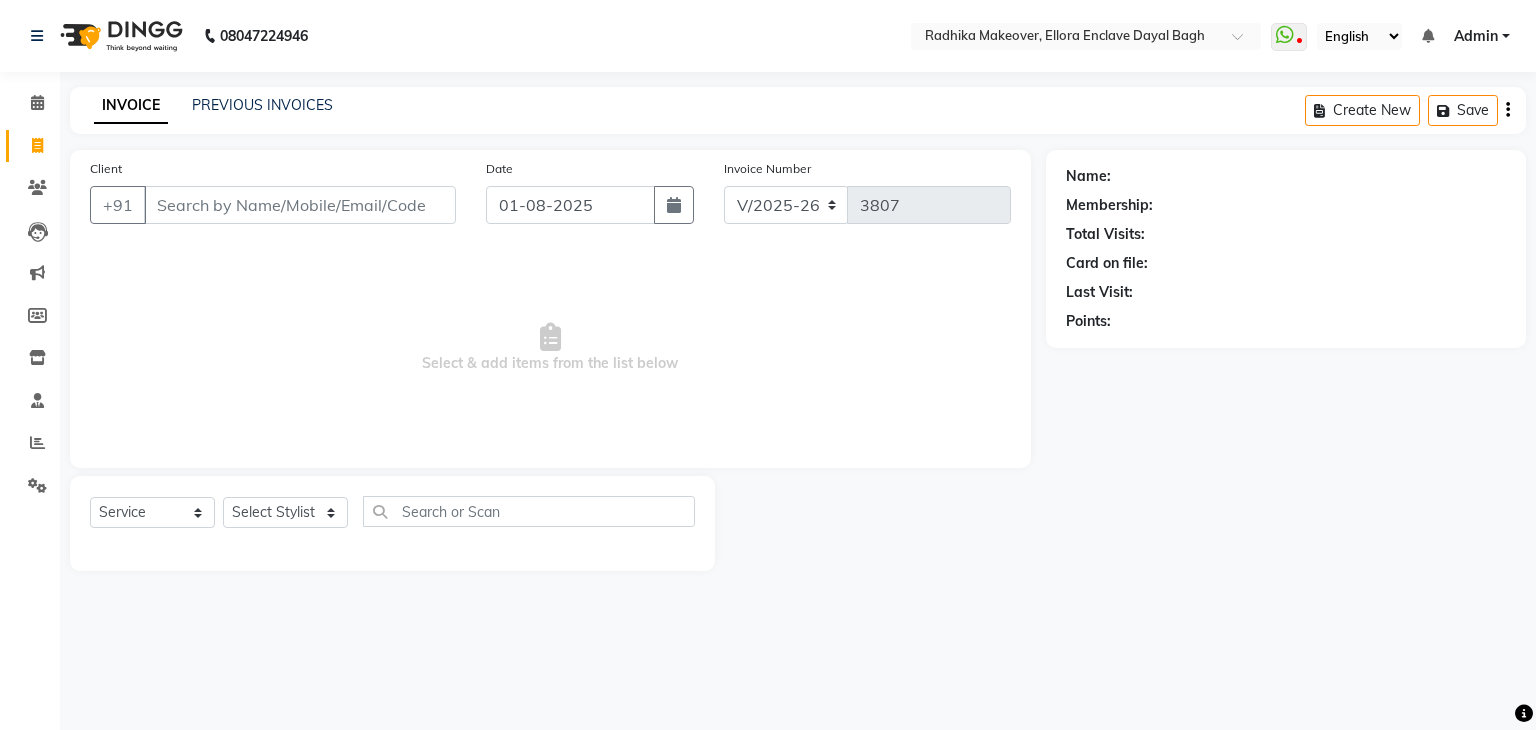 click on "Select & add items from the list below" at bounding box center [550, 348] 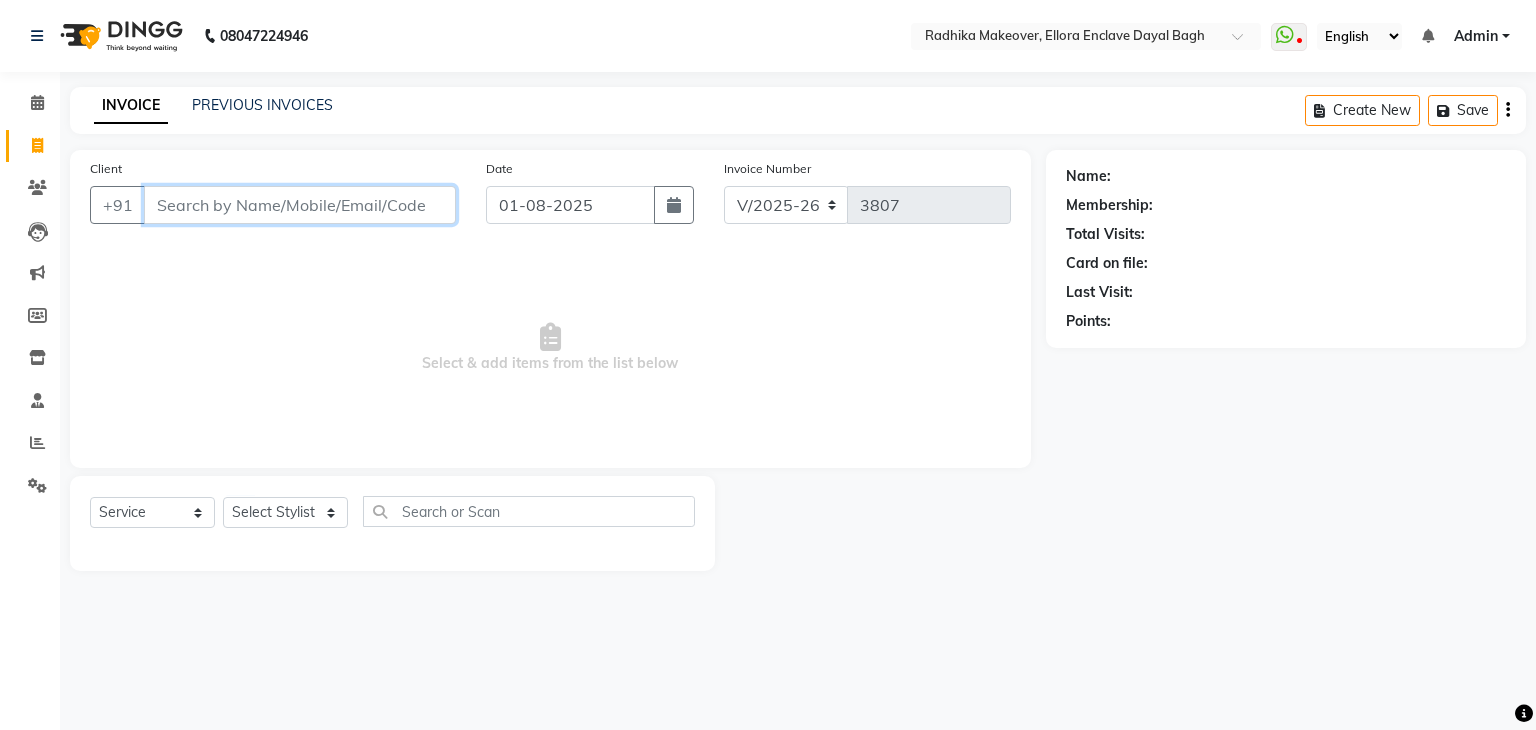 click on "Client" at bounding box center (300, 205) 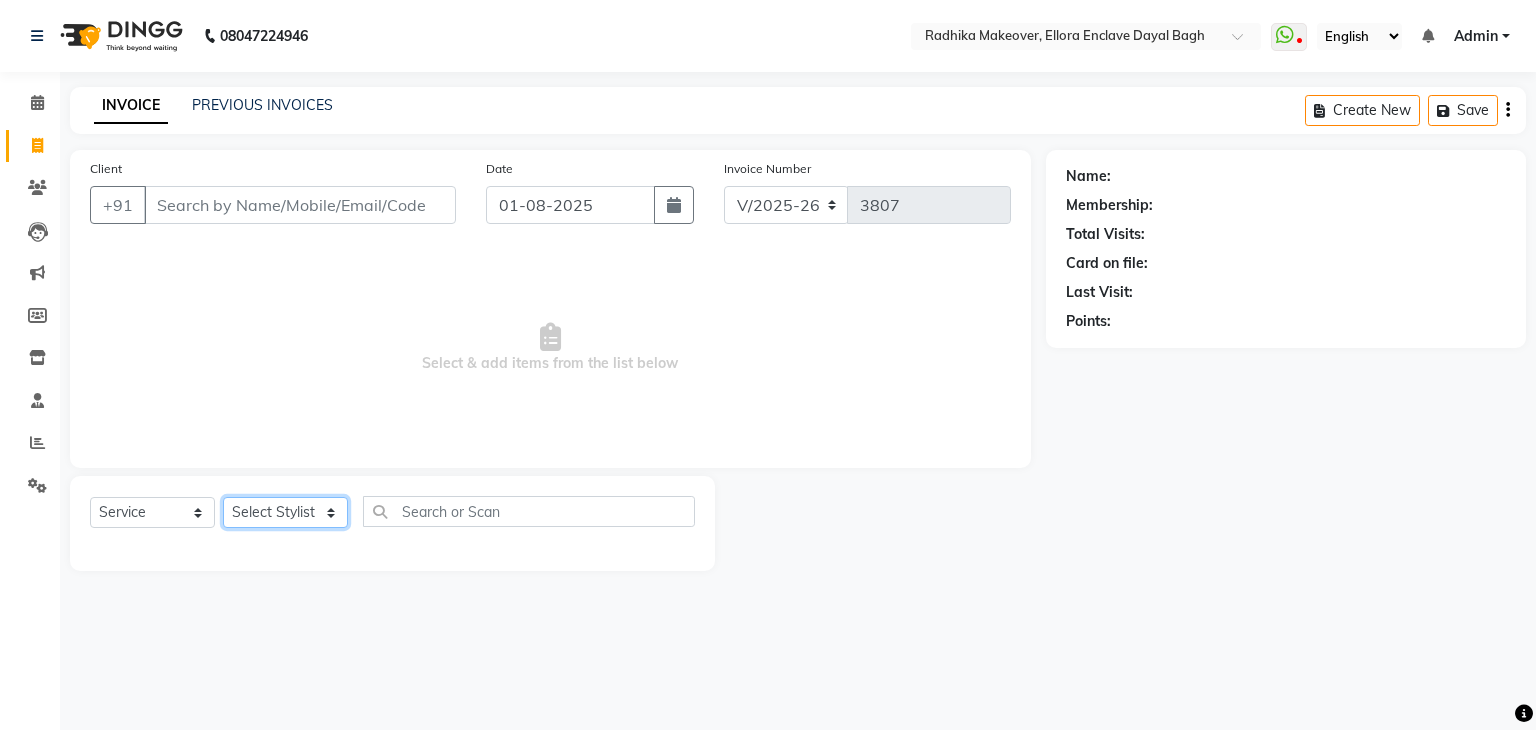 click on "Select Stylist AMAN DANISH SALMANI GOPAL PACHORI KANU KAVITA KIRAN KUMARI MEENU KUMARI NEHA NIKHIL CHAUDHARY Priya PRIYANKA YADAV RASHMI SANDHYA SHAGUFTA SHWETA SONA SAXENA SOUMYA TUSHAR OTWAL VINAY KUMAR" 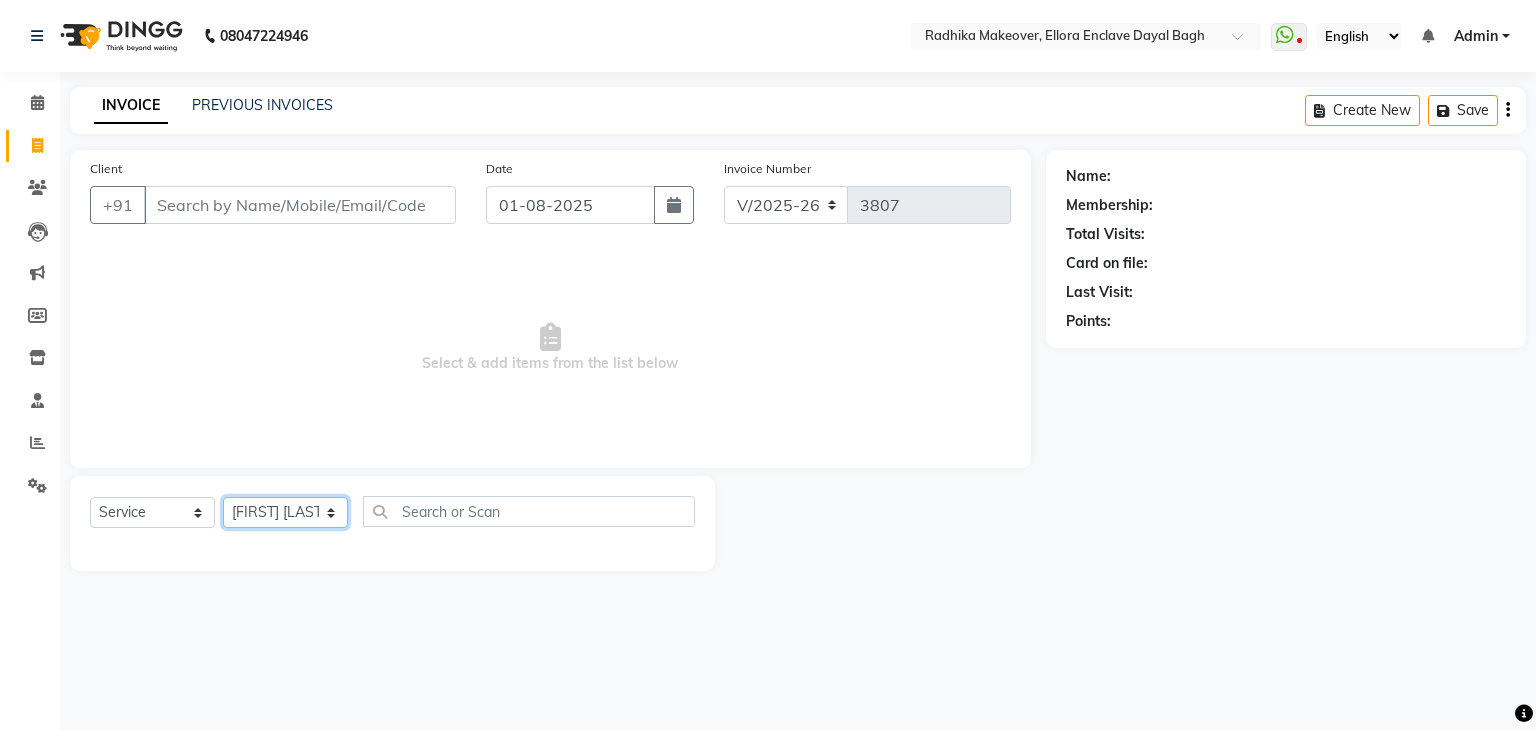 click on "Select Stylist AMAN DANISH SALMANI GOPAL PACHORI KANU KAVITA KIRAN KUMARI MEENU KUMARI NEHA NIKHIL CHAUDHARY Priya PRIYANKA YADAV RASHMI SANDHYA SHAGUFTA SHWETA SONA SAXENA SOUMYA TUSHAR OTWAL VINAY KUMAR" 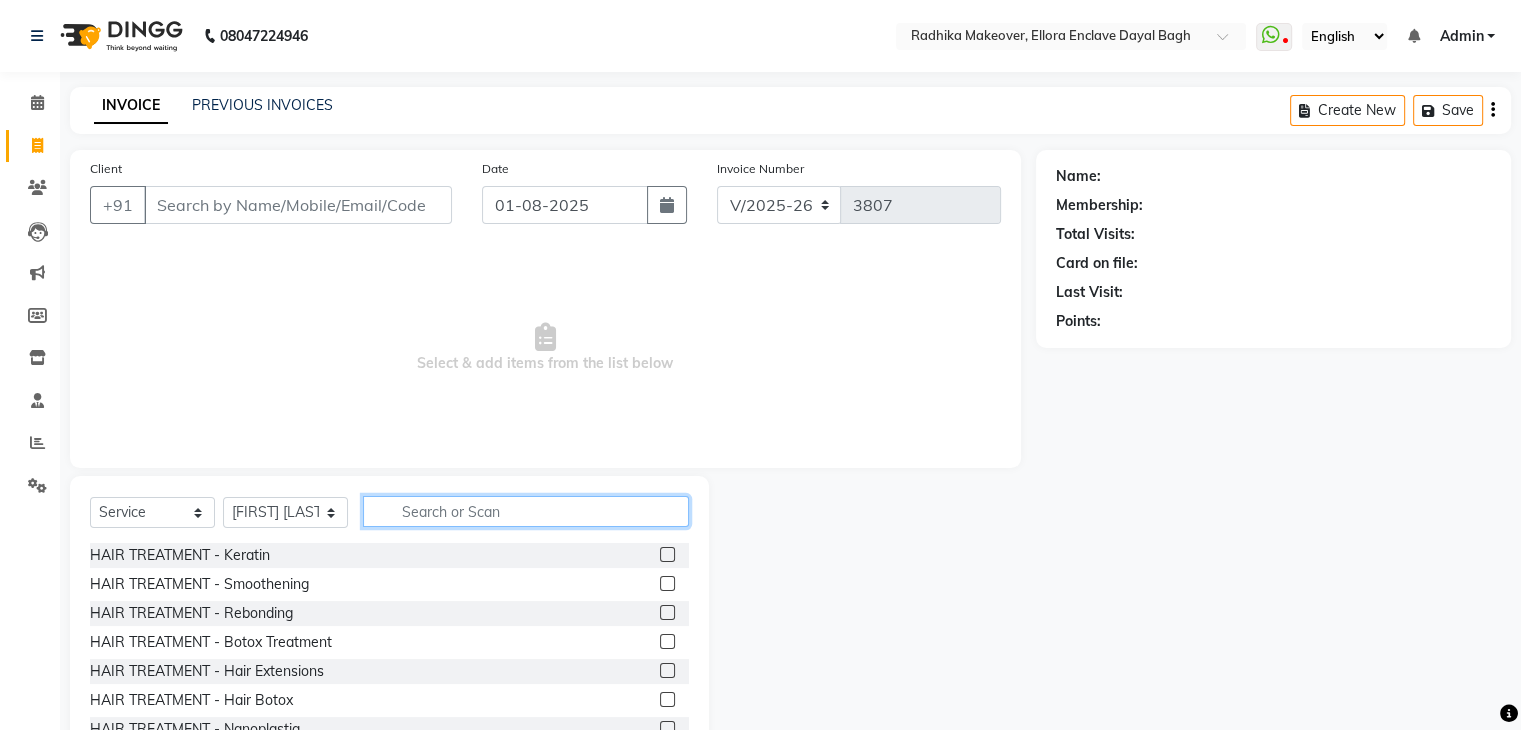 click 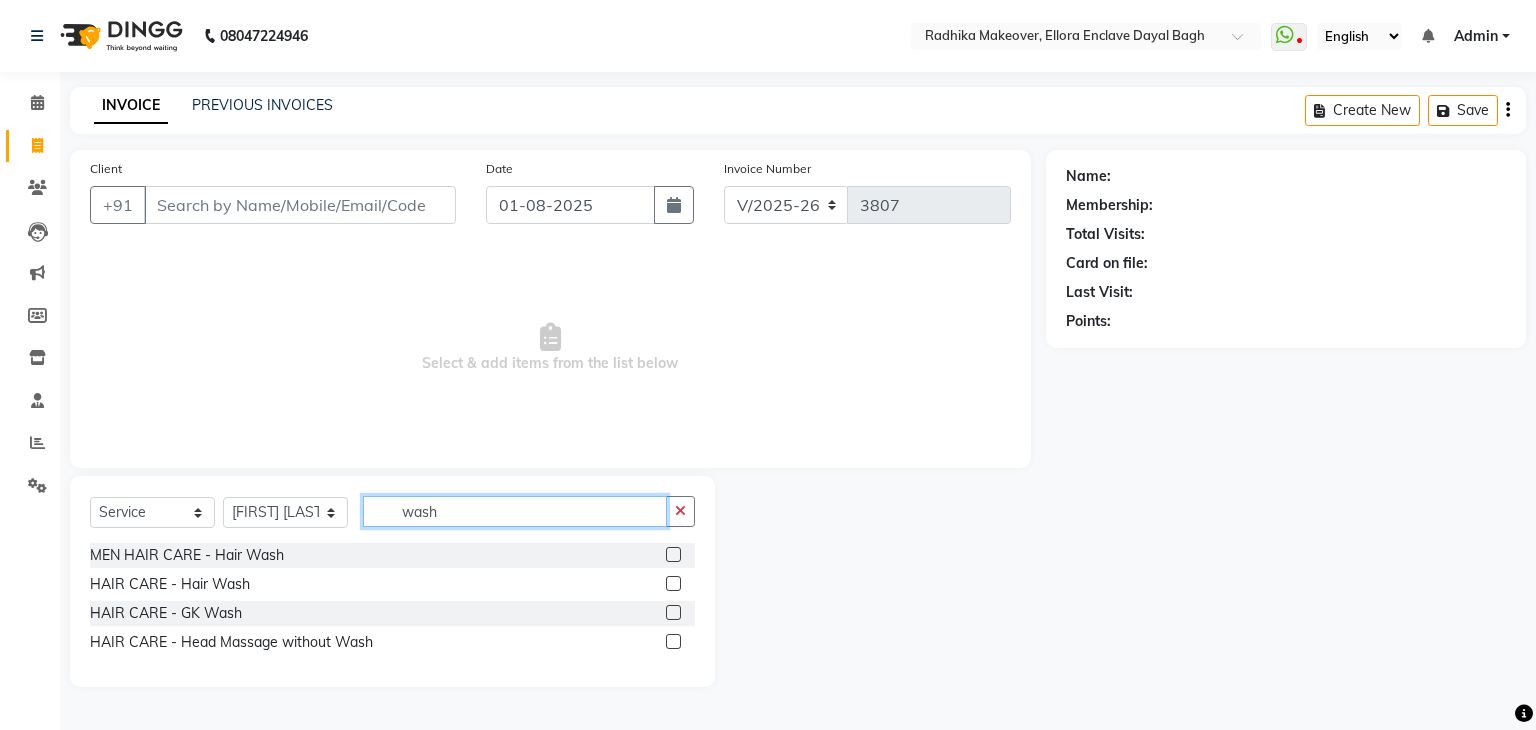 type on "wash" 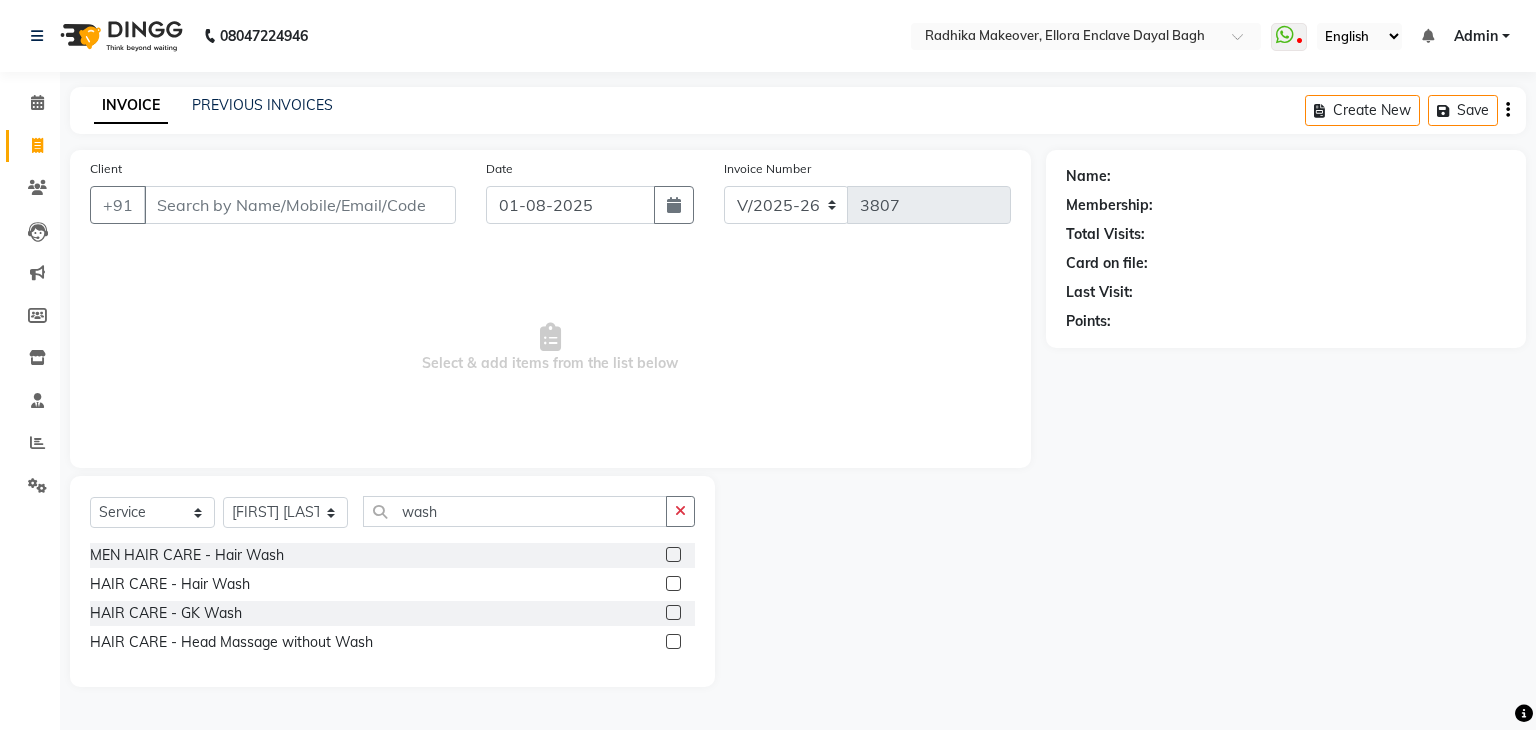 click 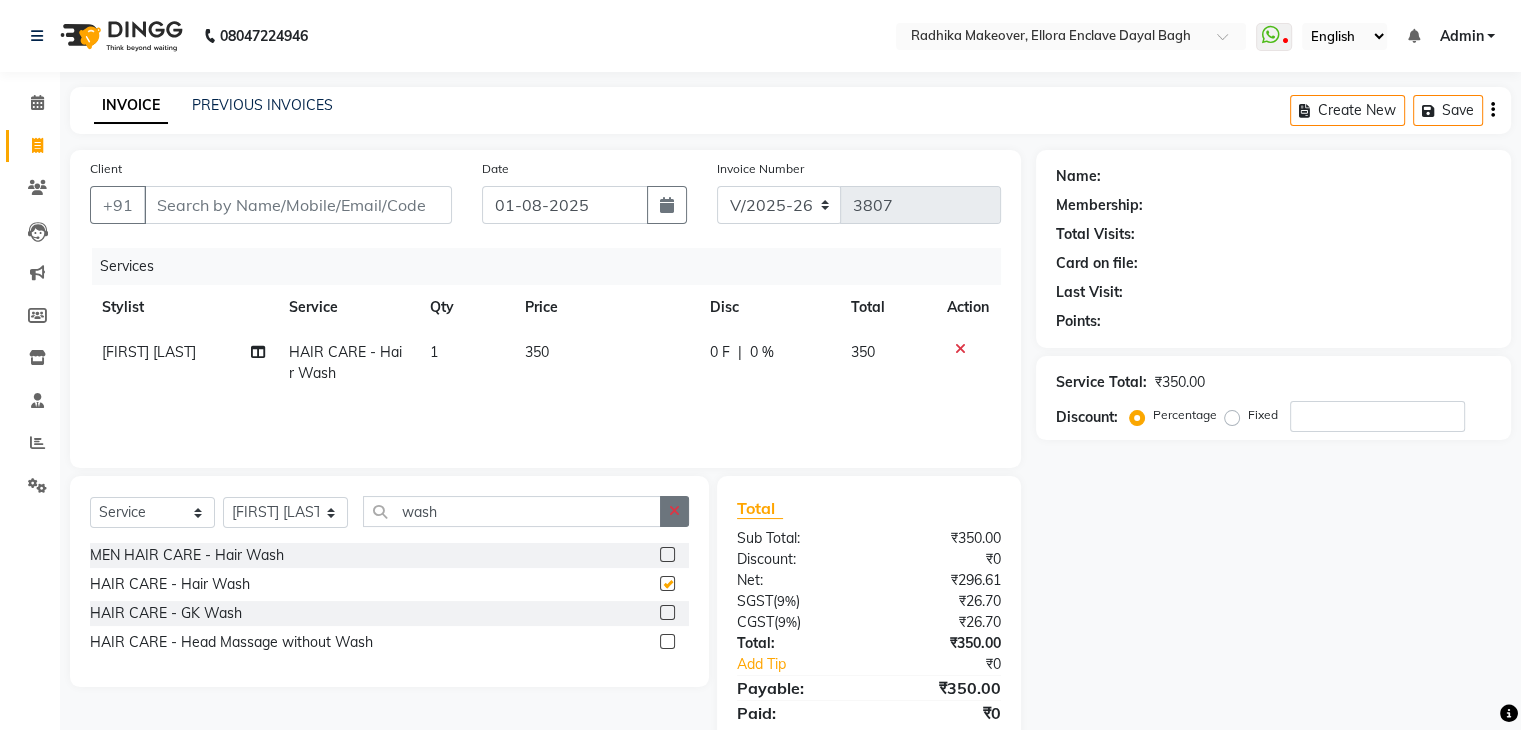 checkbox on "false" 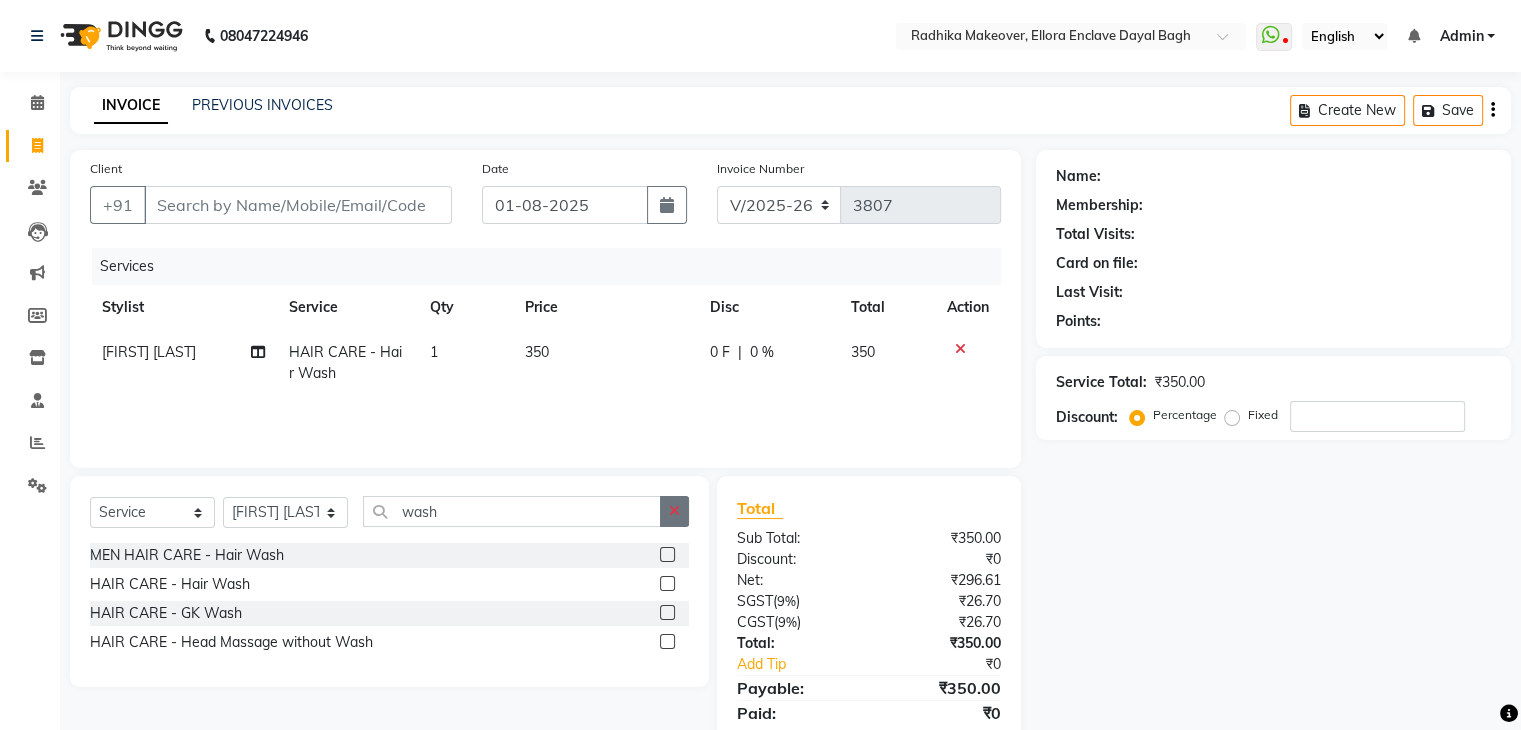 click 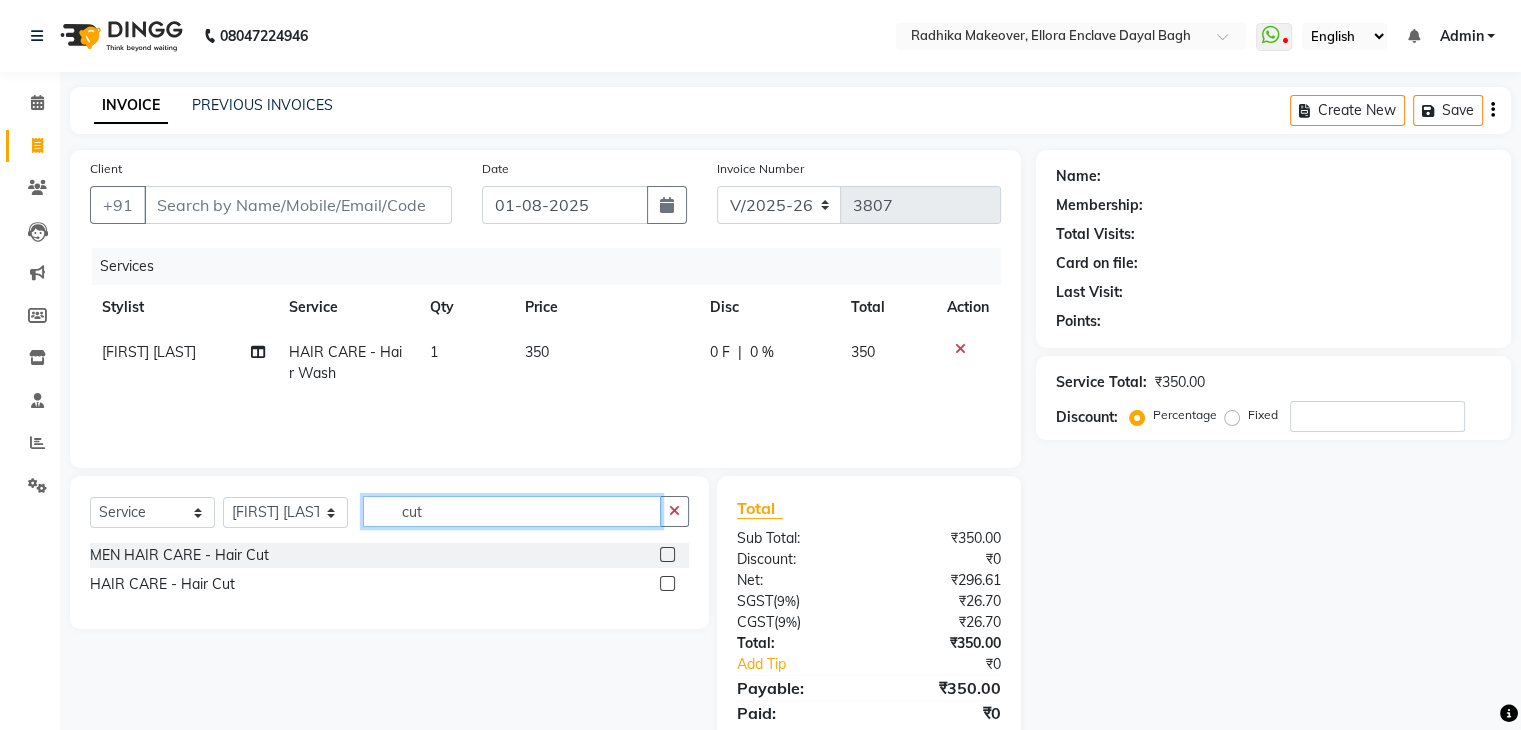 type on "cut" 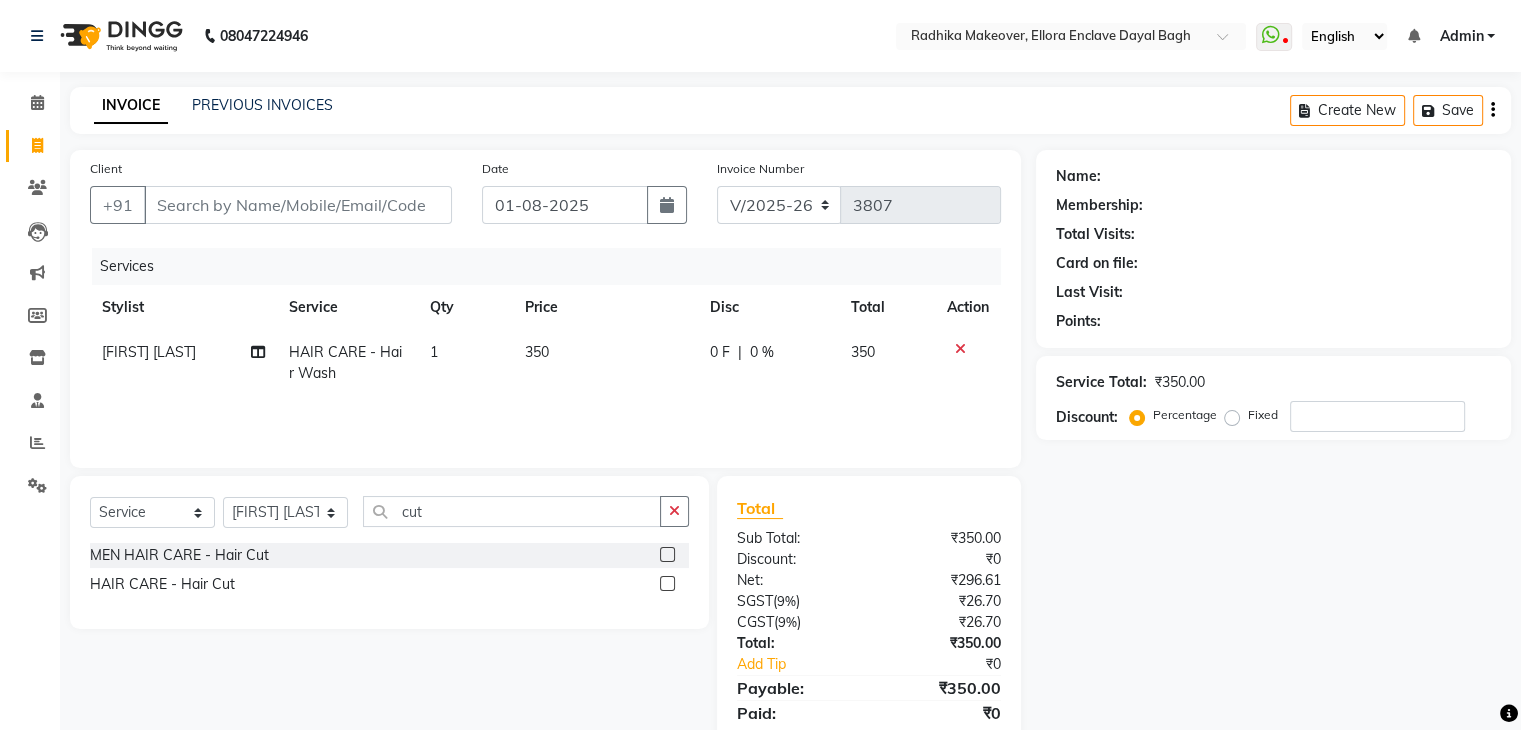 click 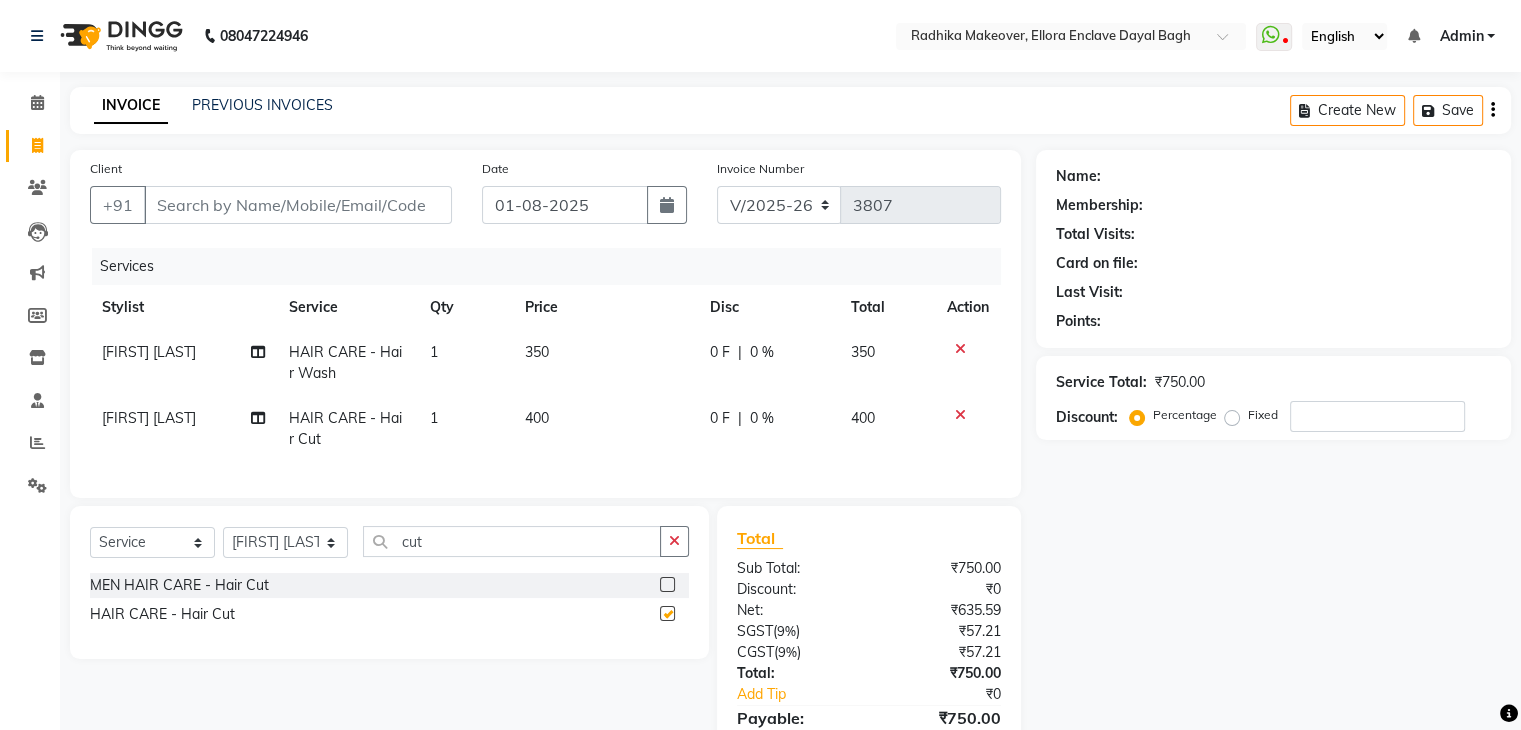 checkbox on "false" 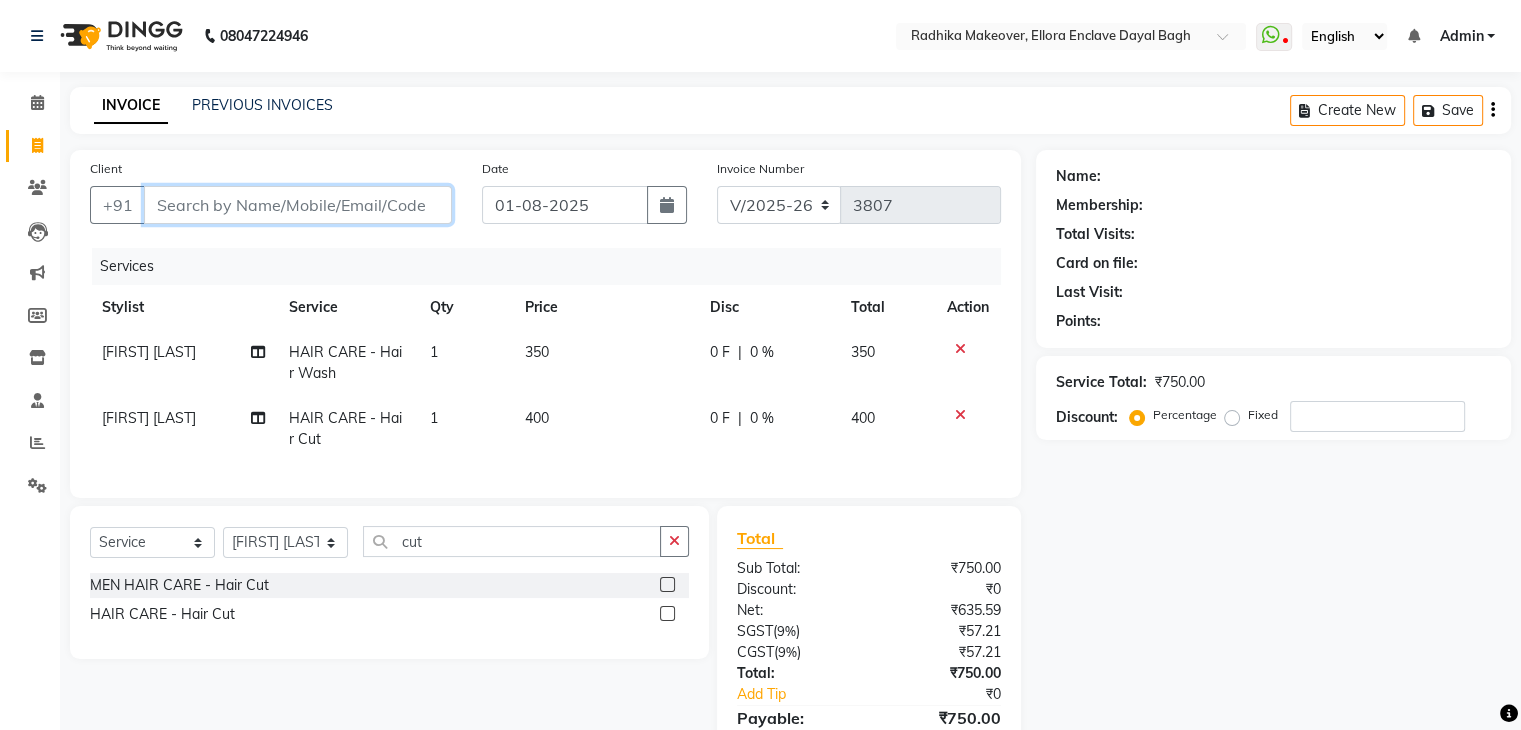 click on "Client" at bounding box center (298, 205) 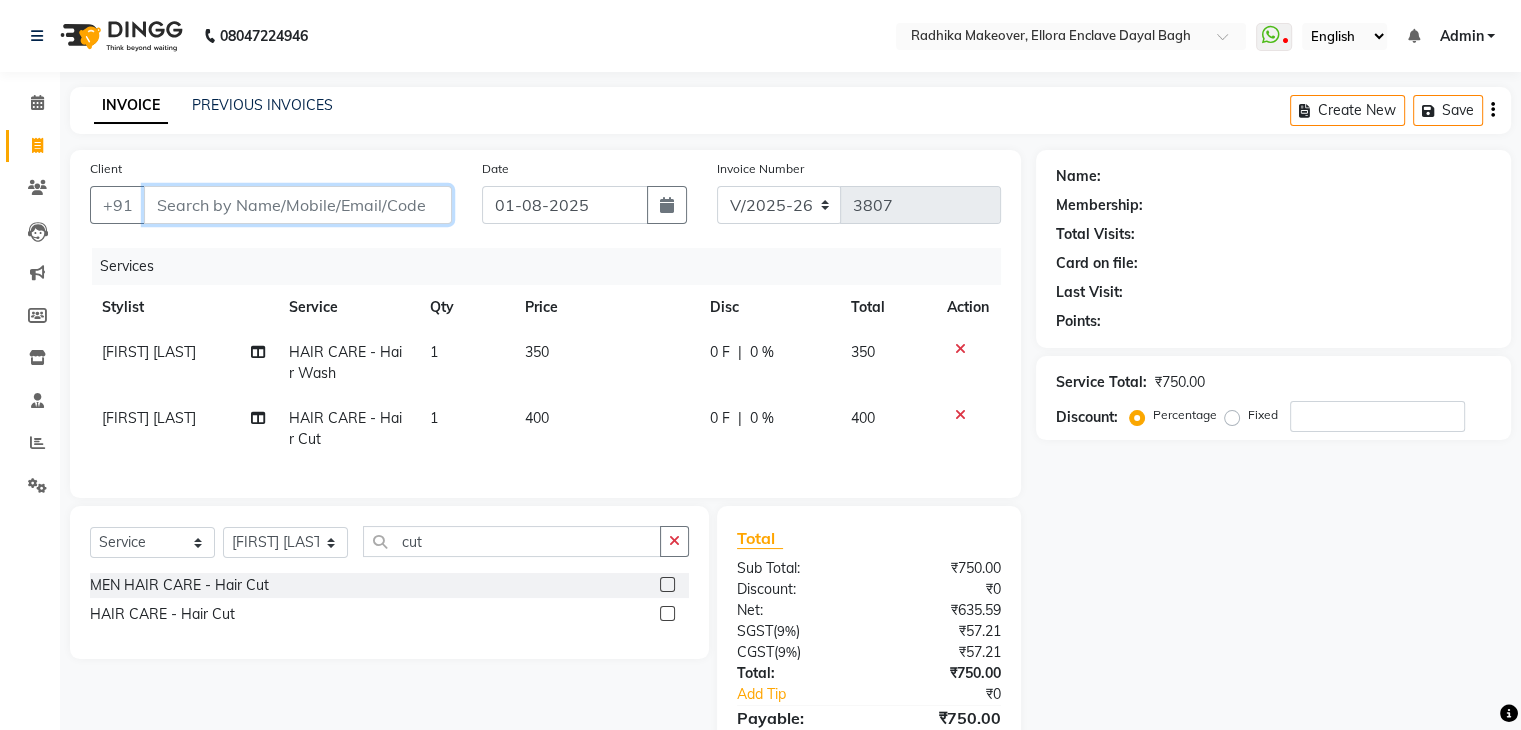 type on "9" 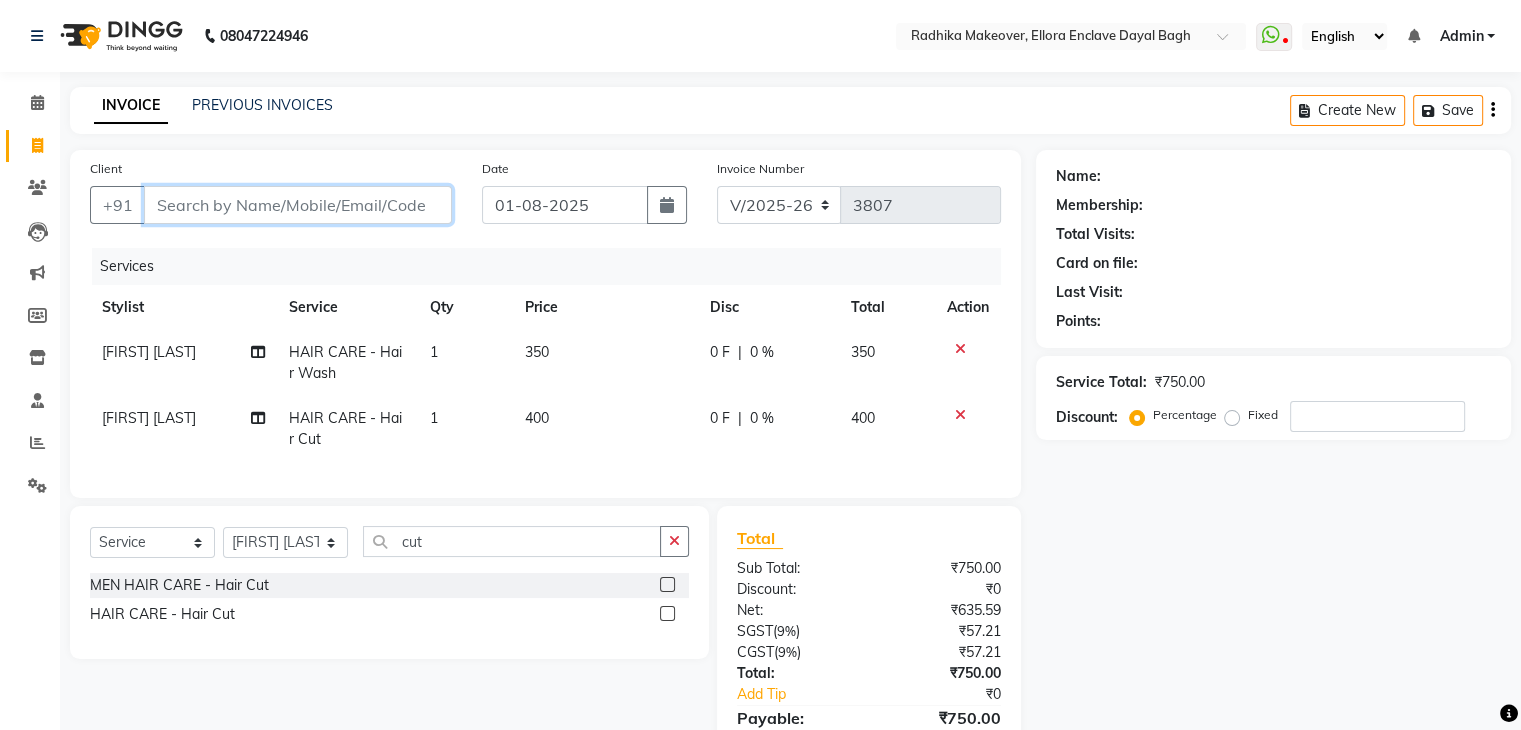 type on "0" 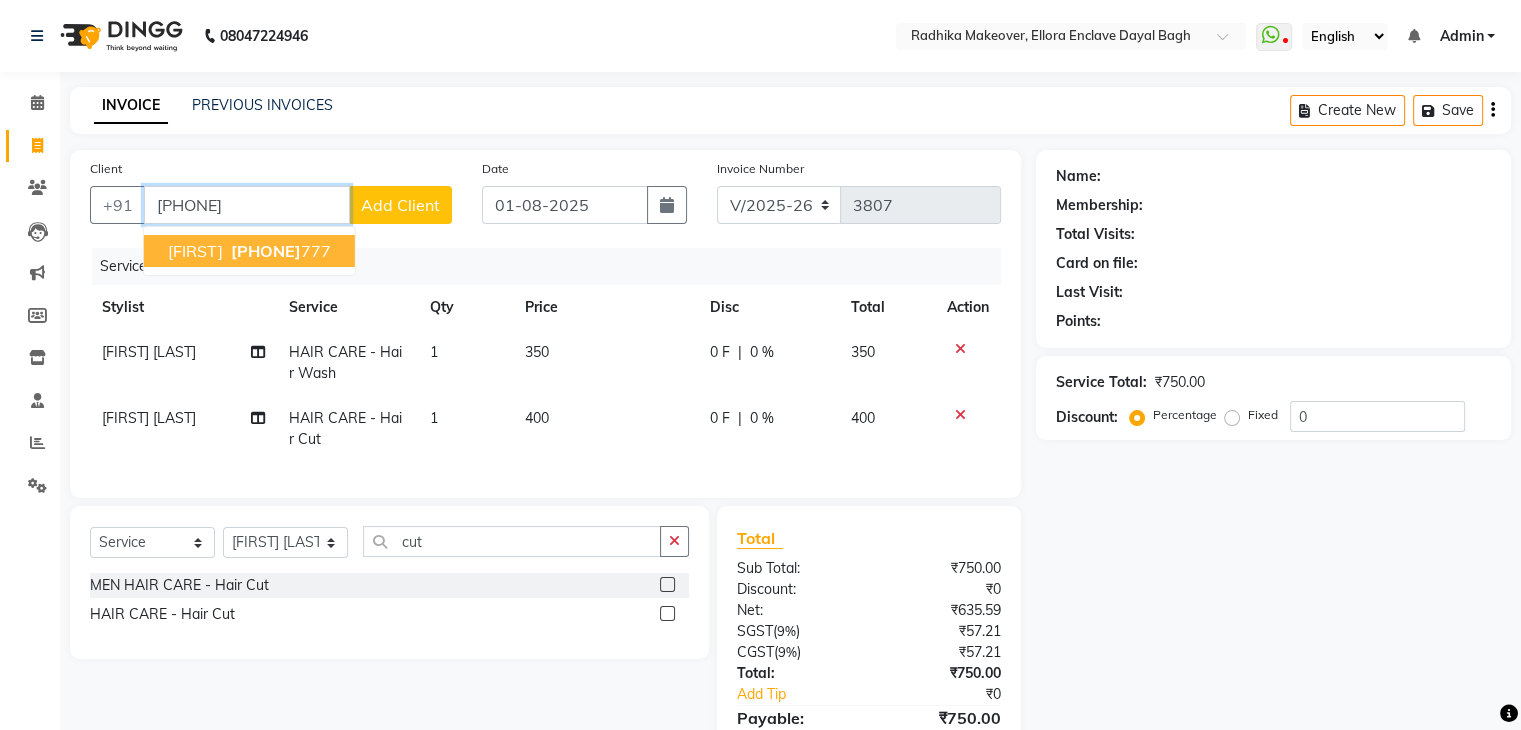 click on "9719711 777" at bounding box center (279, 251) 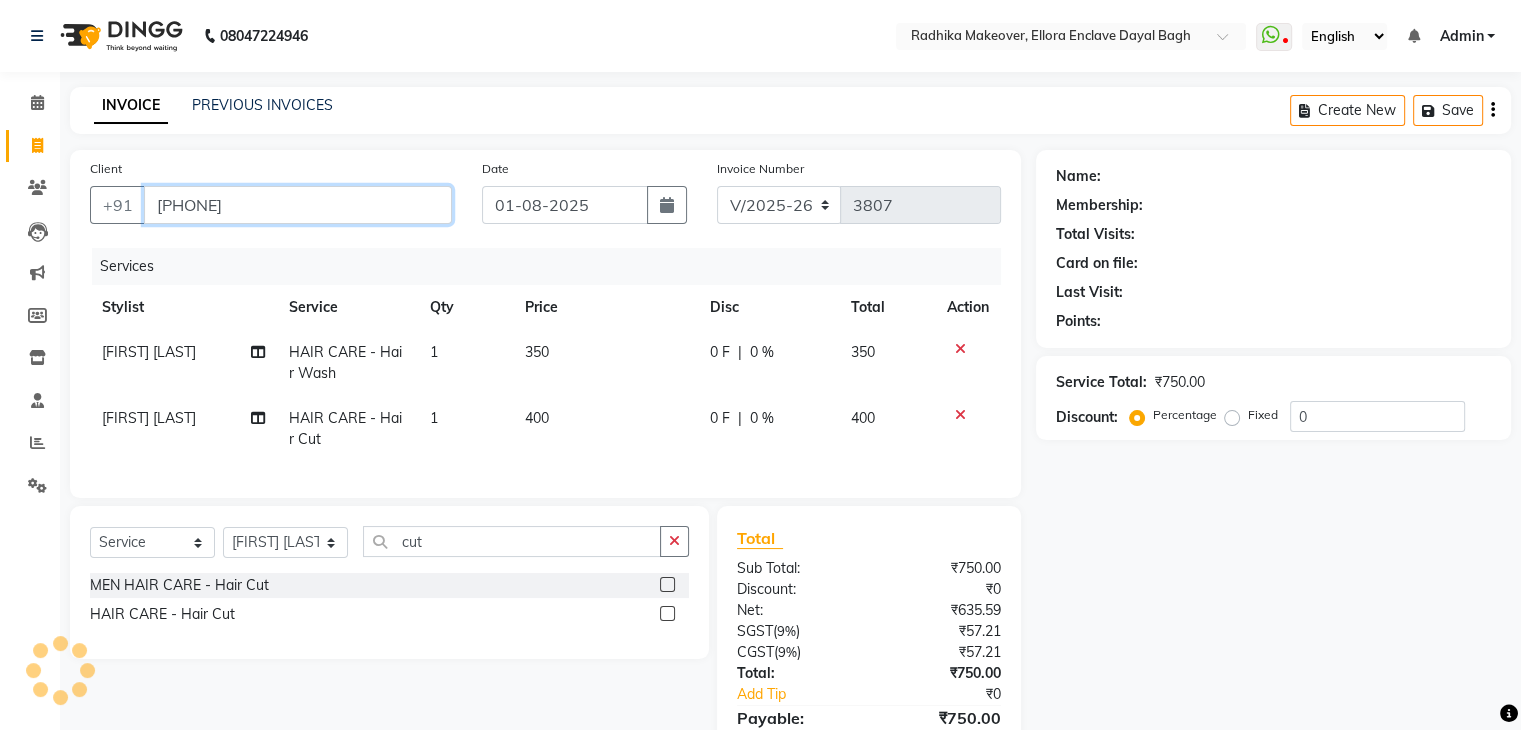 type on "9719711777" 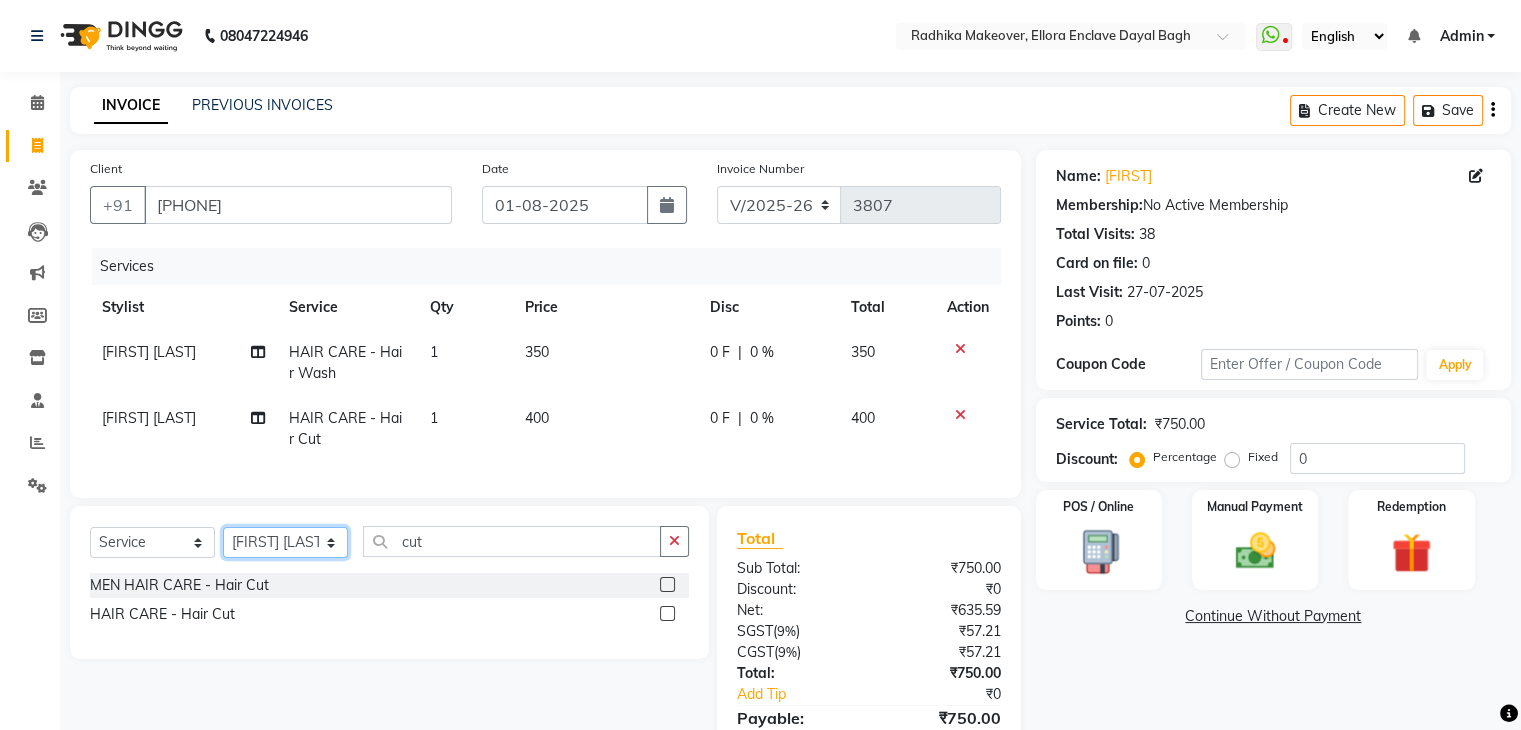 click on "Select Stylist AMAN DANISH SALMANI GOPAL PACHORI KANU KAVITA KIRAN KUMARI MEENU KUMARI NEHA NIKHIL CHAUDHARY Priya PRIYANKA YADAV RASHMI SANDHYA SHAGUFTA SHWETA SONA SAXENA SOUMYA TUSHAR OTWAL VINAY KUMAR" 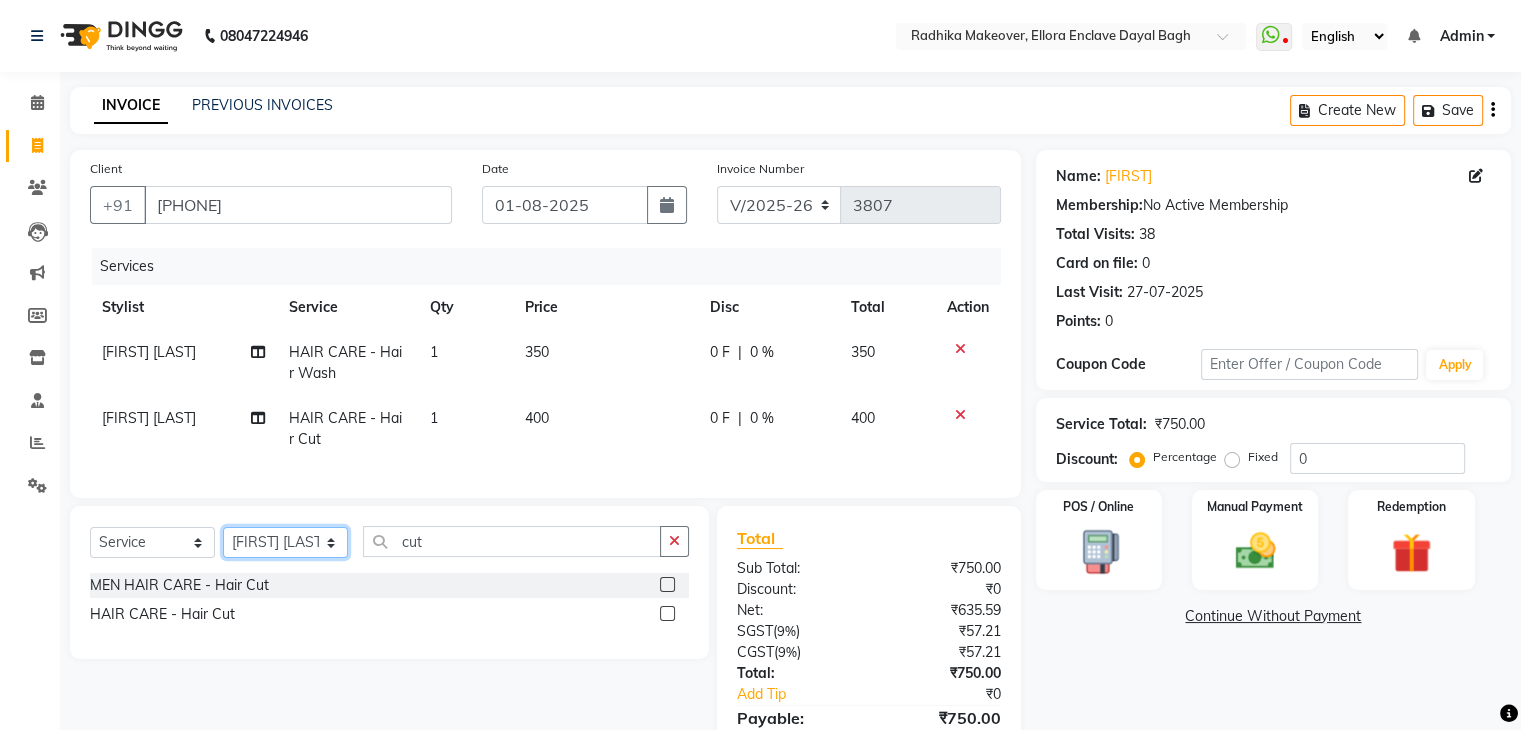 select on "53887" 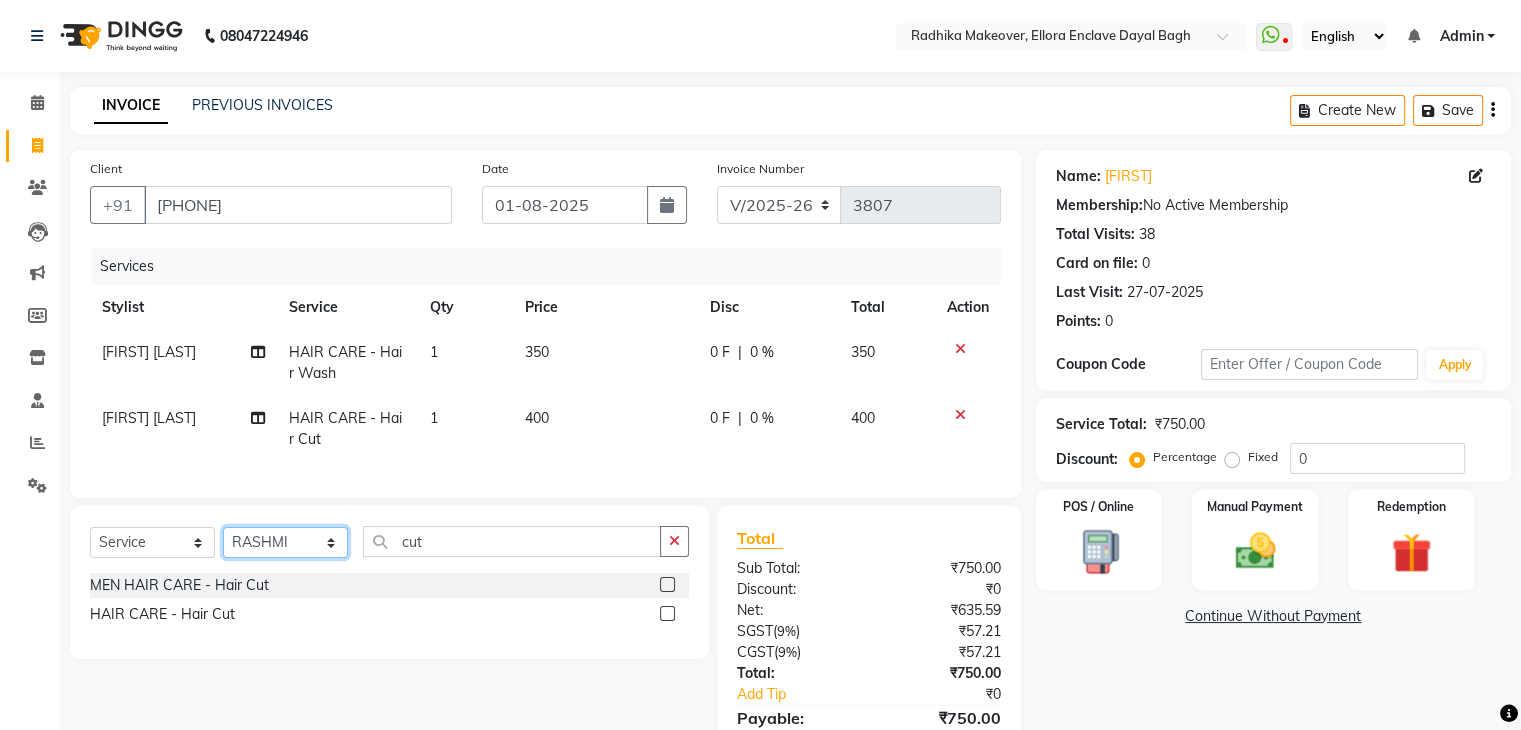 click on "Select Stylist AMAN DANISH SALMANI GOPAL PACHORI KANU KAVITA KIRAN KUMARI MEENU KUMARI NEHA NIKHIL CHAUDHARY Priya PRIYANKA YADAV RASHMI SANDHYA SHAGUFTA SHWETA SONA SAXENA SOUMYA TUSHAR OTWAL VINAY KUMAR" 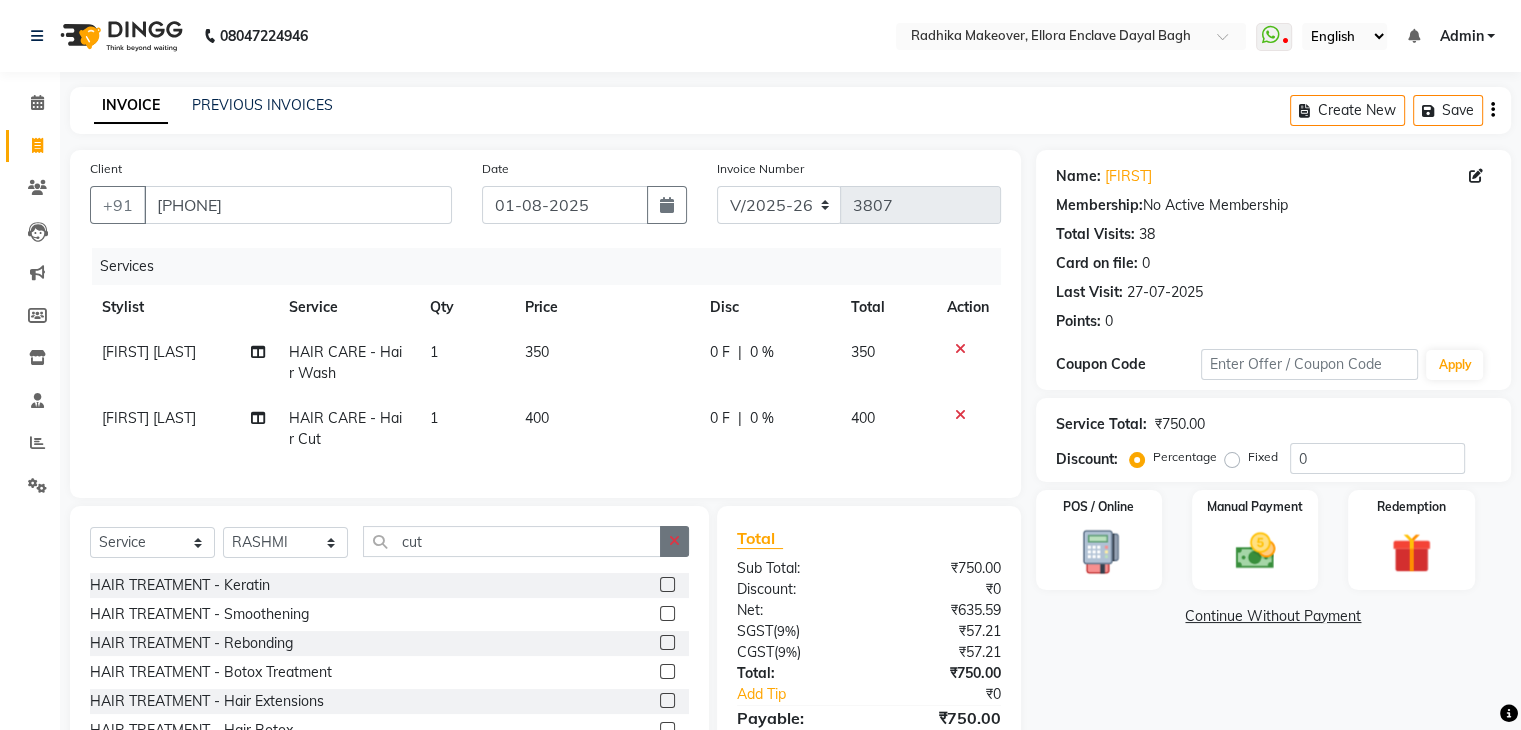 click 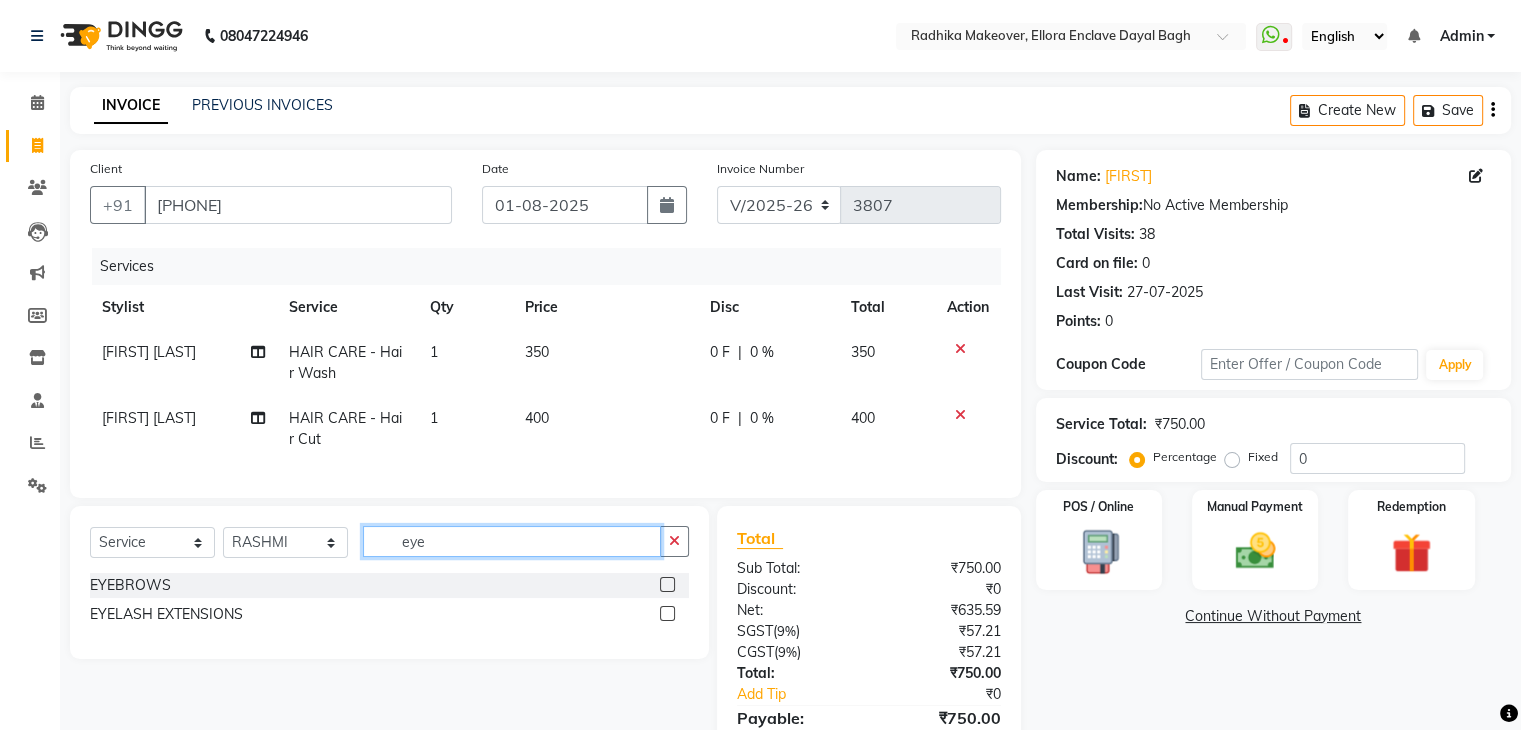 type on "eye" 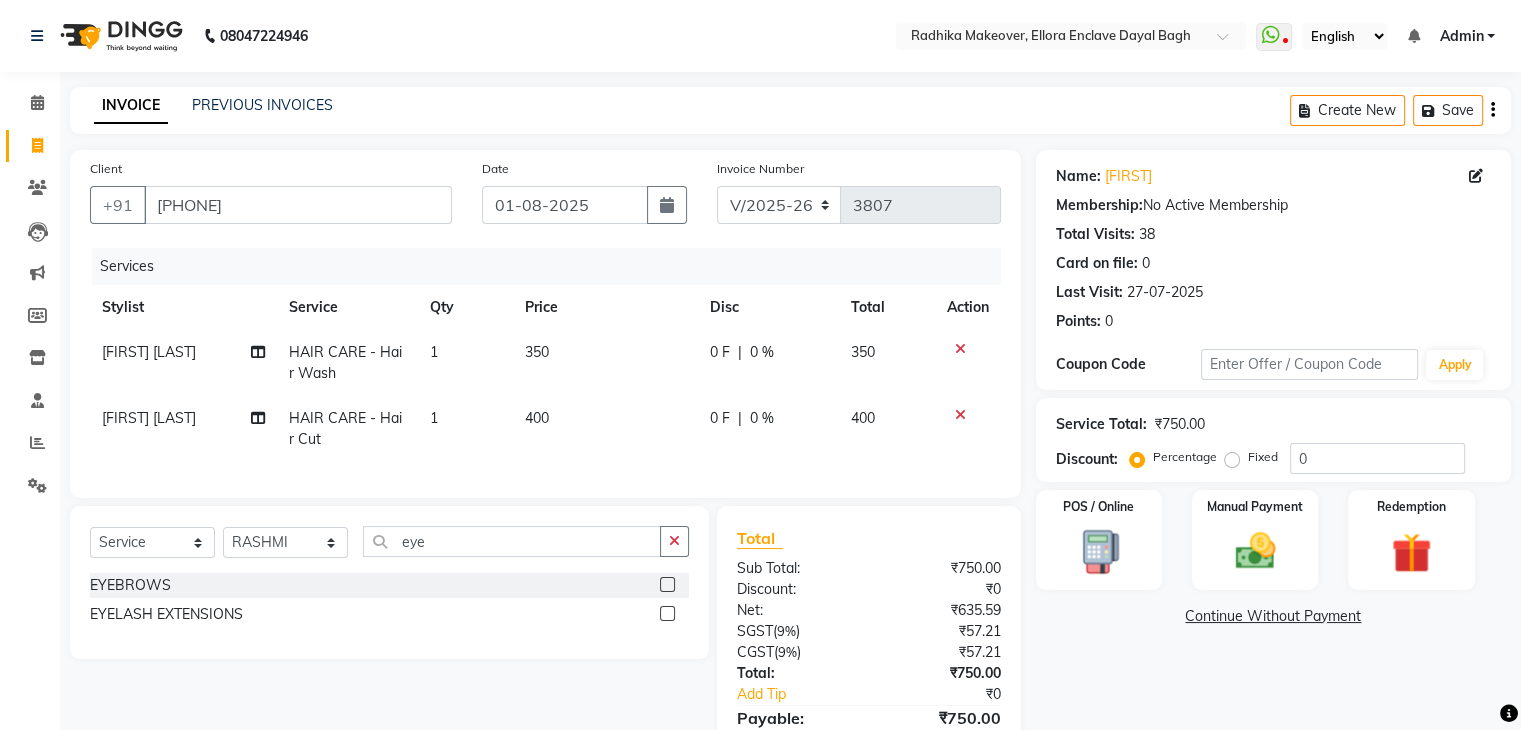 click 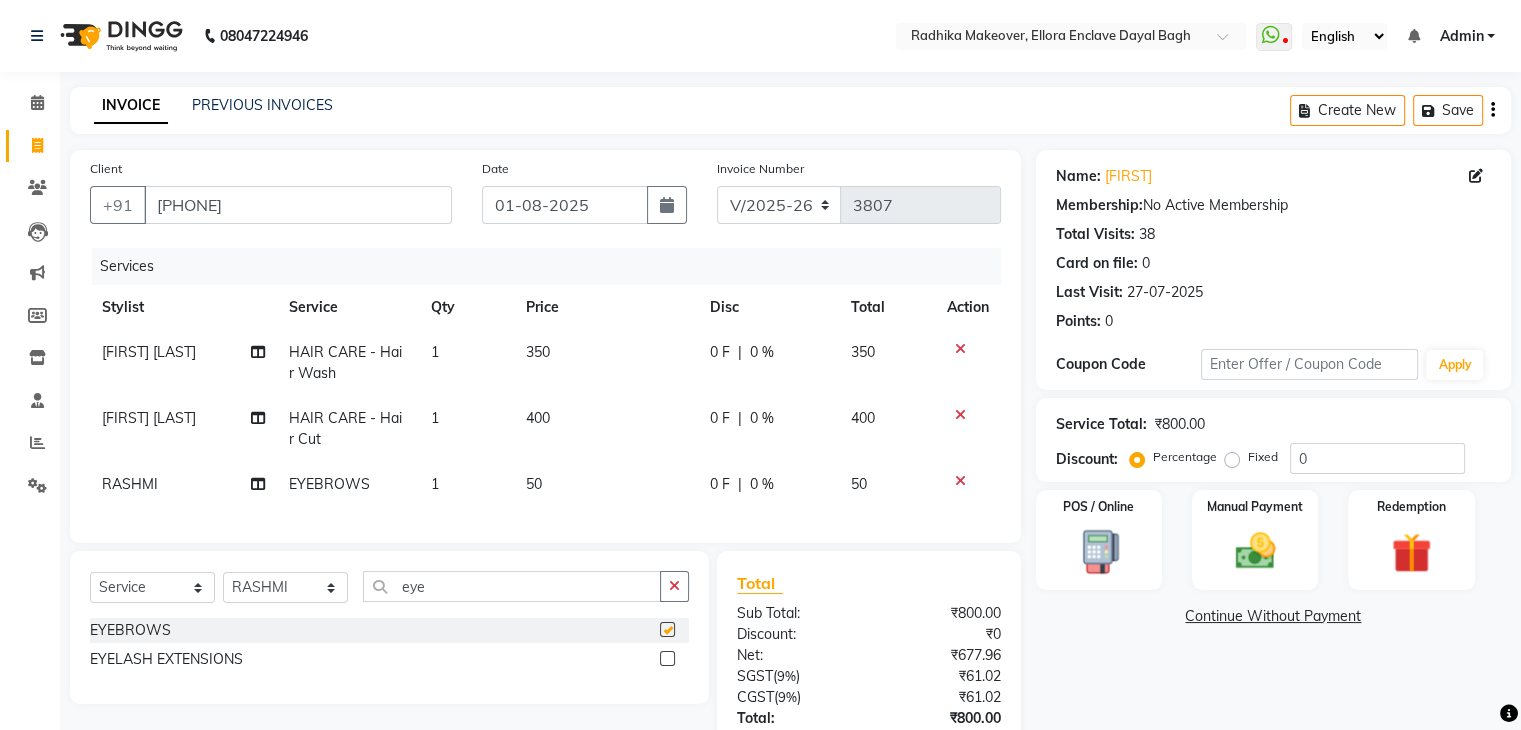 checkbox on "false" 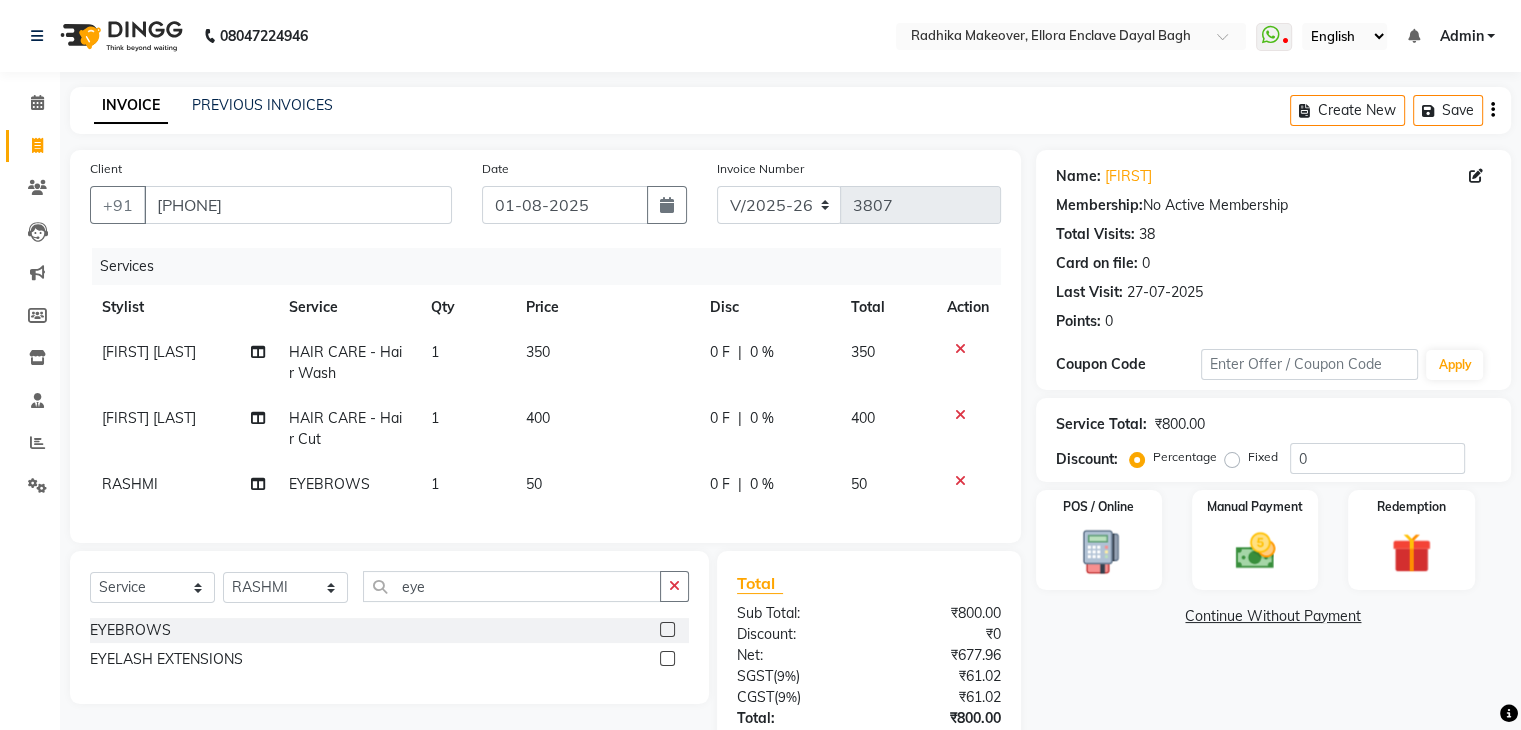 click on "50" 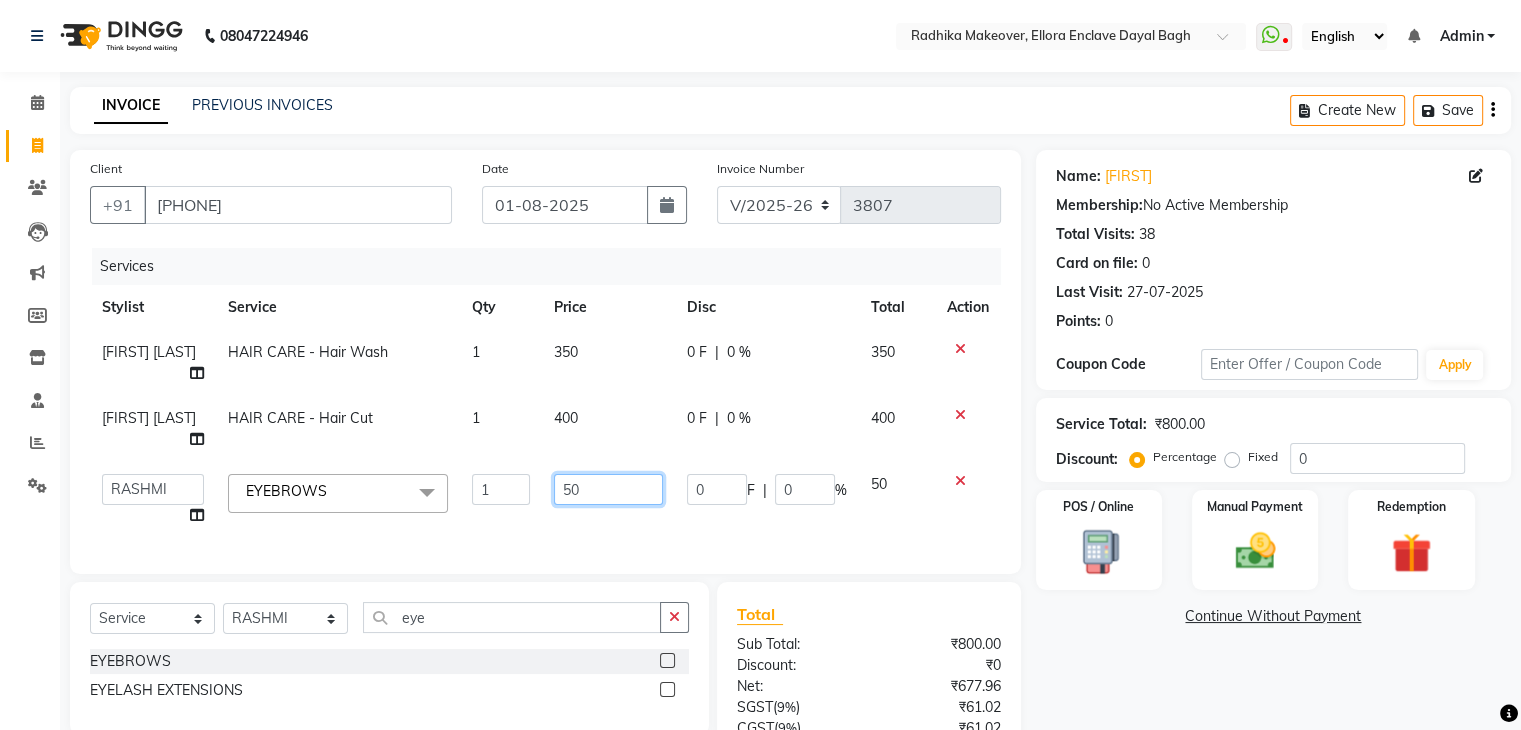 click on "50" 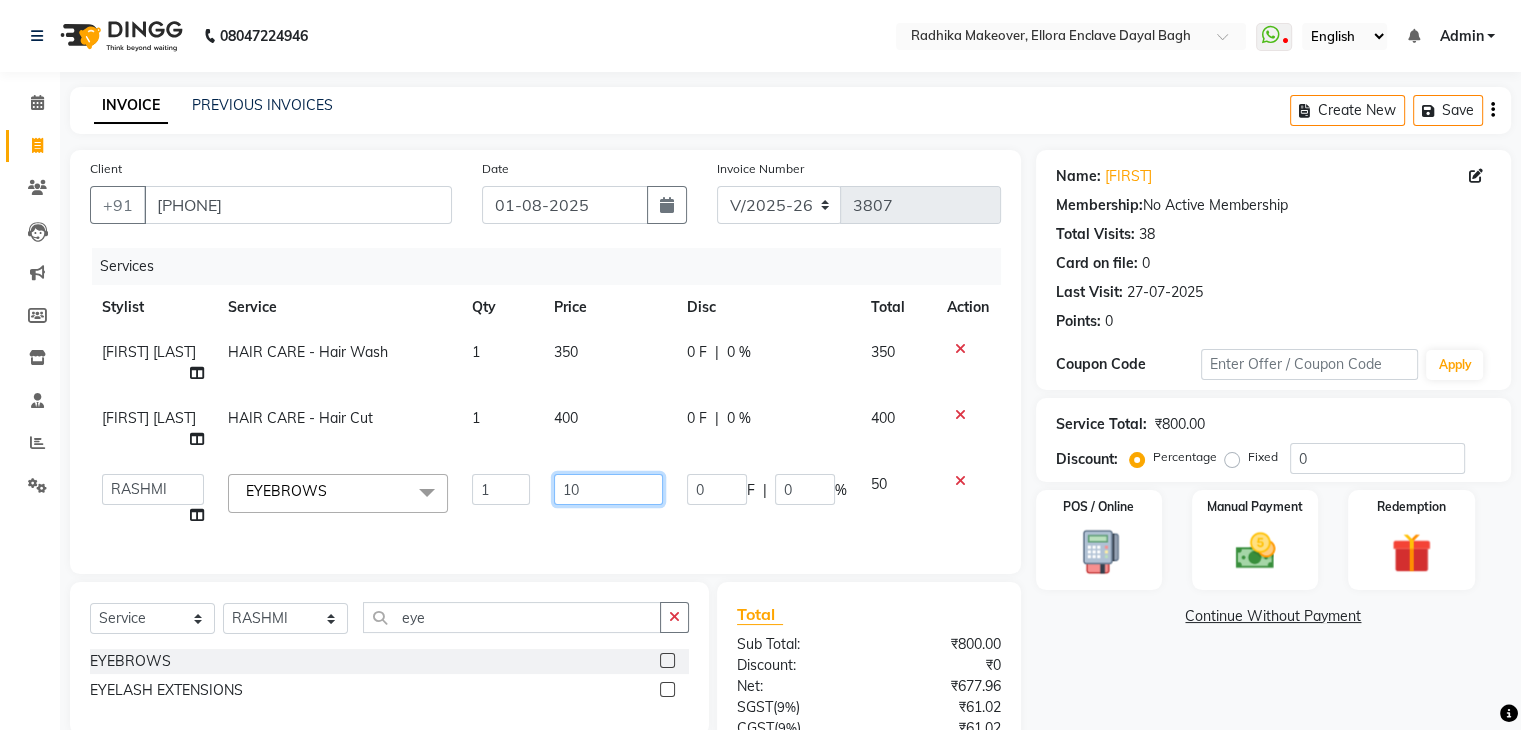 type on "100" 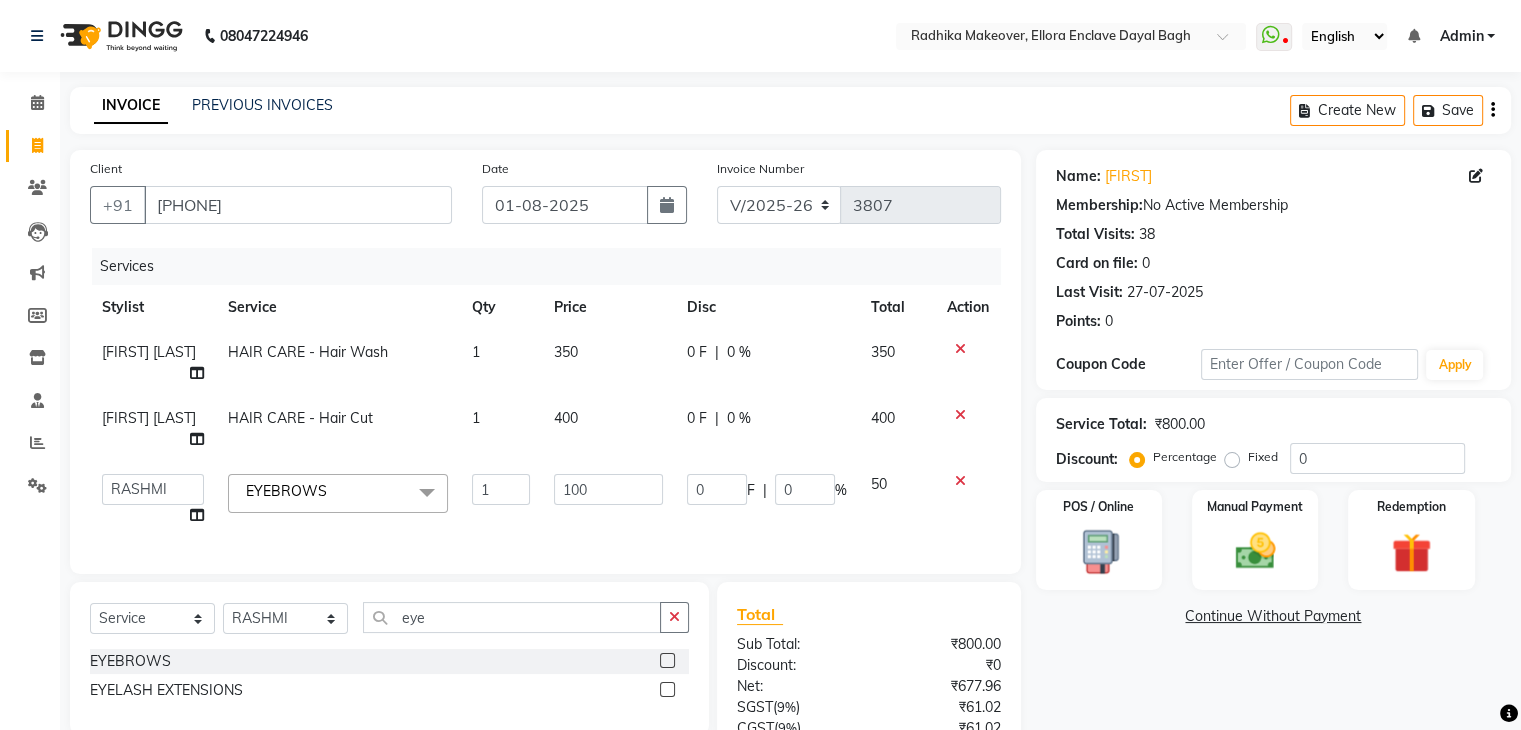 click on "Services Stylist Service Qty Price Disc Total Action VINAY KUMAR HAIR CARE - Hair Wash 1 350 0 F | 0 % 350 VINAY KUMAR HAIR CARE - Hair Cut 1 400 0 F | 0 % 400  AMAN   DANISH SALMANI   GOPAL PACHORI   KANU   KAVITA   KIRAN KUMARI   MEENU KUMARI   NEHA   NIKHIL CHAUDHARY   Priya   PRIYANKA YADAV   RASHMI   SANDHYA   SHAGUFTA   SHWETA   SONA SAXENA   SOUMYA   TUSHAR OTWAL   VINAY KUMAR  EYEBROWS  x HAIR TREATMENT - Keratin HAIR TREATMENT - Smoothening HAIR TREATMENT - Rebonding HAIR TREATMENT - Botox Treatment HAIR TREATMENT - Hair Extensions HAIR TREATMENT - Hair Botox HAIR TREATMENT - Nanoplastia RELAXING PERMING MEN HAIR CARE - Hair Cut MEN HAIR CARE - Hair Wash MEN HAIR CARE - Beard CLEAN UP - Fruit Clean Up CLEAN UP - Lemon Clean Up CLEAN UP - Vedic Line Clean Up CLEAN UP - Melow Clean Up CLEAN UP - Cheryl’s actiblend CLEAN UP - O3+ whitening CLEAN UP - VLCC CLEAN UP - Astaberry CLEAN UP - Ayurvedic CLEAN UP - D-tan cleanup CLEAN UP - Organic pro MEN - Face Massage MEN- O3+ Face Massage MANICURE - DRY 1" 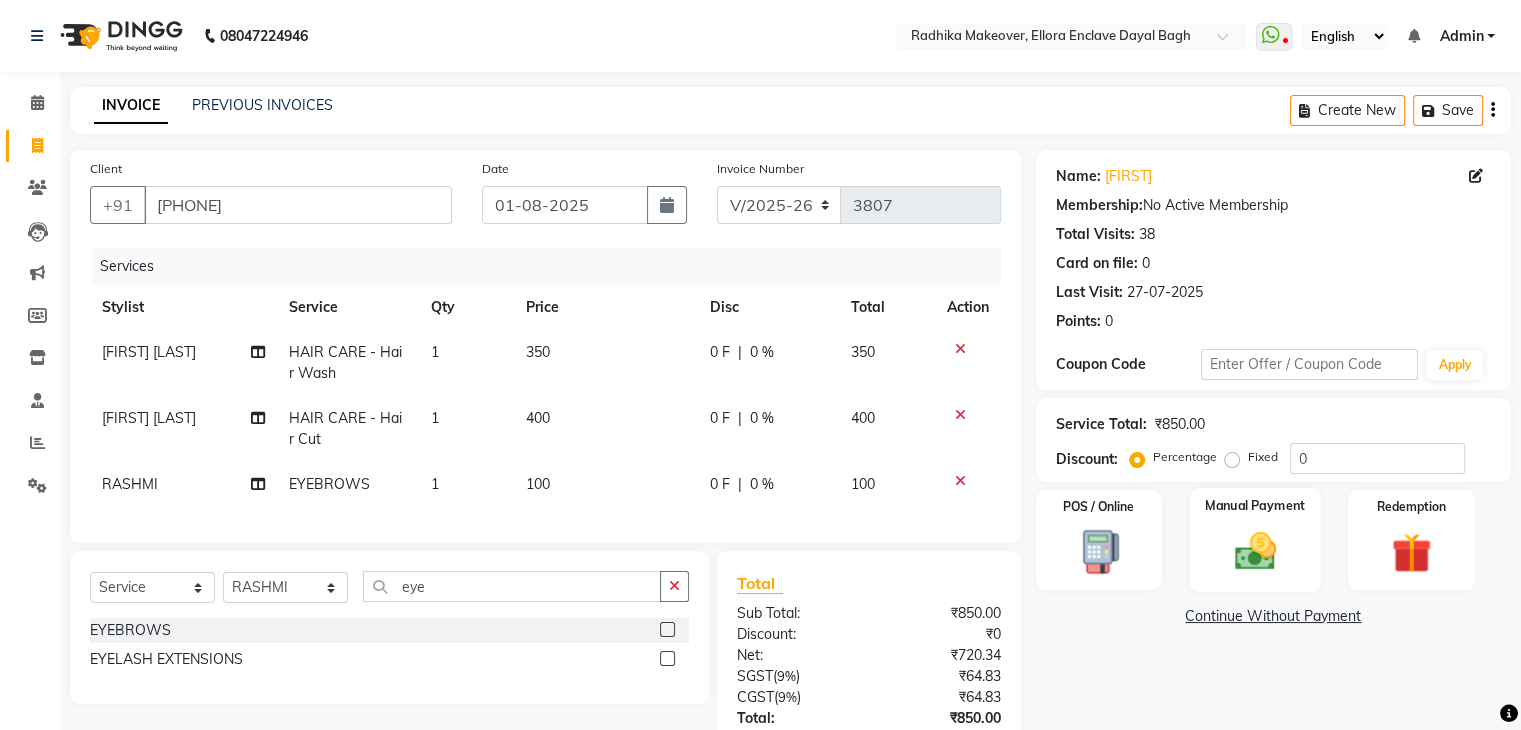 click 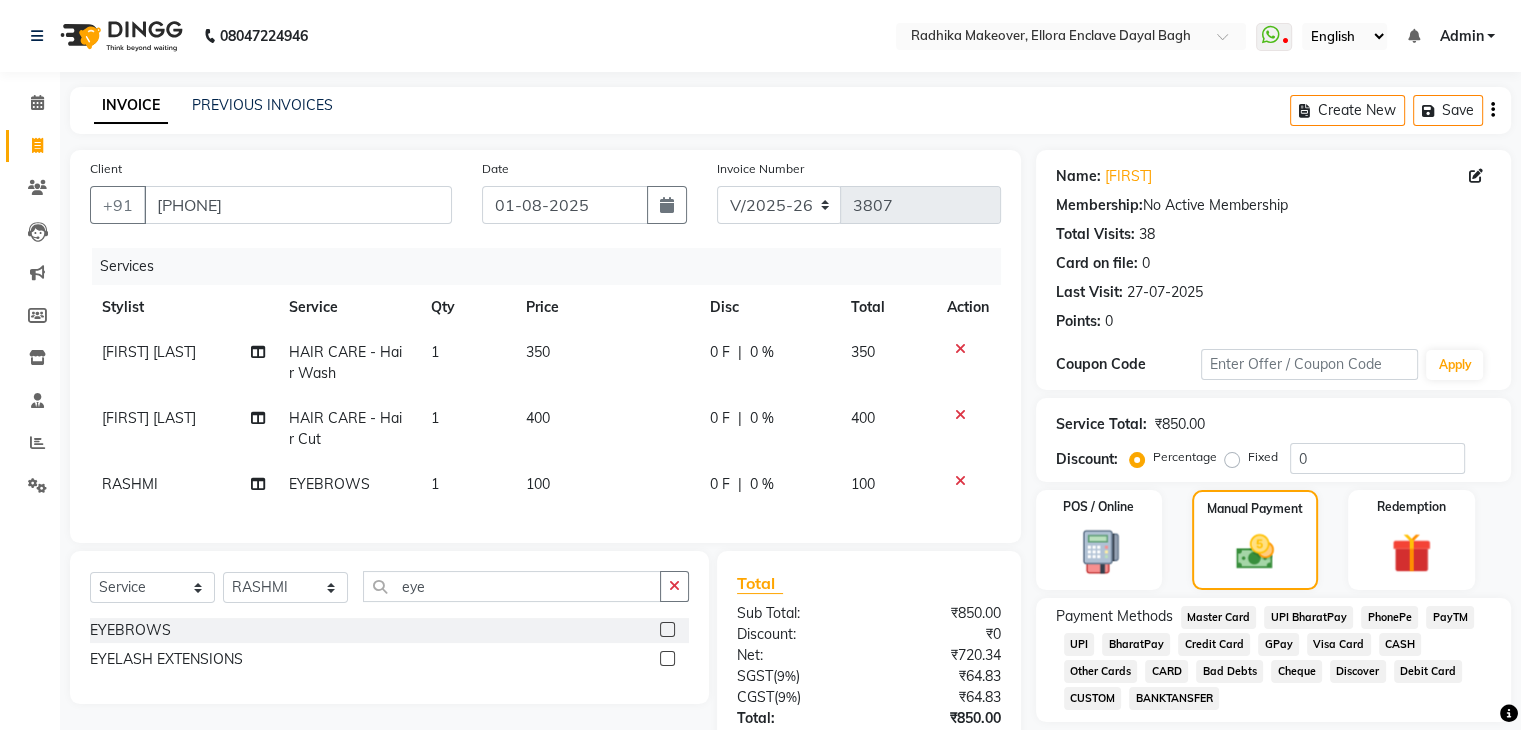 click on "CASH" 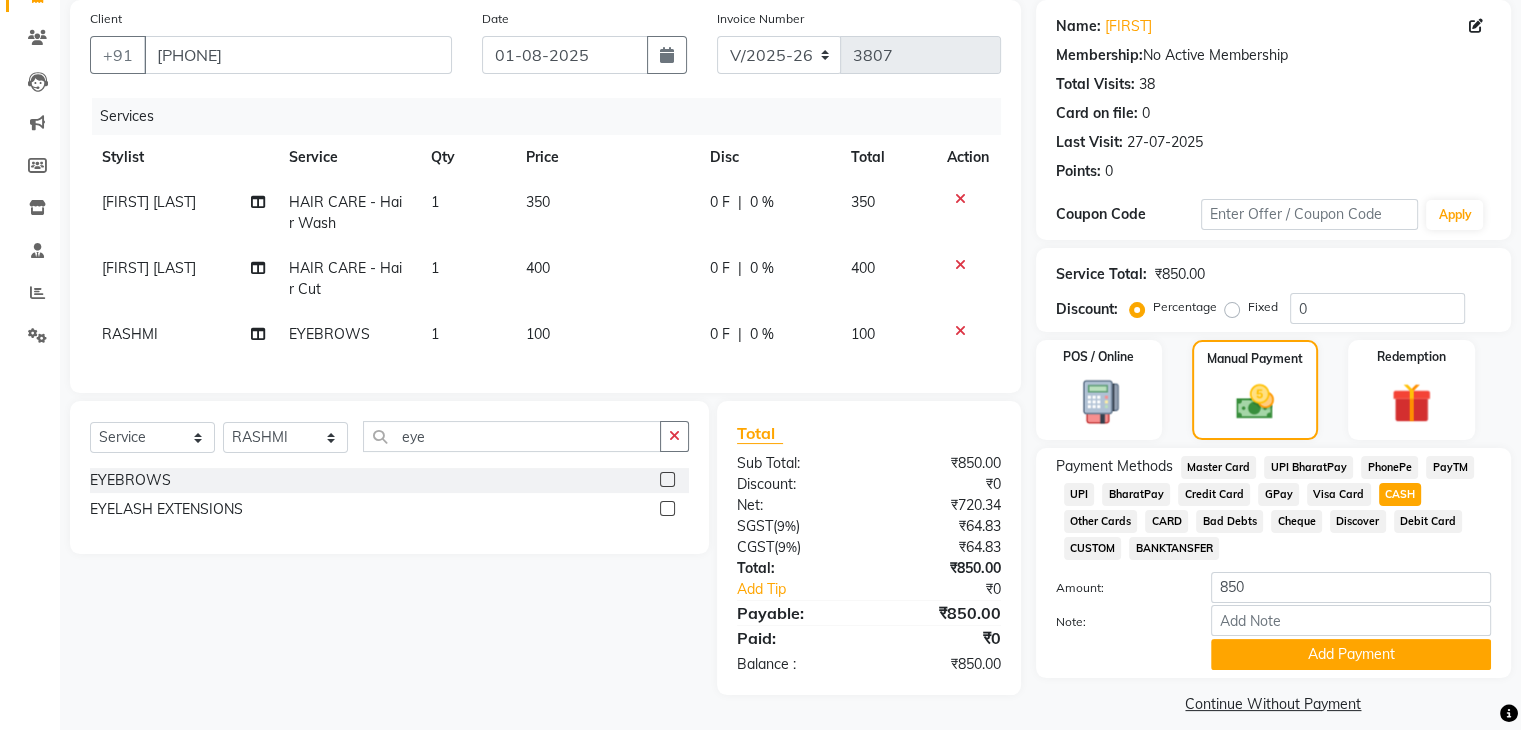 scroll, scrollTop: 172, scrollLeft: 0, axis: vertical 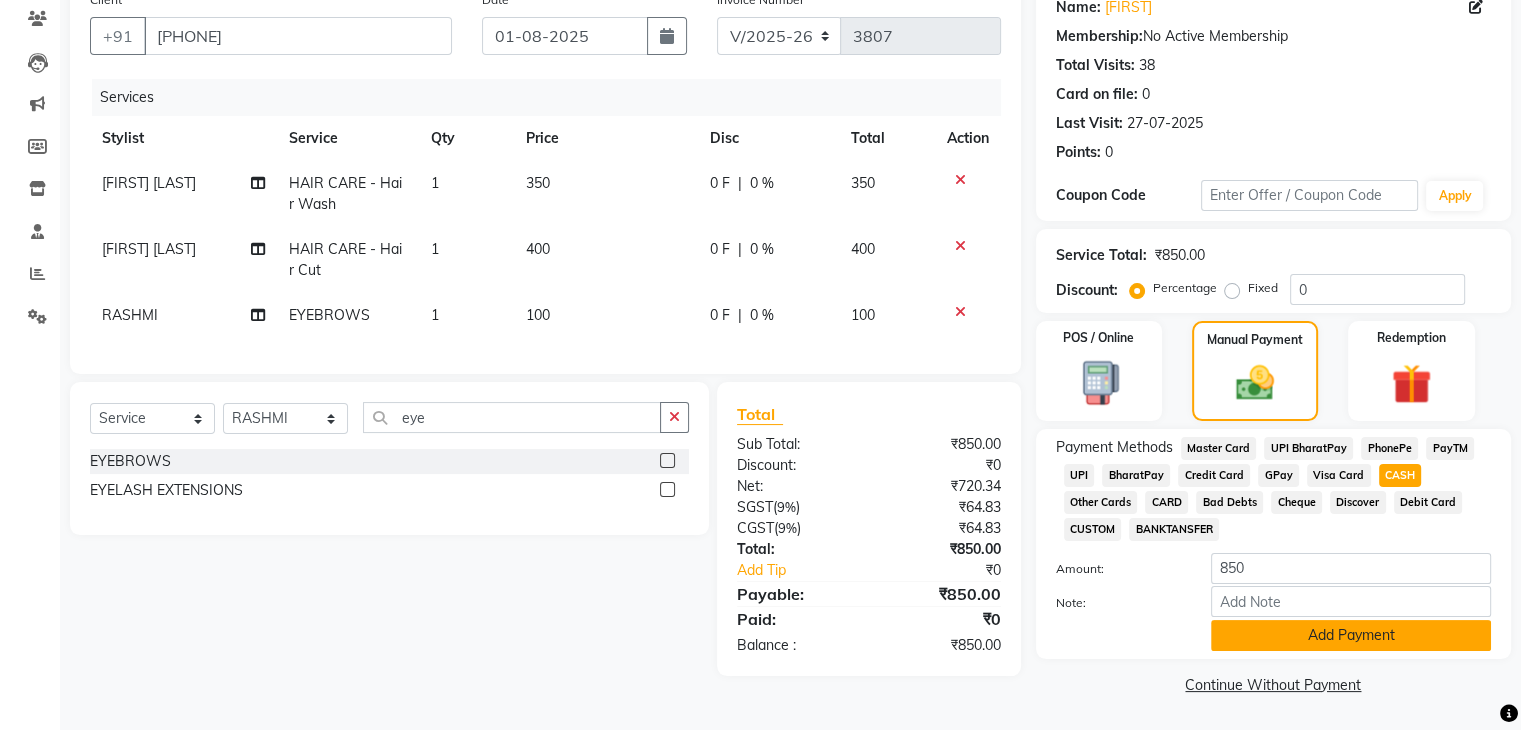 click on "Add Payment" 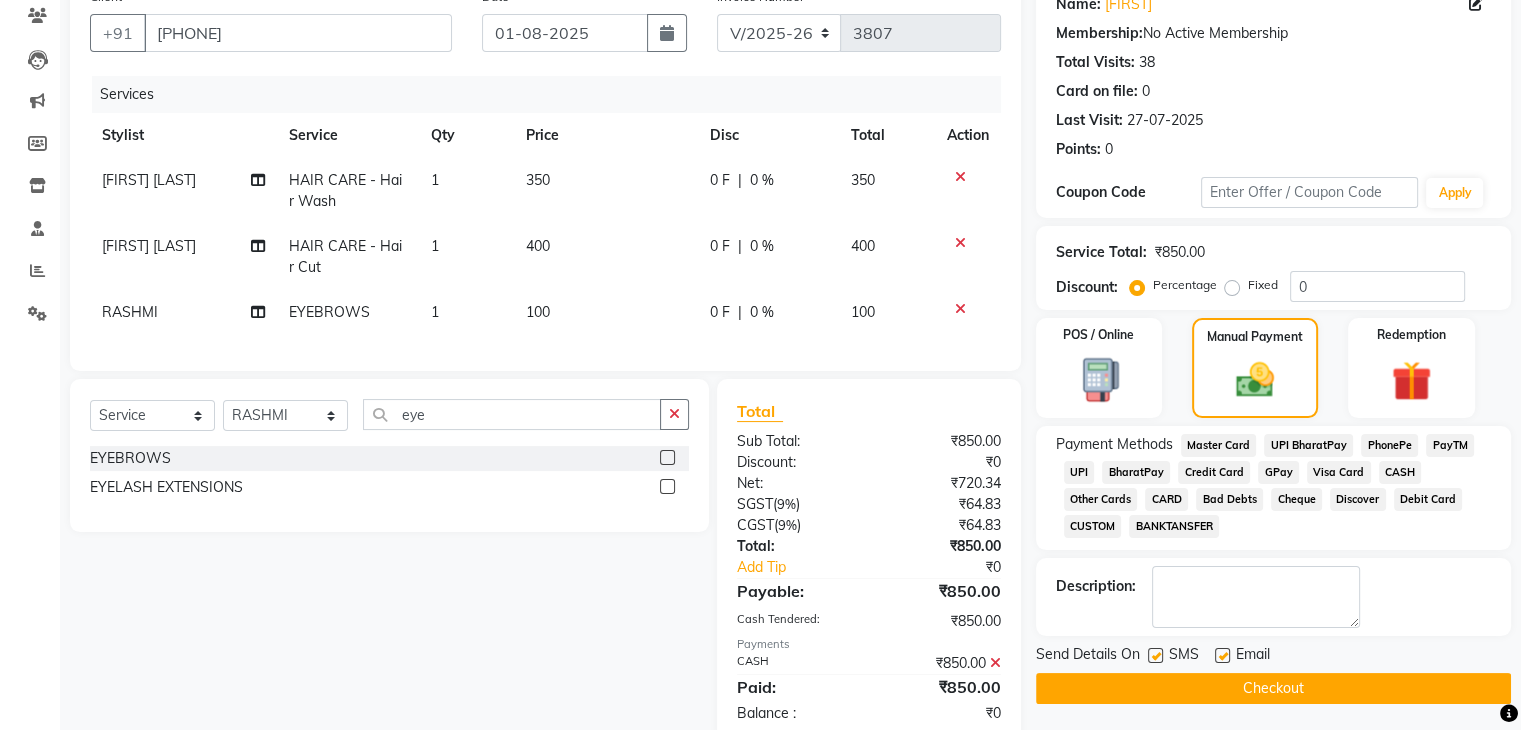 click on "Checkout" 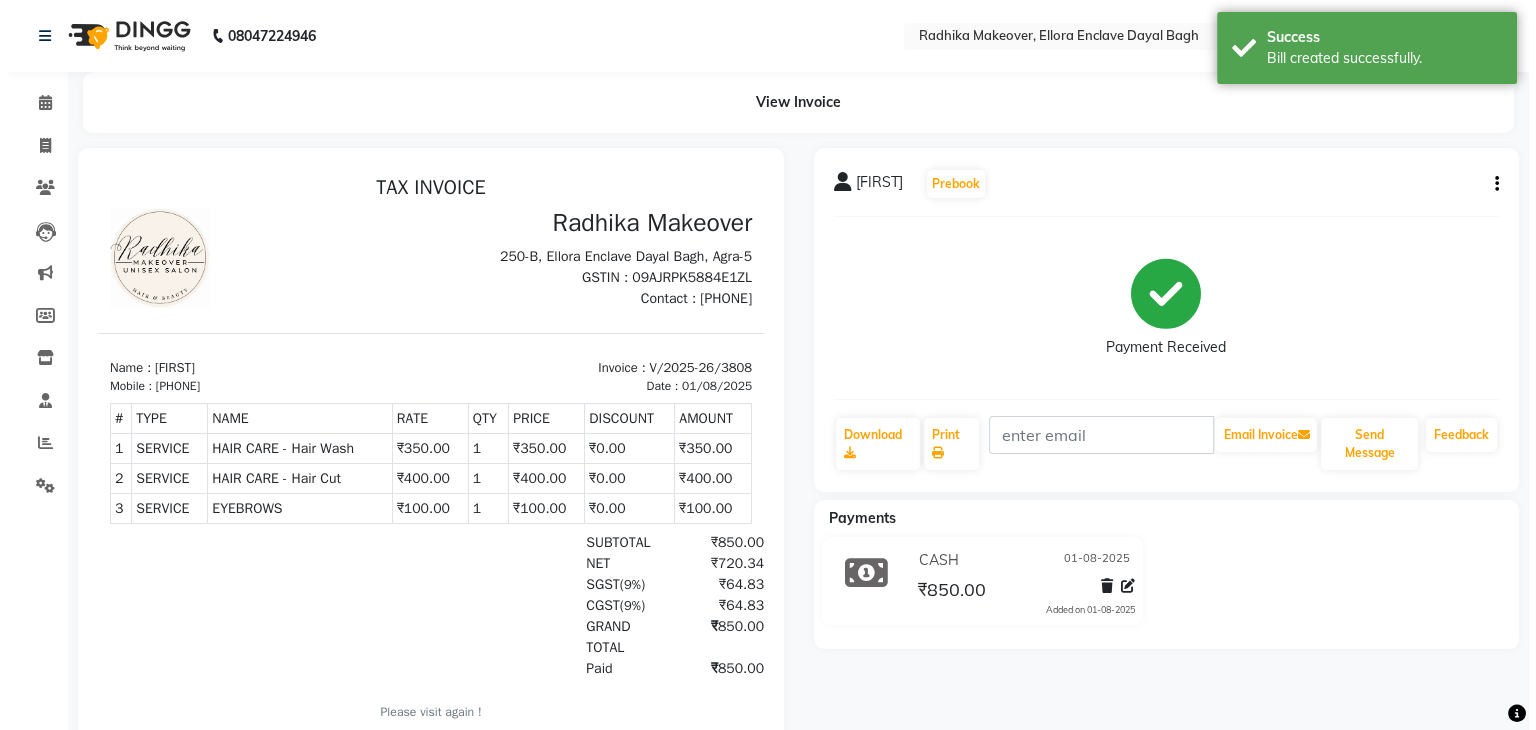 scroll, scrollTop: 0, scrollLeft: 0, axis: both 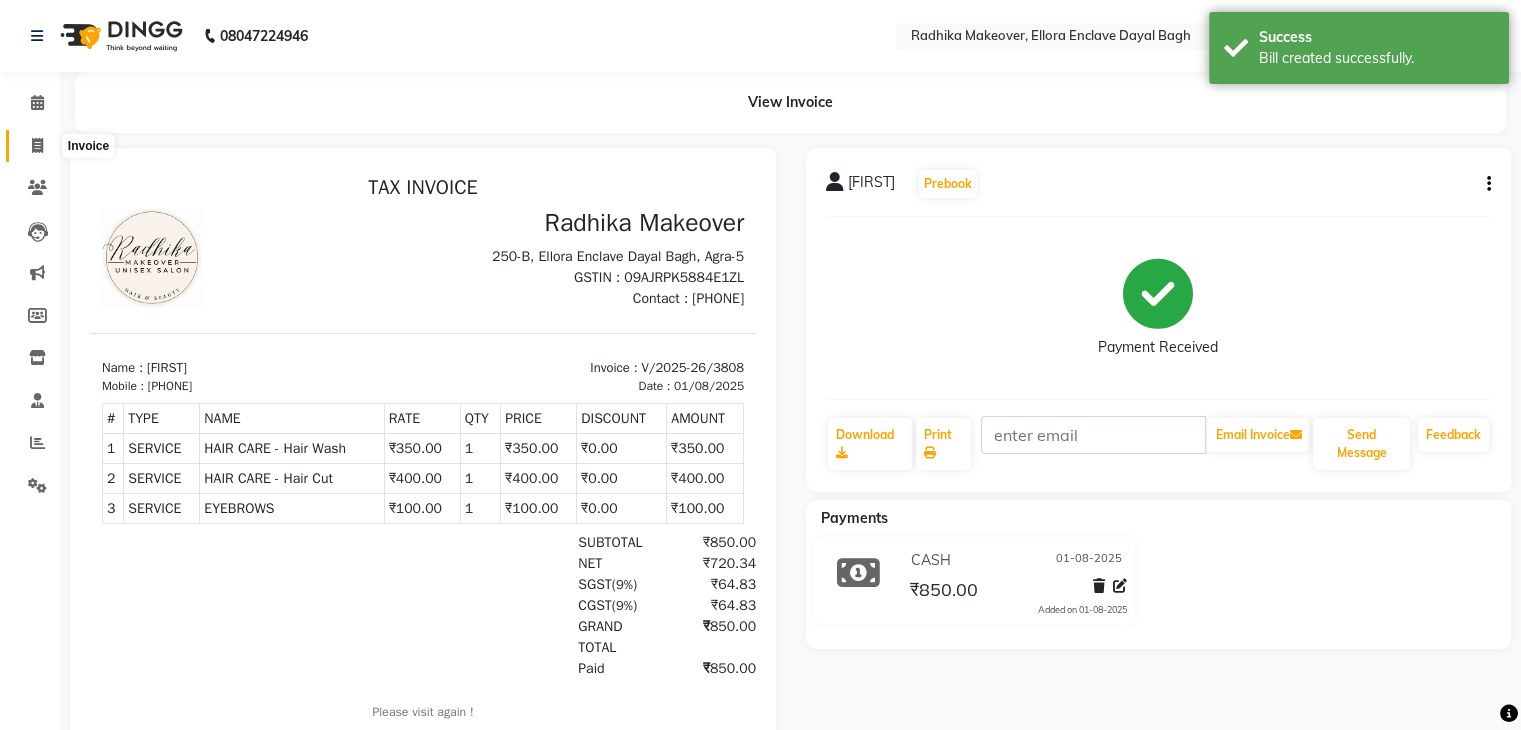 click 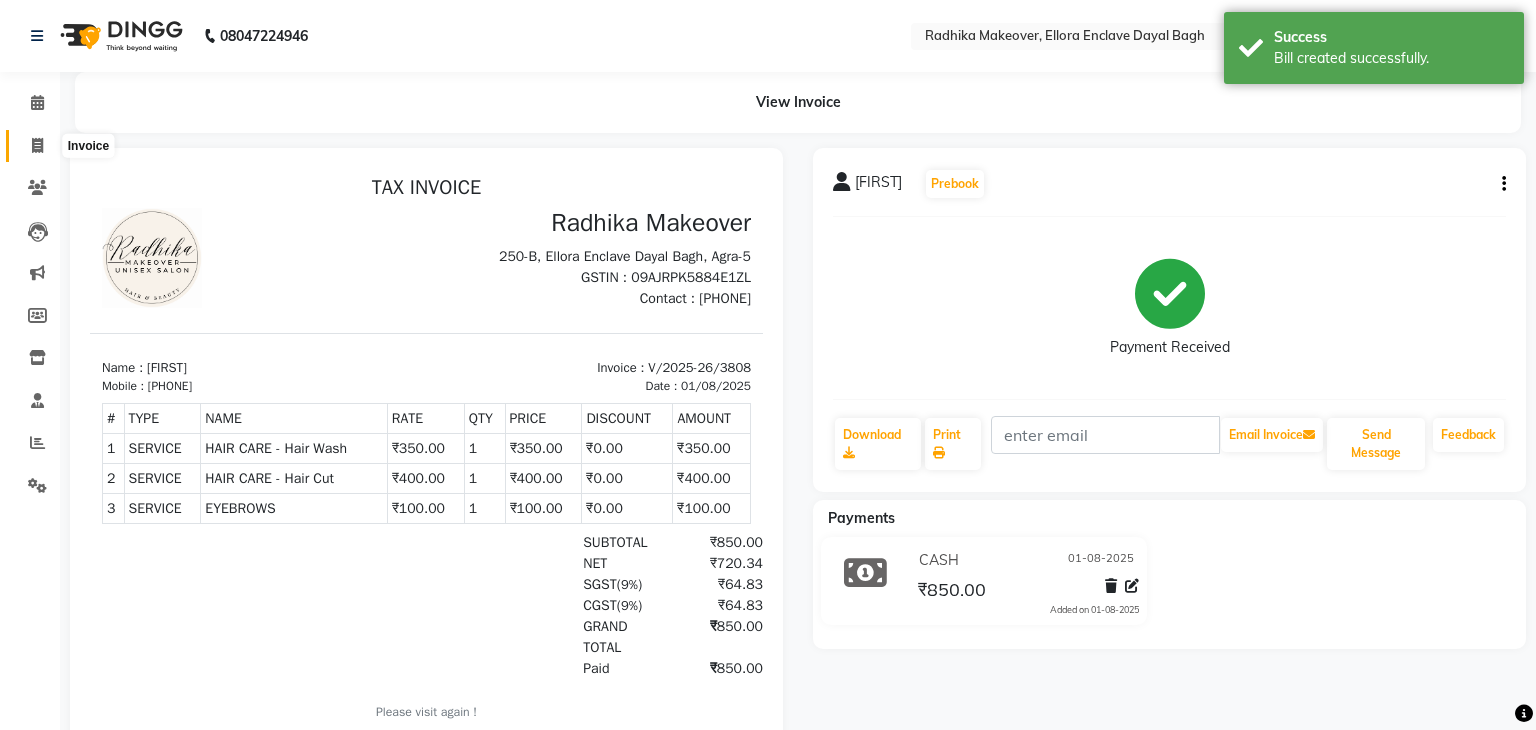 select on "service" 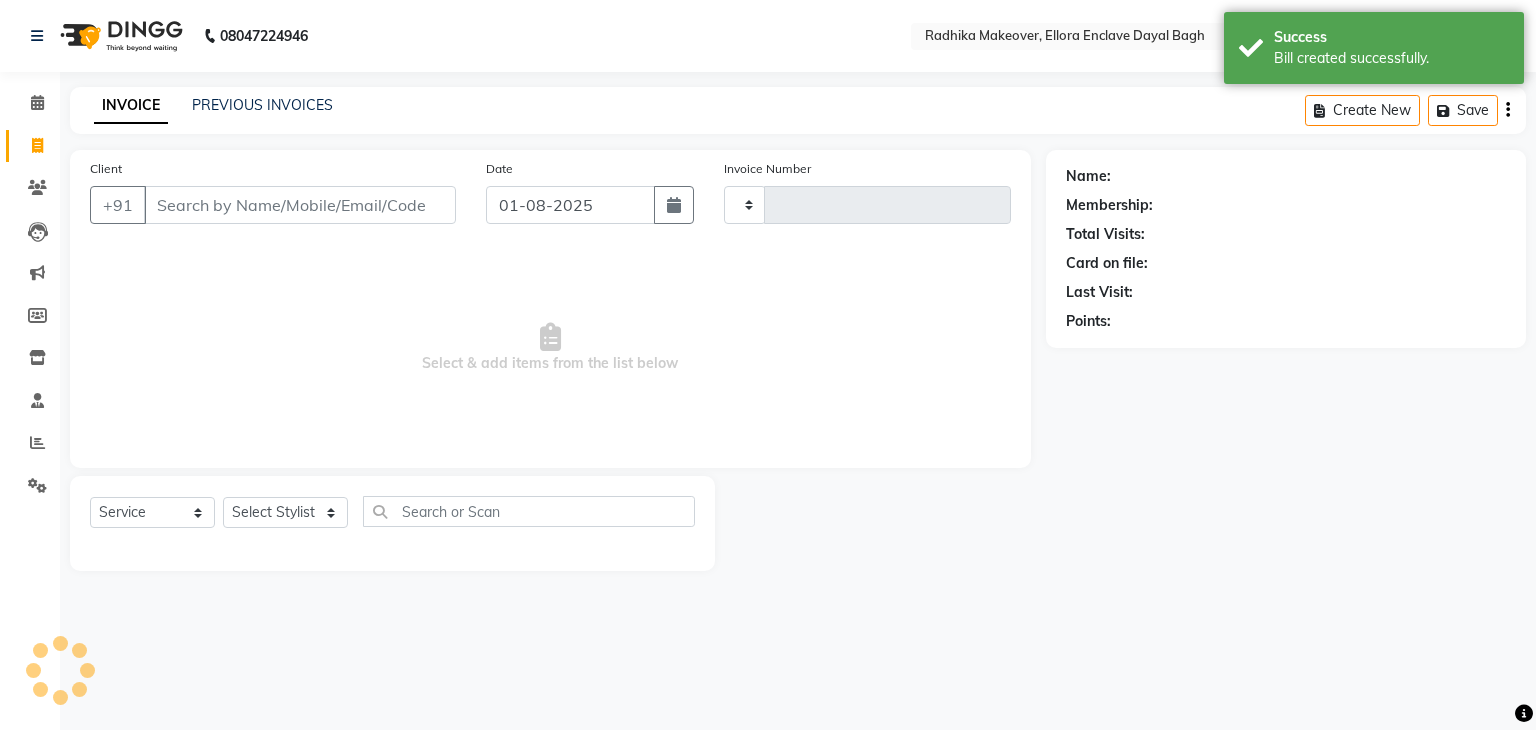 type on "3809" 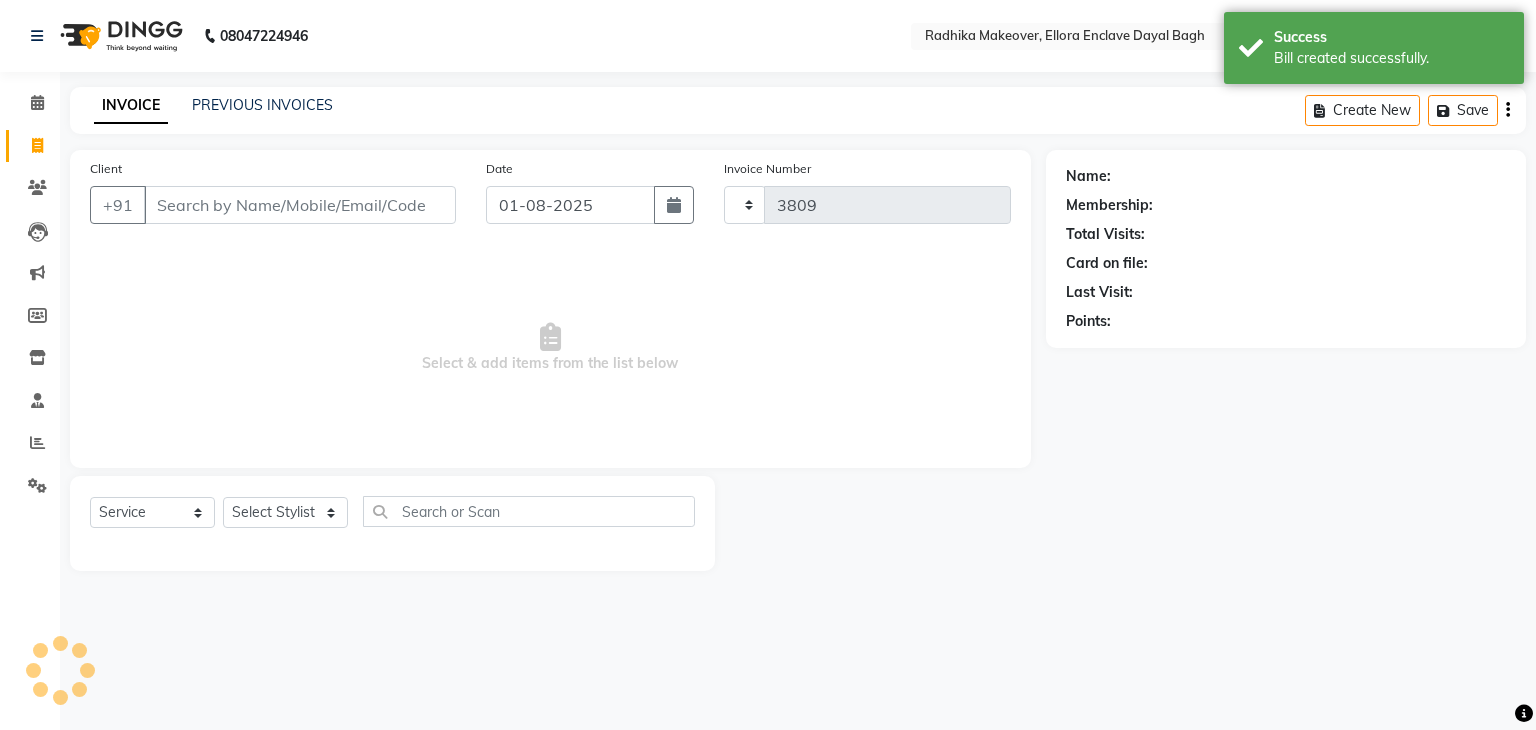 select on "6880" 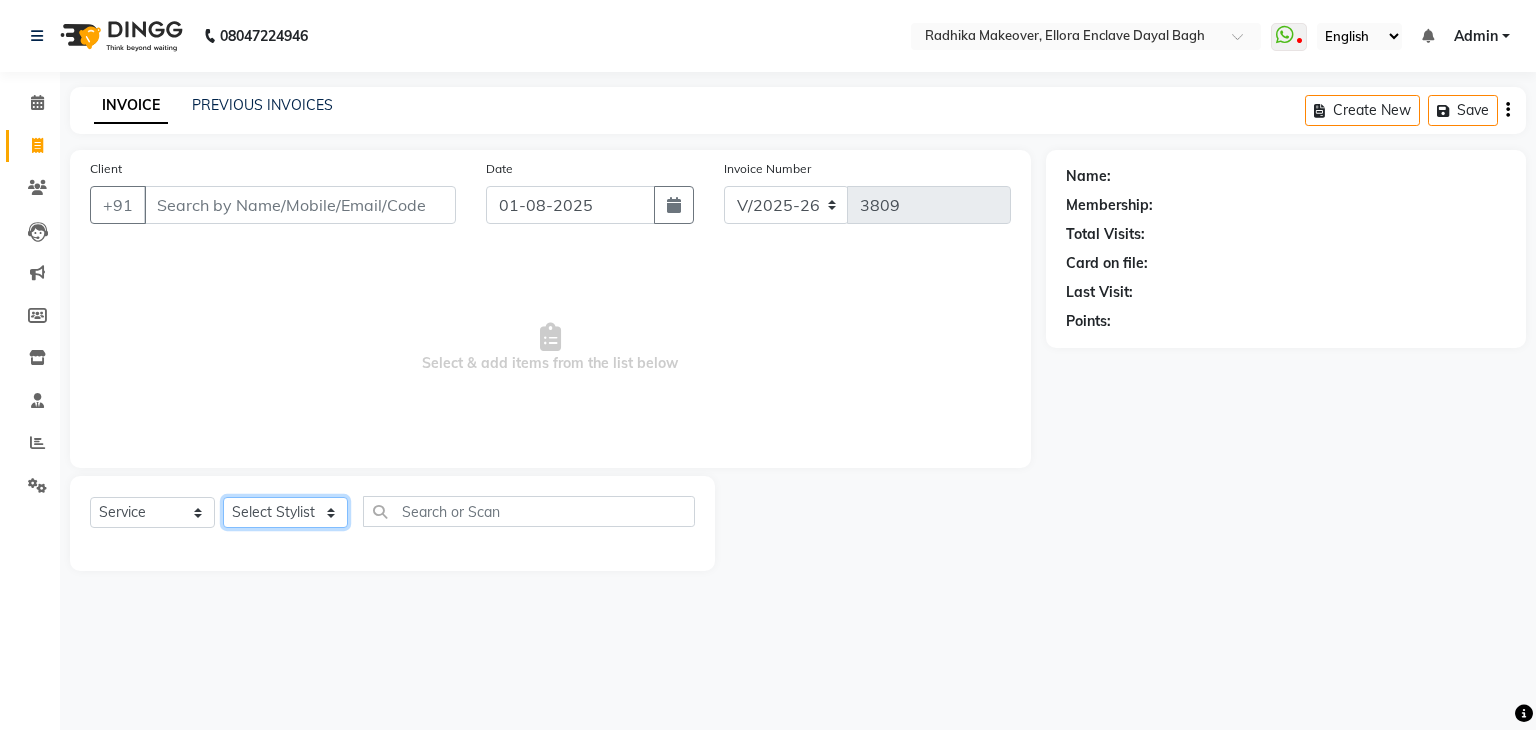click on "Select Stylist AMAN DANISH SALMANI GOPAL PACHORI KANU KAVITA KIRAN KUMARI MEENU KUMARI NEHA NIKHIL CHAUDHARY Priya PRIYANKA YADAV RASHMI SANDHYA SHAGUFTA SHWETA SONA SAXENA SOUMYA TUSHAR OTWAL VINAY KUMAR" 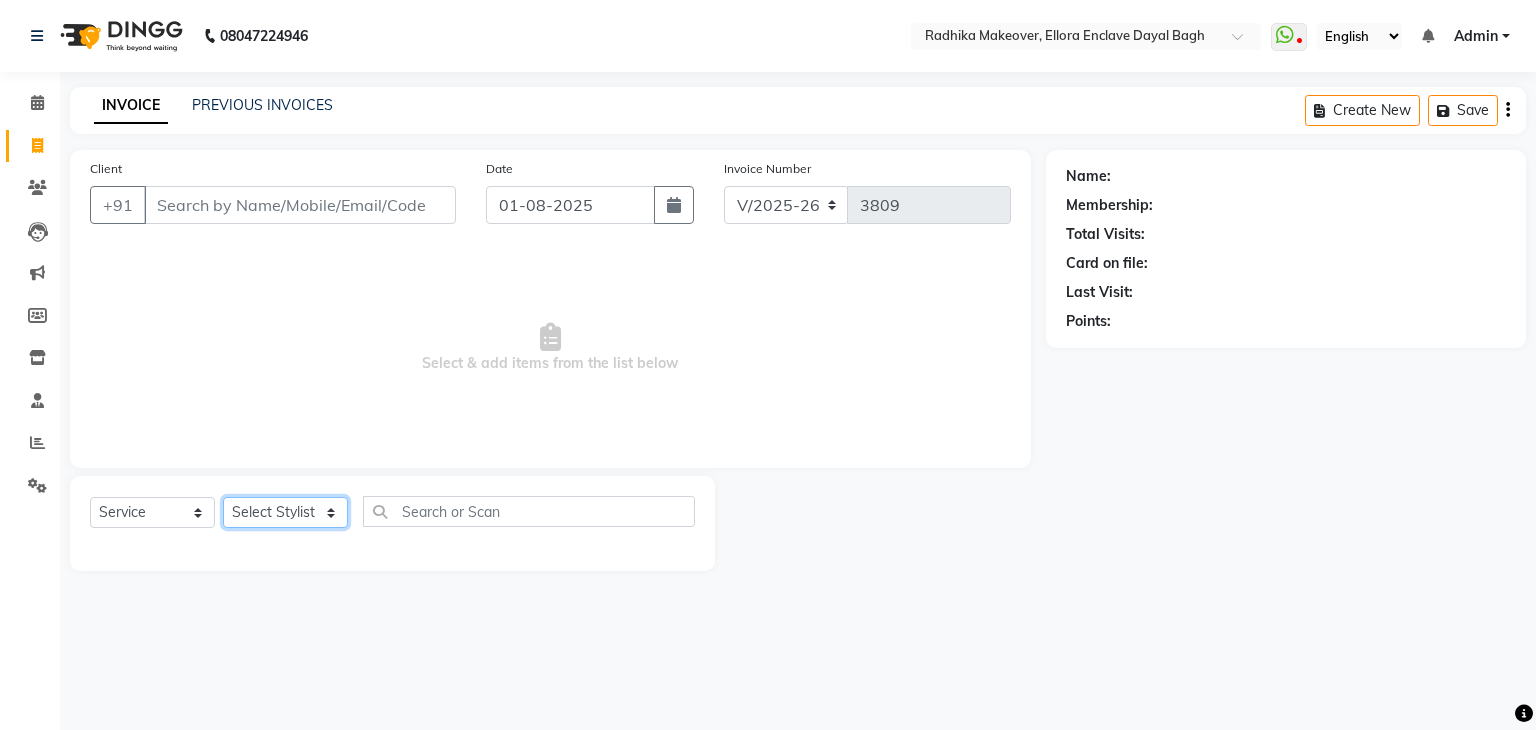 select on "55266" 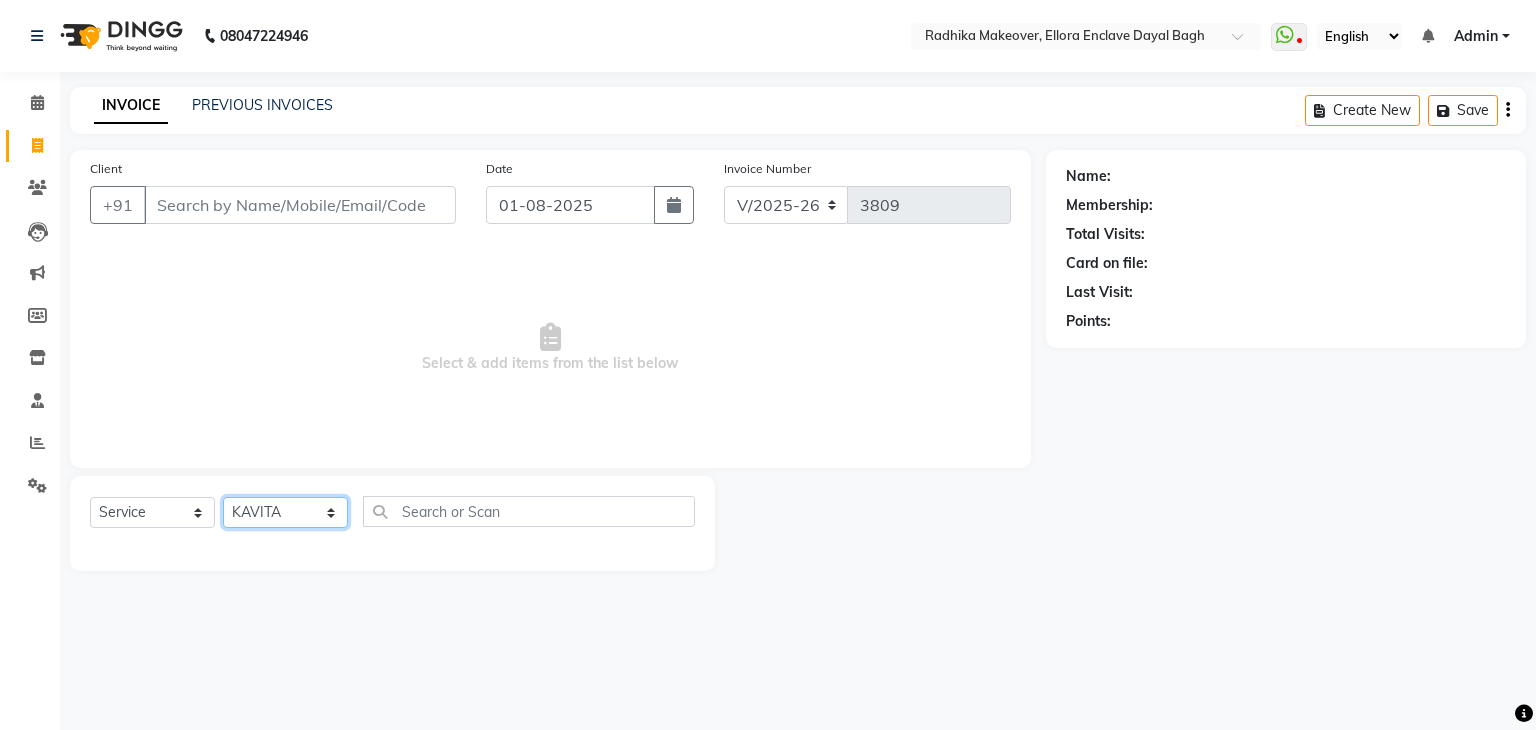 click on "Select Stylist AMAN DANISH SALMANI GOPAL PACHORI KANU KAVITA KIRAN KUMARI MEENU KUMARI NEHA NIKHIL CHAUDHARY Priya PRIYANKA YADAV RASHMI SANDHYA SHAGUFTA SHWETA SONA SAXENA SOUMYA TUSHAR OTWAL VINAY KUMAR" 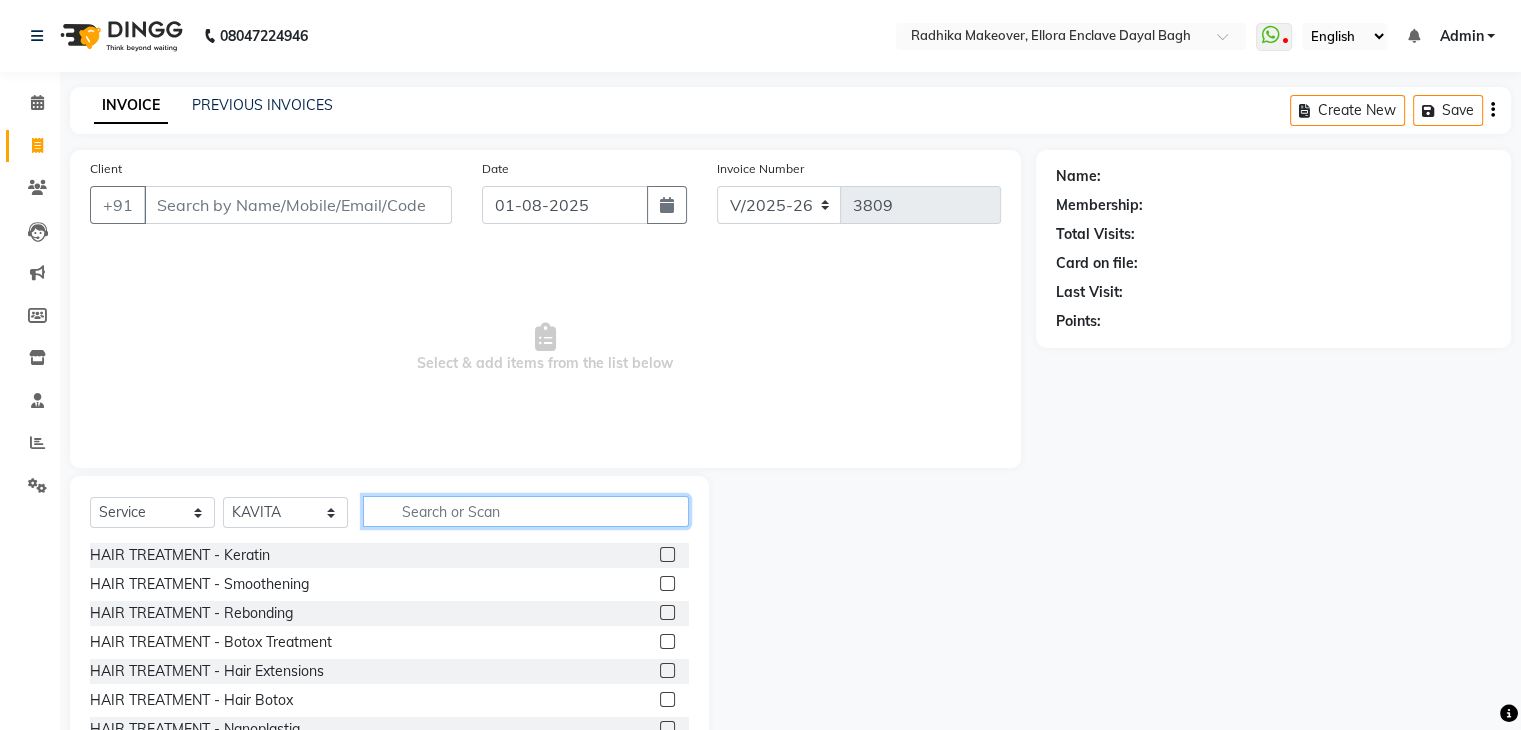 click 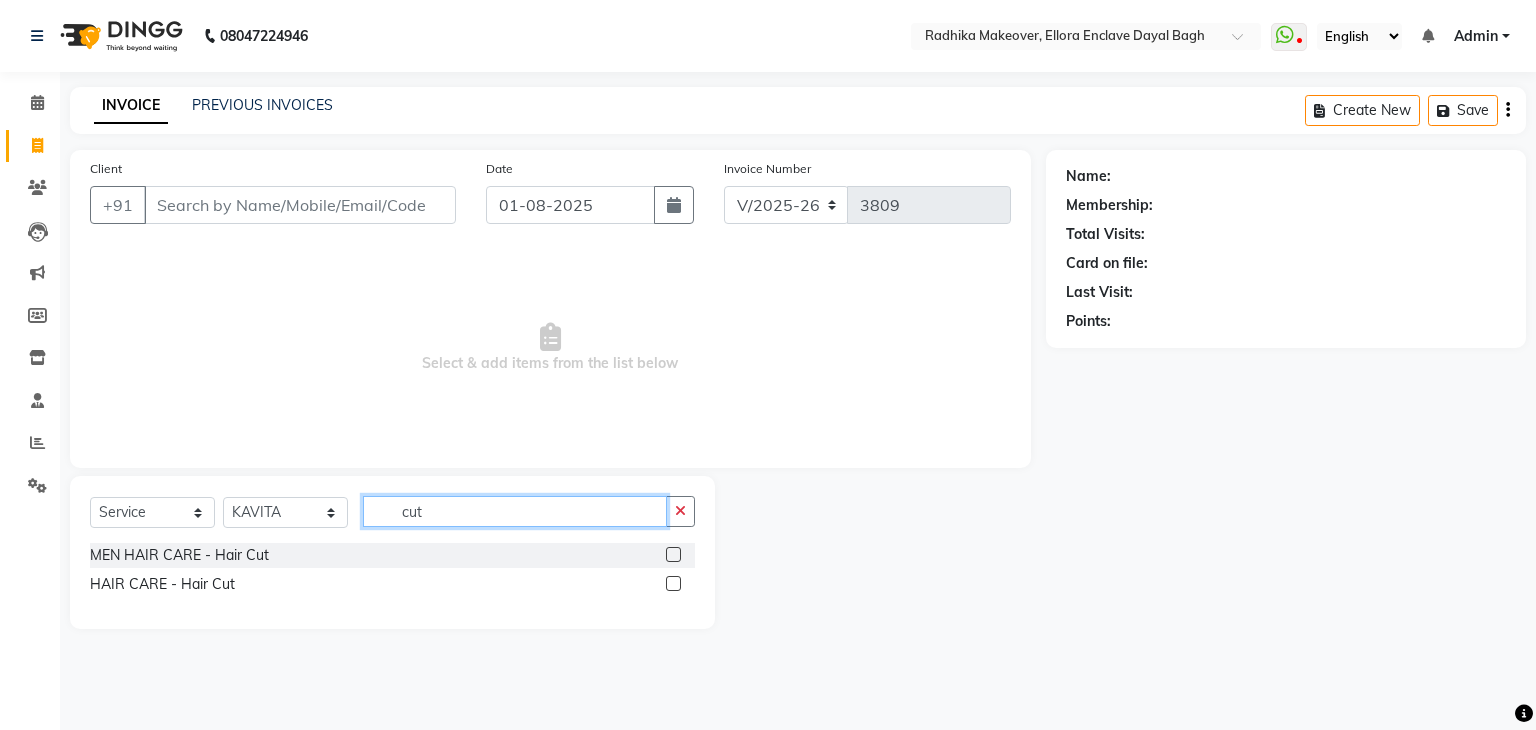 type on "cut" 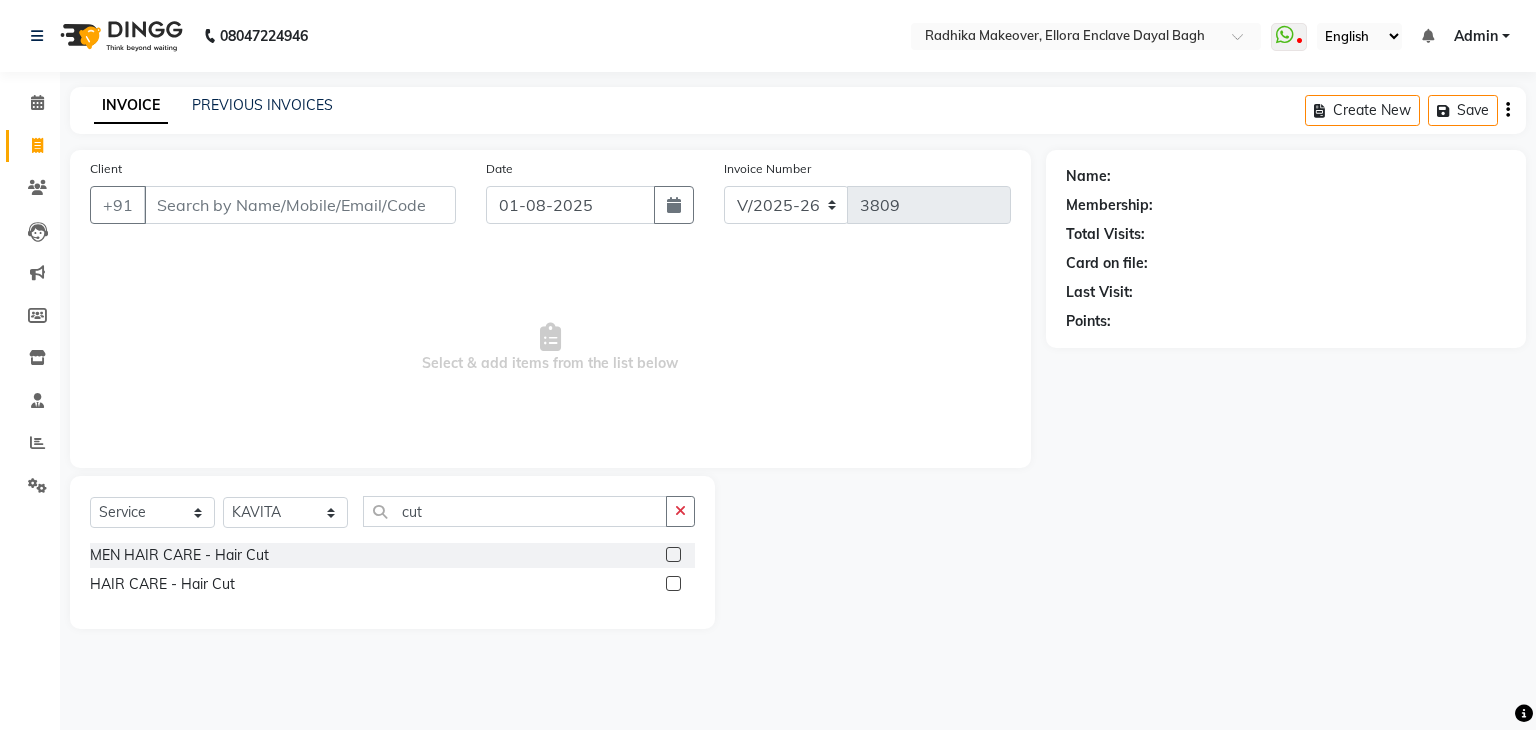 click 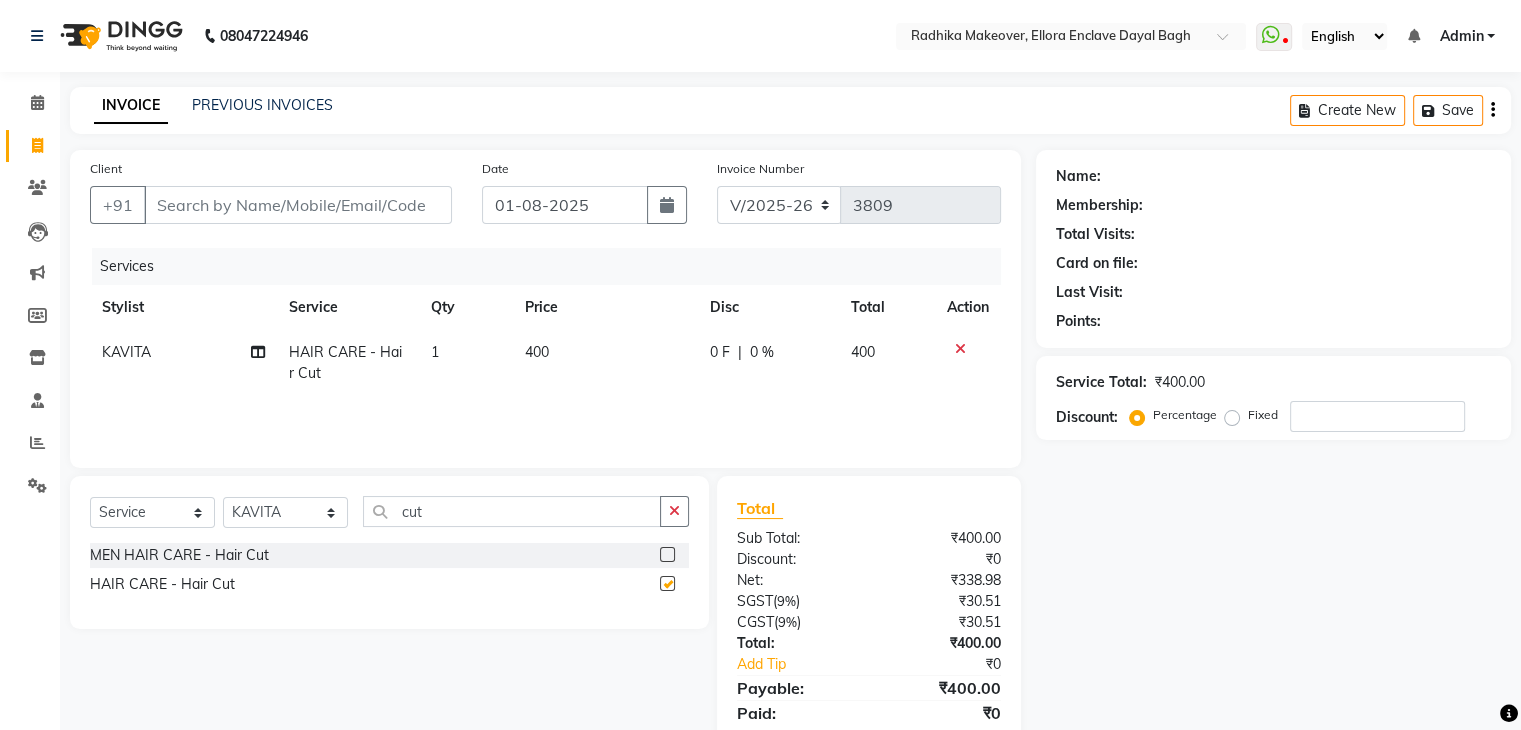 checkbox on "false" 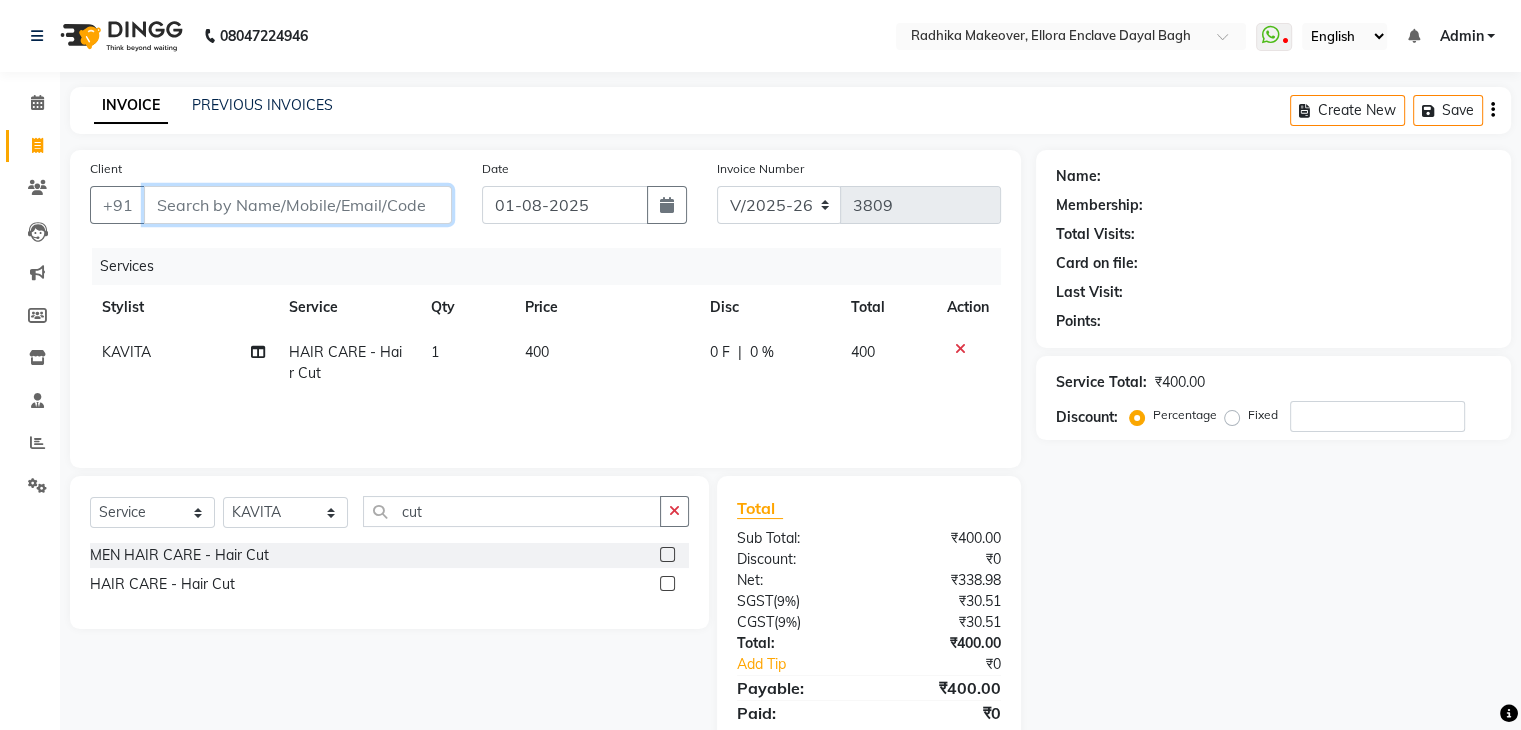 click on "Client" at bounding box center (298, 205) 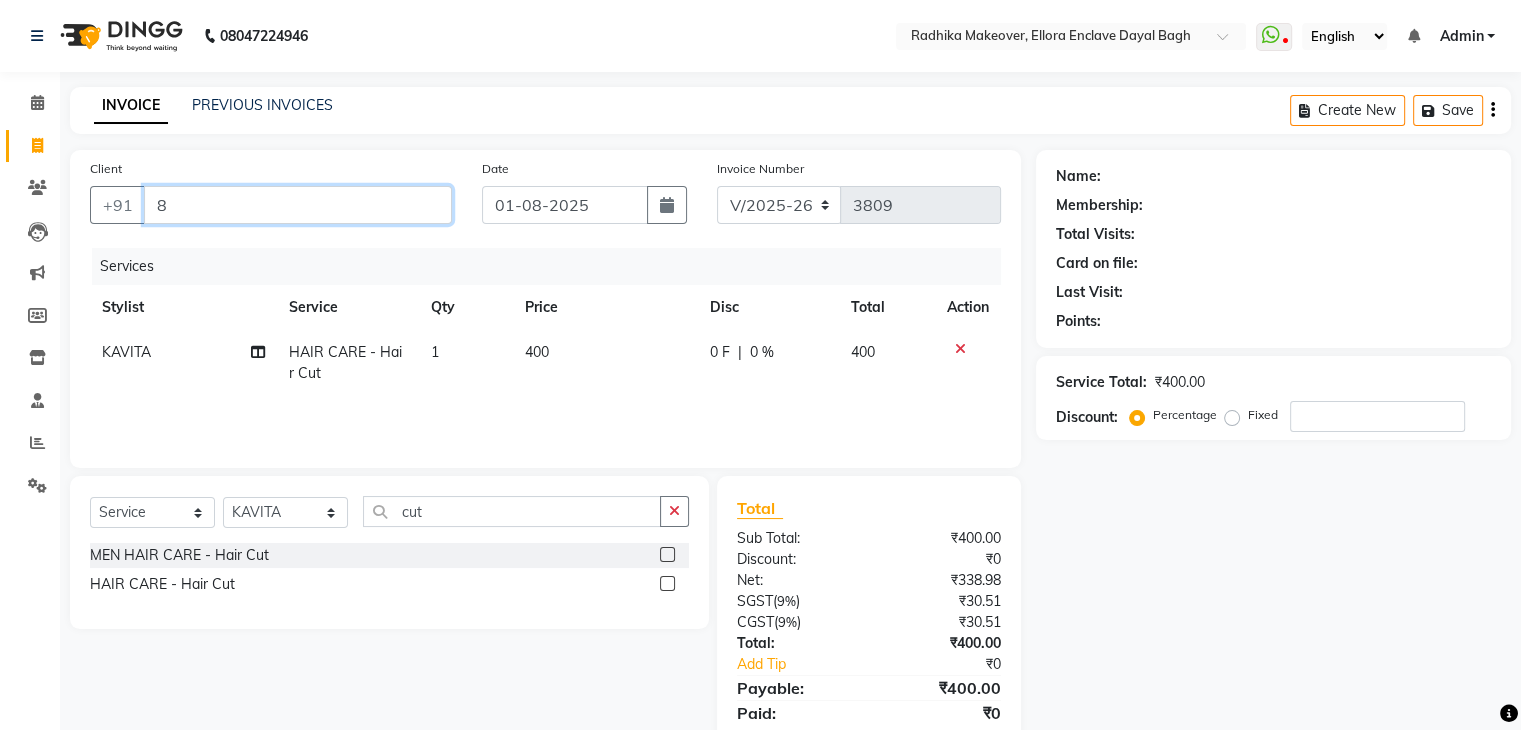 type on "0" 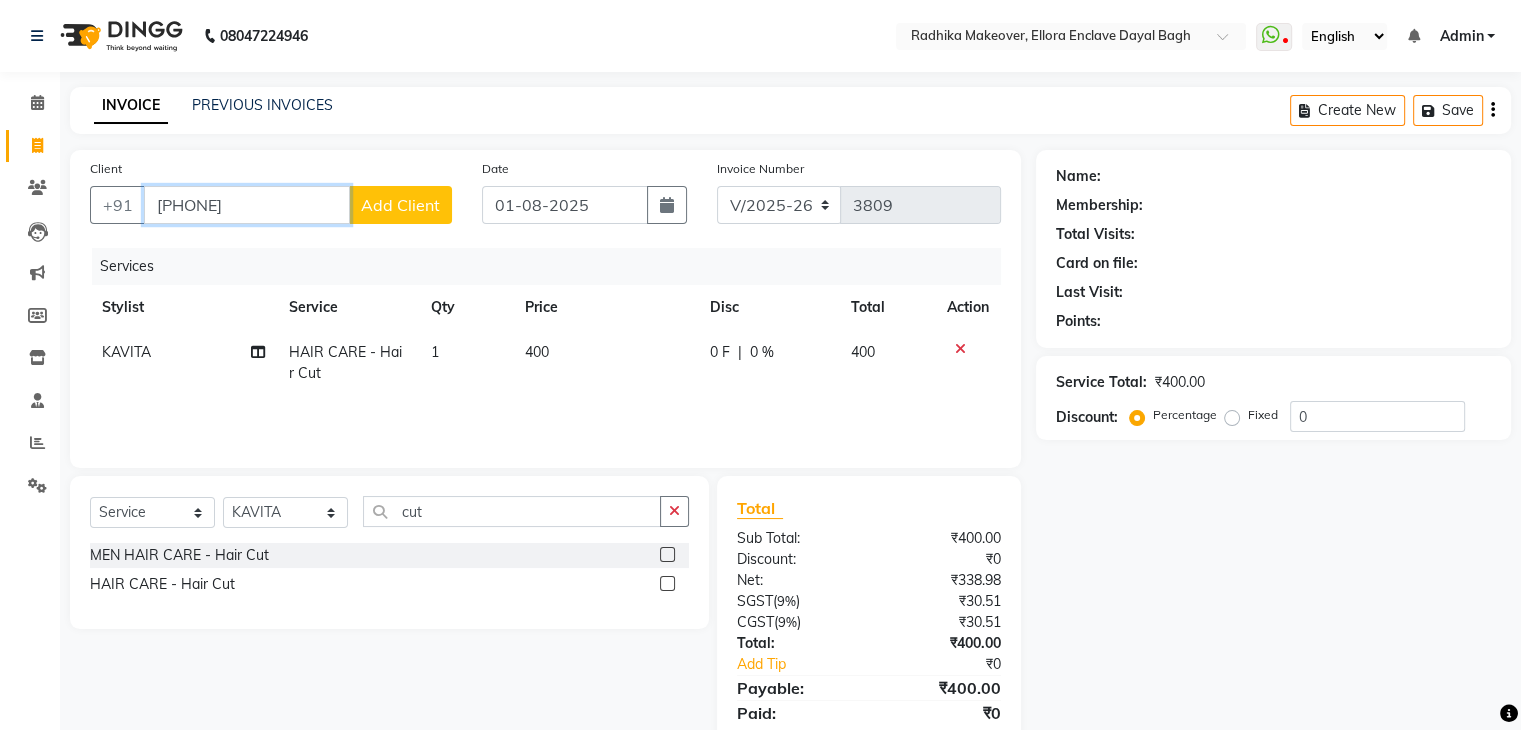 type on "8218190544" 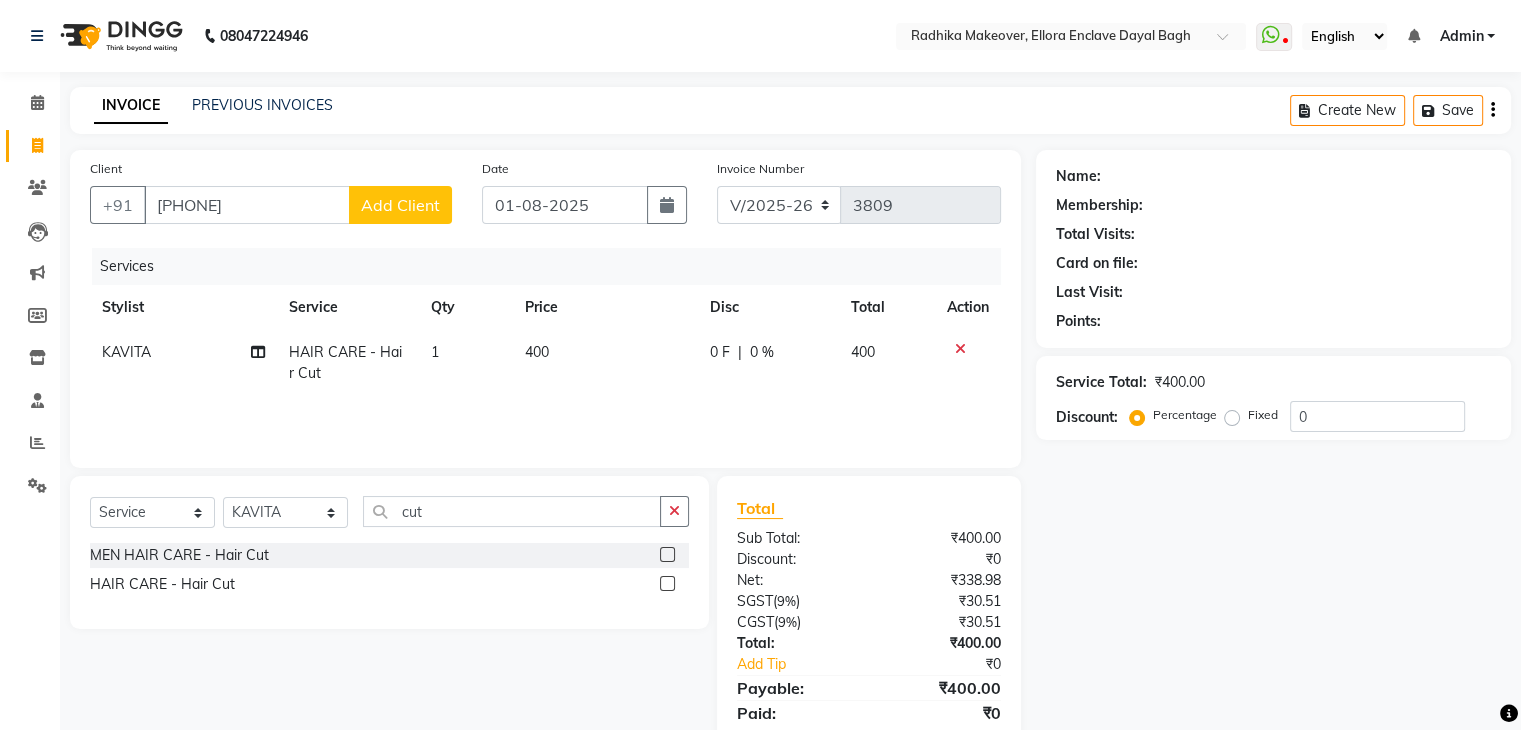 click on "Add Client" 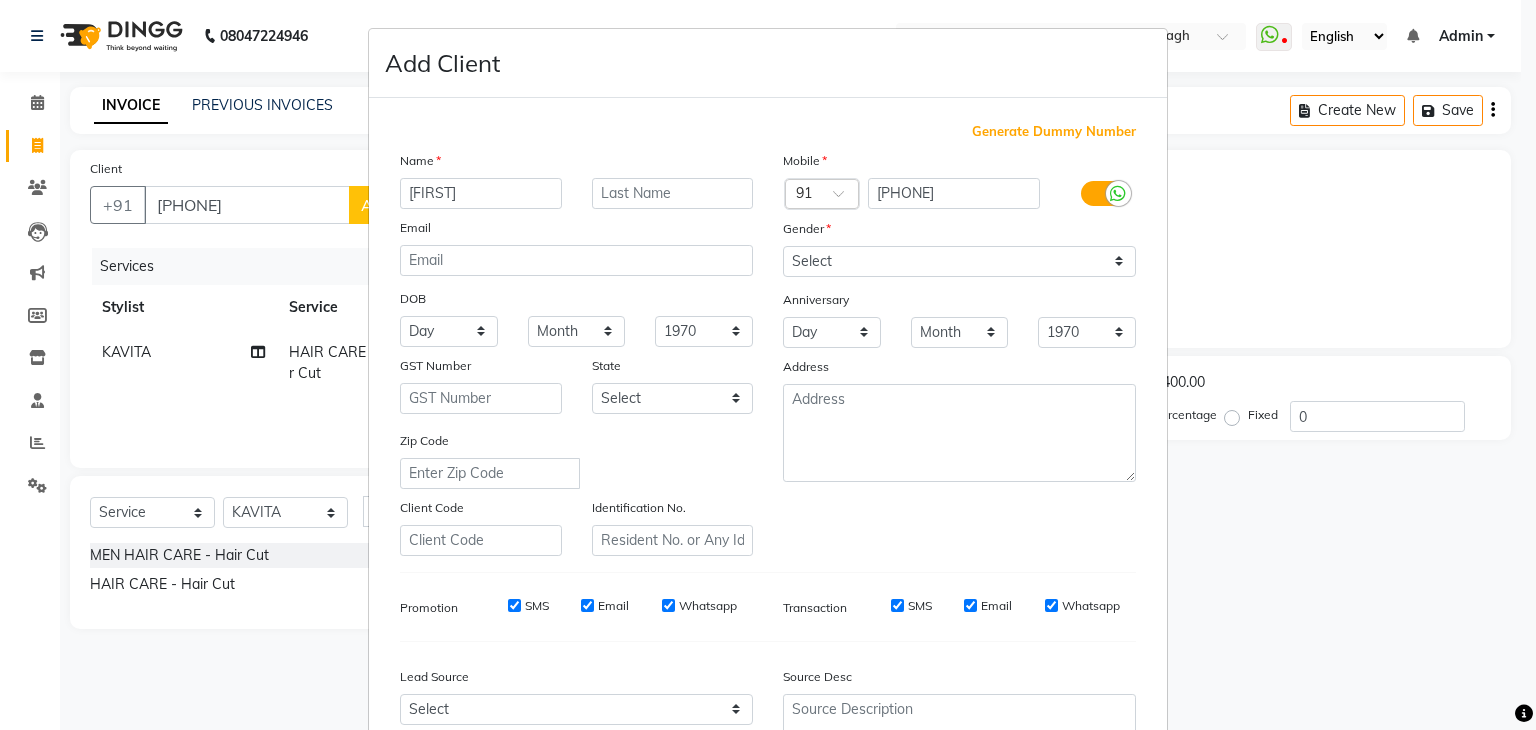 type on "hatrshita" 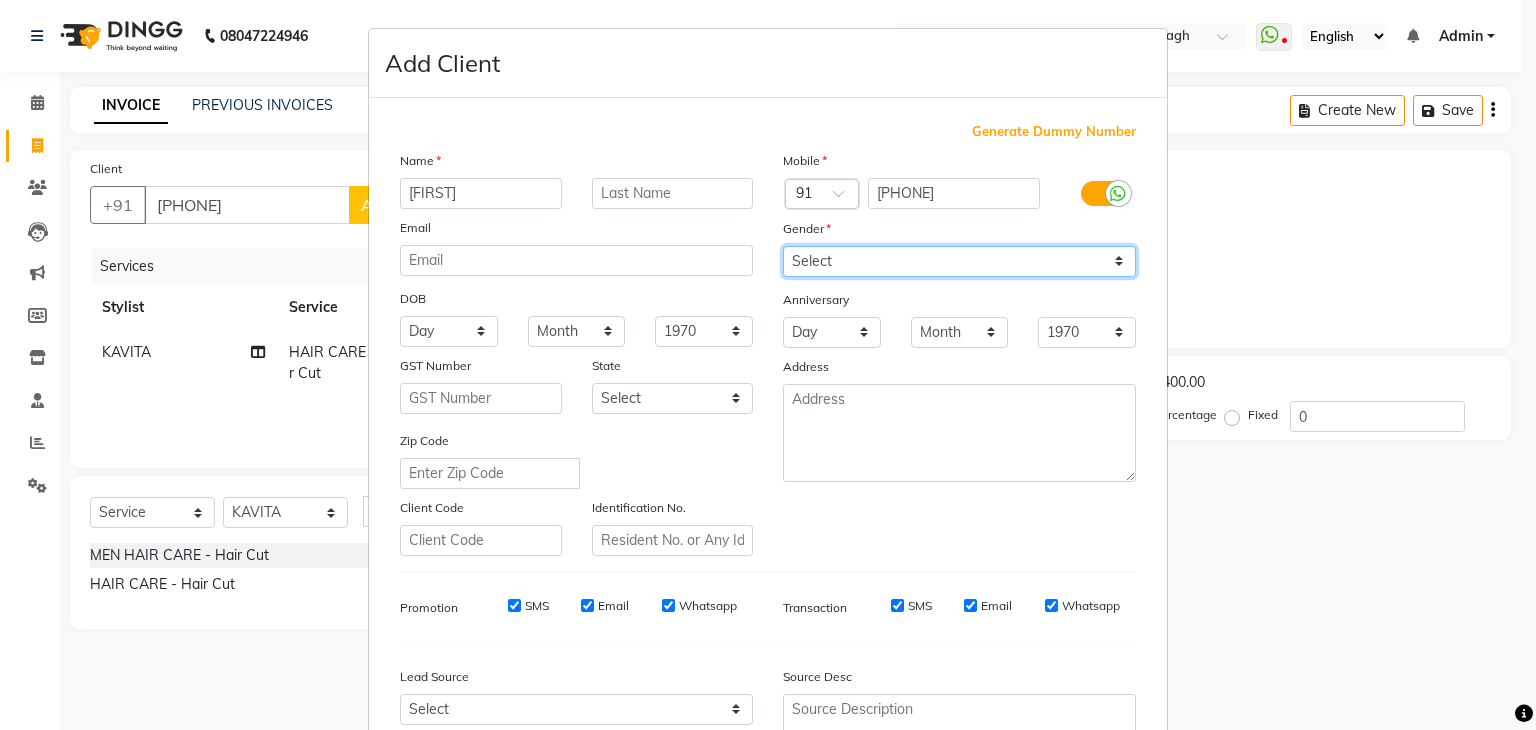 click on "Select Male Female Other Prefer Not To Say" at bounding box center (959, 261) 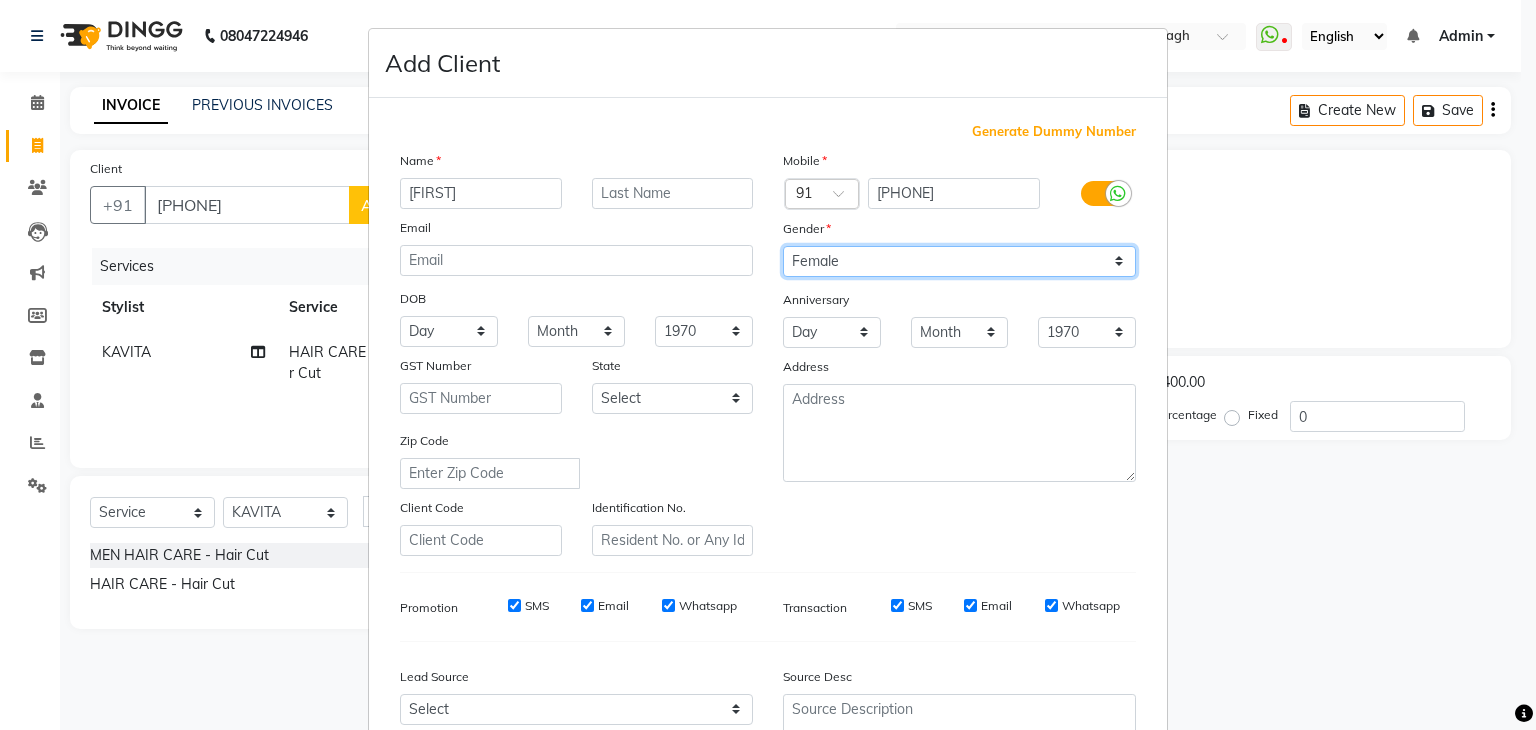 click on "Select Male Female Other Prefer Not To Say" at bounding box center [959, 261] 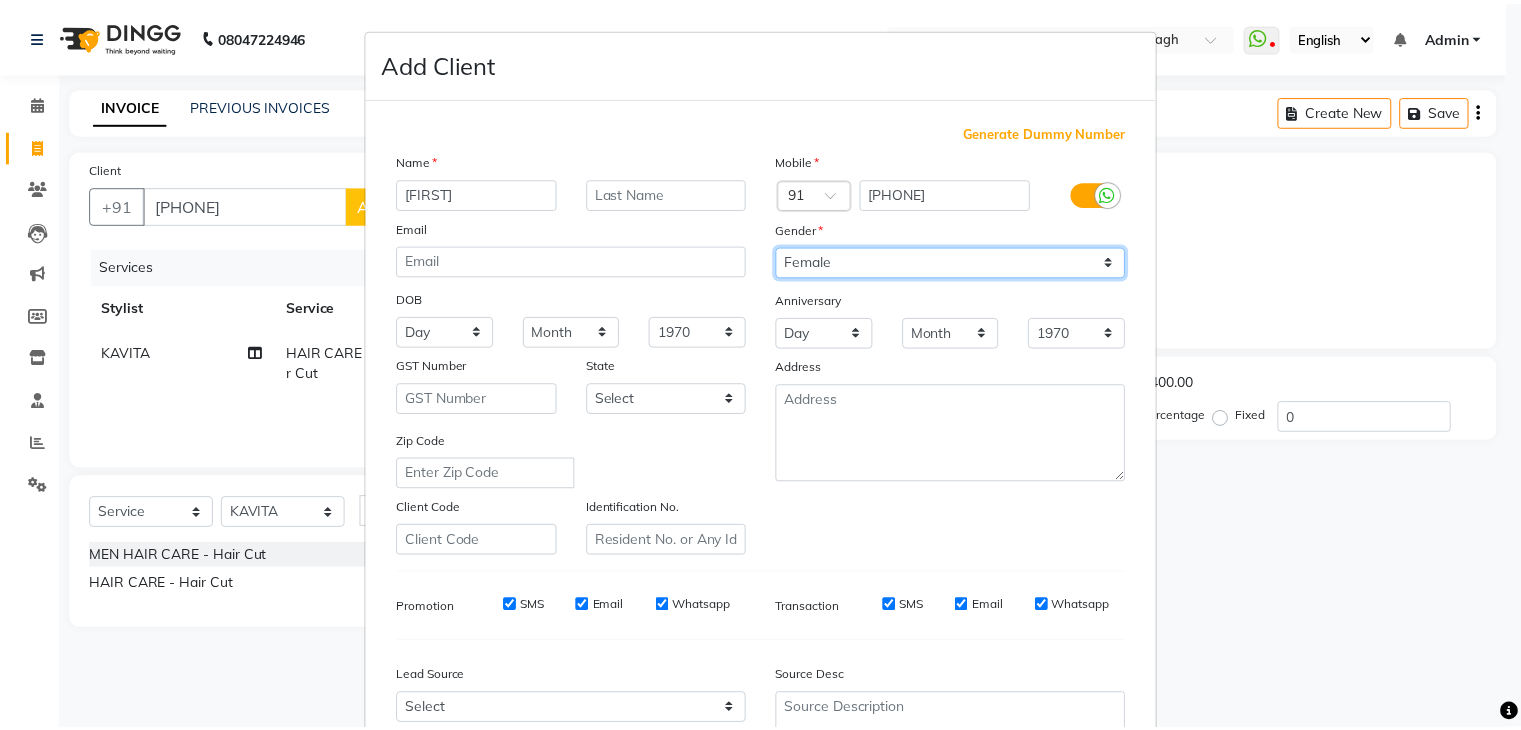 scroll, scrollTop: 203, scrollLeft: 0, axis: vertical 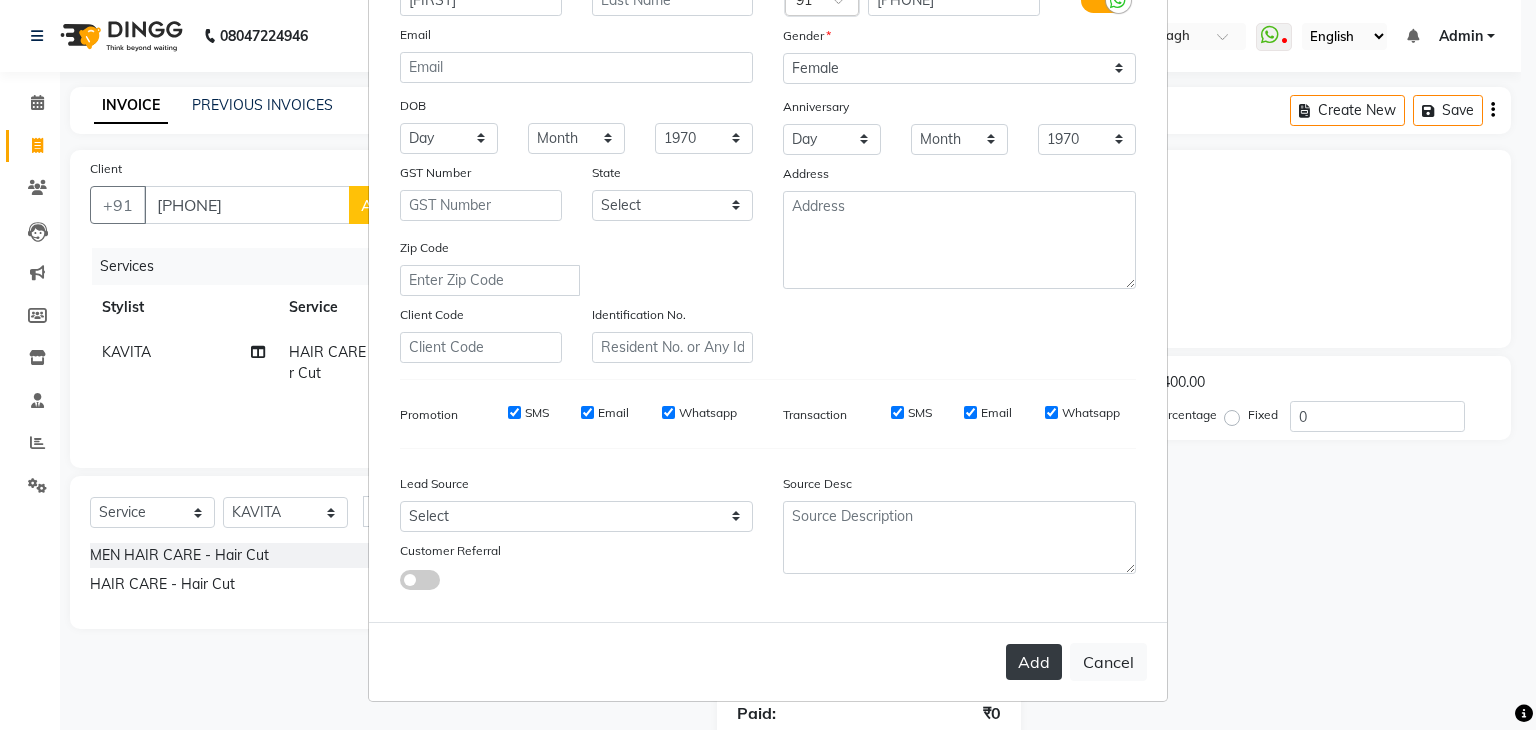 click on "Add" at bounding box center (1034, 662) 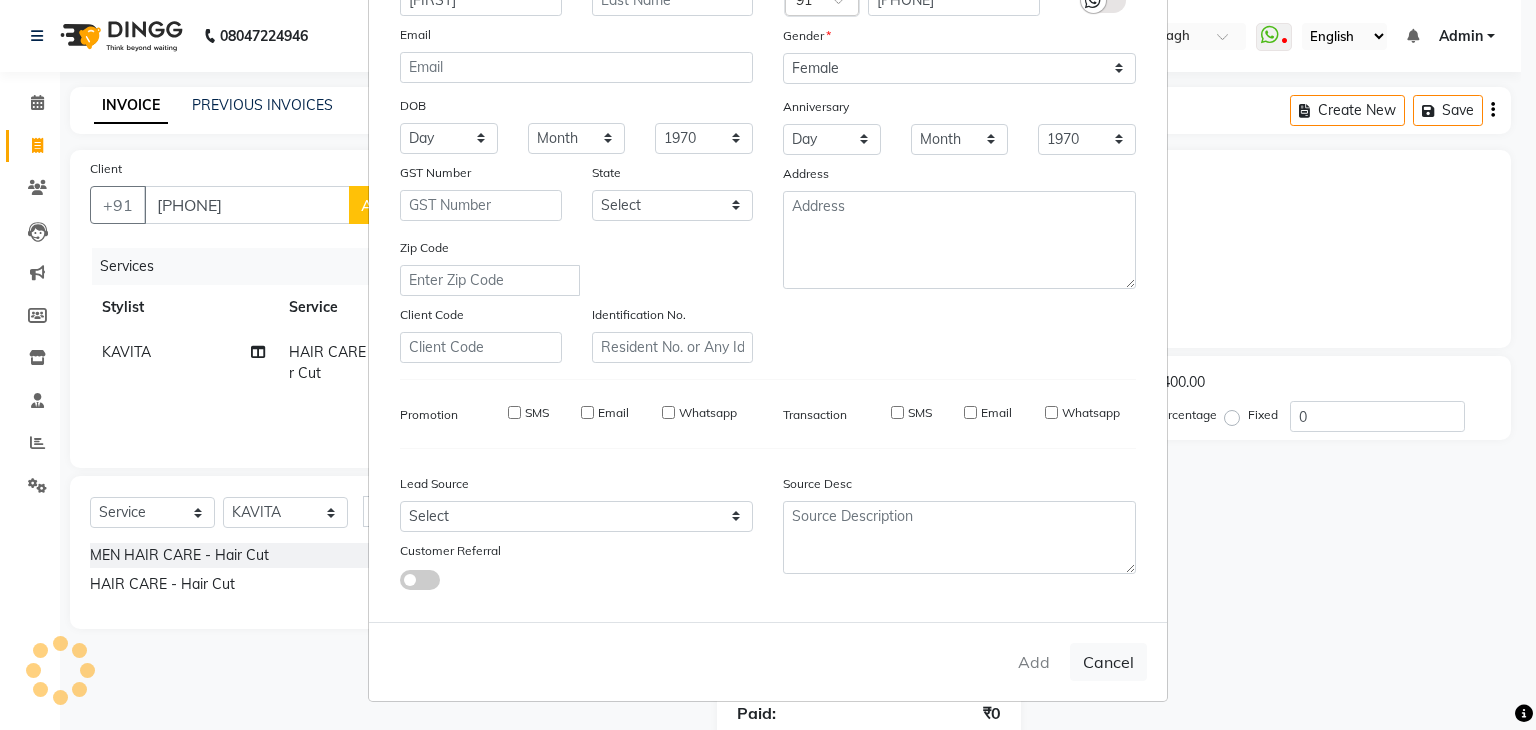 type 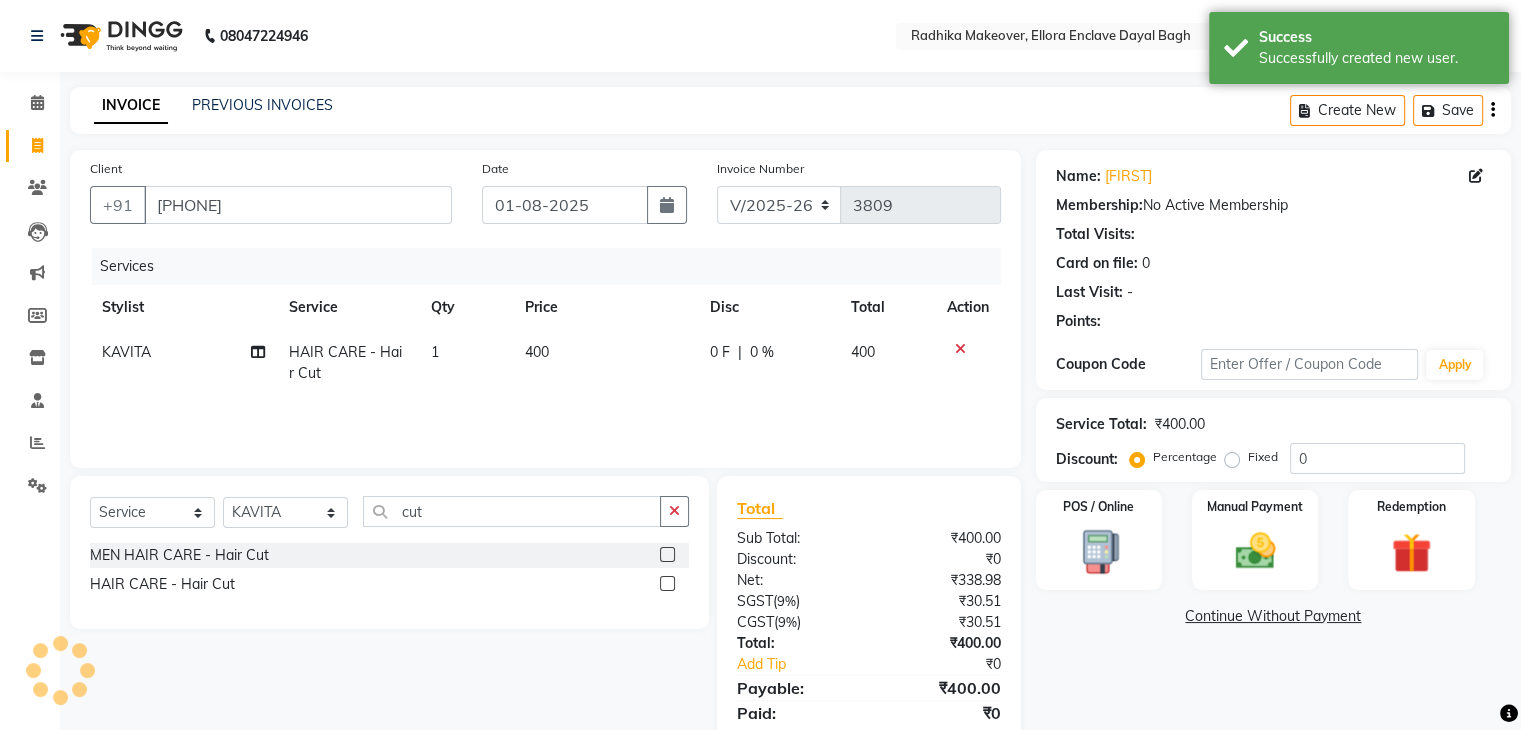 scroll, scrollTop: 71, scrollLeft: 0, axis: vertical 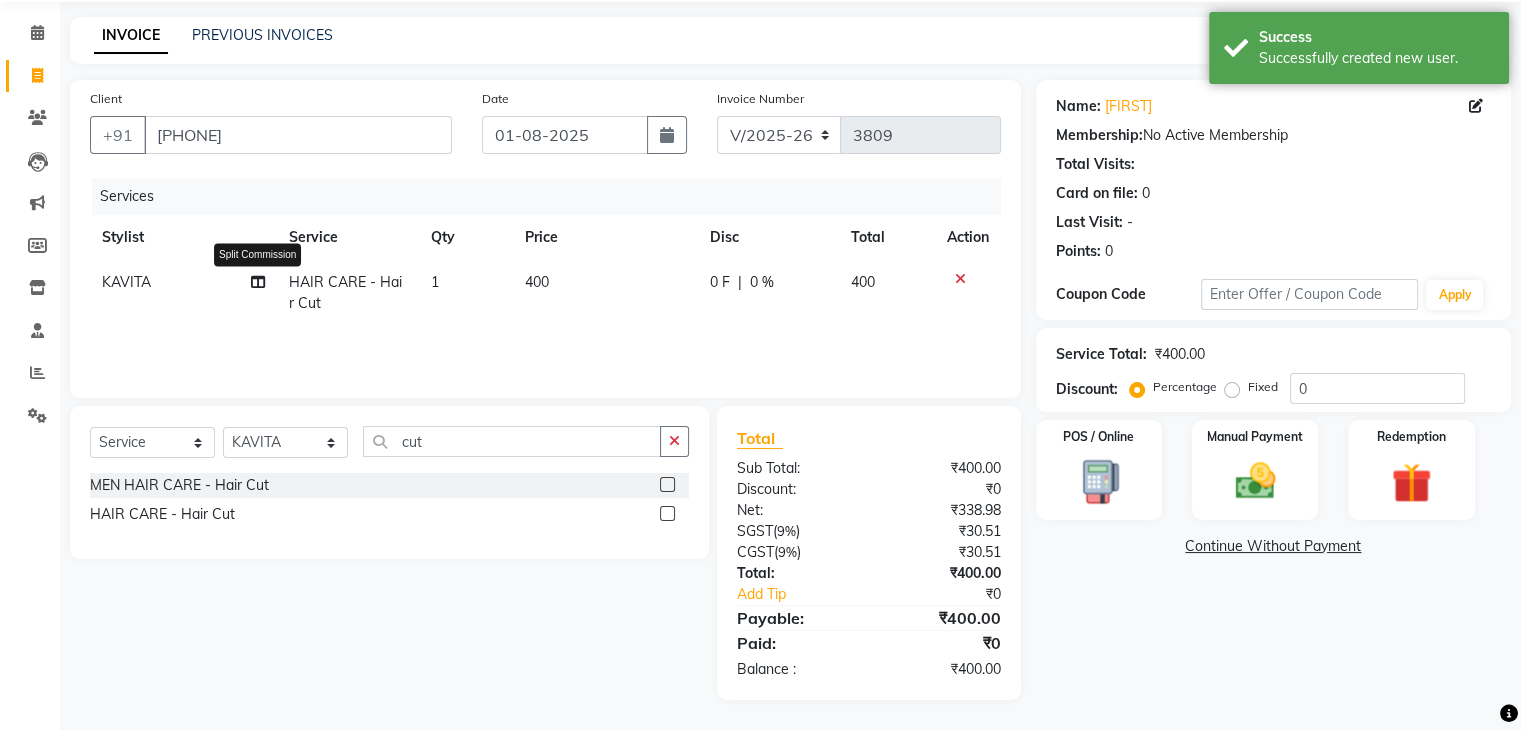 click 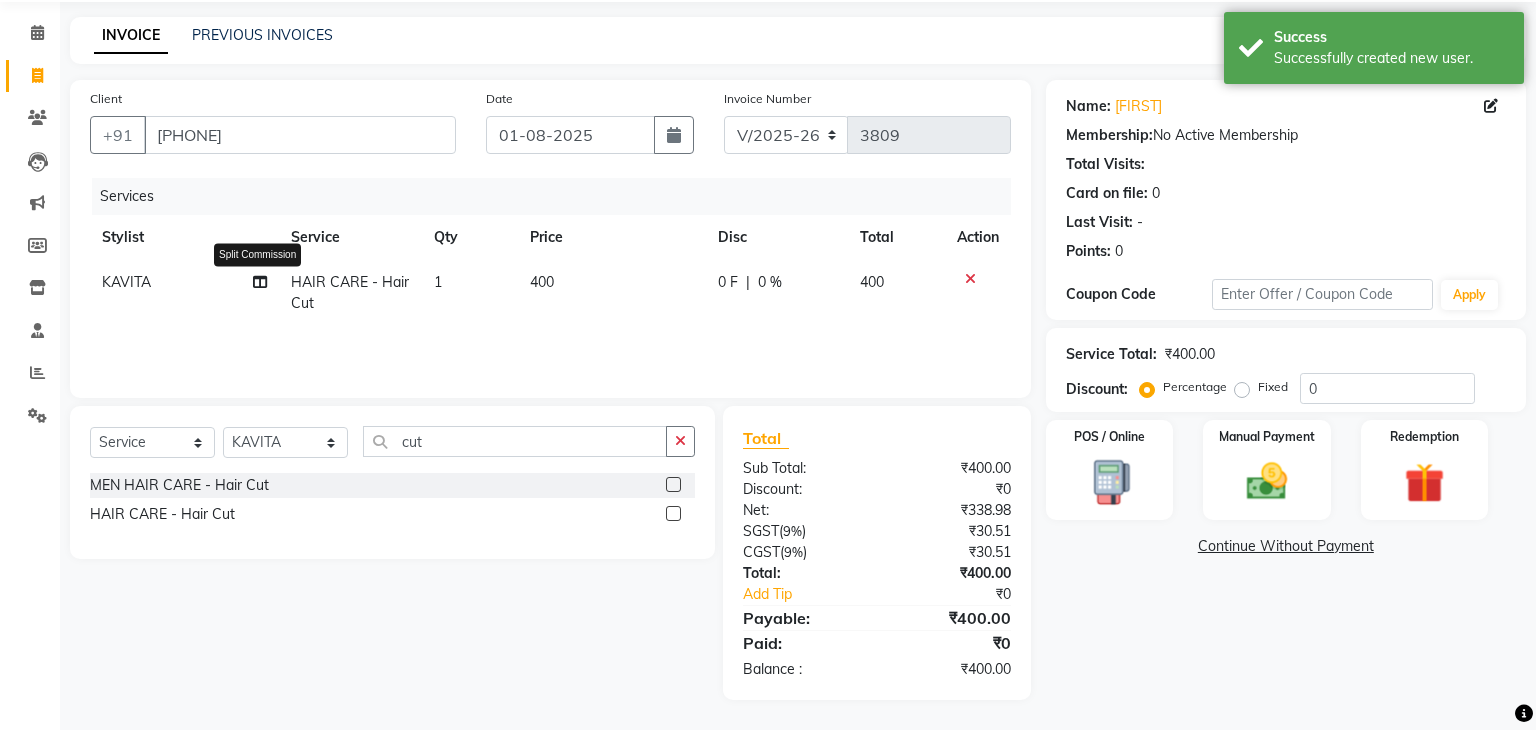 select on "55266" 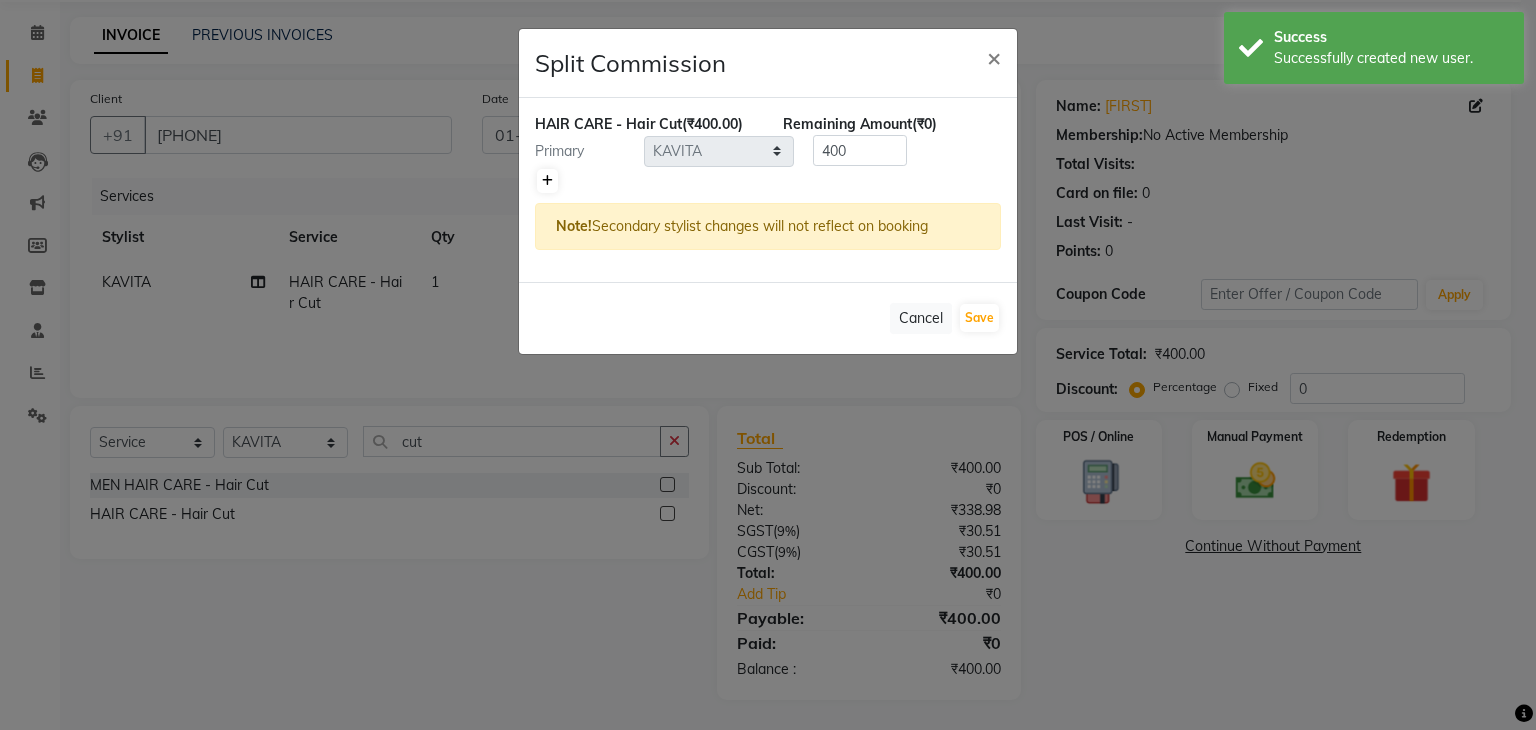 click 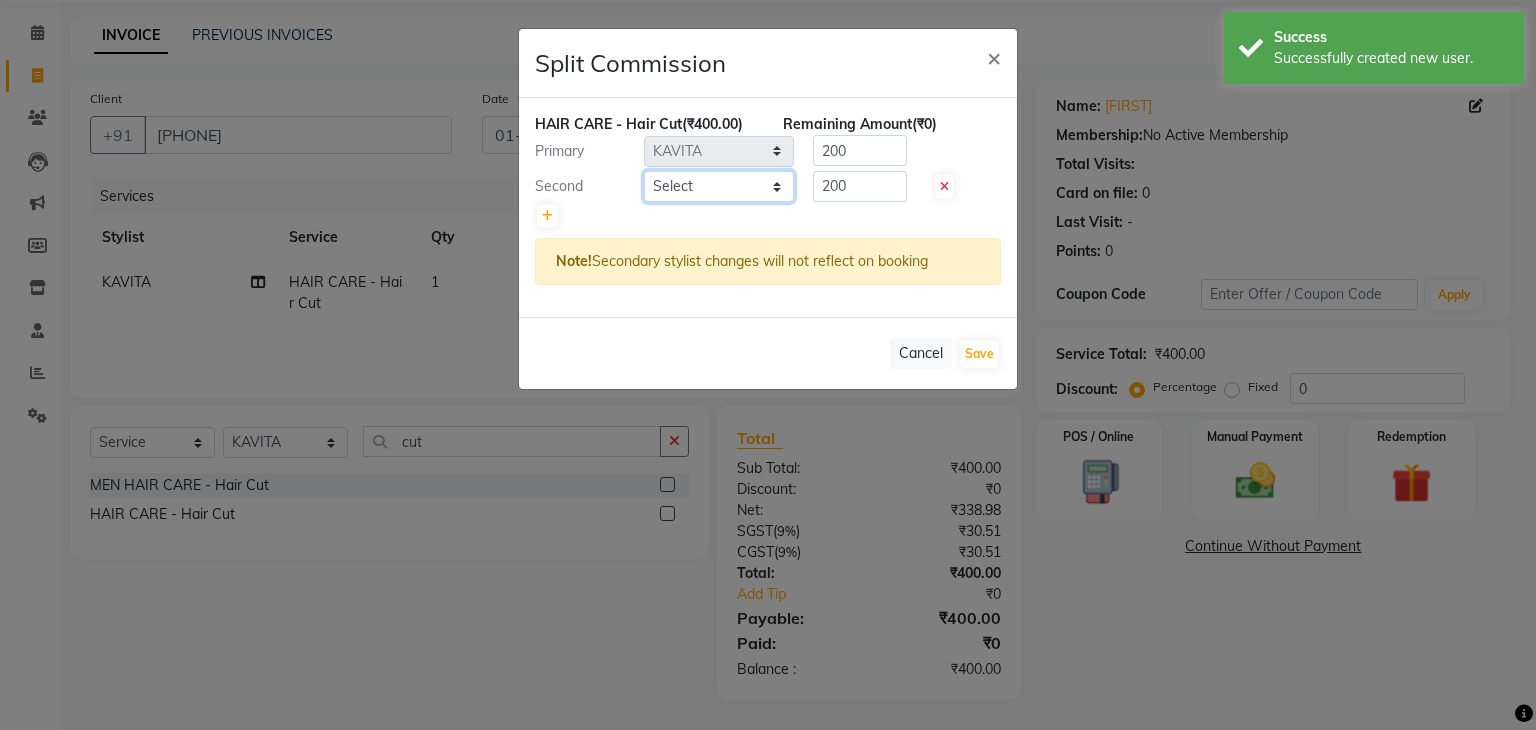 click on "Select  AMAN   DANISH SALMANI   GOPAL PACHORI   KANU   KAVITA   KIRAN KUMARI   MEENU KUMARI   NEHA   NIKHIL CHAUDHARY   Priya   PRIYANKA YADAV   RASHMI   SANDHYA   SHAGUFTA   SHWETA   SONA SAXENA   SOUMYA   TUSHAR OTWAL   VINAY KUMAR" 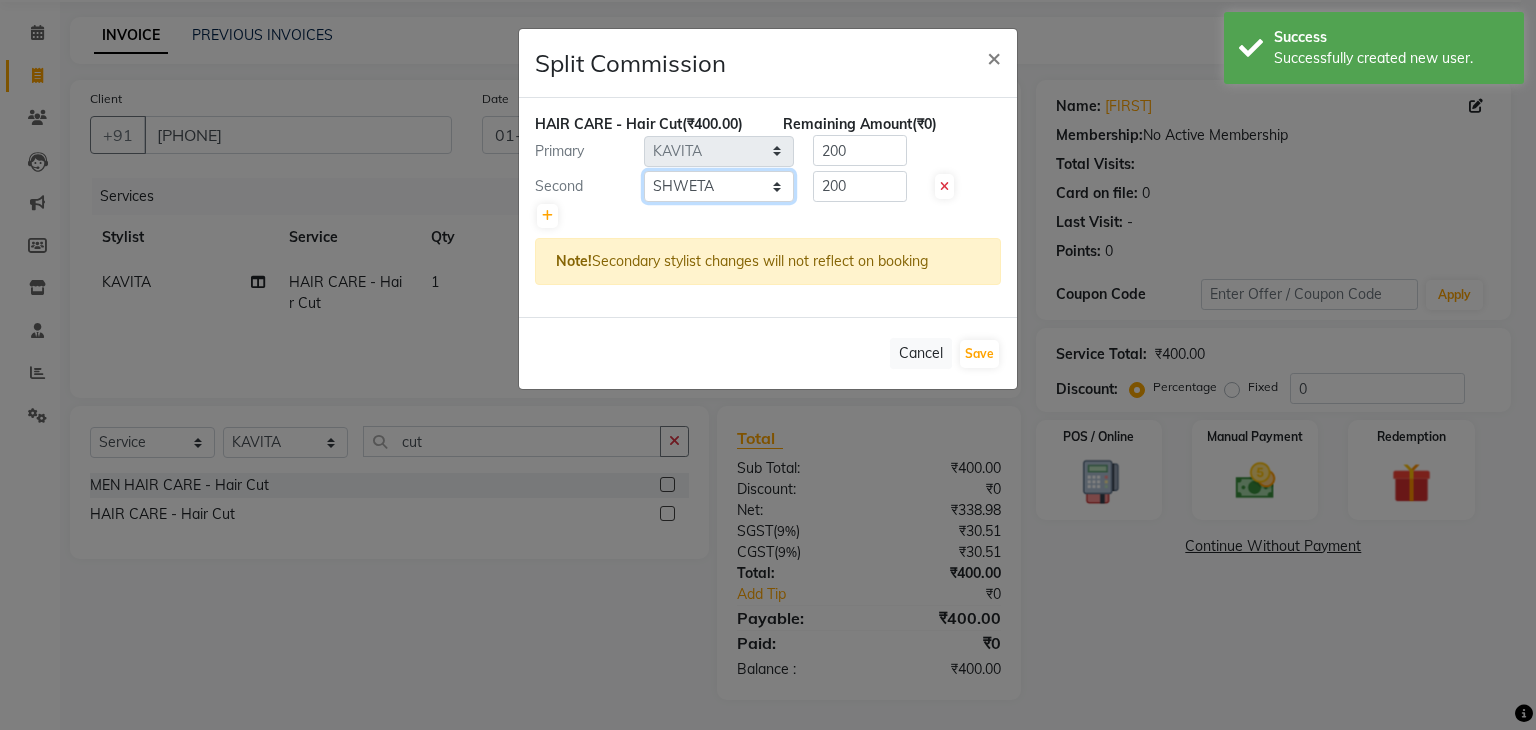 click on "Select  AMAN   DANISH SALMANI   GOPAL PACHORI   KANU   KAVITA   KIRAN KUMARI   MEENU KUMARI   NEHA   NIKHIL CHAUDHARY   Priya   PRIYANKA YADAV   RASHMI   SANDHYA   SHAGUFTA   SHWETA   SONA SAXENA   SOUMYA   TUSHAR OTWAL   VINAY KUMAR" 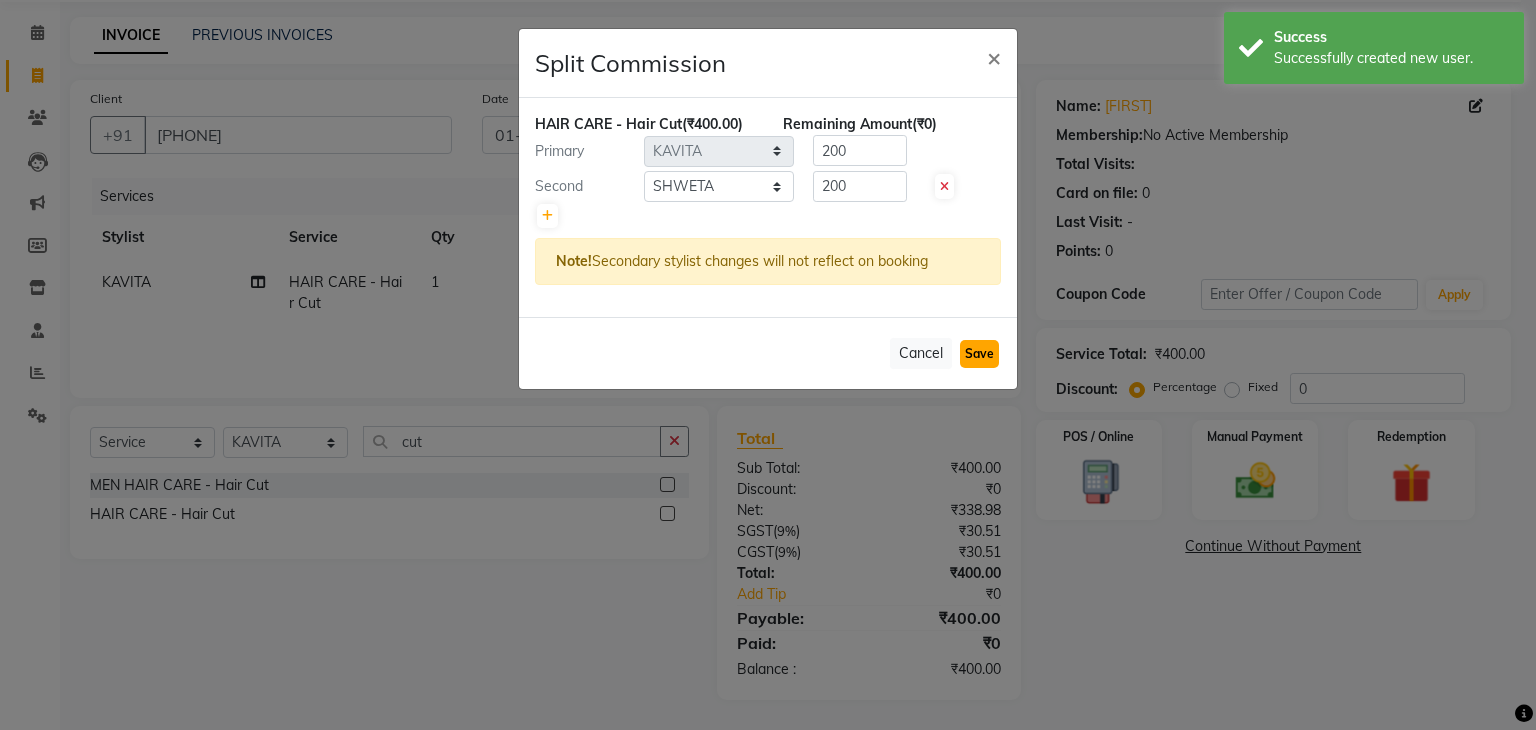 click on "Save" 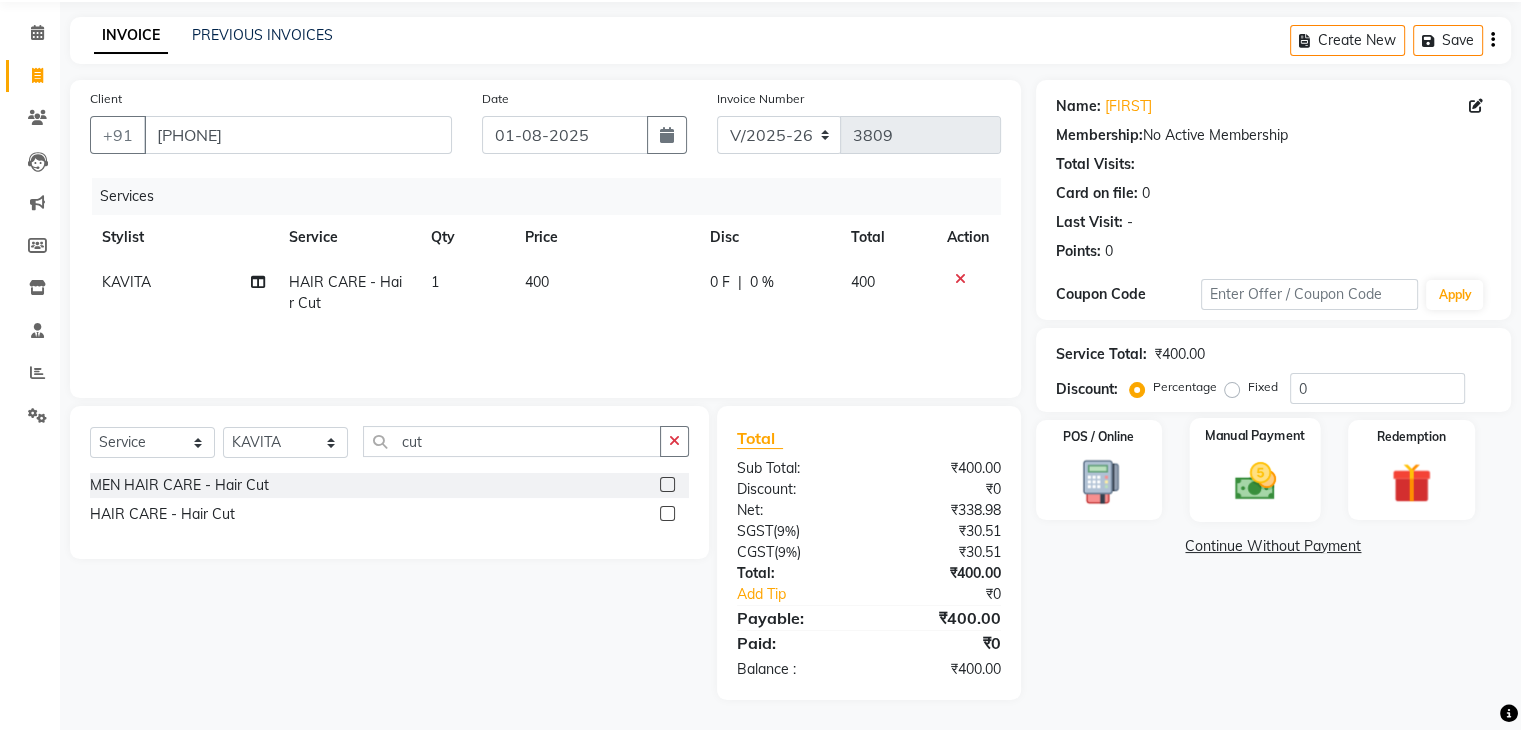 click on "Manual Payment" 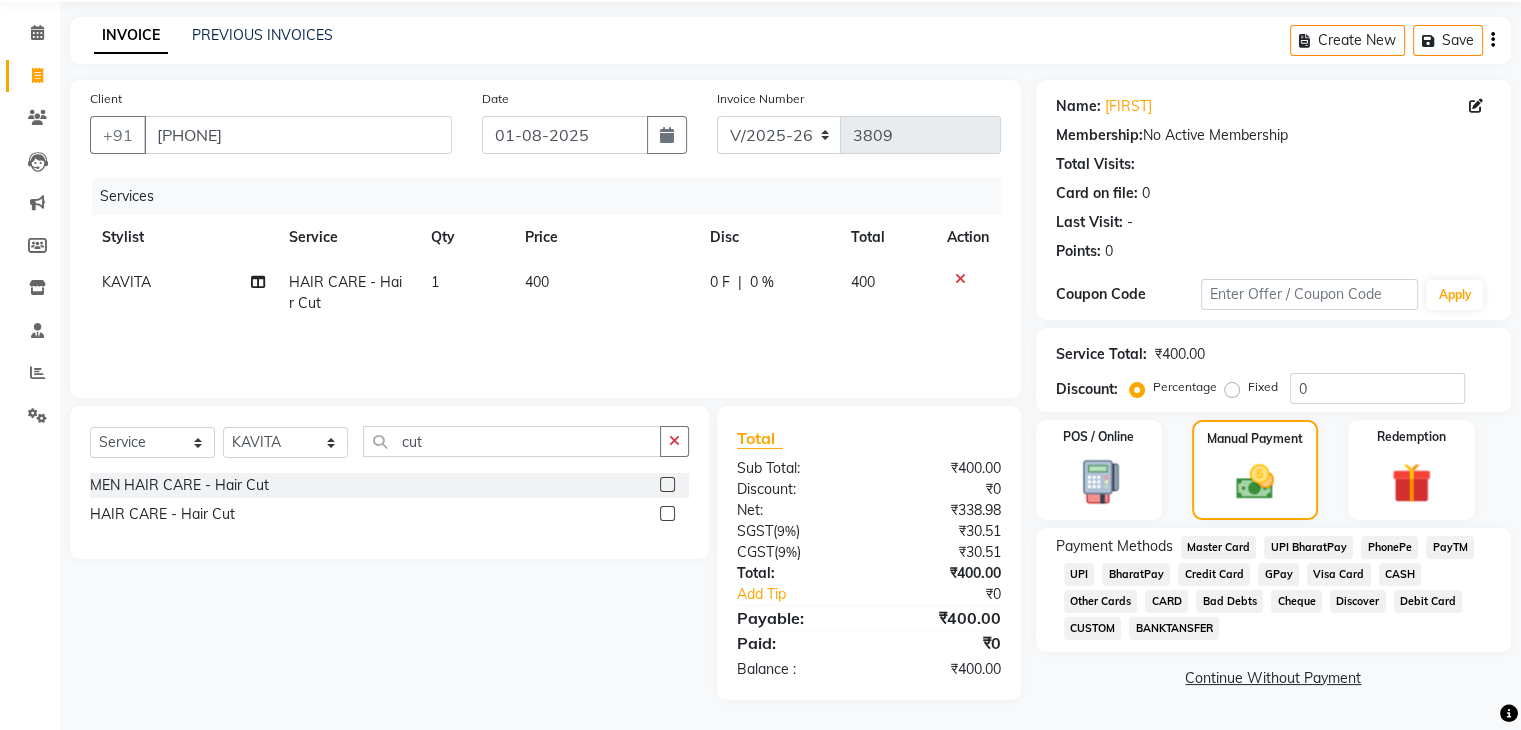 click on "UPI" 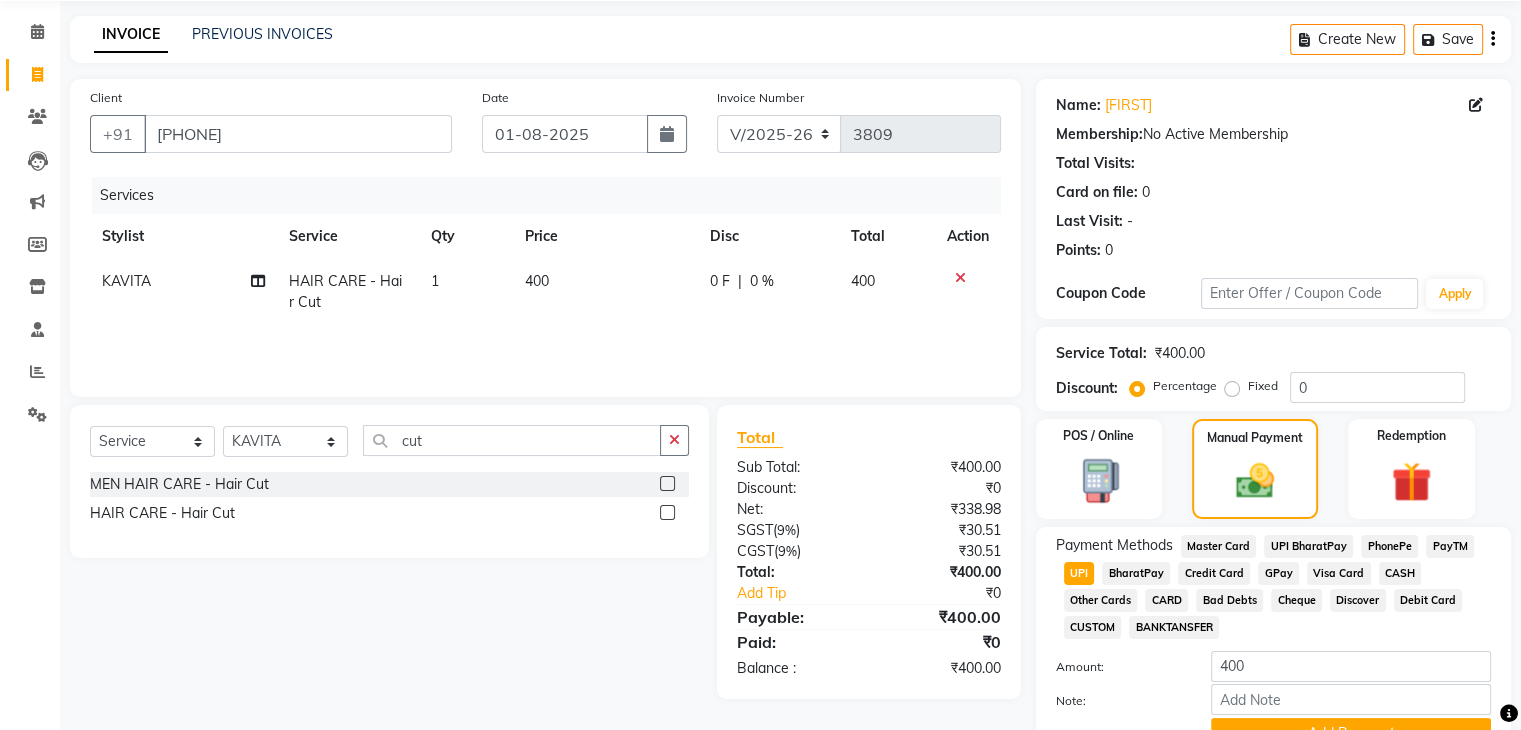 scroll, scrollTop: 172, scrollLeft: 0, axis: vertical 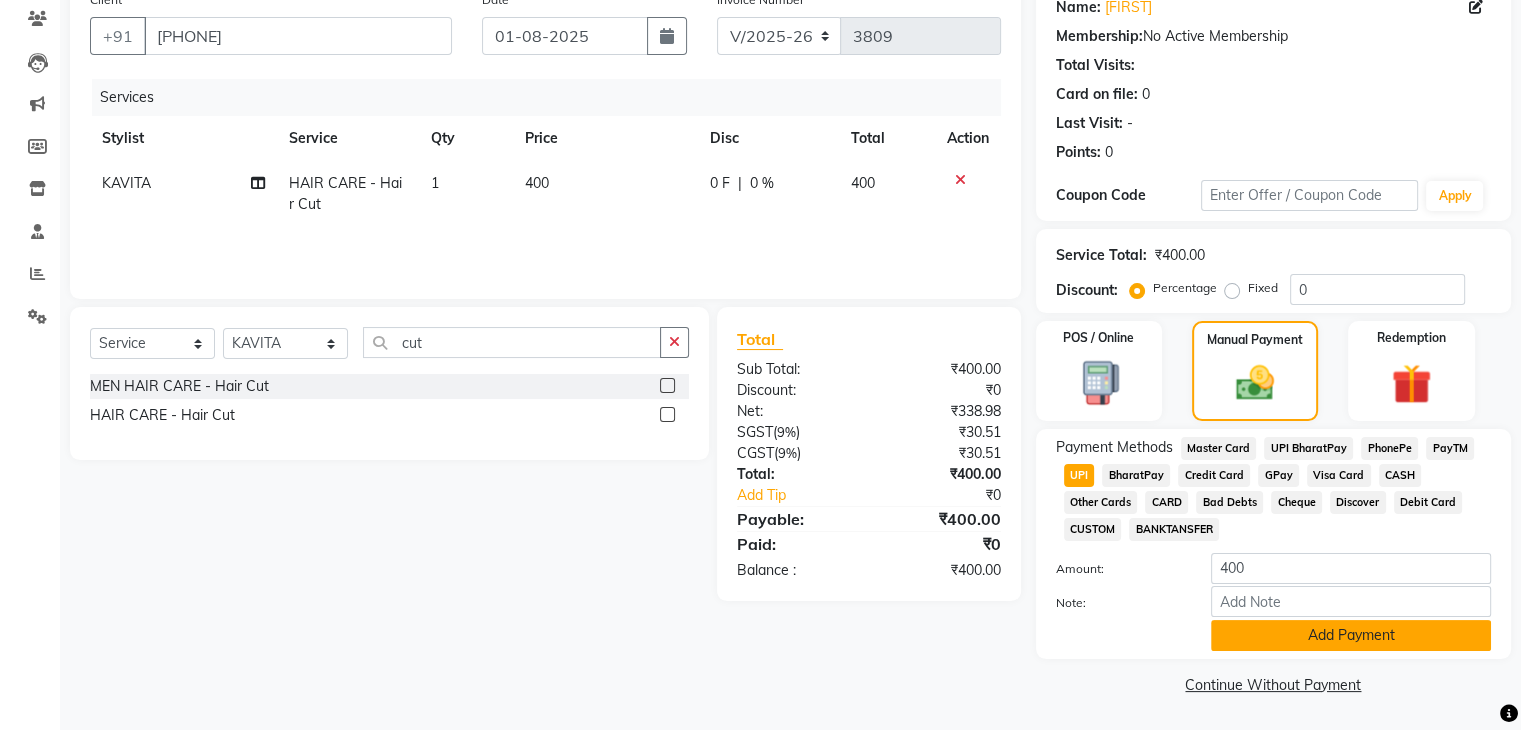 click on "Add Payment" 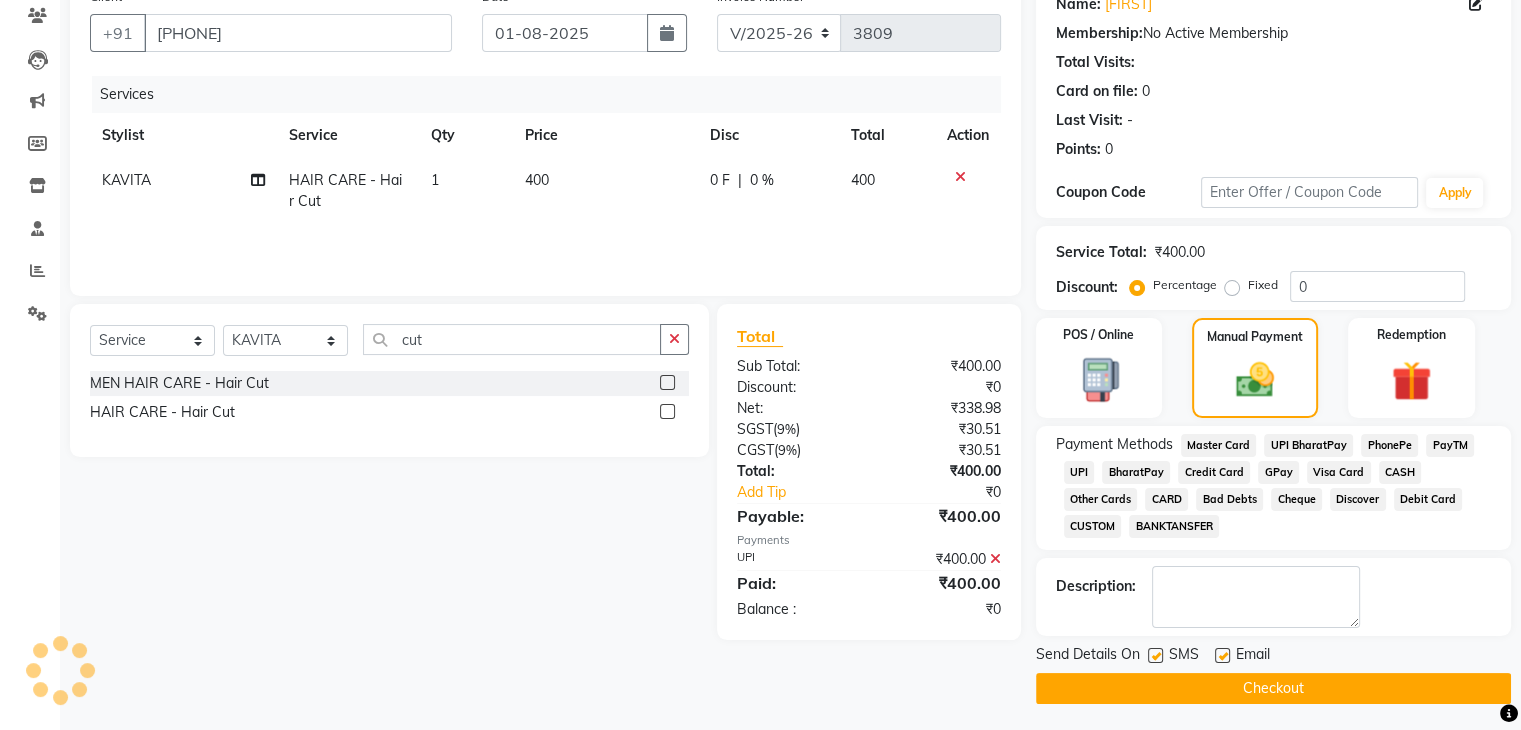 click on "Checkout" 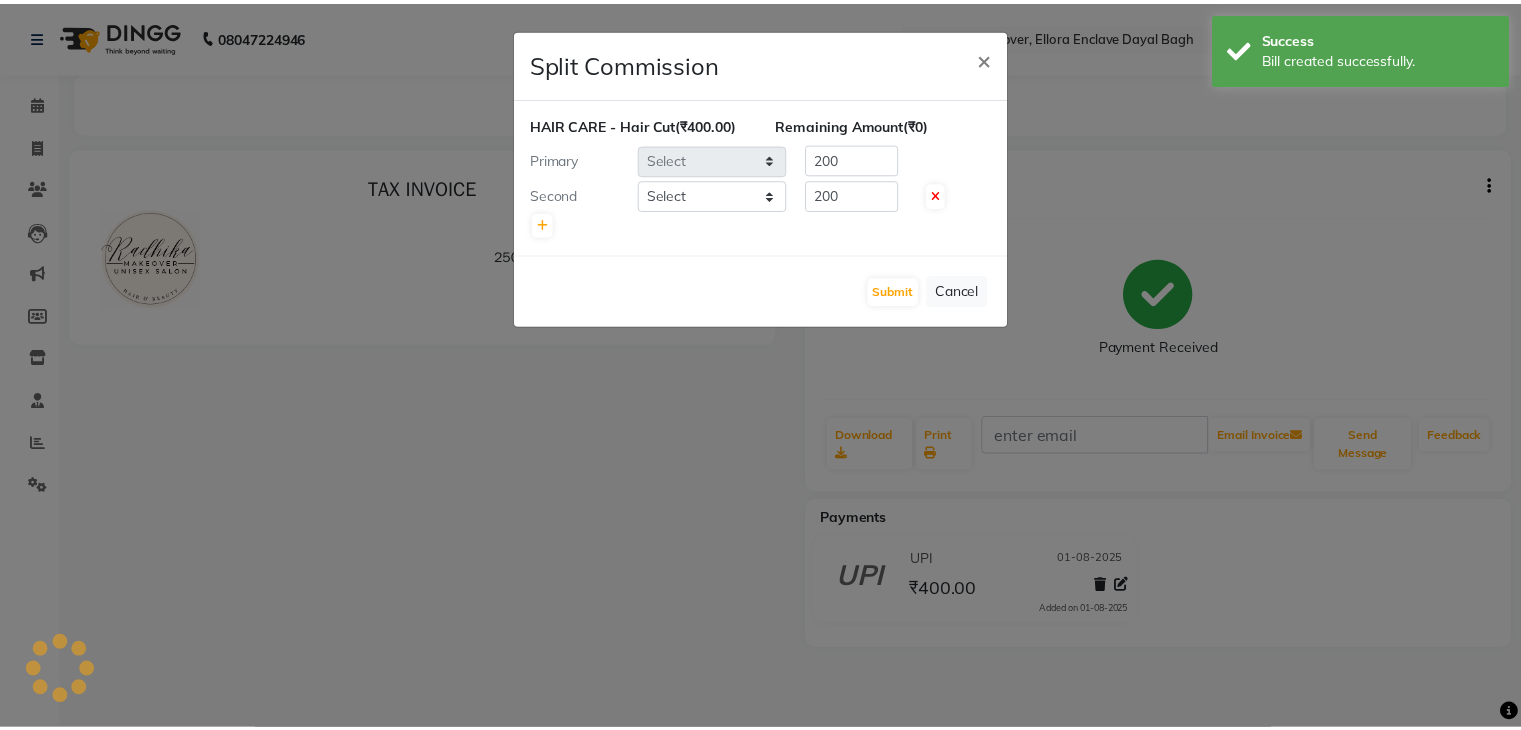 scroll, scrollTop: 0, scrollLeft: 0, axis: both 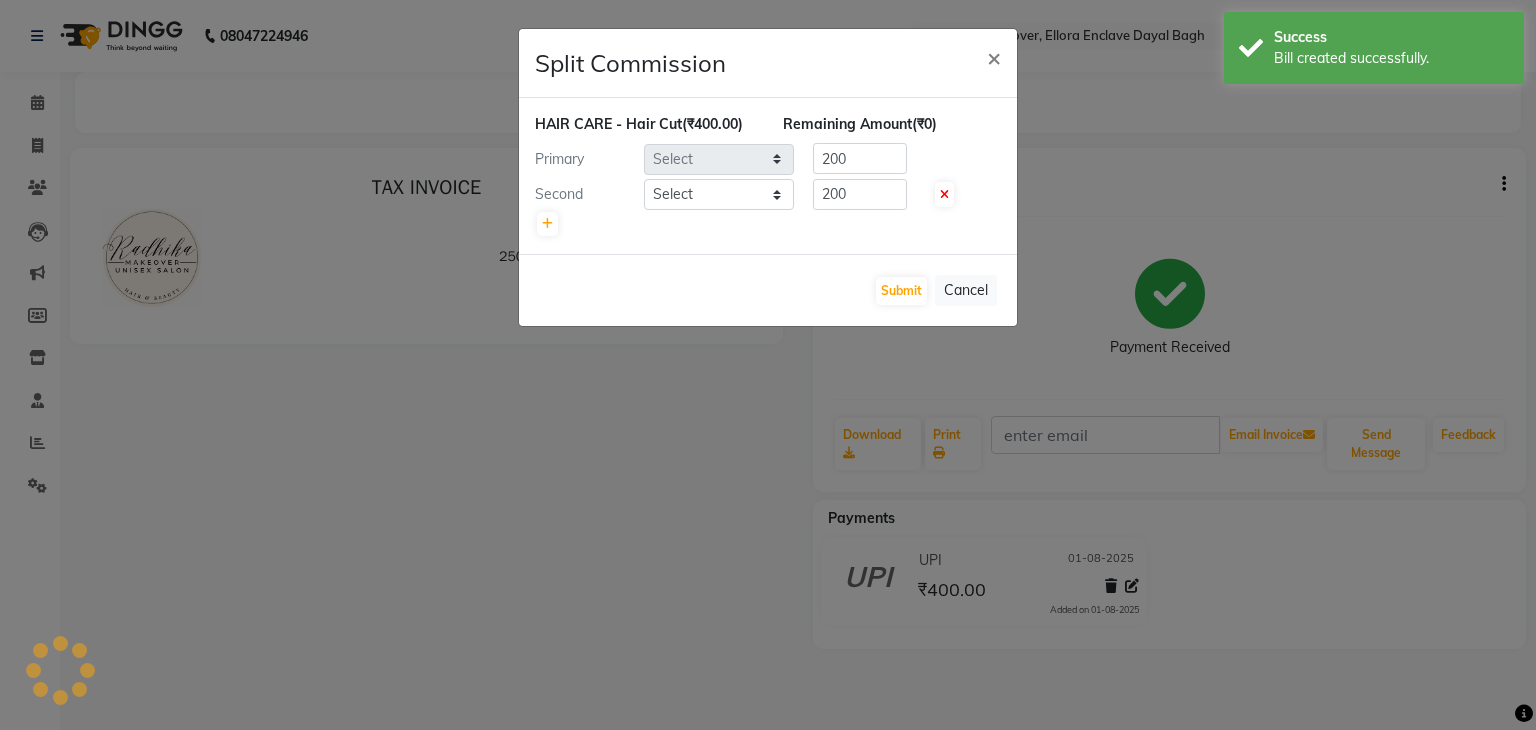 select on "55266" 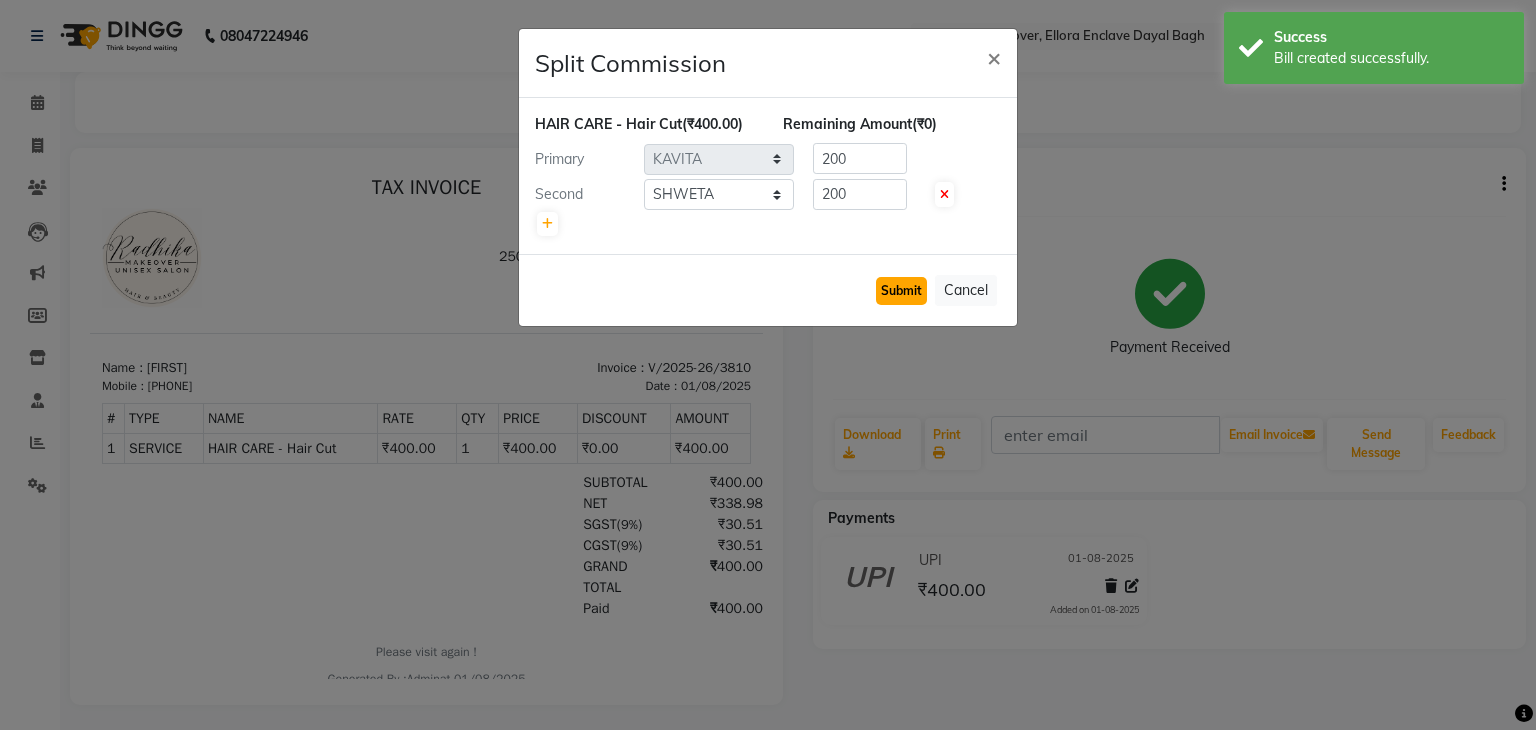 click on "Submit" 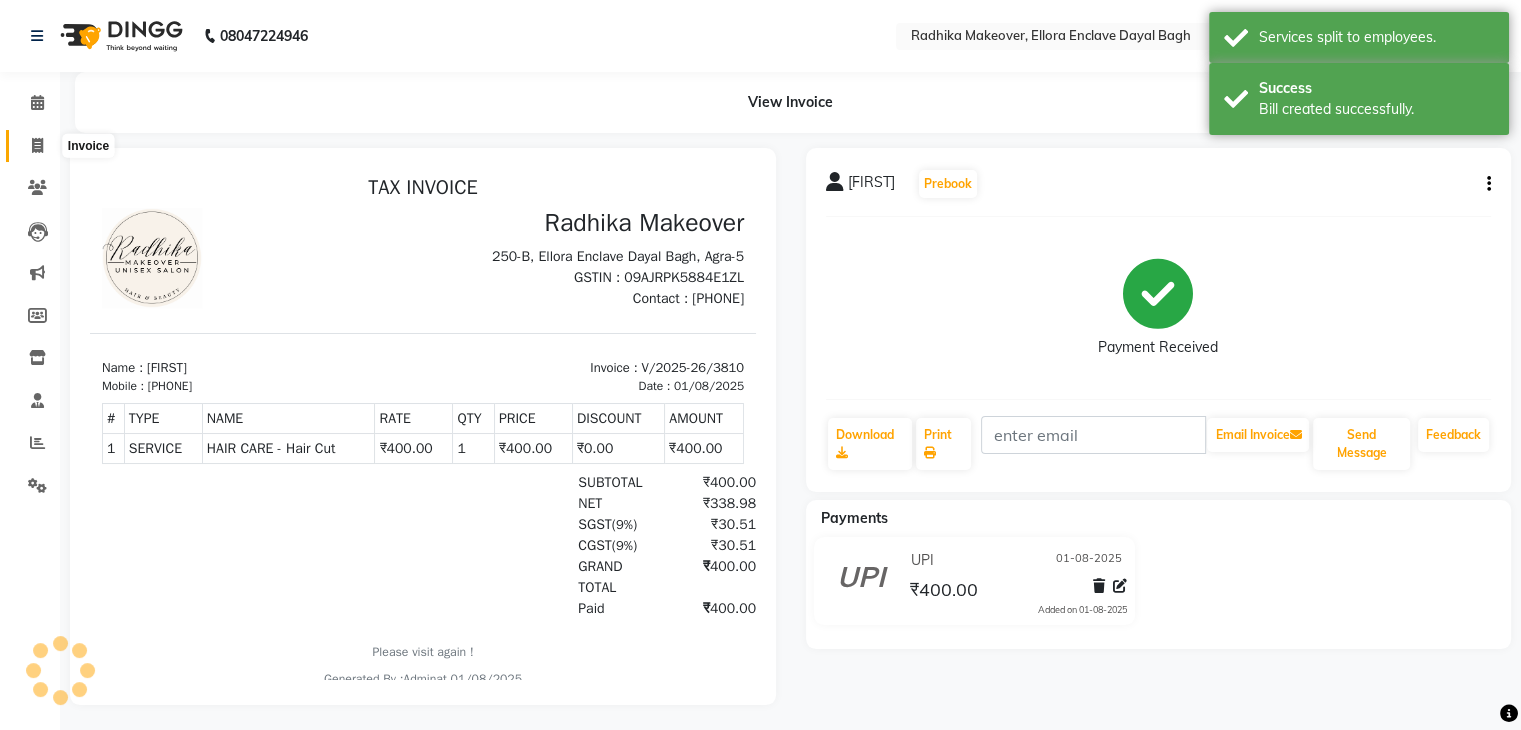 click 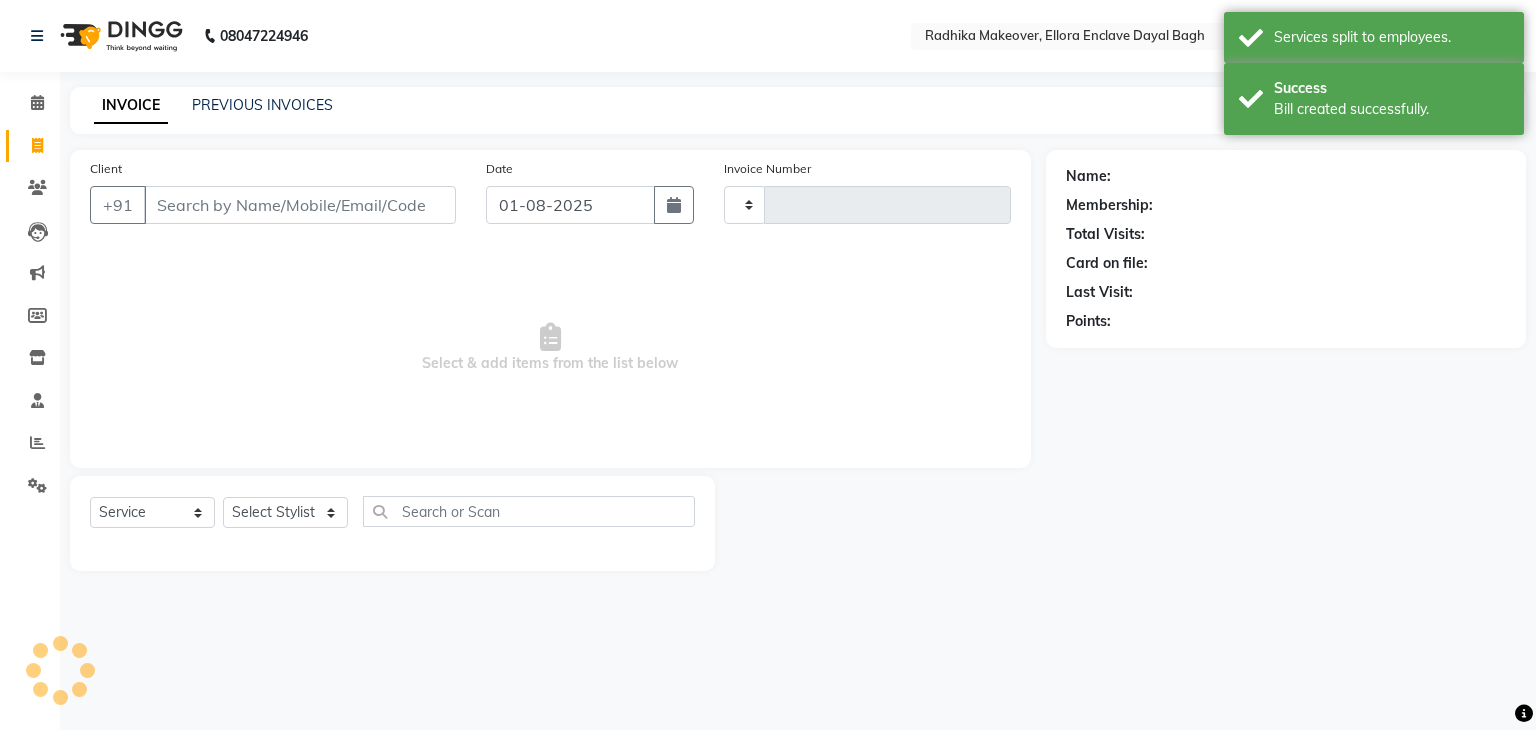 type on "3811" 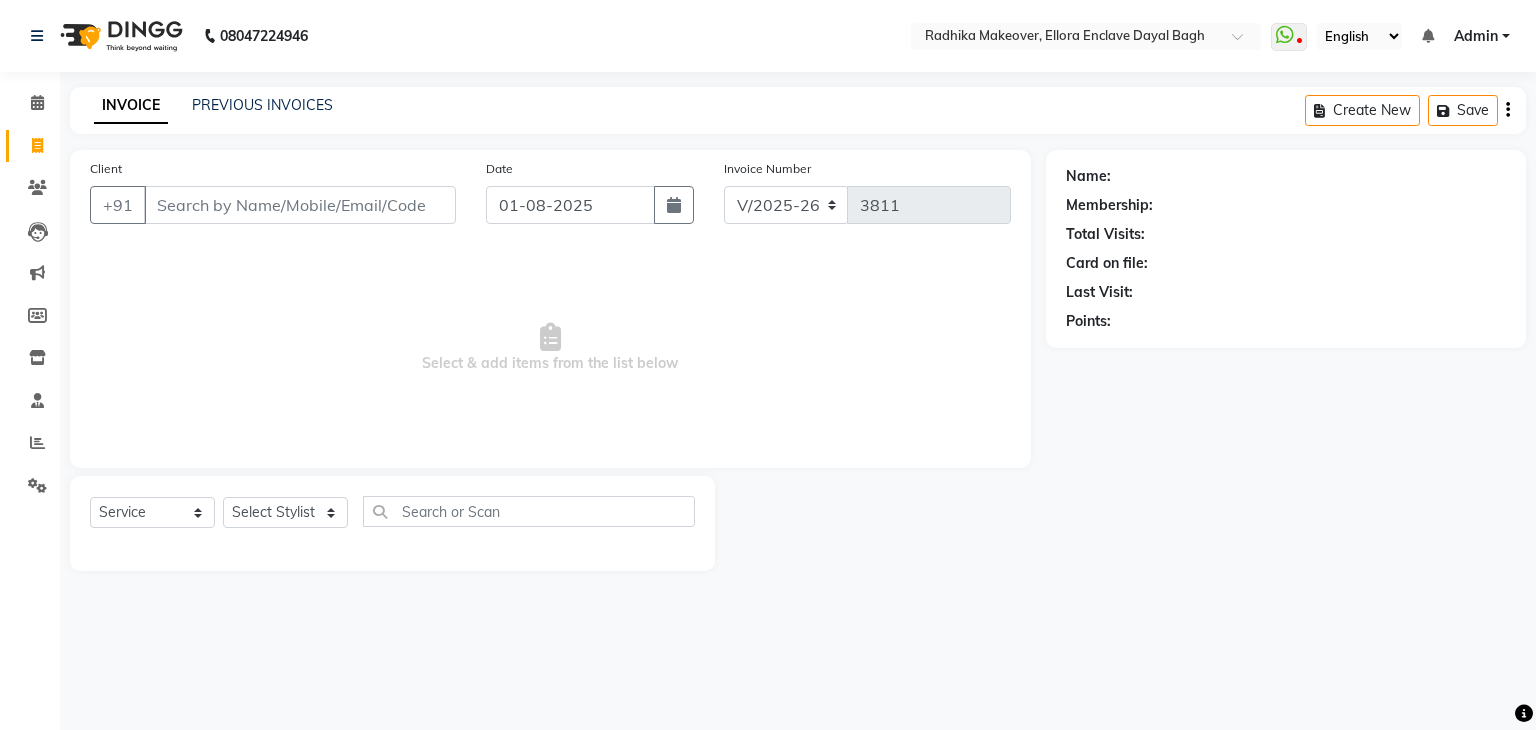 click on "Client" at bounding box center (300, 205) 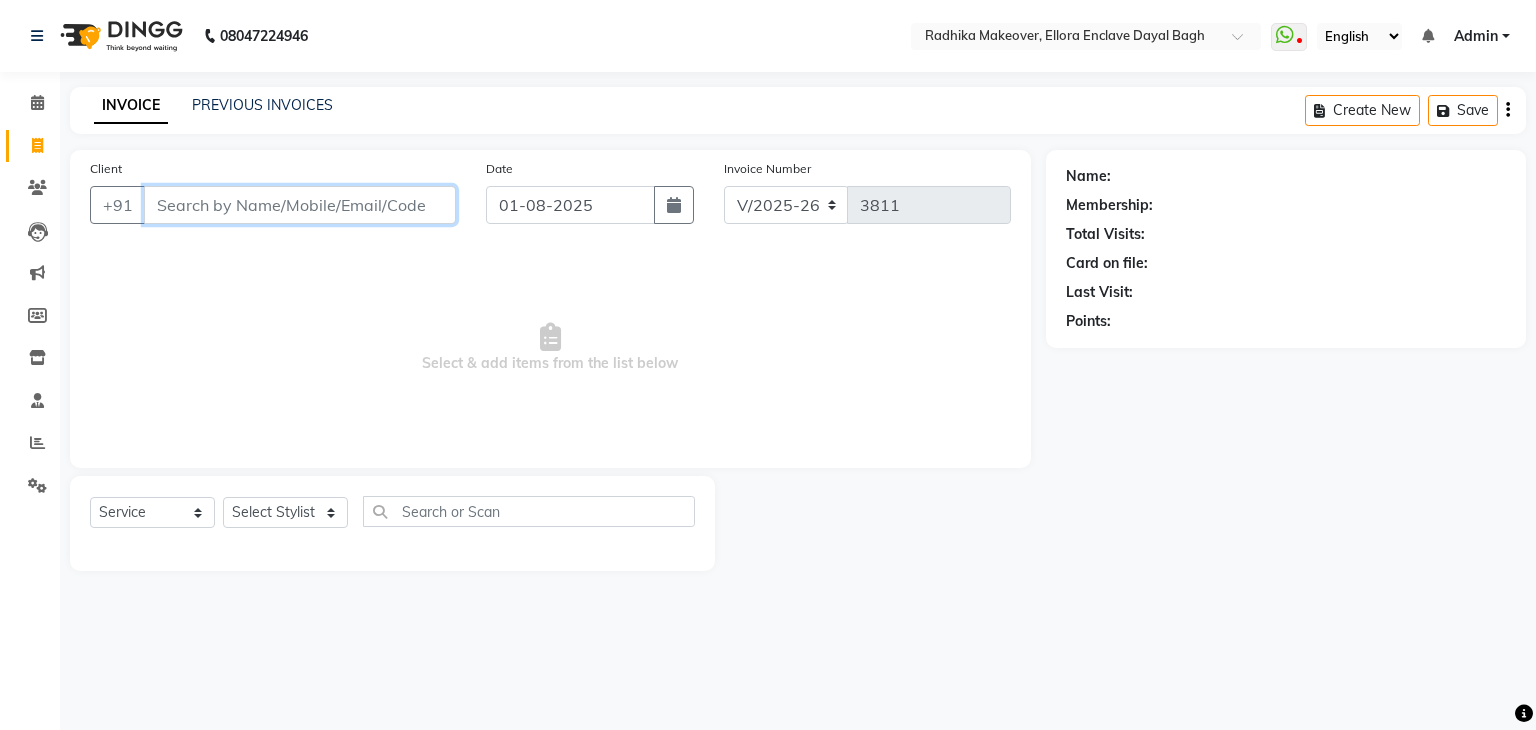 click on "Client" at bounding box center [300, 205] 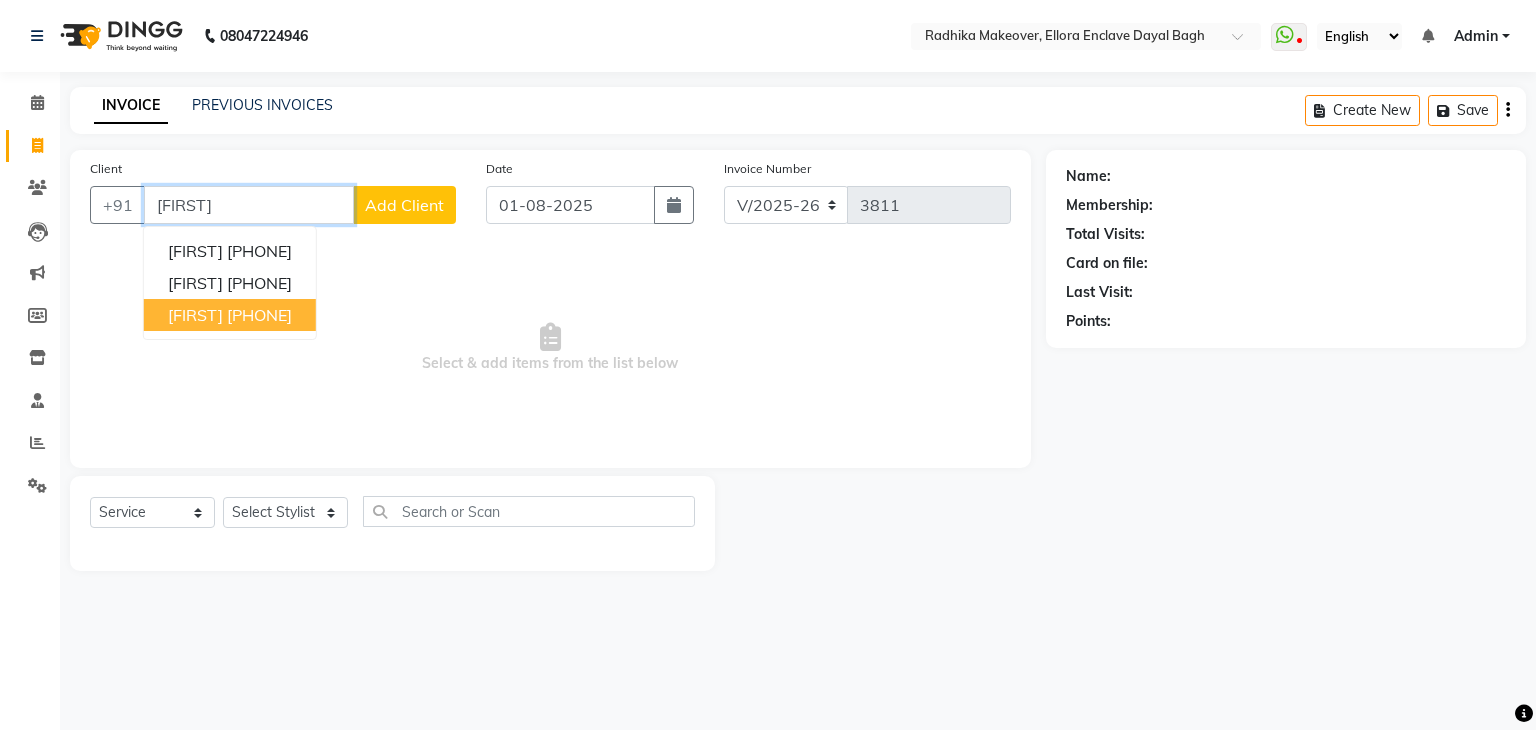click on "1302700000492" at bounding box center (259, 315) 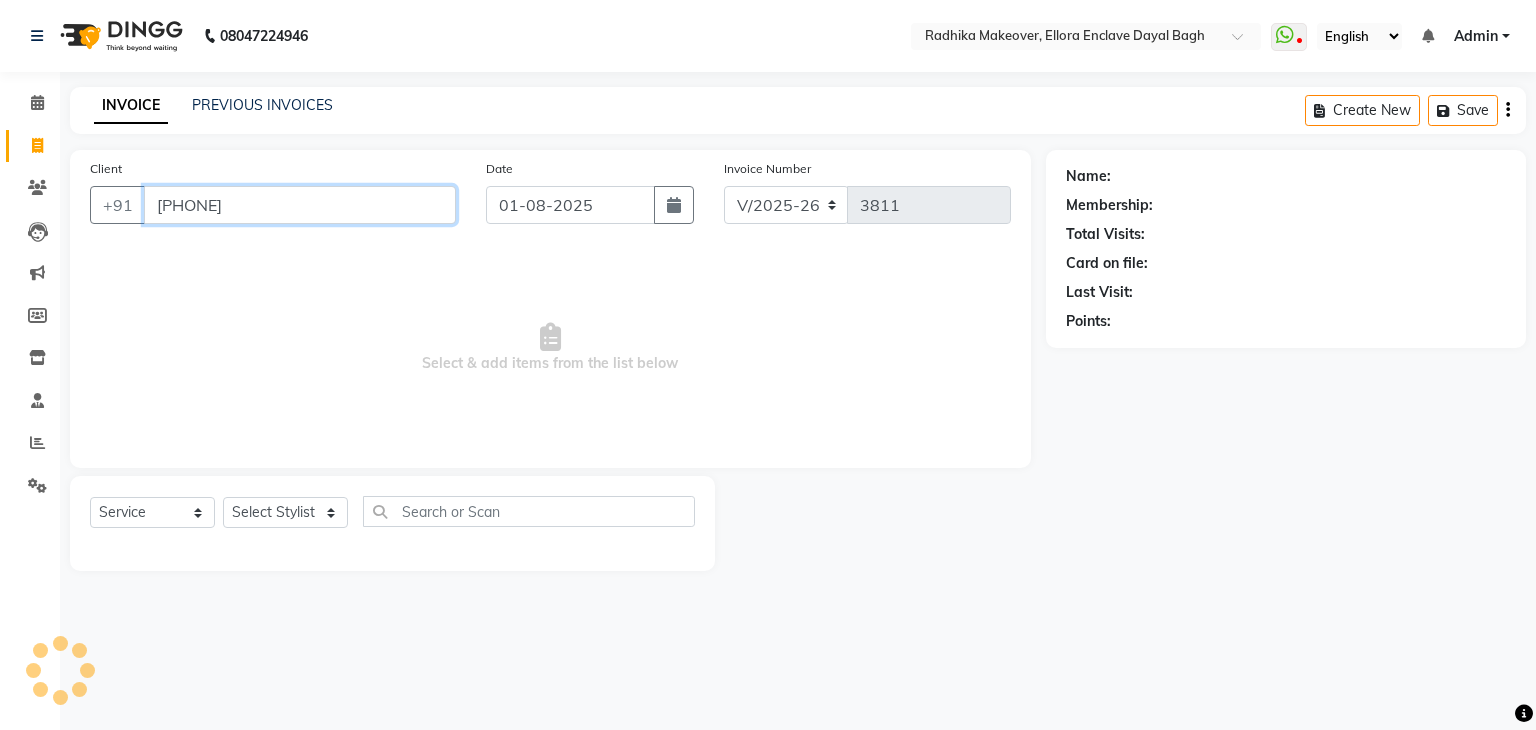 type on "1302700000492" 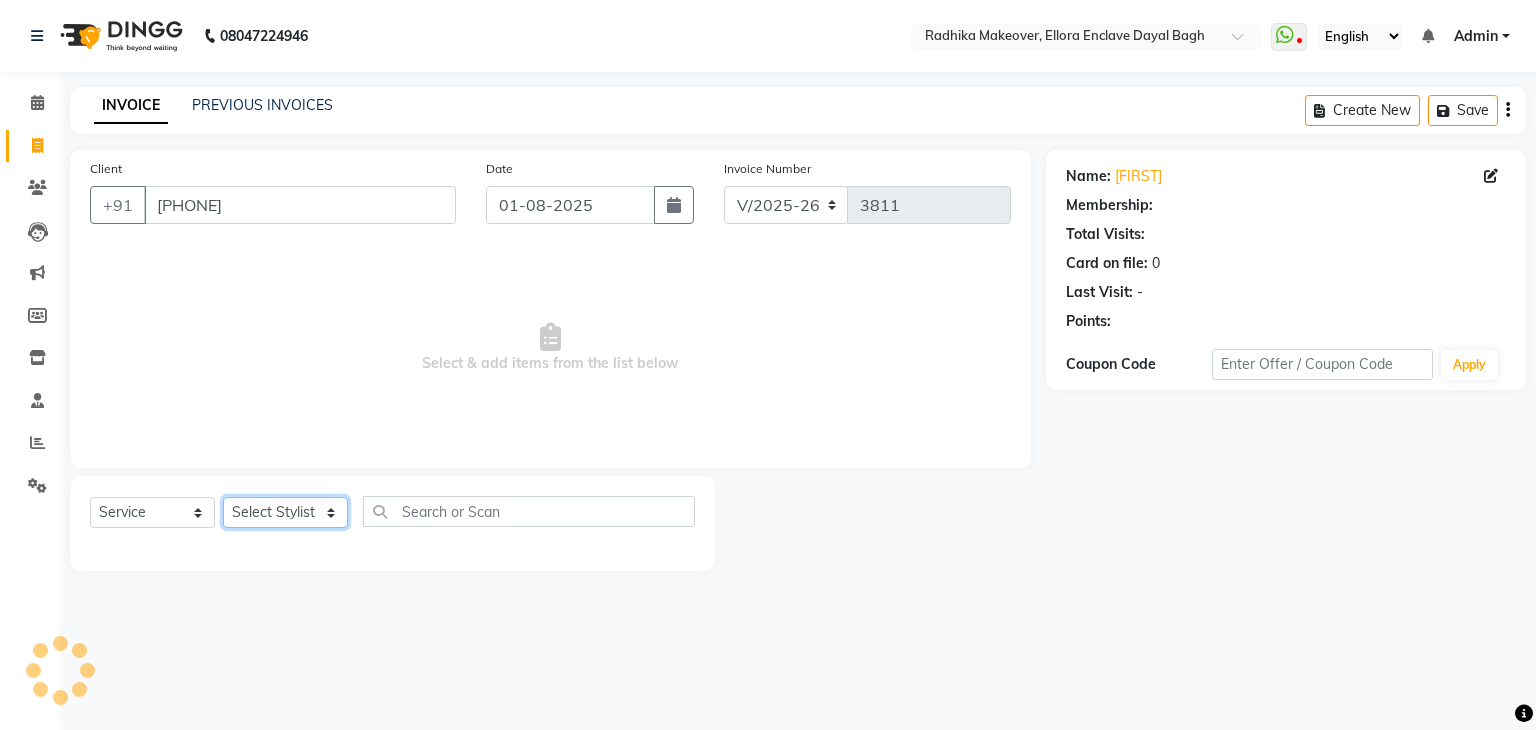 click on "Select Stylist AMAN DANISH SALMANI GOPAL PACHORI KANU KAVITA KIRAN KUMARI MEENU KUMARI NEHA NIKHIL CHAUDHARY Priya PRIYANKA YADAV RASHMI SANDHYA SHAGUFTA SHWETA SONA SAXENA SOUMYA TUSHAR OTWAL VINAY KUMAR" 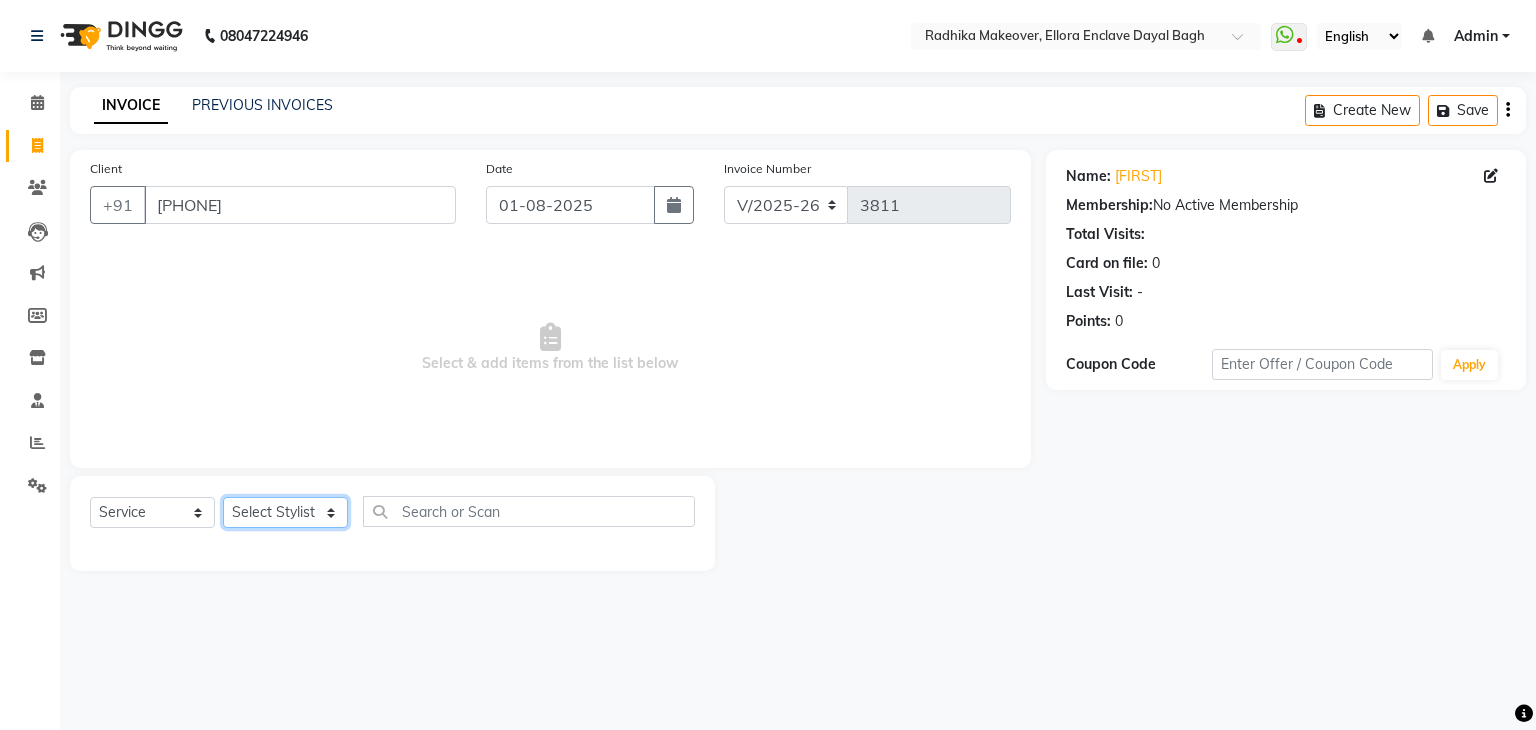 select on "53881" 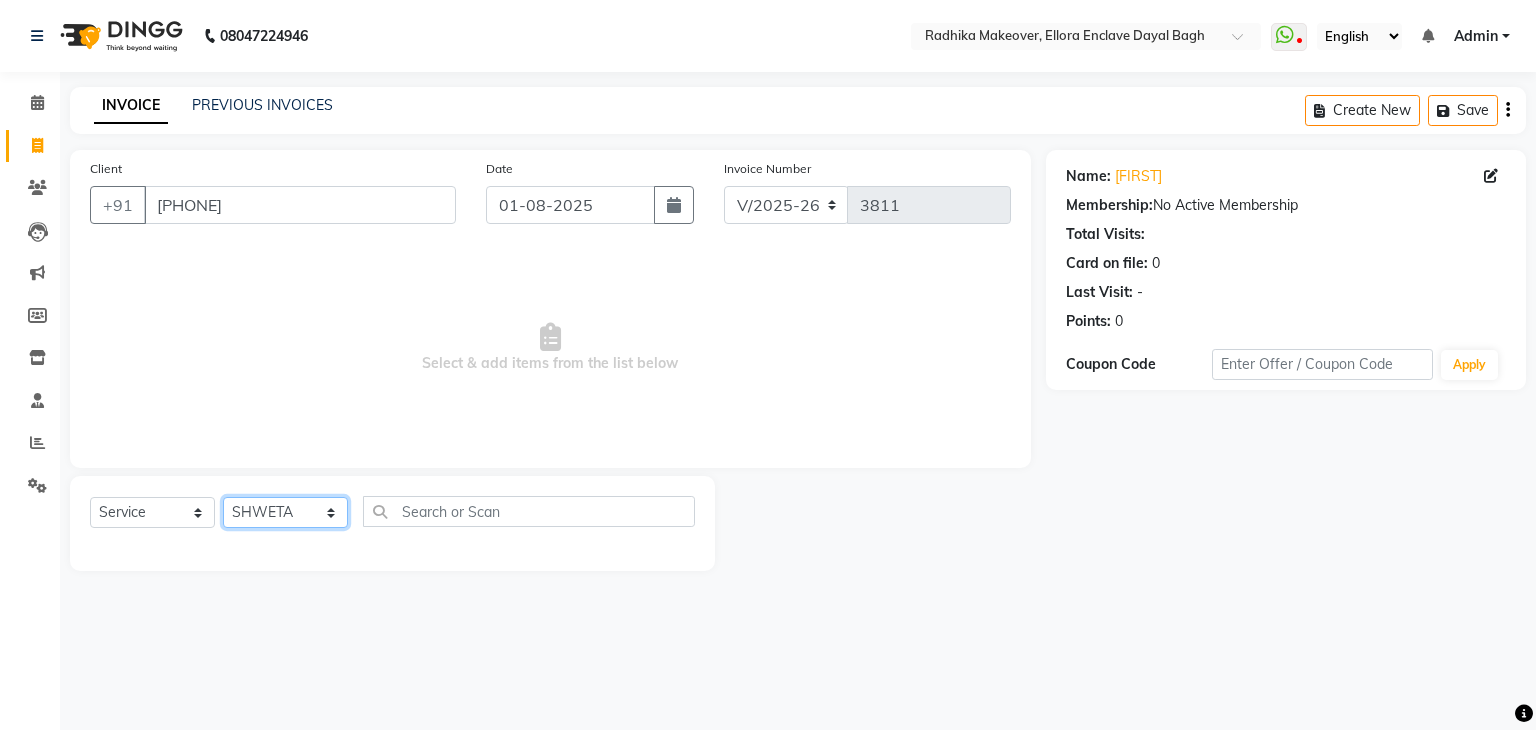 click on "Select Stylist AMAN DANISH SALMANI GOPAL PACHORI KANU KAVITA KIRAN KUMARI MEENU KUMARI NEHA NIKHIL CHAUDHARY Priya PRIYANKA YADAV RASHMI SANDHYA SHAGUFTA SHWETA SONA SAXENA SOUMYA TUSHAR OTWAL VINAY KUMAR" 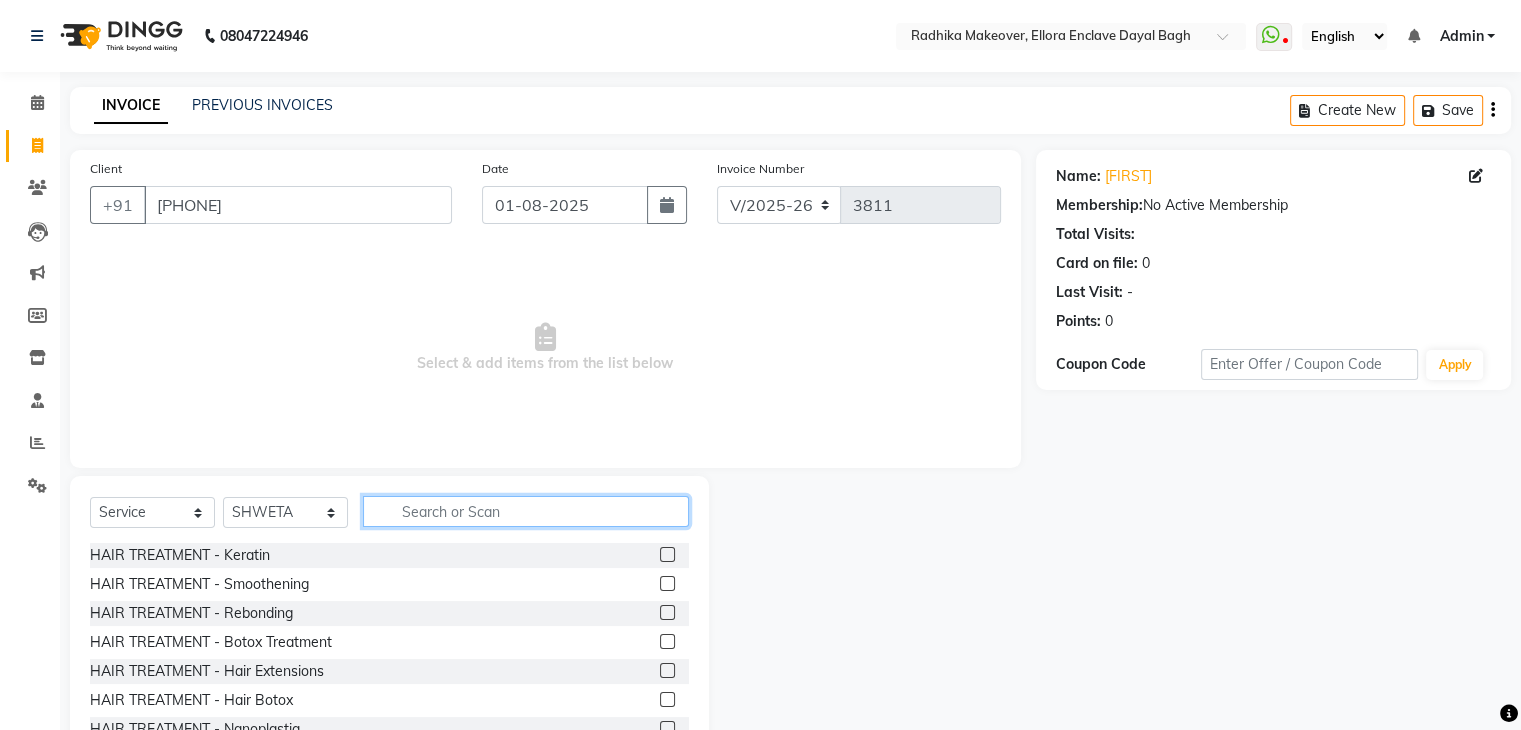 click 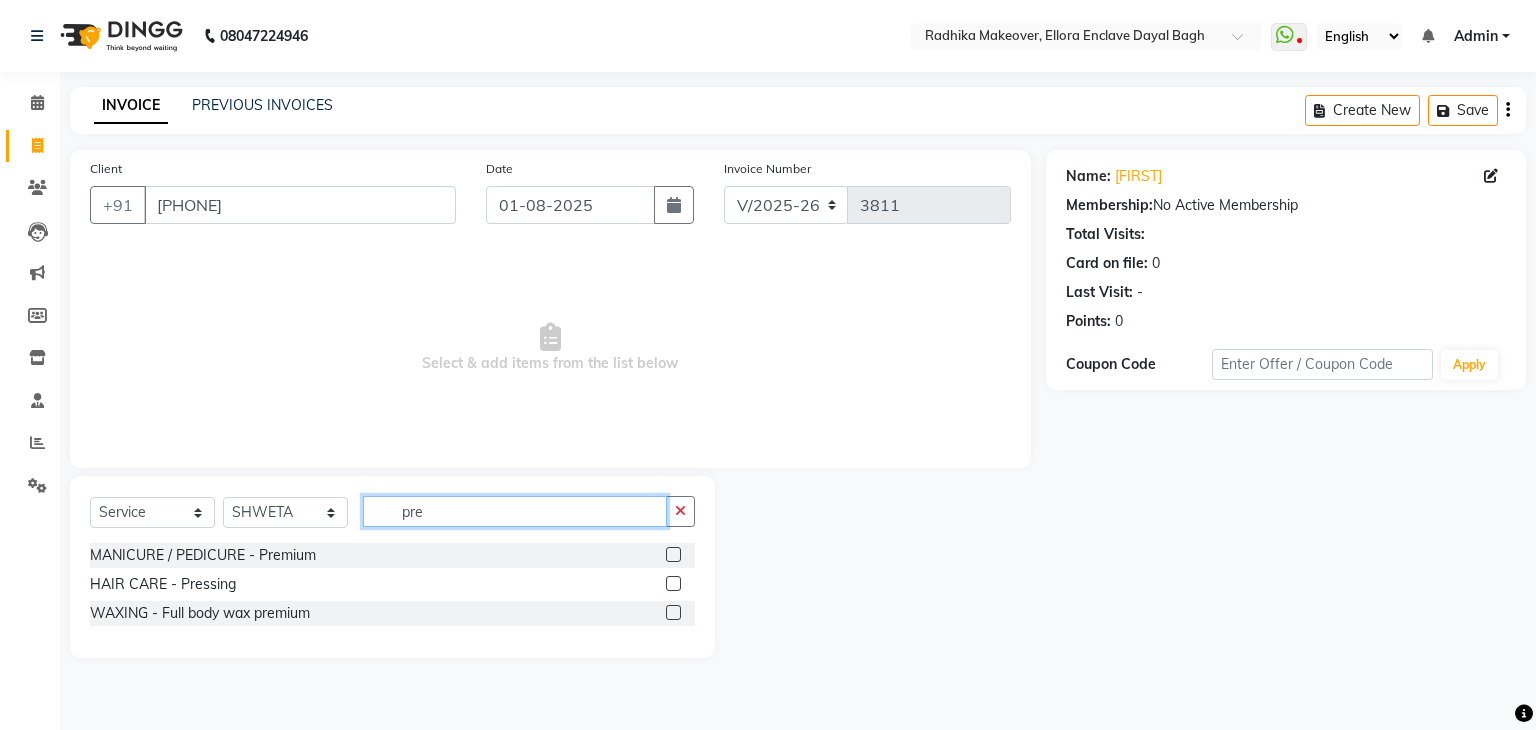 type on "pre" 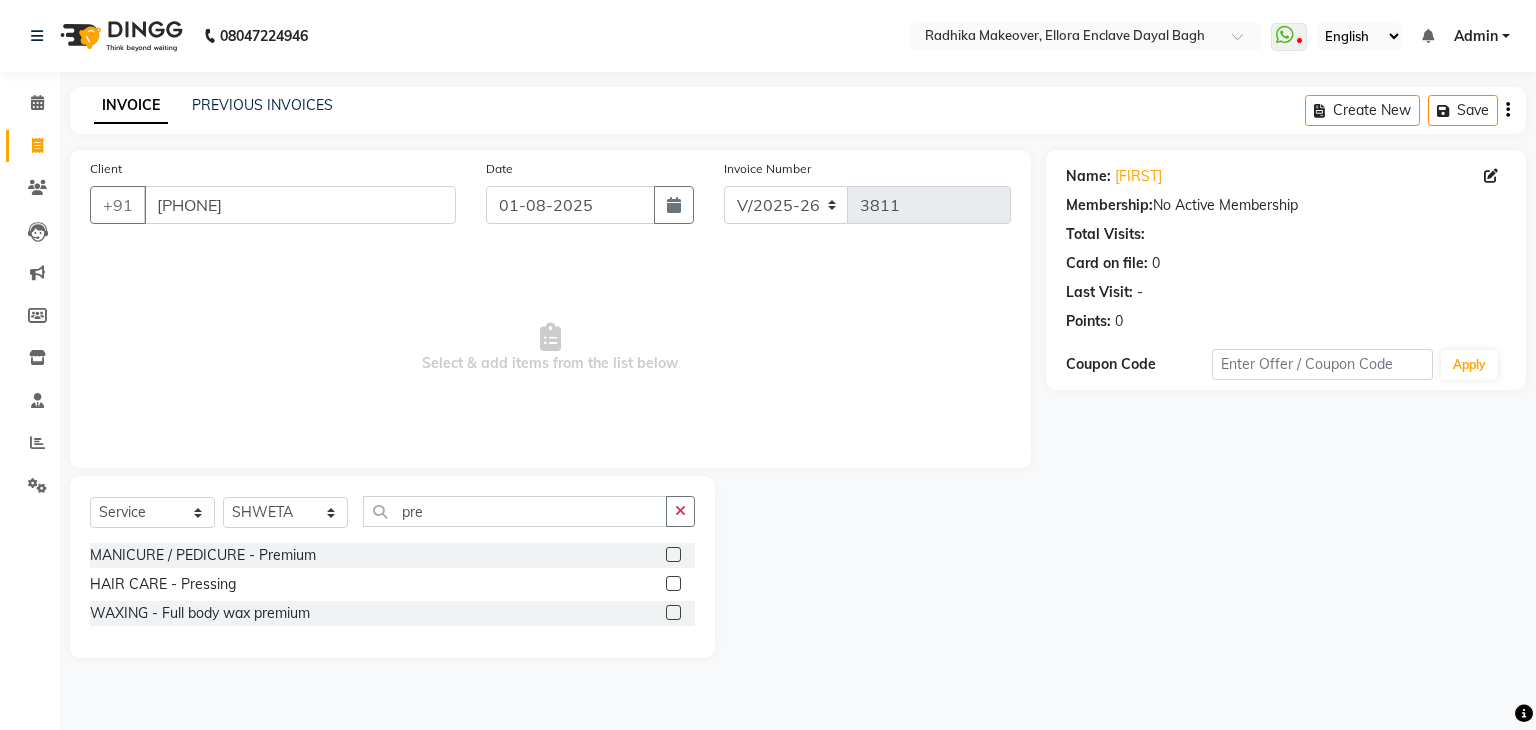 click 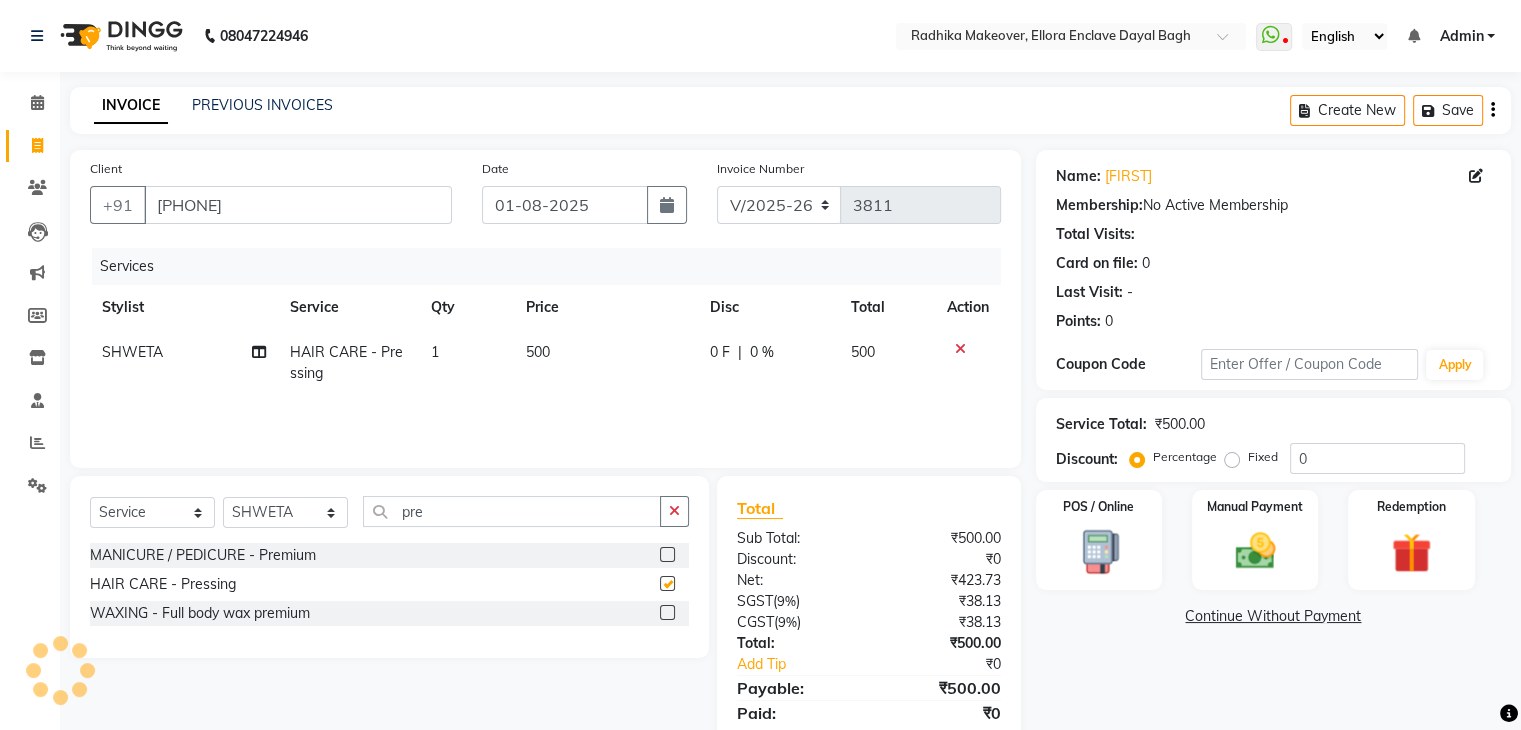 checkbox on "false" 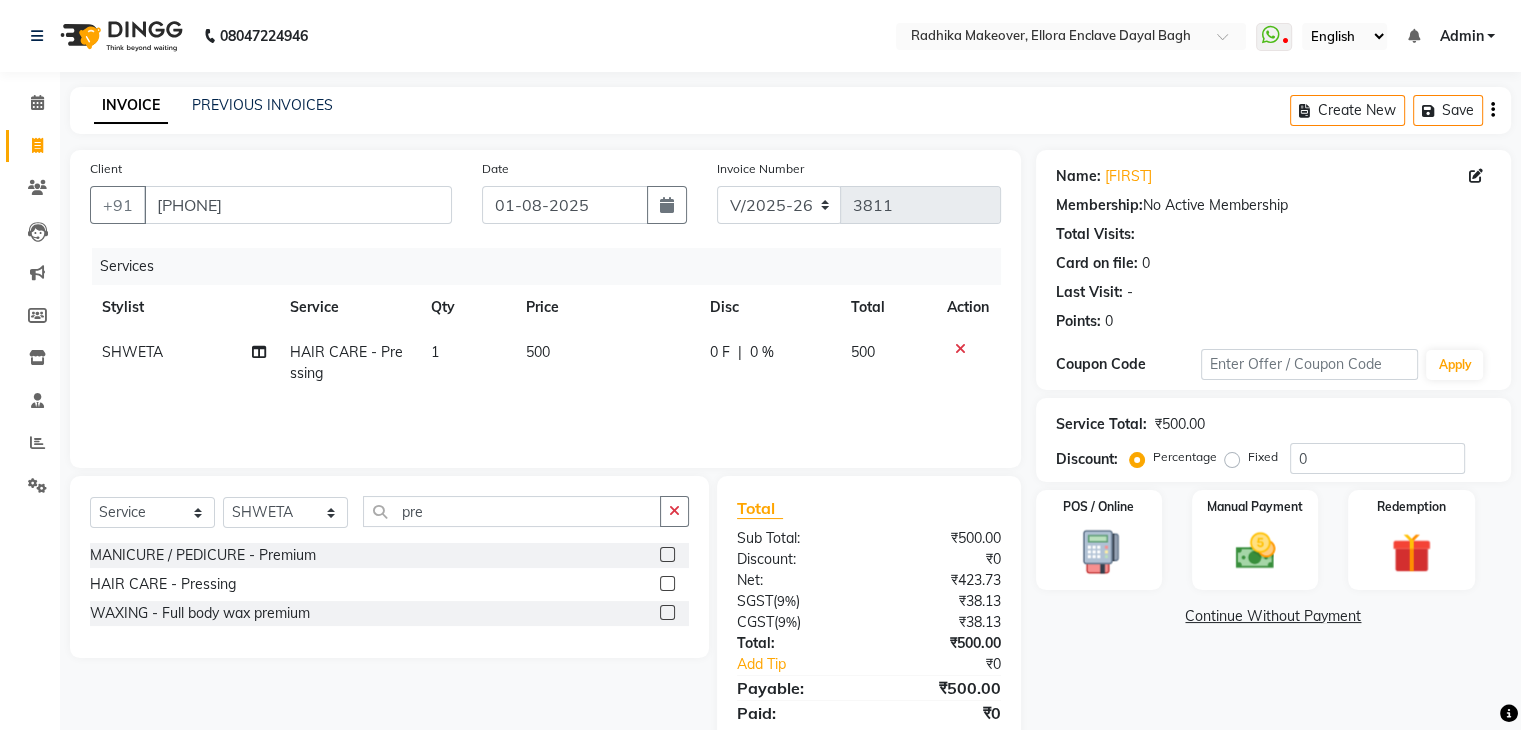 click on "500" 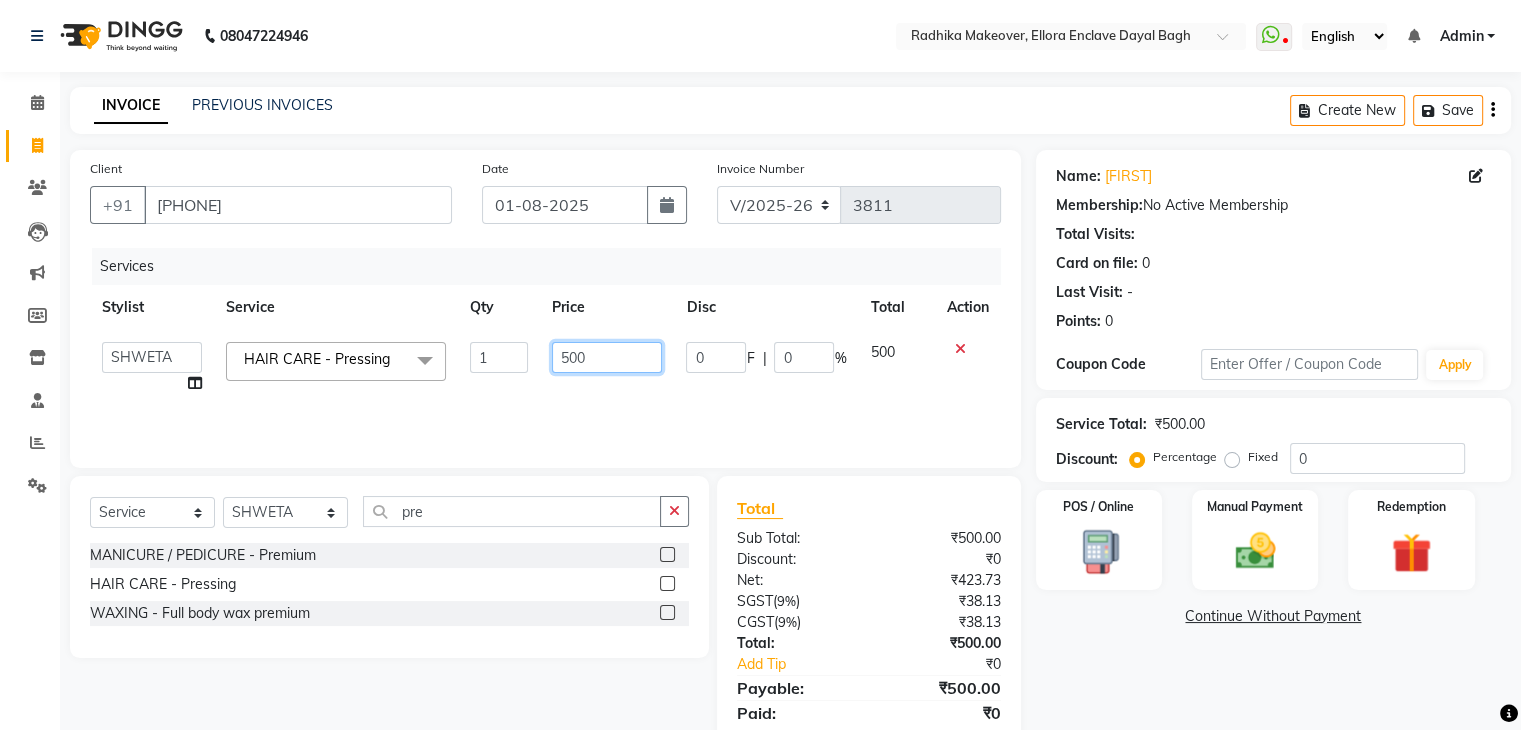 click on "500" 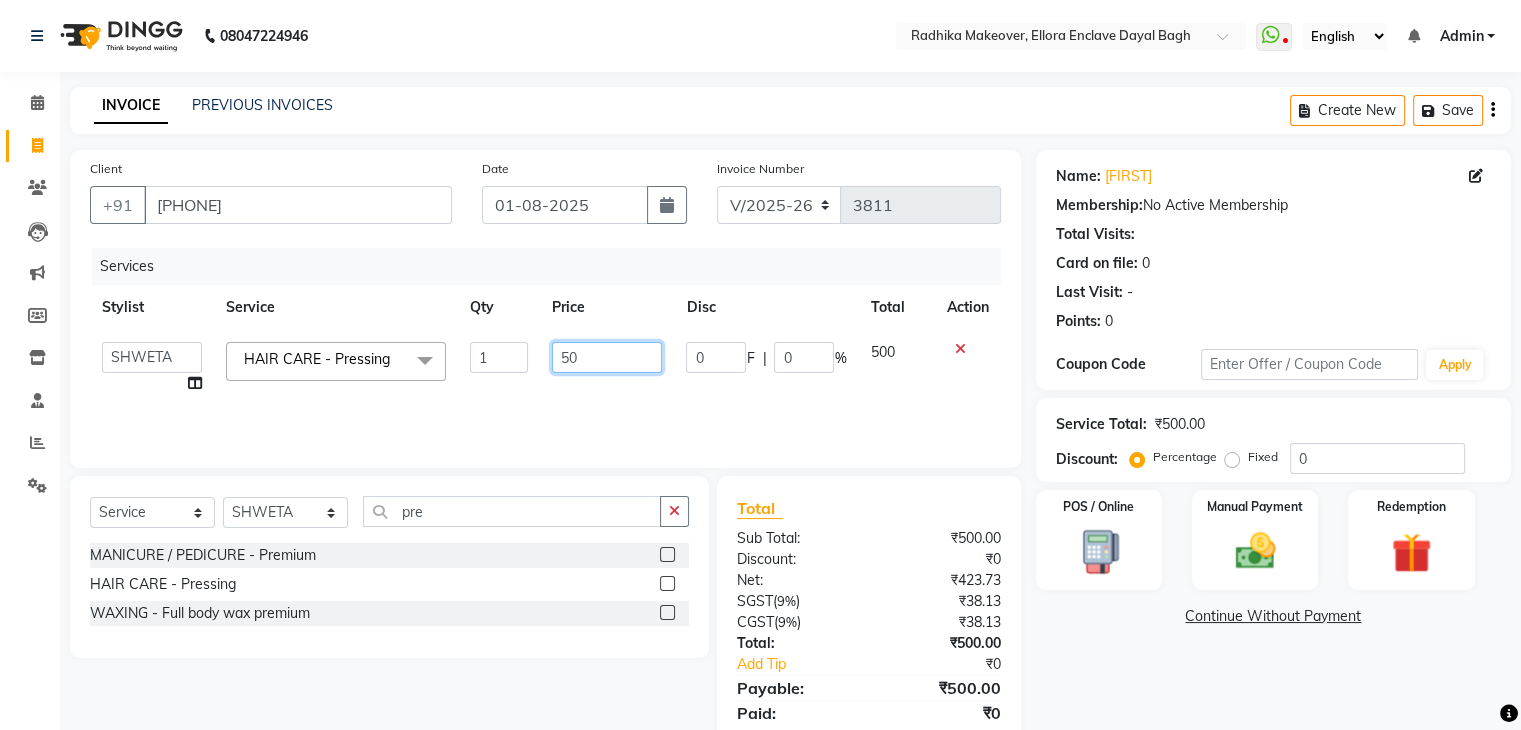 type on "5" 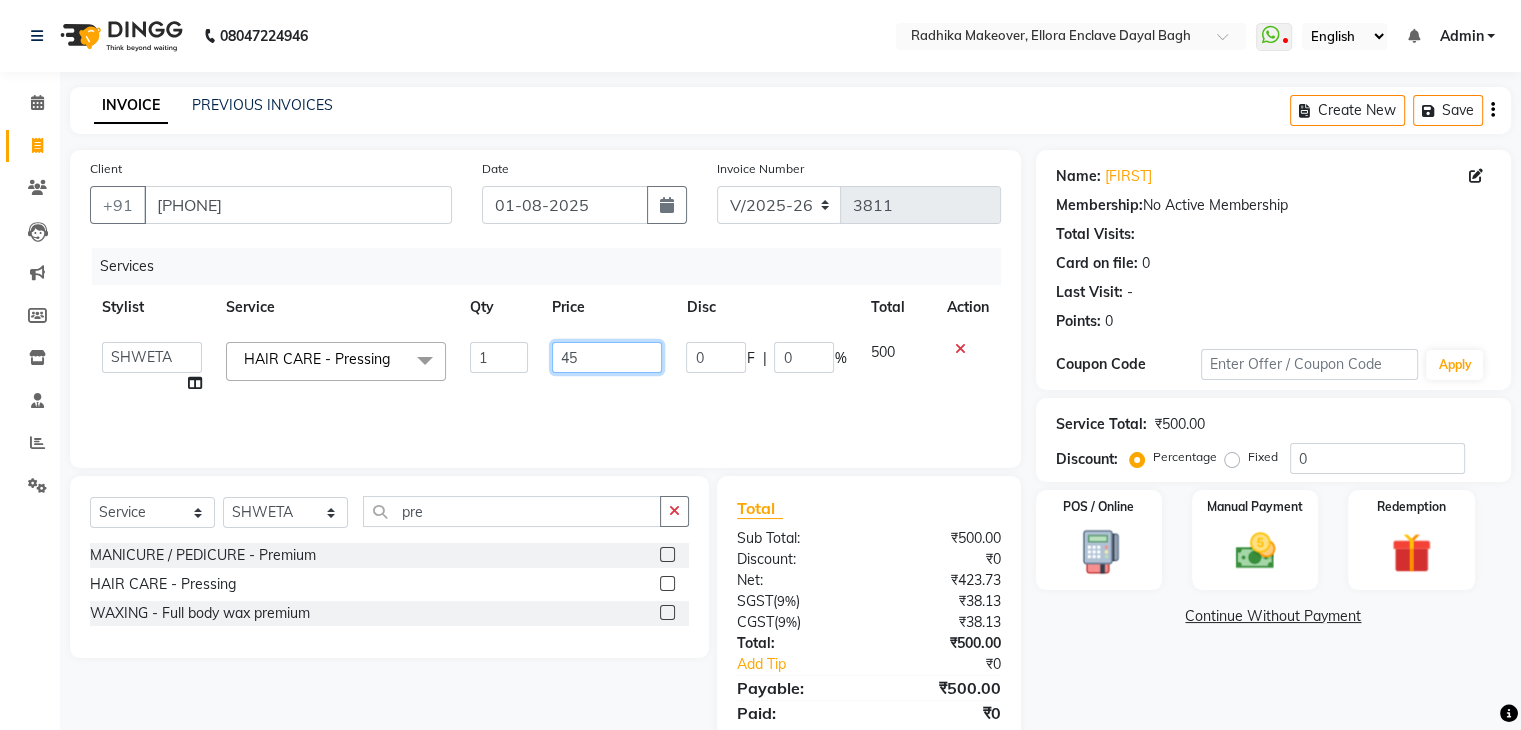 type on "450" 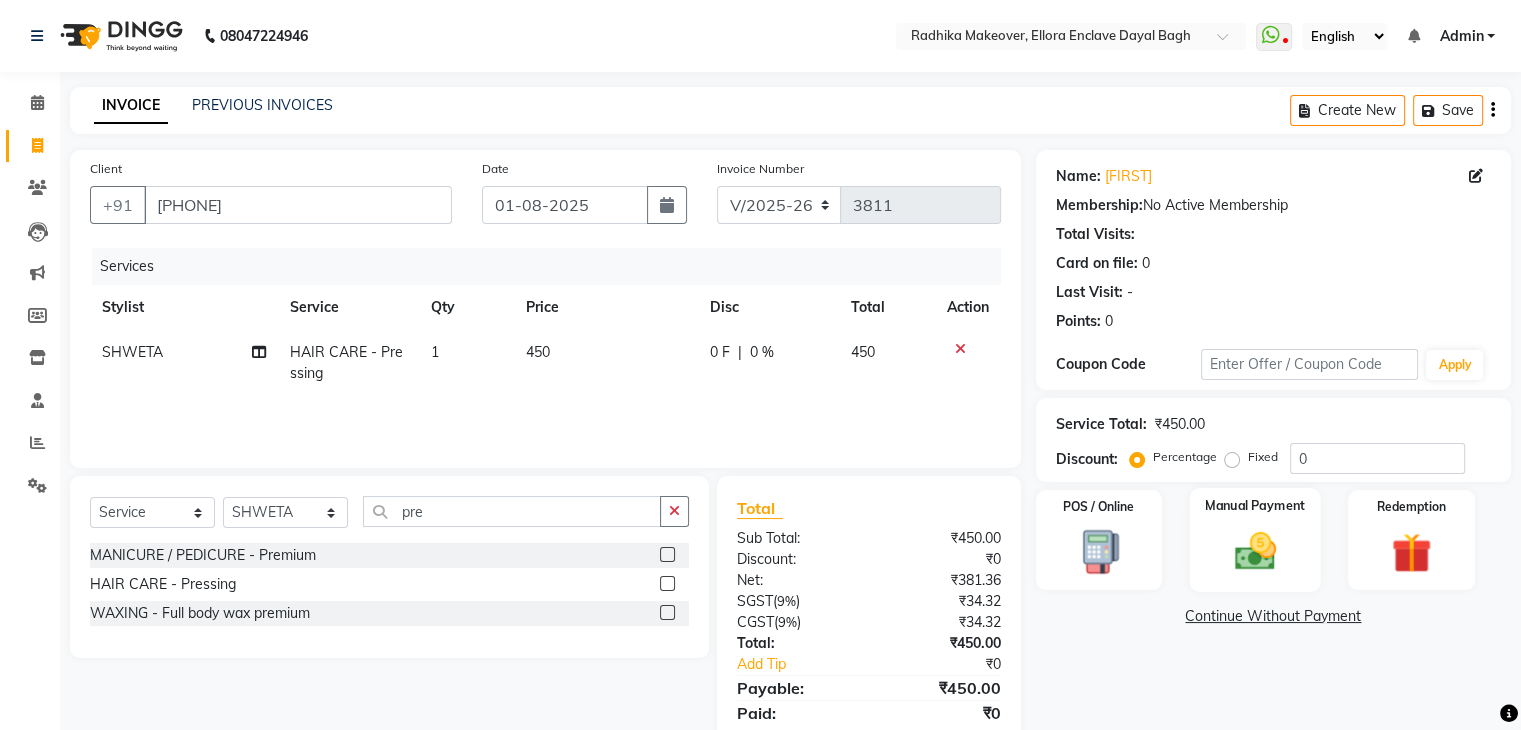 click 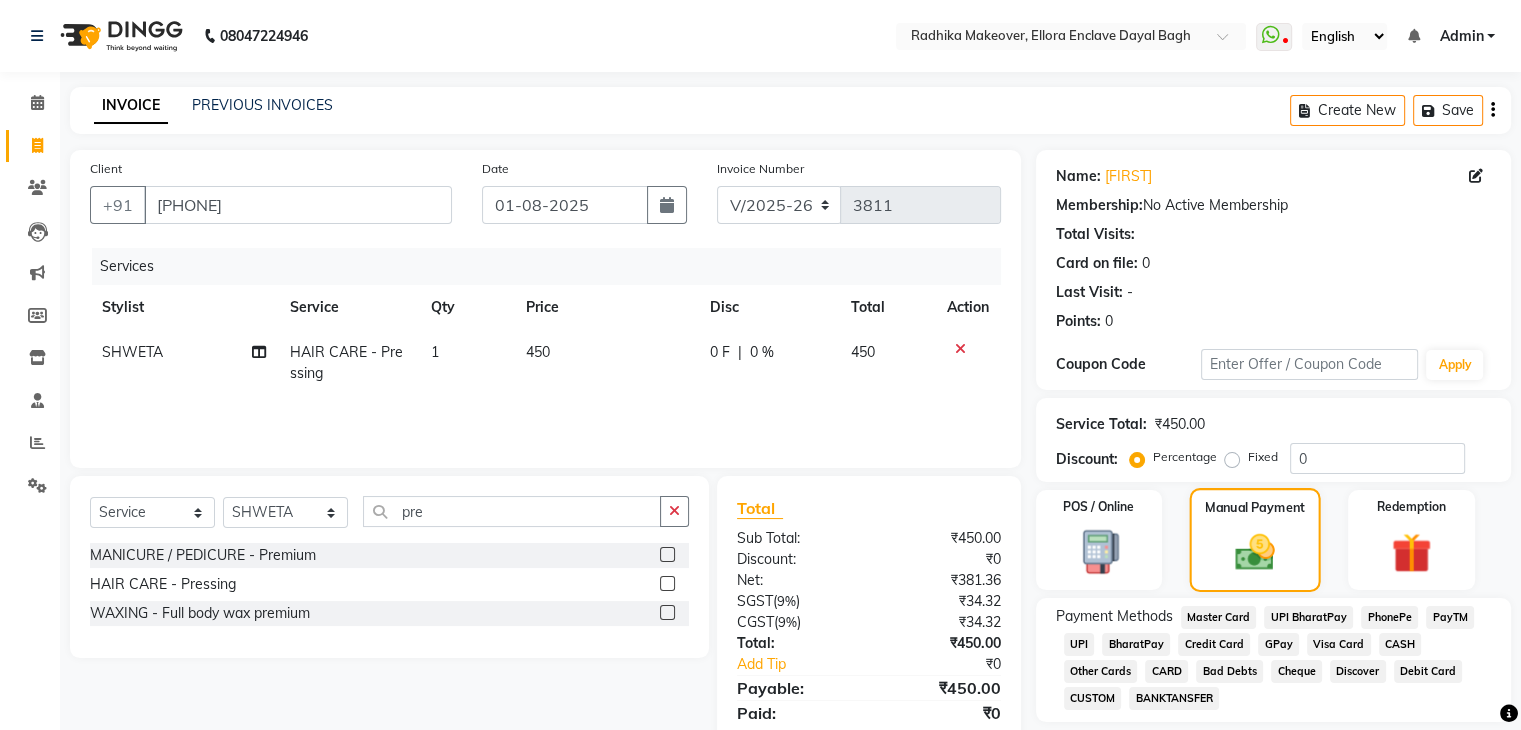 scroll, scrollTop: 71, scrollLeft: 0, axis: vertical 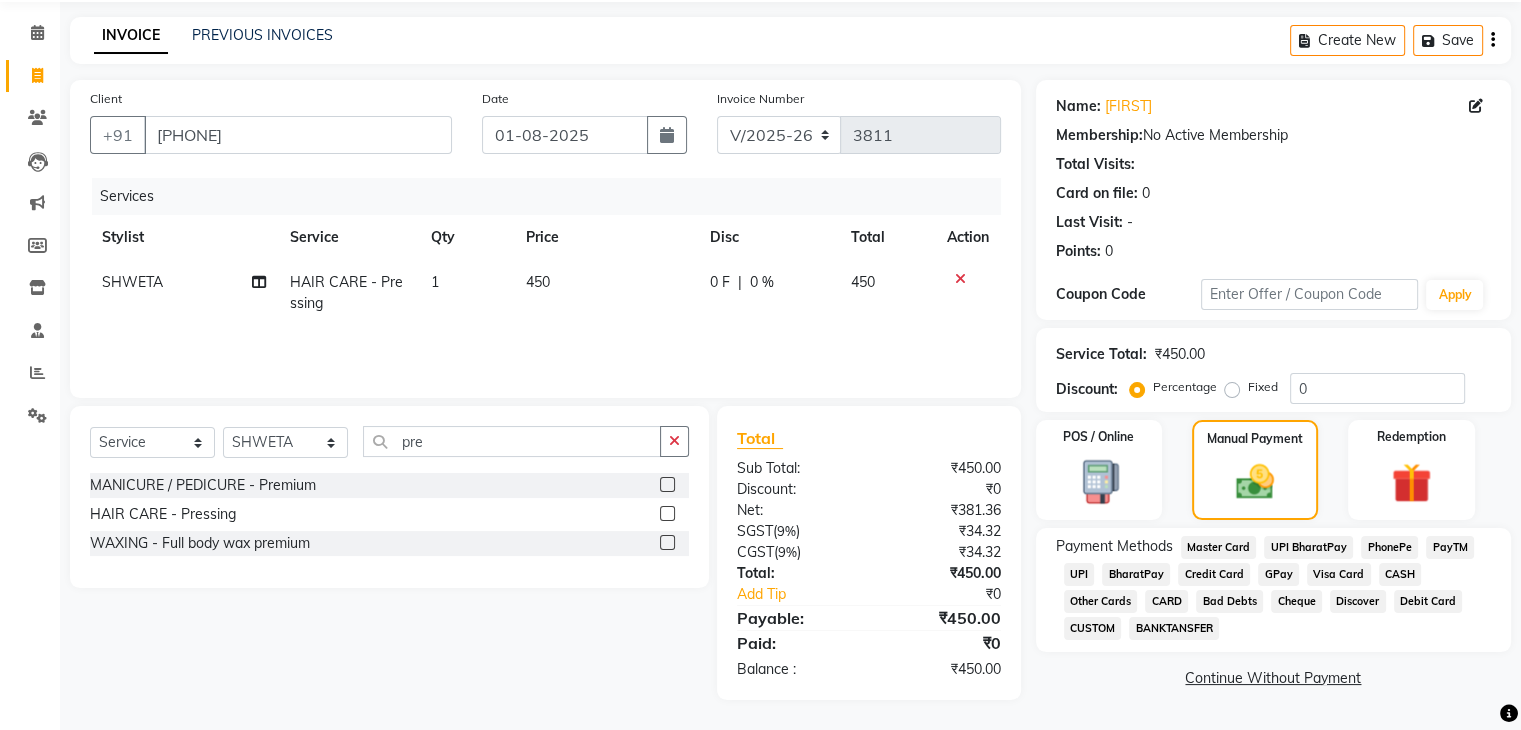 click on "UPI" 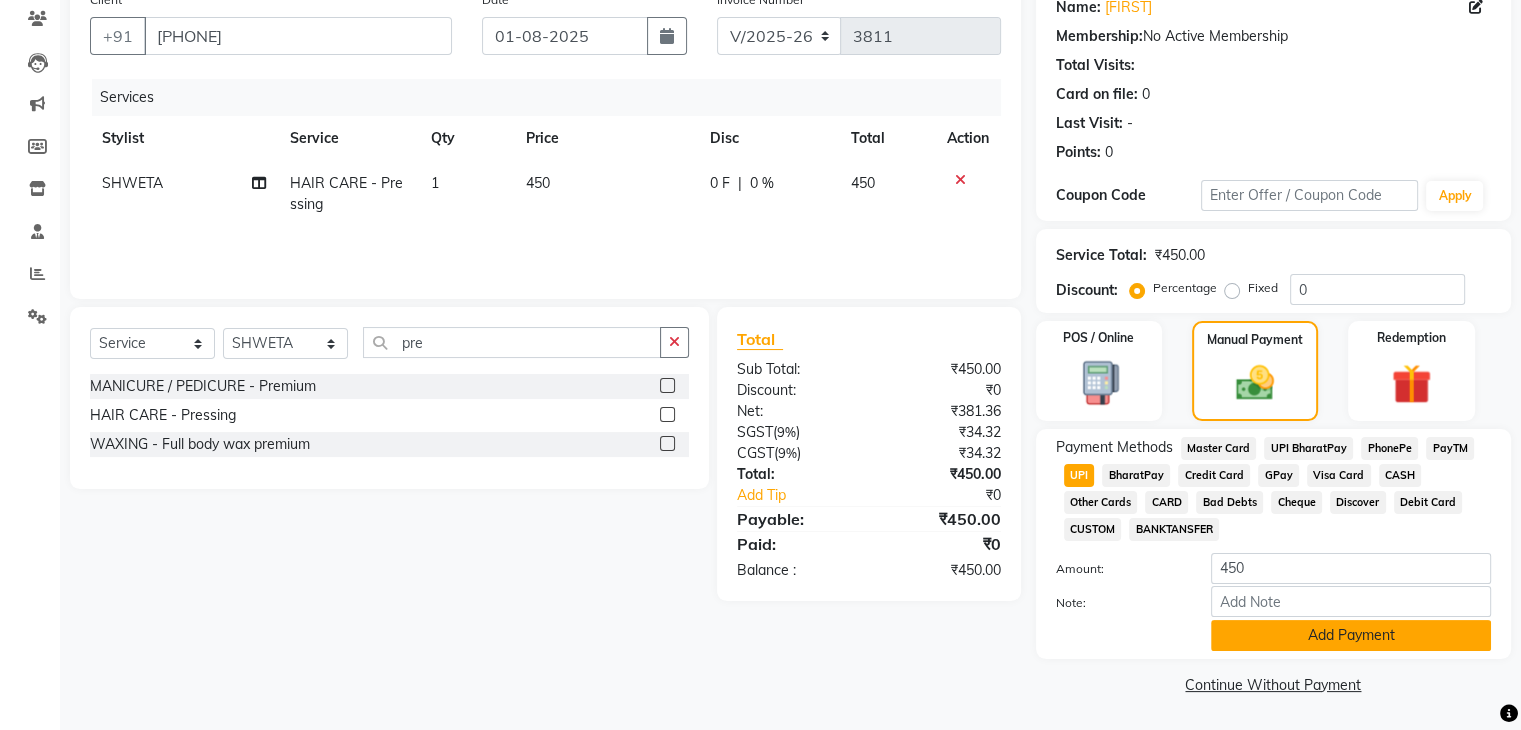 click on "Add Payment" 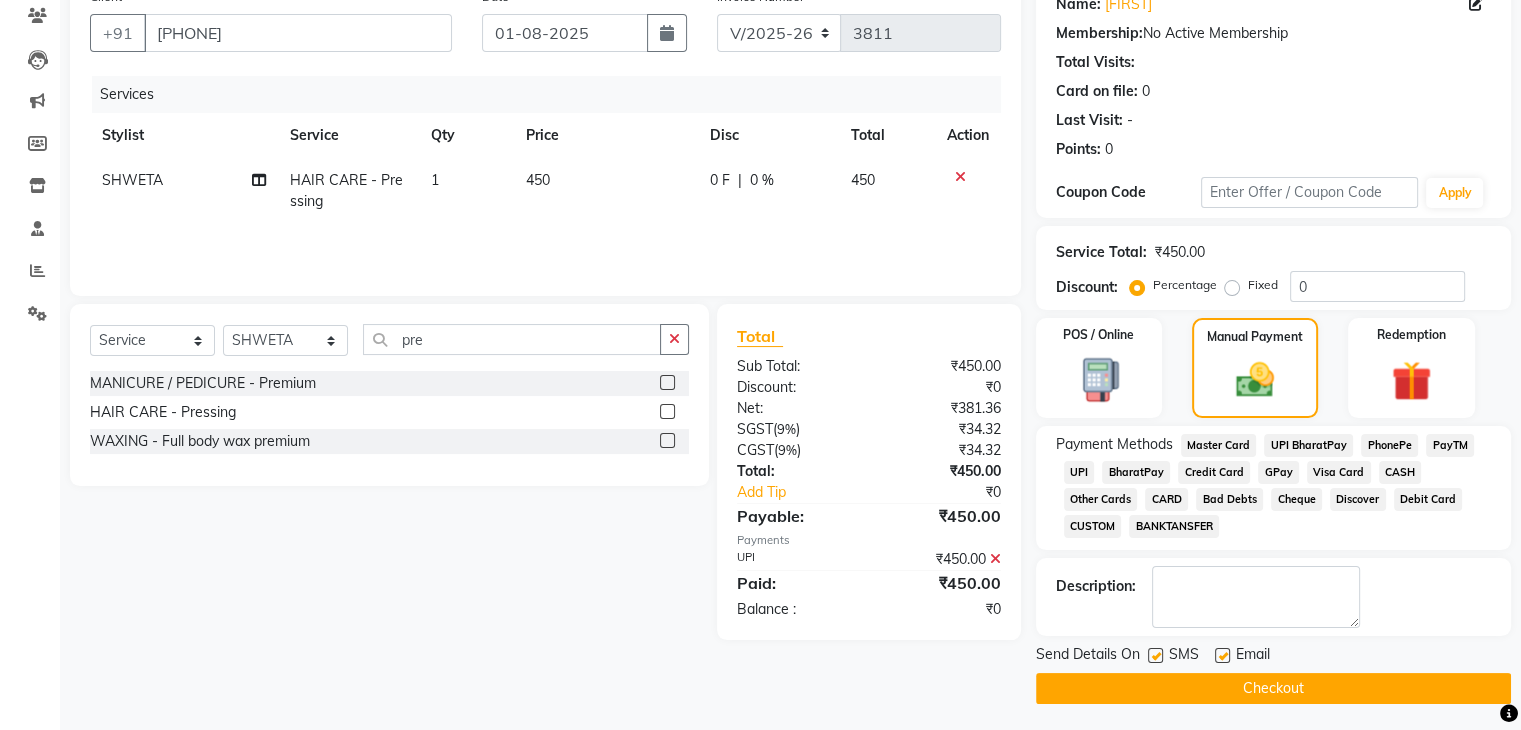 scroll, scrollTop: 178, scrollLeft: 0, axis: vertical 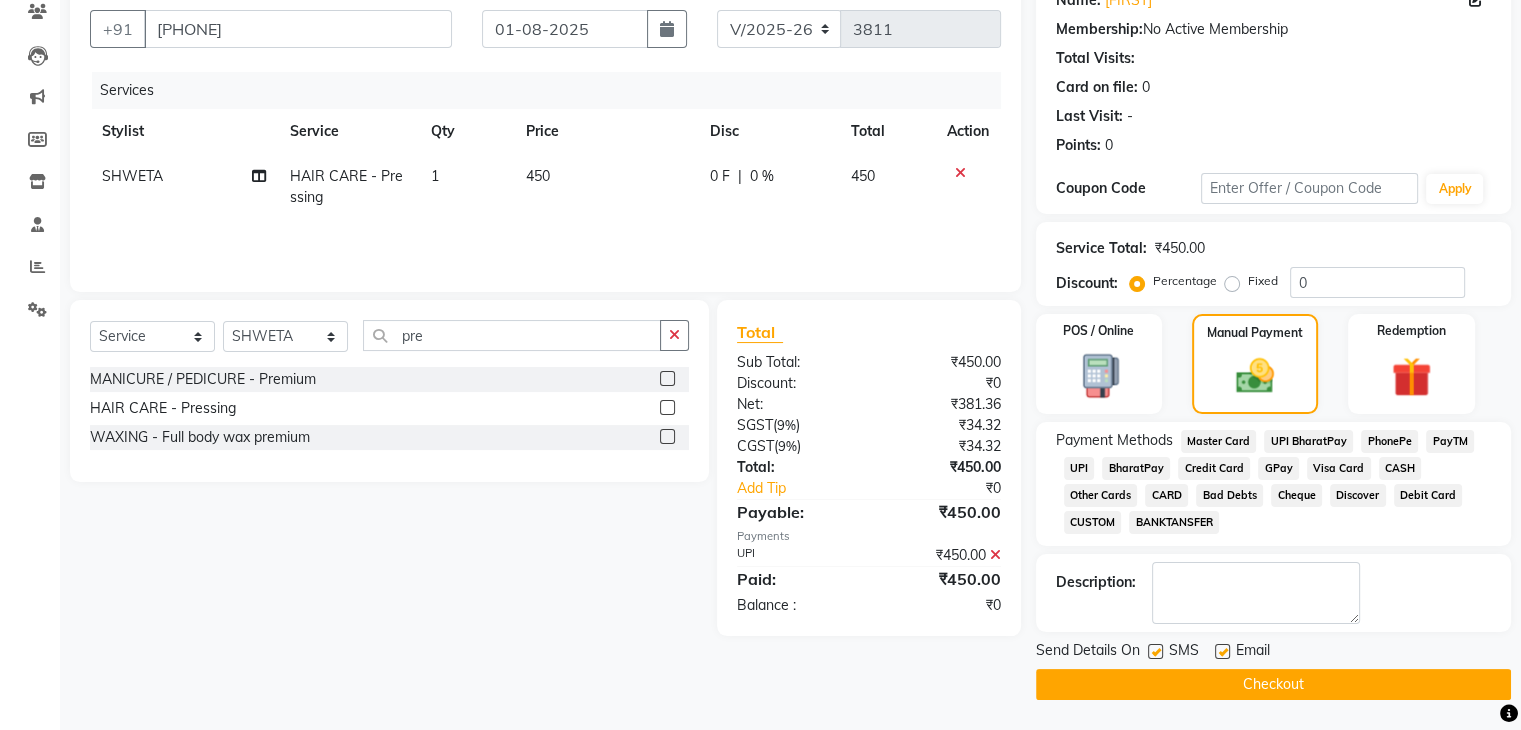 click on "Checkout" 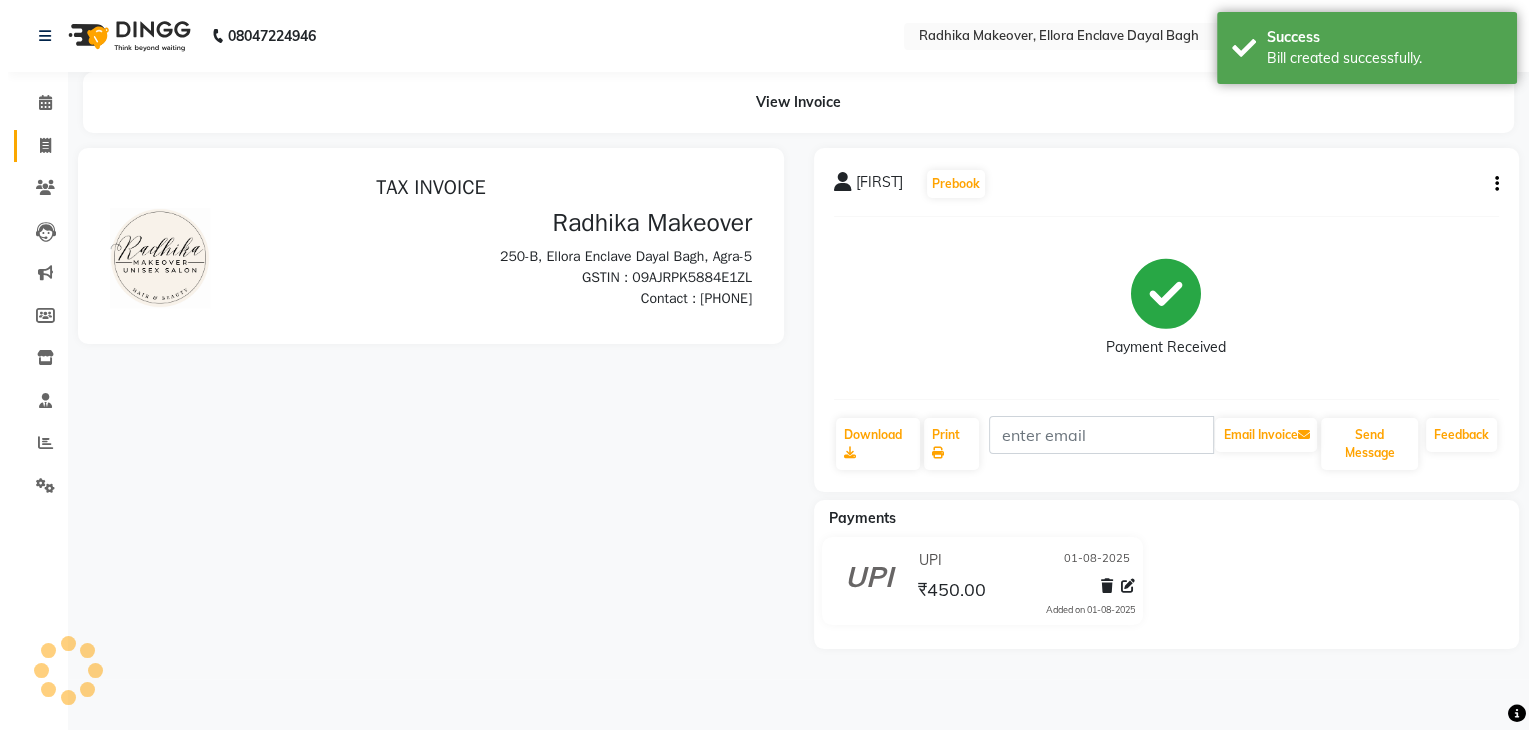 scroll, scrollTop: 0, scrollLeft: 0, axis: both 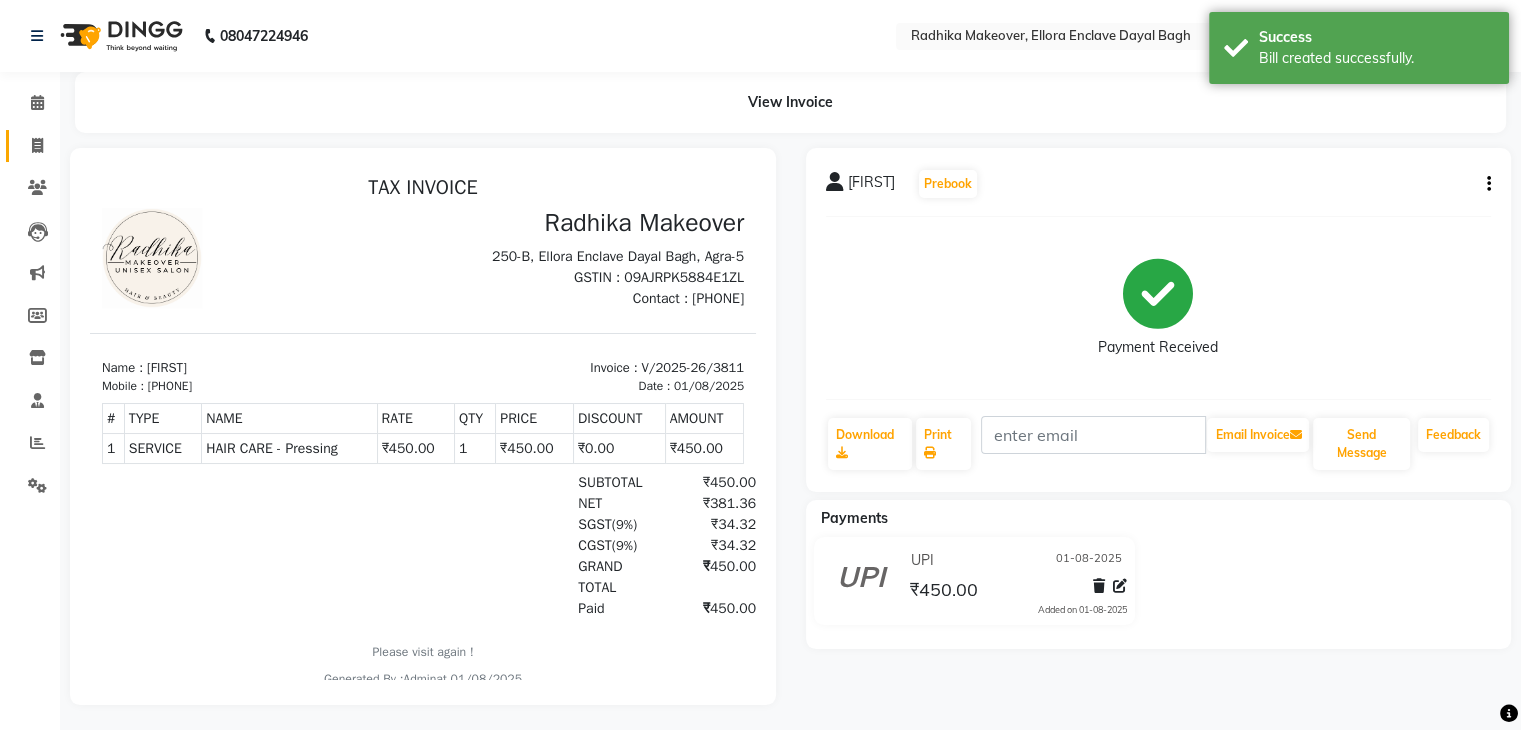 click on "Invoice" 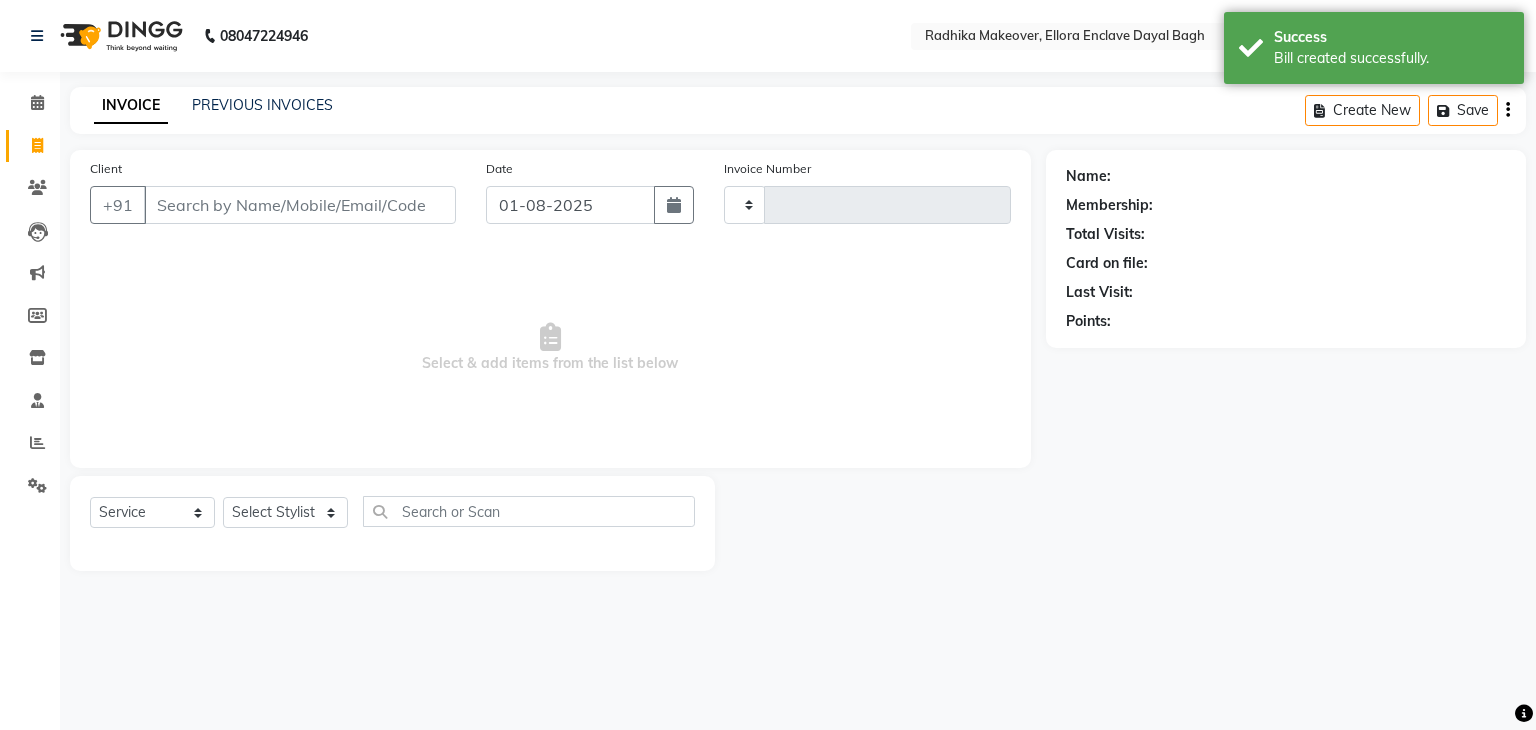 click on "Client" at bounding box center (300, 205) 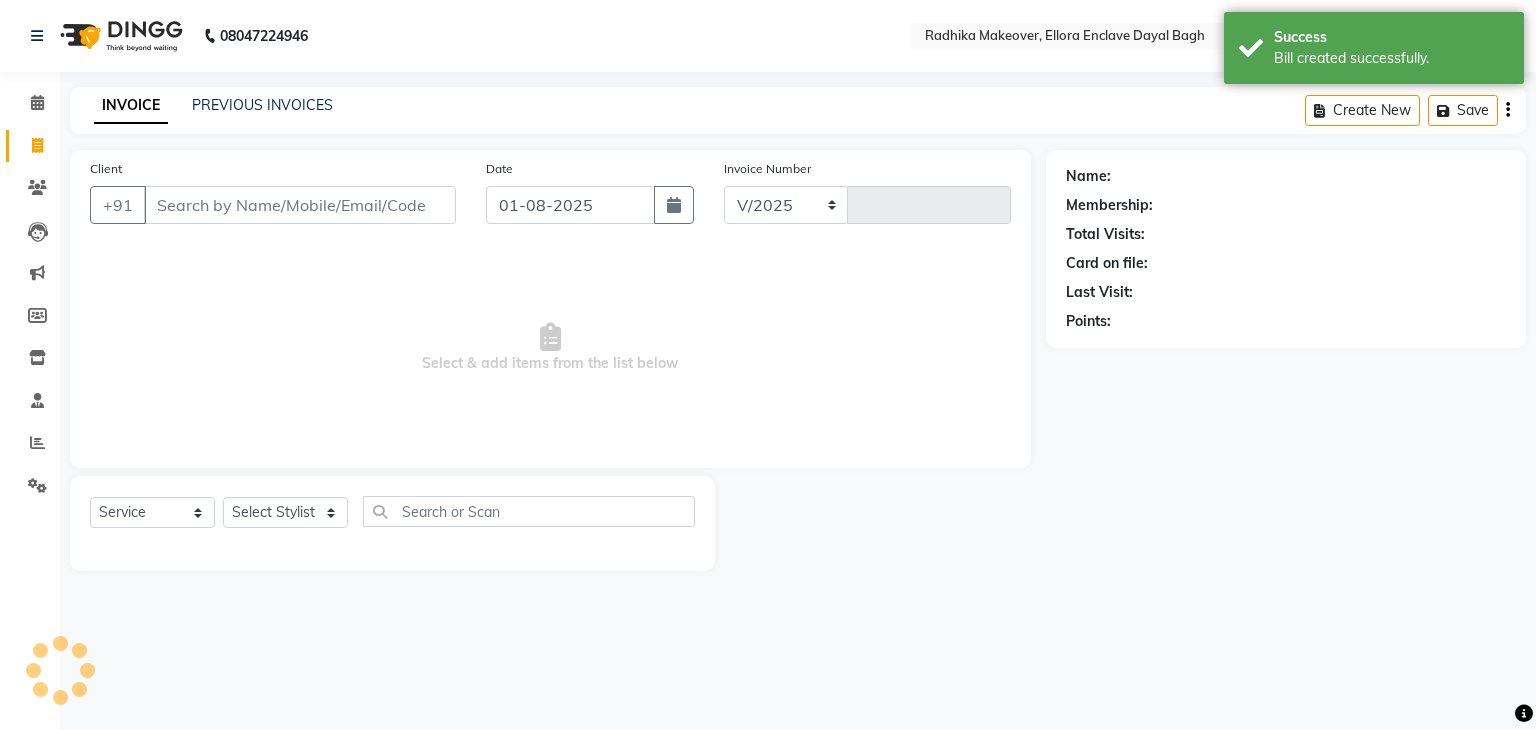 select on "6880" 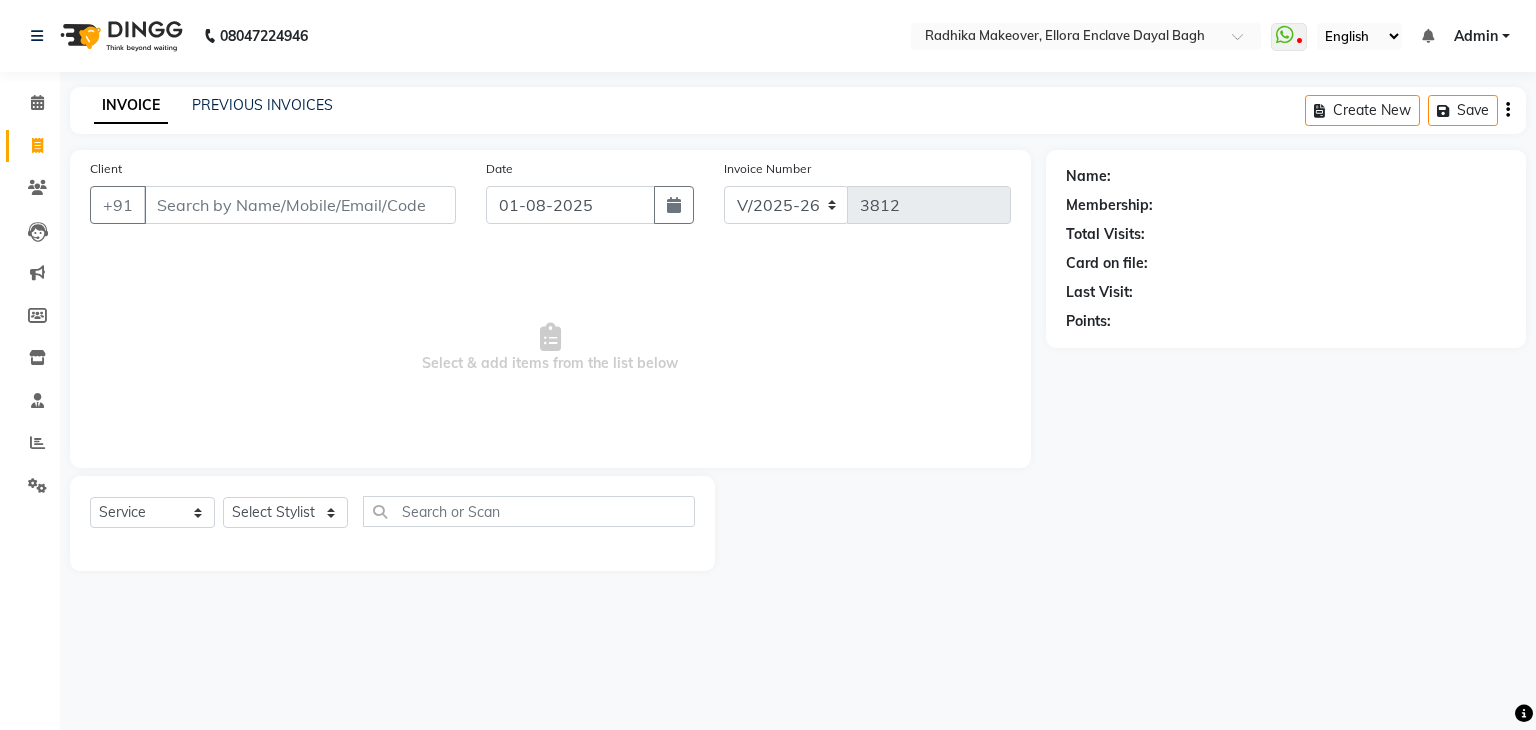 click on "Client" at bounding box center [300, 205] 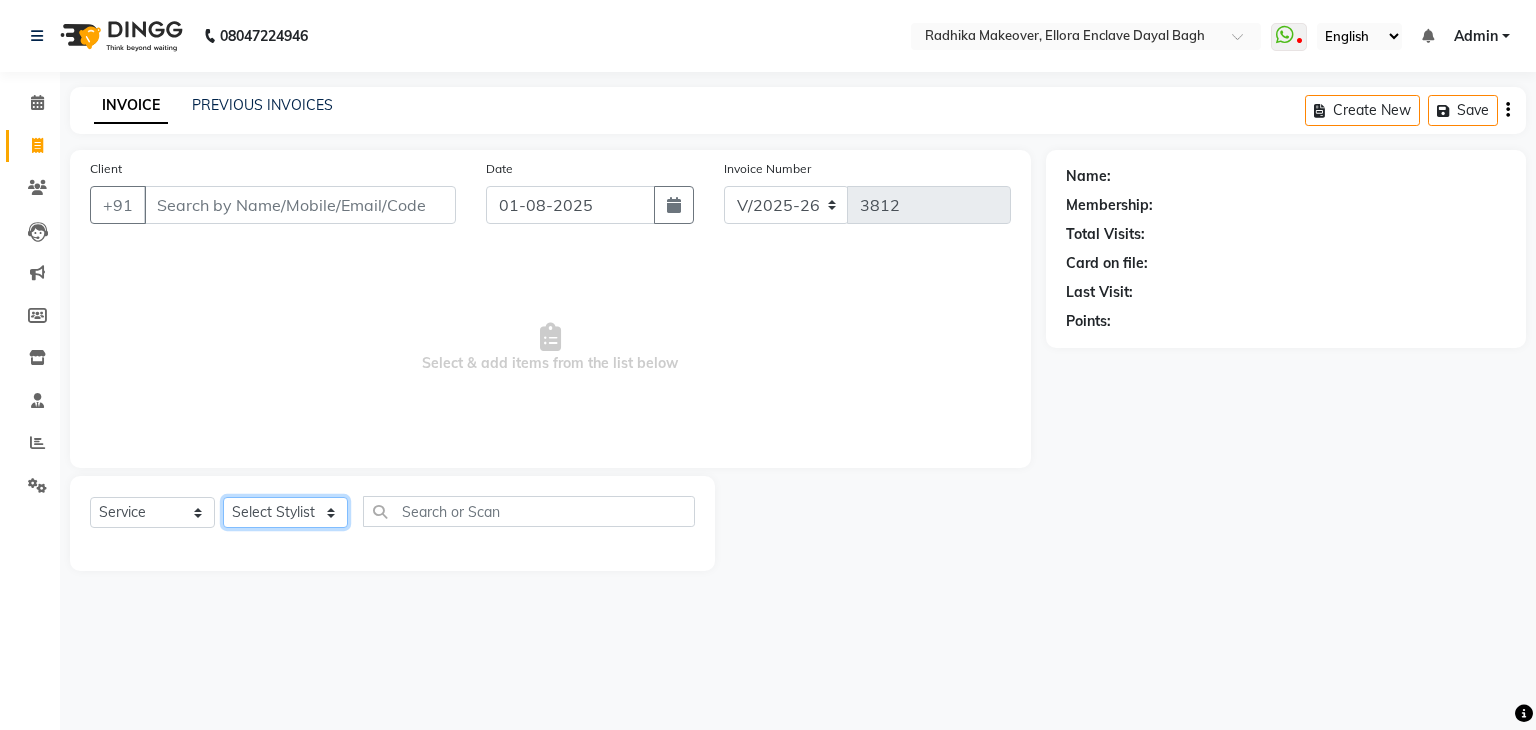 click on "Select Stylist AMAN DANISH SALMANI GOPAL PACHORI KANU KAVITA KIRAN KUMARI MEENU KUMARI NEHA NIKHIL CHAUDHARY Priya PRIYANKA YADAV RASHMI SANDHYA SHAGUFTA SHWETA SONA SAXENA SOUMYA TUSHAR OTWAL VINAY KUMAR" 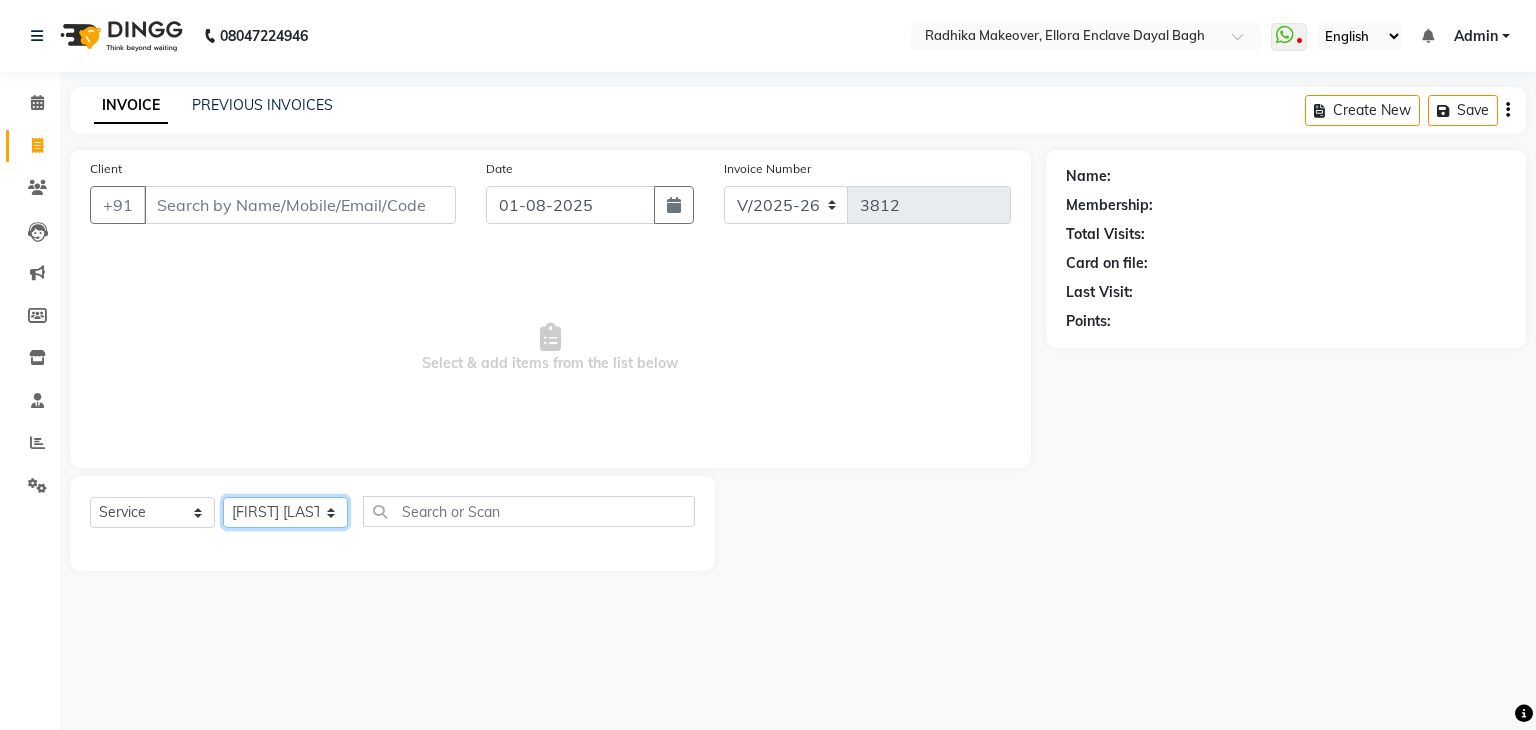 click on "Select Stylist AMAN DANISH SALMANI GOPAL PACHORI KANU KAVITA KIRAN KUMARI MEENU KUMARI NEHA NIKHIL CHAUDHARY Priya PRIYANKA YADAV RASHMI SANDHYA SHAGUFTA SHWETA SONA SAXENA SOUMYA TUSHAR OTWAL VINAY KUMAR" 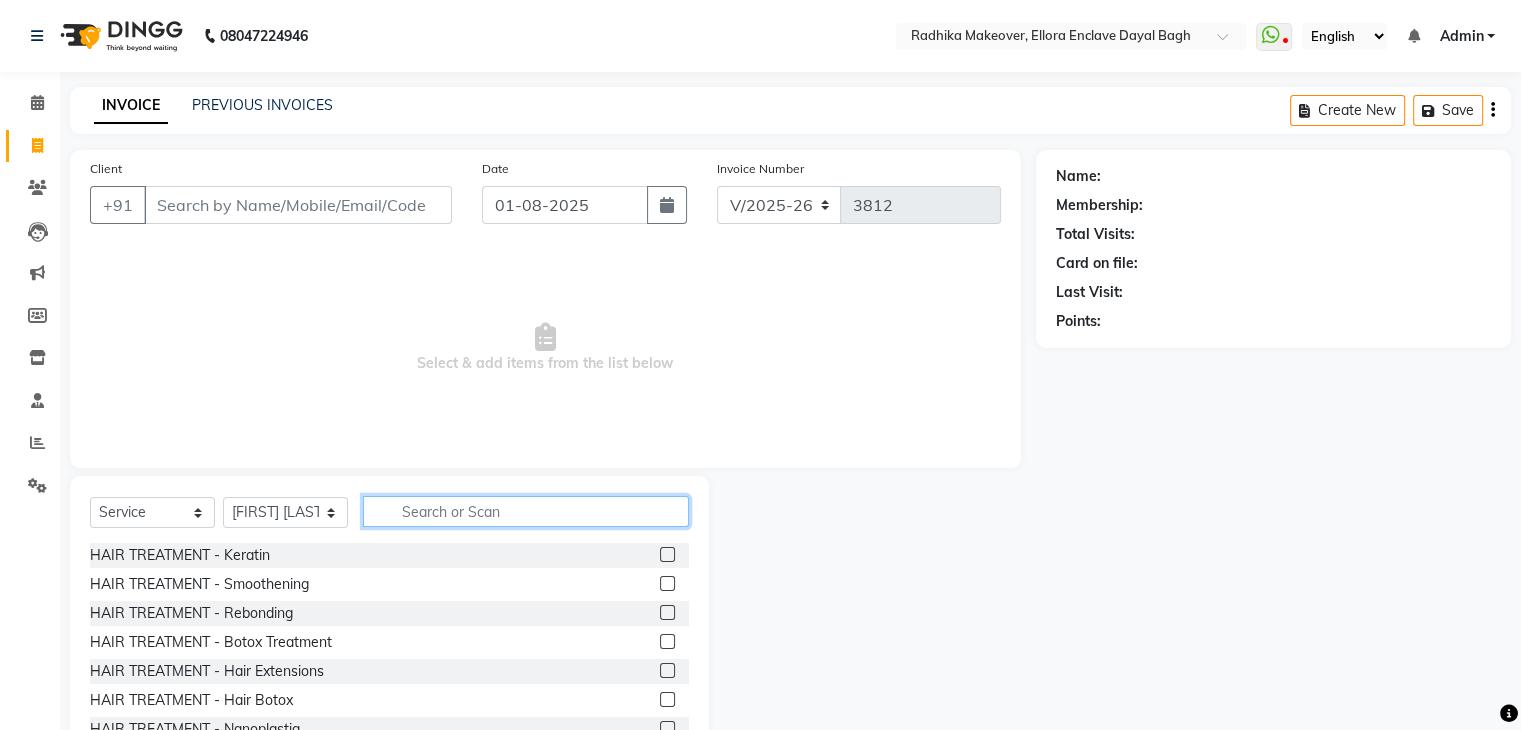 click 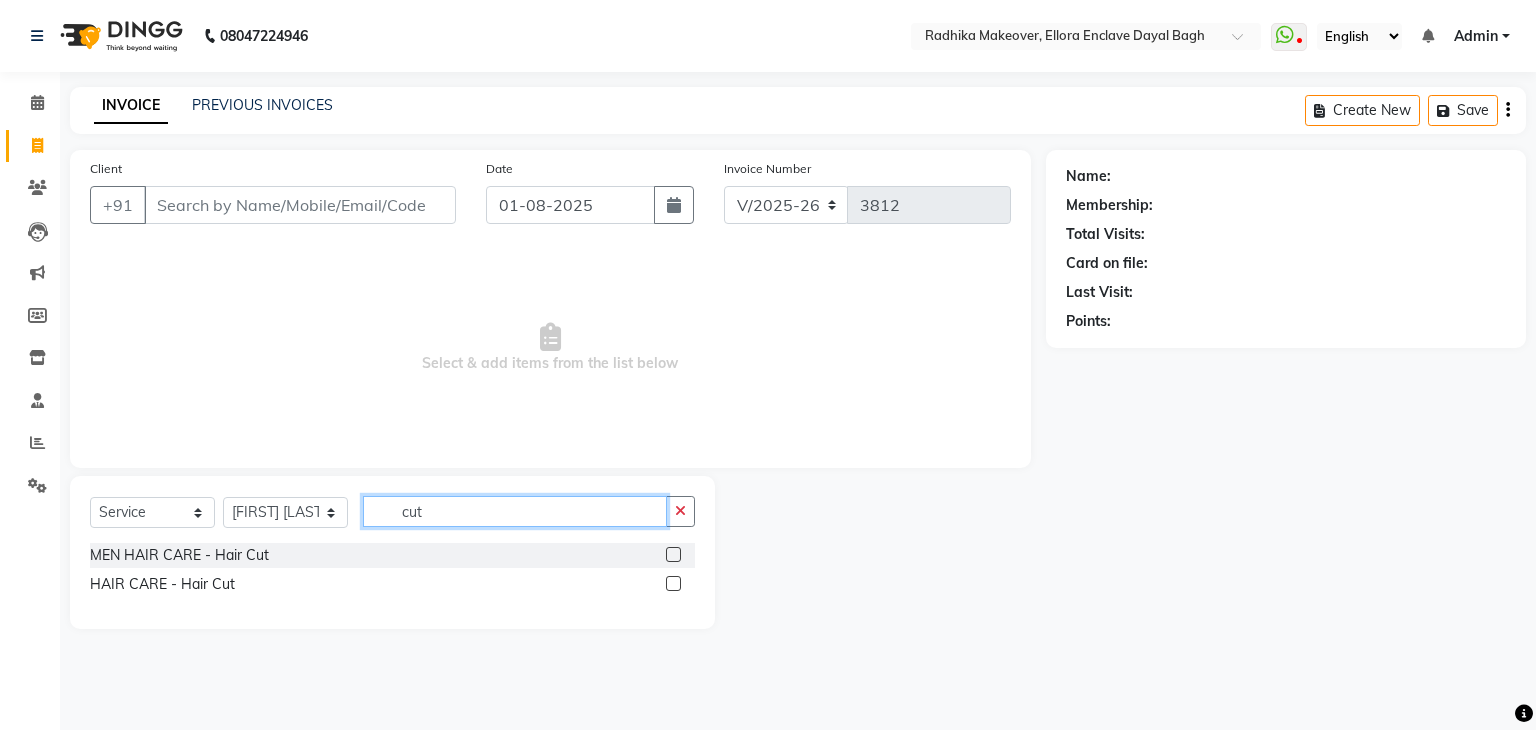 type on "cut" 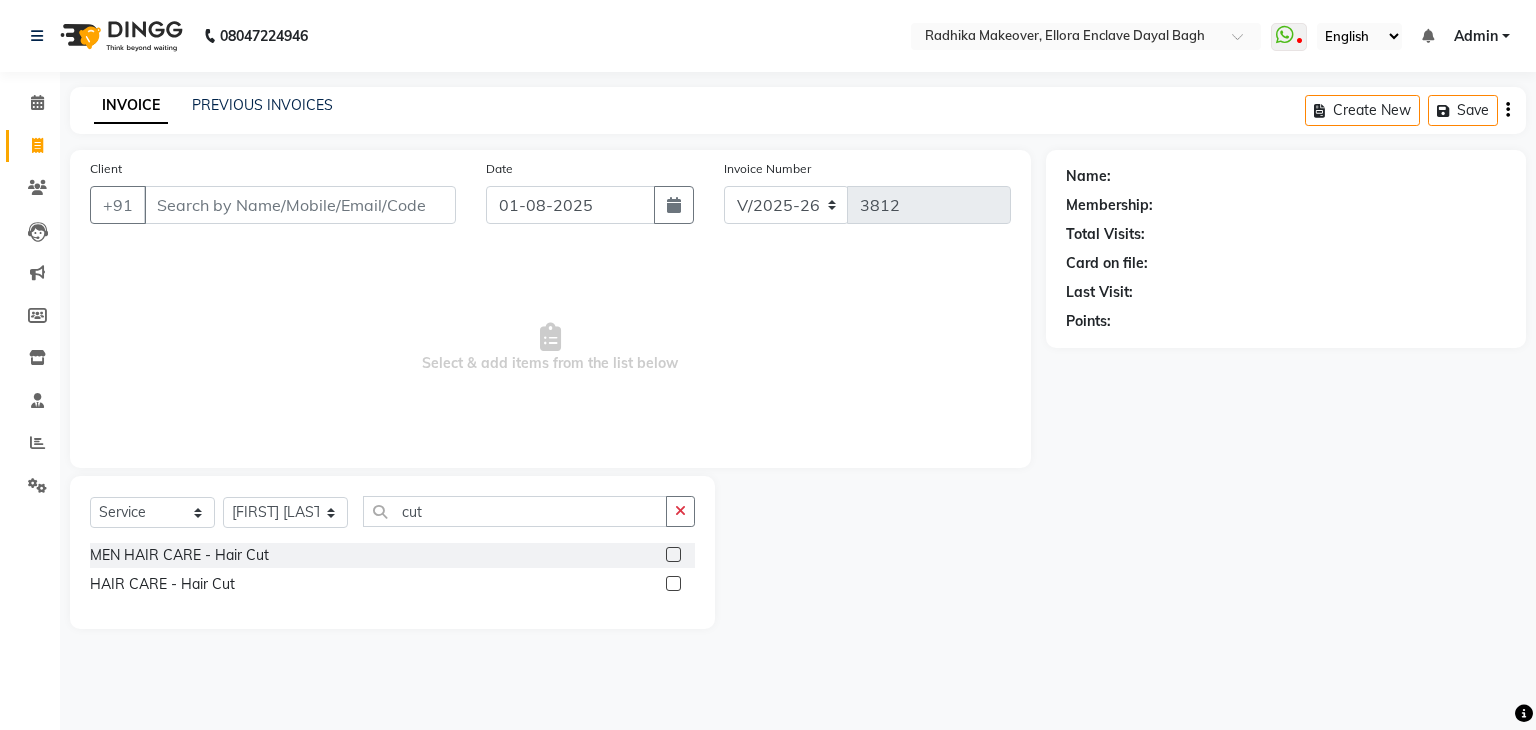 click 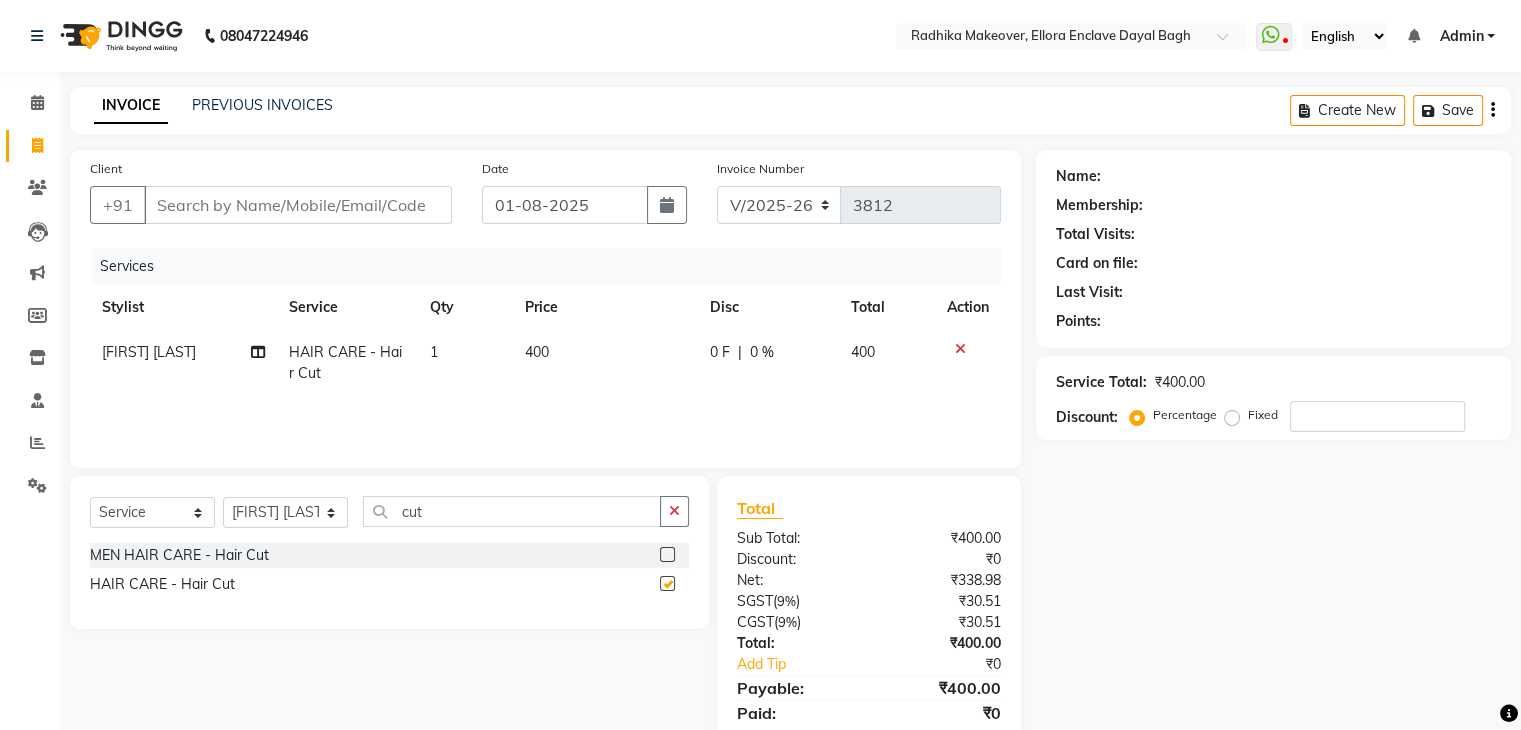 checkbox on "false" 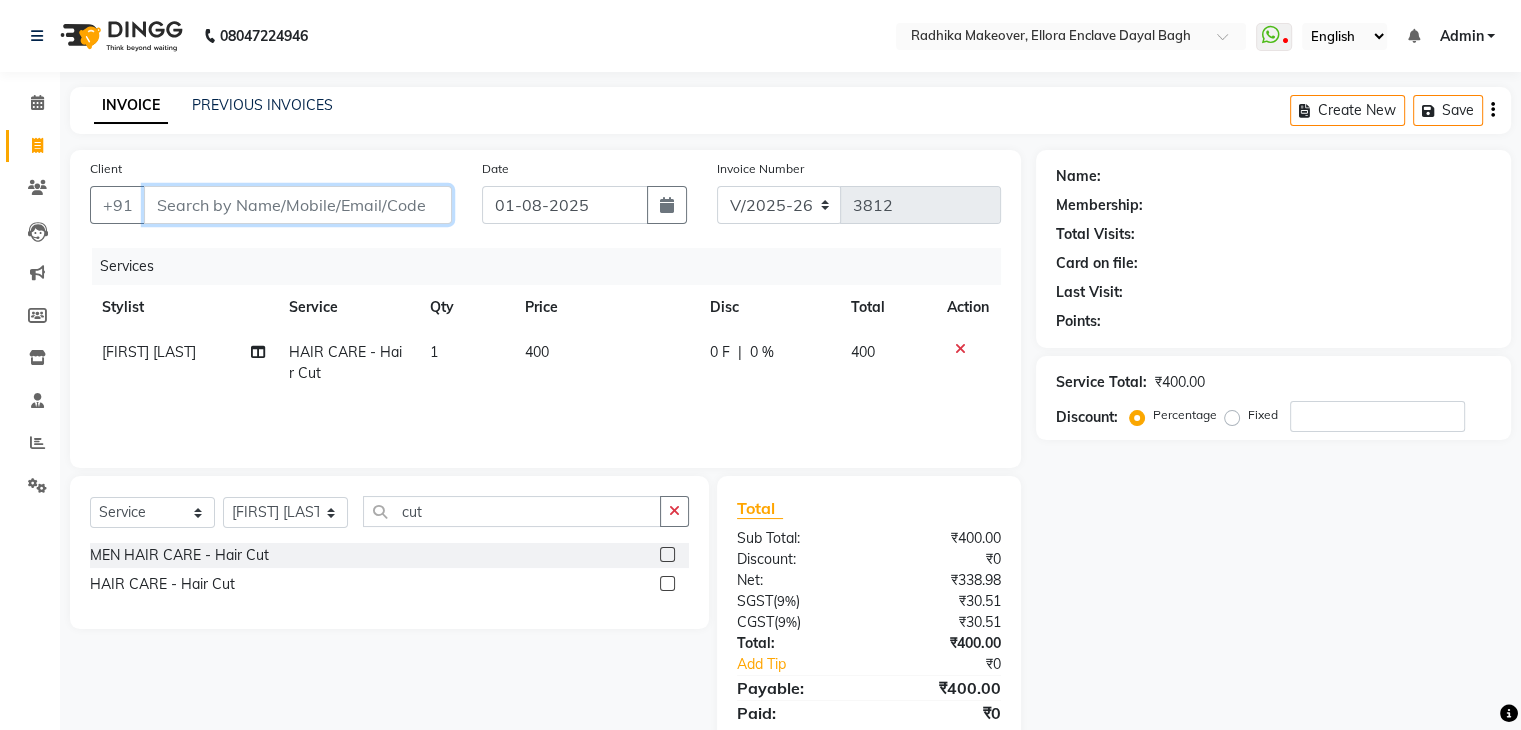 click on "Client" at bounding box center [298, 205] 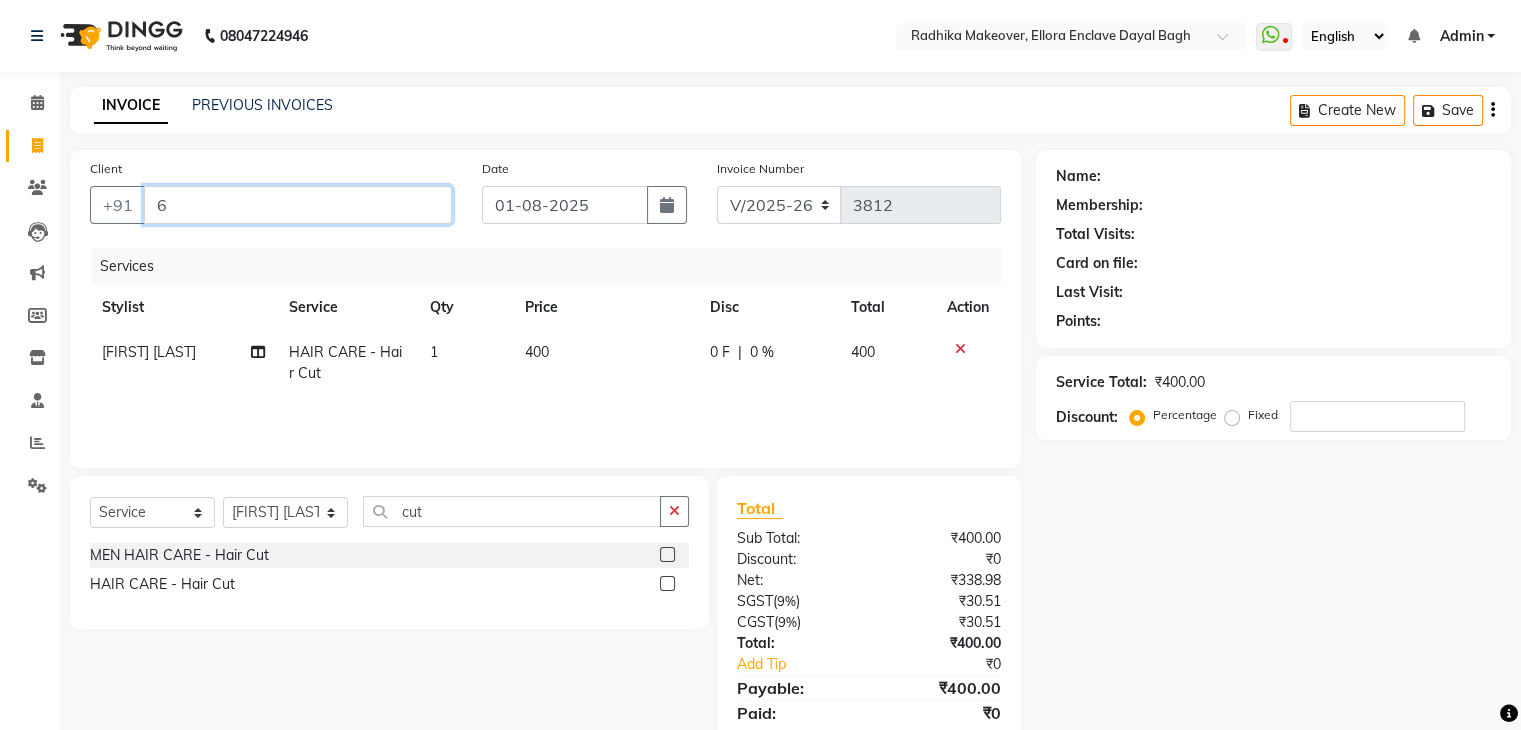 type on "0" 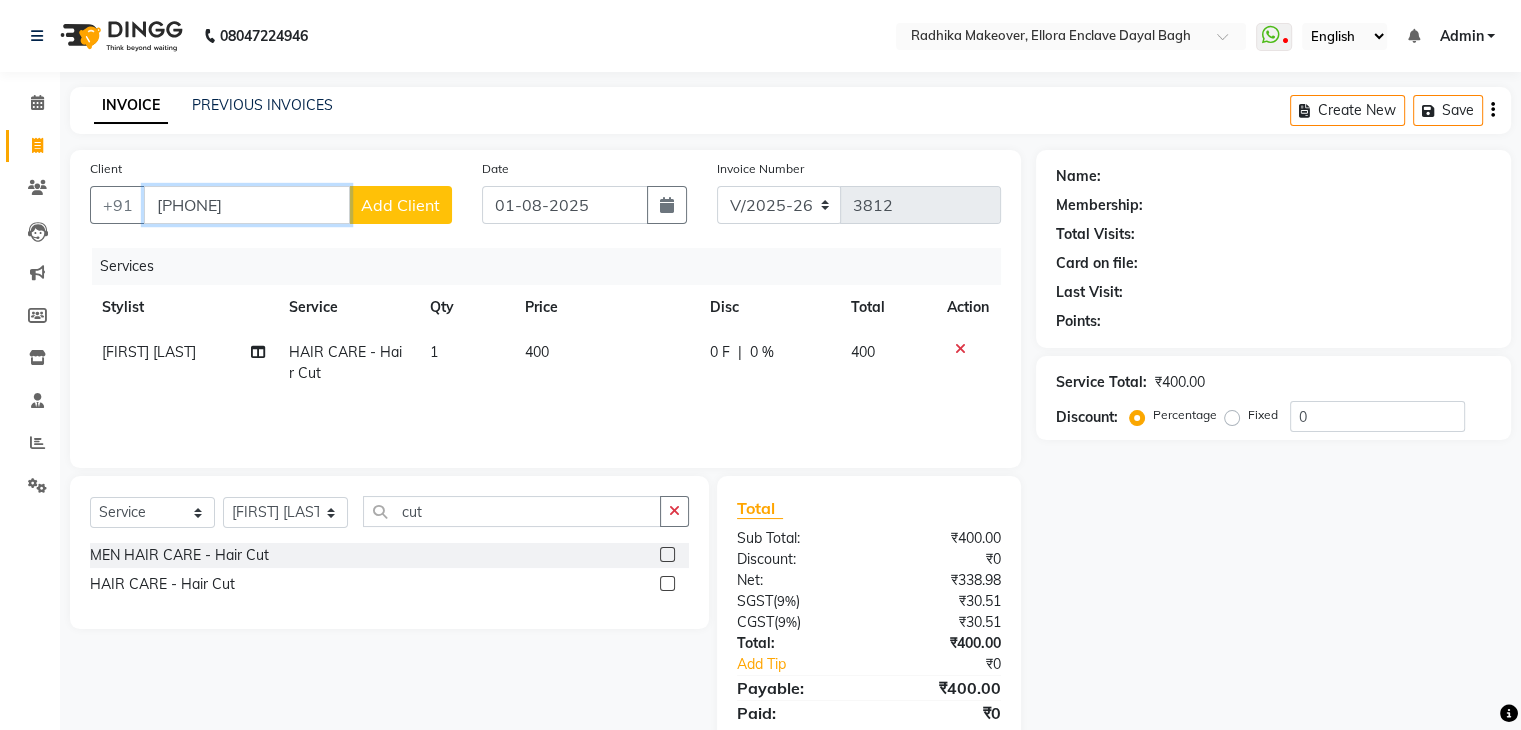 type on "6351020691" 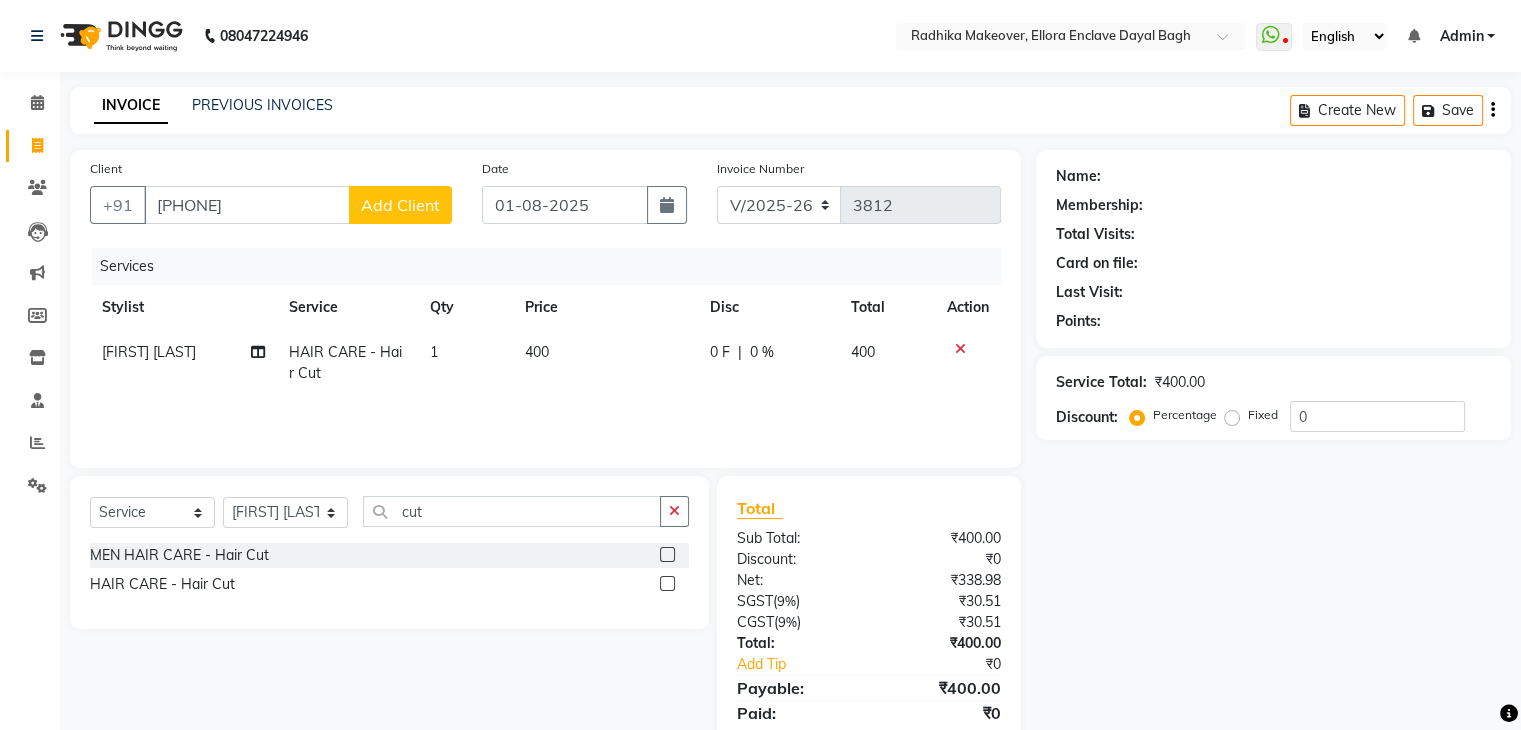 click on "Add Client" 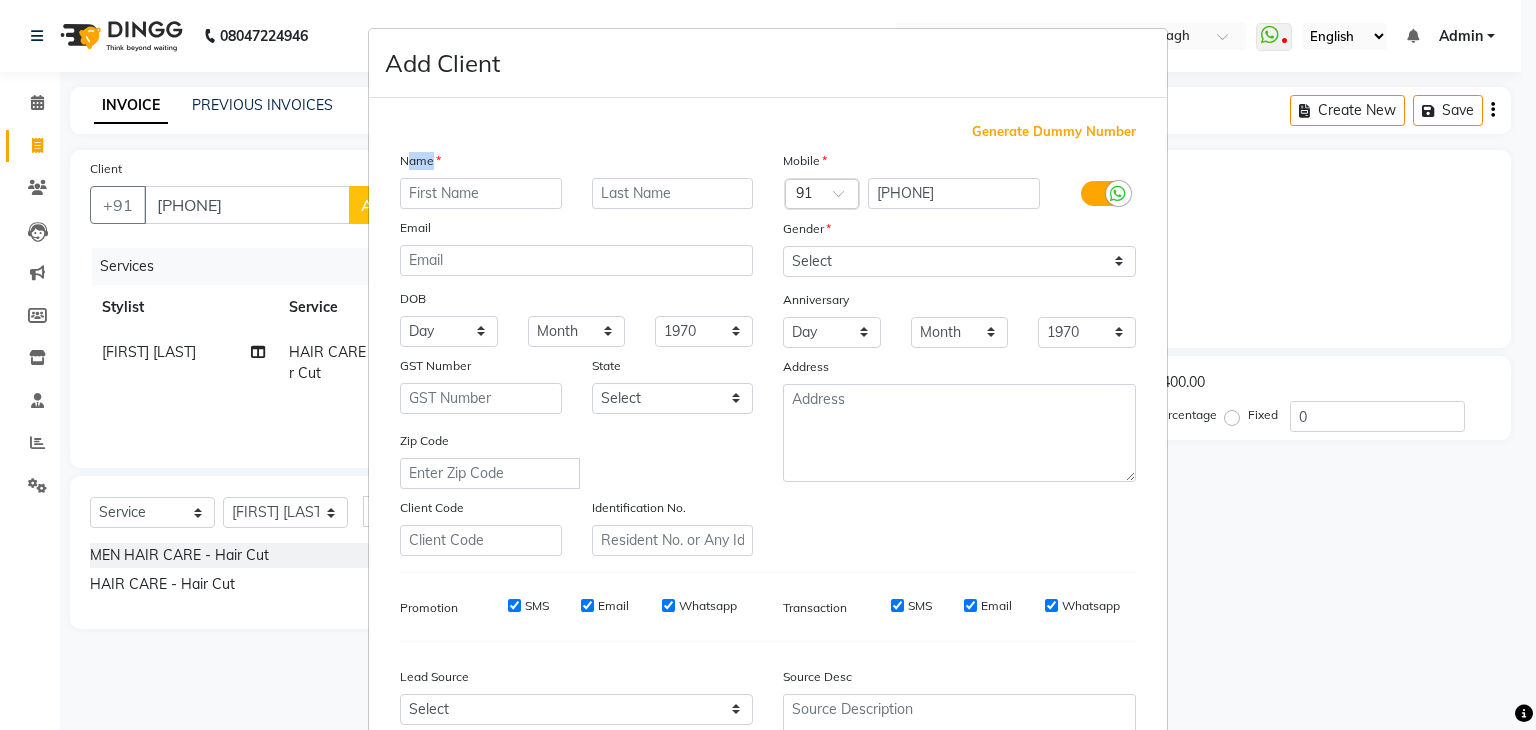 drag, startPoint x: 388, startPoint y: 203, endPoint x: 400, endPoint y: 155, distance: 49.47727 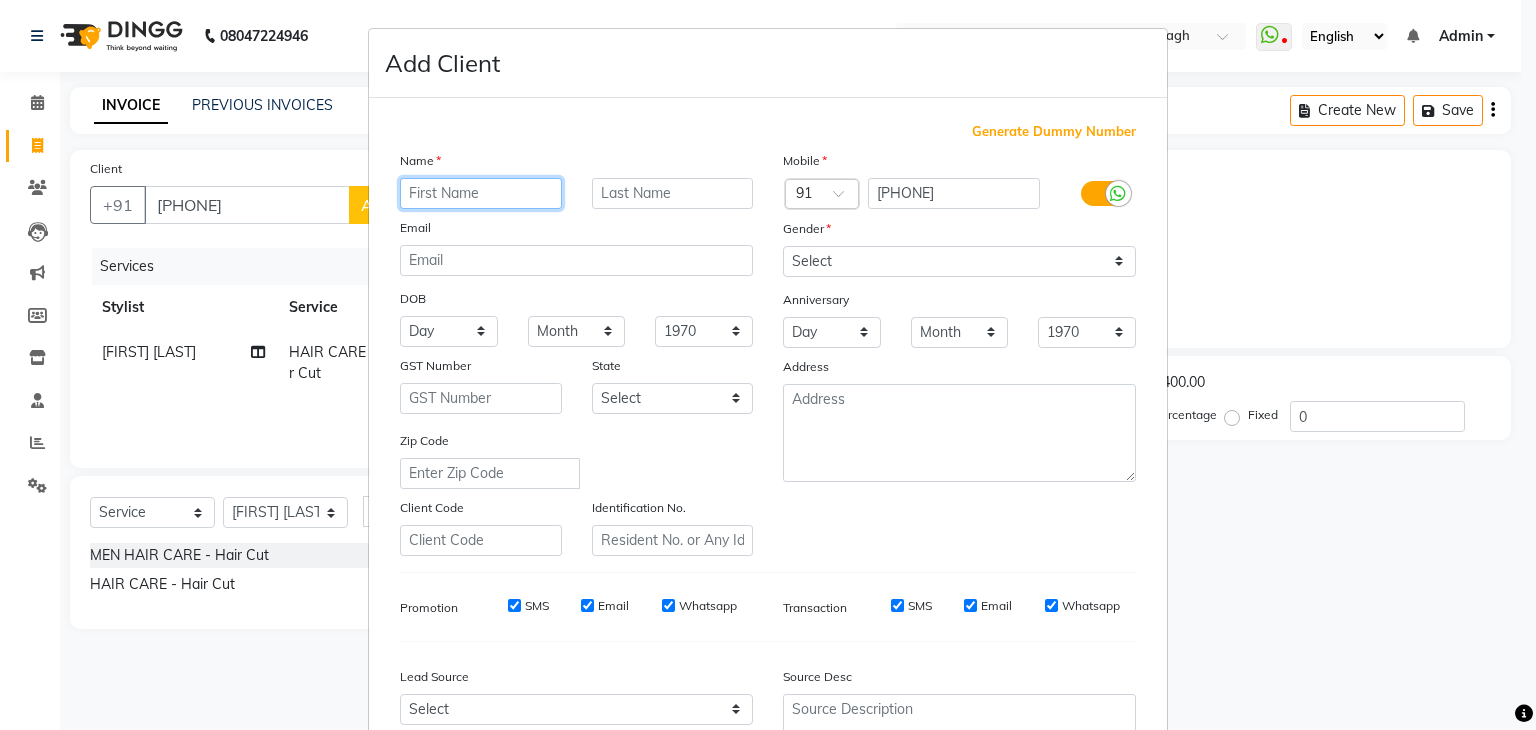 click at bounding box center [481, 193] 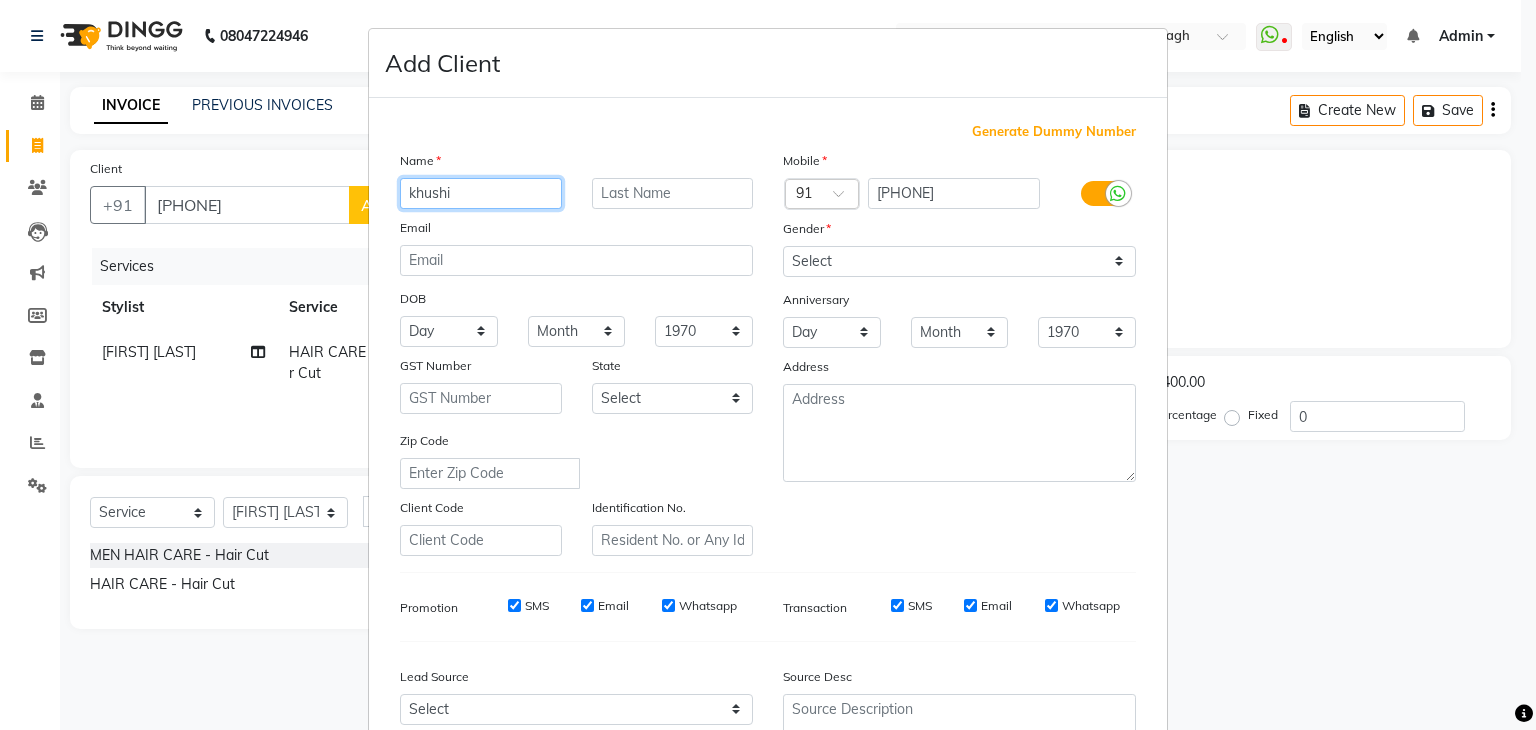 type on "khushi" 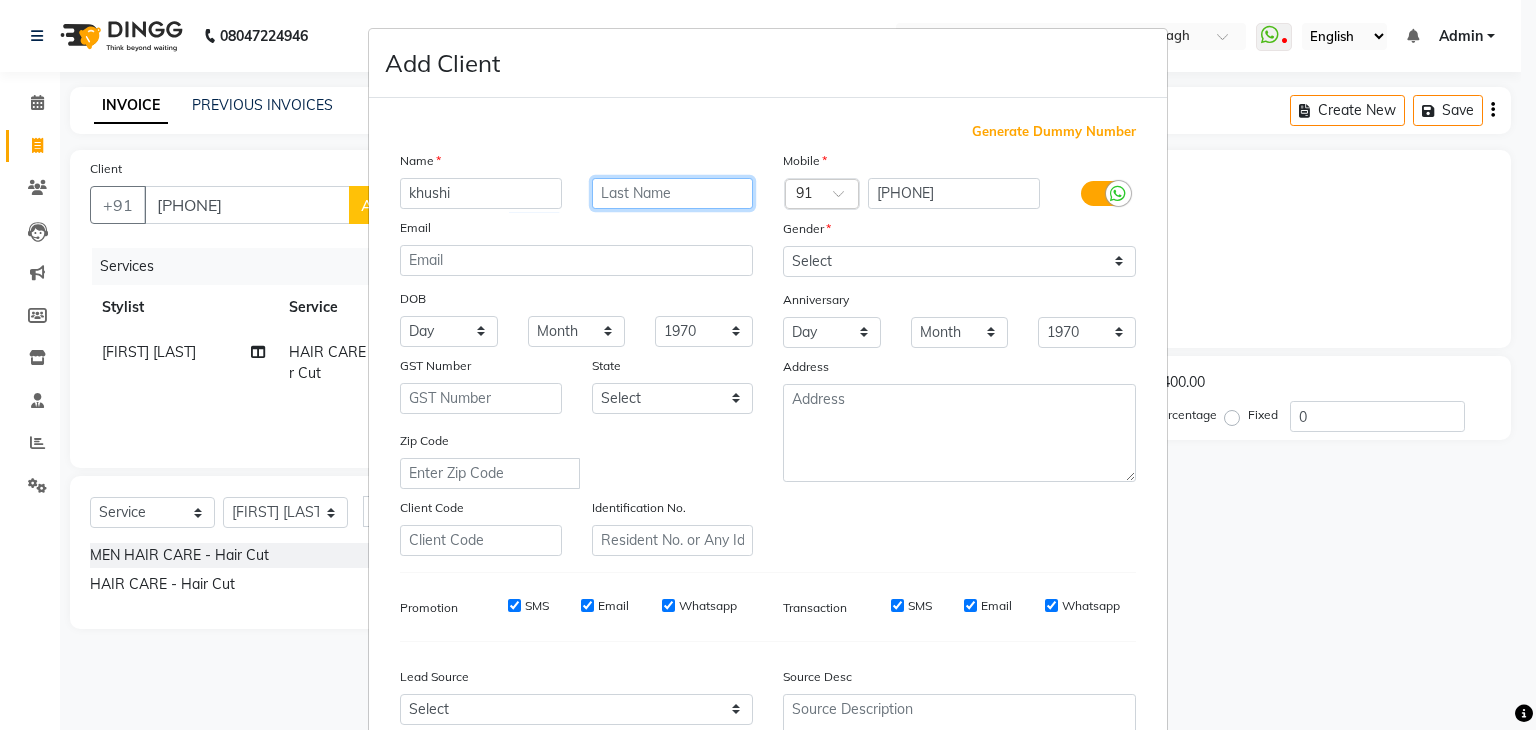 click at bounding box center [673, 193] 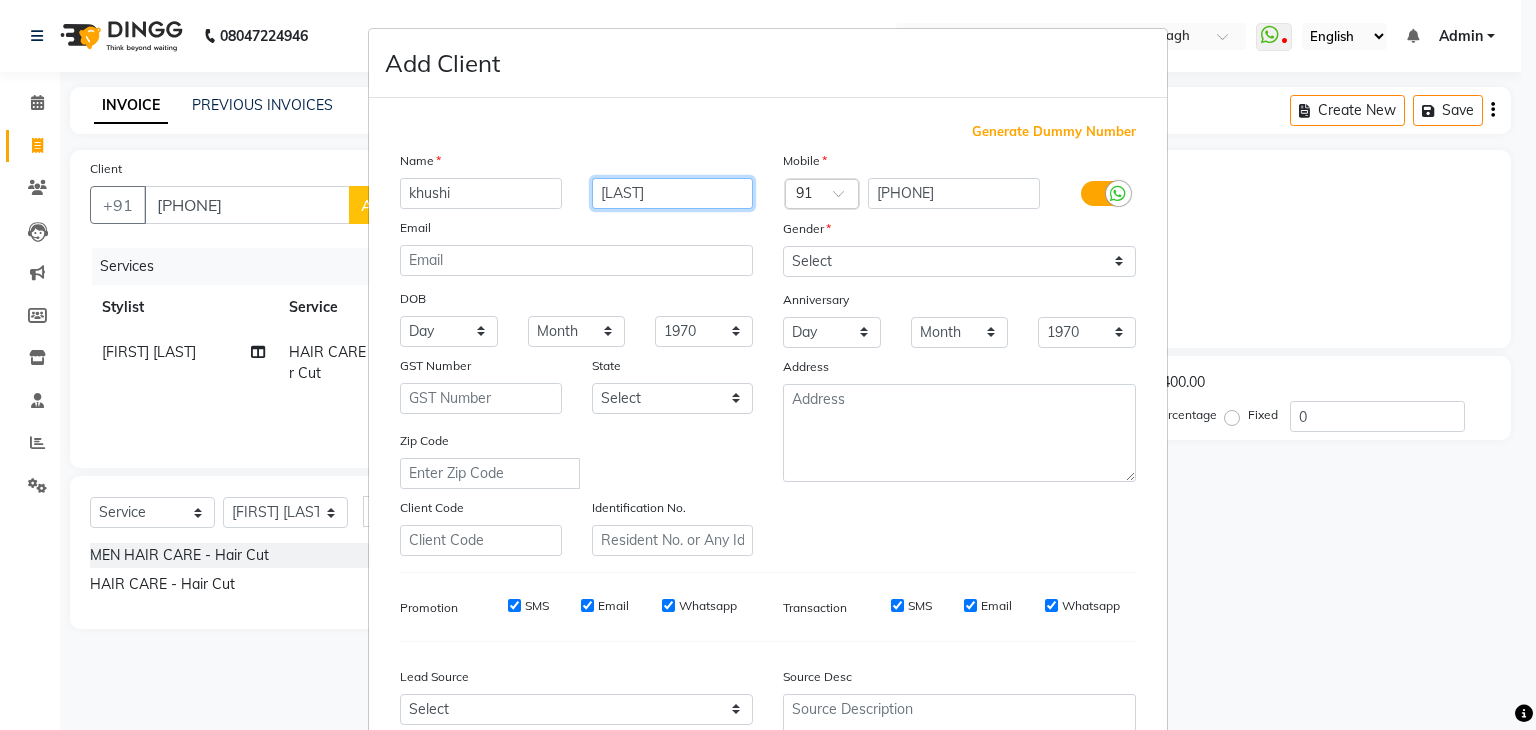 click on "sharama" at bounding box center (673, 193) 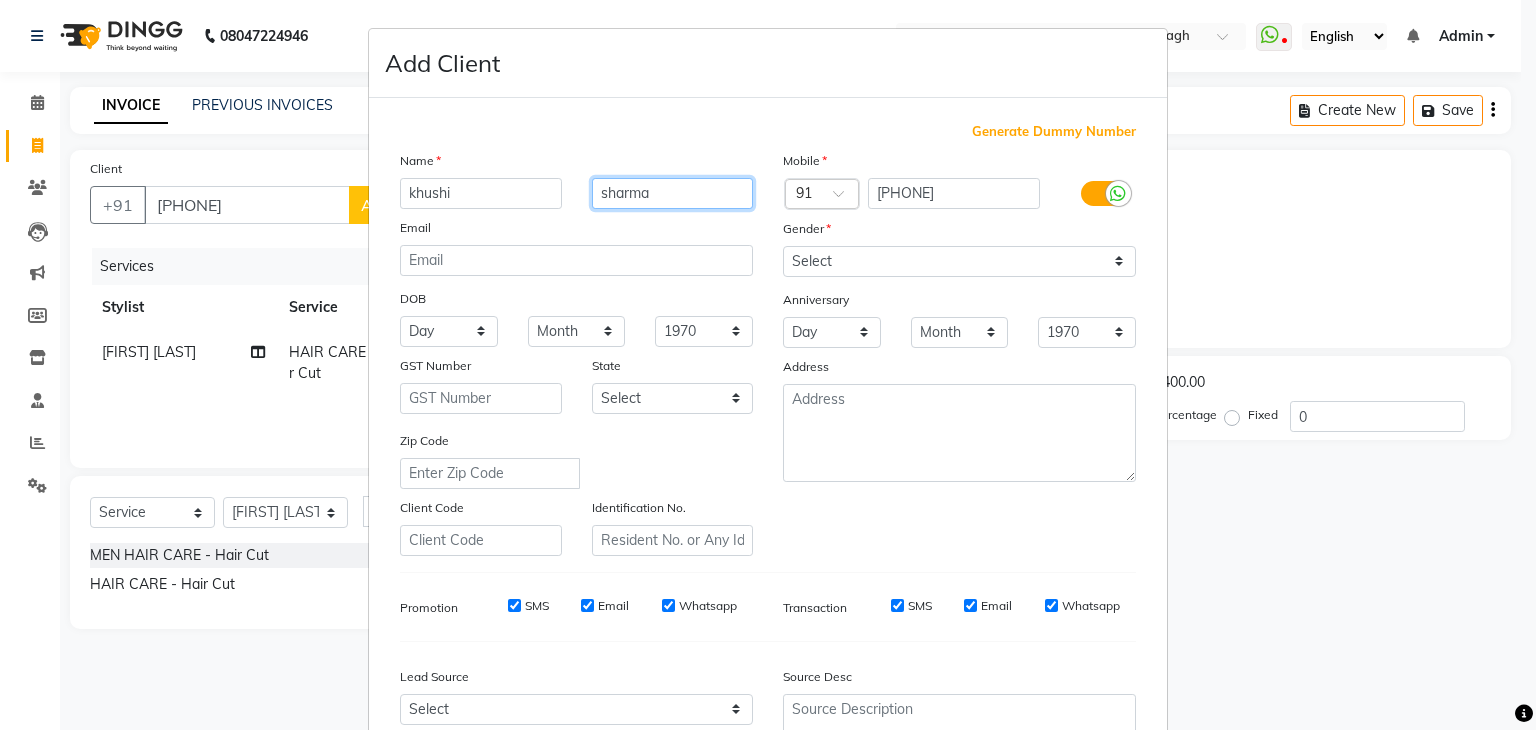 type on "sharma" 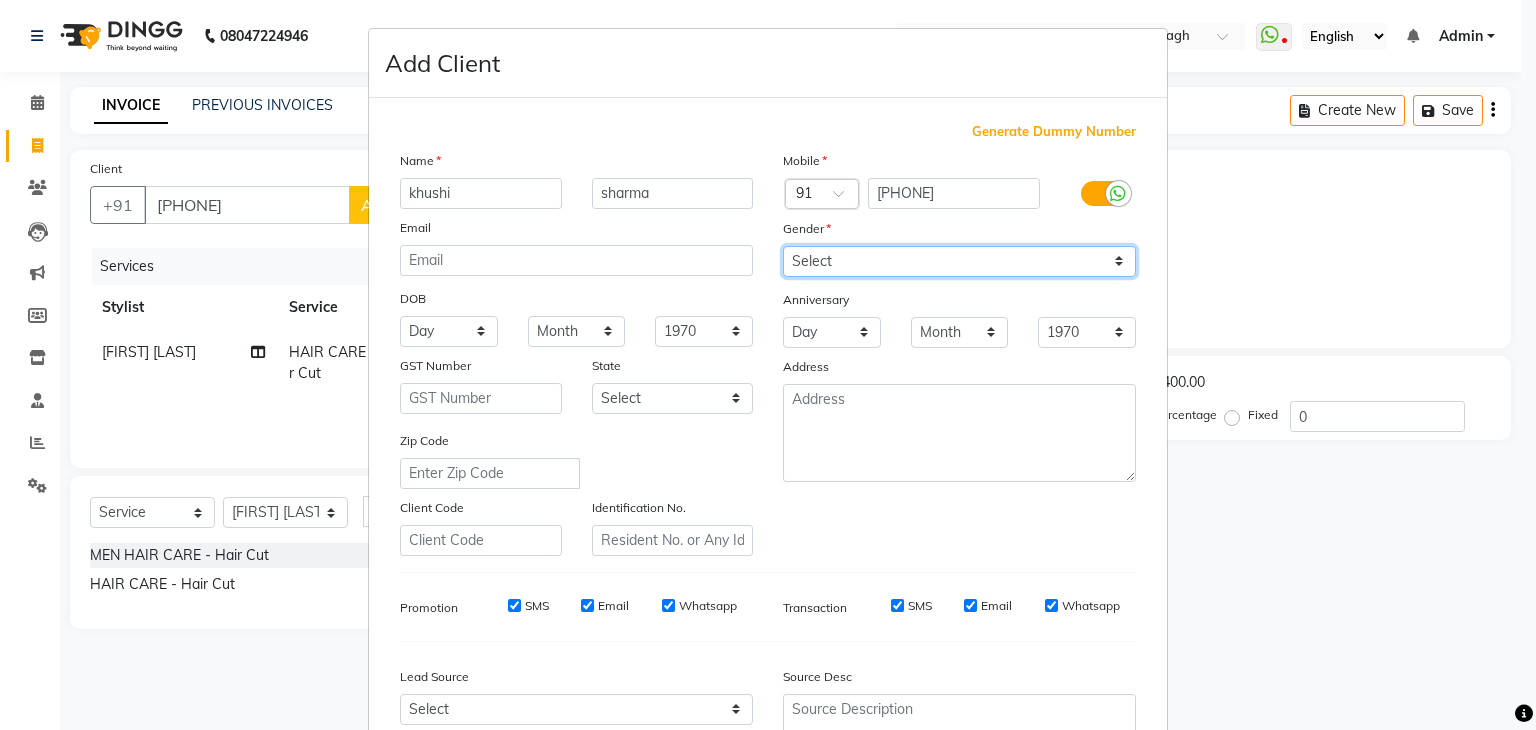 click on "Select Male Female Other Prefer Not To Say" at bounding box center [959, 261] 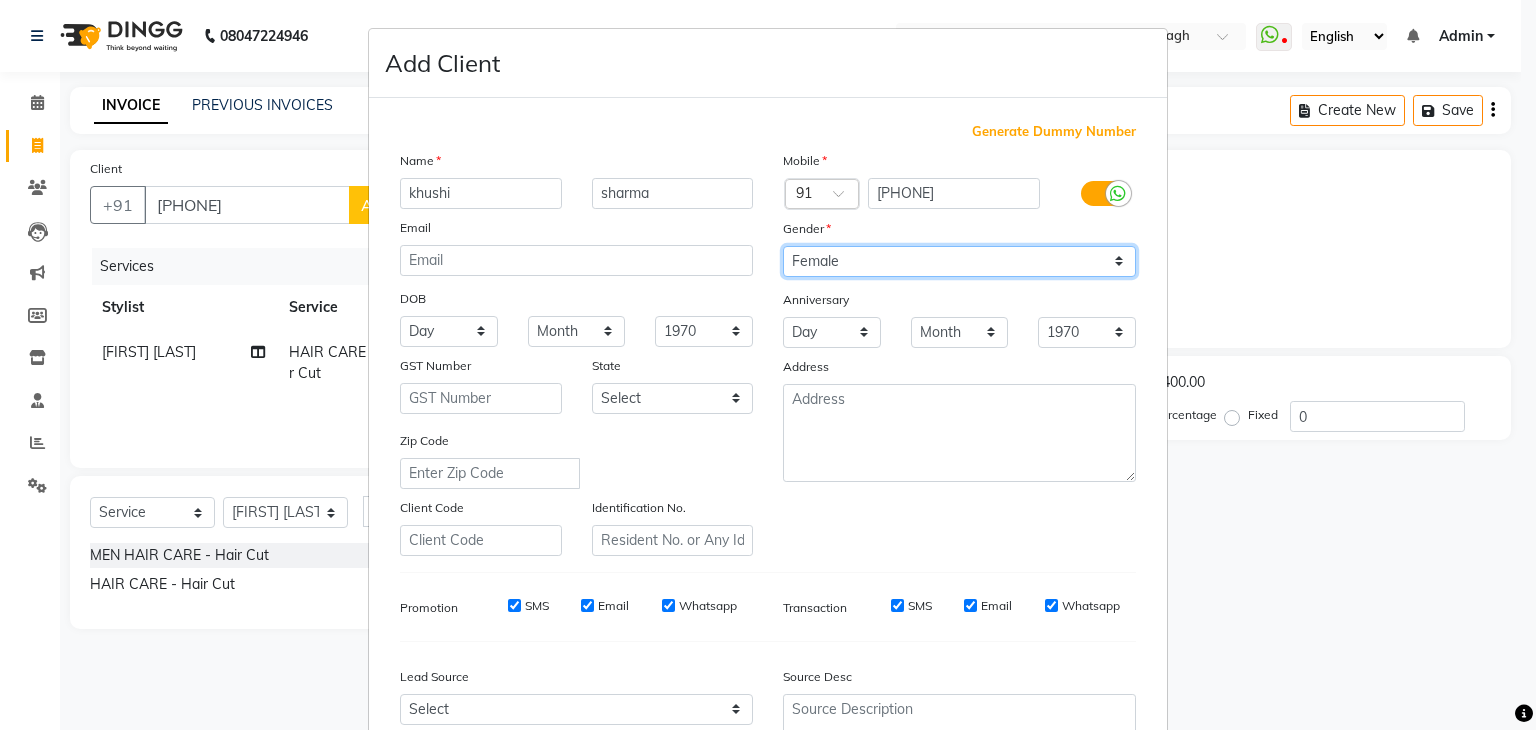 click on "Select Male Female Other Prefer Not To Say" at bounding box center (959, 261) 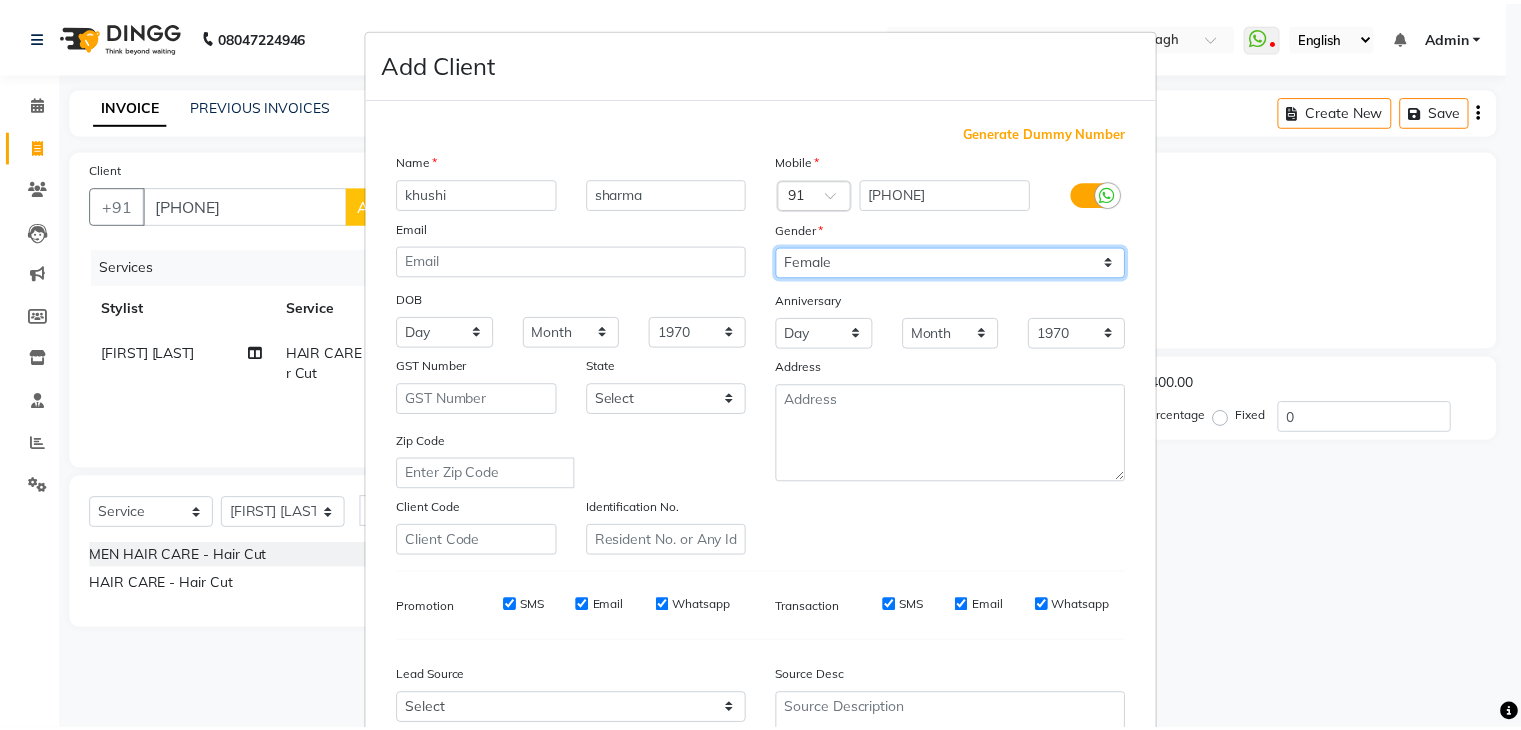 scroll, scrollTop: 203, scrollLeft: 0, axis: vertical 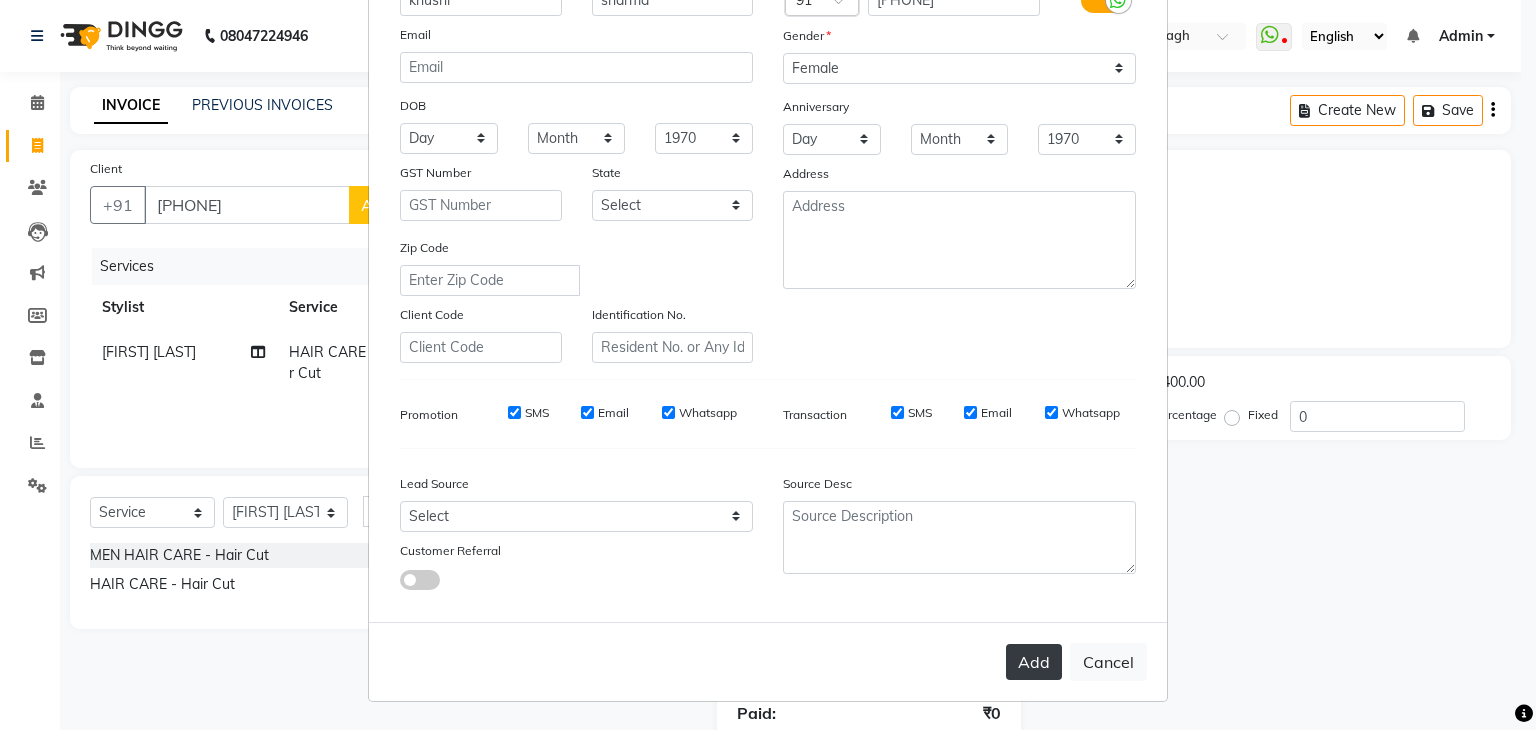 click on "Add" at bounding box center [1034, 662] 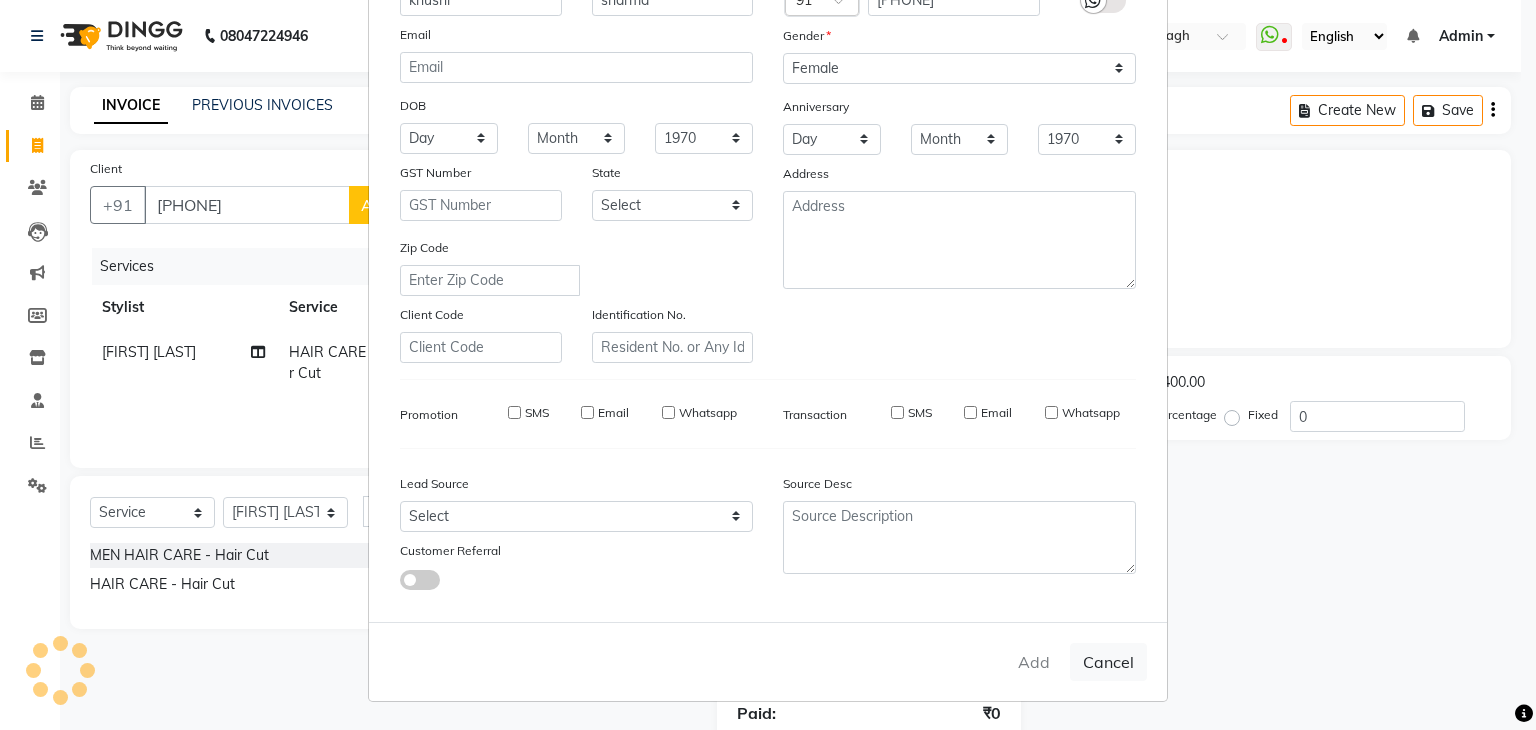 type 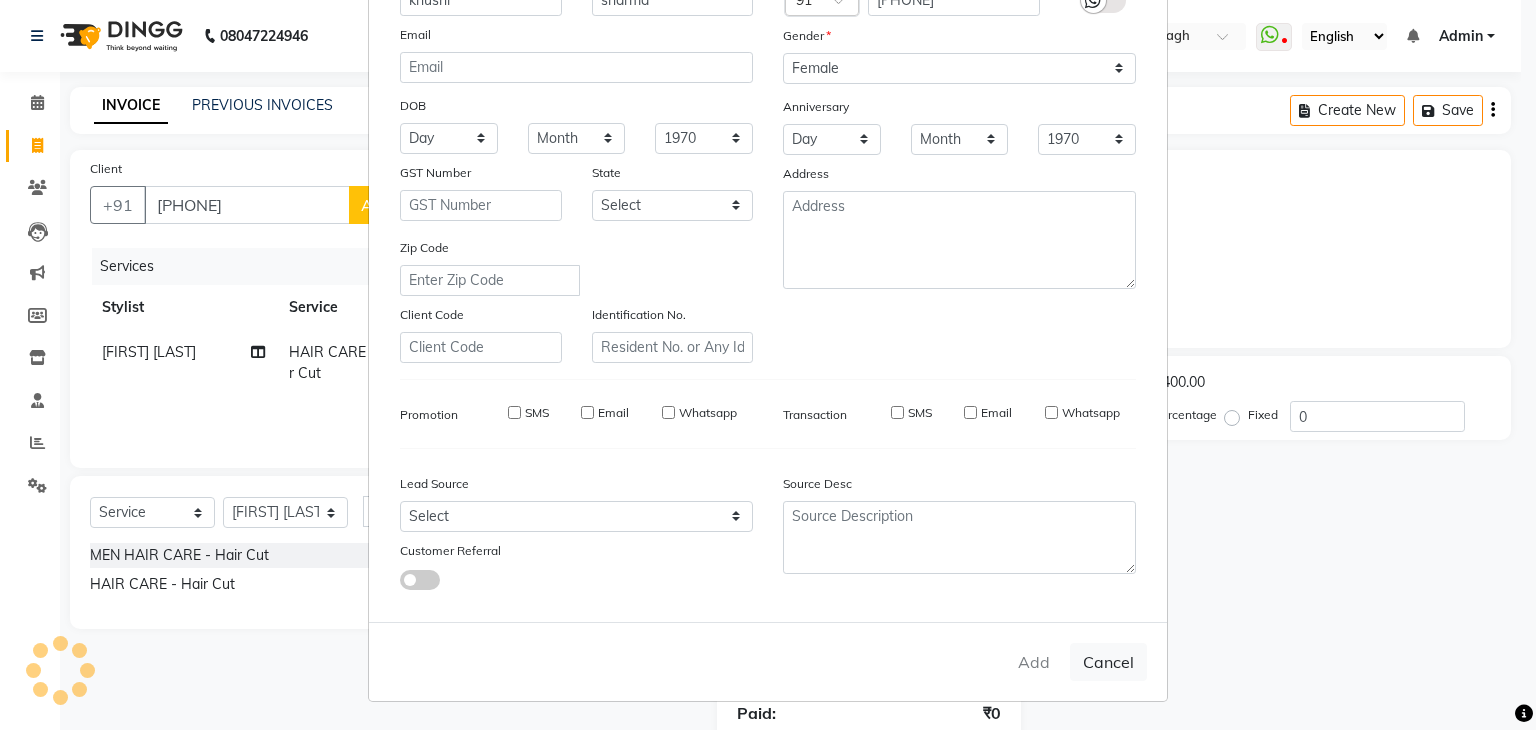 select 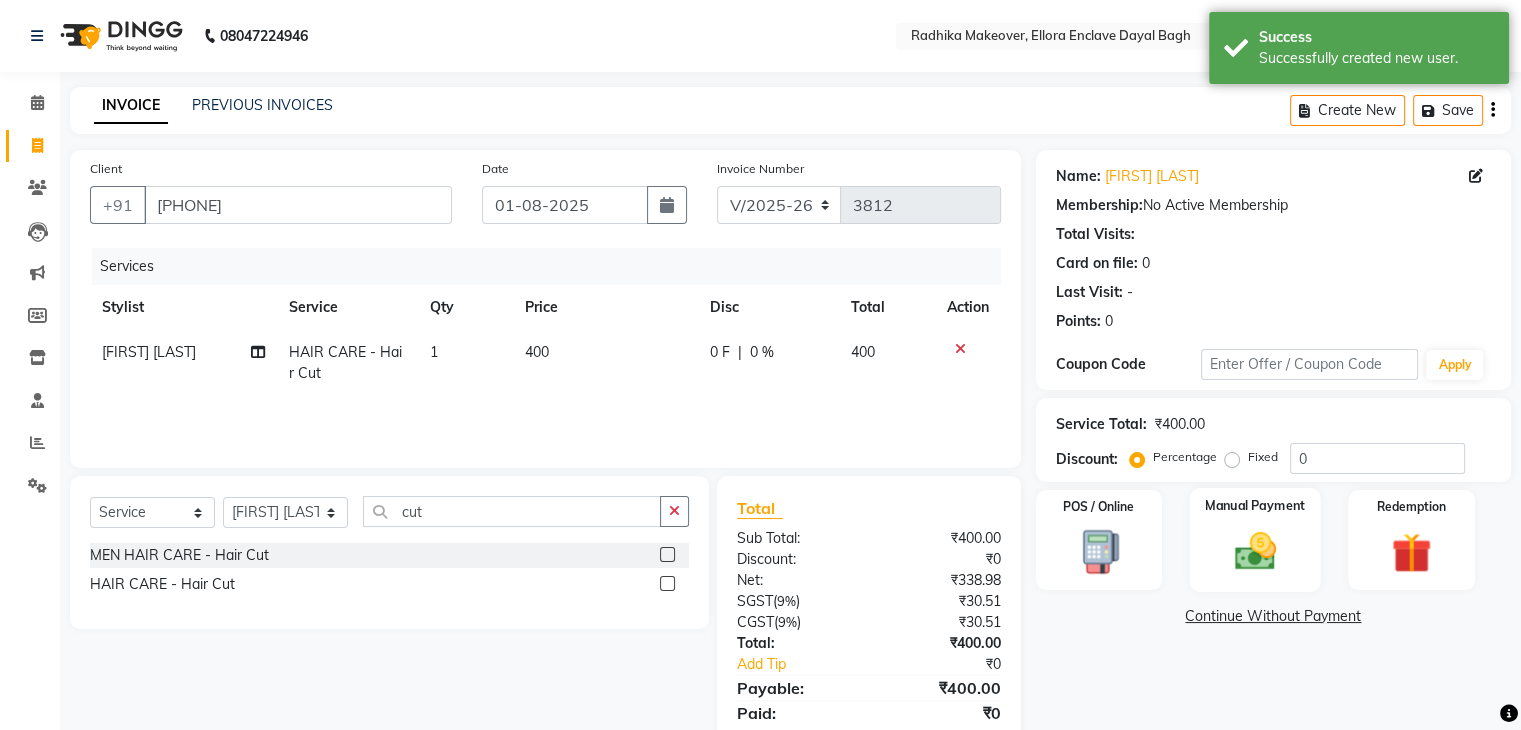 click 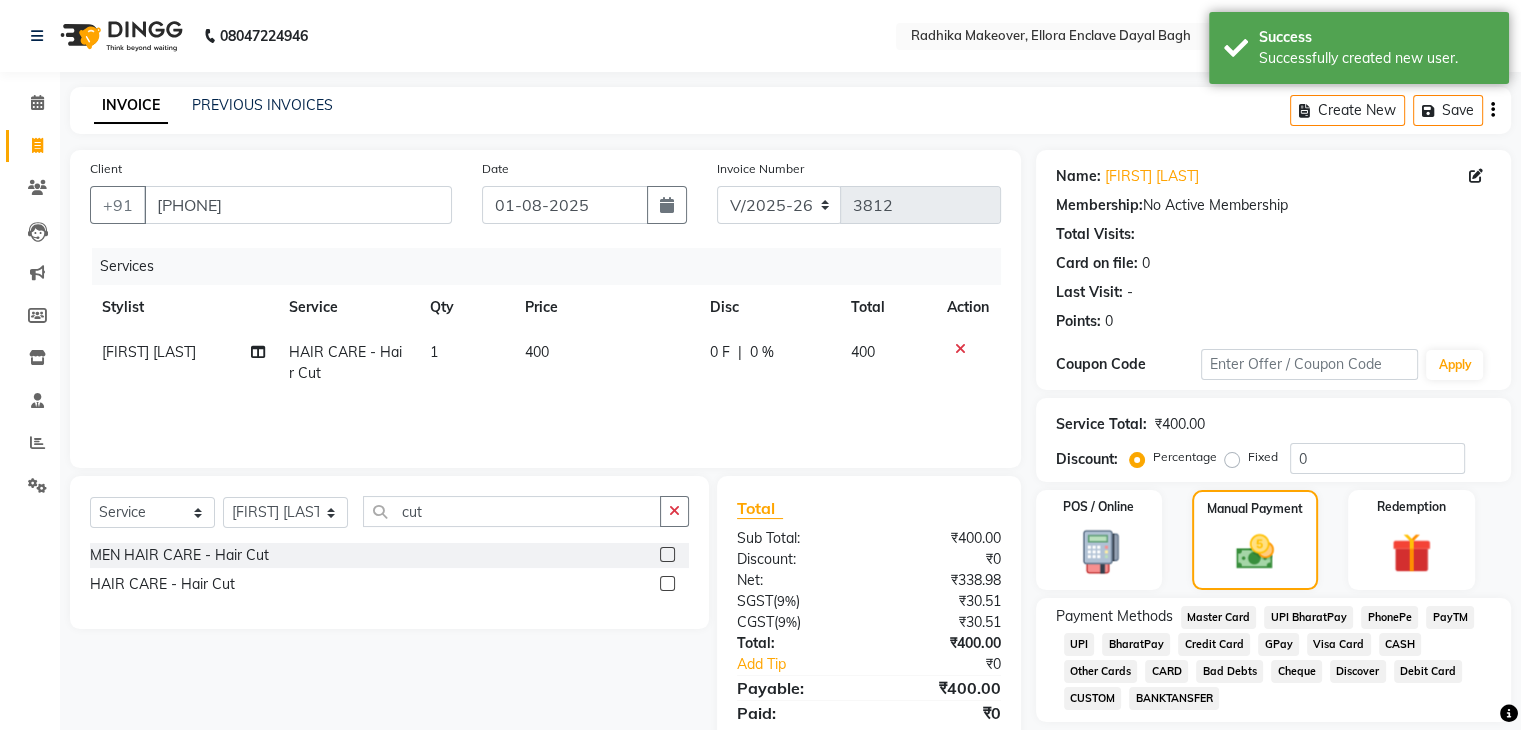 click on "CASH" 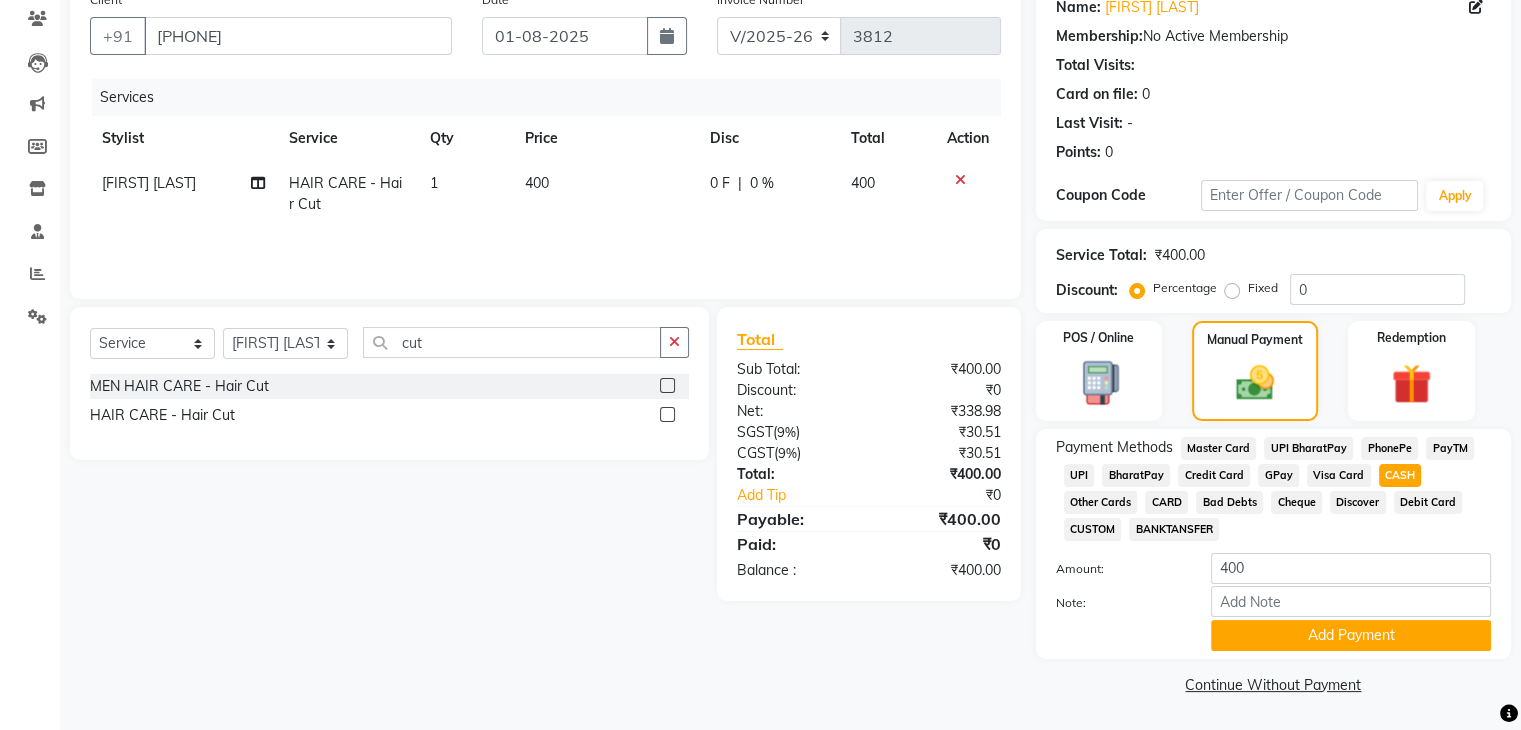 scroll, scrollTop: 172, scrollLeft: 0, axis: vertical 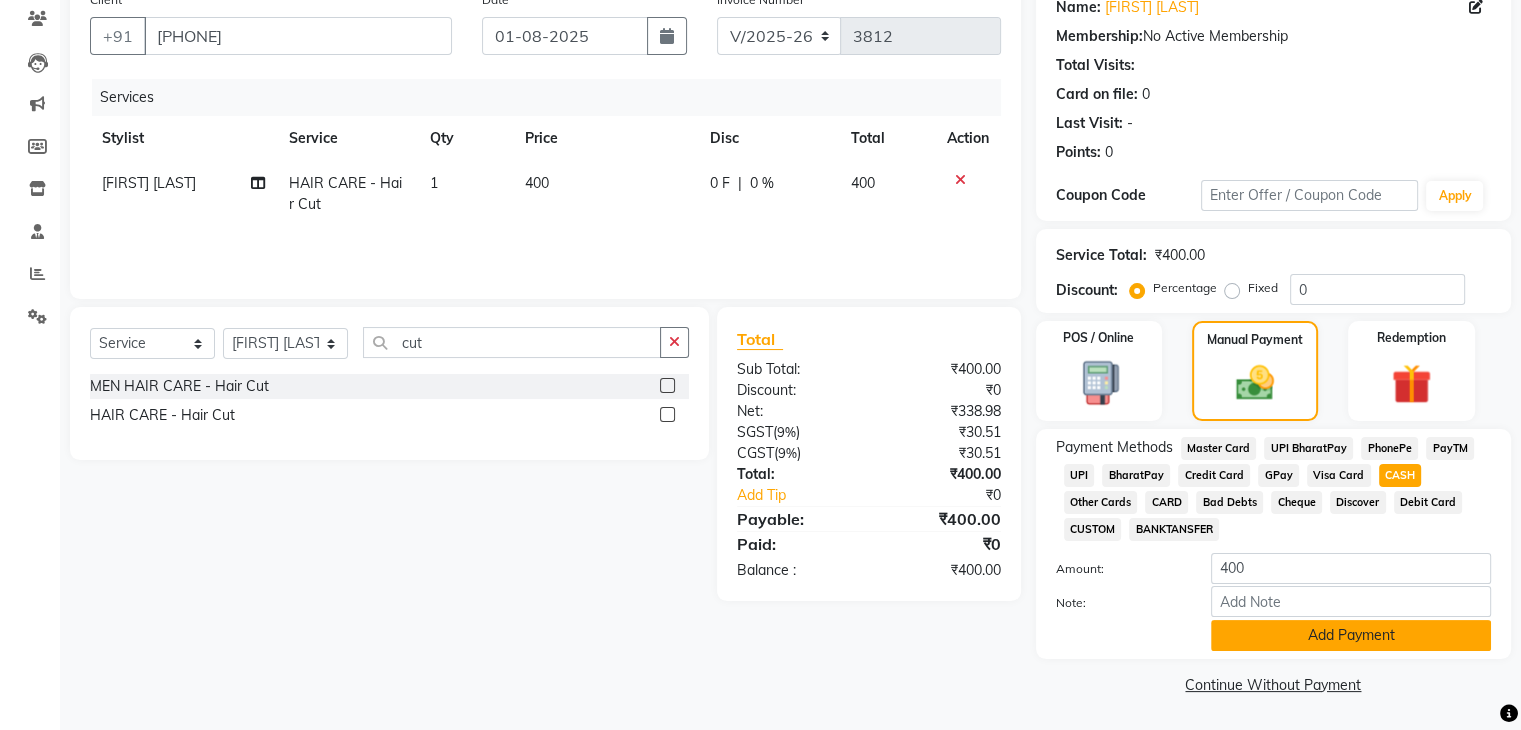 click on "Add Payment" 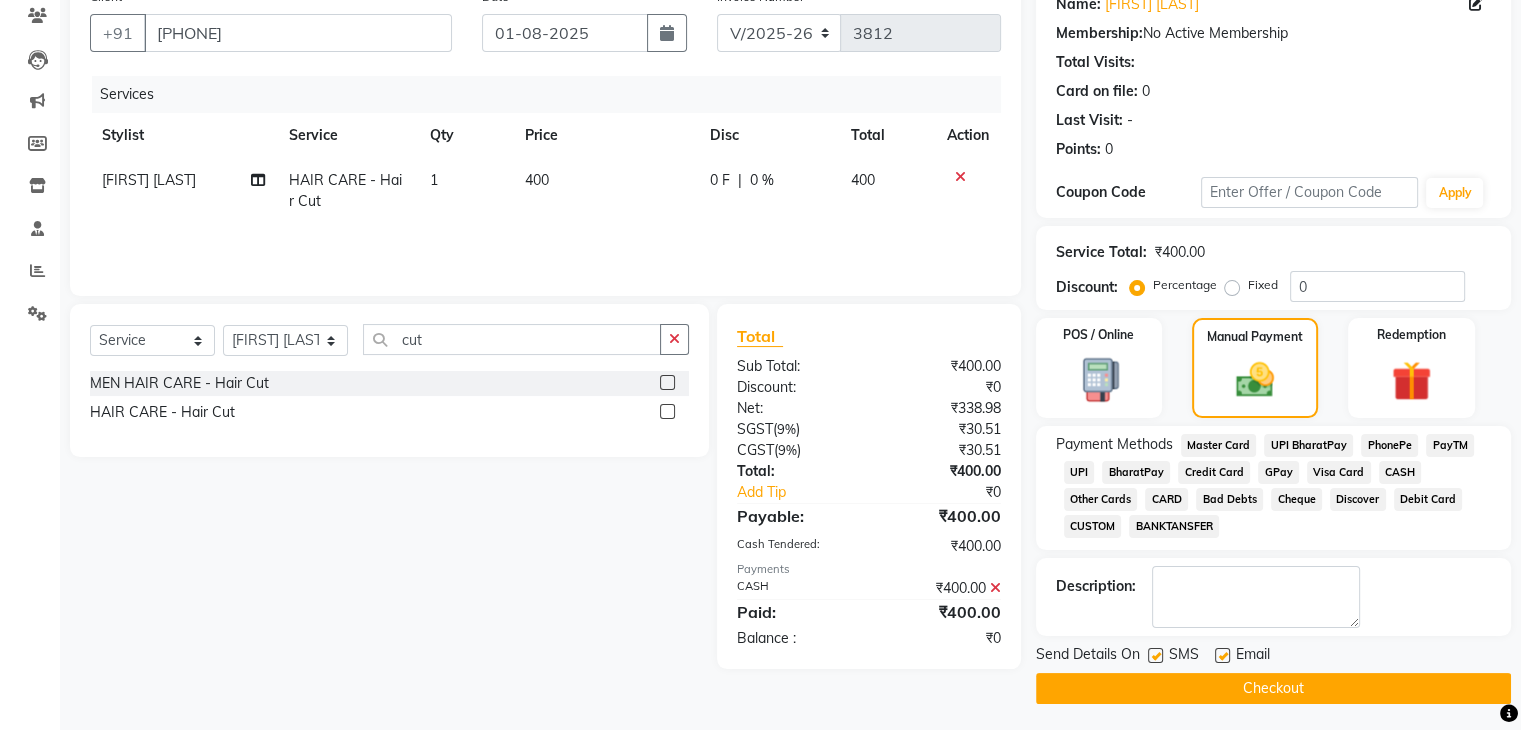click on "Checkout" 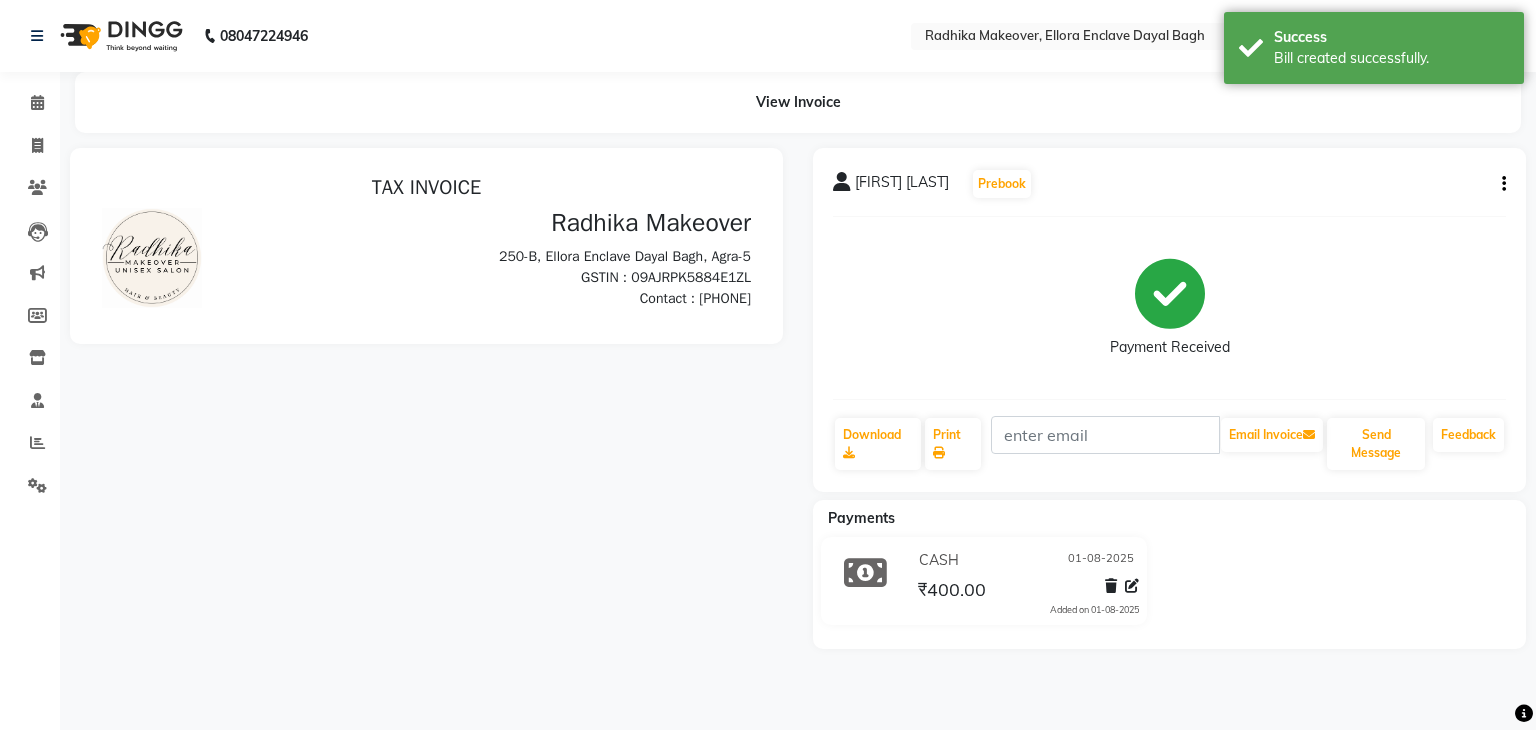scroll, scrollTop: 0, scrollLeft: 0, axis: both 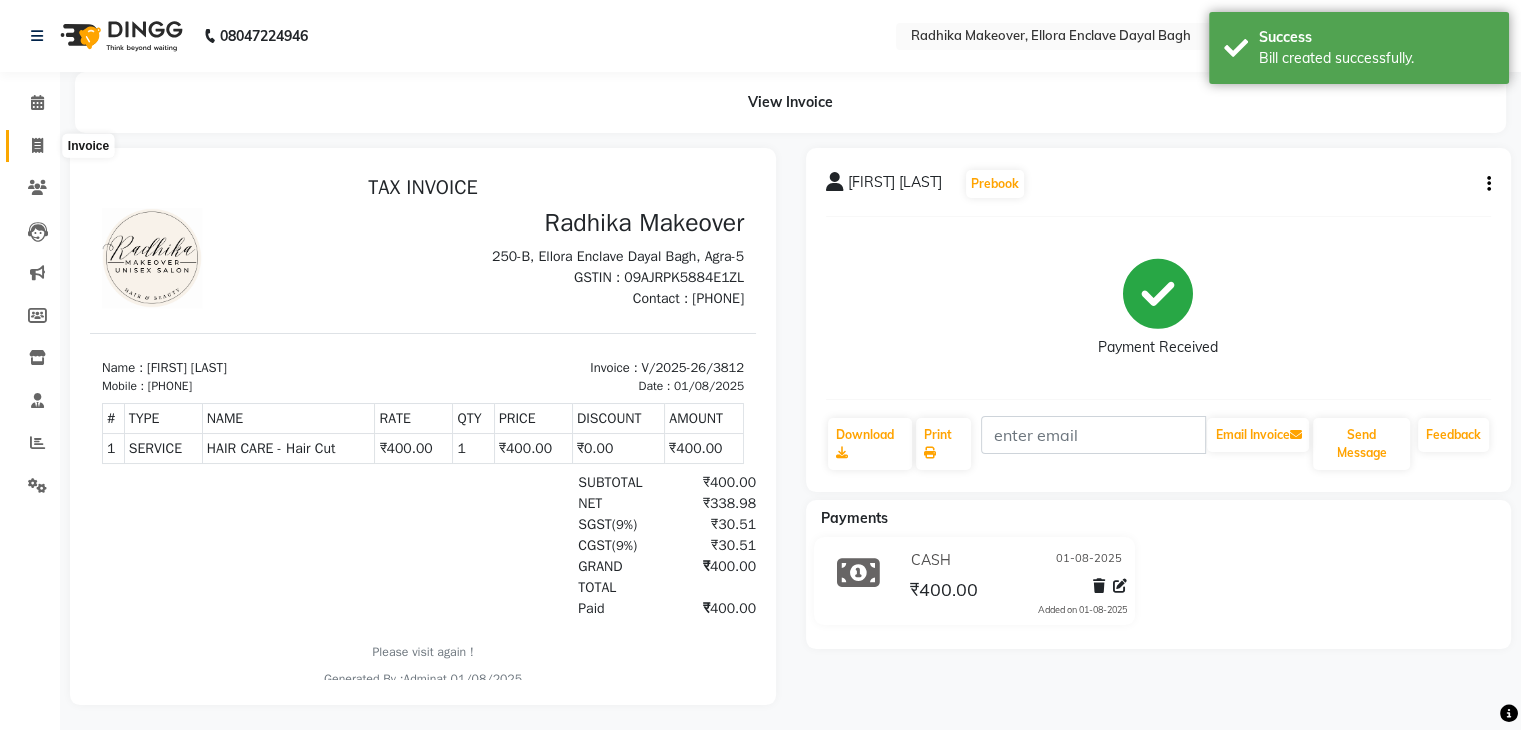 click 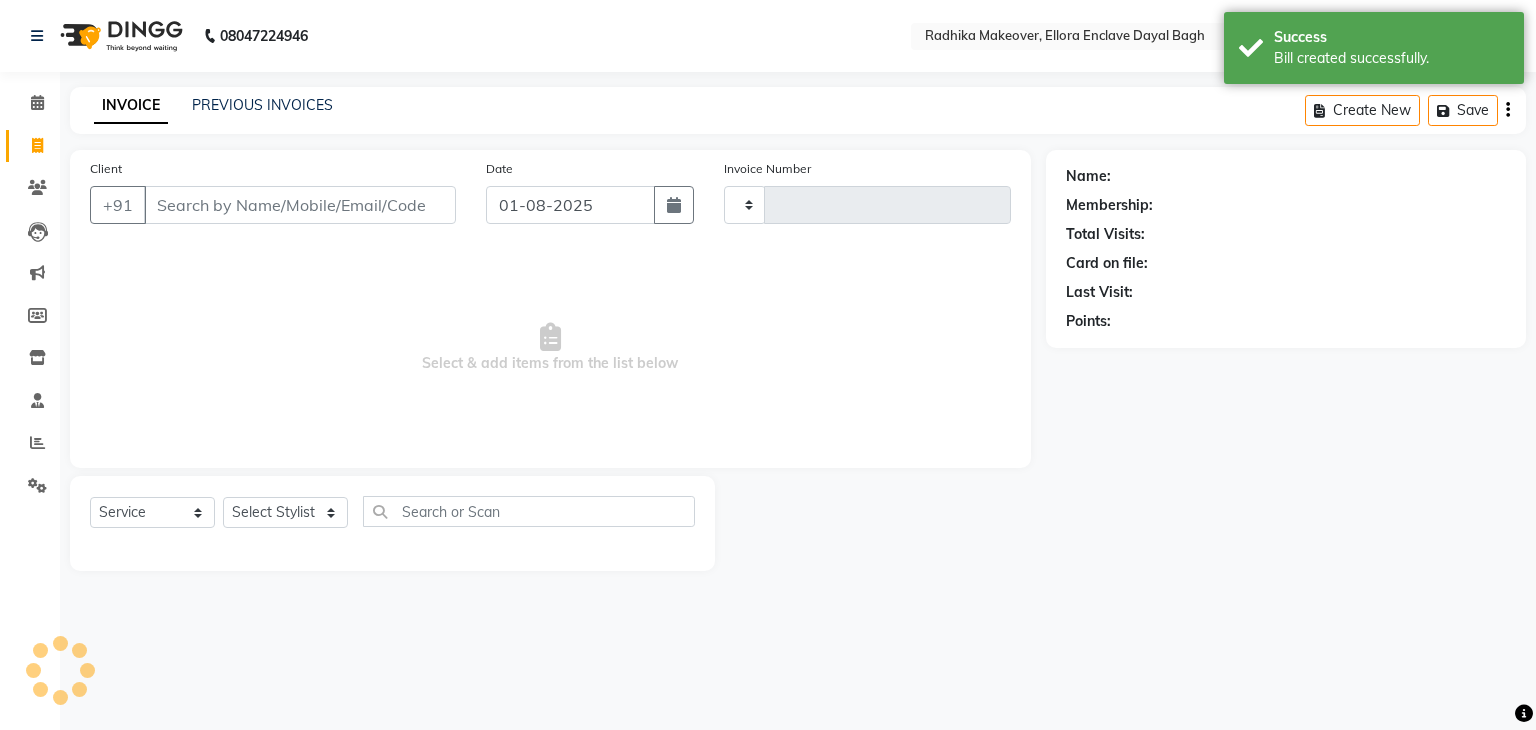 type on "3813" 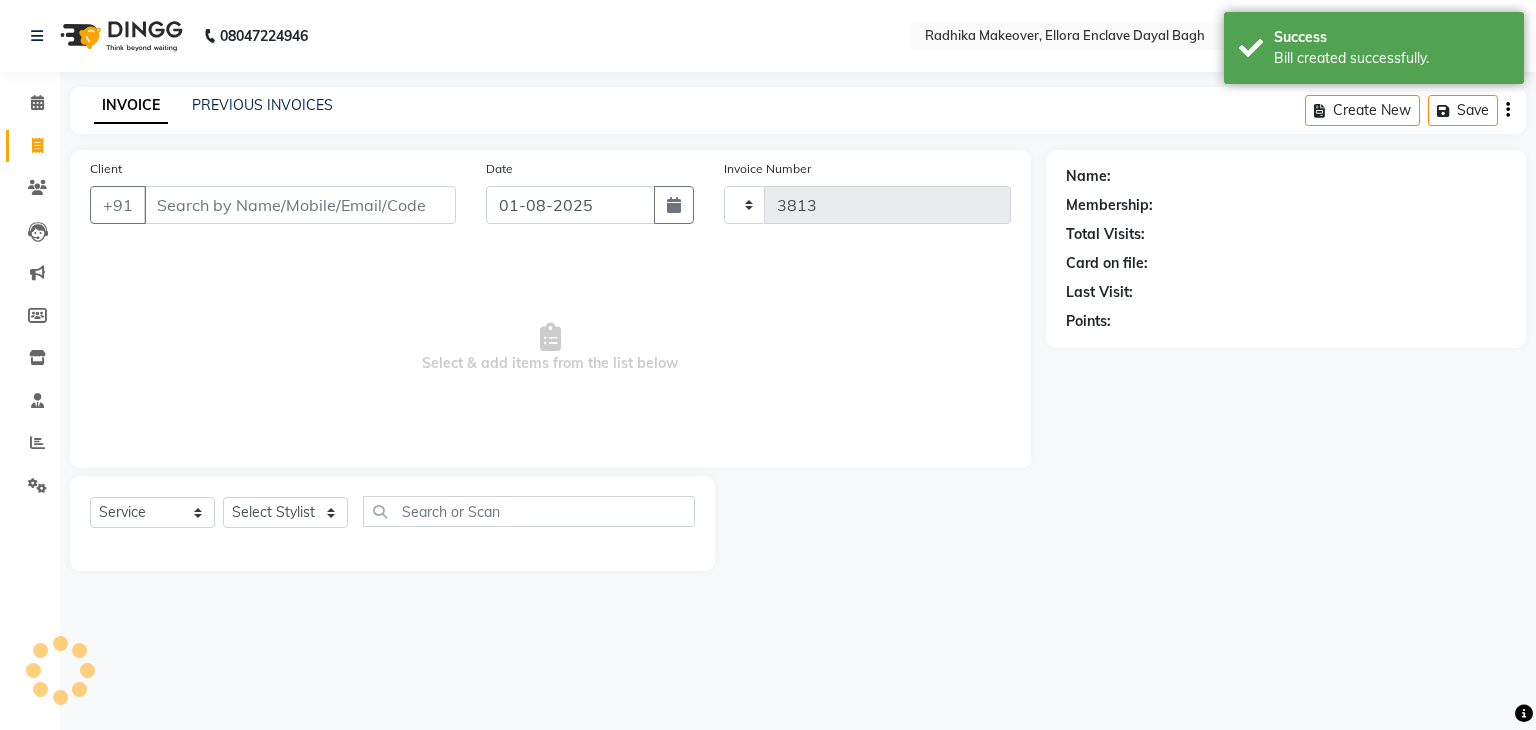 select on "6880" 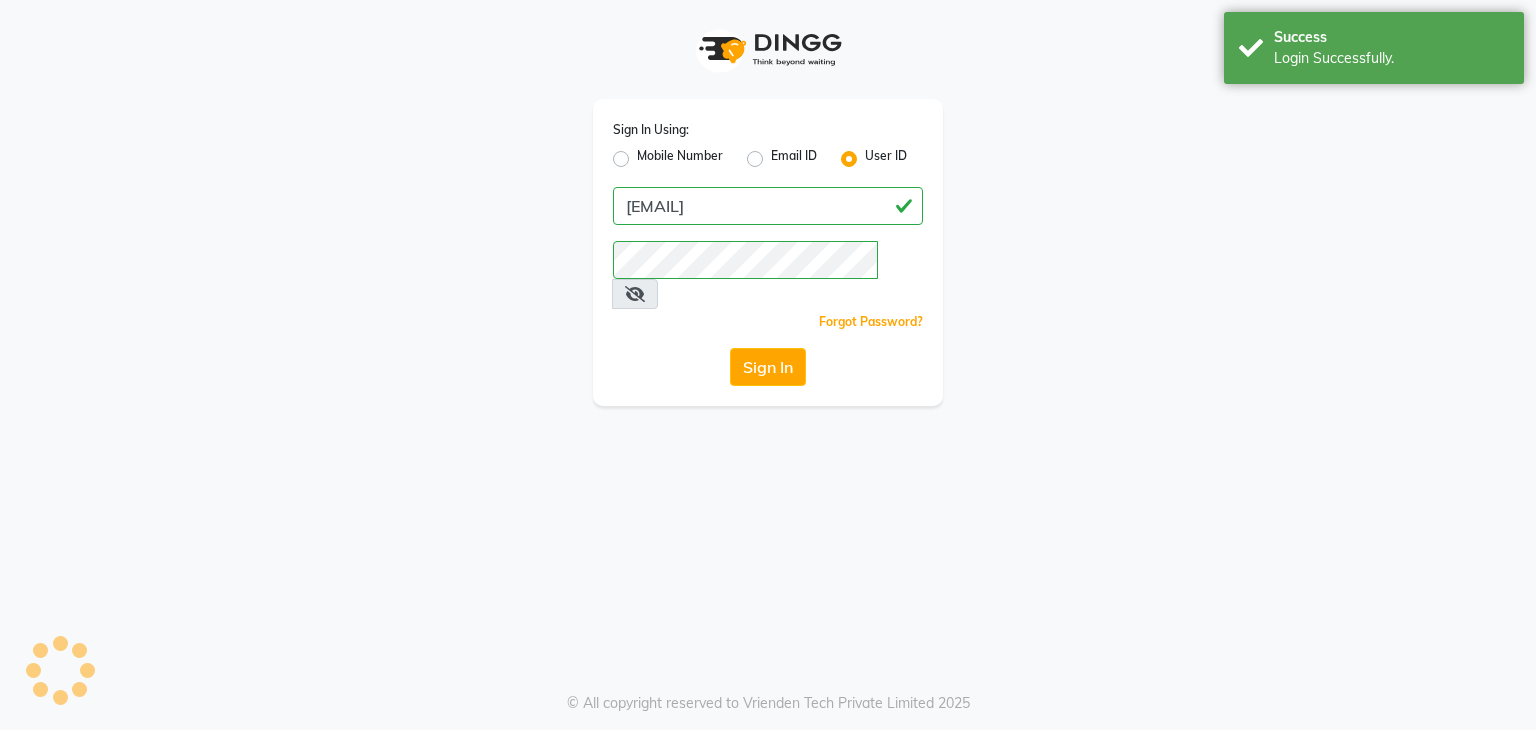 scroll, scrollTop: 0, scrollLeft: 0, axis: both 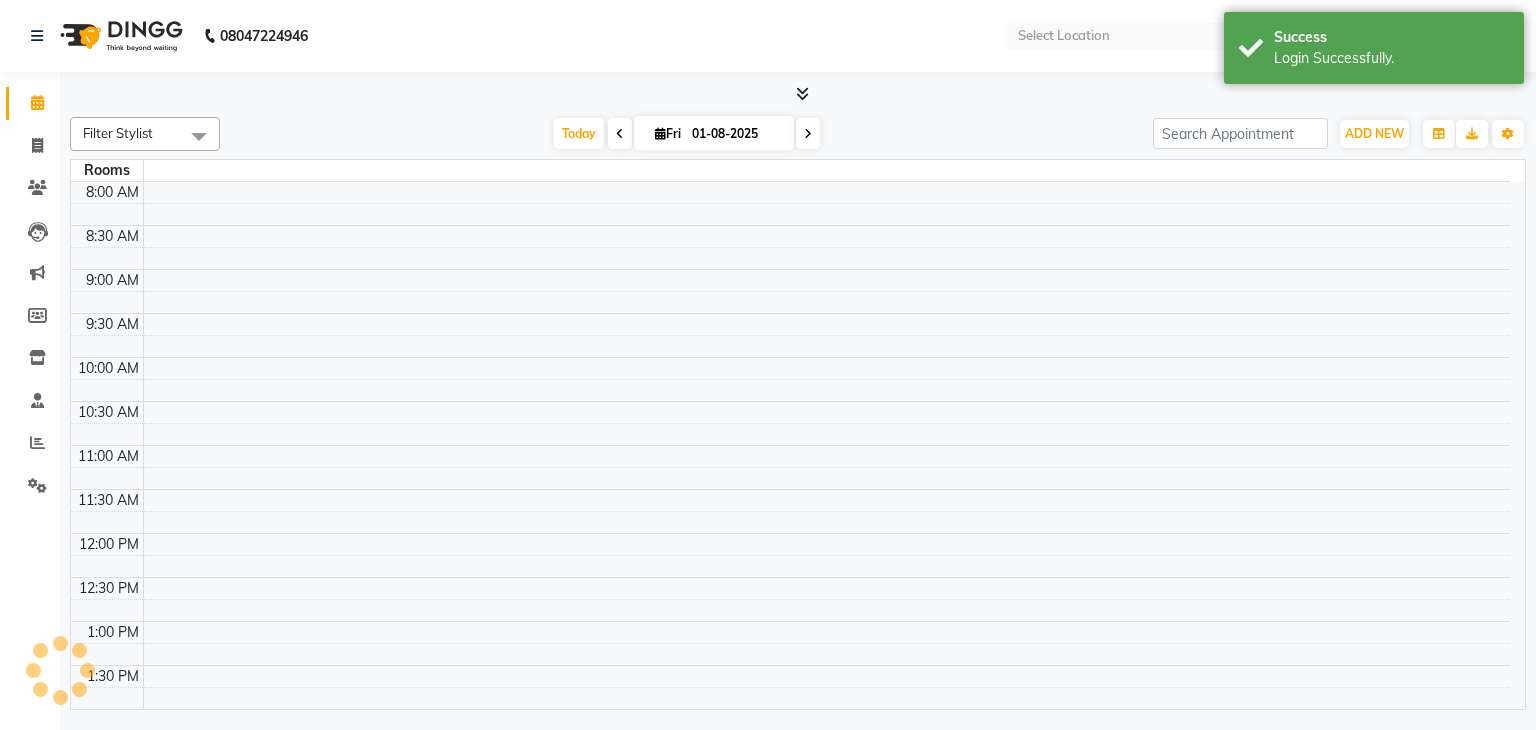 select on "en" 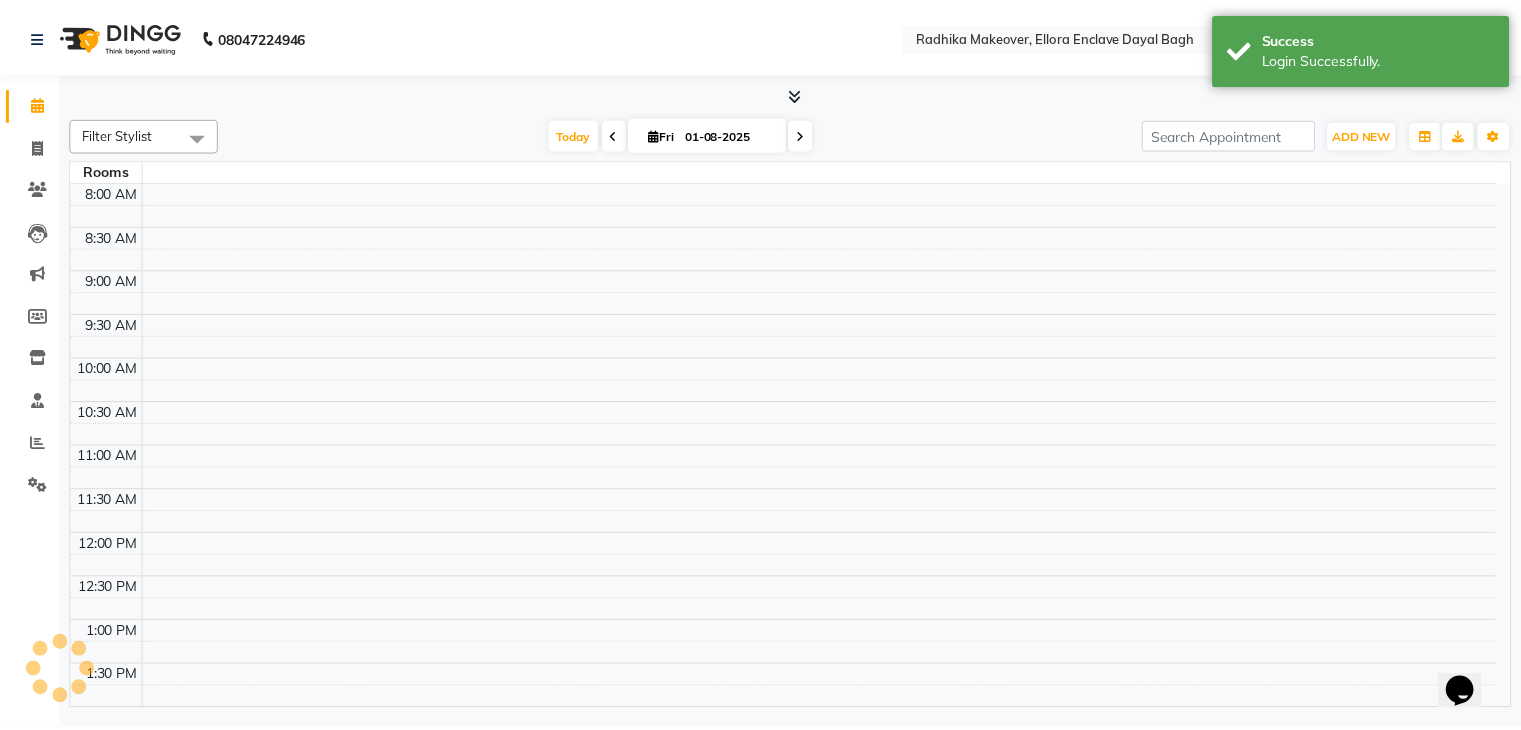 scroll, scrollTop: 0, scrollLeft: 0, axis: both 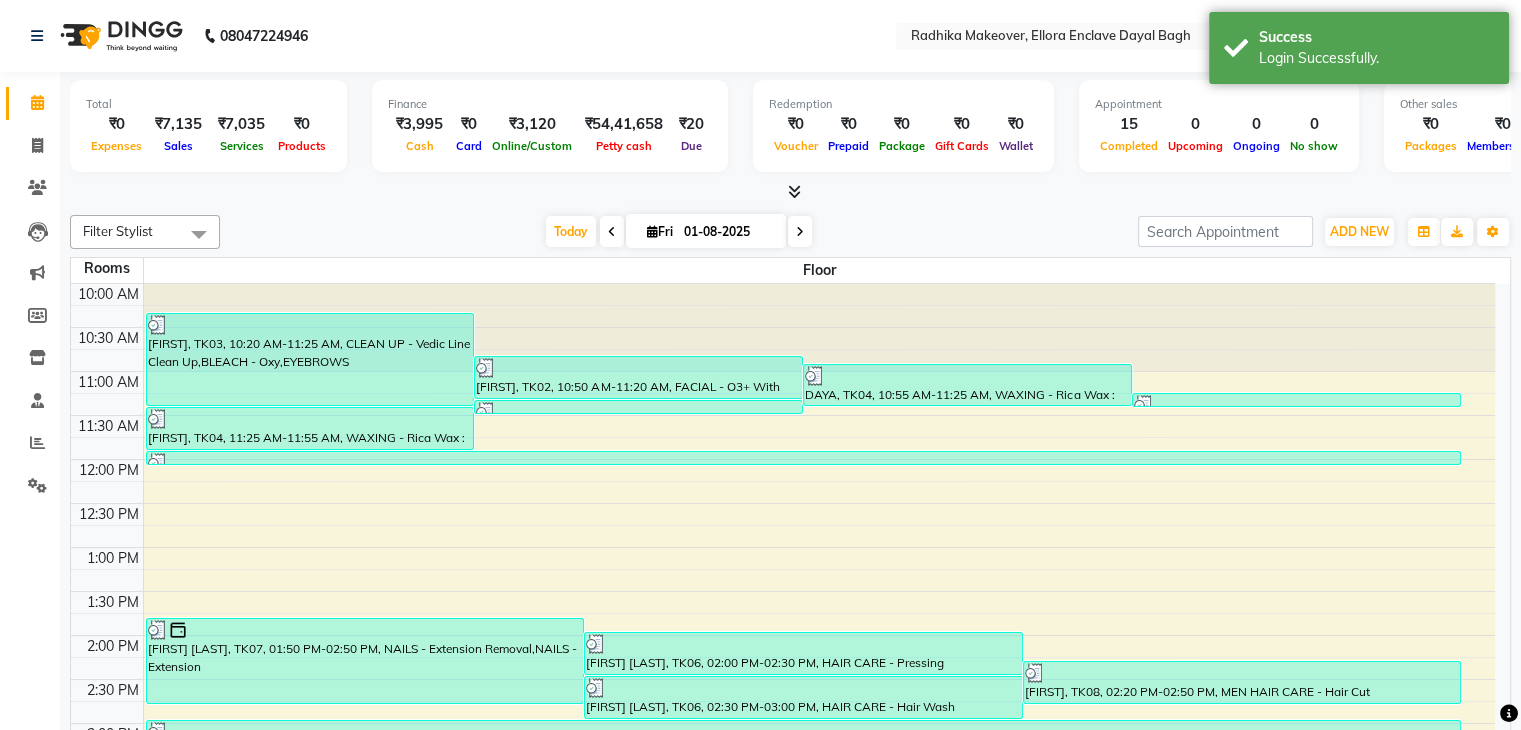 click on "Invoice" 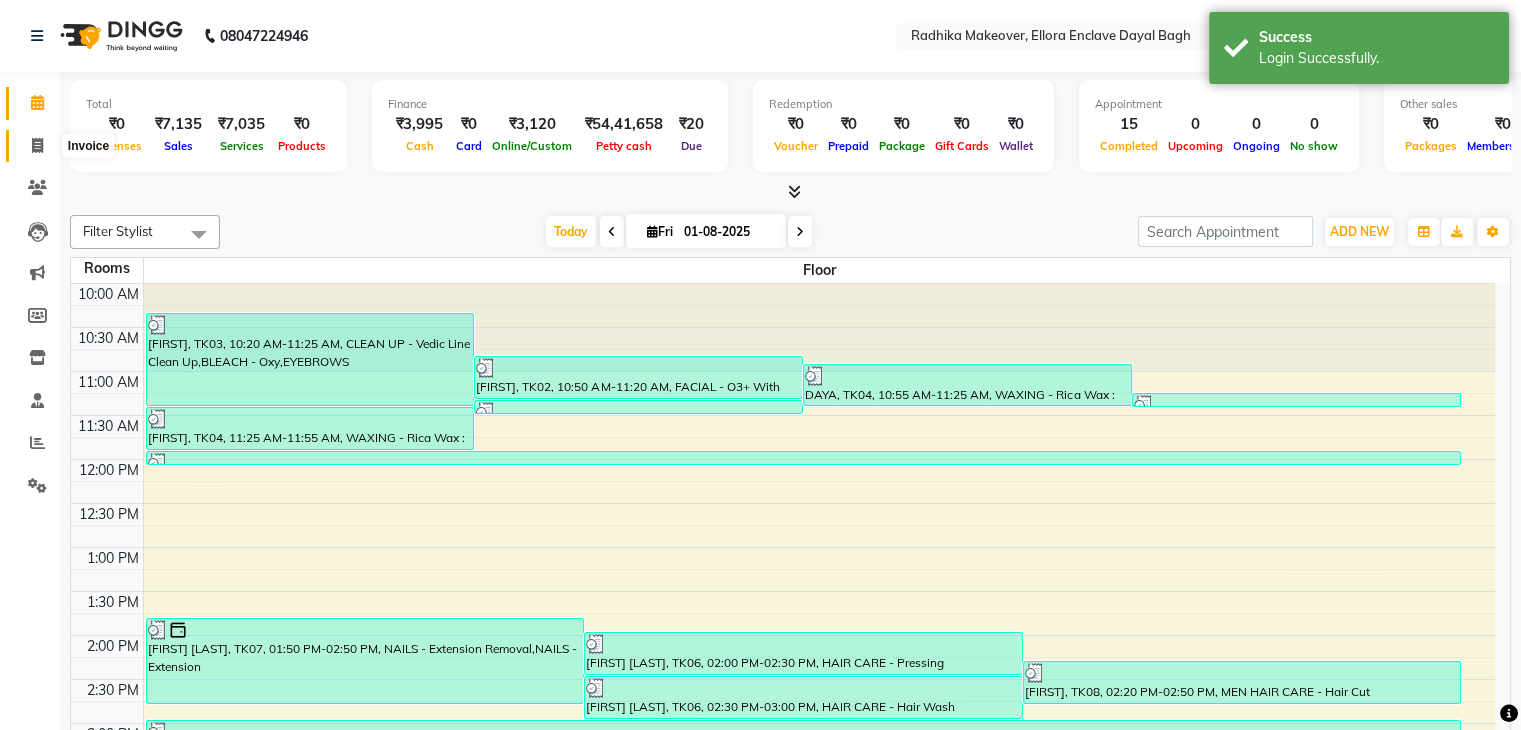 click 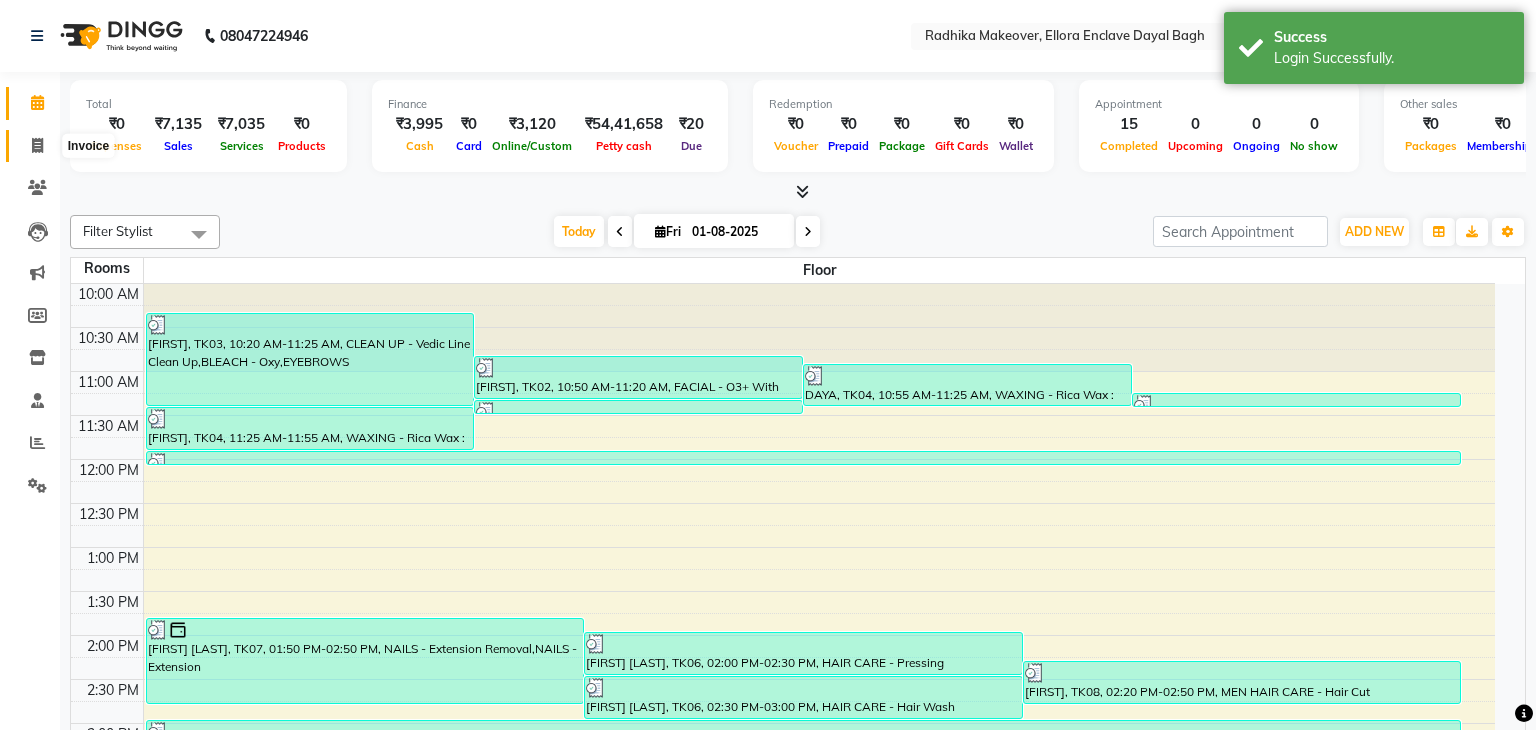 select on "service" 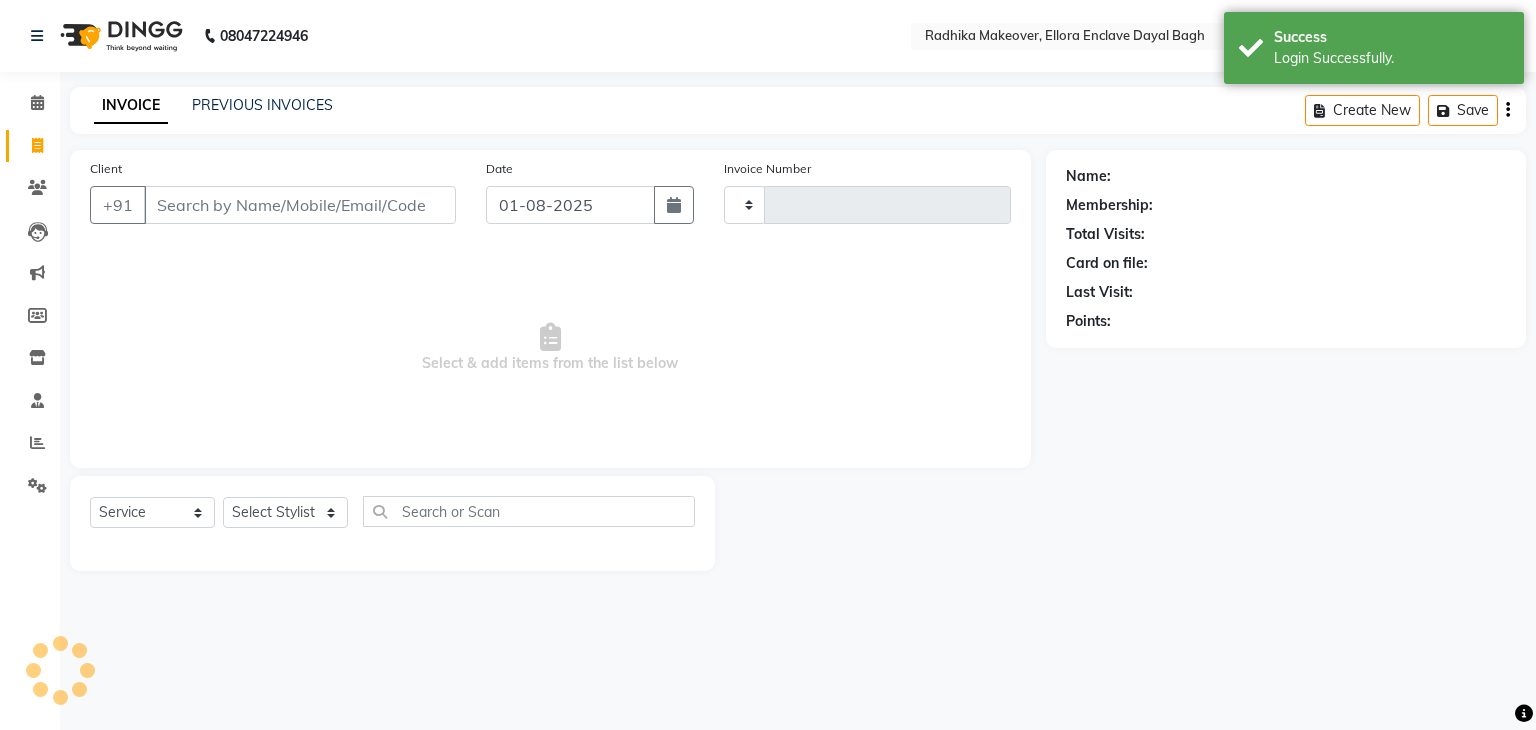 type on "3807" 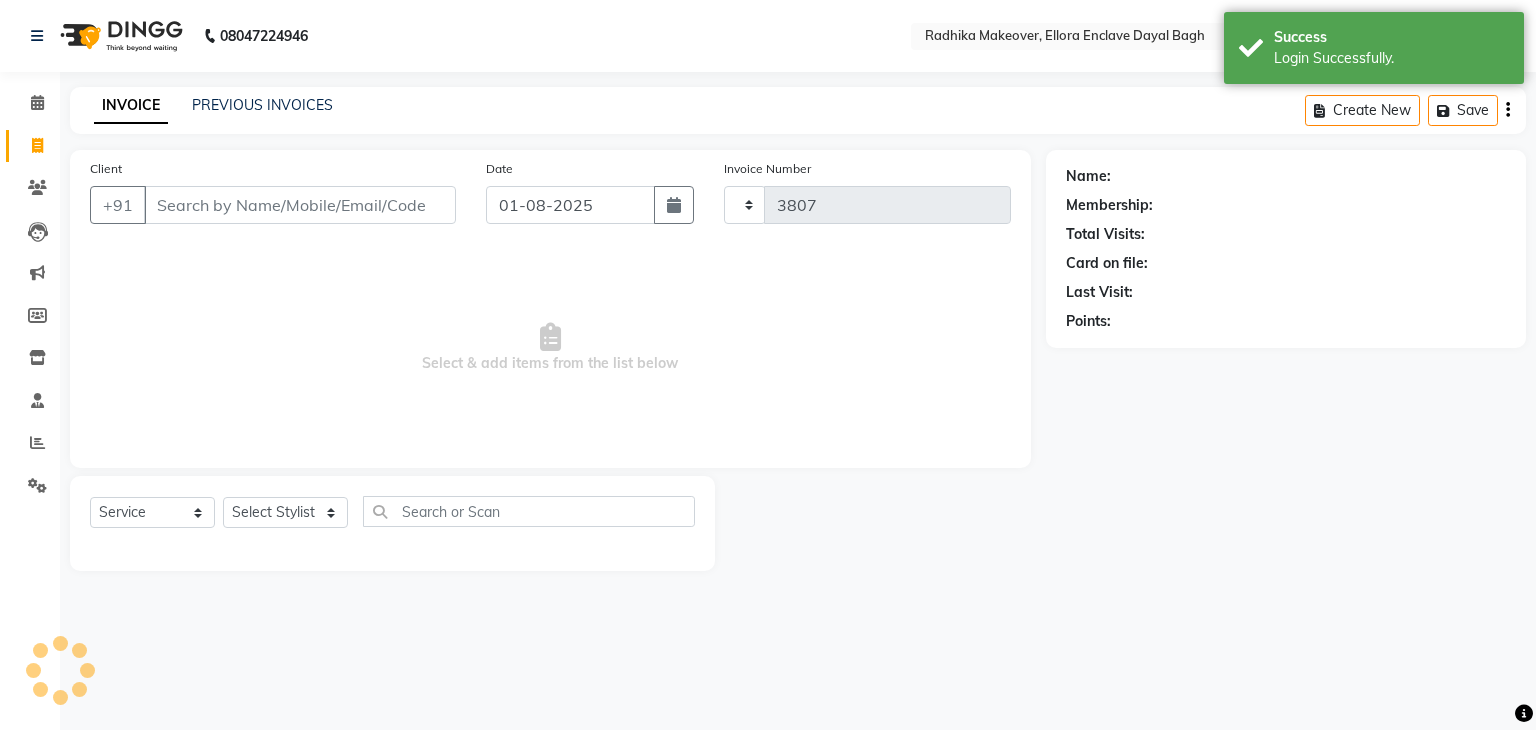 select on "6880" 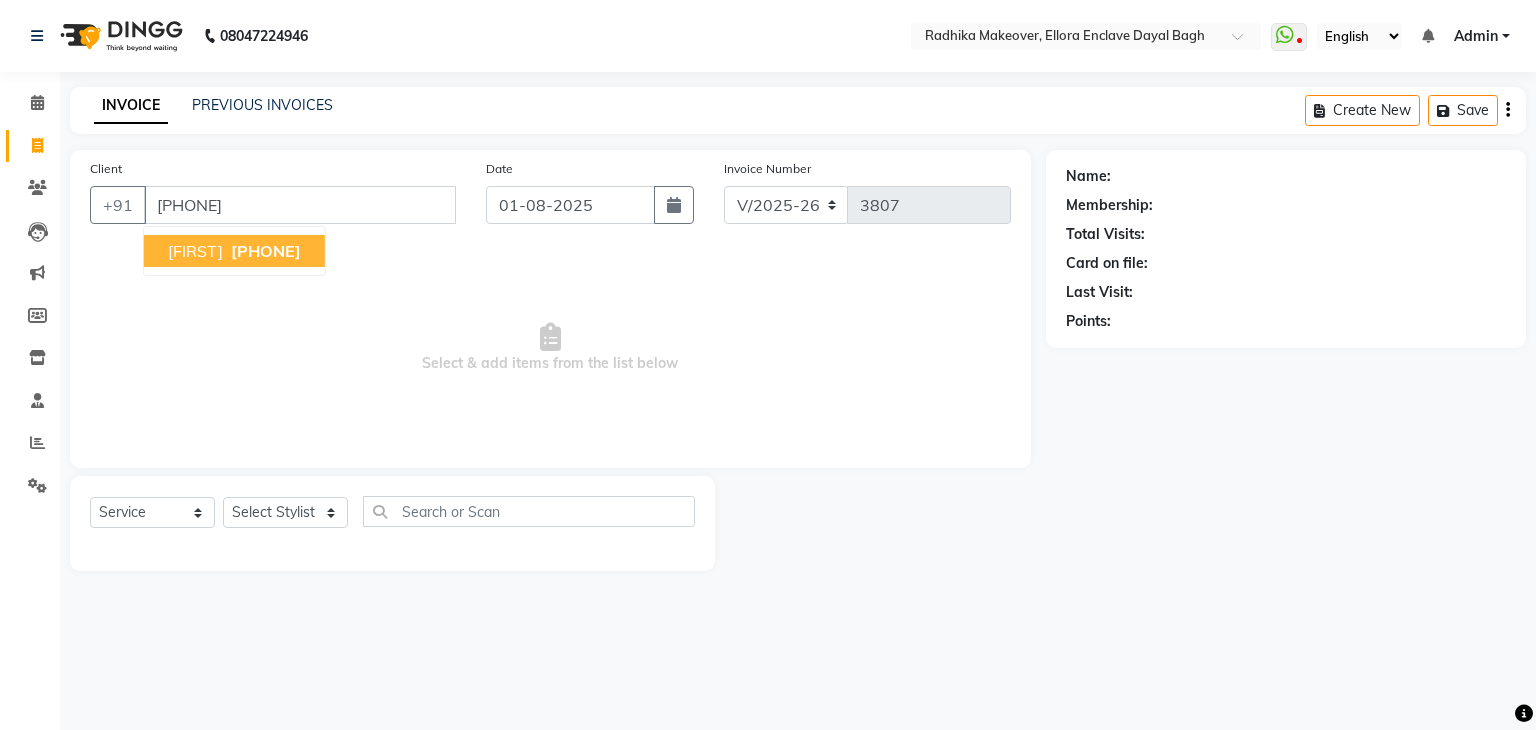 type on "8630482621" 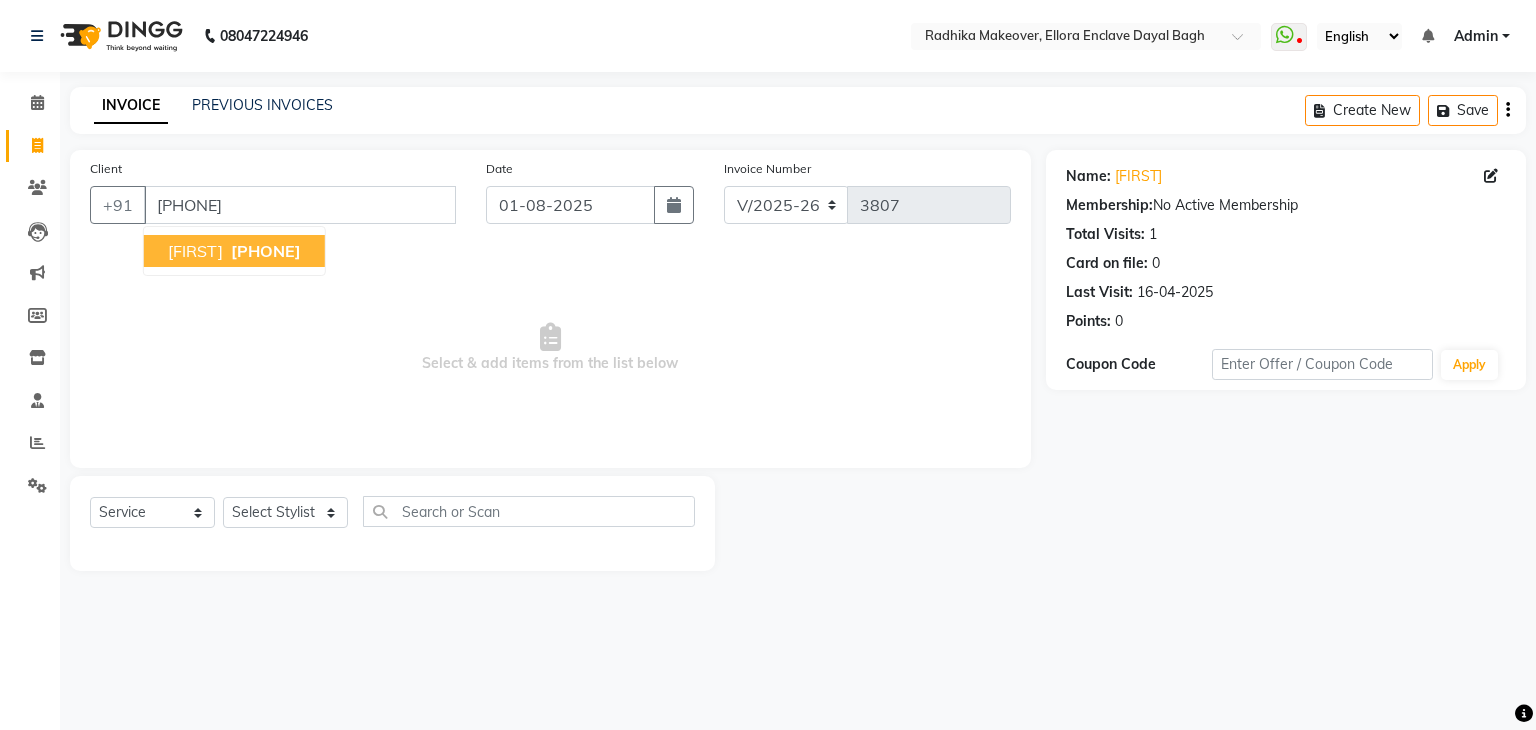 click on "8630482621" at bounding box center (266, 251) 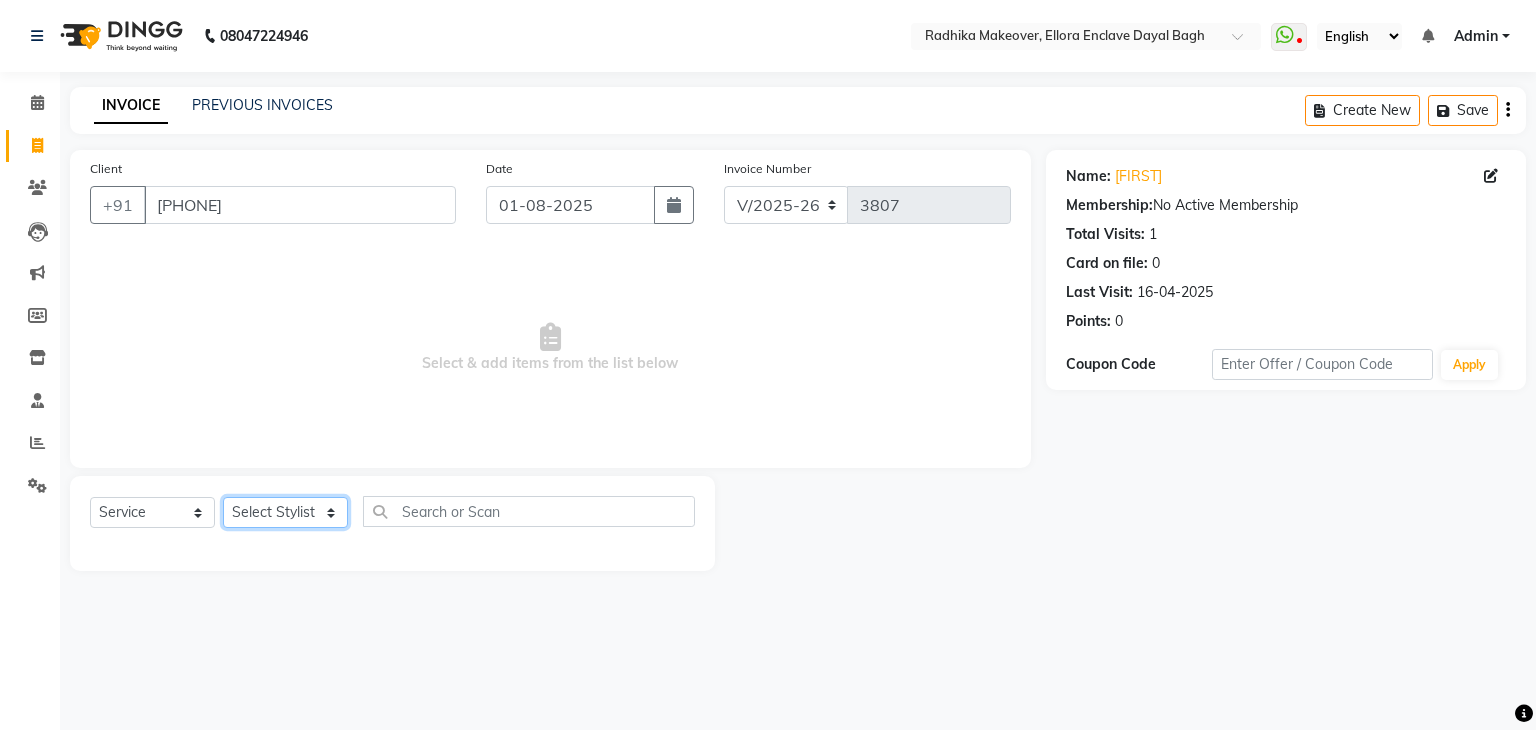 click on "Select Stylist AMAN DANISH SALMANI GOPAL PACHORI KANU KAVITA KIRAN KUMARI MEENU KUMARI NEHA NIKHIL CHAUDHARY Priya PRIYANKA YADAV RASHMI SANDHYA SHAGUFTA SHWETA SONA SAXENA SOUMYA TUSHAR OTWAL VINAY KUMAR" 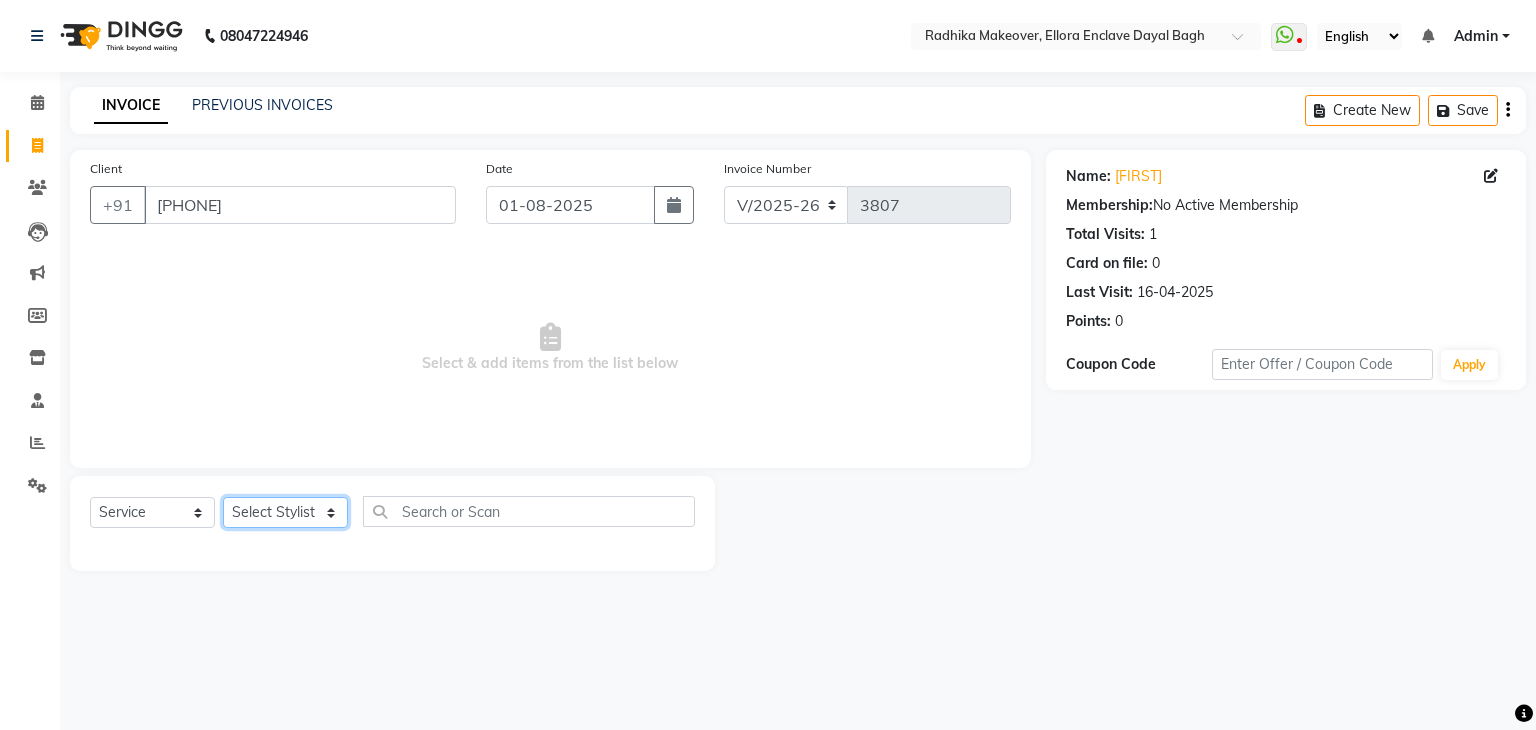select on "58738" 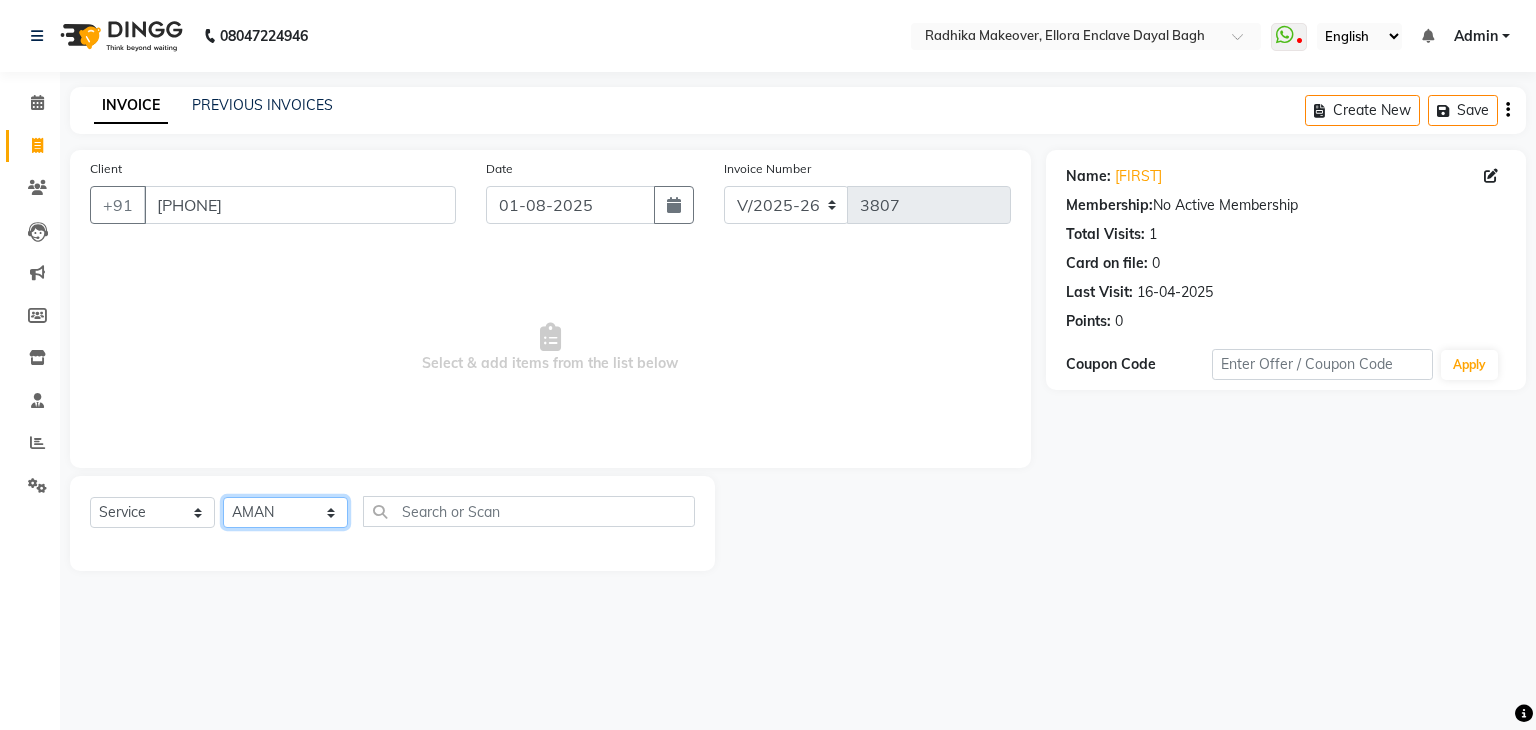 click on "Select Stylist AMAN DANISH SALMANI GOPAL PACHORI KANU KAVITA KIRAN KUMARI MEENU KUMARI NEHA NIKHIL CHAUDHARY Priya PRIYANKA YADAV RASHMI SANDHYA SHAGUFTA SHWETA SONA SAXENA SOUMYA TUSHAR OTWAL VINAY KUMAR" 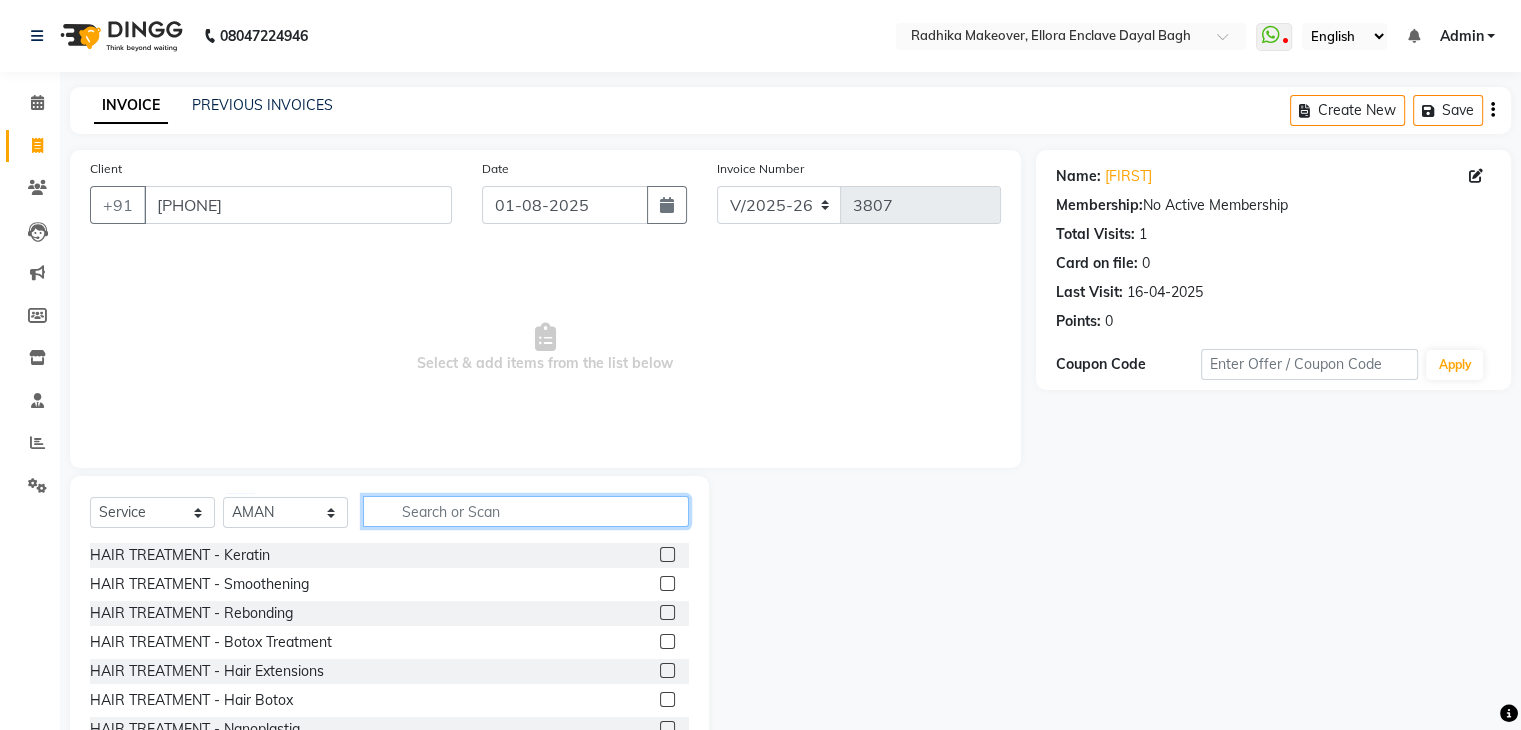 click 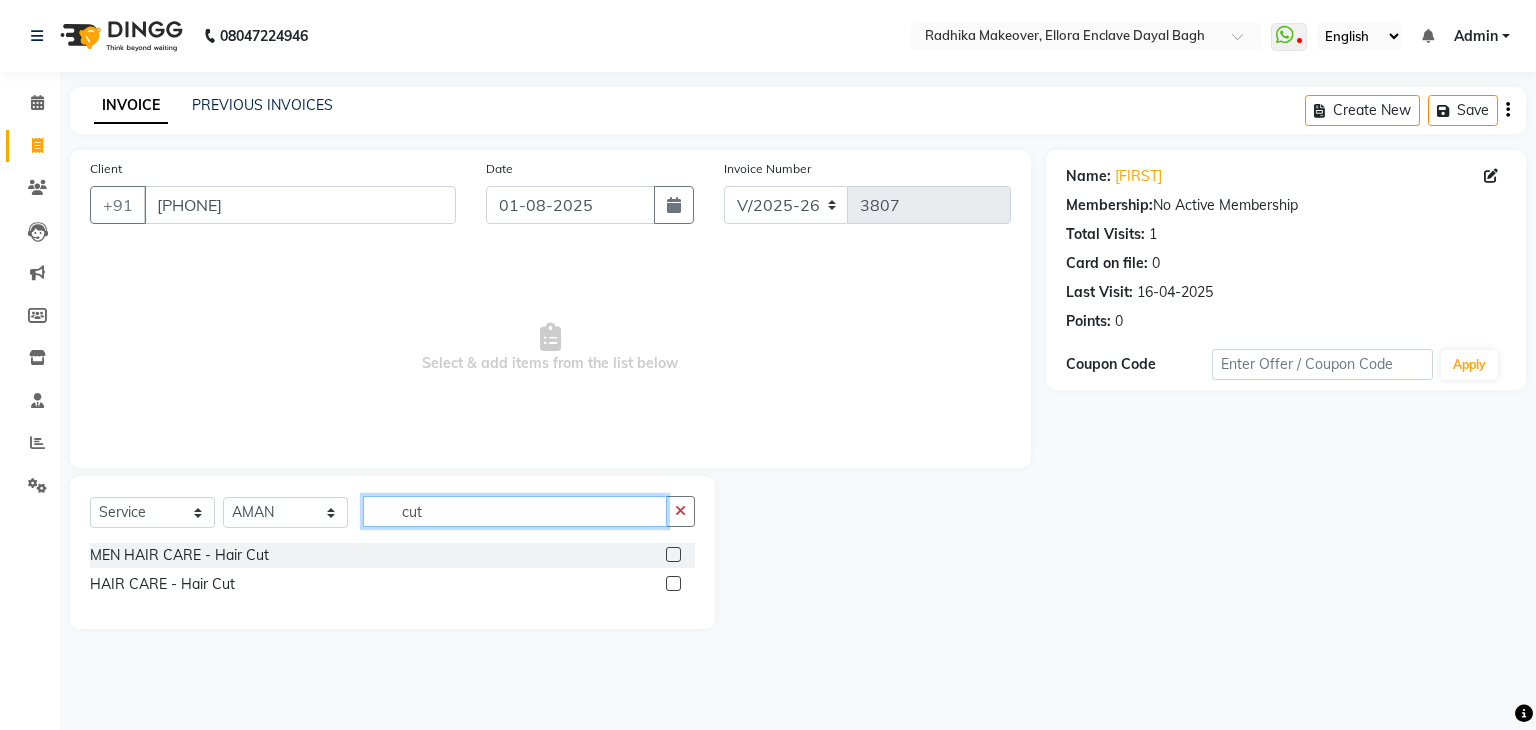 type on "cut" 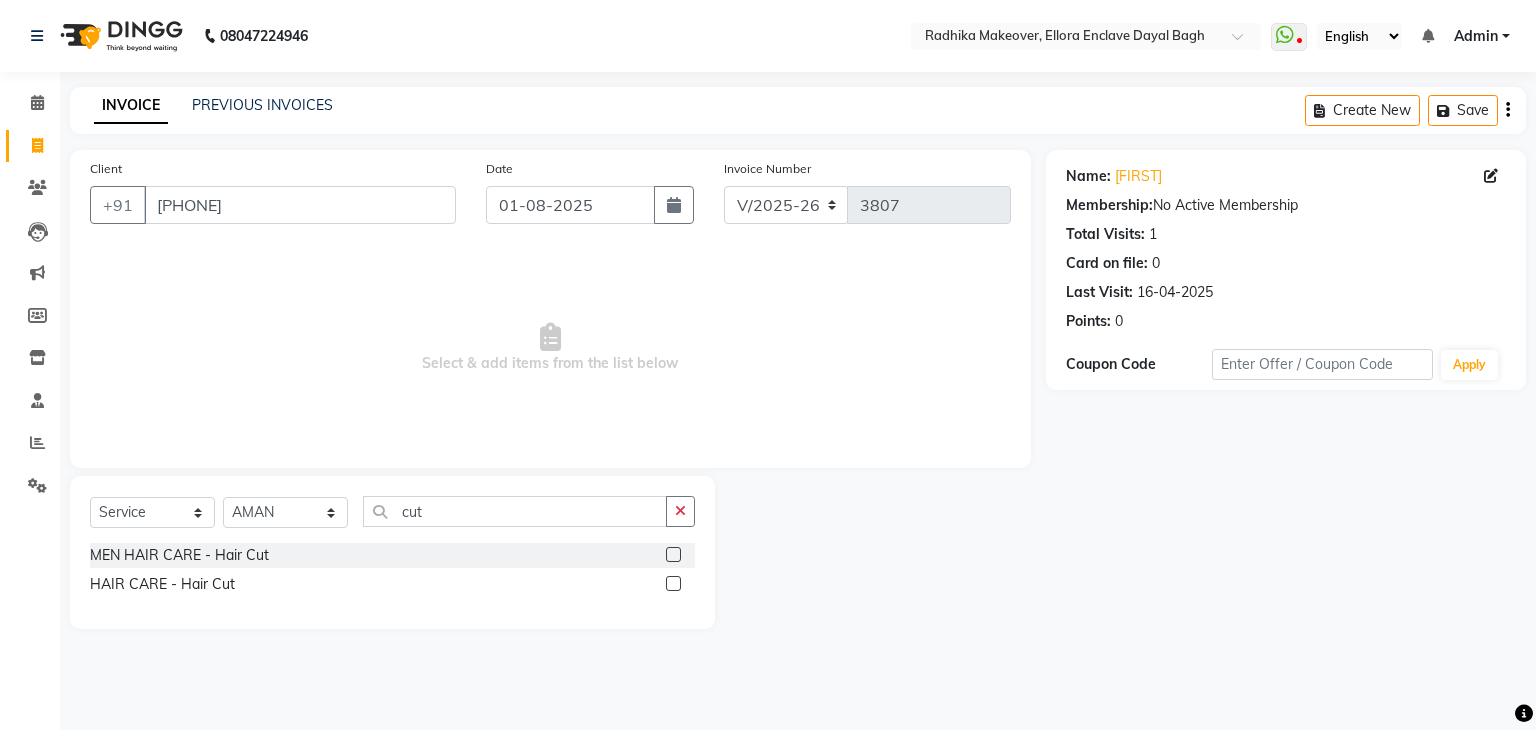 click 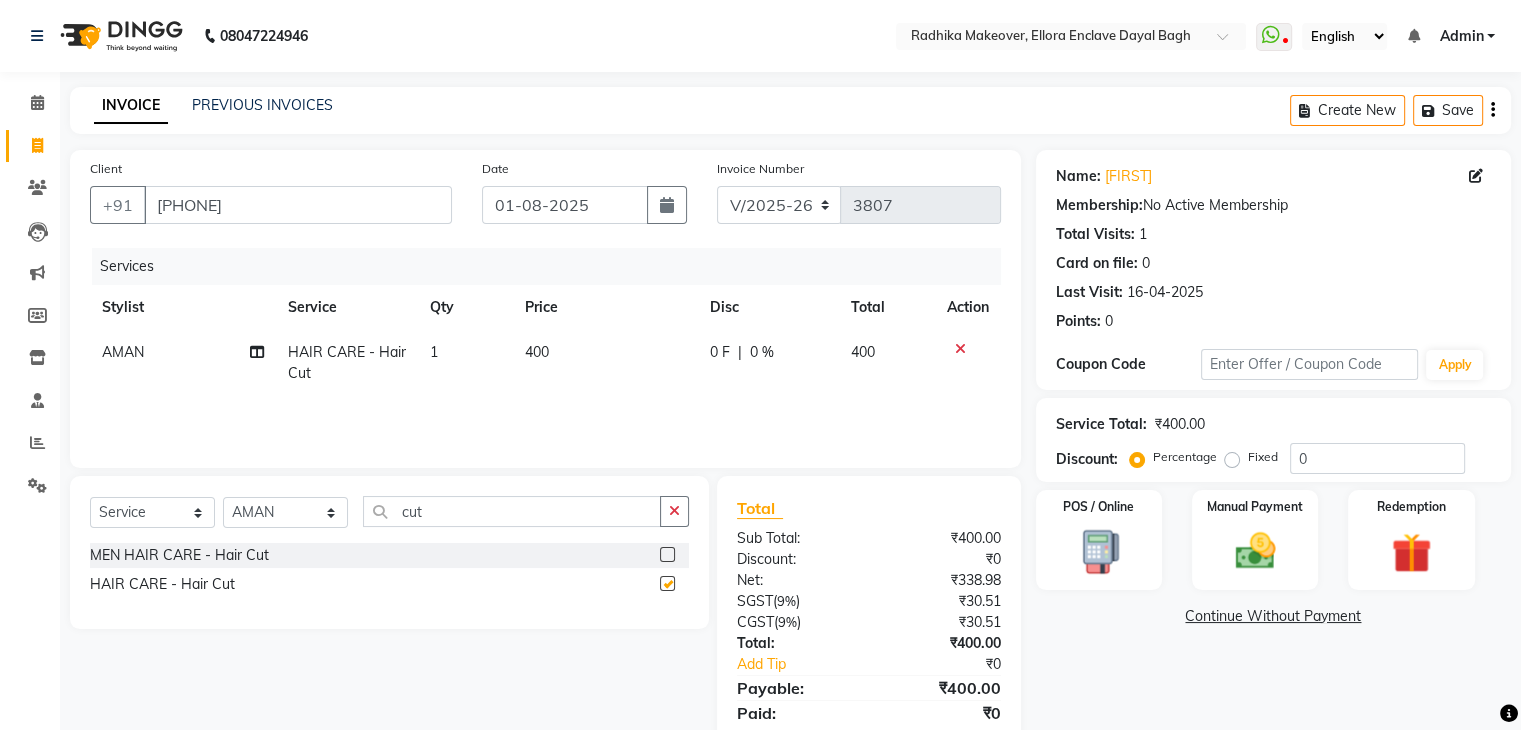 checkbox on "false" 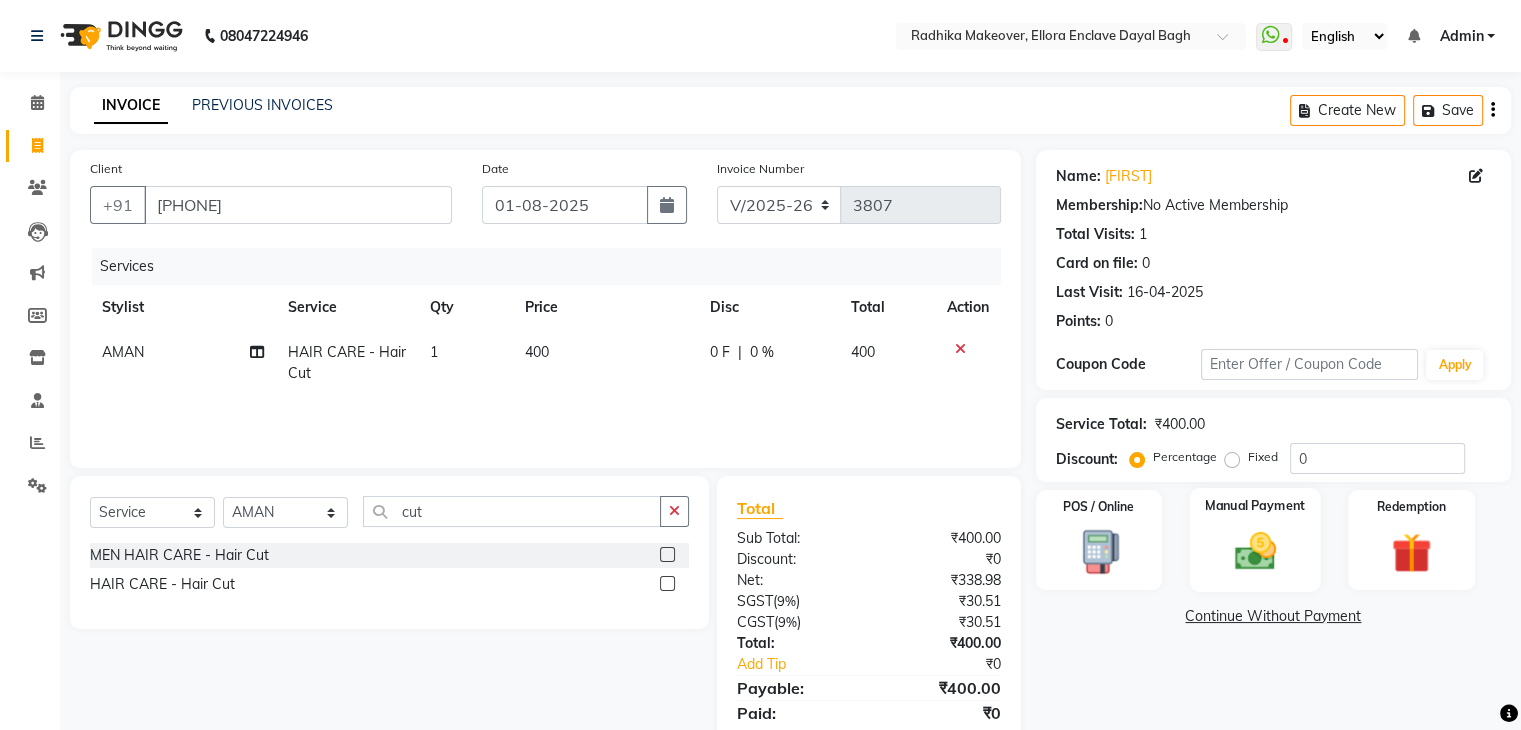 click 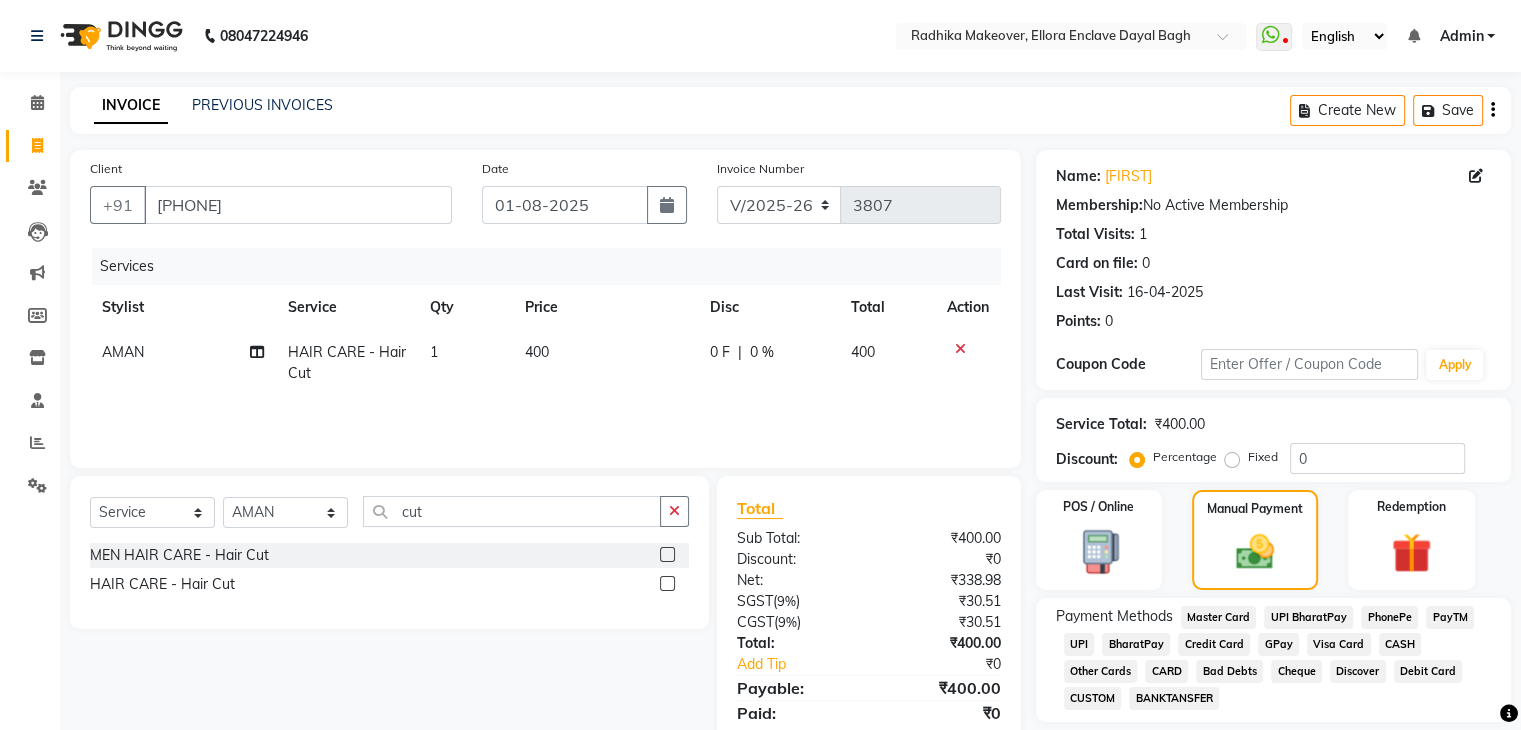click on "UPI" 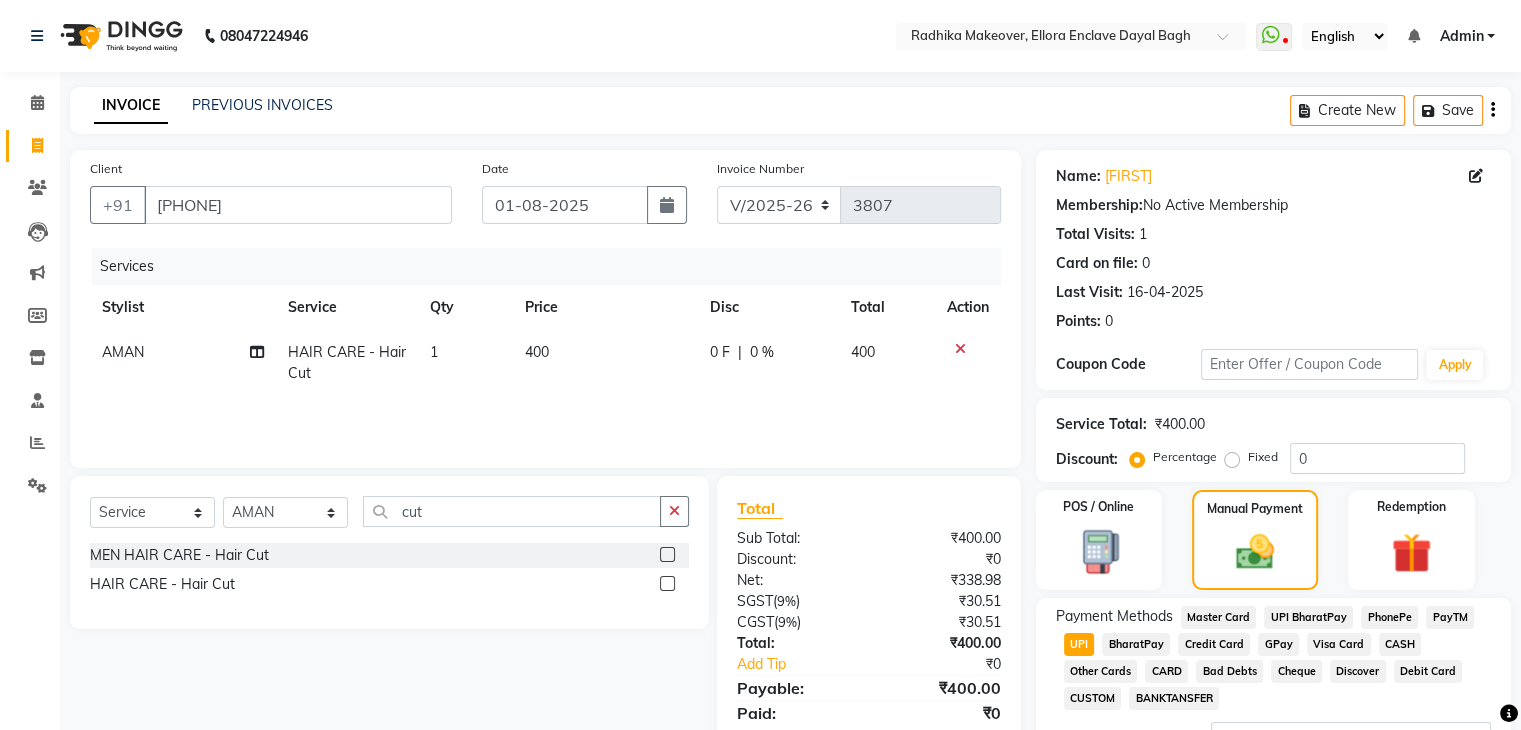 scroll, scrollTop: 172, scrollLeft: 0, axis: vertical 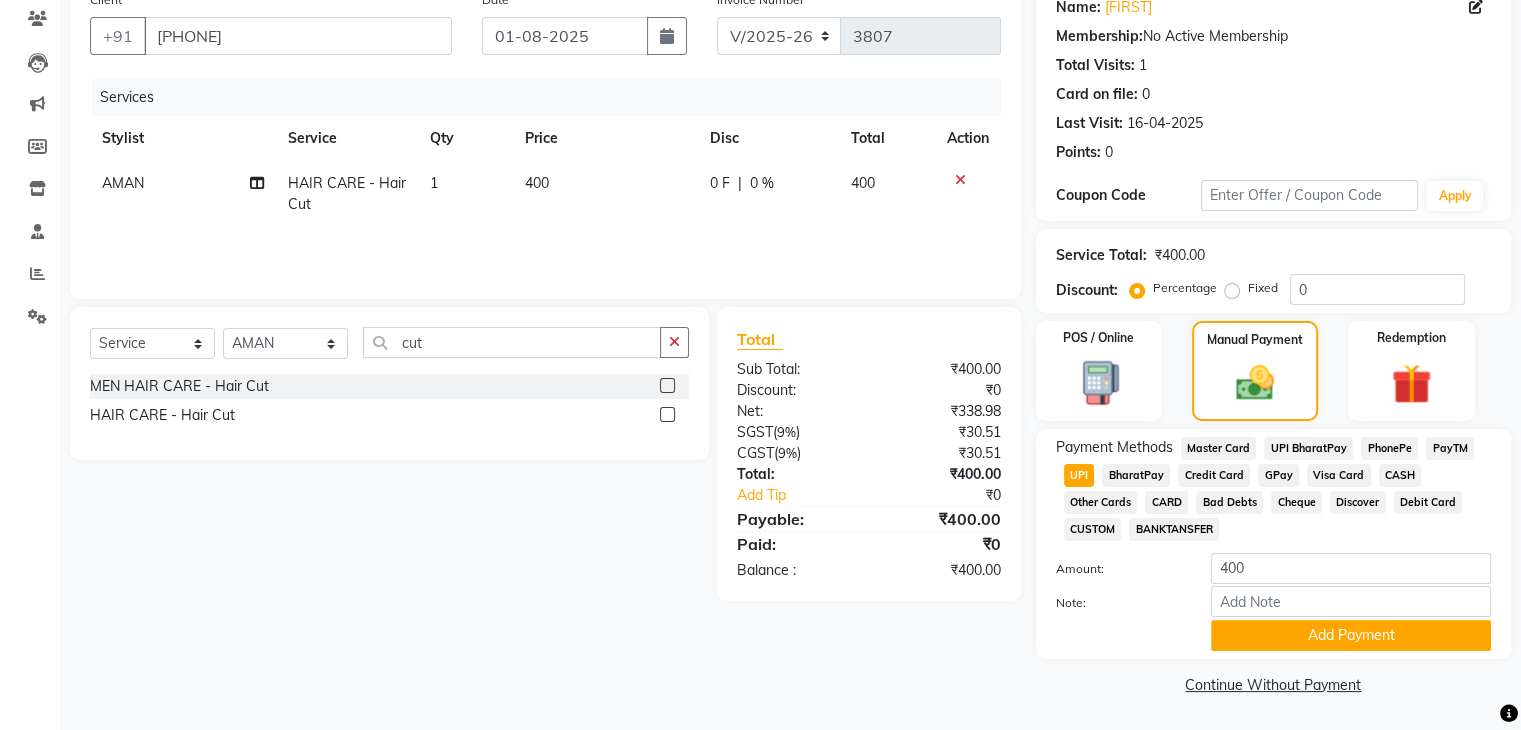 click on "Payment Methods  Master Card   UPI BharatPay   PhonePe   PayTM   UPI   BharatPay   Credit Card   GPay   Visa Card   CASH   Other Cards   CARD   Bad Debts   Cheque   Discover   Debit Card   CUSTOM   BANKTANSFER  Amount: 400 Note: Add Payment" 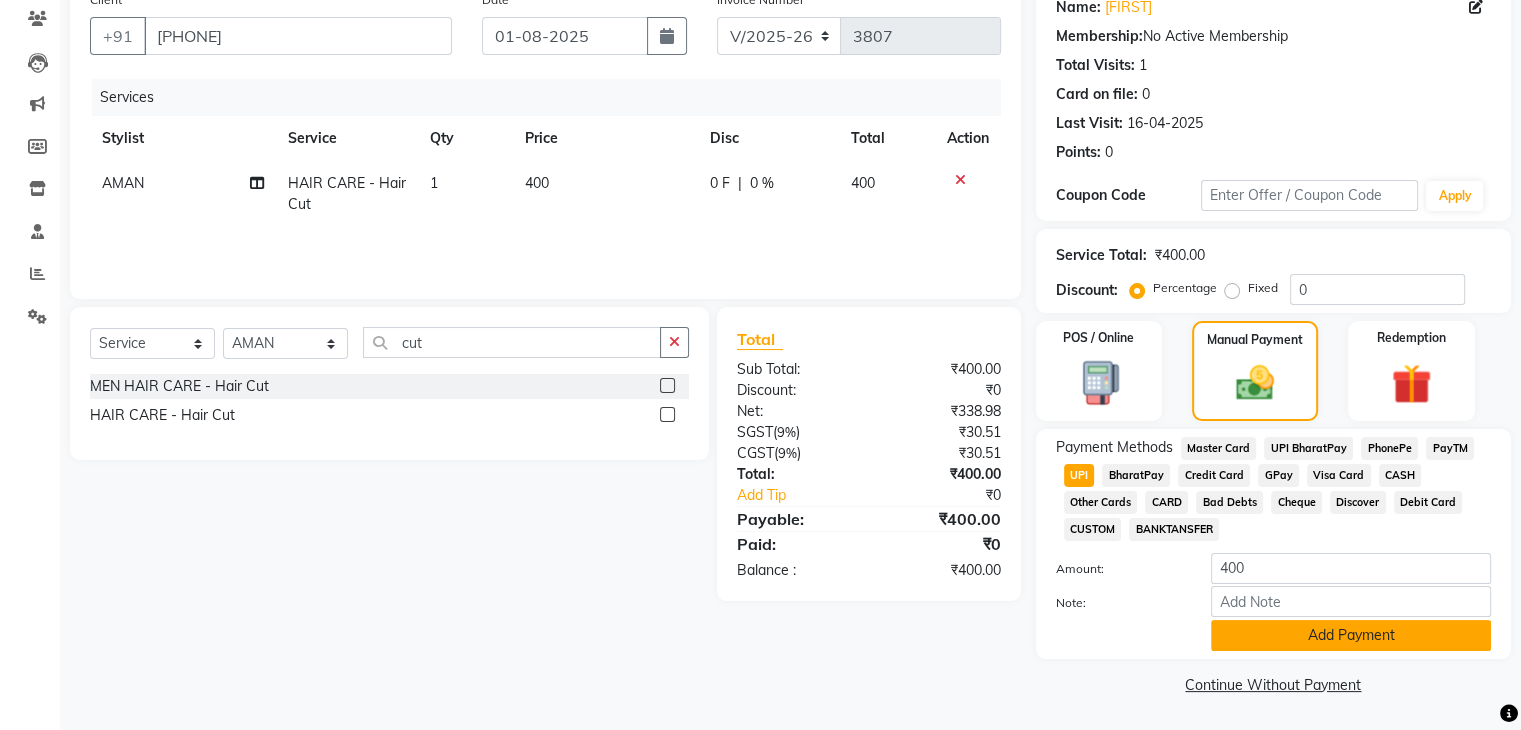 click on "Add Payment" 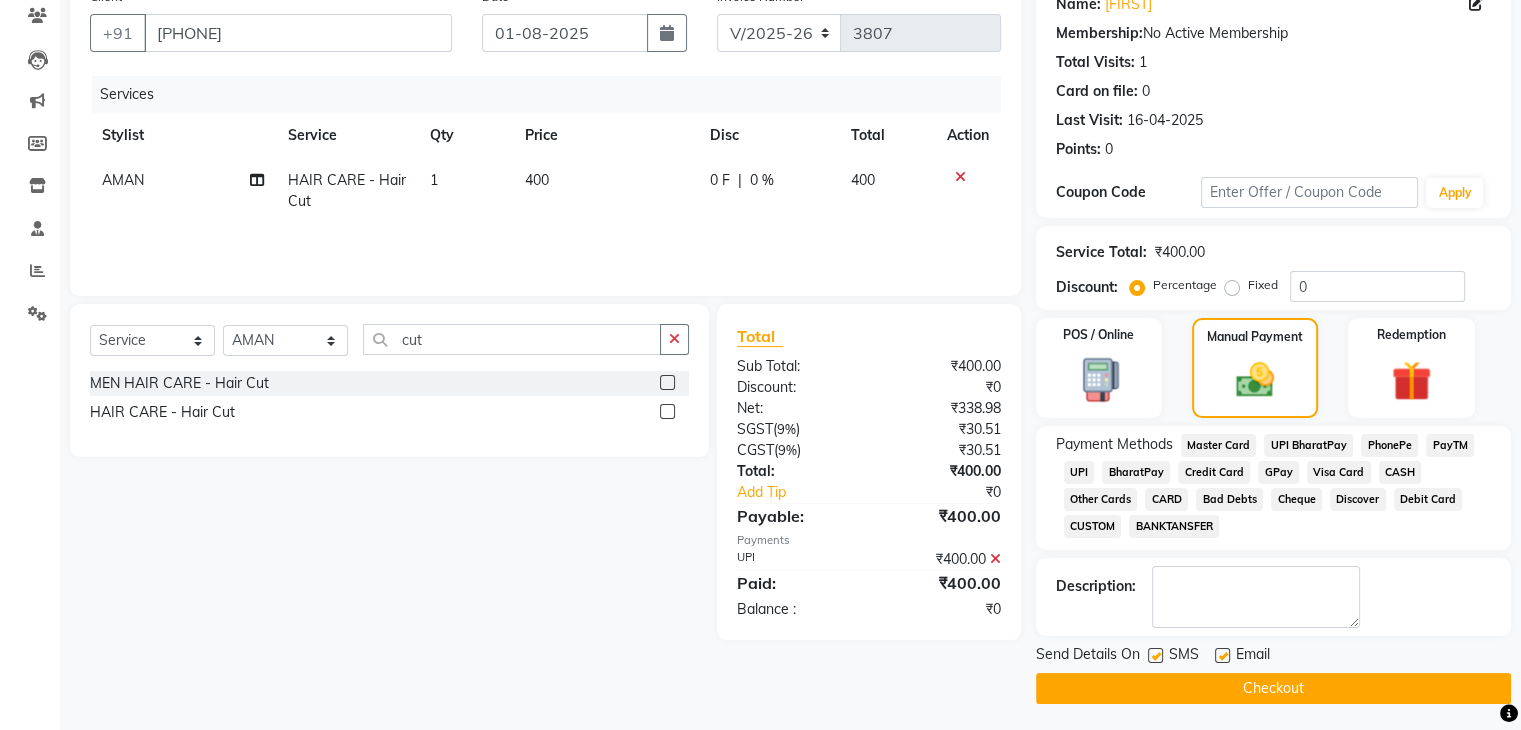 click on "Checkout" 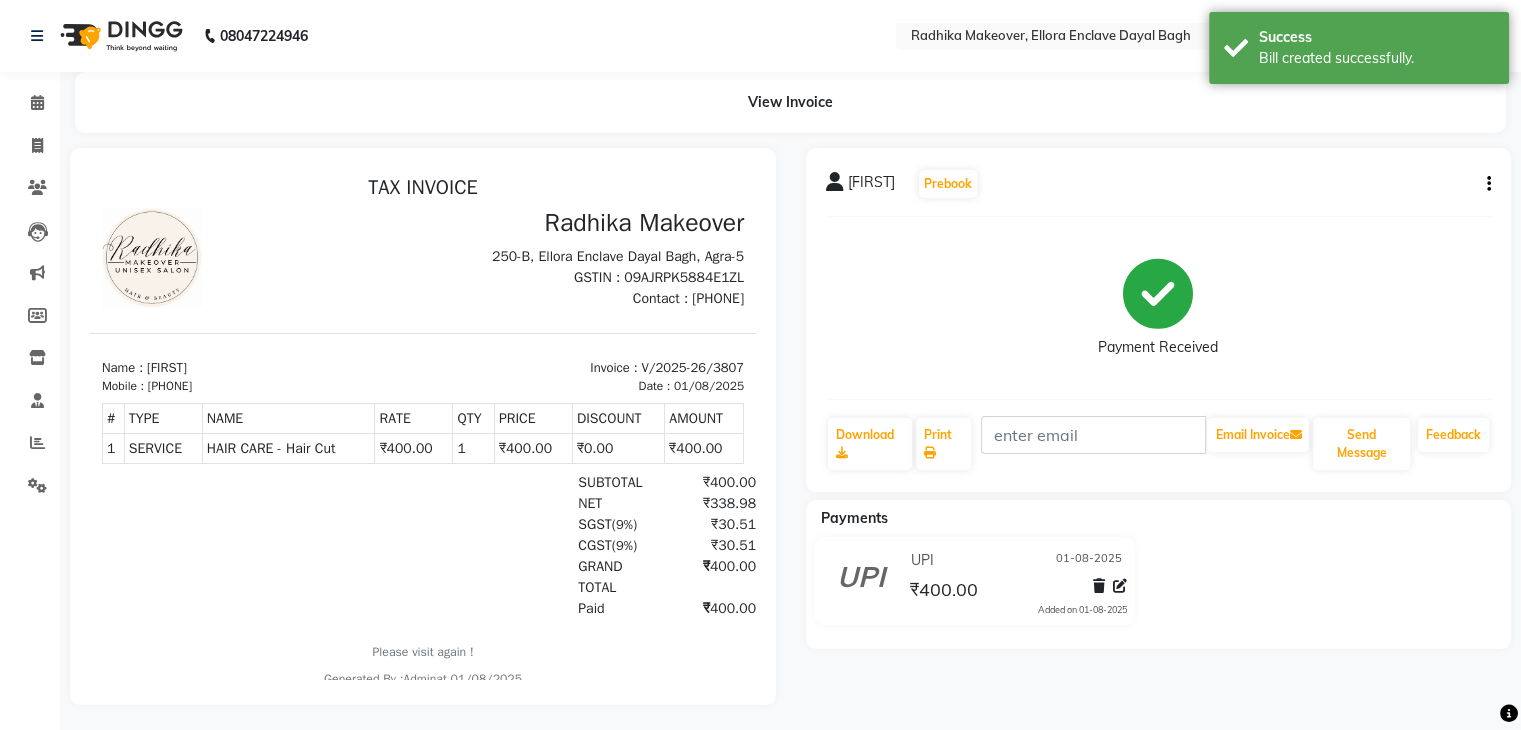 scroll, scrollTop: 0, scrollLeft: 0, axis: both 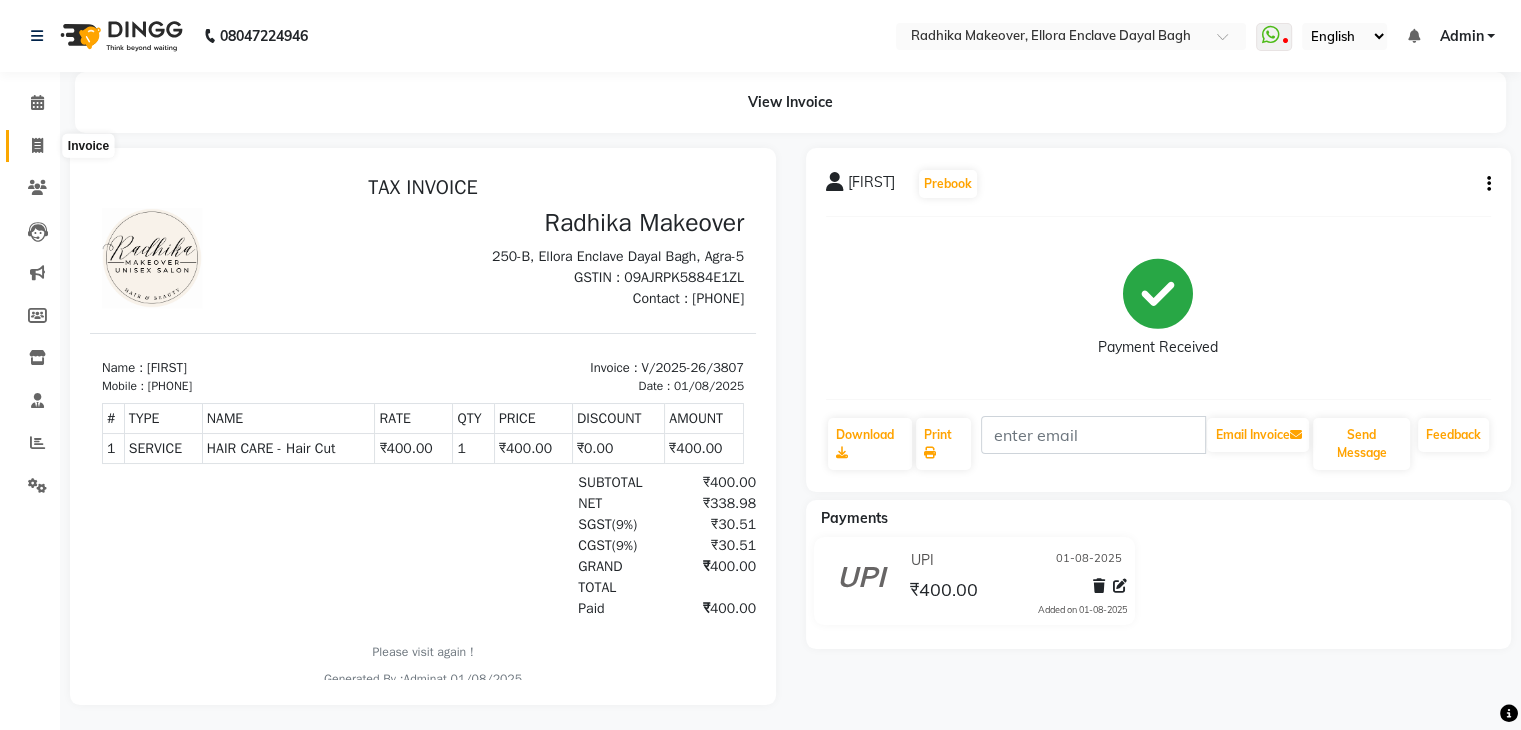 click 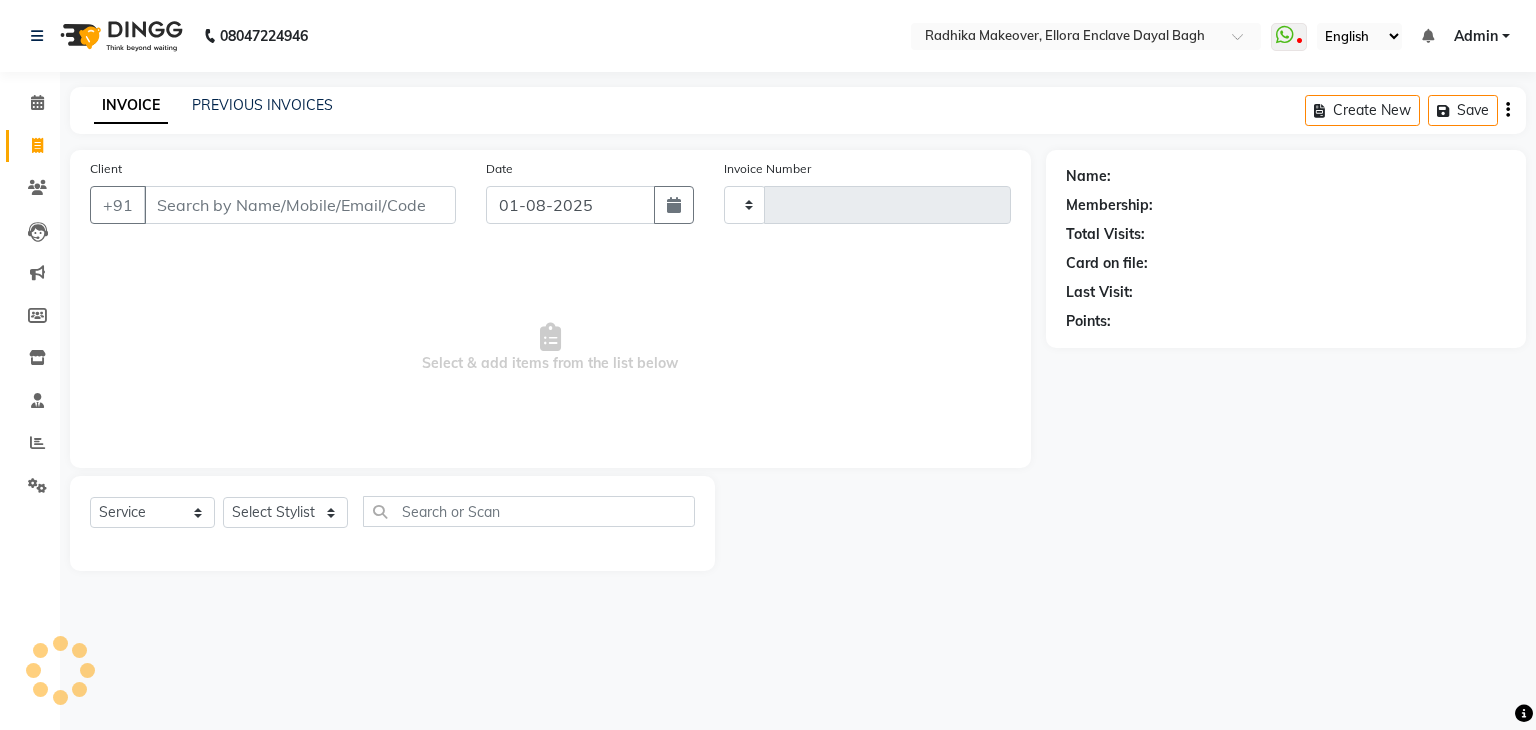 type on "3808" 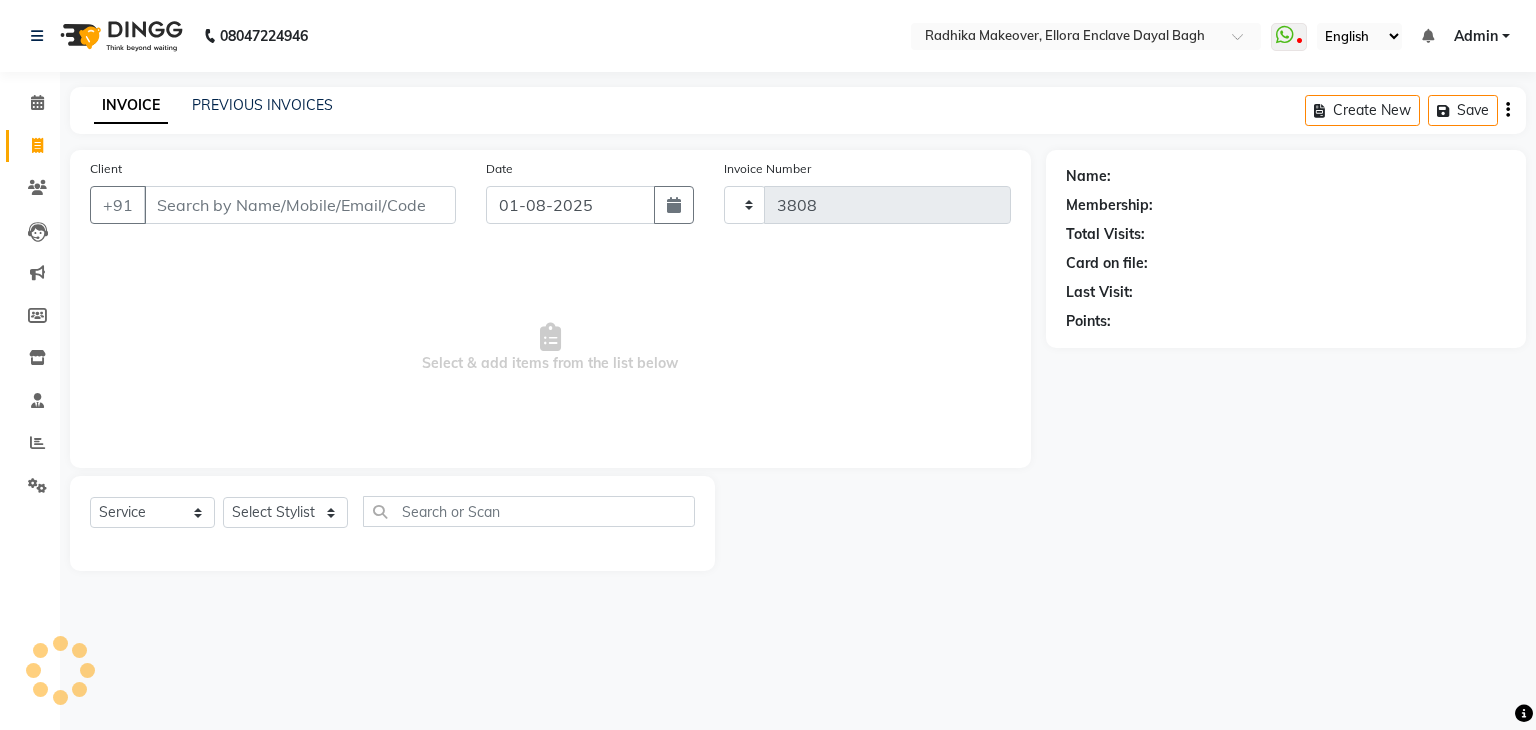 select on "6880" 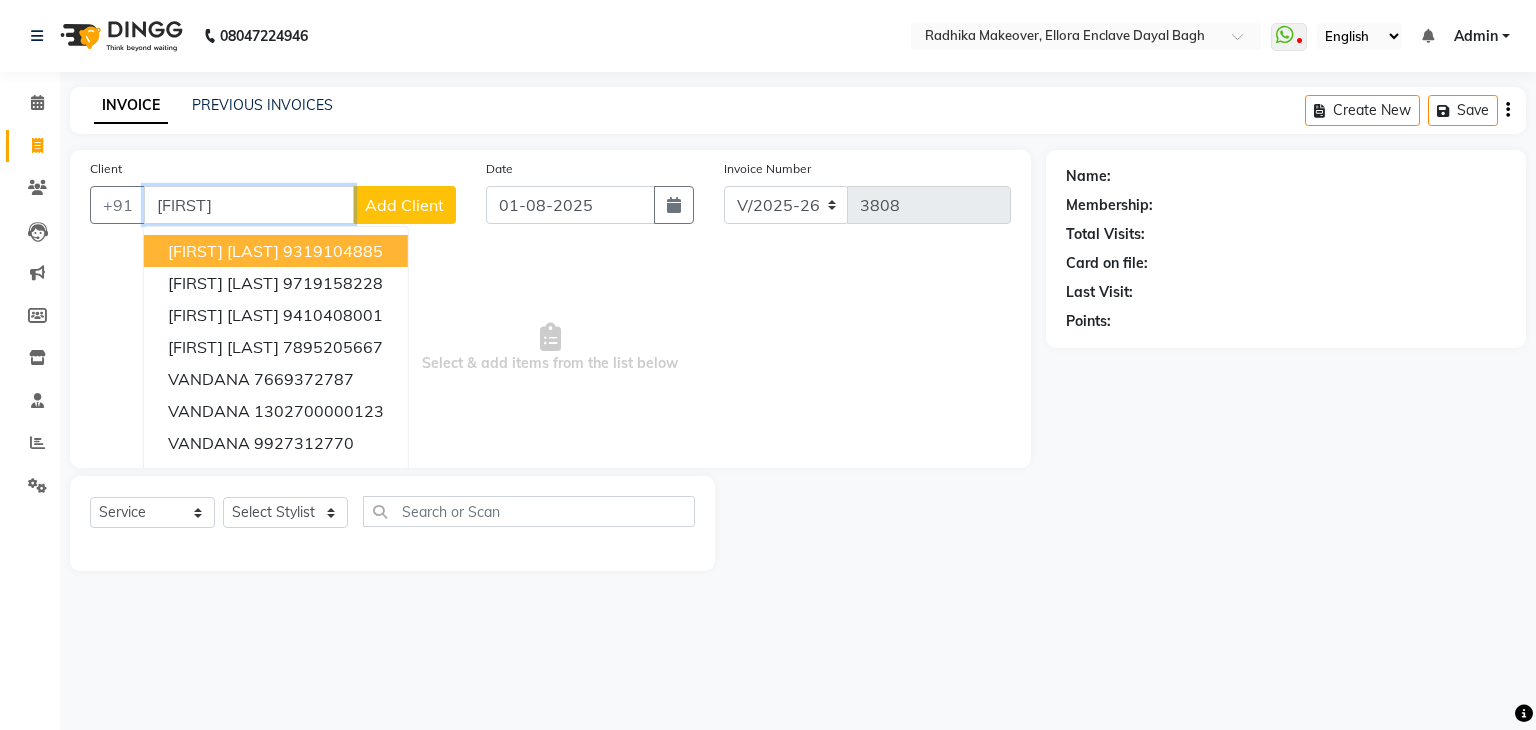click on "[FIRST] [LAST]" at bounding box center (223, 251) 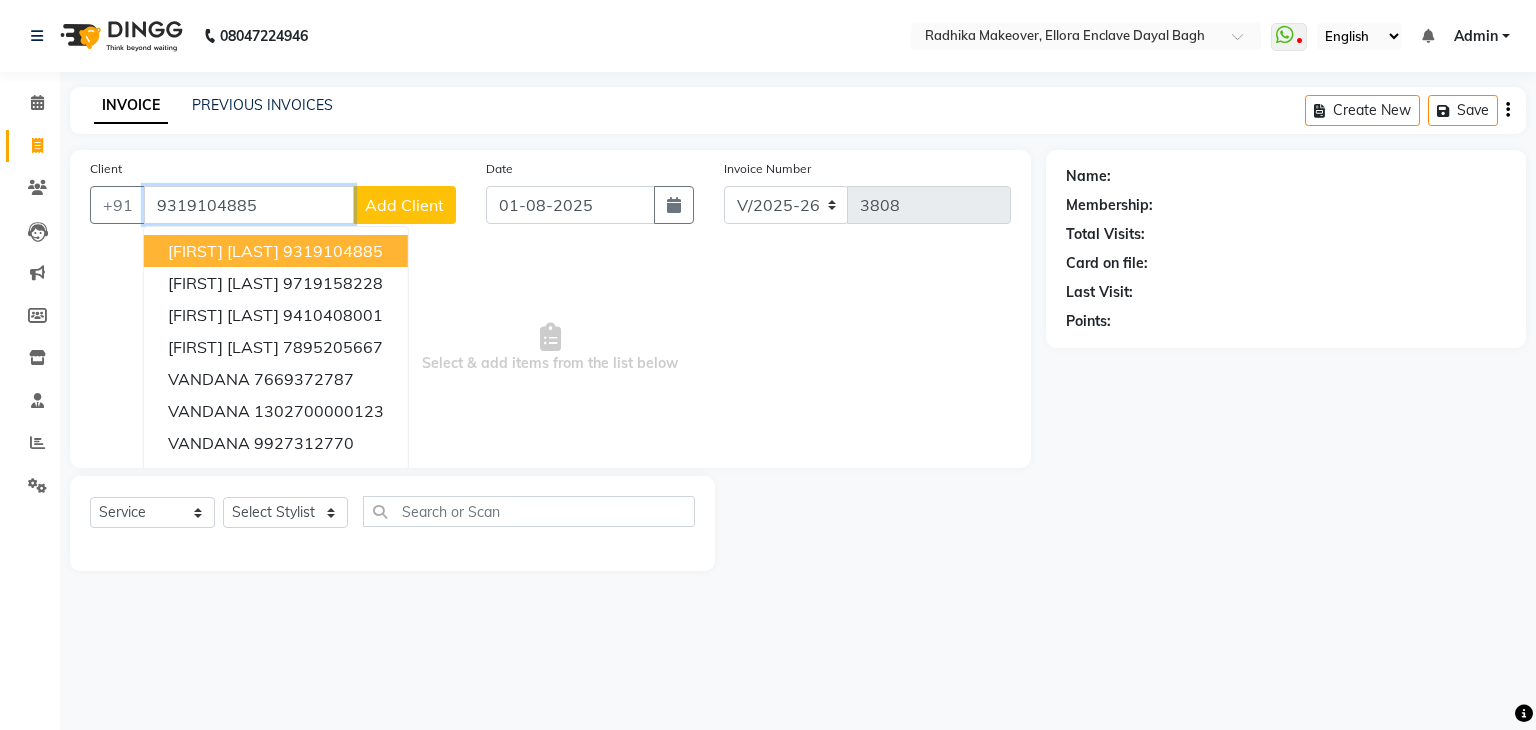 type on "9319104885" 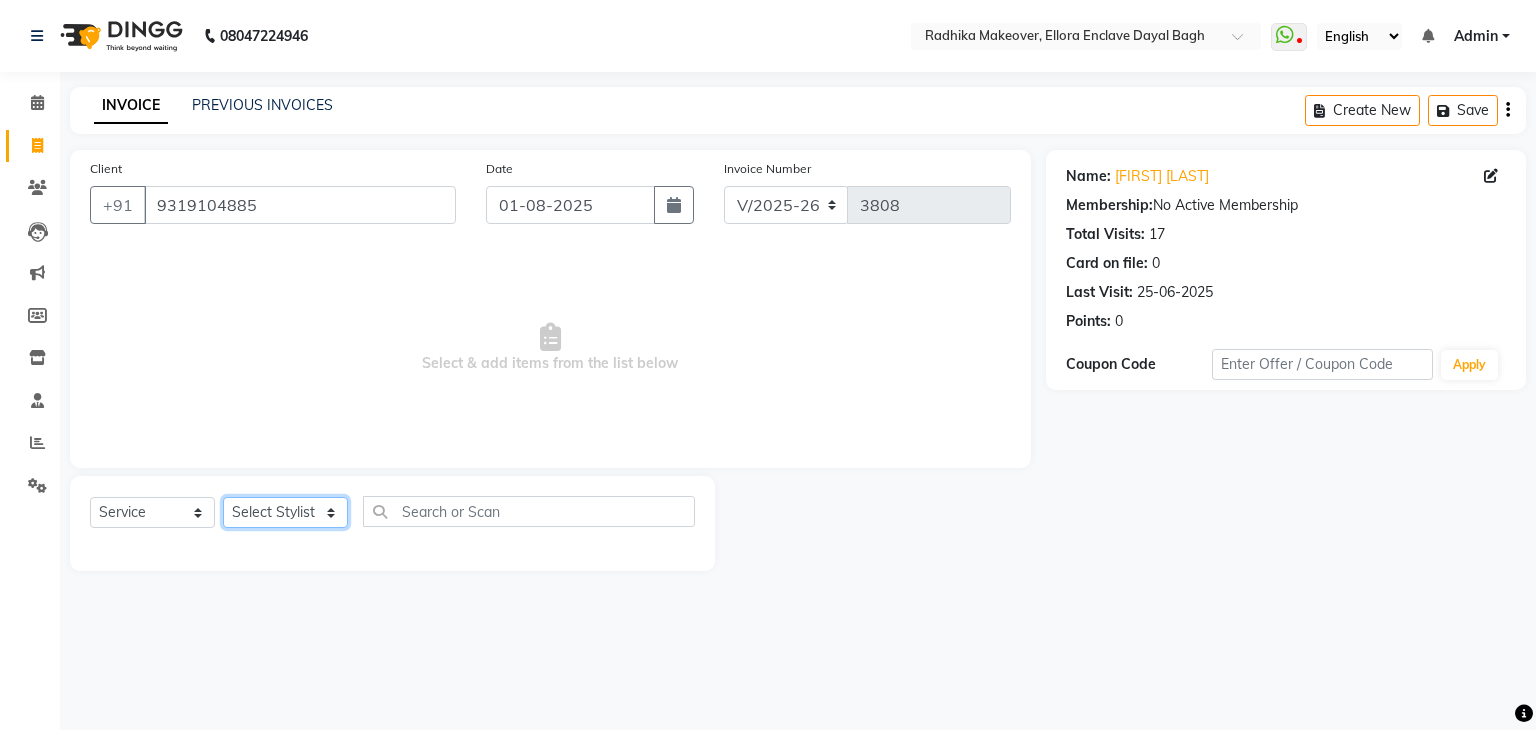 click on "Select Stylist AMAN DANISH SALMANI GOPAL PACHORI KANU KAVITA KIRAN KUMARI MEENU KUMARI NEHA NIKHIL CHAUDHARY Priya PRIYANKA YADAV RASHMI SANDHYA SHAGUFTA SHWETA SONA SAXENA SOUMYA TUSHAR OTWAL VINAY KUMAR" 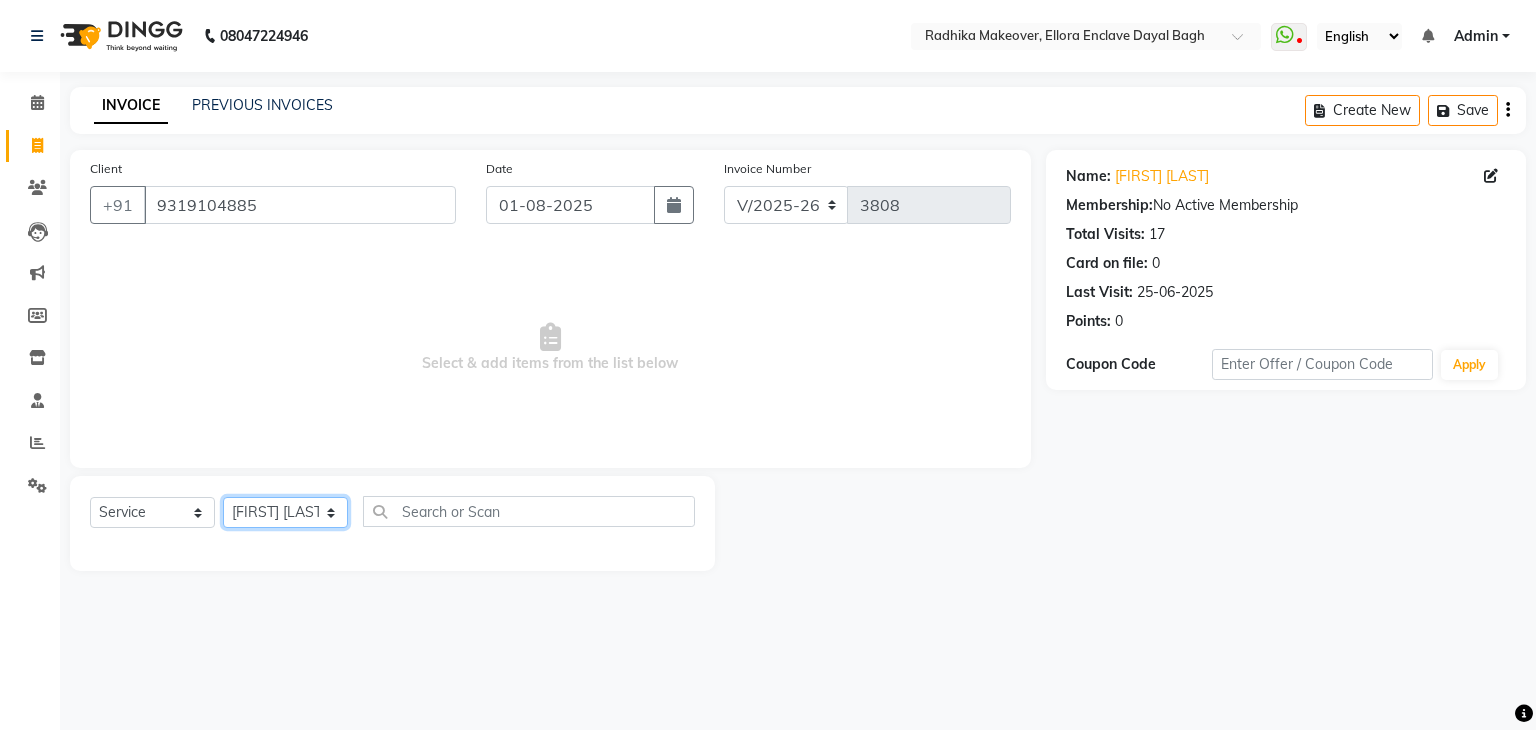 click on "Select Stylist AMAN DANISH SALMANI GOPAL PACHORI KANU KAVITA KIRAN KUMARI MEENU KUMARI NEHA NIKHIL CHAUDHARY Priya PRIYANKA YADAV RASHMI SANDHYA SHAGUFTA SHWETA SONA SAXENA SOUMYA TUSHAR OTWAL VINAY KUMAR" 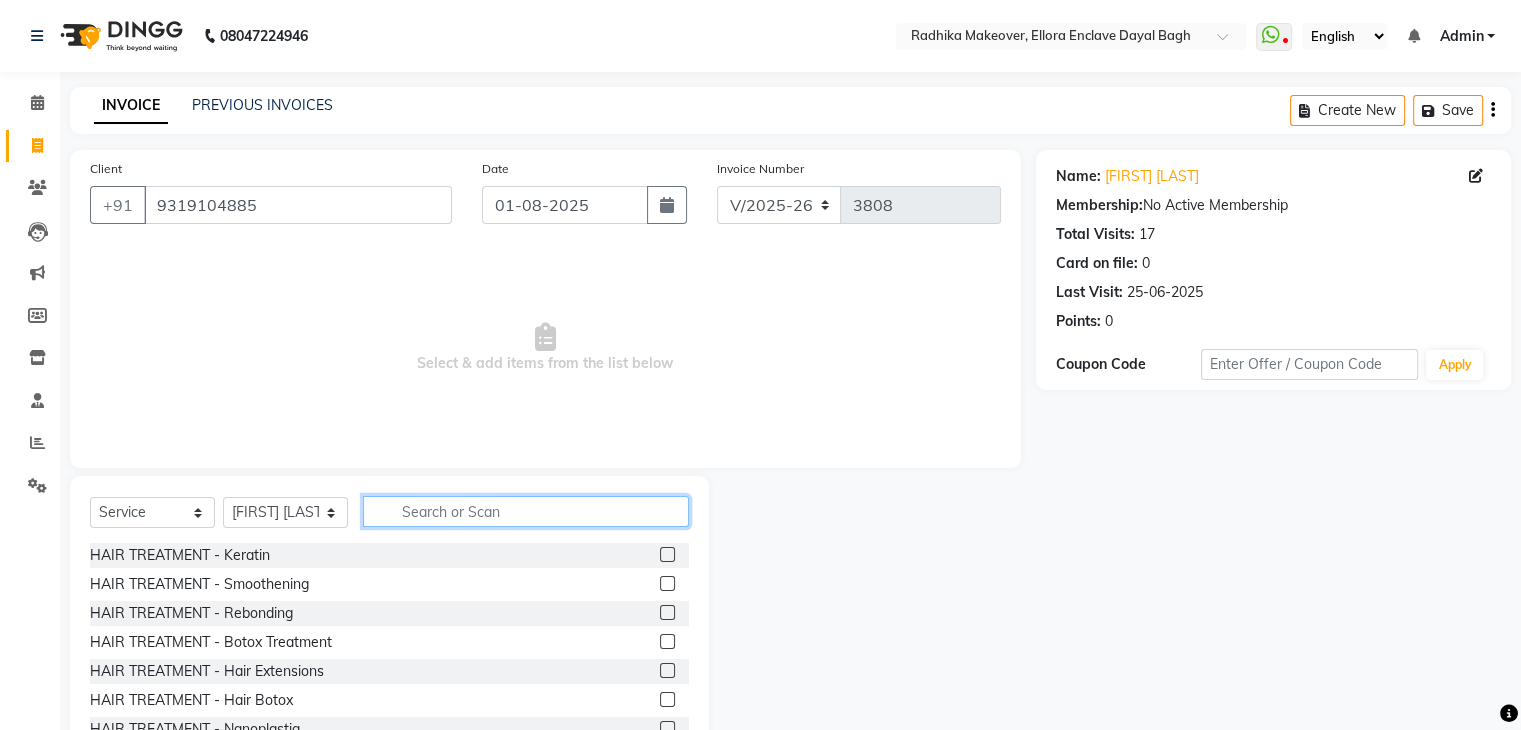 click 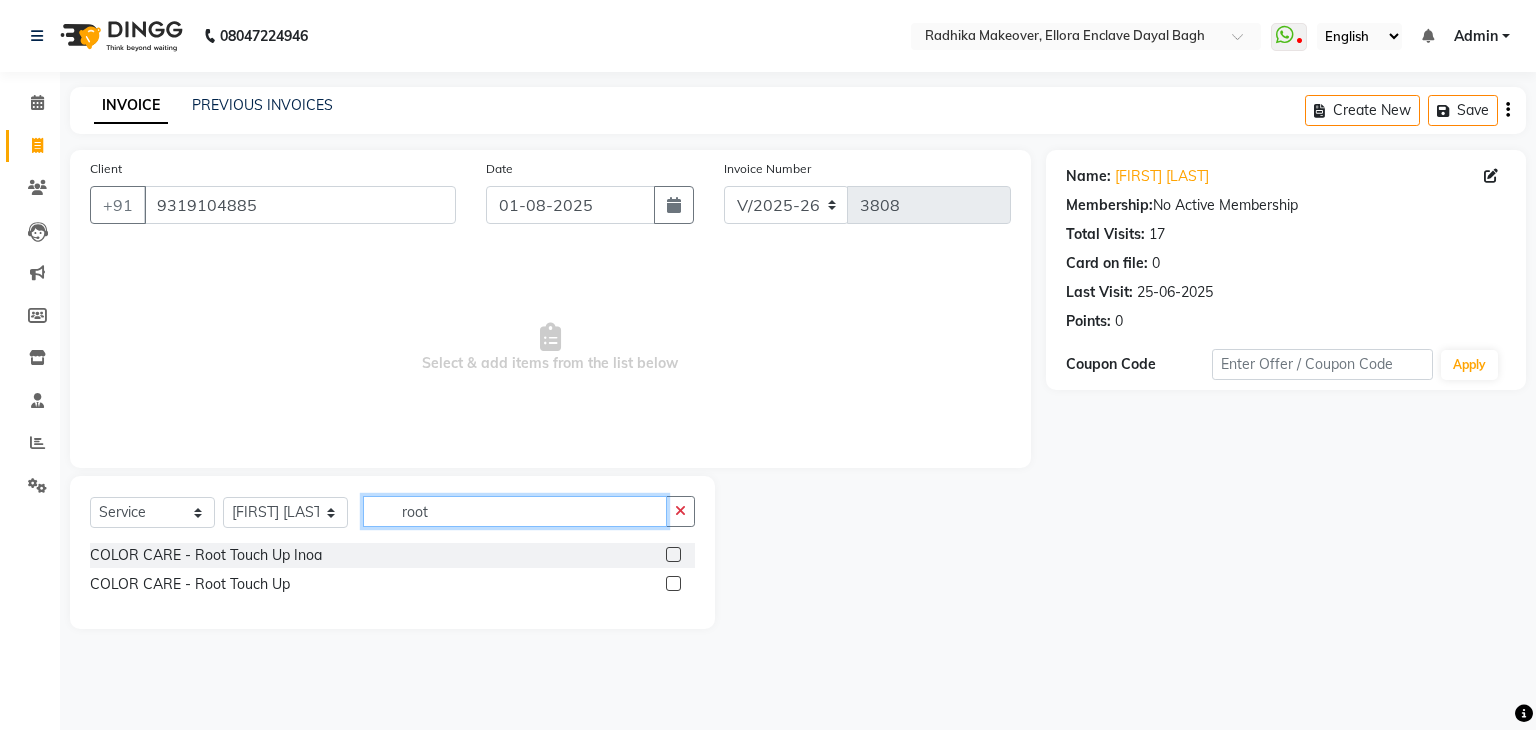 type on "root" 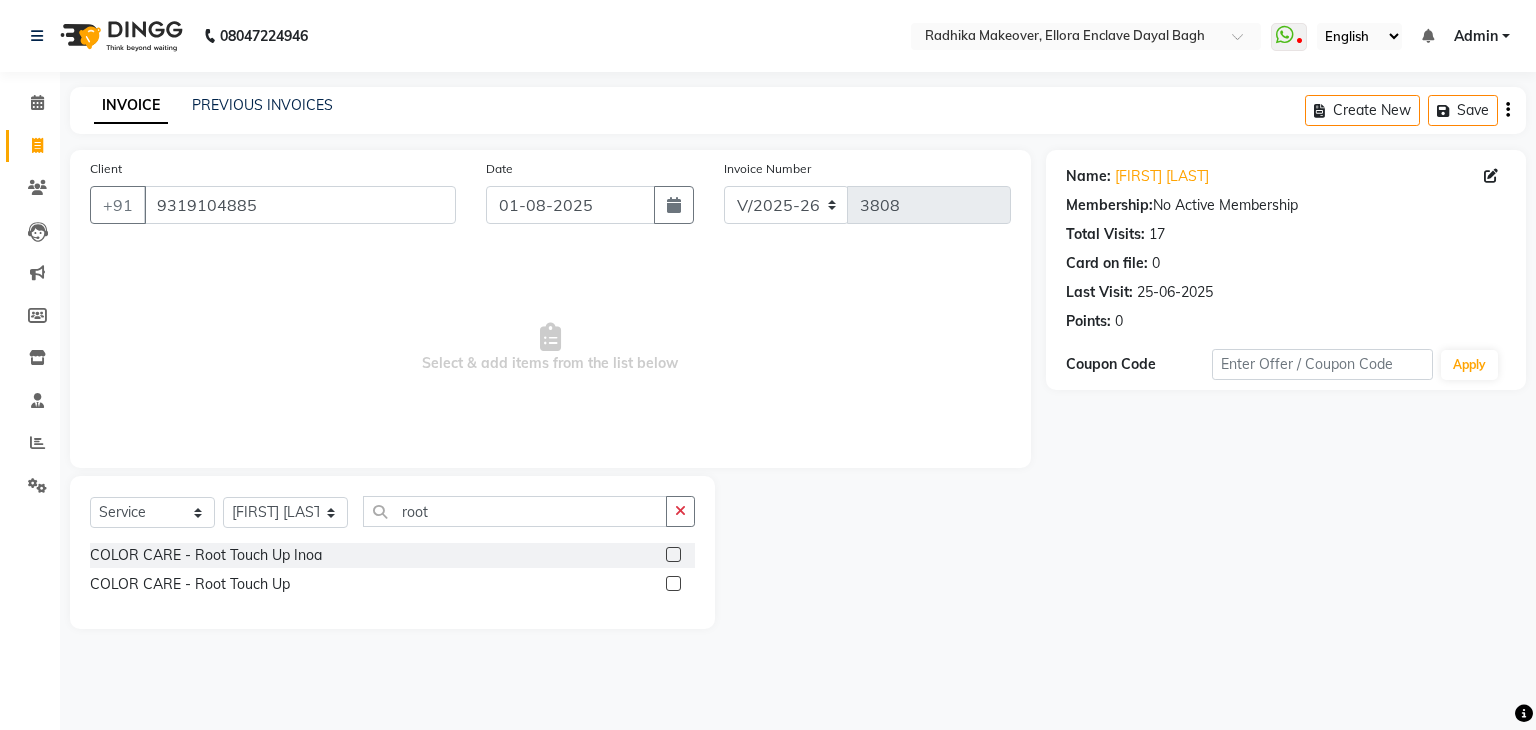 click 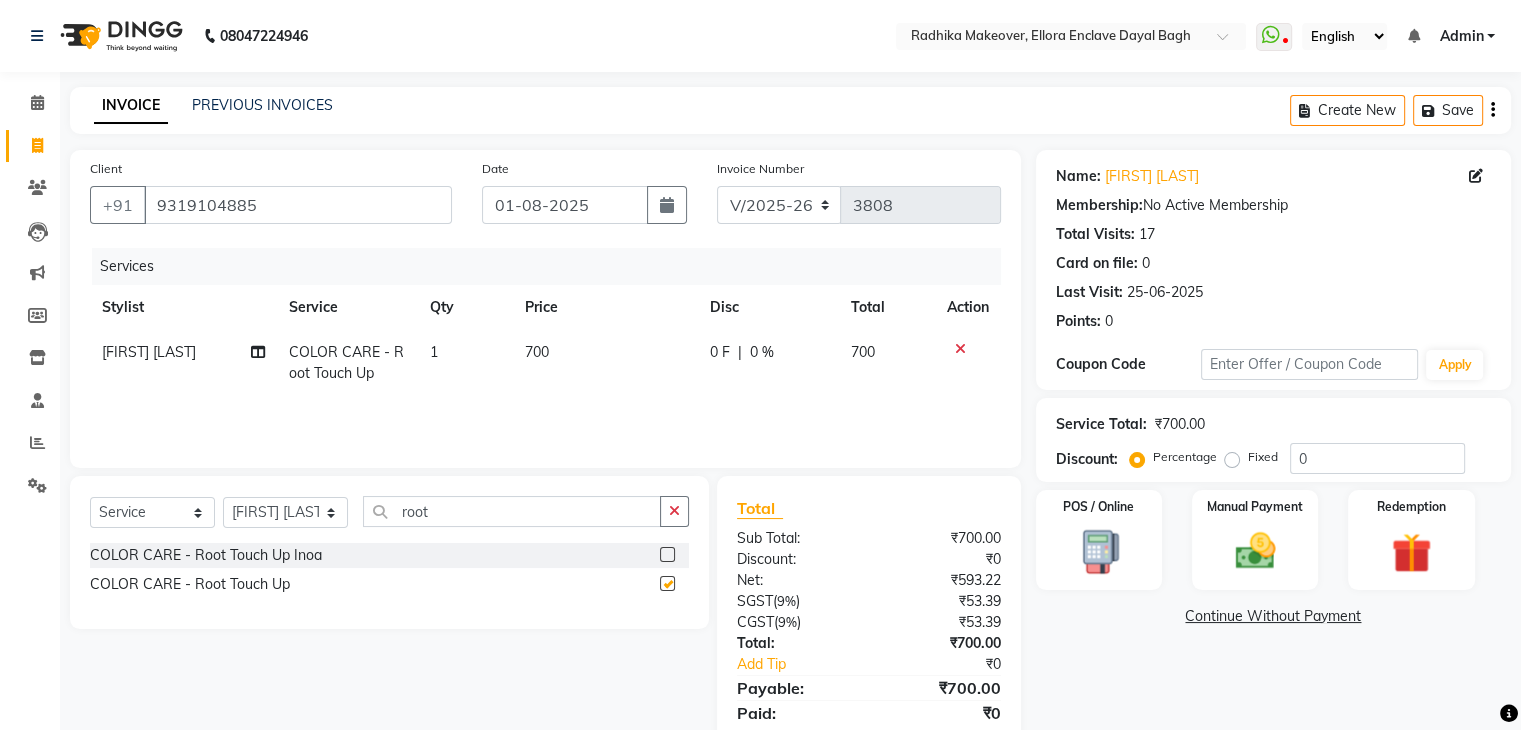 checkbox on "false" 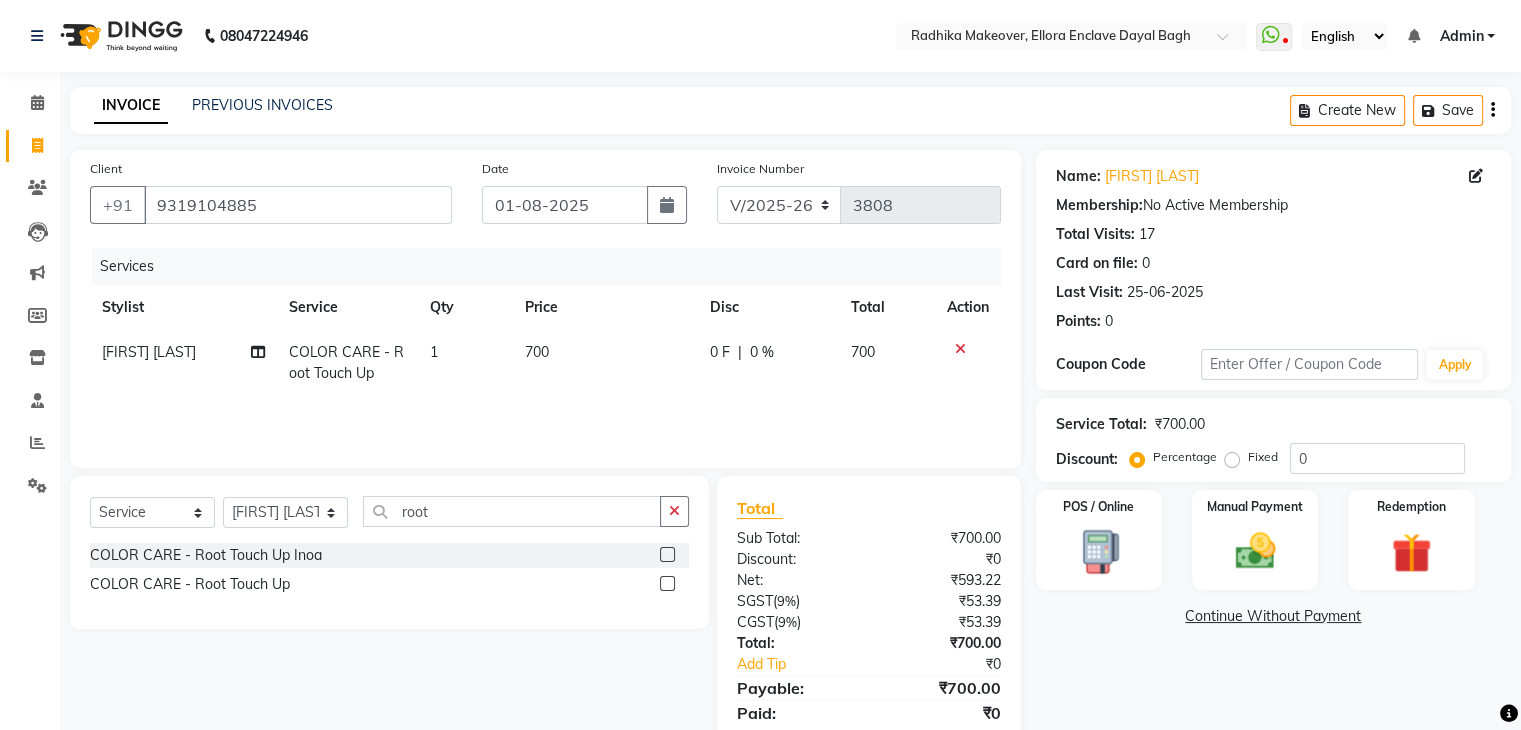 click on "700" 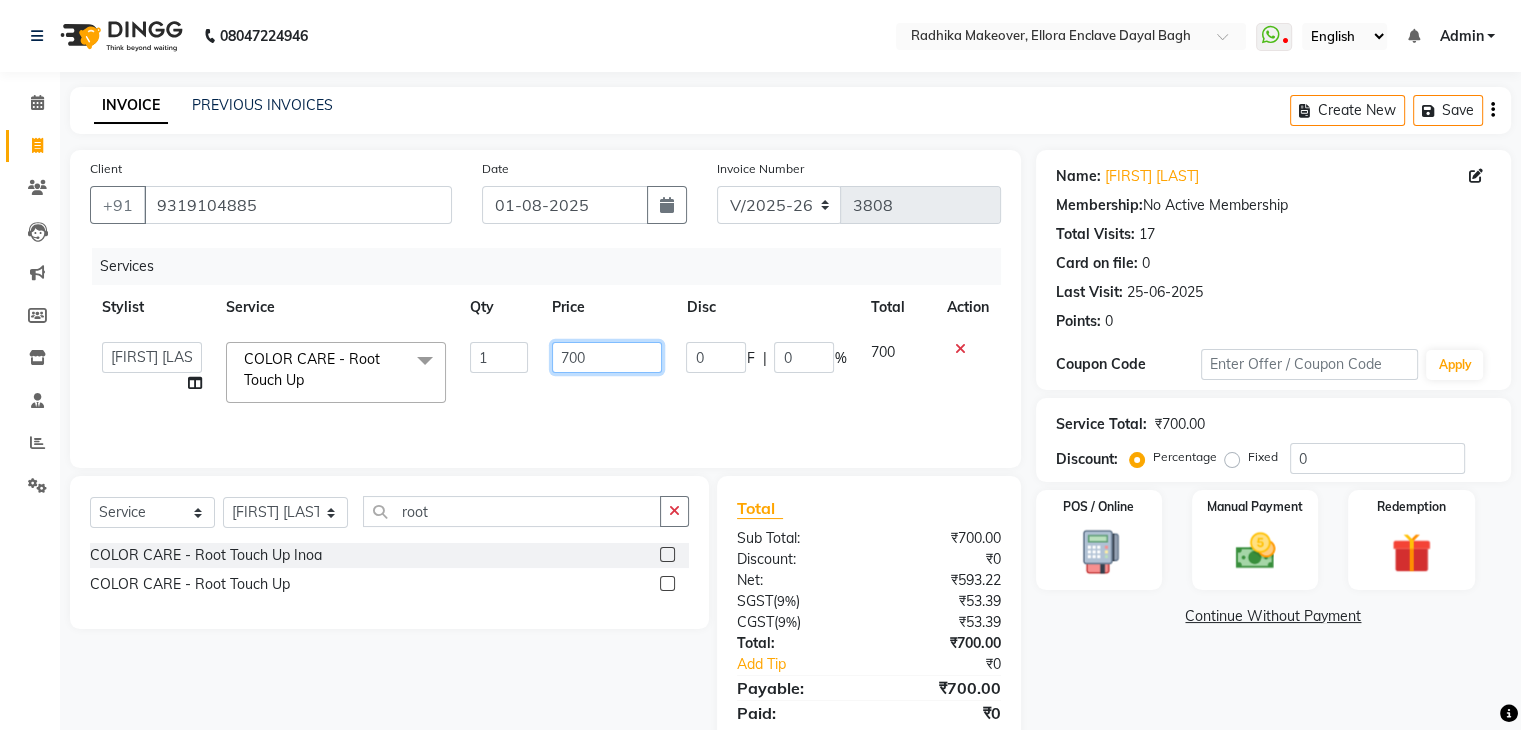 click on "700" 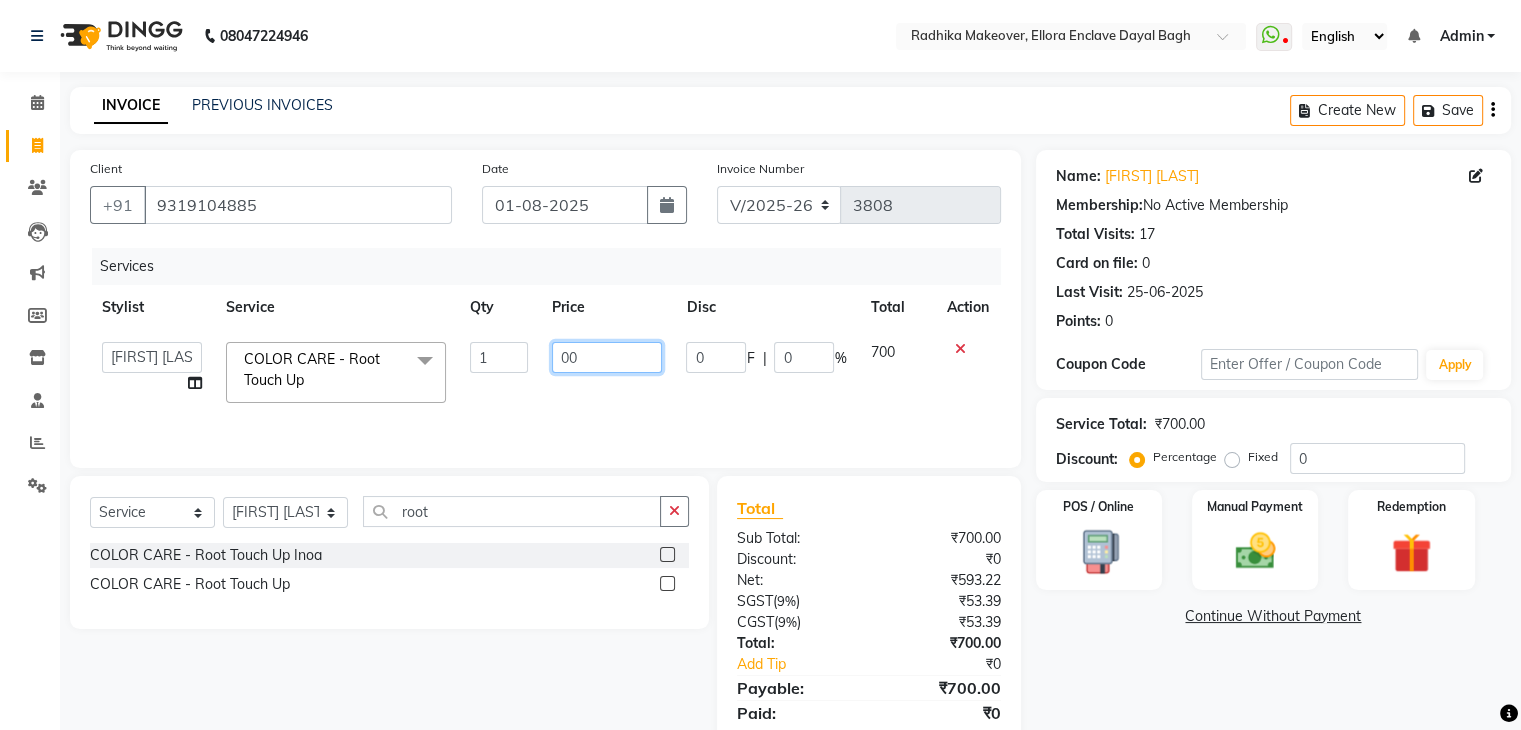 type on "600" 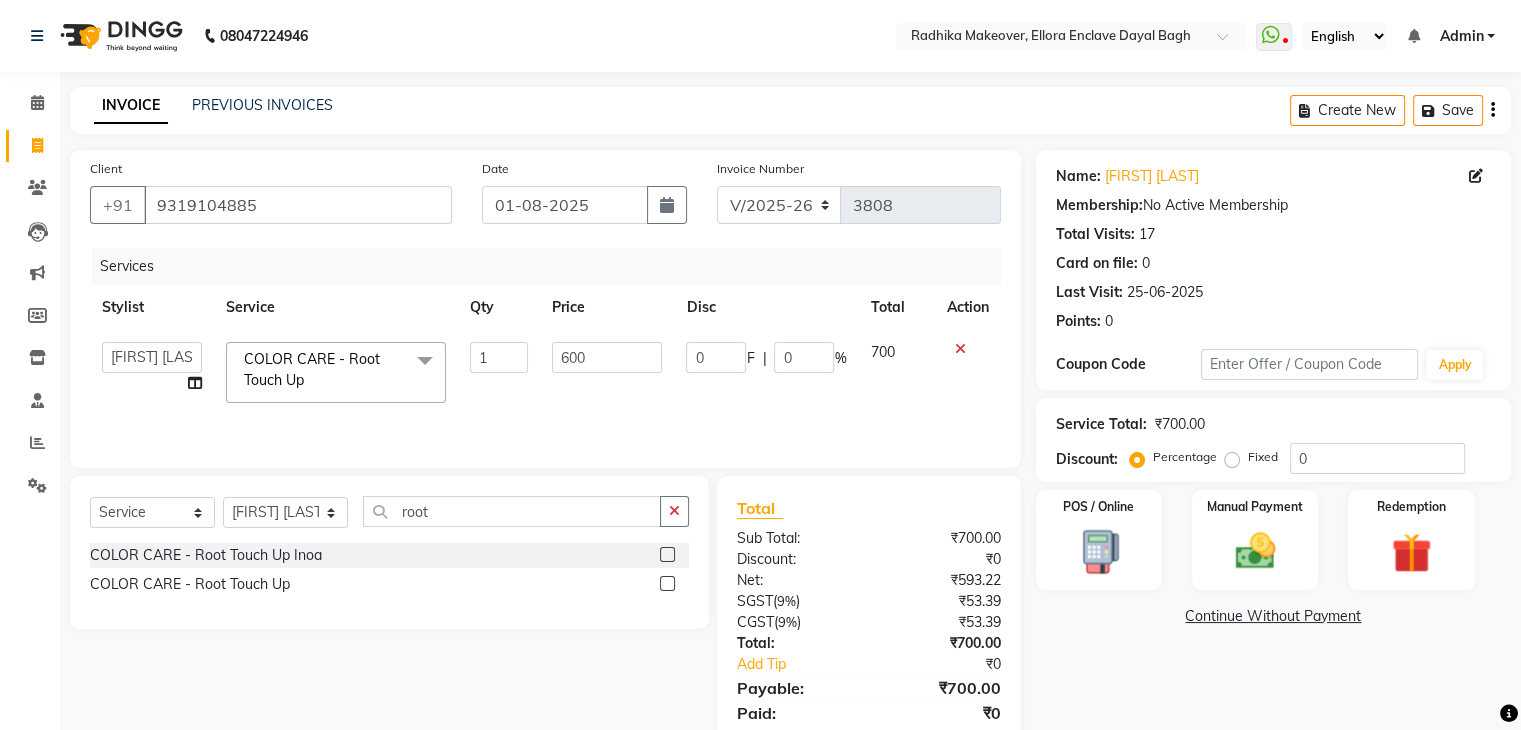 click on "Services Stylist Service Qty Price Disc Total Action  AMAN   DANISH SALMANI   GOPAL PACHORI   KANU   KAVITA   KIRAN KUMARI   MEENU KUMARI   NEHA   NIKHIL CHAUDHARY   Priya   PRIYANKA YADAV   RASHMI   SANDHYA   SHAGUFTA   SHWETA   SONA SAXENA   SOUMYA   TUSHAR OTWAL   VINAY KUMAR  COLOR CARE - Root Touch Up  x HAIR TREATMENT - Keratin HAIR TREATMENT - Smoothening HAIR TREATMENT - Rebonding HAIR TREATMENT - Botox Treatment HAIR TREATMENT - Hair Extensions HAIR TREATMENT - Hair Botox HAIR TREATMENT - Nanoplastia RELAXING PERMING MEN HAIR CARE - Hair Cut MEN HAIR CARE - Hair Wash MEN HAIR CARE - Beard CLEAN UP - Fruit Clean Up CLEAN UP - Lemon Clean Up CLEAN UP - Vedic Line Clean Up CLEAN UP - Melow Clean Up CLEAN UP - Cheryl’s actiblend CLEAN UP - O3+ whitening CLEAN UP - VLCC CLEAN UP - Astaberry CLEAN UP - Ayurvedic CLEAN UP - D-tan cleanup CLEAN UP - Organic pro MEN - Face Massage MEN- O3+ Face Massage PEDICURE - Normal MANICURE / PEDICURE - Deluxe MANICURE / PEDICURE - Premium MANICURE/PEDICURE- O3+ OZONE" 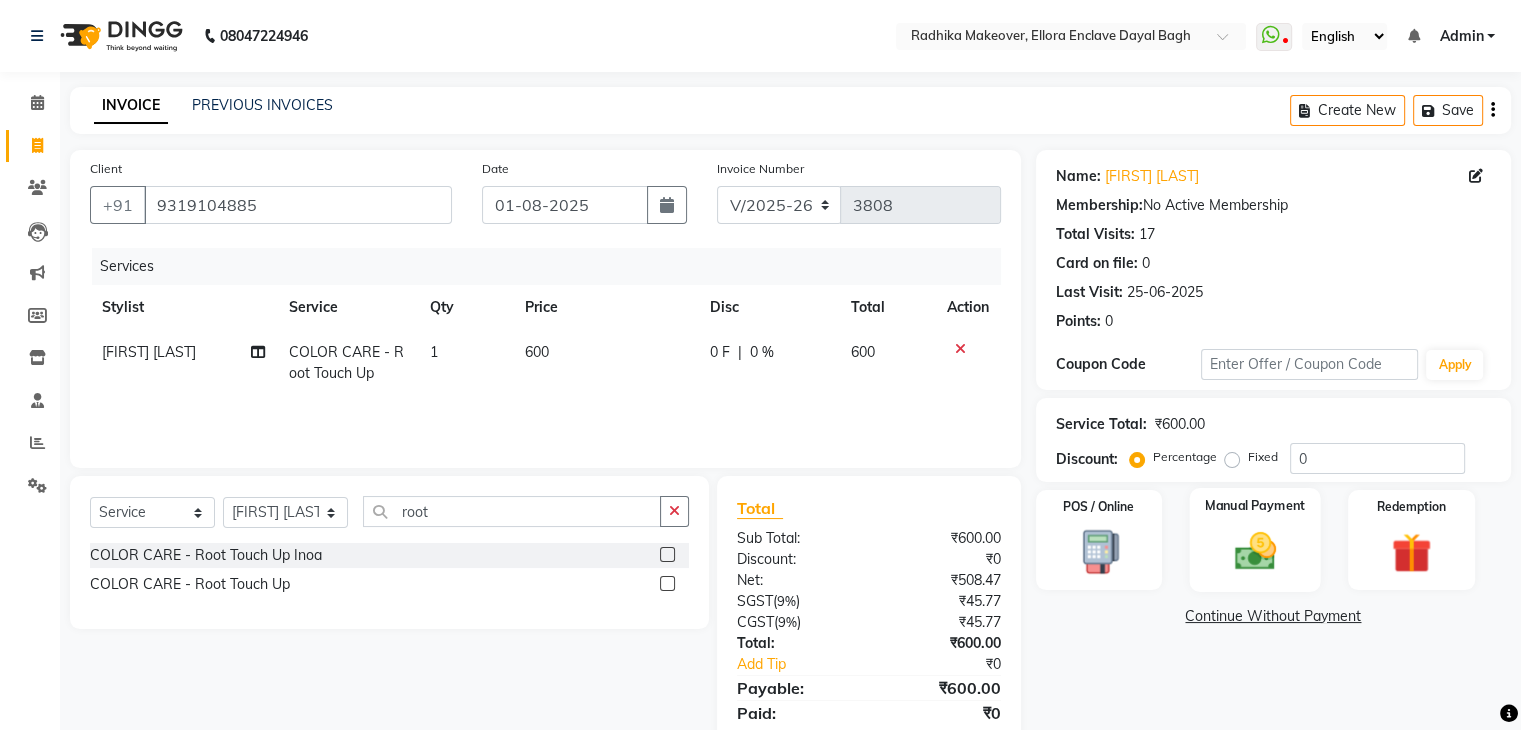 click on "Manual Payment" 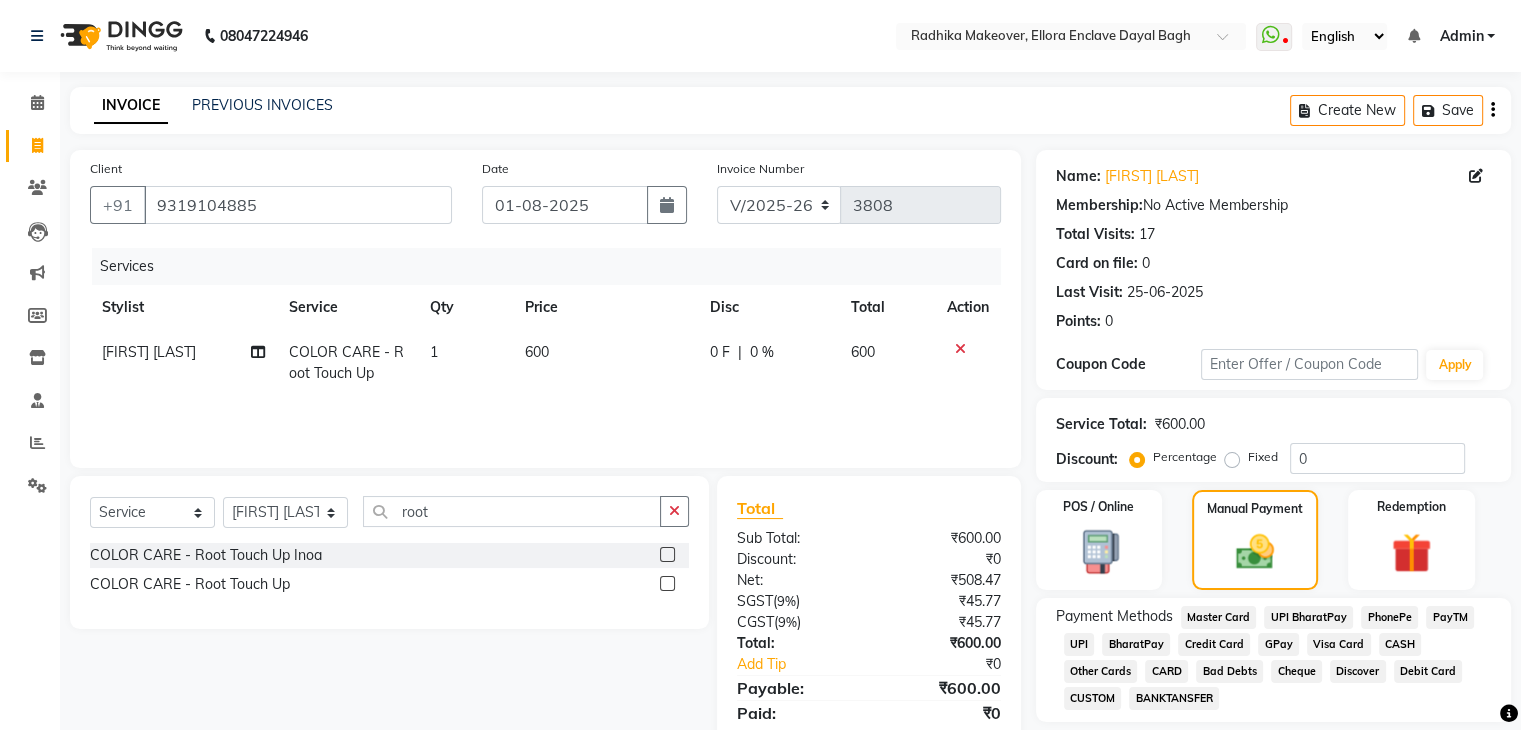 click on "CASH" 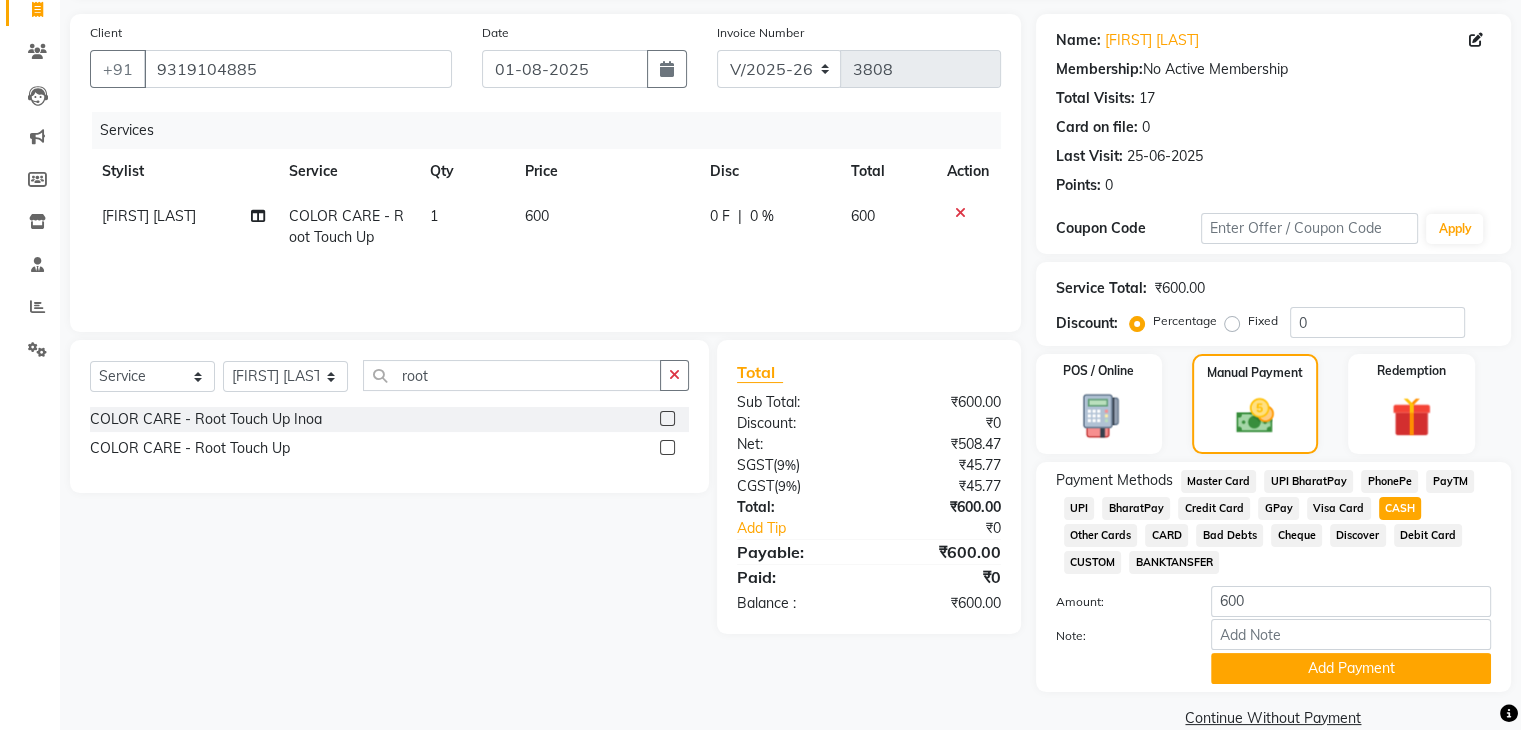 scroll, scrollTop: 172, scrollLeft: 0, axis: vertical 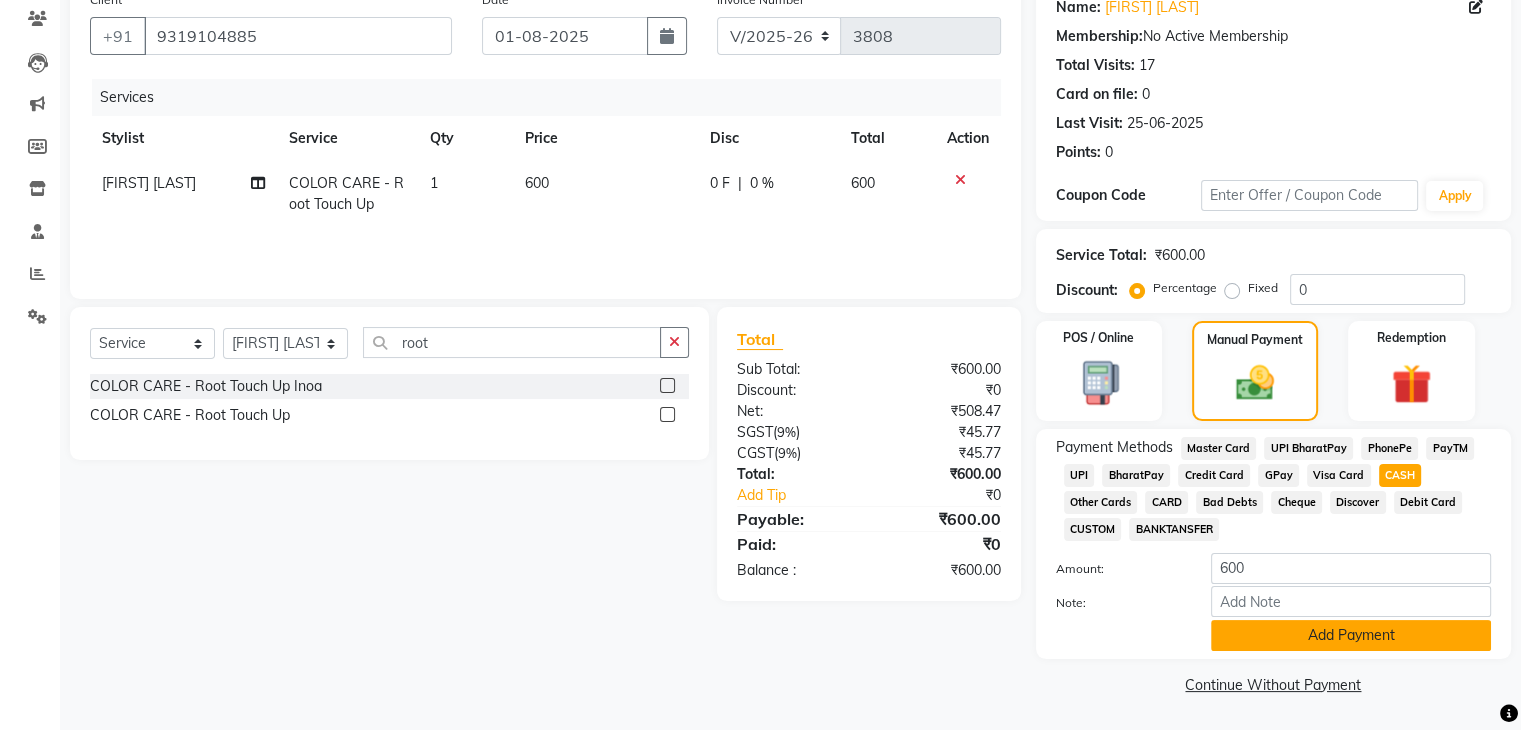 click on "Add Payment" 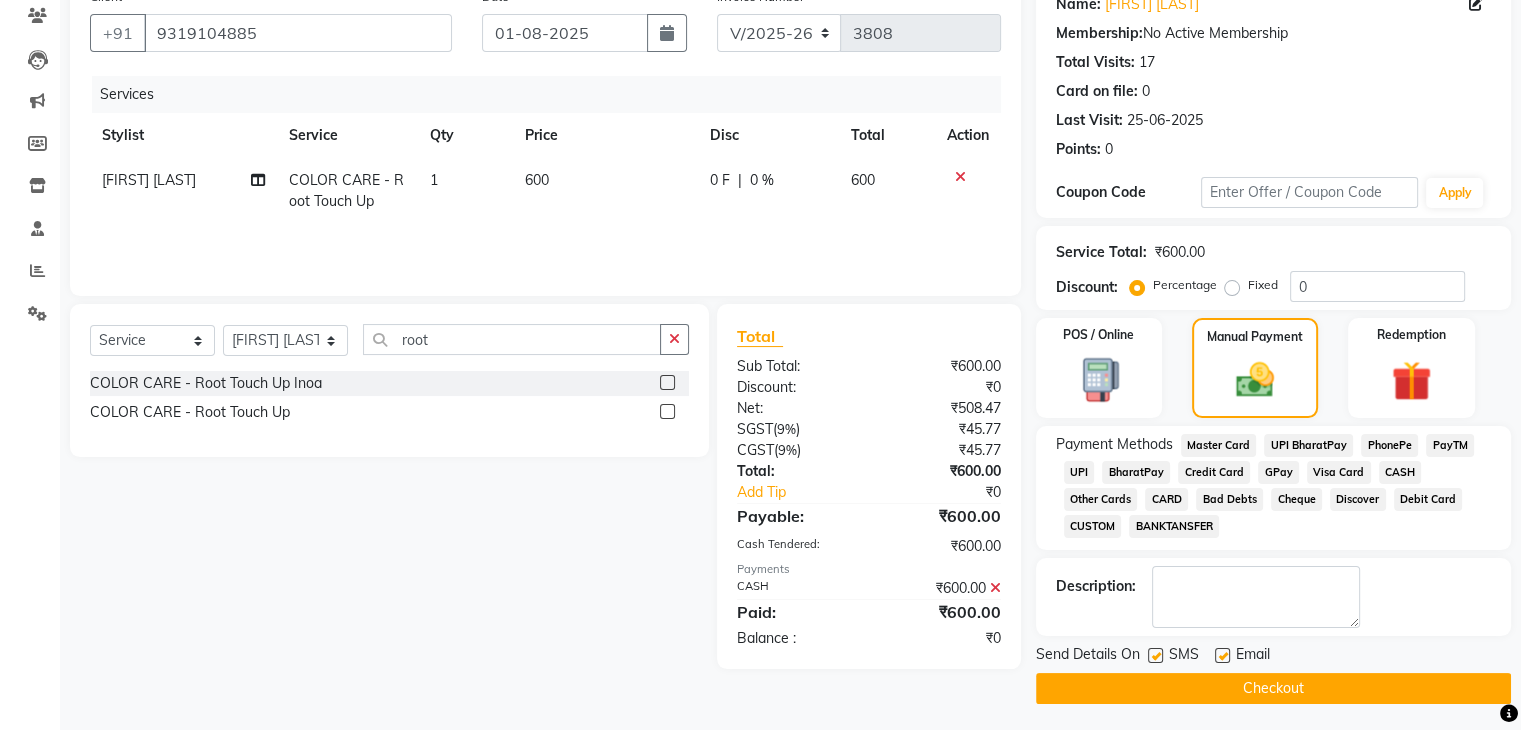 click on "Checkout" 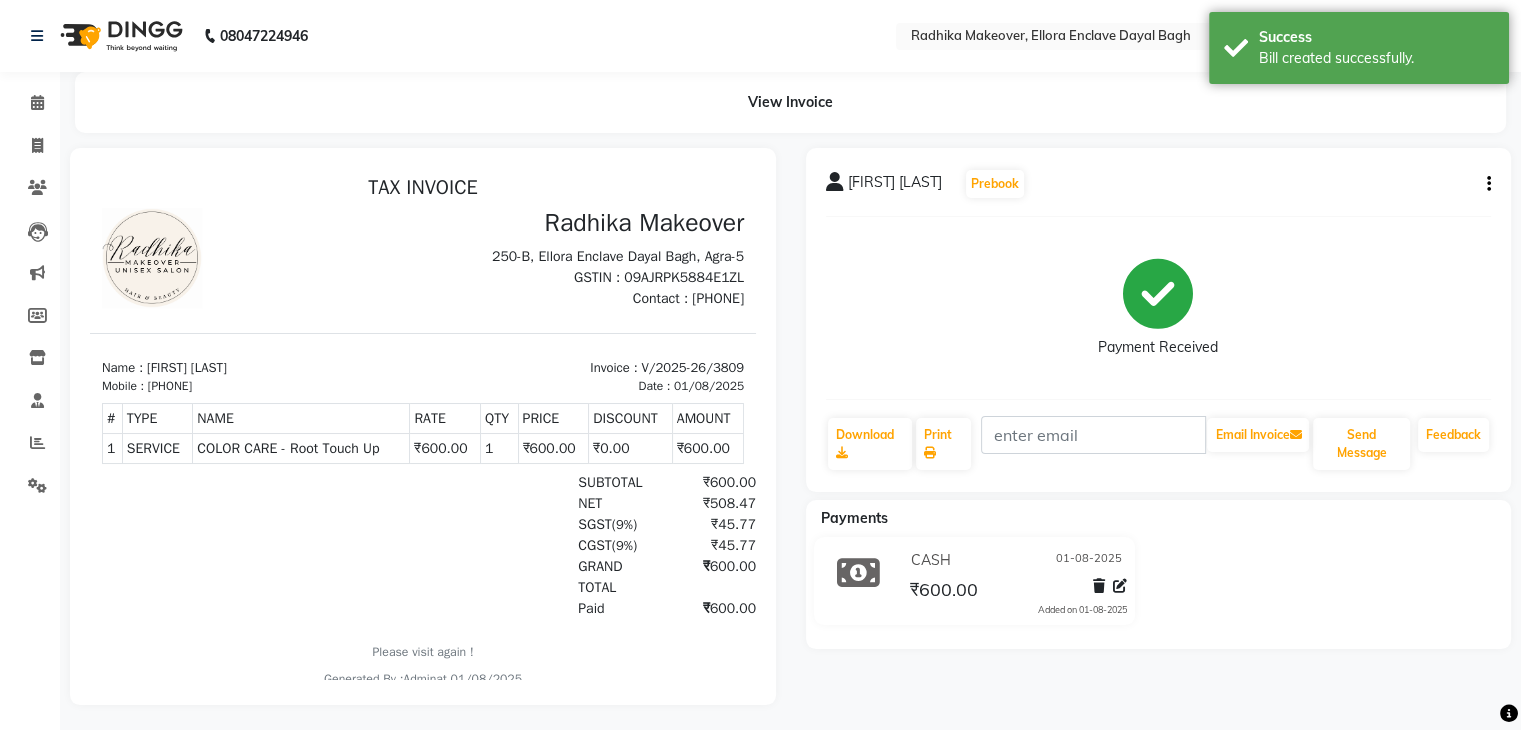 scroll, scrollTop: 0, scrollLeft: 0, axis: both 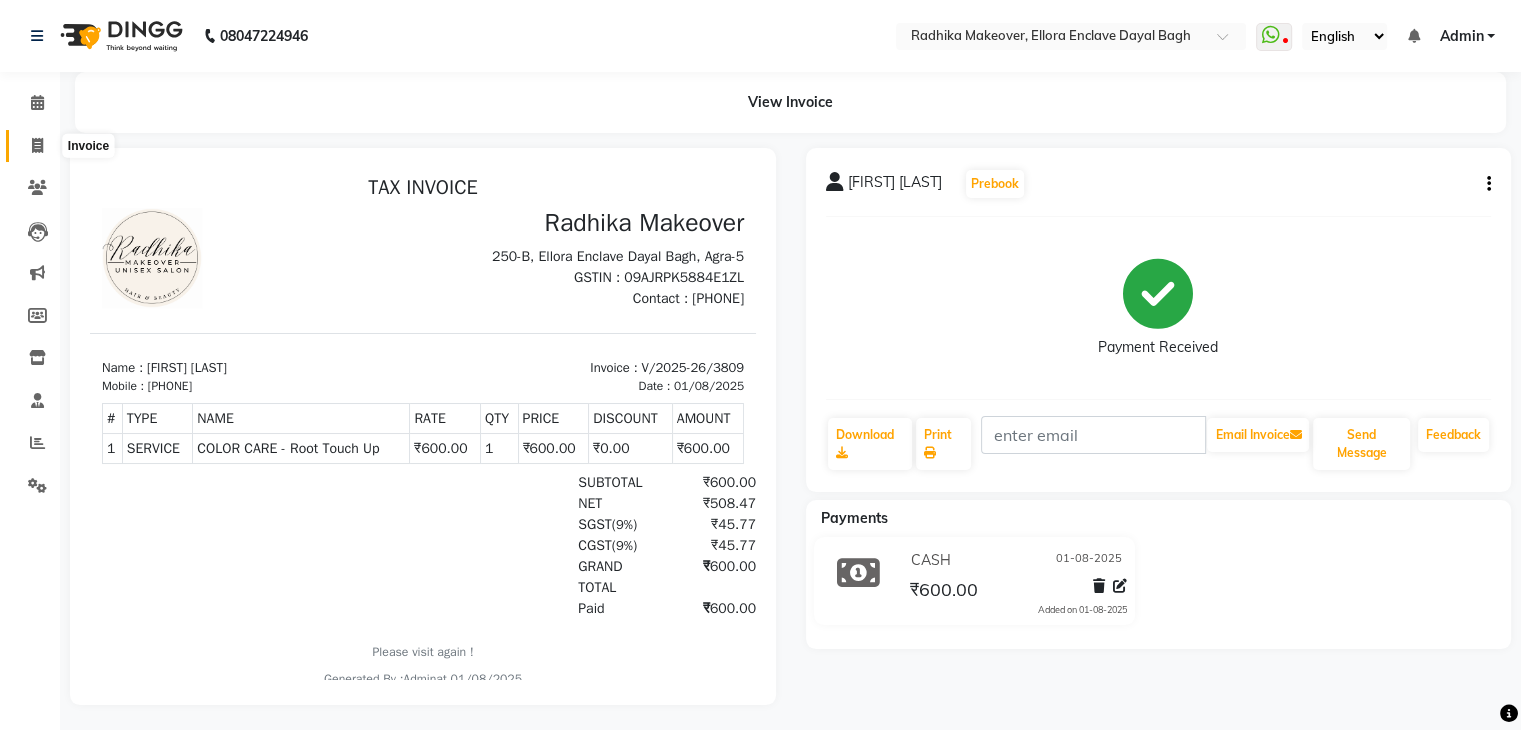 click 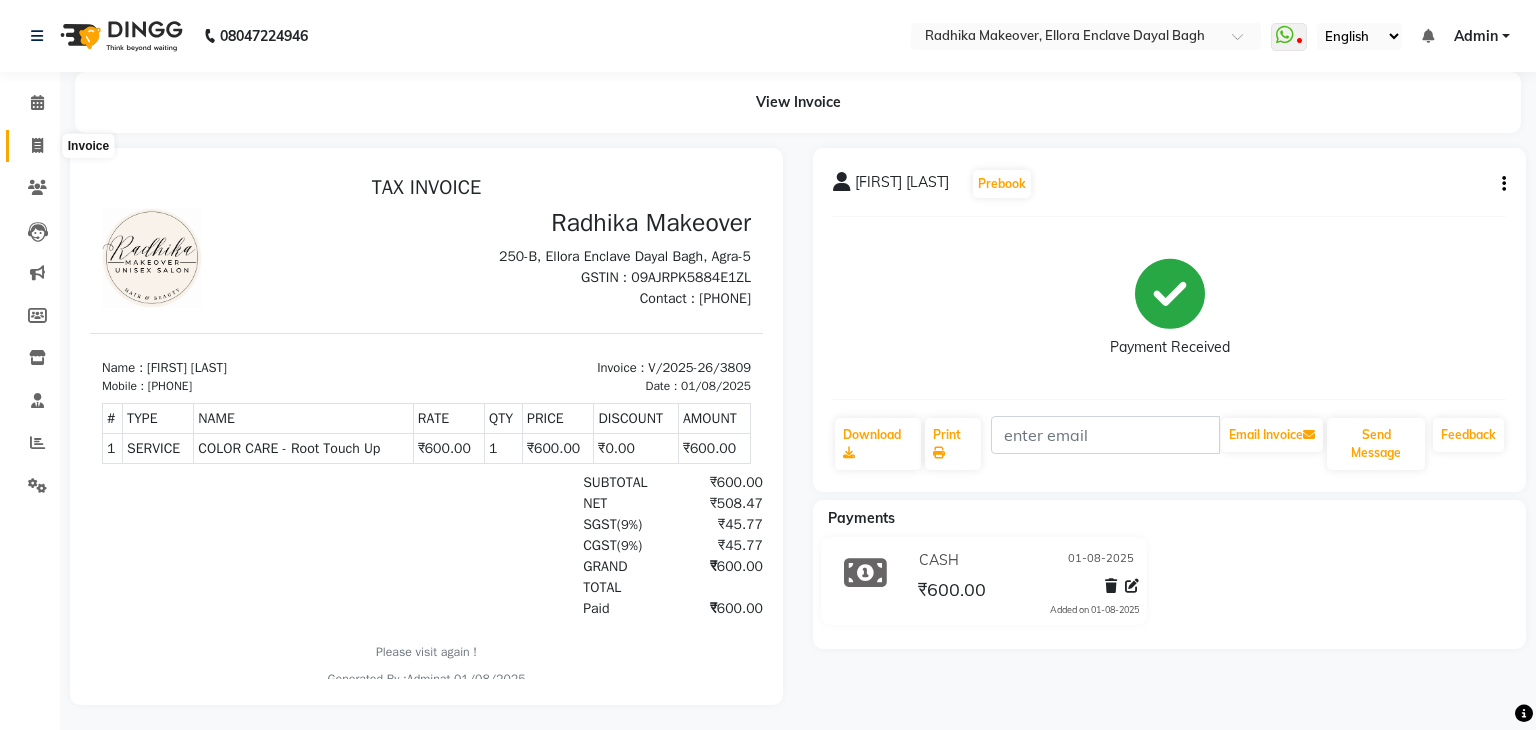 select on "service" 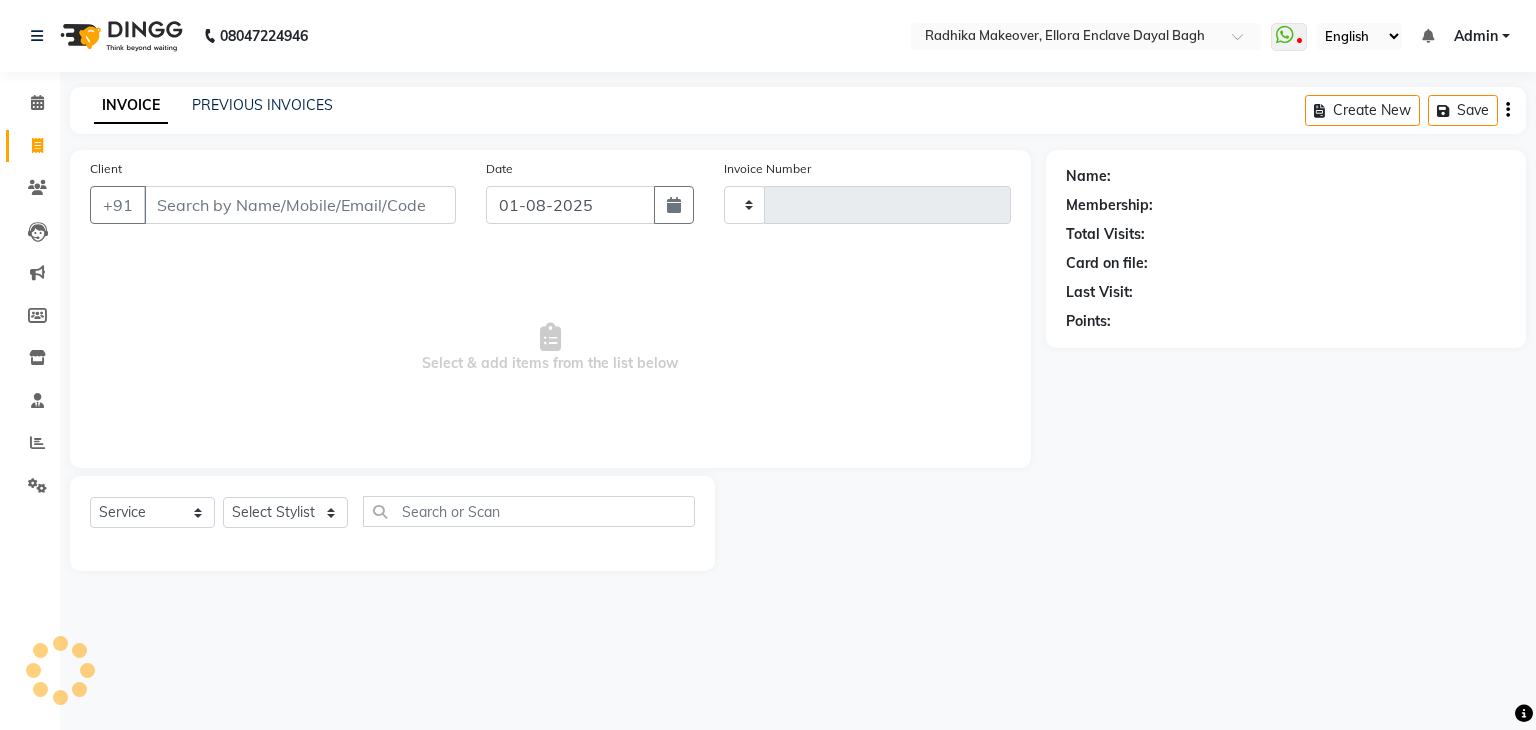 type on "3813" 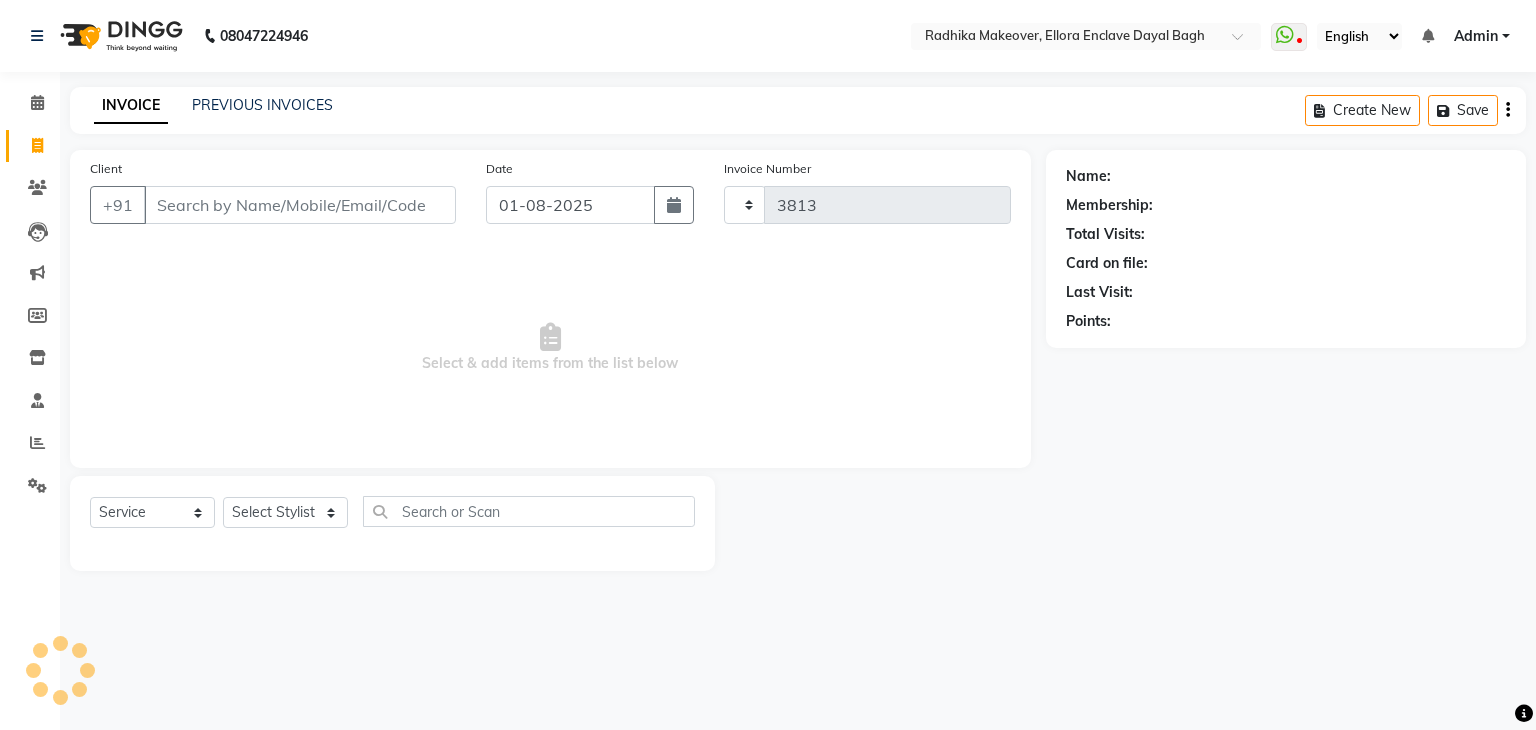 select on "6880" 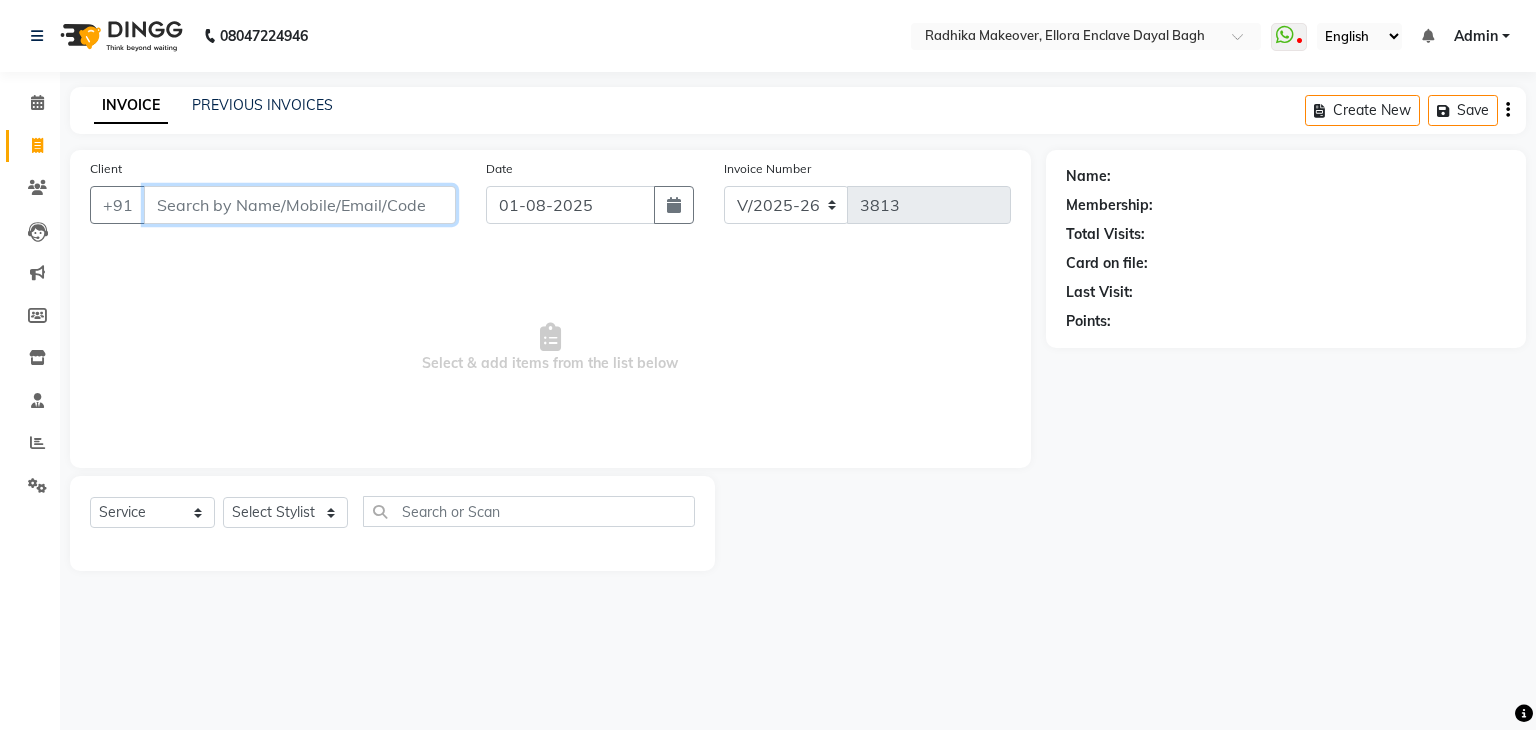 click on "Client" at bounding box center [300, 205] 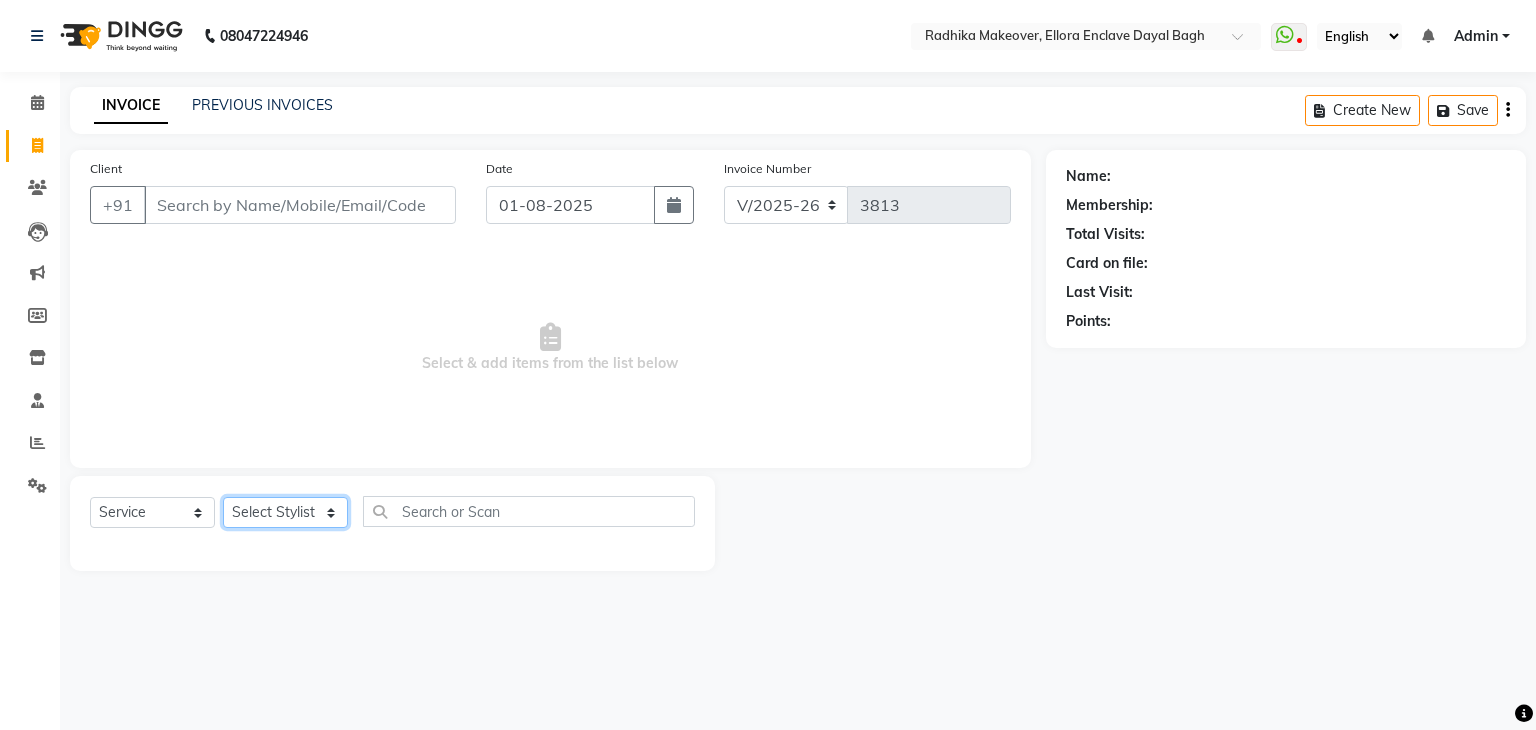click on "Select Stylist AMAN DANISH SALMANI GOPAL PACHORI KANU KAVITA KIRAN KUMARI MEENU KUMARI NEHA NIKHIL CHAUDHARY Priya PRIYANKA YADAV RASHMI SANDHYA SHAGUFTA SHWETA SONA SAXENA SOUMYA TUSHAR OTWAL VINAY KUMAR" 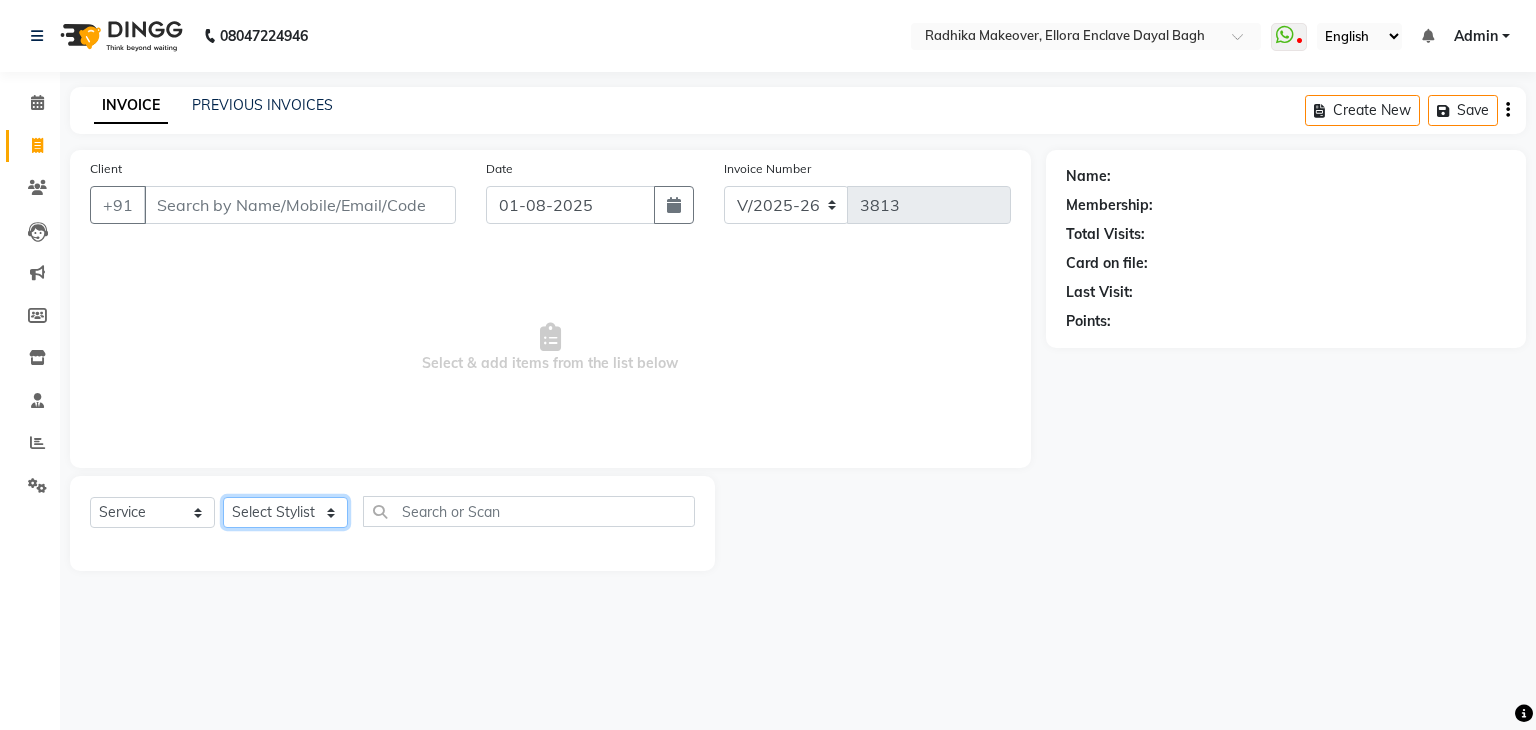 select on "53882" 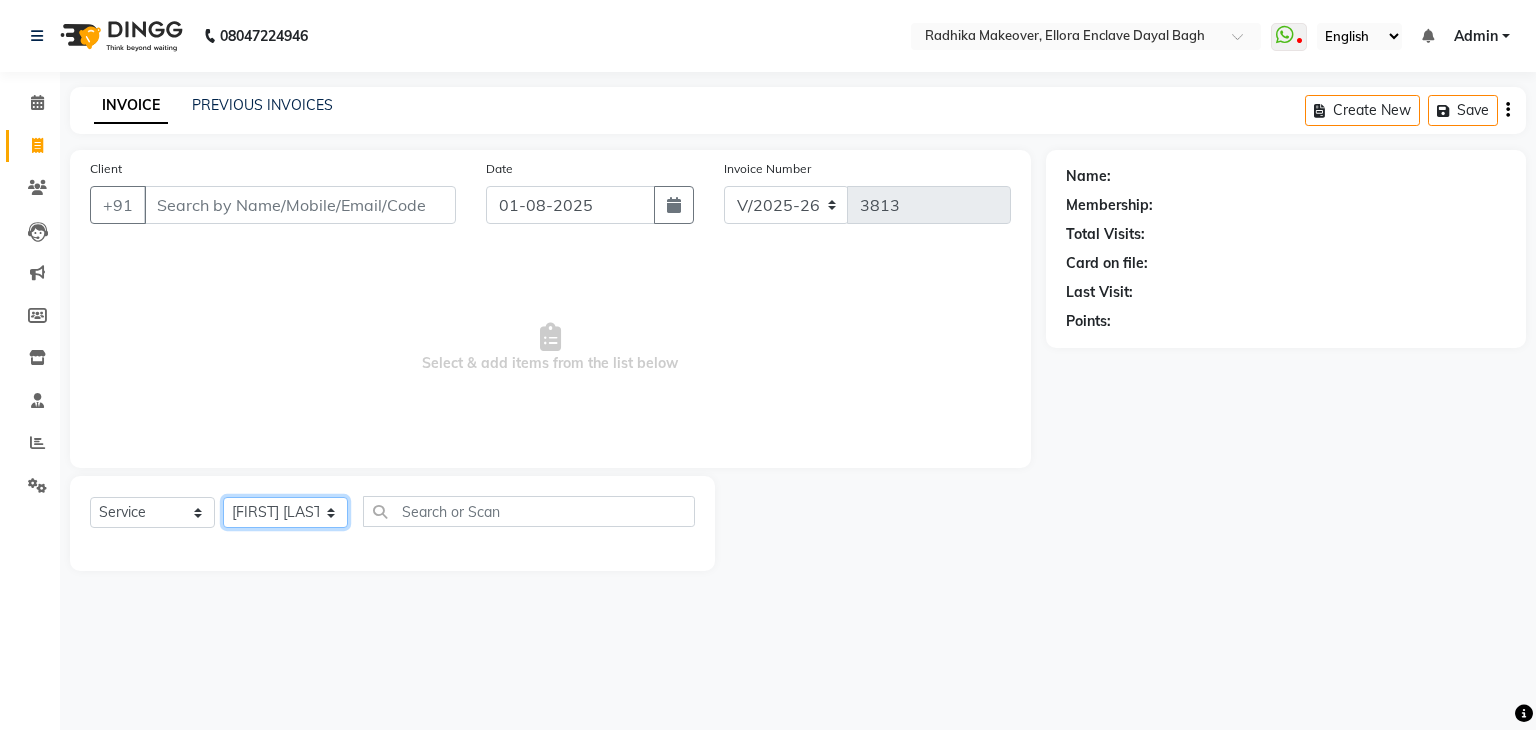 click on "Select Stylist AMAN DANISH SALMANI GOPAL PACHORI KANU KAVITA KIRAN KUMARI MEENU KUMARI NEHA NIKHIL CHAUDHARY Priya PRIYANKA YADAV RASHMI SANDHYA SHAGUFTA SHWETA SONA SAXENA SOUMYA TUSHAR OTWAL VINAY KUMAR" 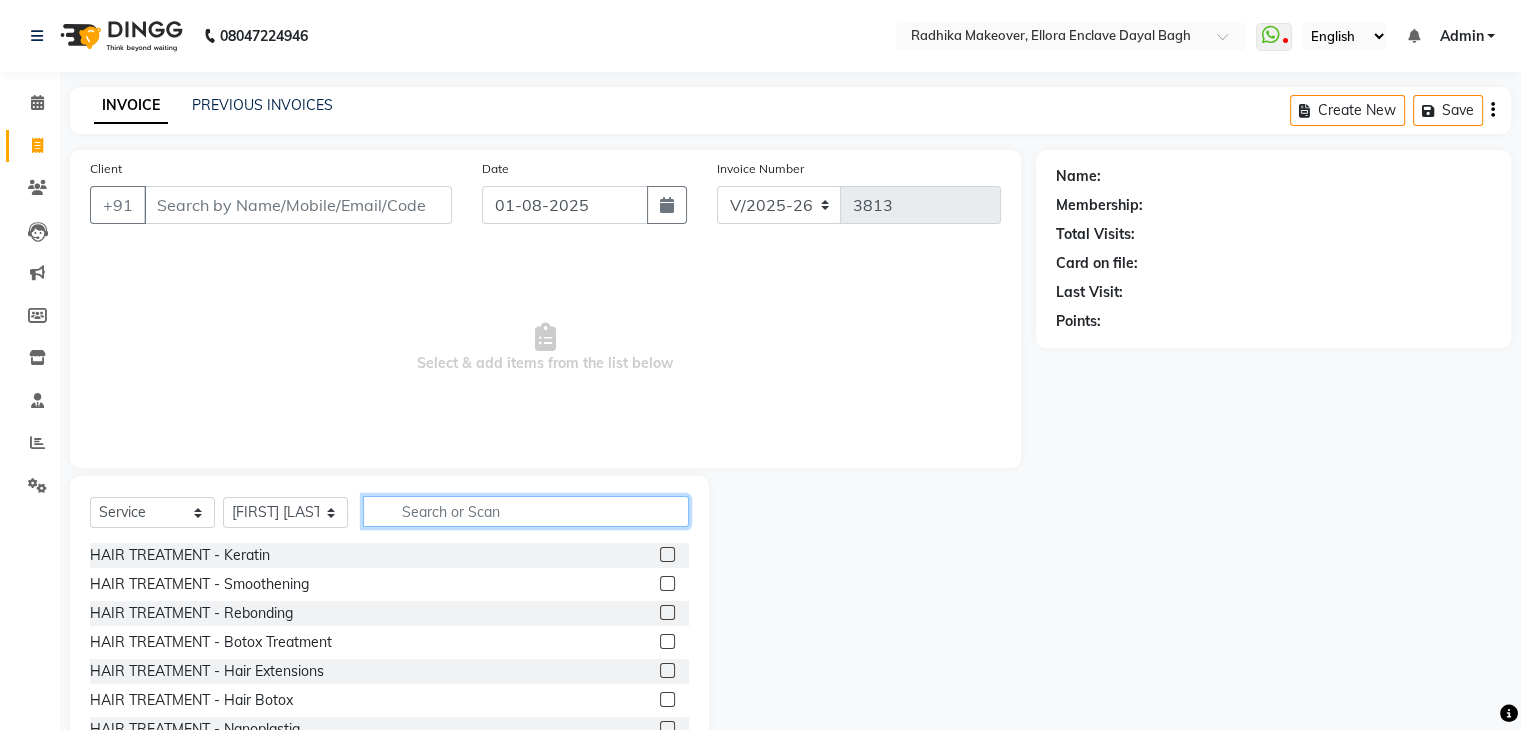 click 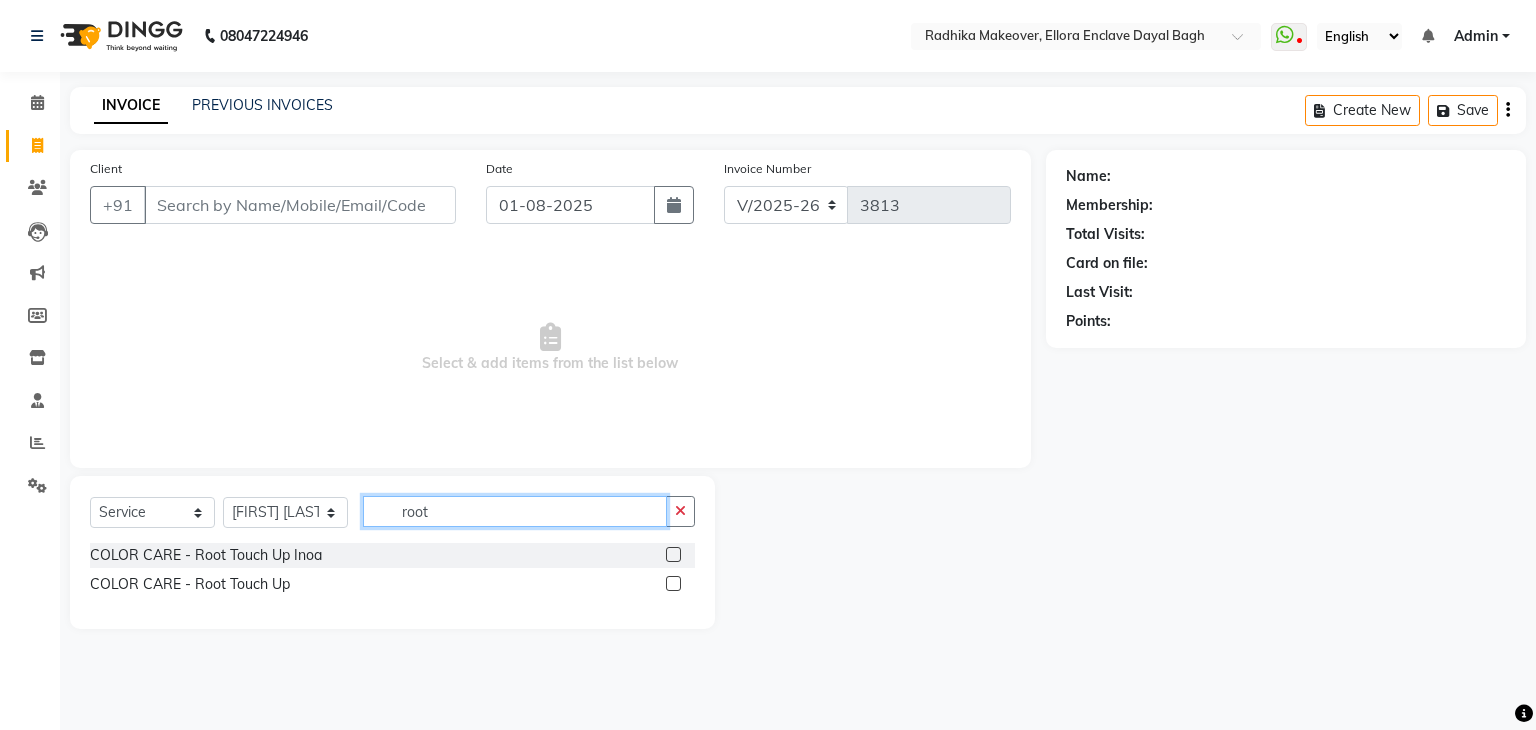 type on "root" 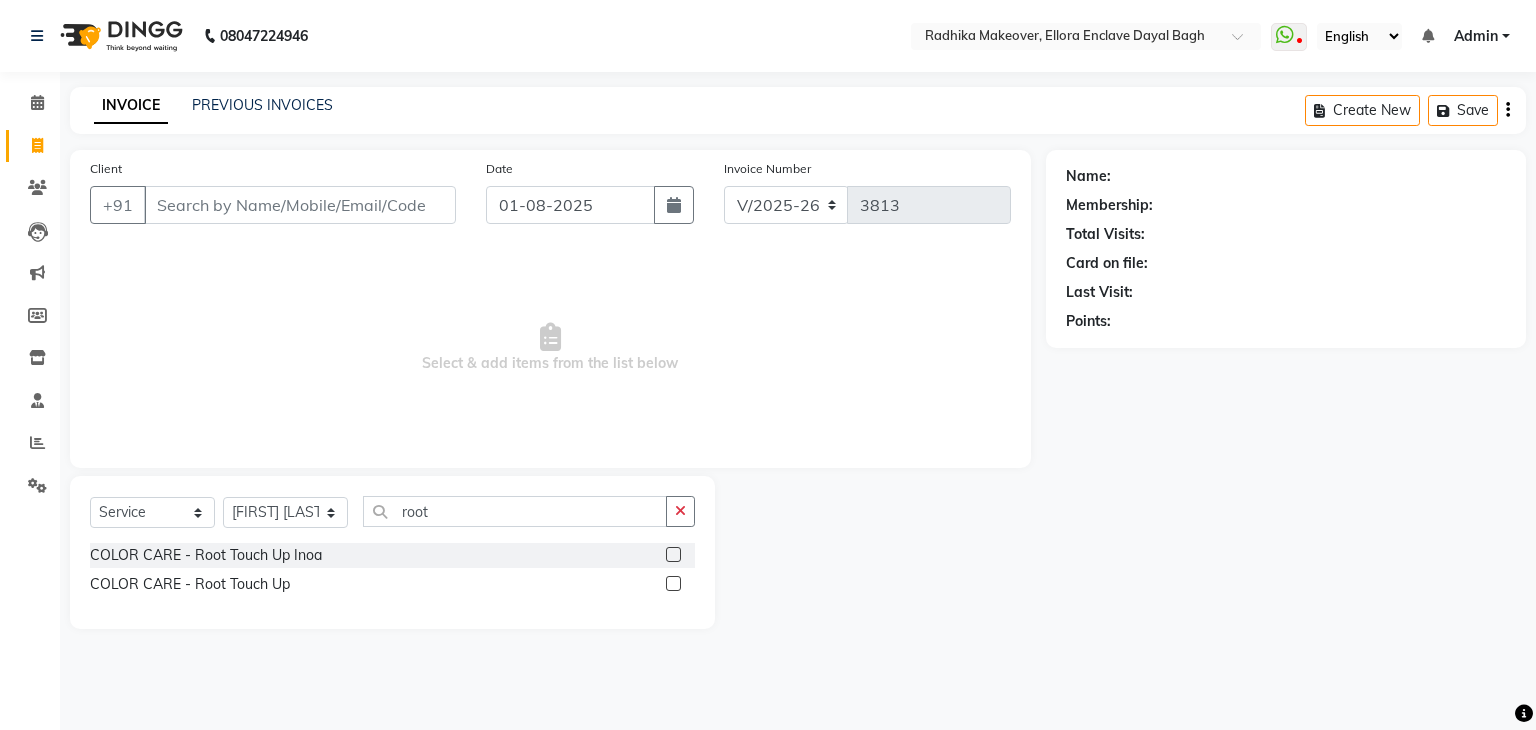click 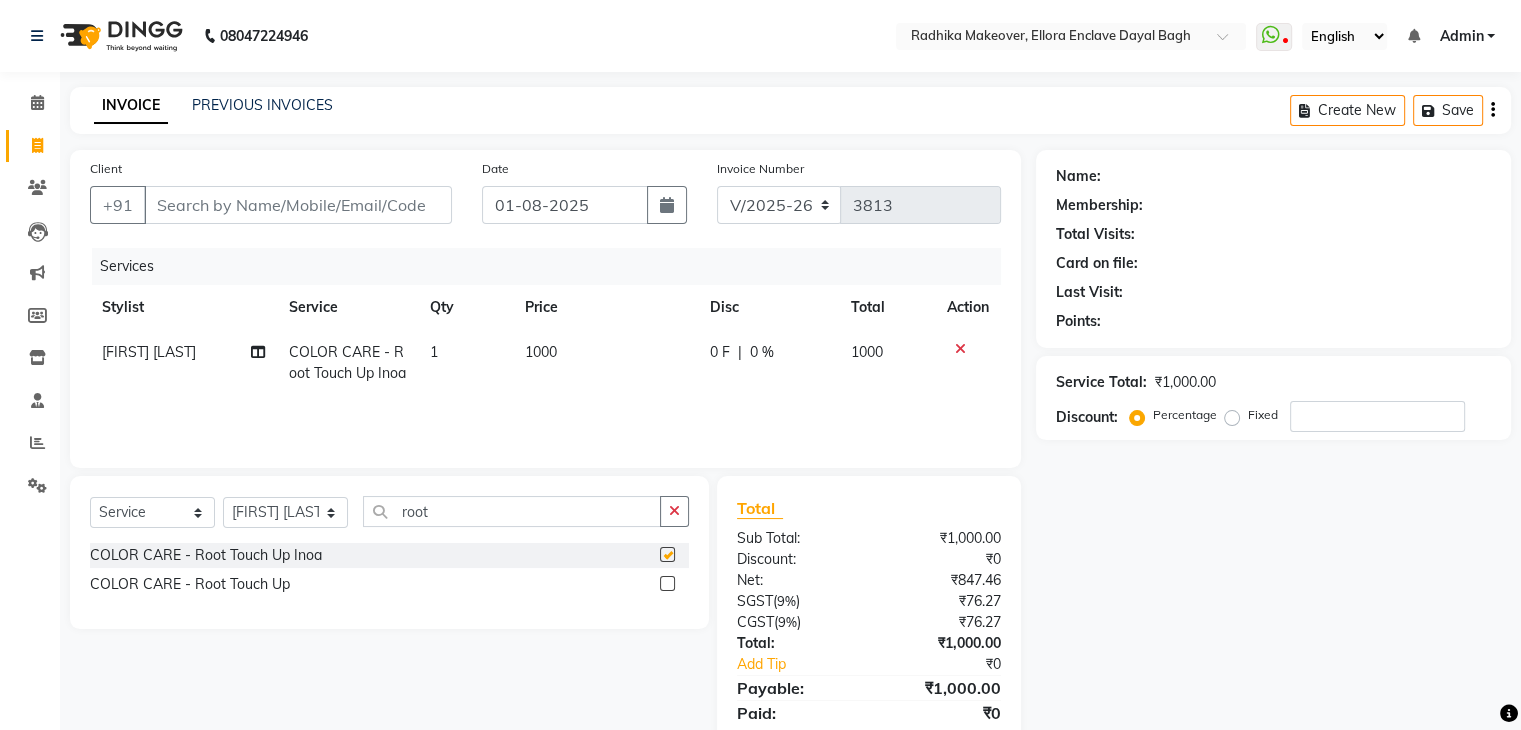 checkbox on "false" 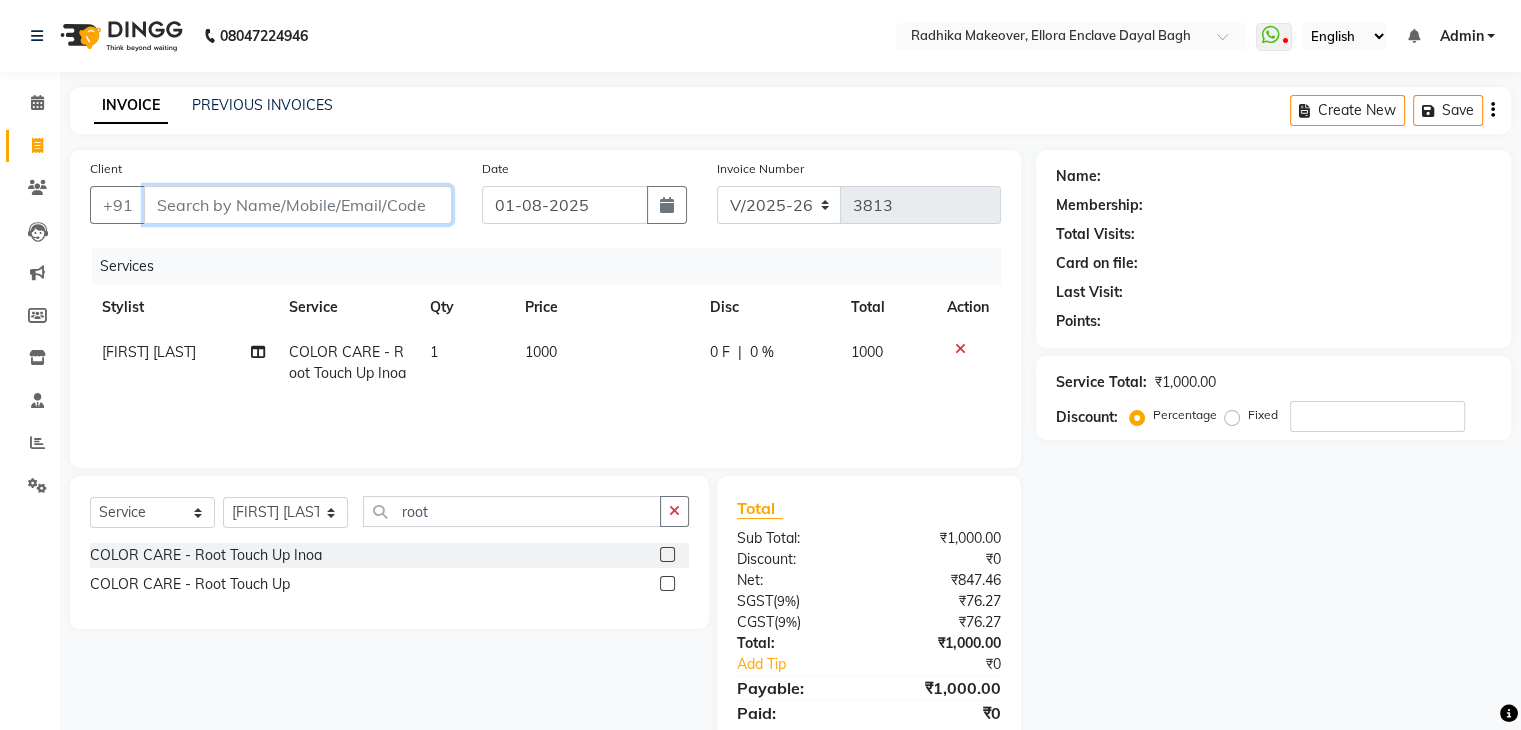 click on "Client" at bounding box center [298, 205] 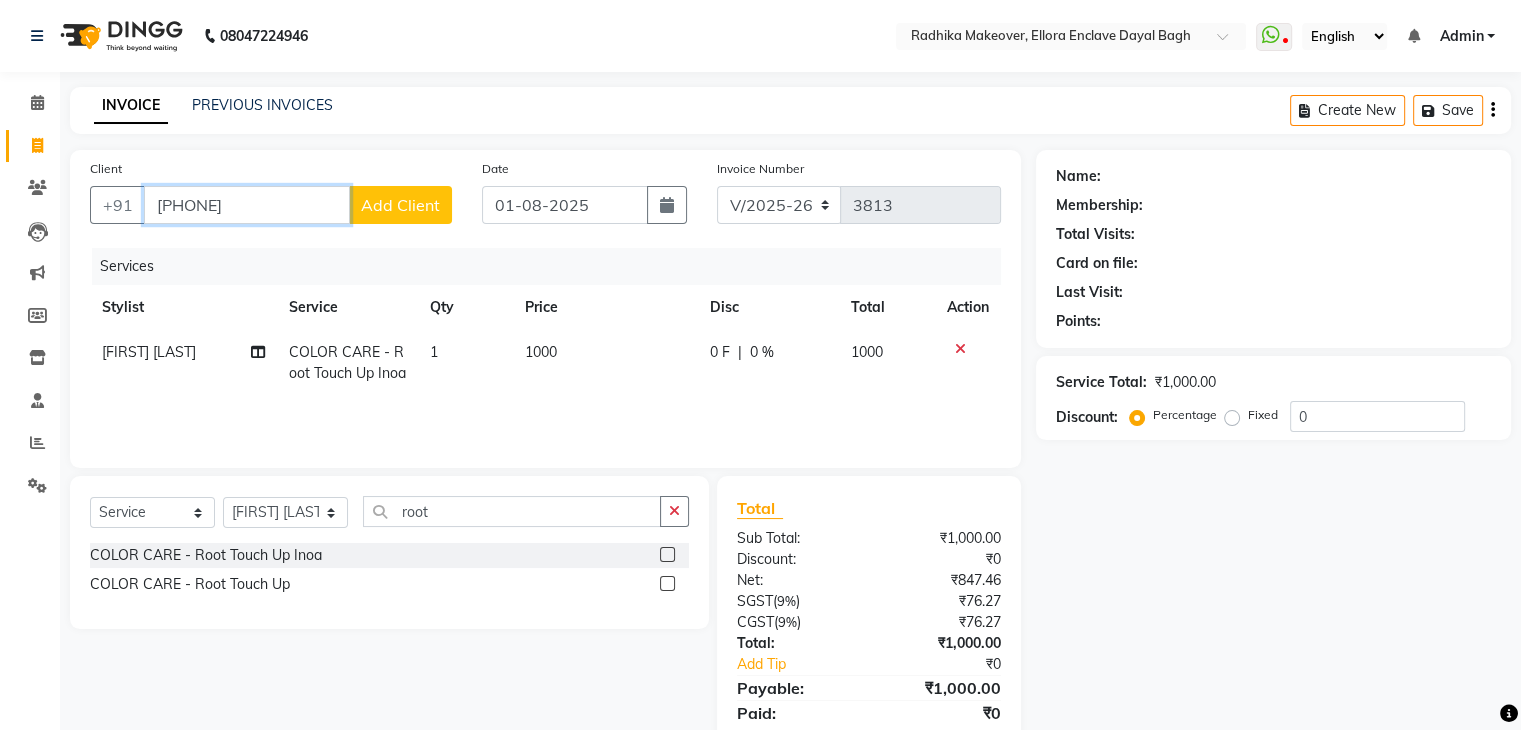 type on "9927001111" 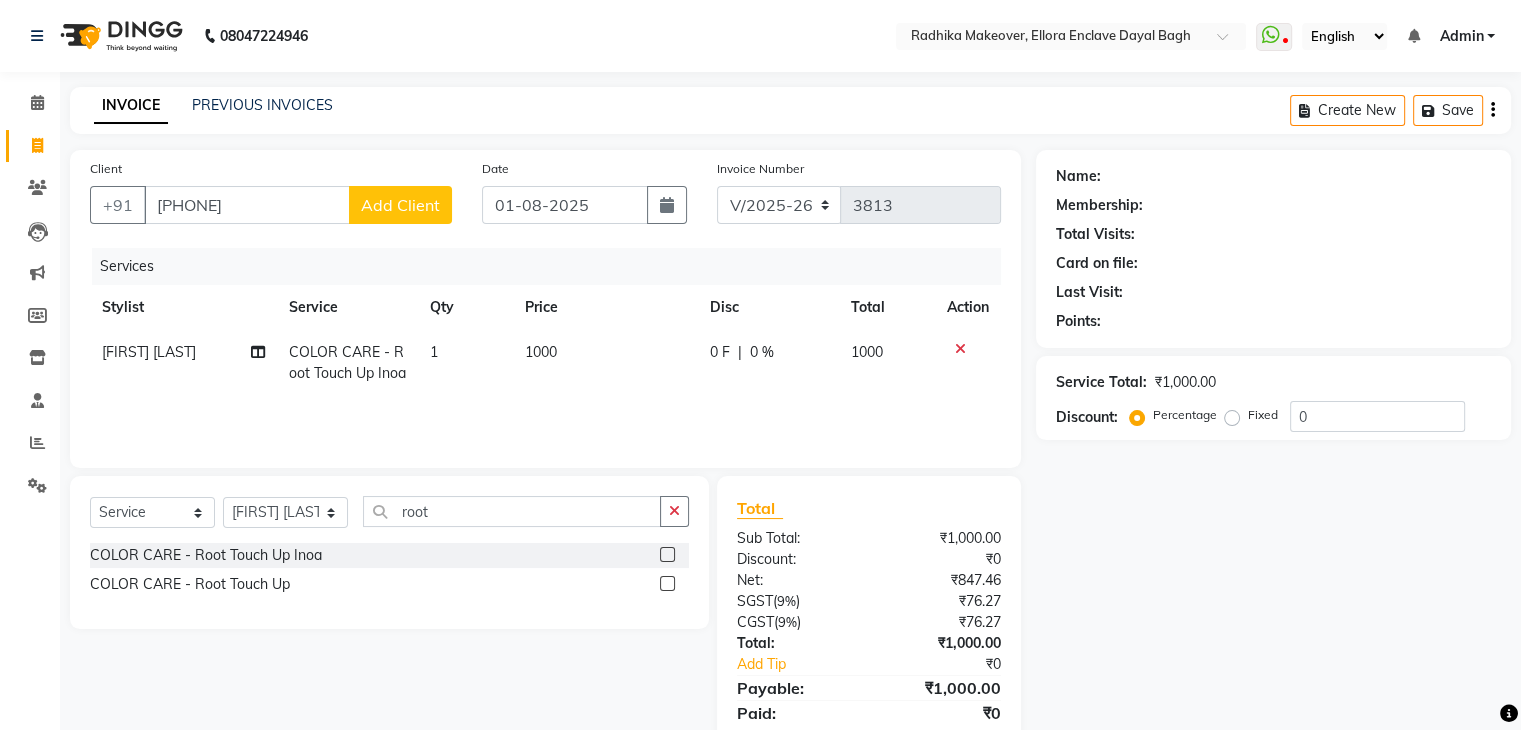 click on "Add Client" 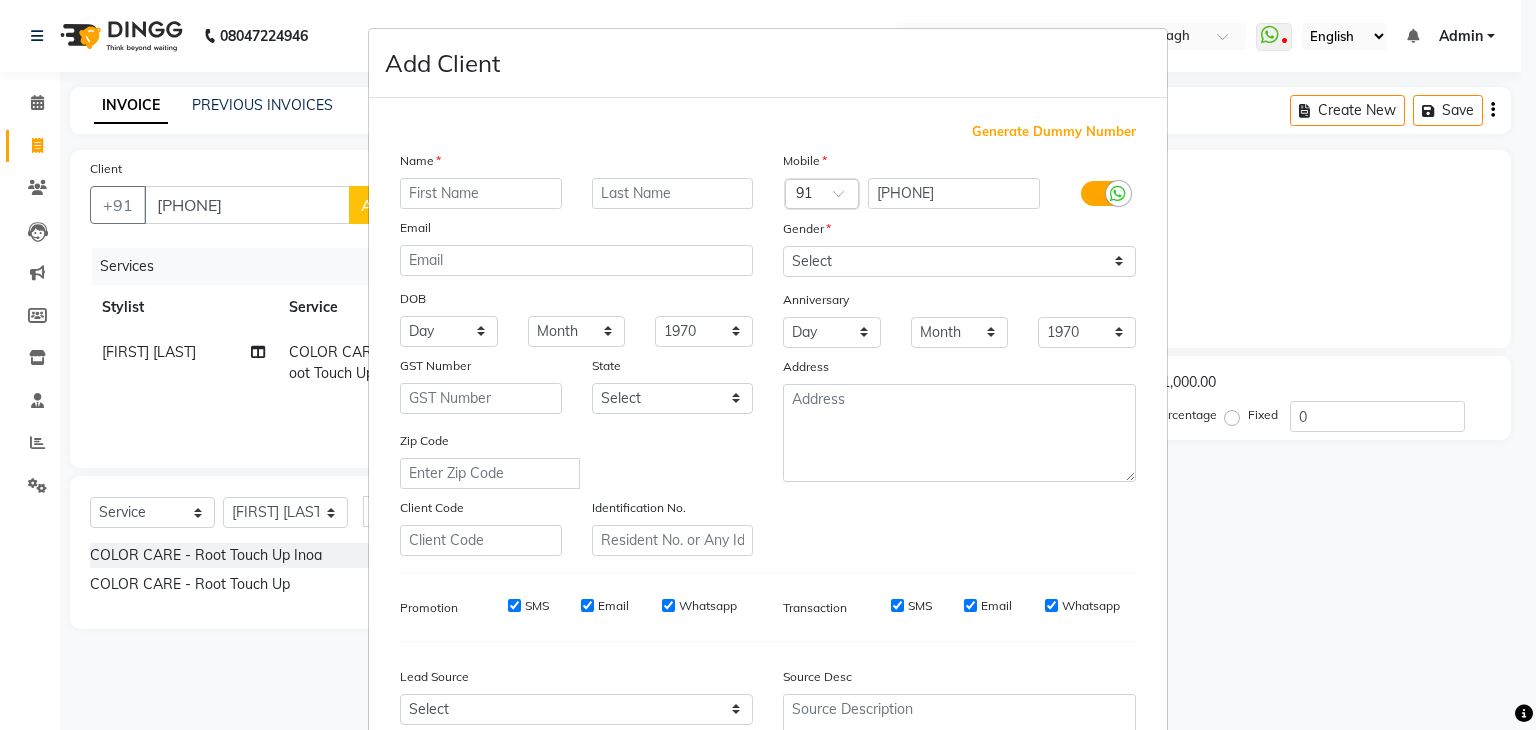 click at bounding box center (481, 193) 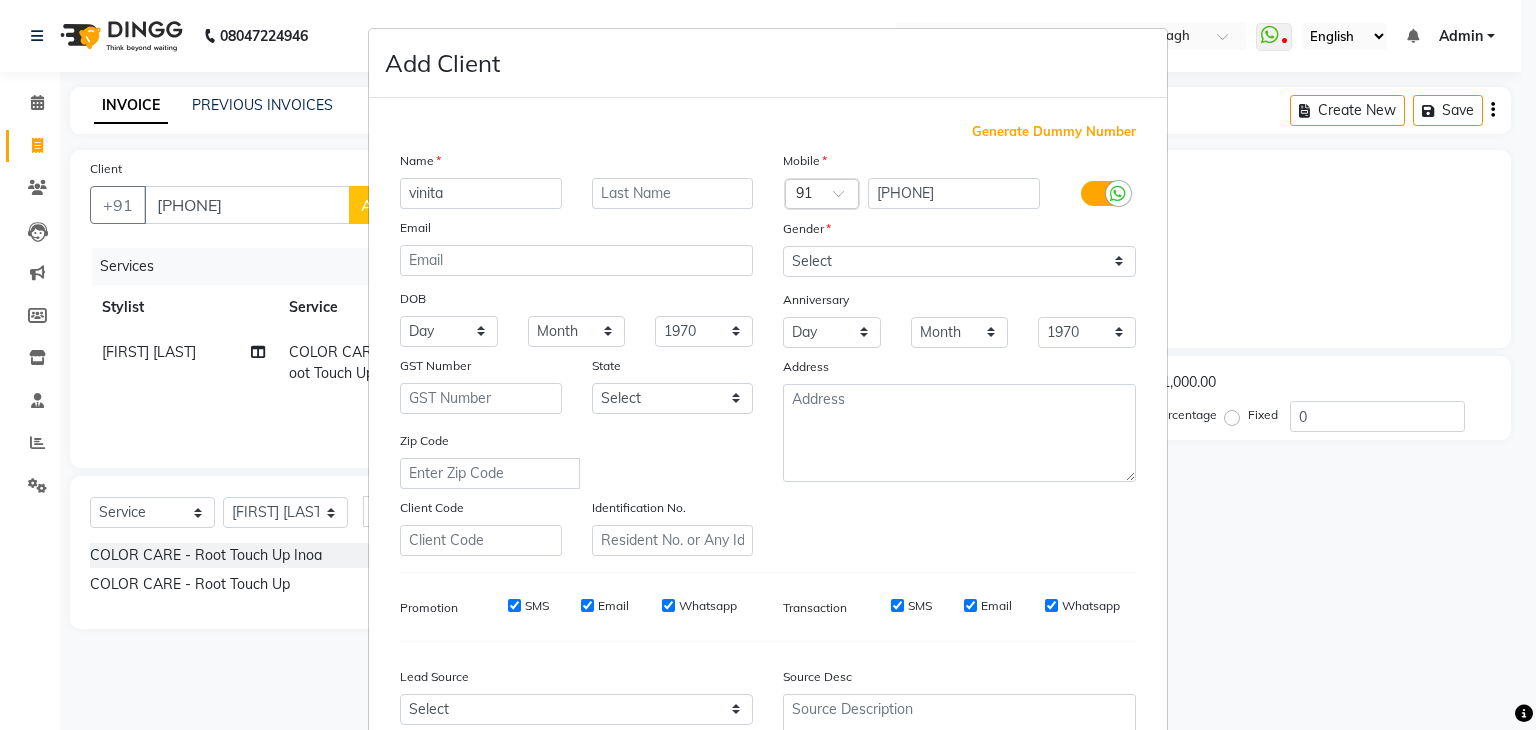 type on "vinita" 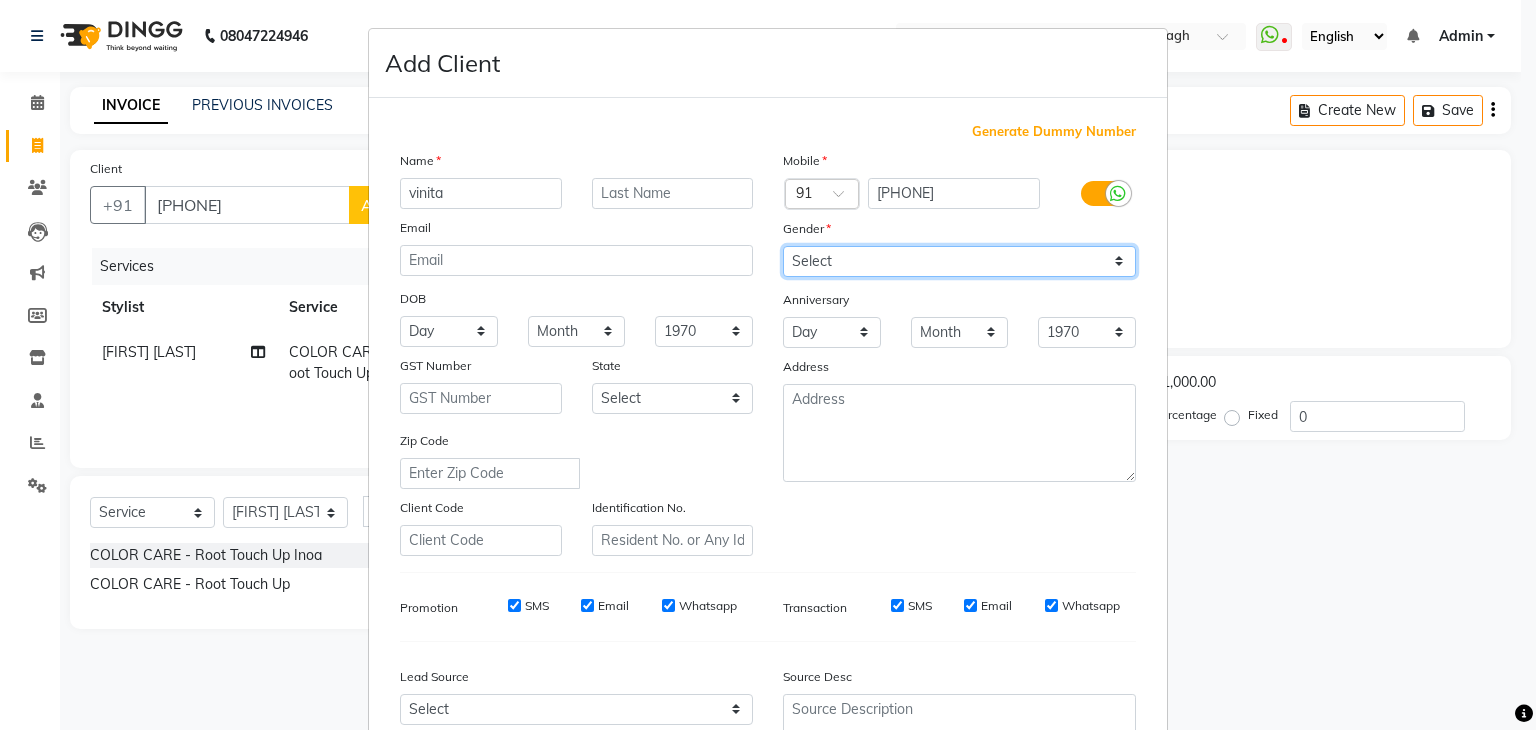 click on "Select Male Female Other Prefer Not To Say" at bounding box center [959, 261] 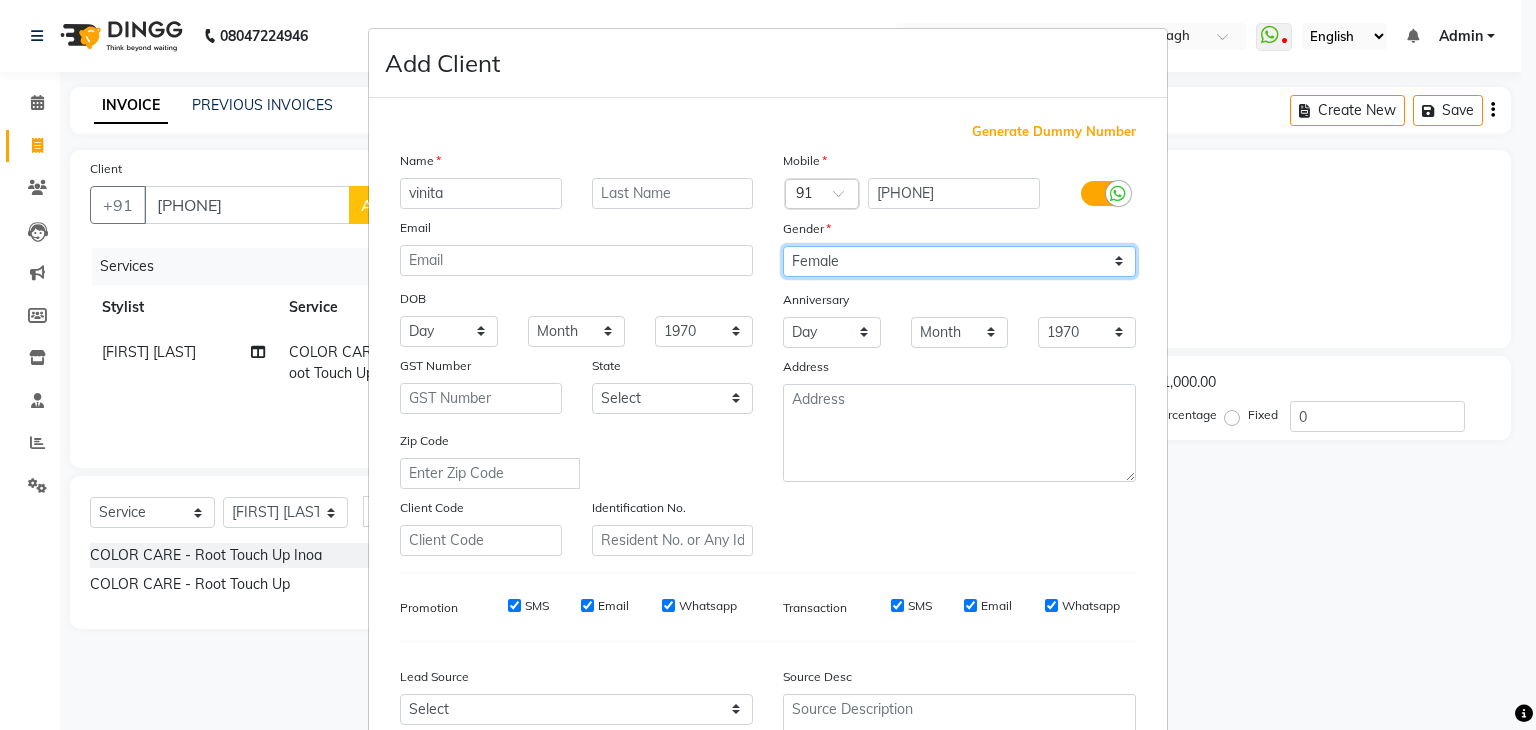 click on "Select Male Female Other Prefer Not To Say" at bounding box center (959, 261) 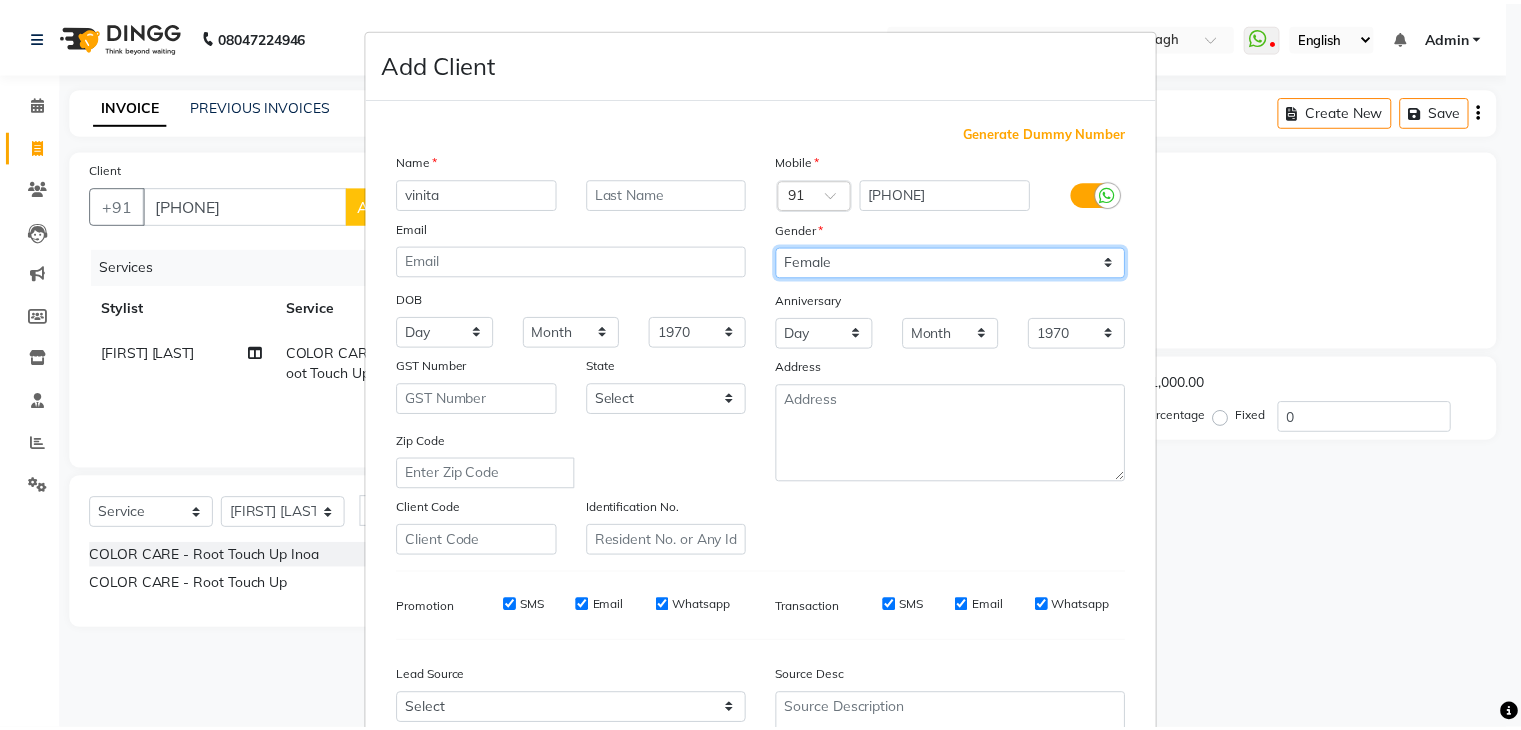 scroll, scrollTop: 203, scrollLeft: 0, axis: vertical 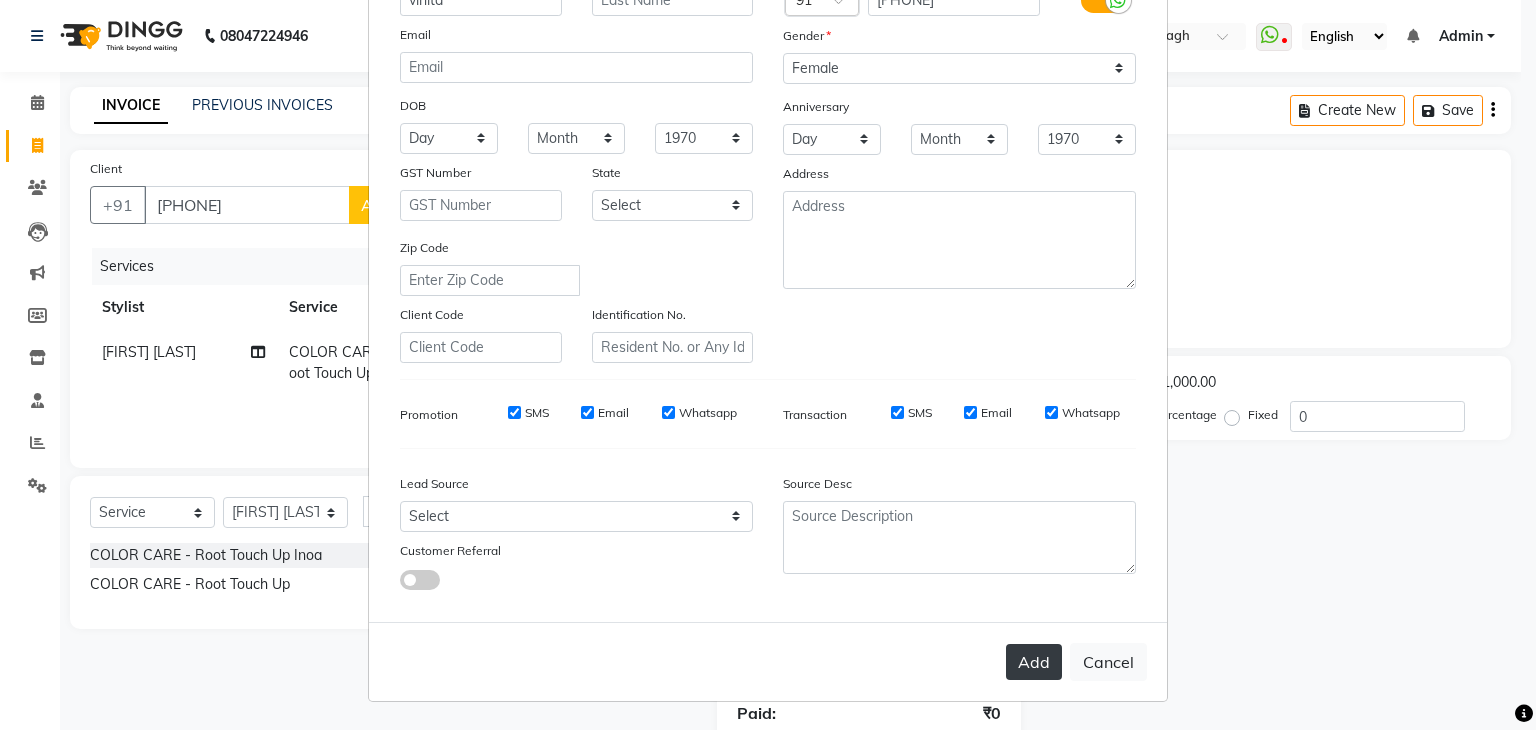 click on "Add" at bounding box center [1034, 662] 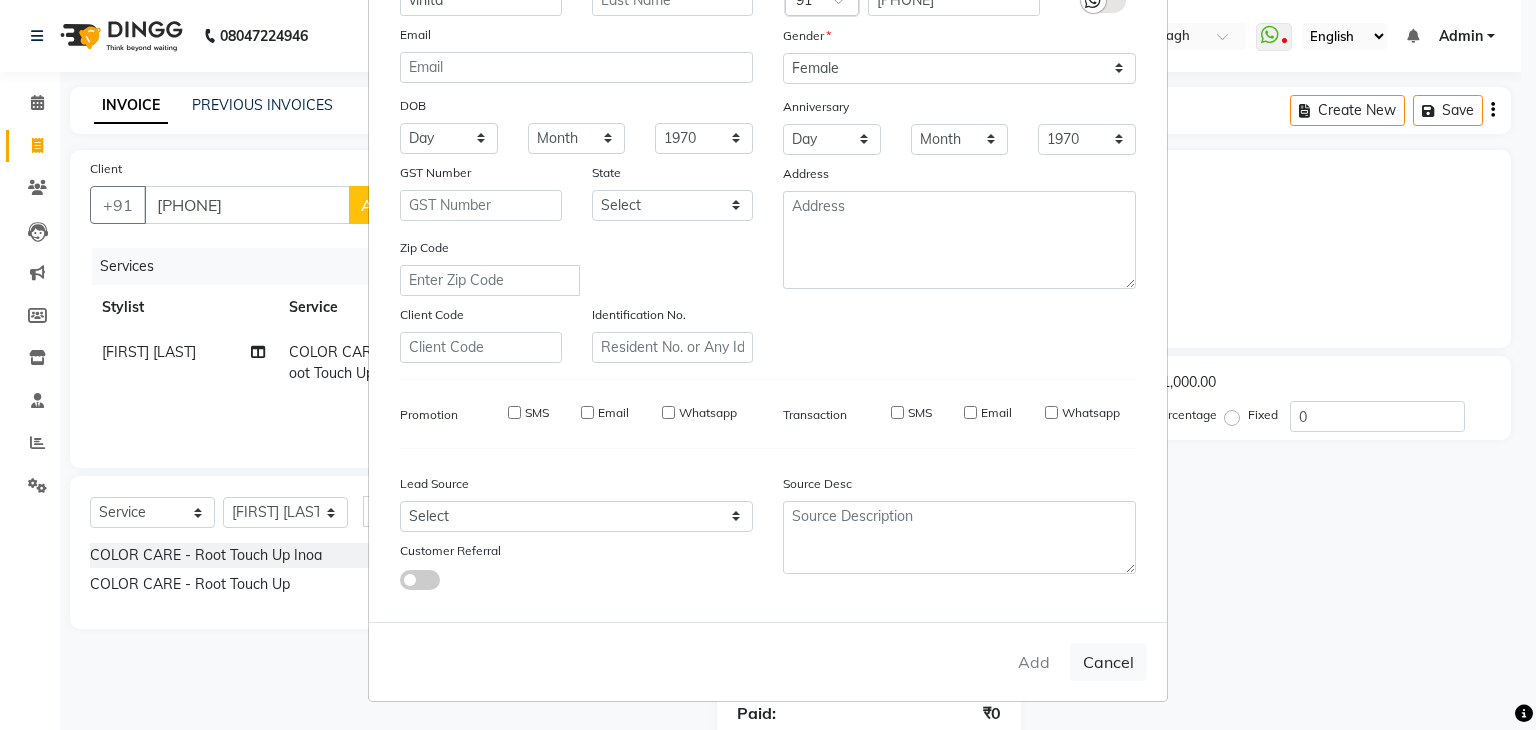 type 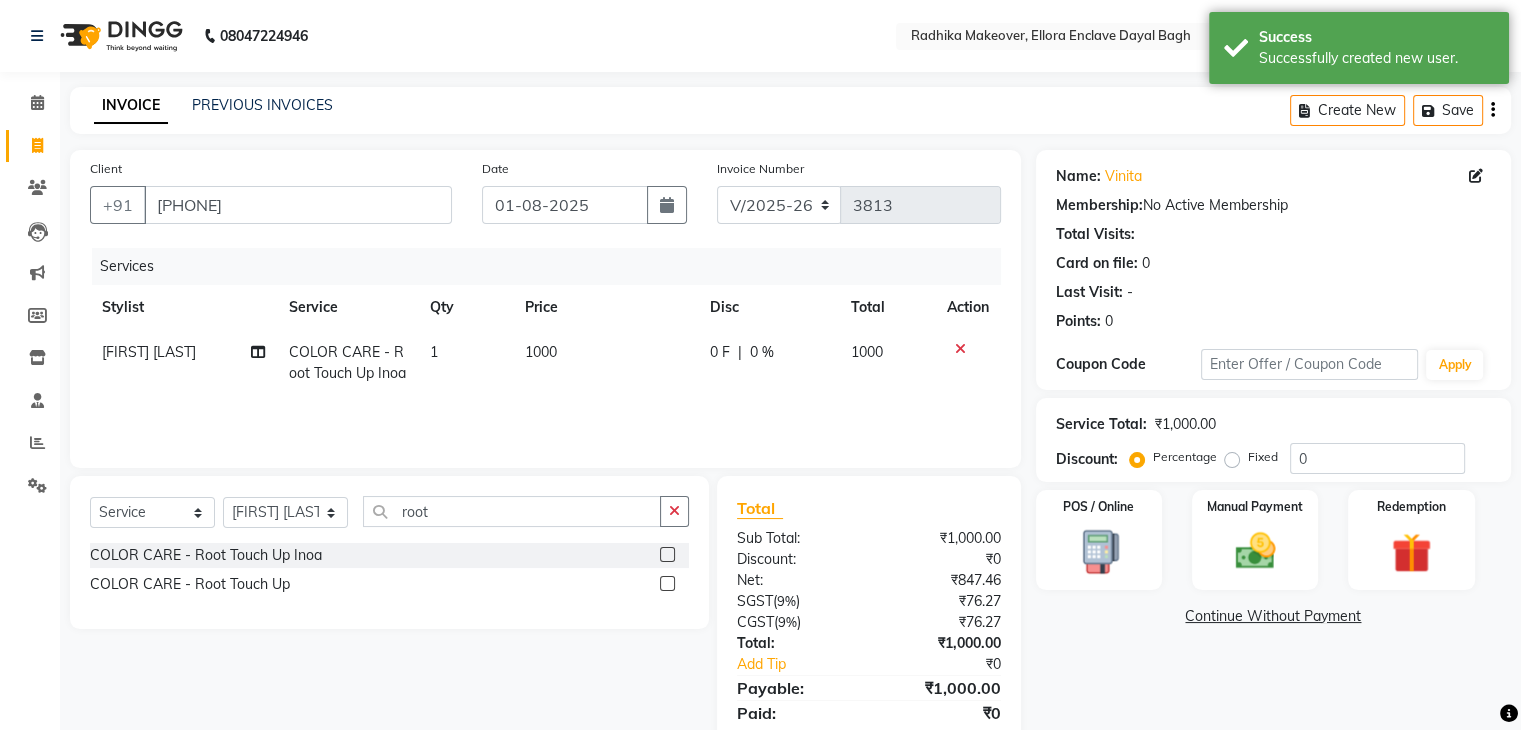 scroll, scrollTop: 71, scrollLeft: 0, axis: vertical 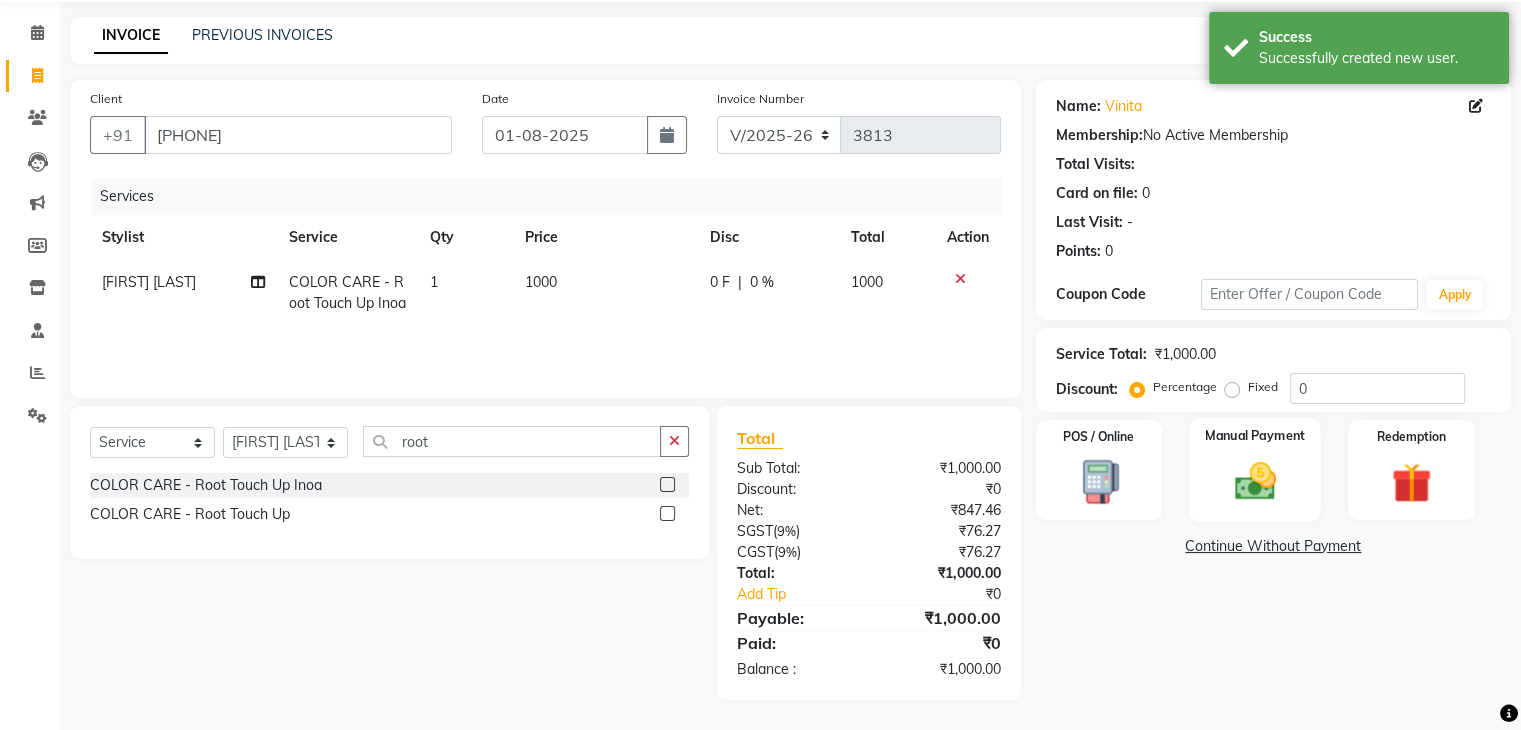 click on "Manual Payment" 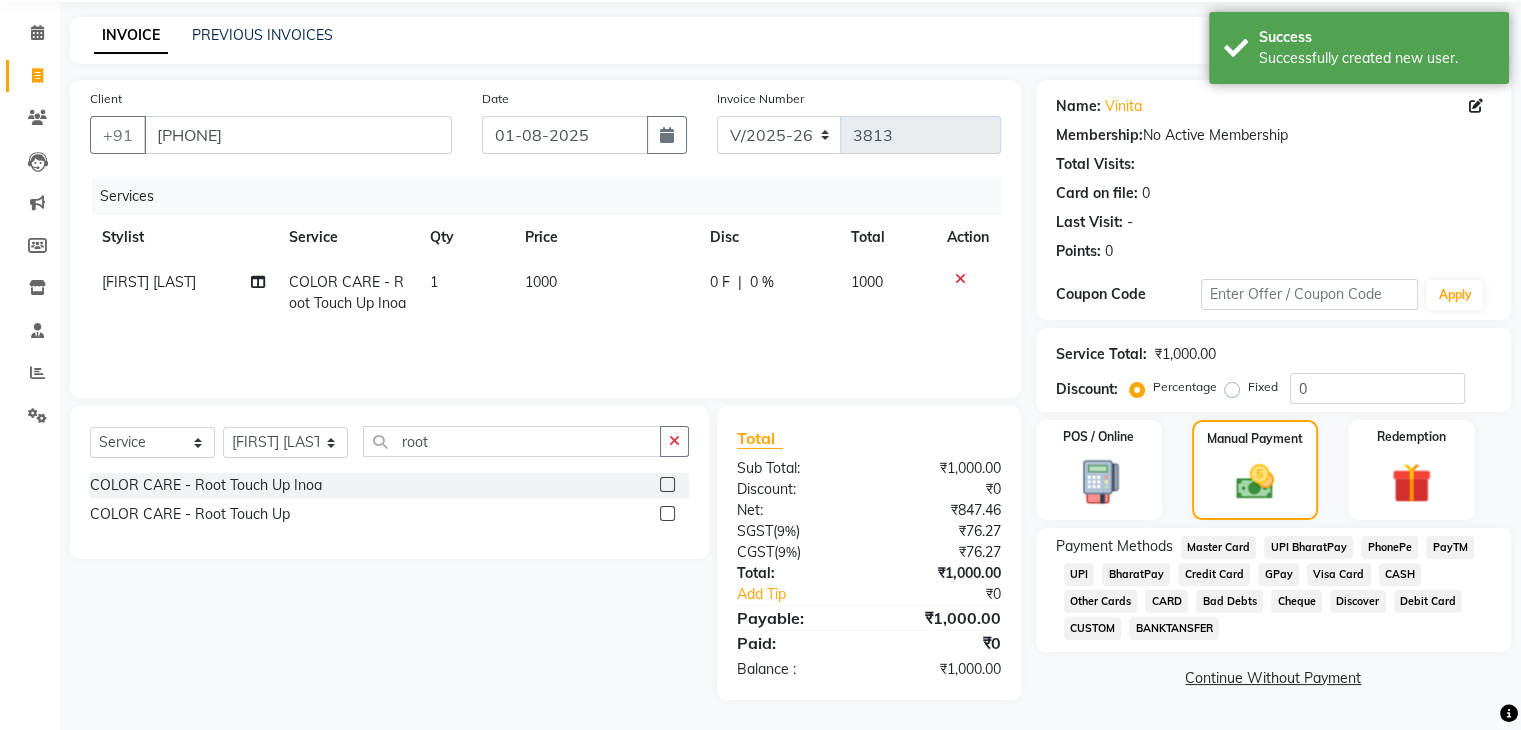 click on "CASH" 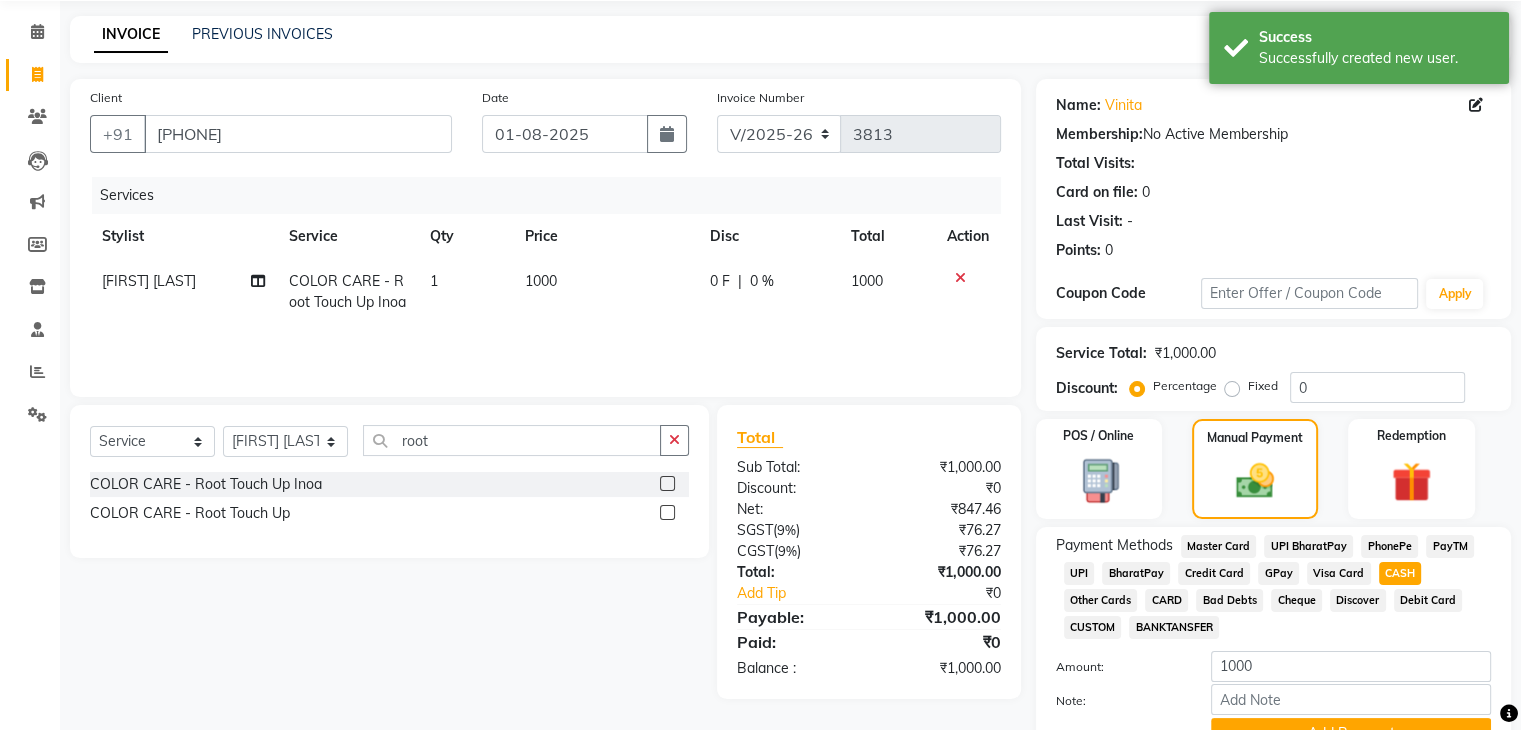 scroll, scrollTop: 172, scrollLeft: 0, axis: vertical 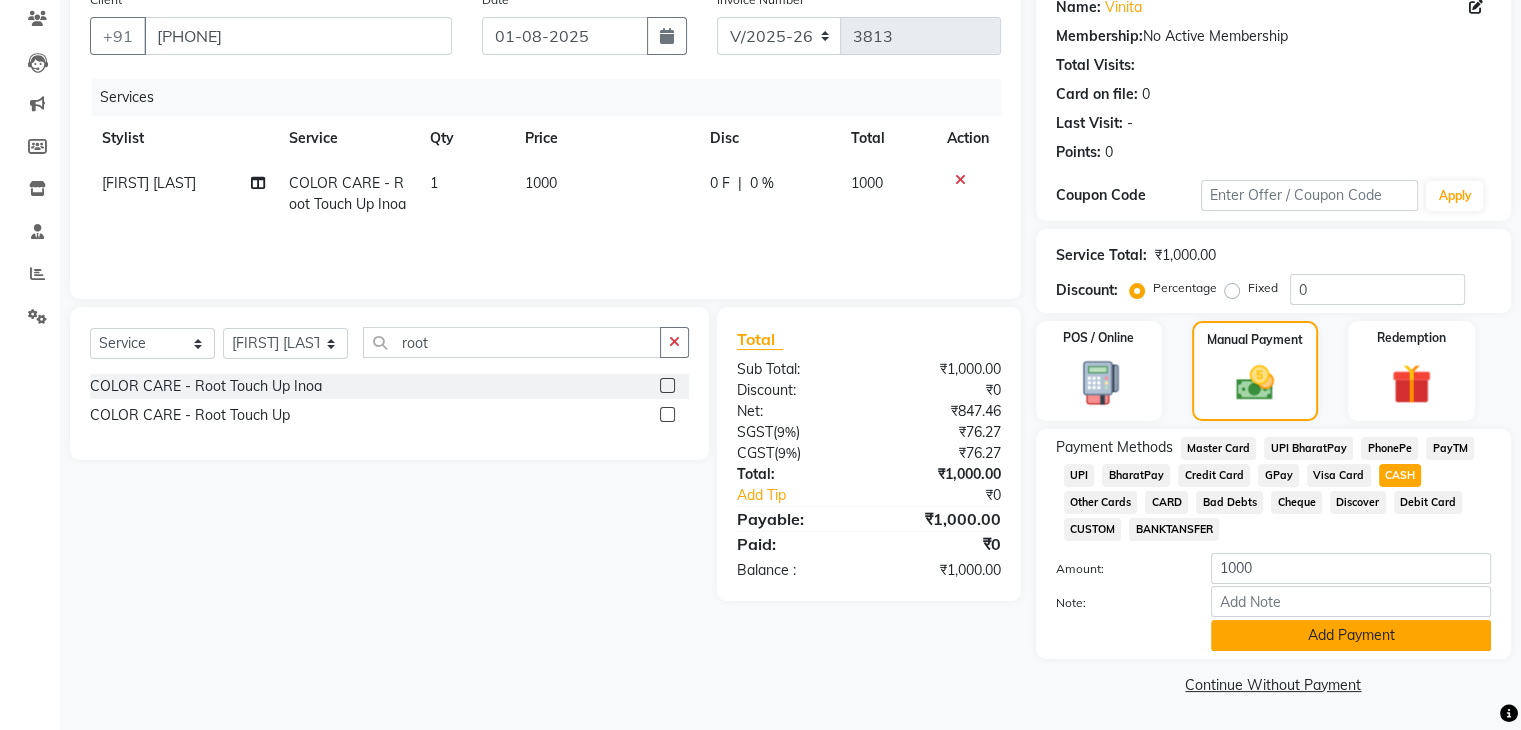 click on "Add Payment" 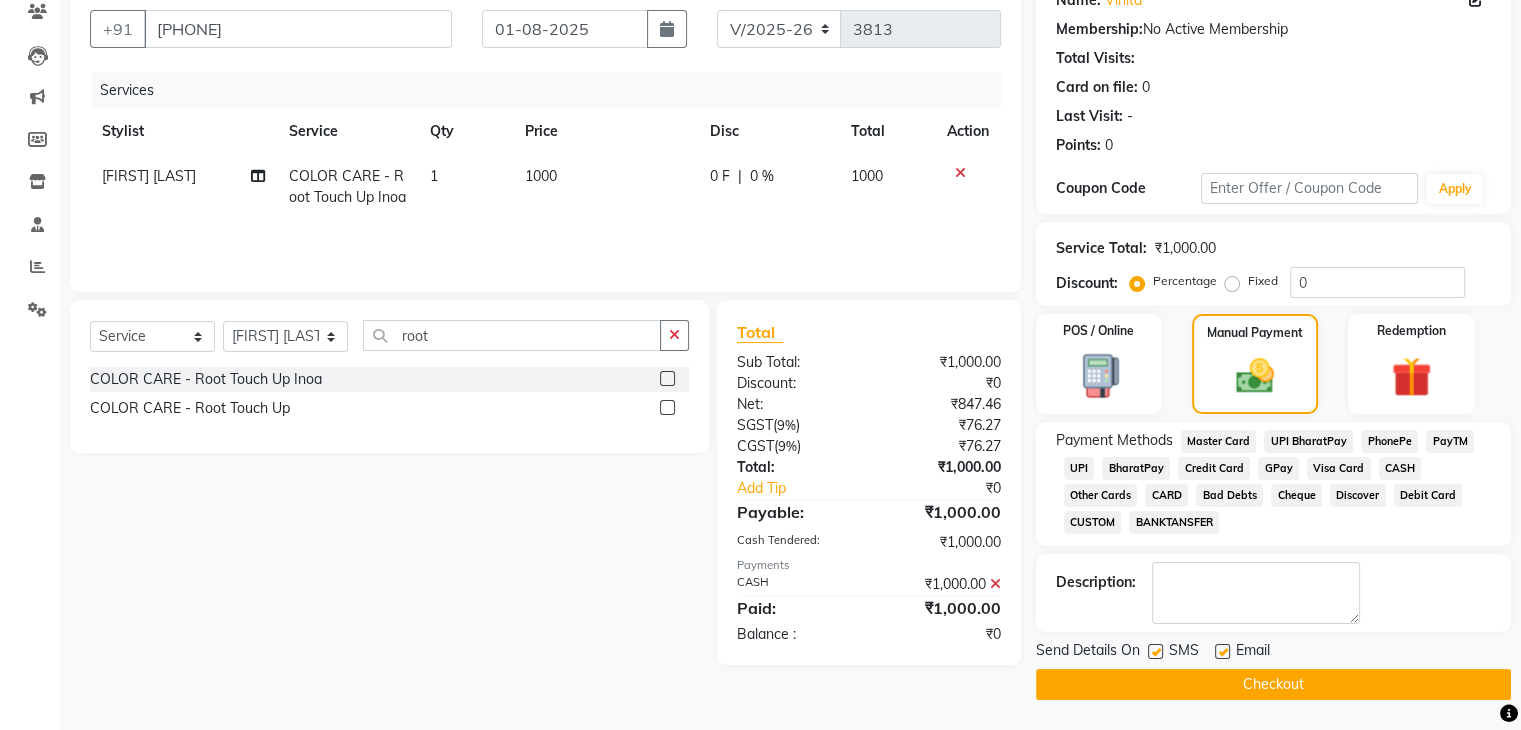 click on "Checkout" 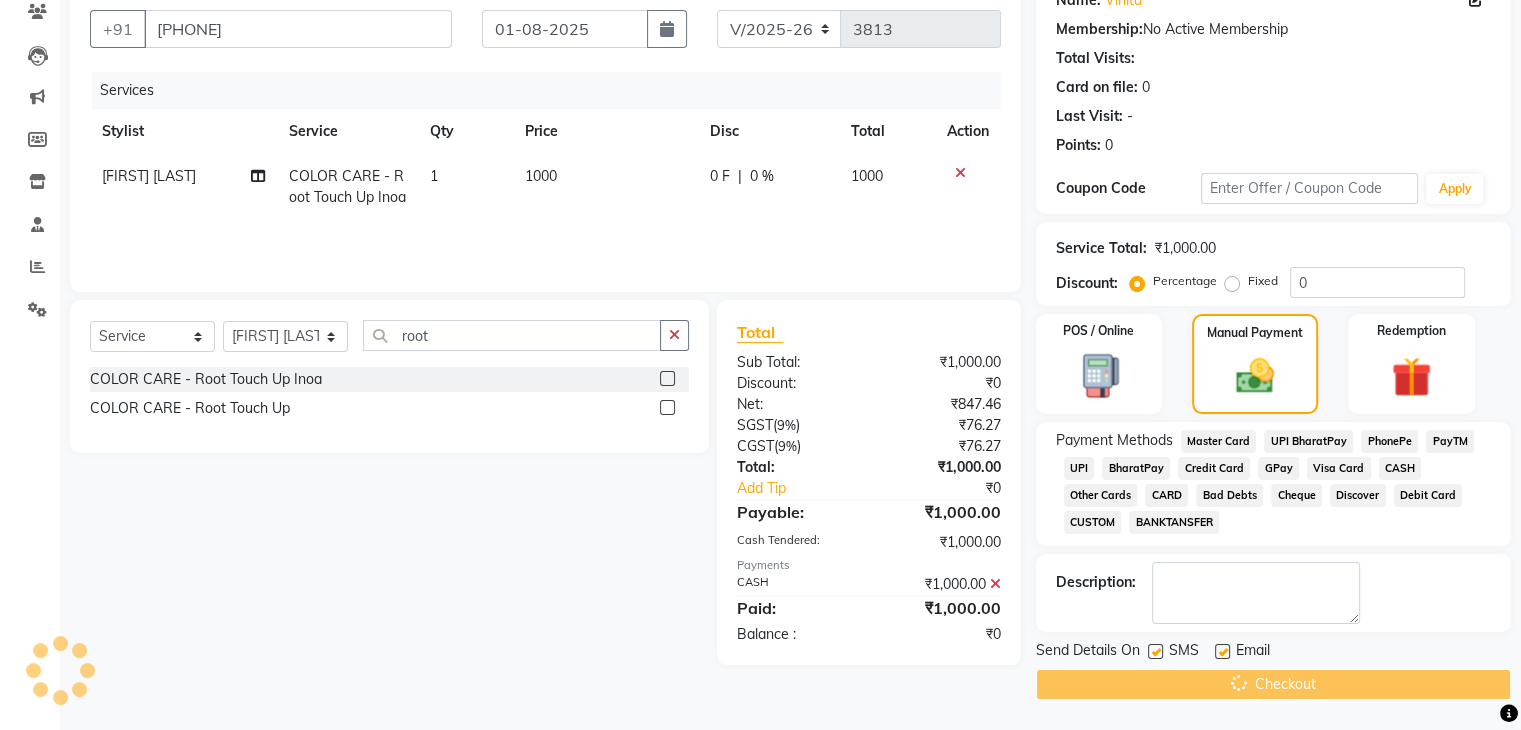 scroll, scrollTop: 0, scrollLeft: 0, axis: both 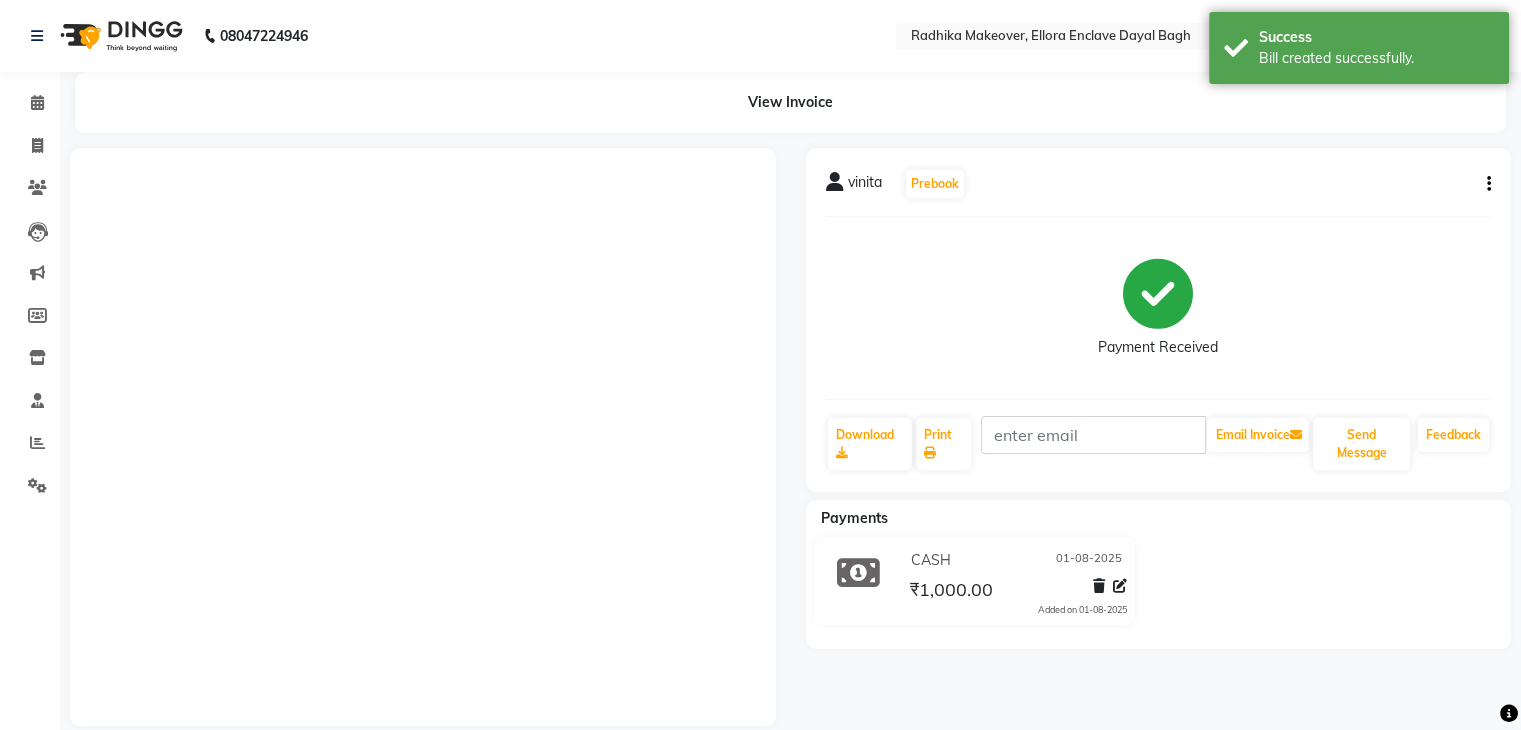 click on "Invoice" 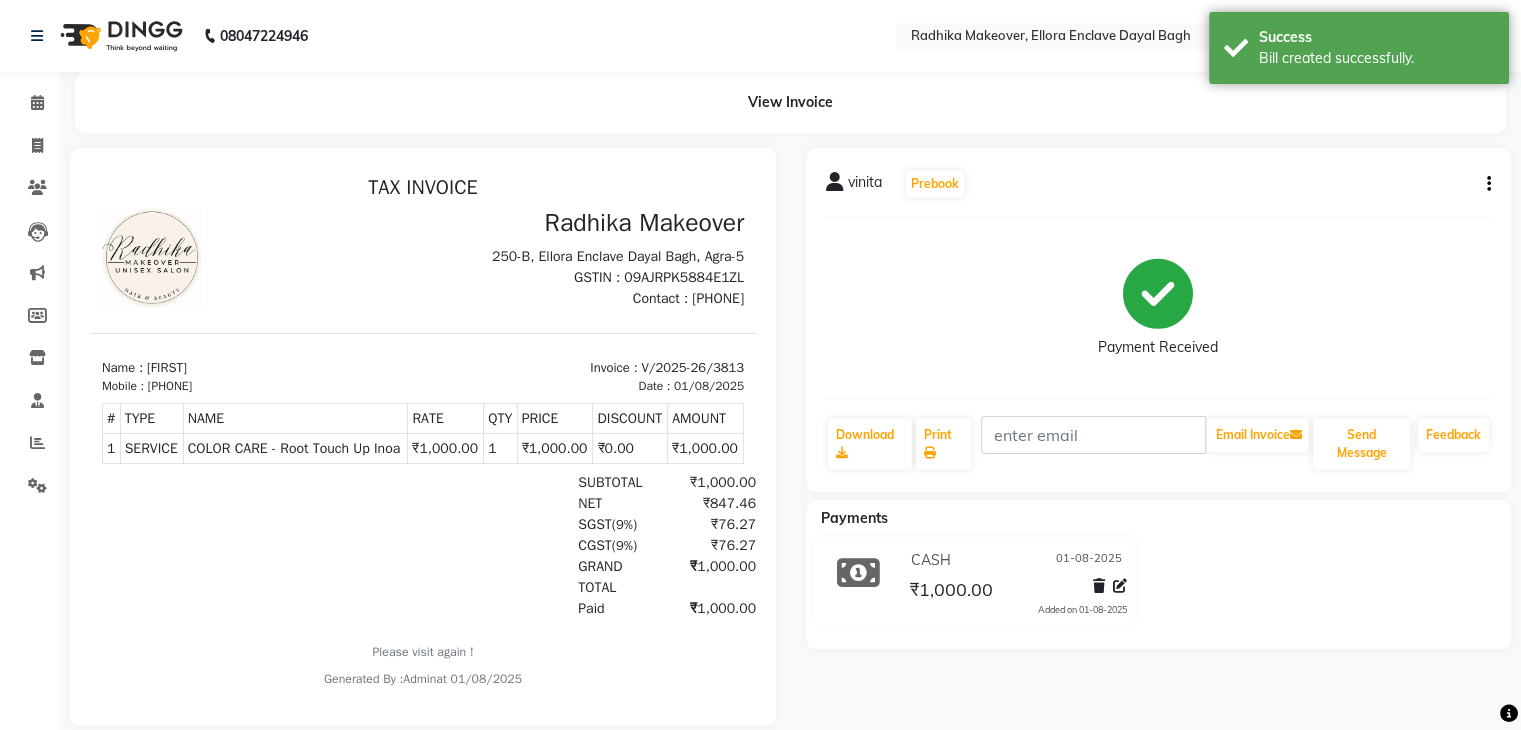 scroll, scrollTop: 0, scrollLeft: 0, axis: both 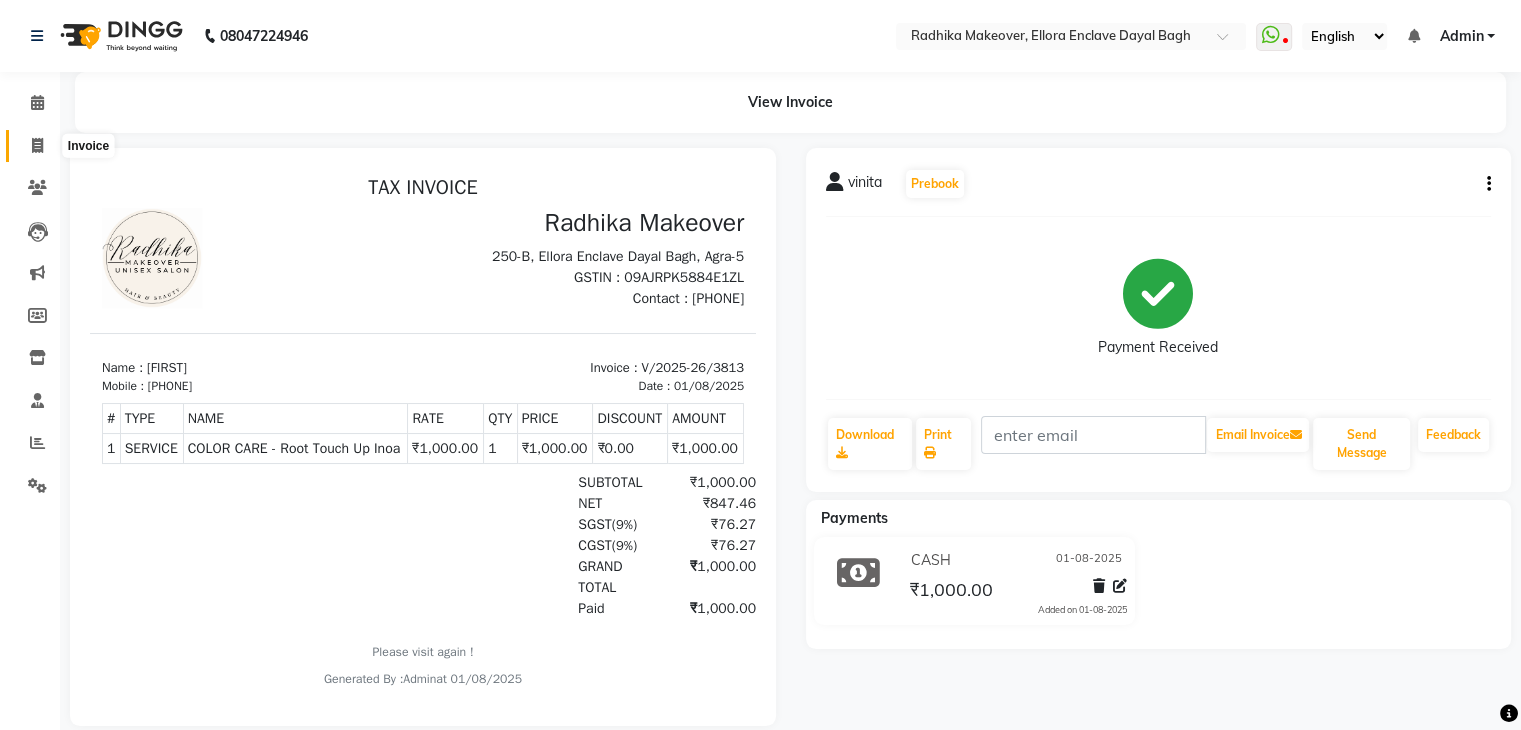 click 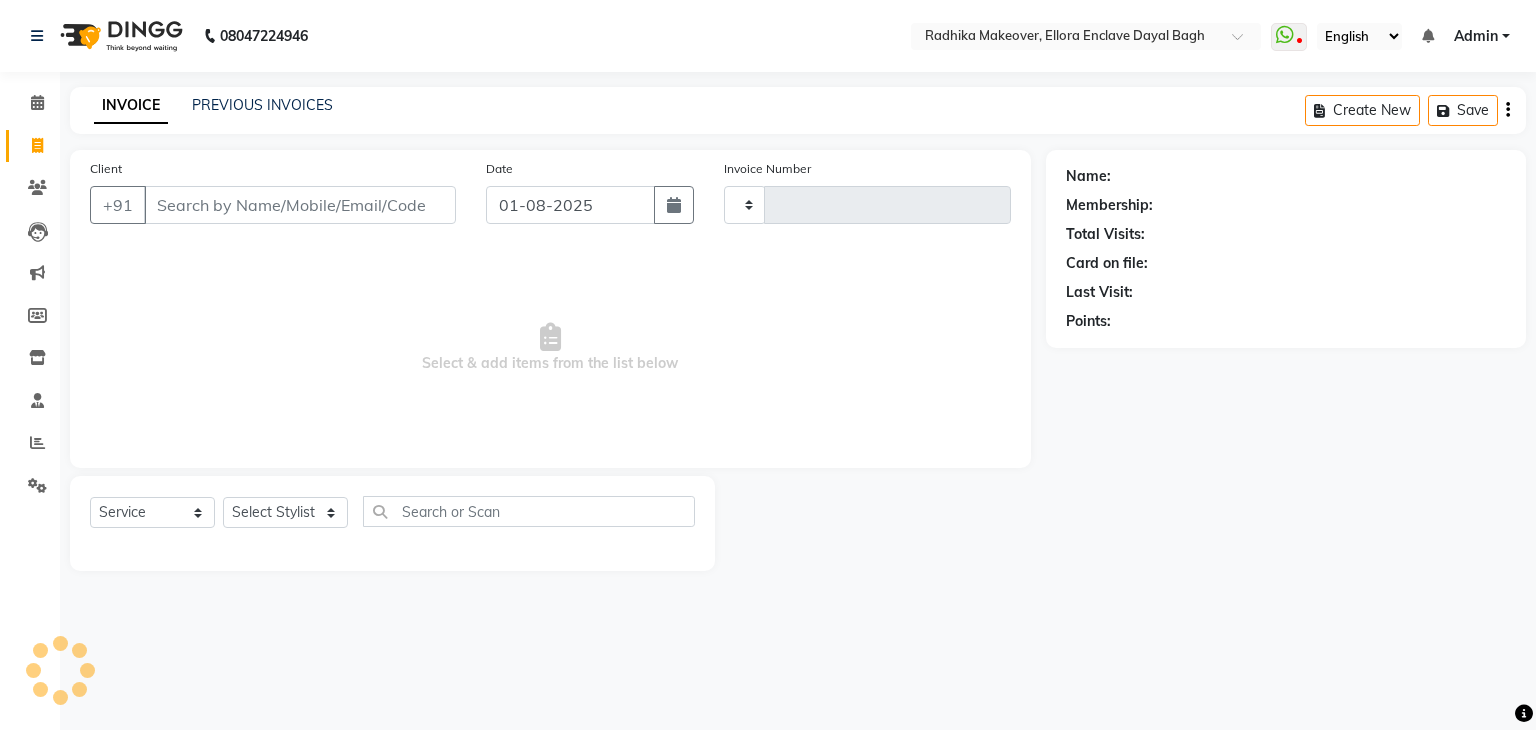 type on "3814" 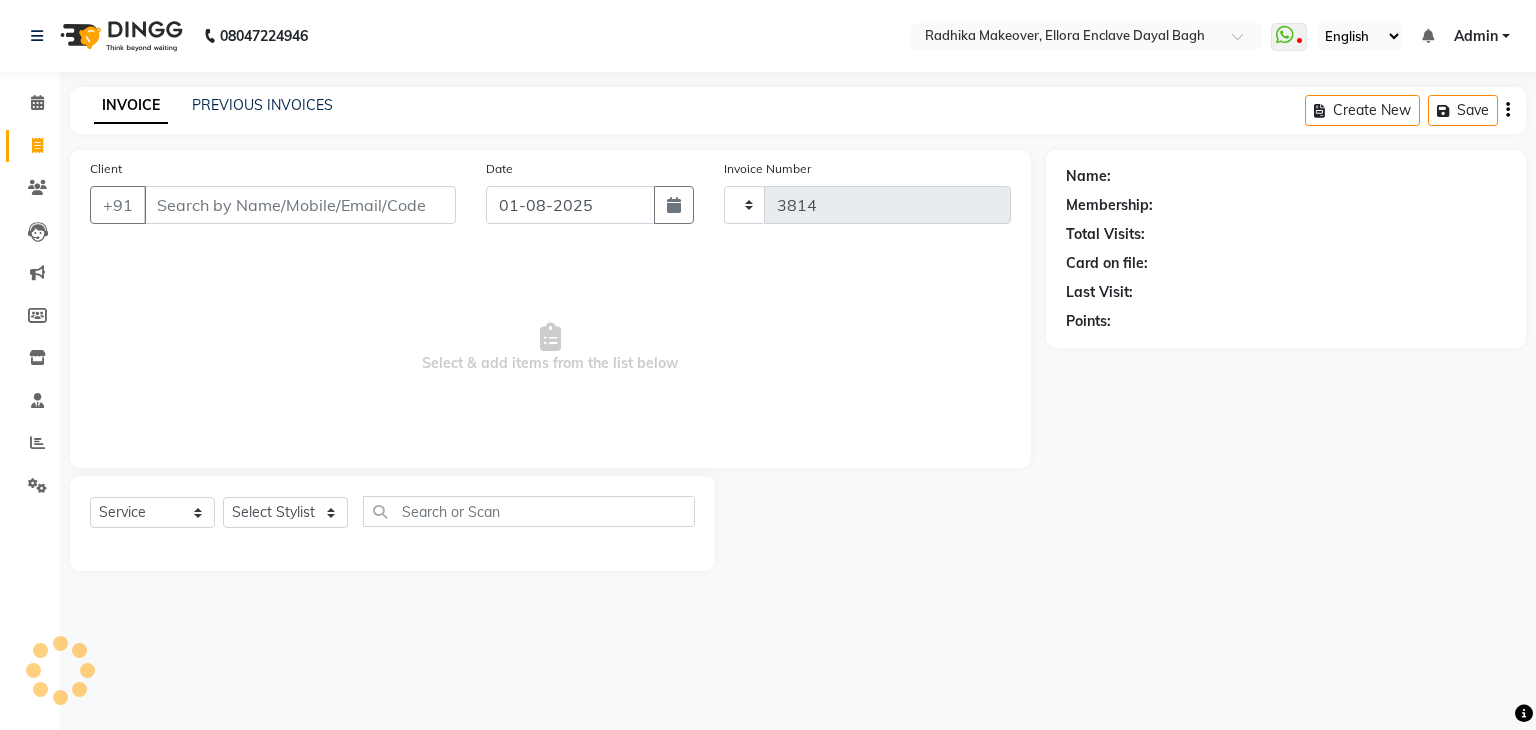select on "6880" 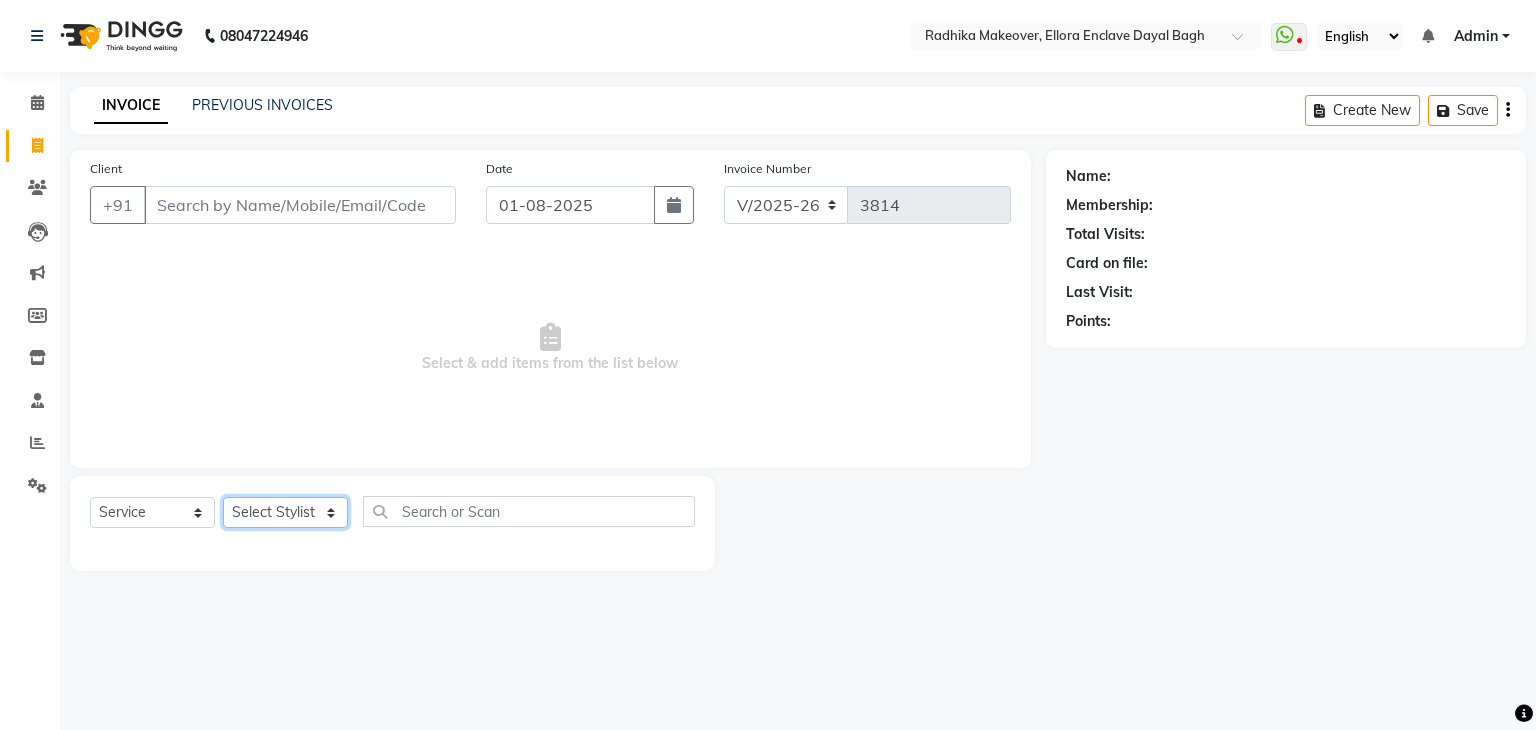 click on "Select Stylist AMAN DANISH SALMANI GOPAL PACHORI KANU KAVITA KIRAN KUMARI MEENU KUMARI NEHA NIKHIL CHAUDHARY Priya PRIYANKA YADAV RASHMI SANDHYA SHAGUFTA SHWETA SONA SAXENA SOUMYA TUSHAR OTWAL VINAY KUMAR" 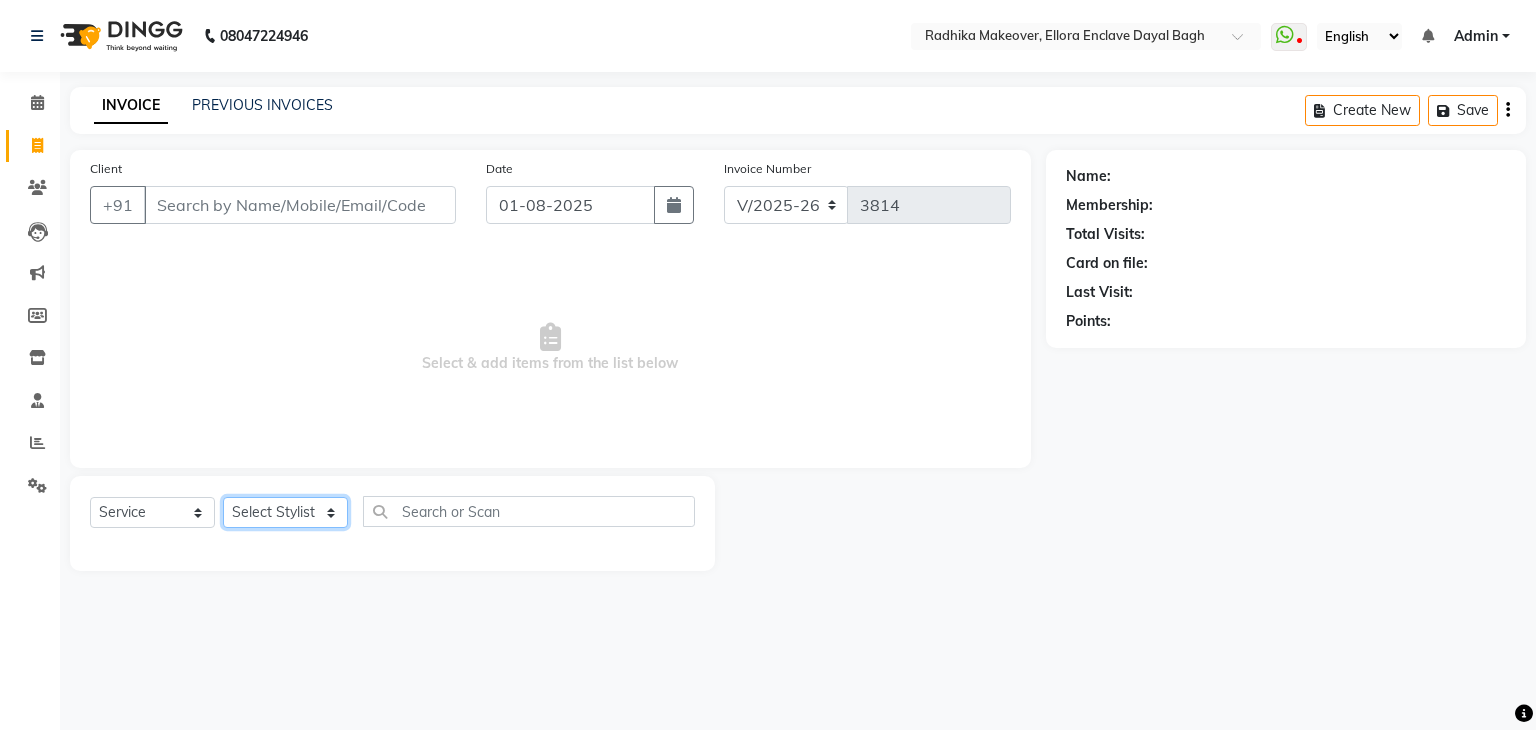 select on "53881" 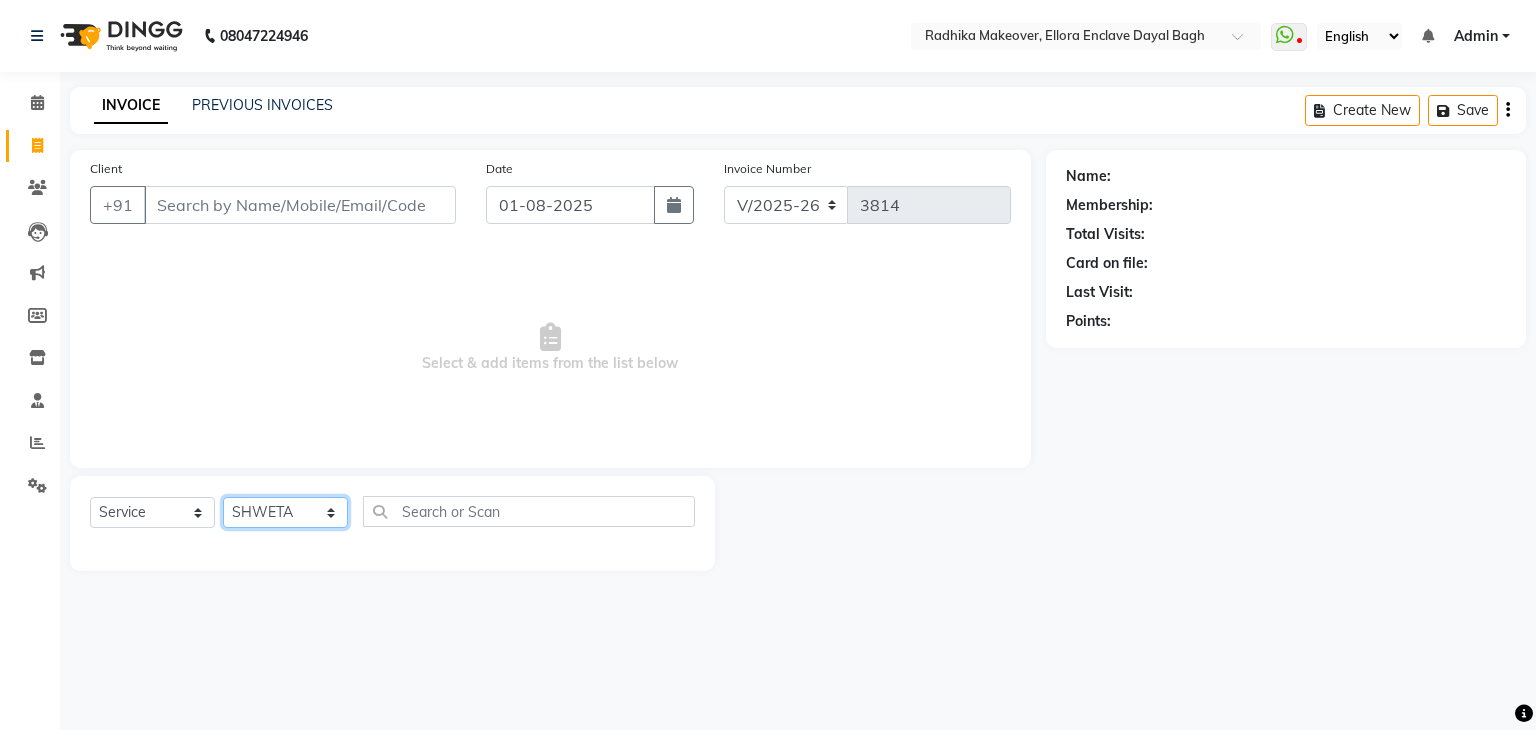 click on "Select Stylist AMAN DANISH SALMANI GOPAL PACHORI KANU KAVITA KIRAN KUMARI MEENU KUMARI NEHA NIKHIL CHAUDHARY Priya PRIYANKA YADAV RASHMI SANDHYA SHAGUFTA SHWETA SONA SAXENA SOUMYA TUSHAR OTWAL VINAY KUMAR" 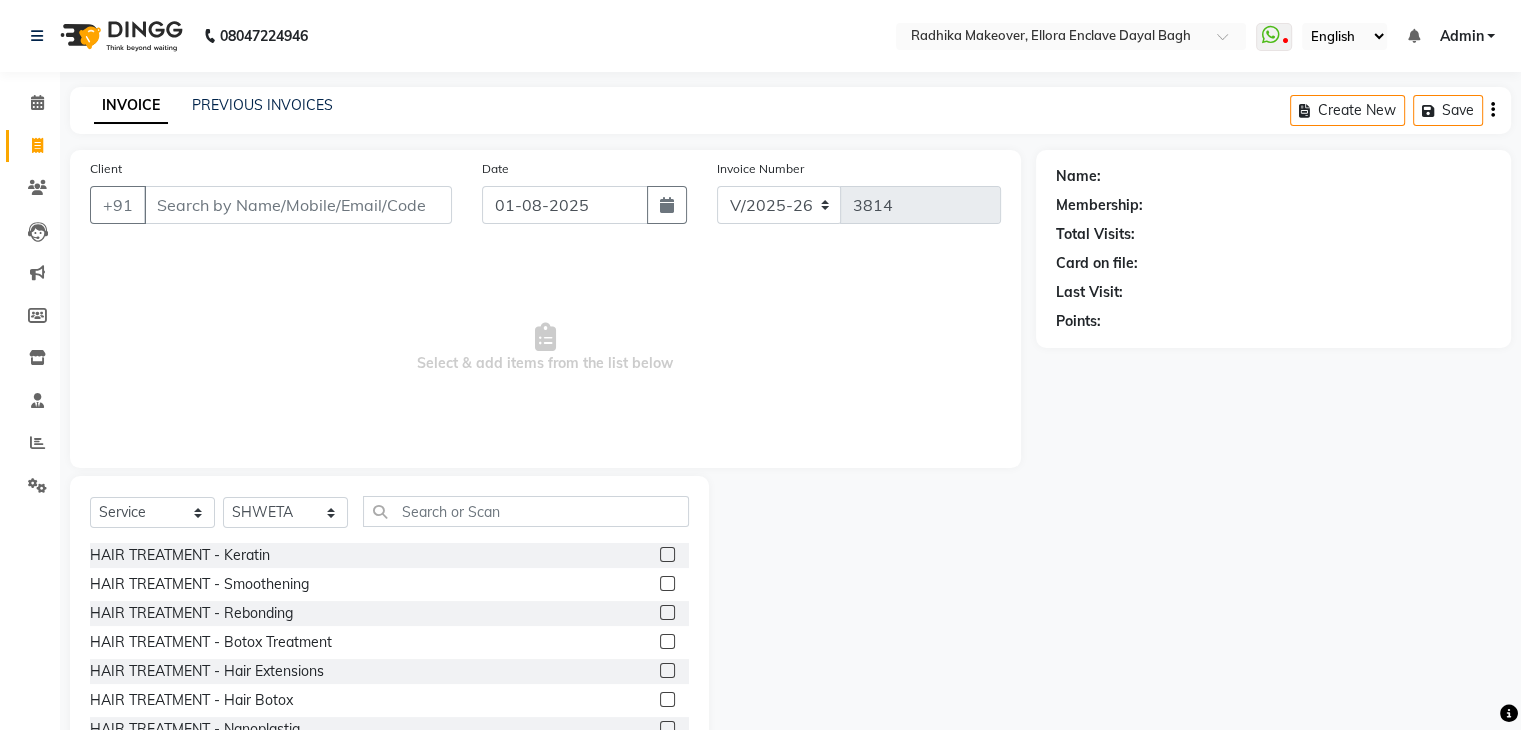 click on "Client +91" 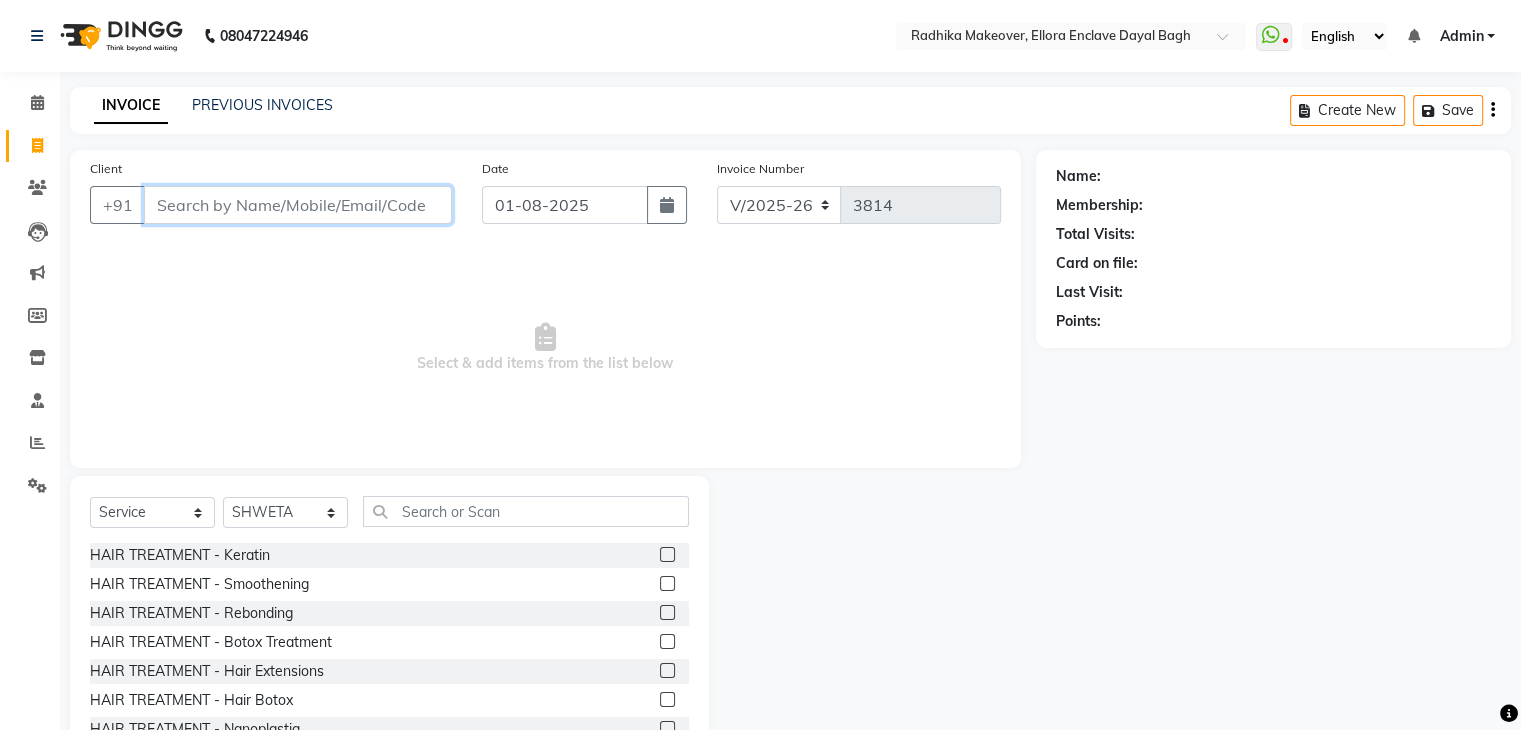 click on "Client" at bounding box center [298, 205] 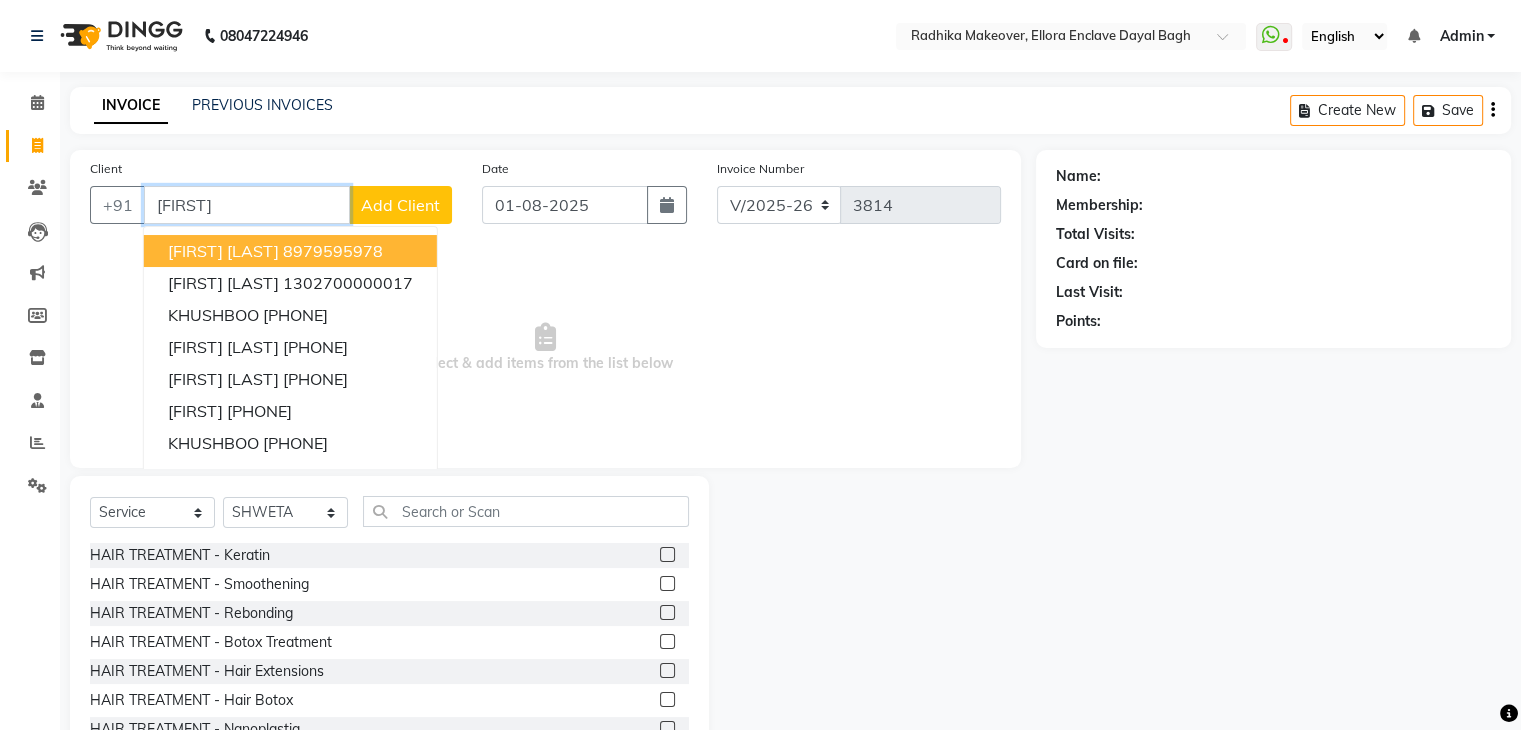click on "8979595978" at bounding box center [333, 251] 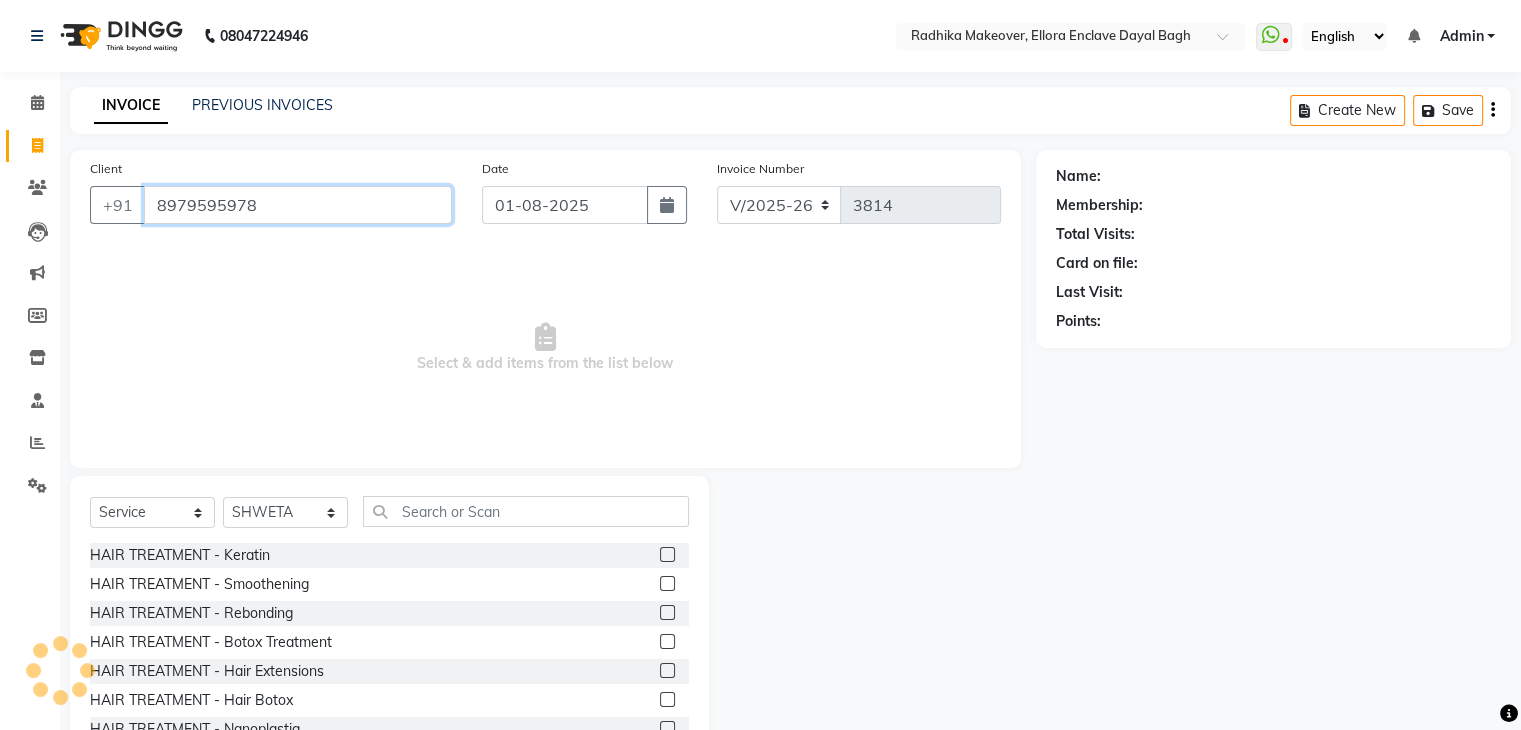 type on "8979595978" 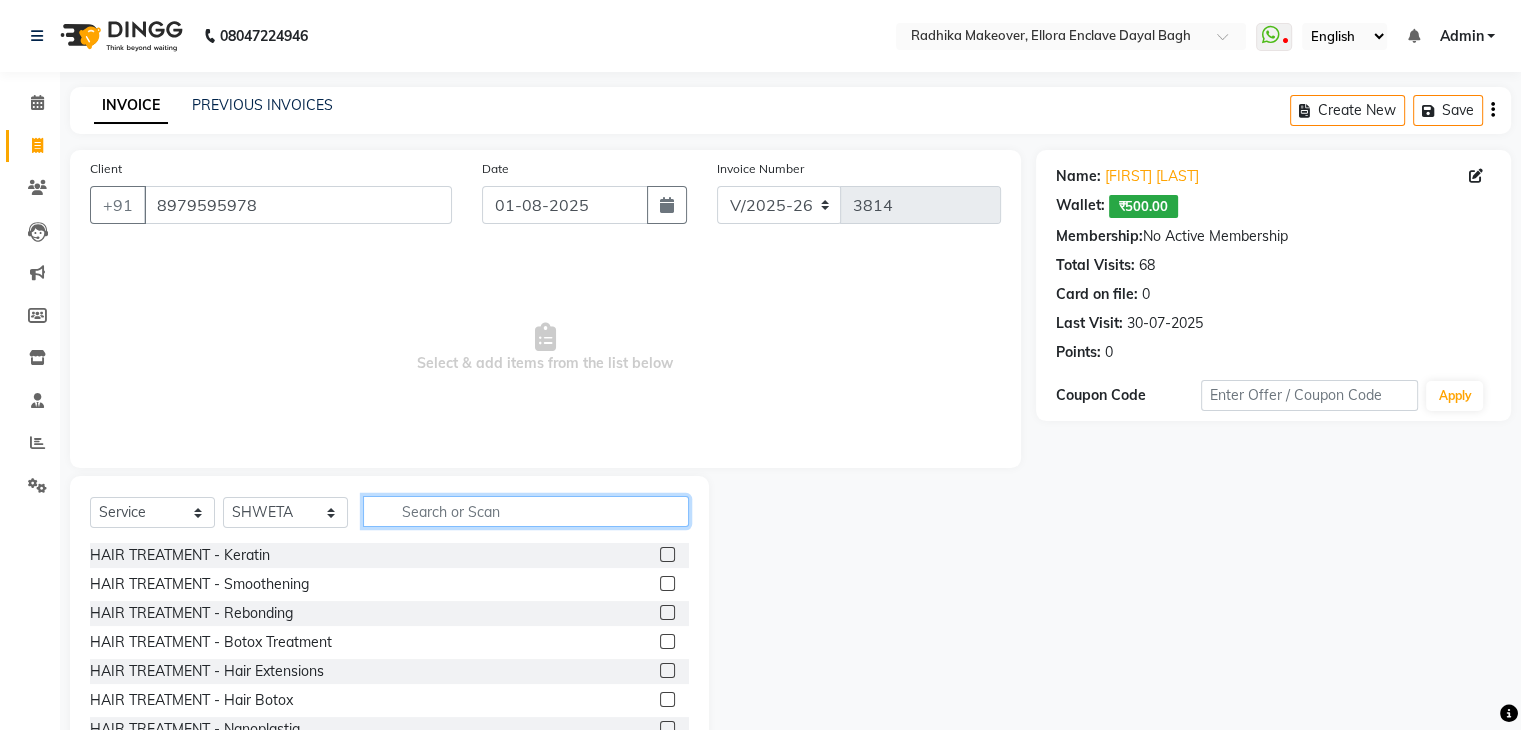 click 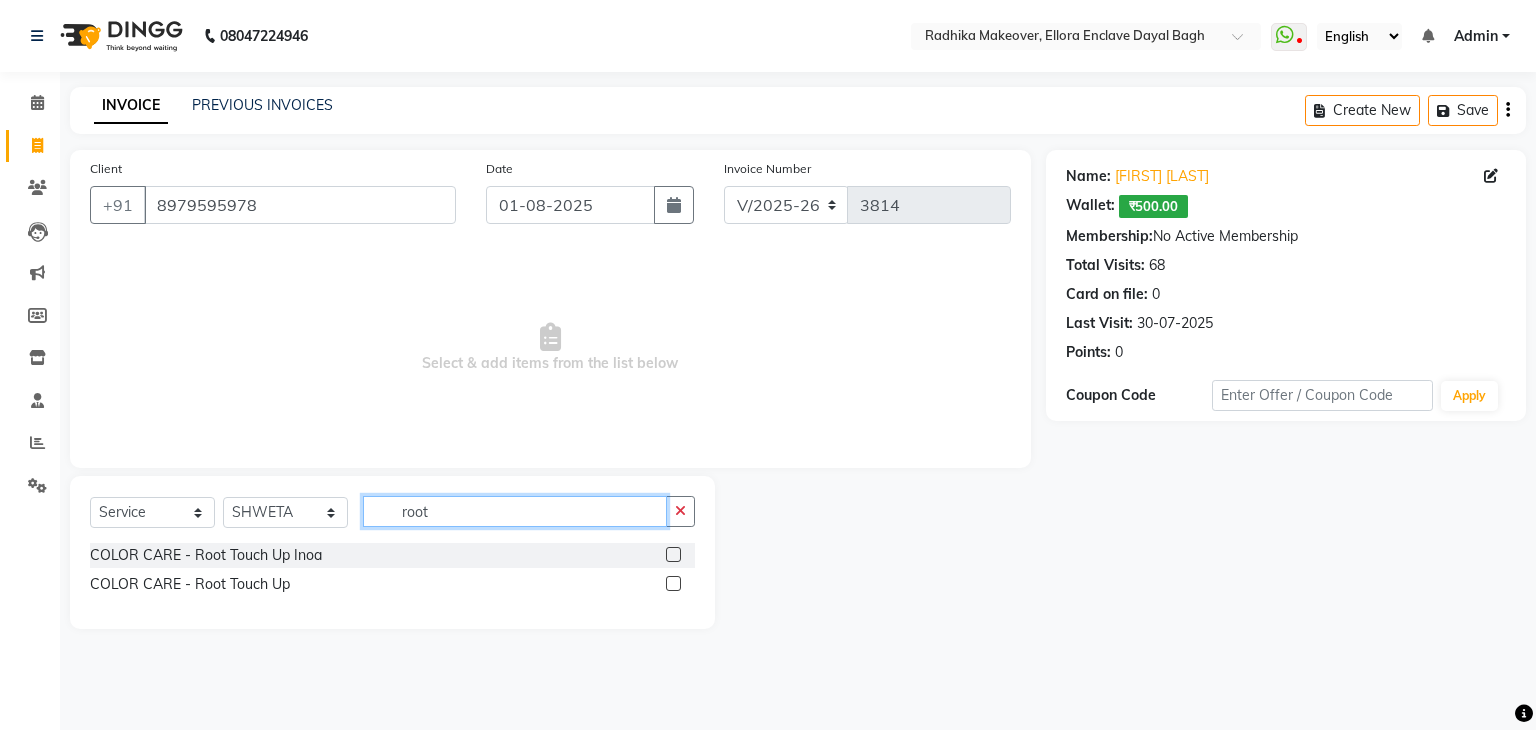 type on "root" 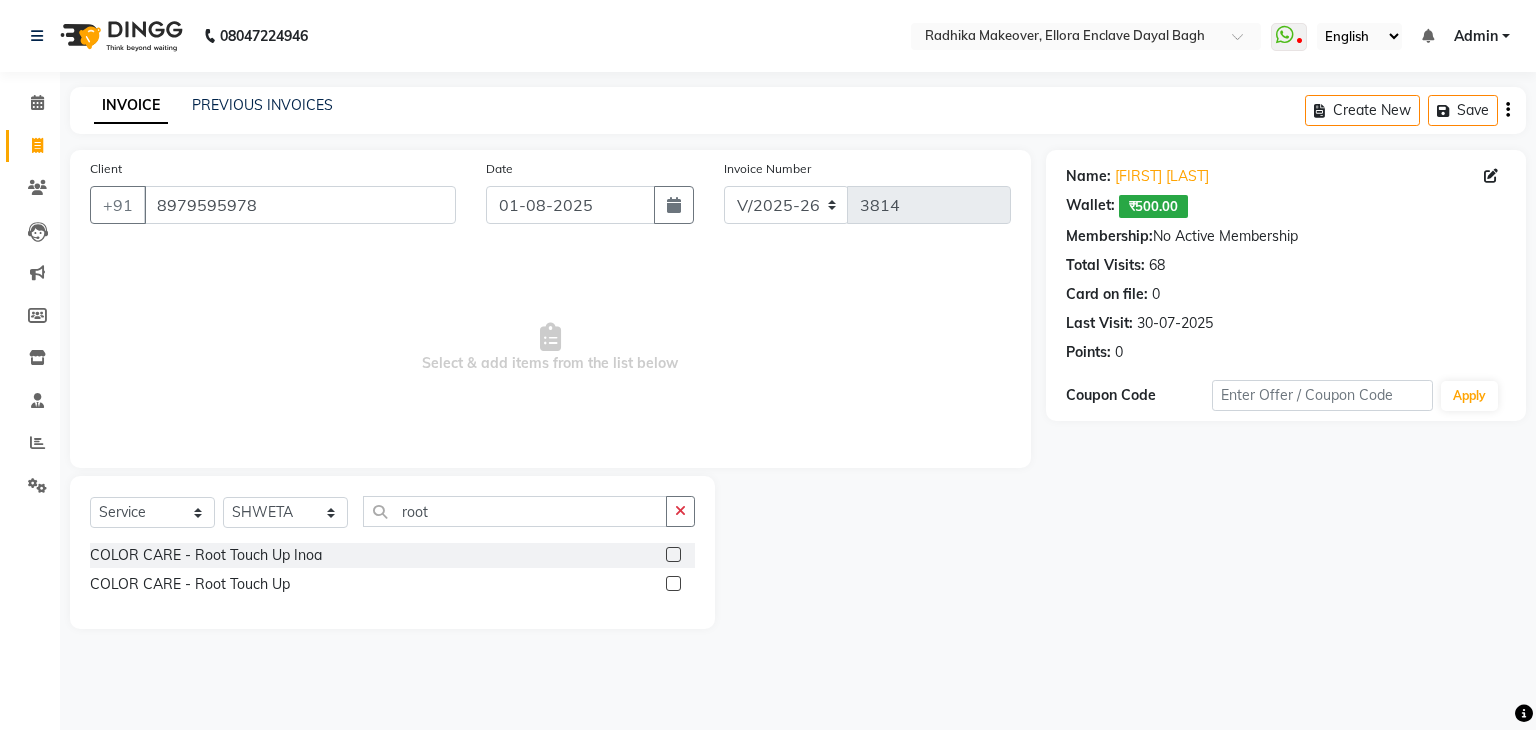 click 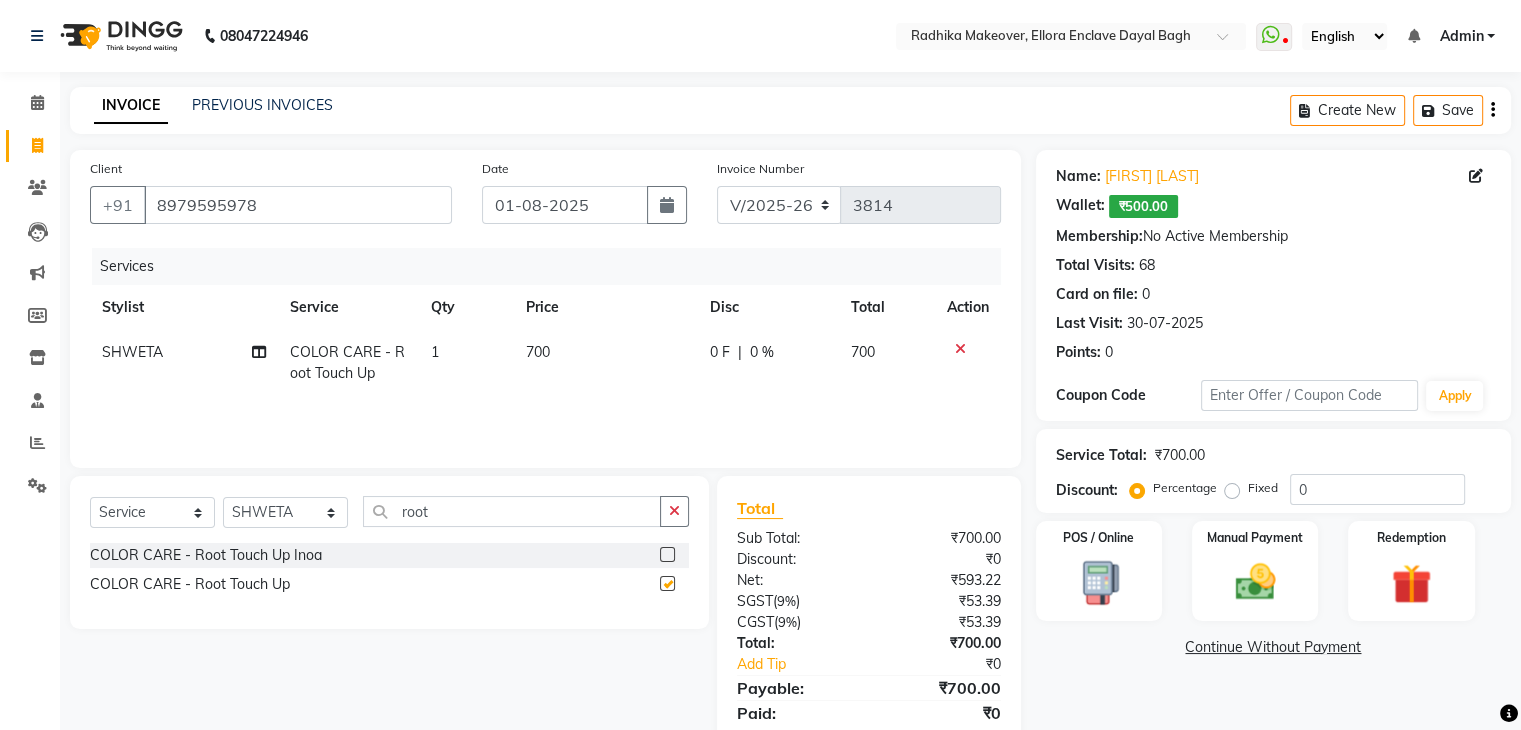 checkbox on "false" 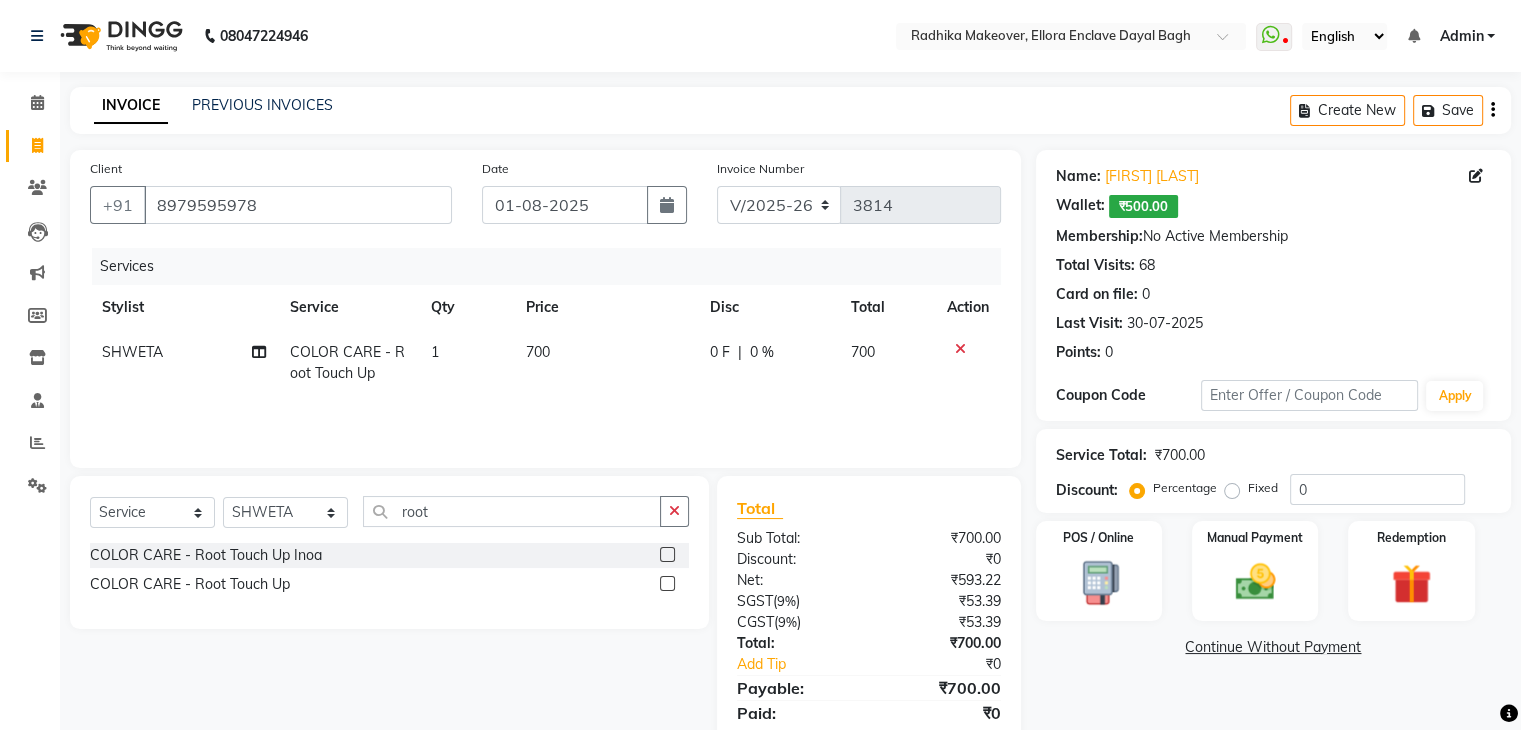 click on "700" 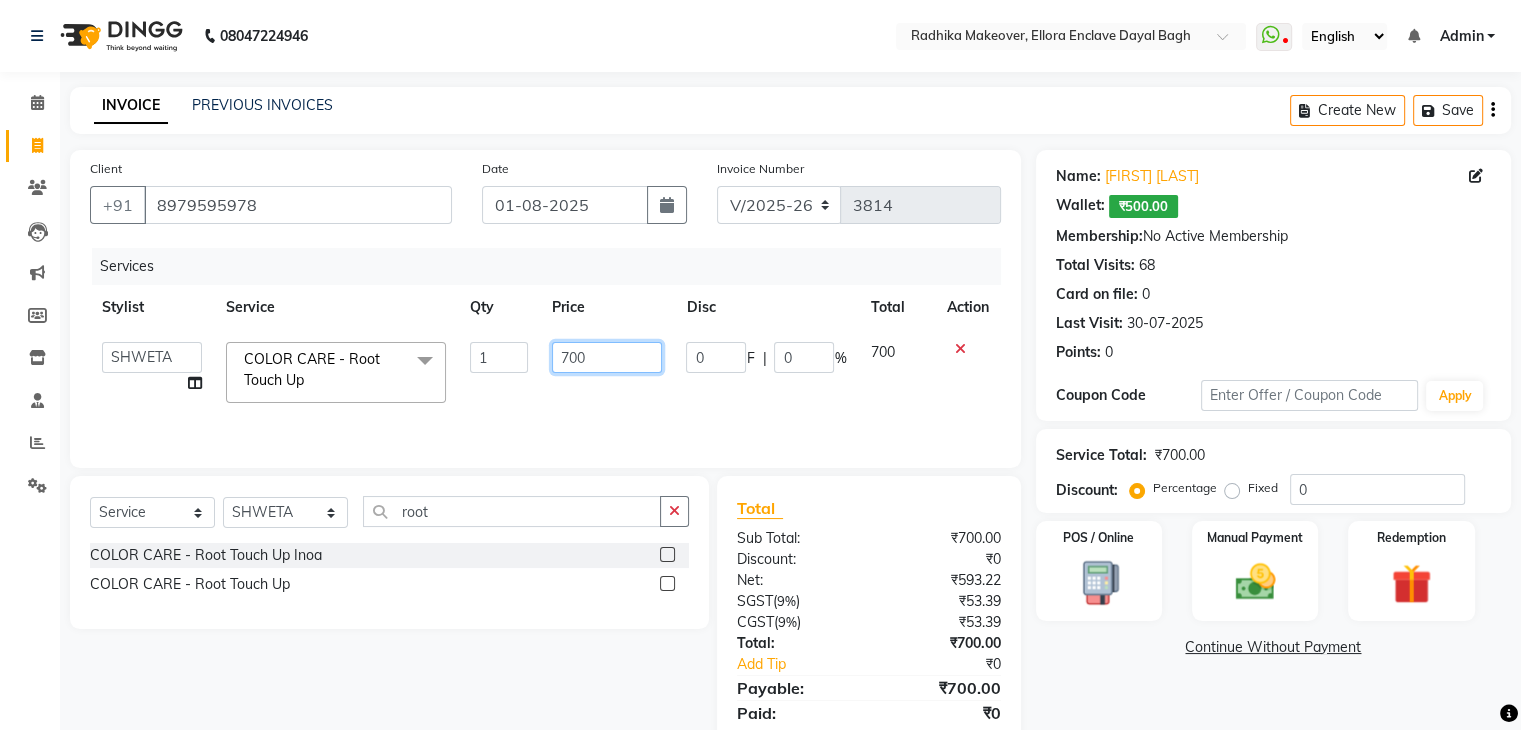 click on "700" 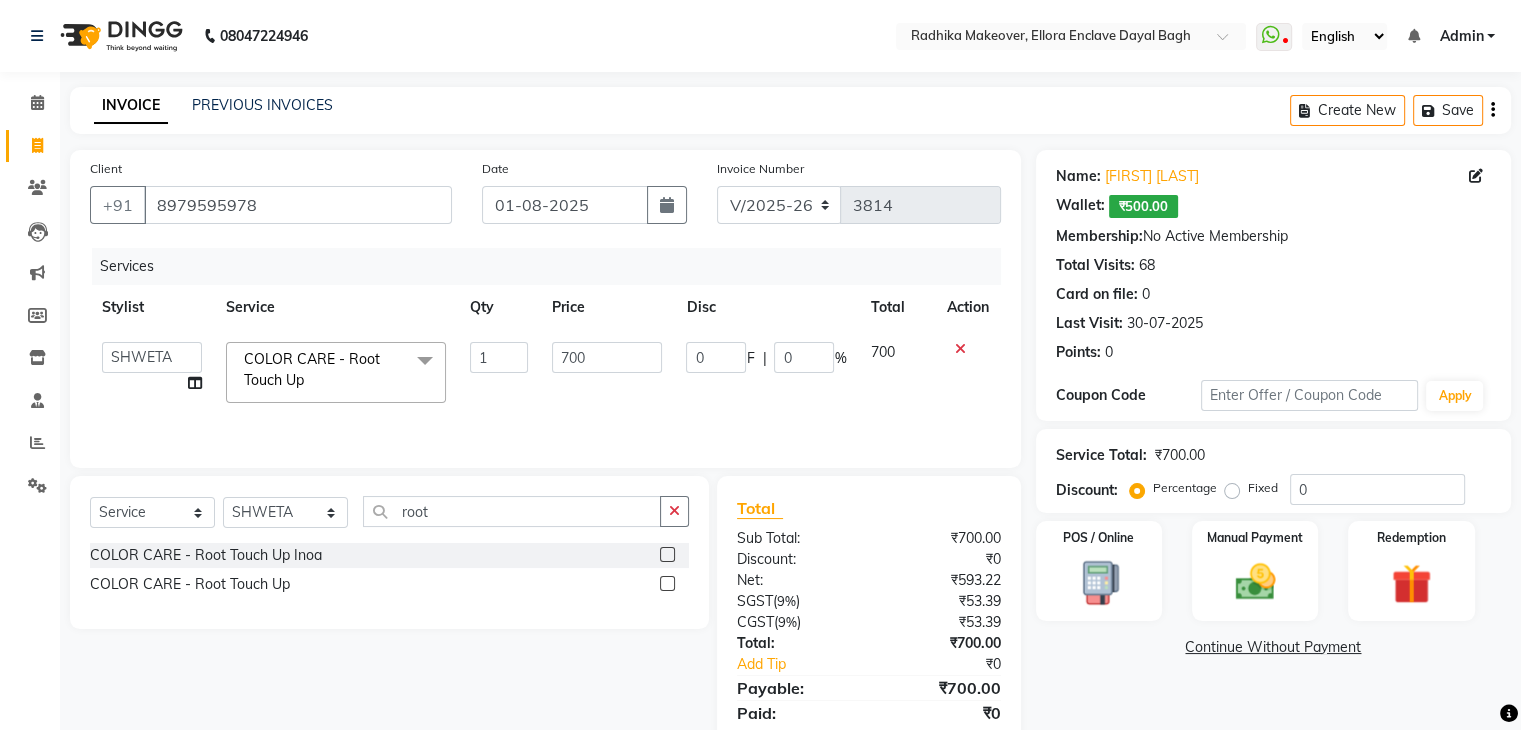 click on "700" 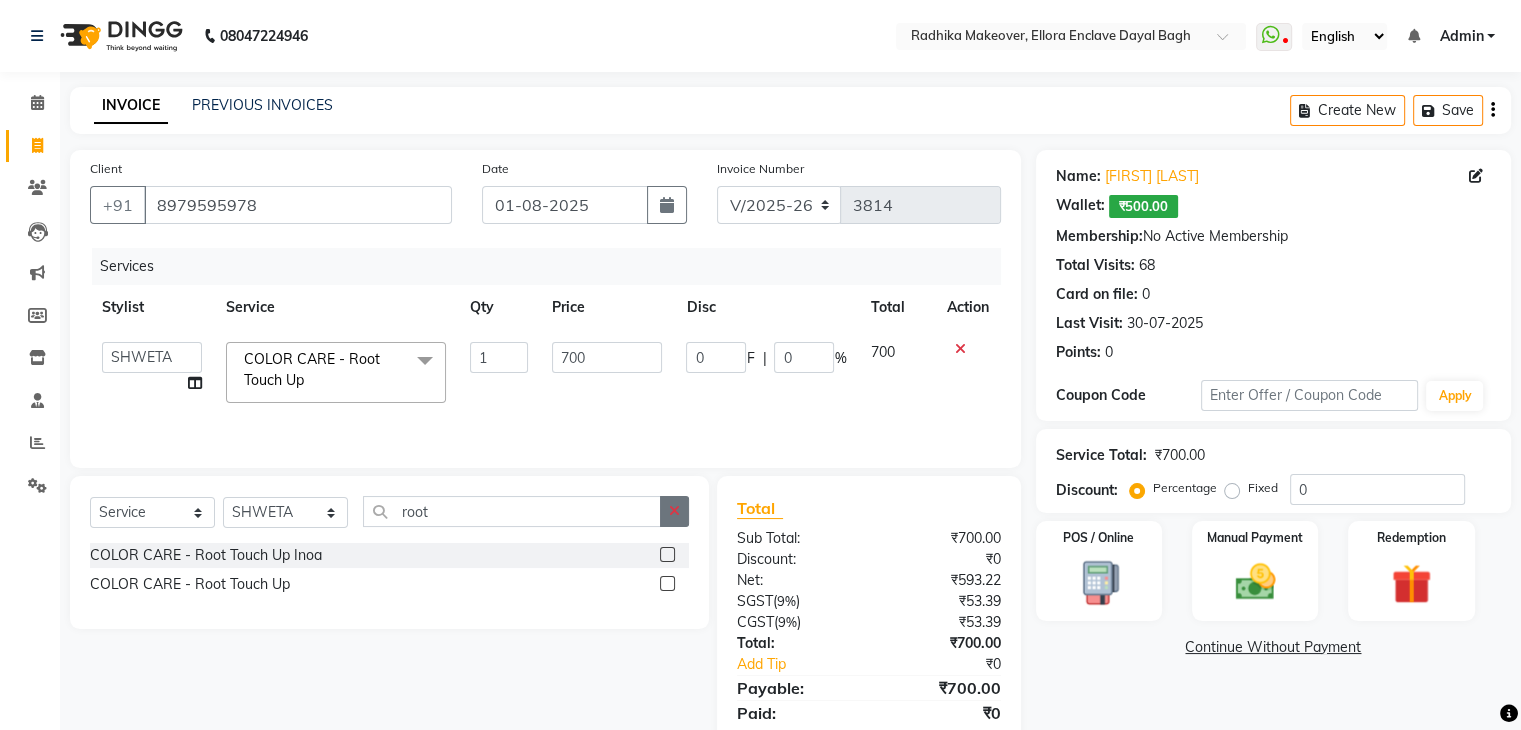 click 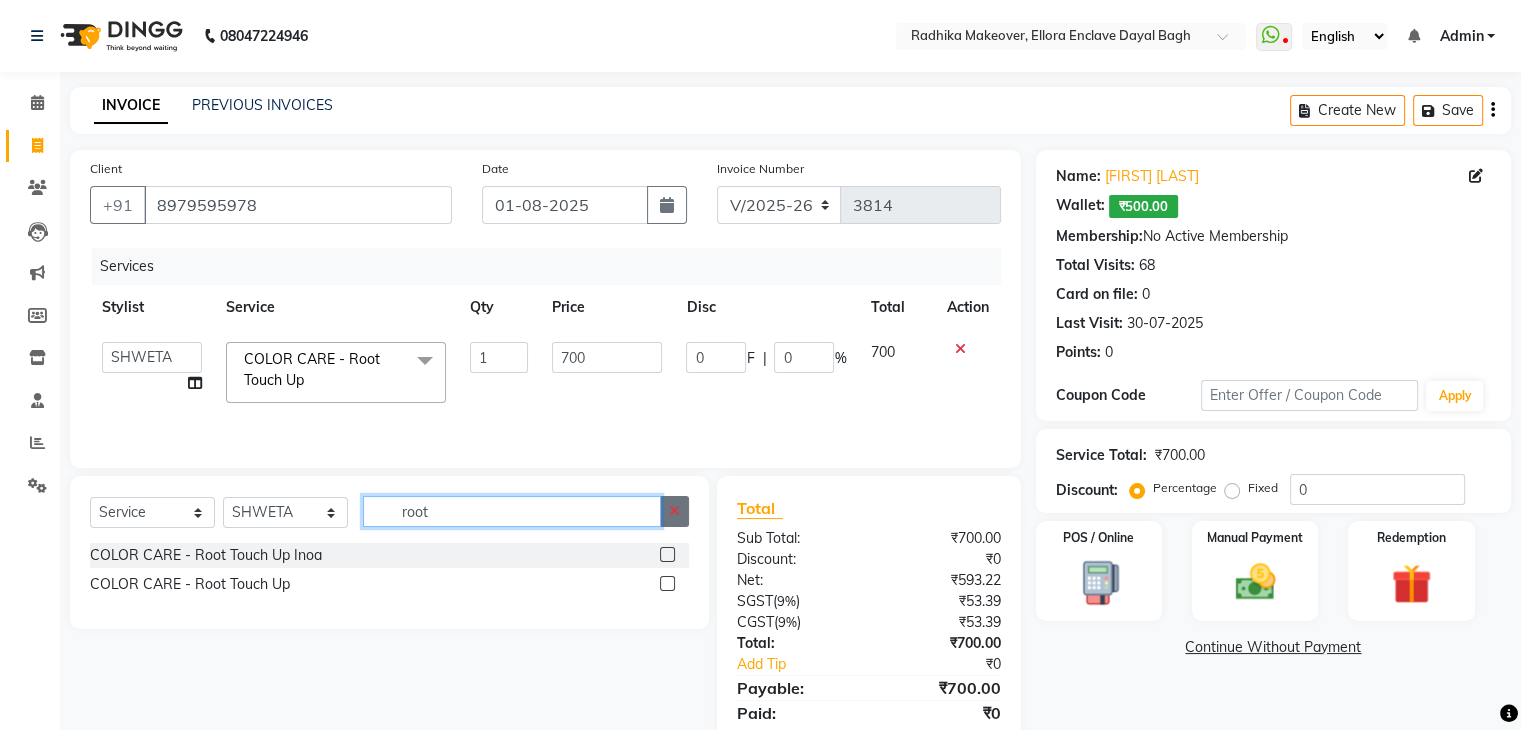type 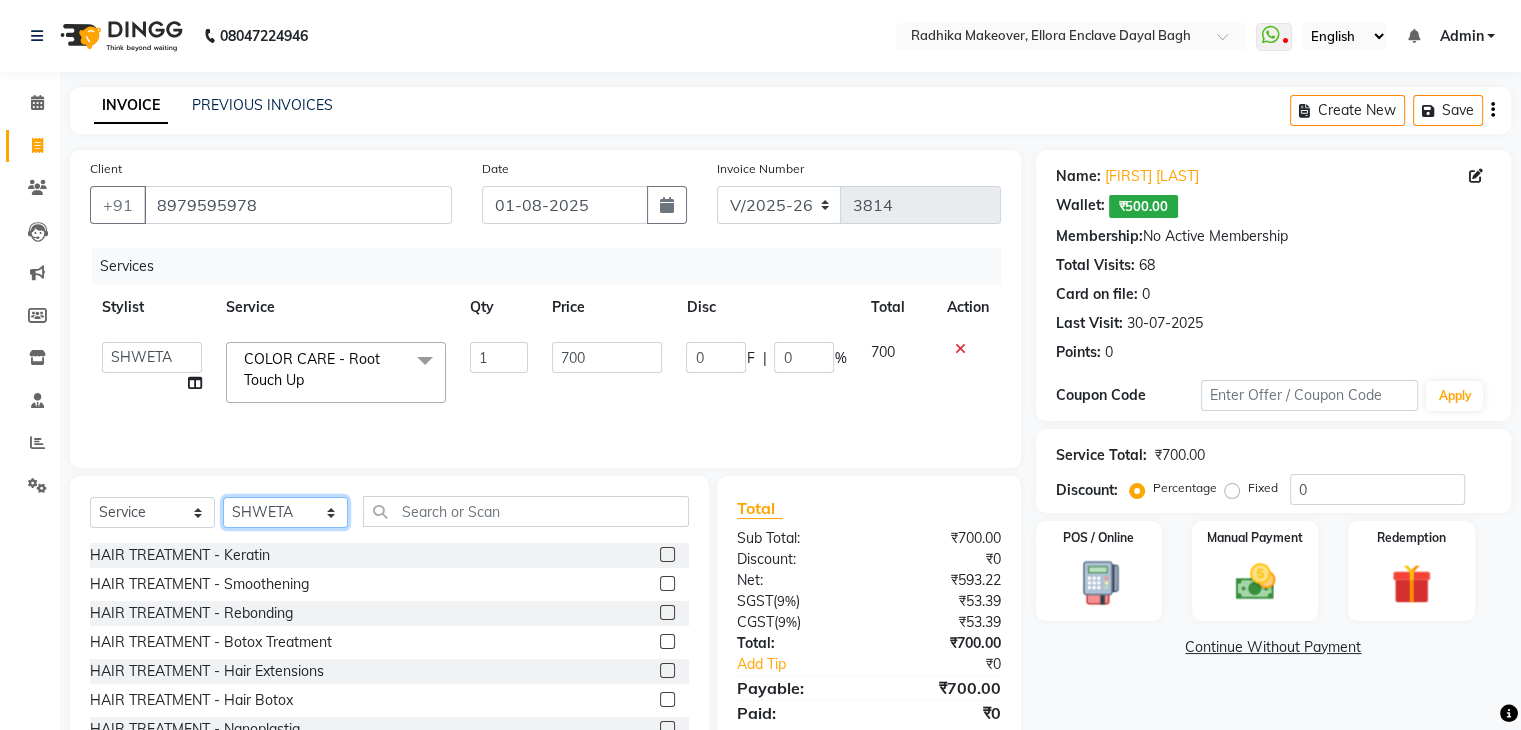 click on "Select Stylist AMAN DANISH SALMANI GOPAL PACHORI KANU KAVITA KIRAN KUMARI MEENU KUMARI NEHA NIKHIL CHAUDHARY Priya PRIYANKA YADAV RASHMI SANDHYA SHAGUFTA SHWETA SONA SAXENA SOUMYA TUSHAR OTWAL VINAY KUMAR" 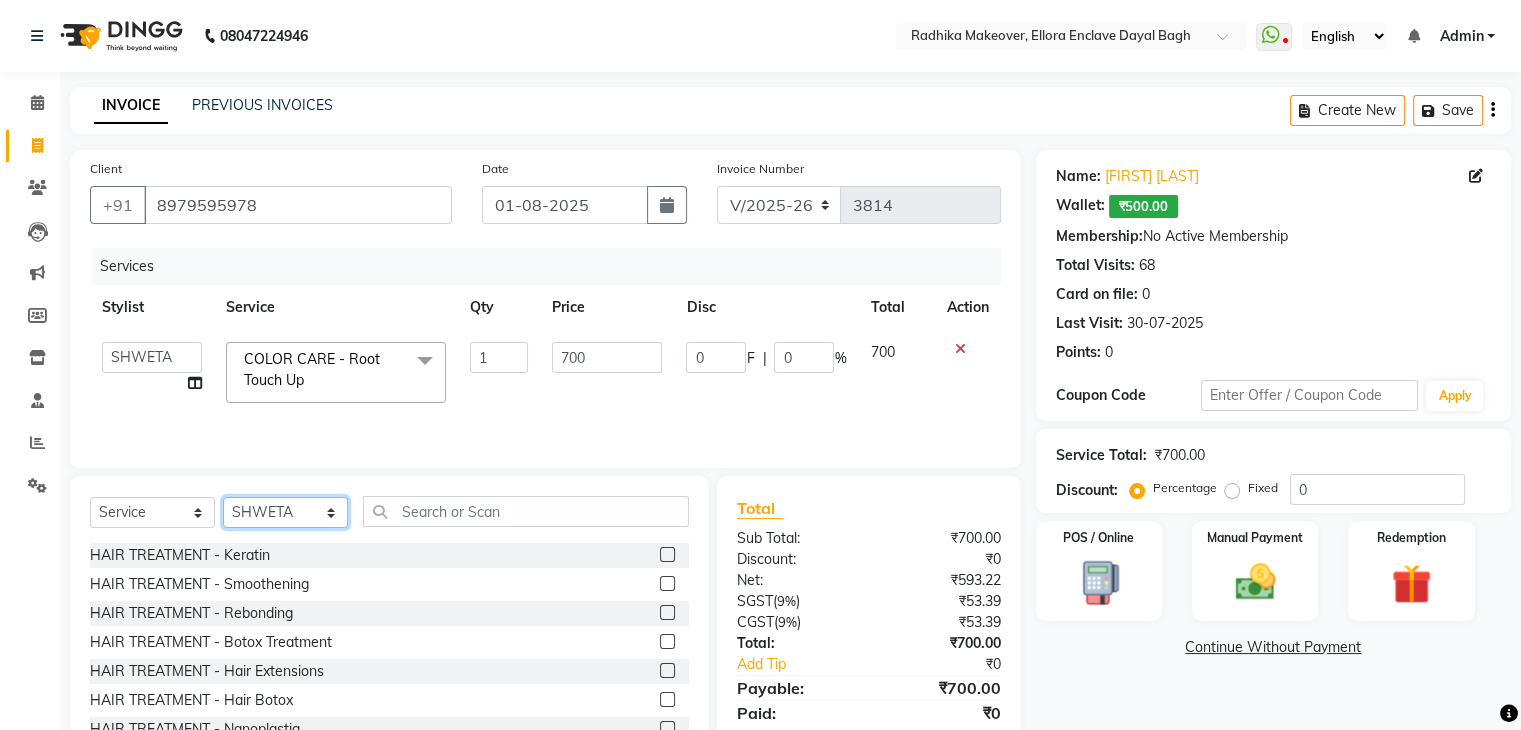 select on "53888" 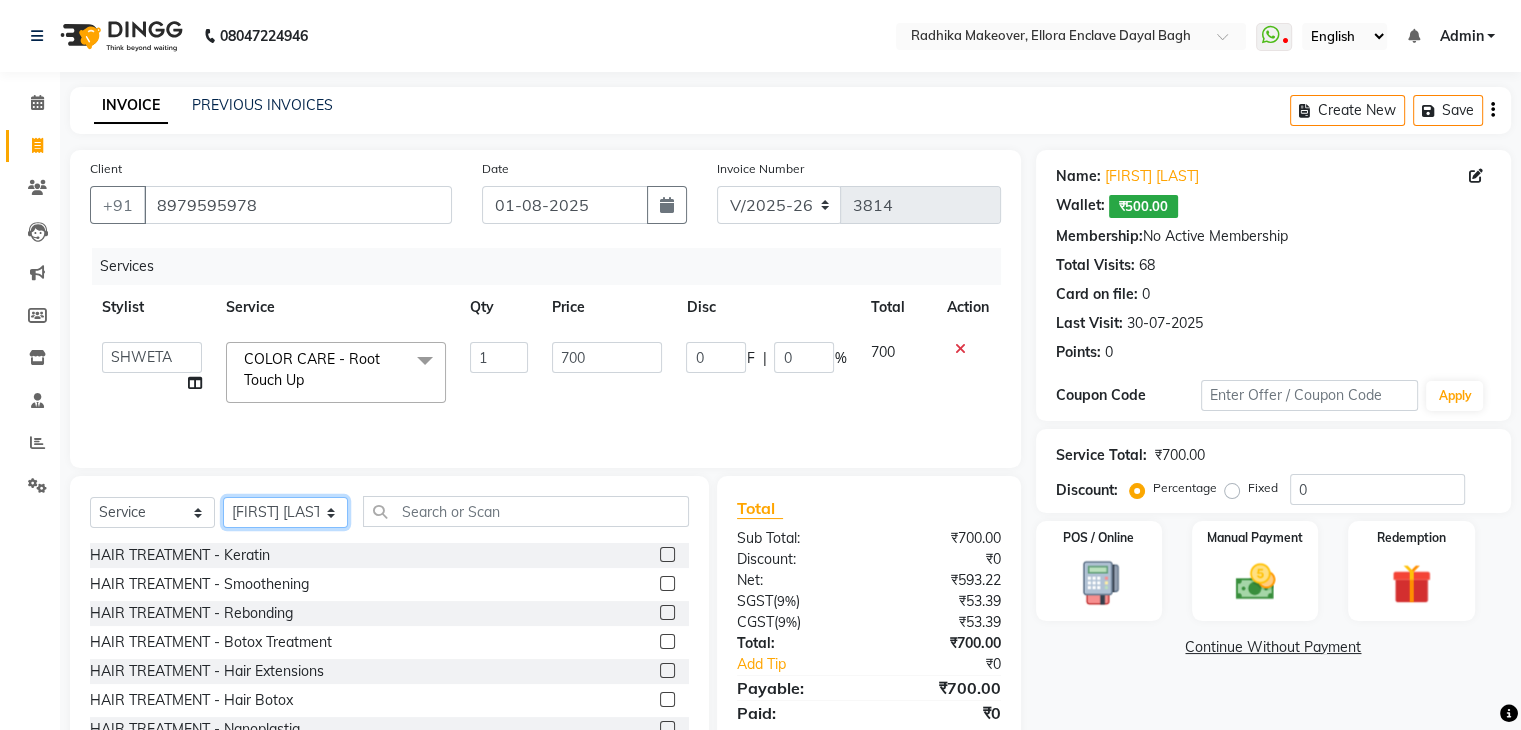 click on "Select Stylist AMAN DANISH SALMANI GOPAL PACHORI KANU KAVITA KIRAN KUMARI MEENU KUMARI NEHA NIKHIL CHAUDHARY Priya PRIYANKA YADAV RASHMI SANDHYA SHAGUFTA SHWETA SONA SAXENA SOUMYA TUSHAR OTWAL VINAY KUMAR" 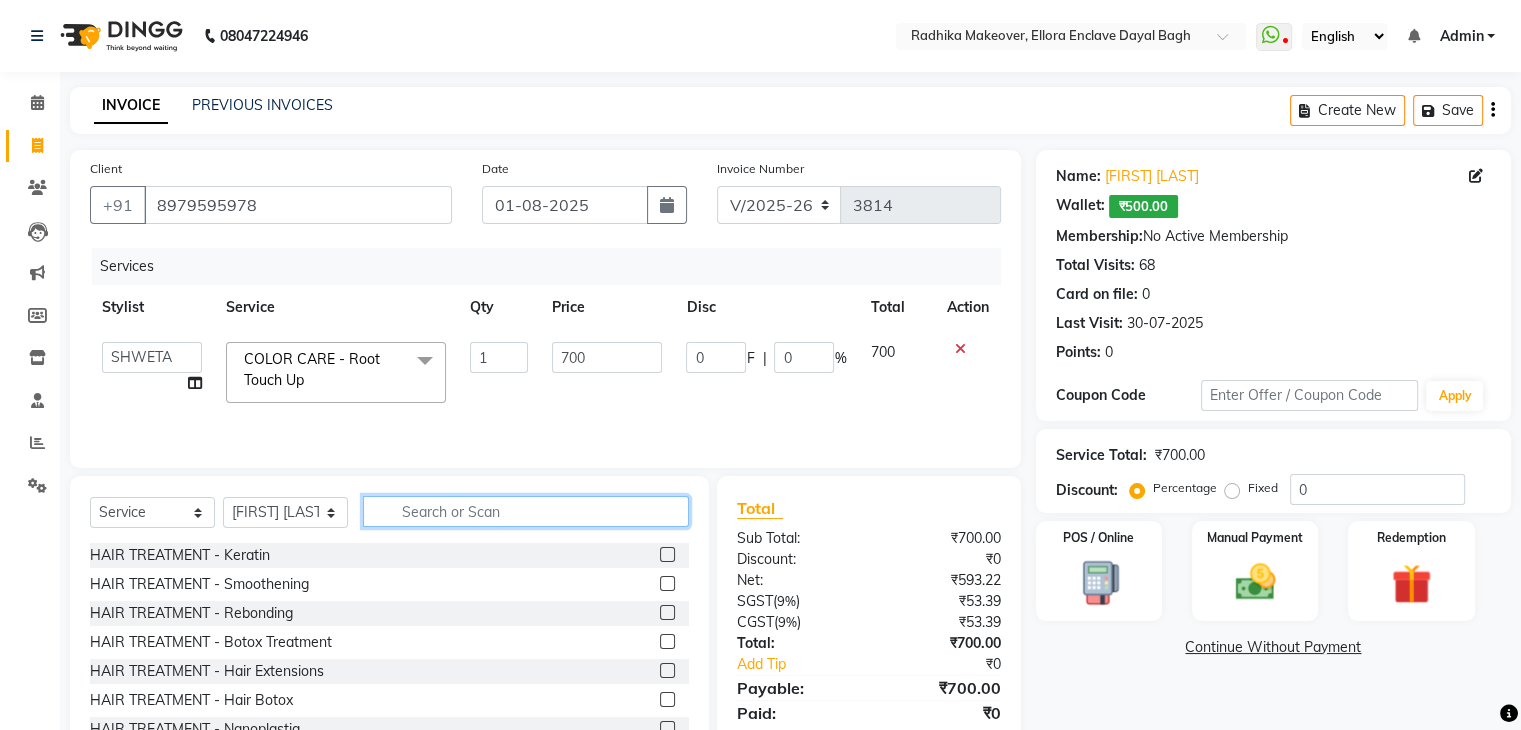 click 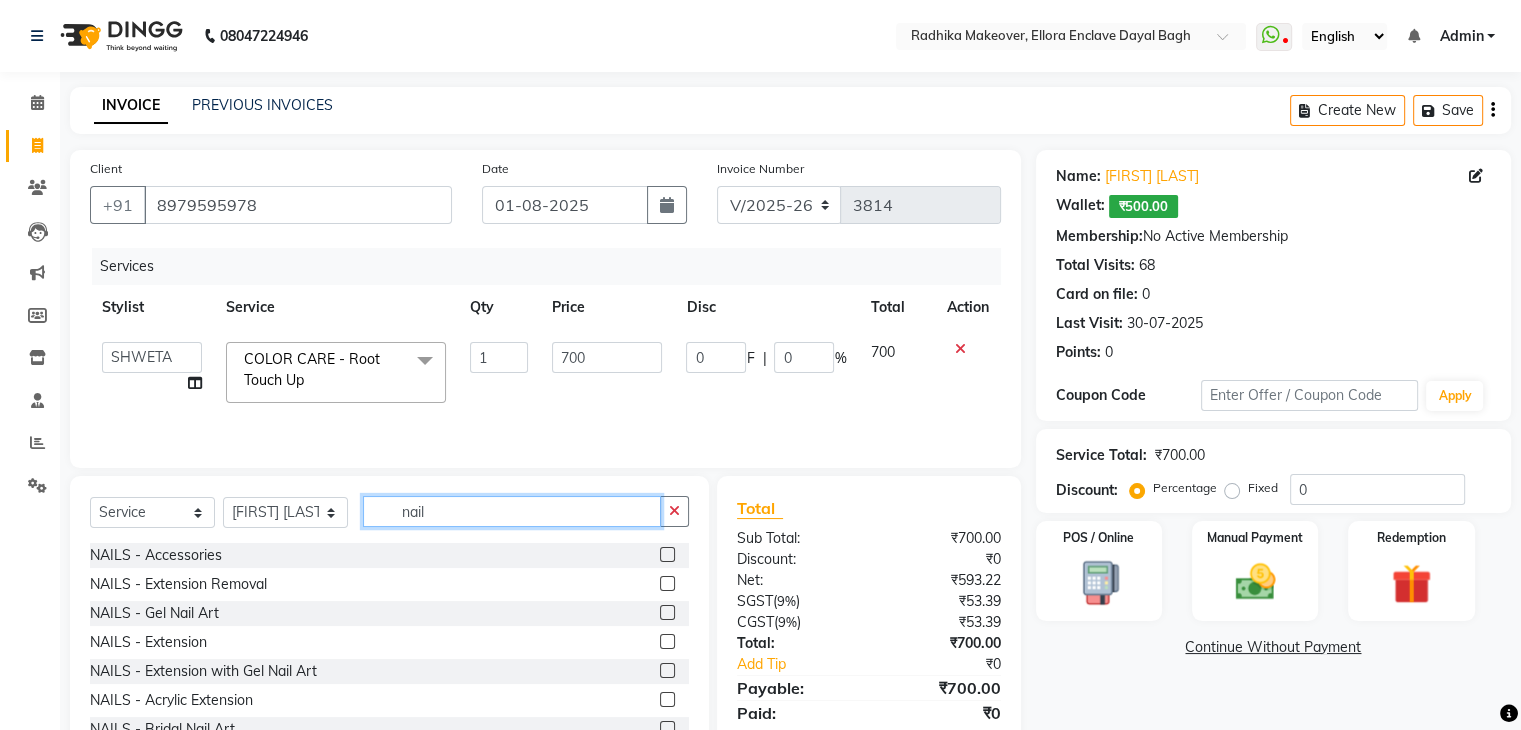 scroll, scrollTop: 32, scrollLeft: 0, axis: vertical 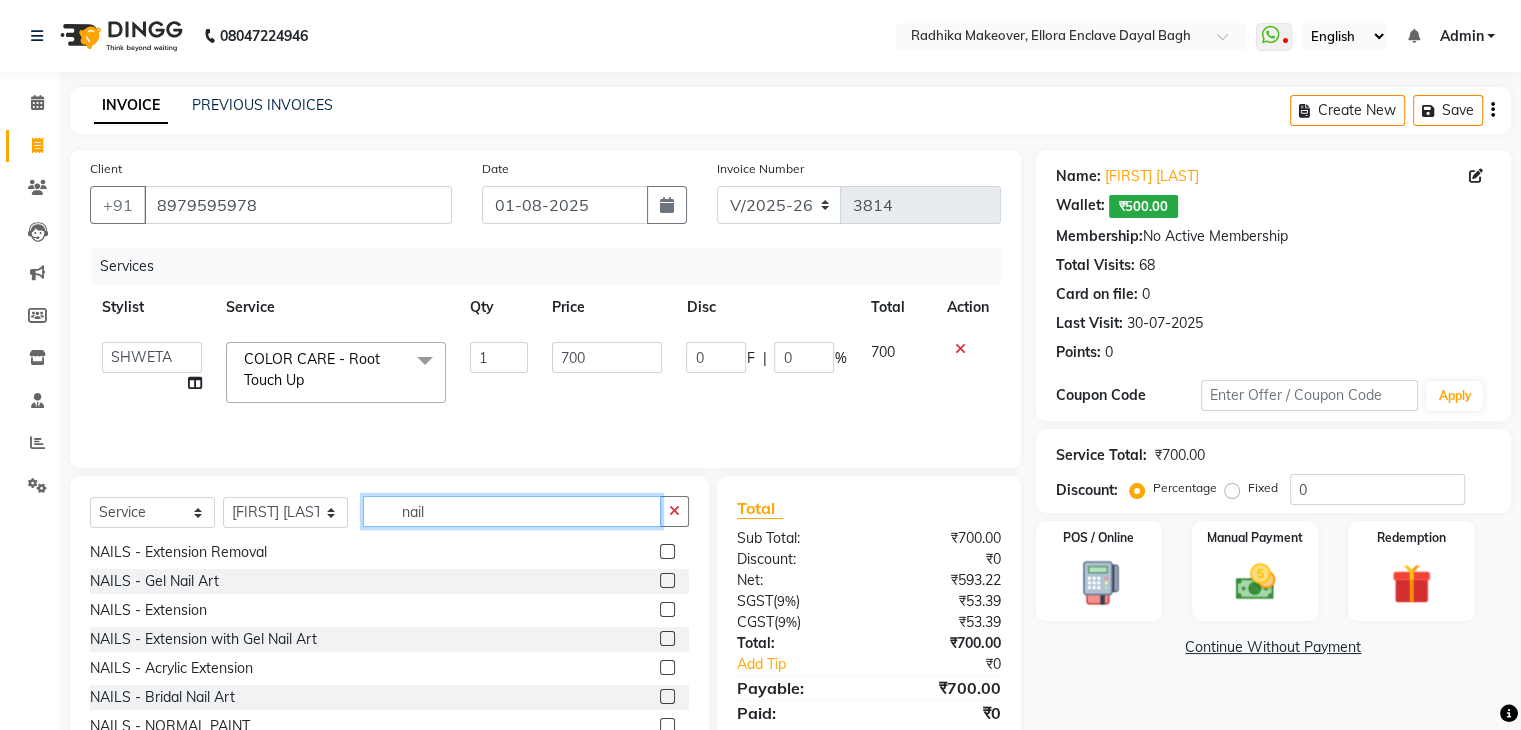 type on "nail" 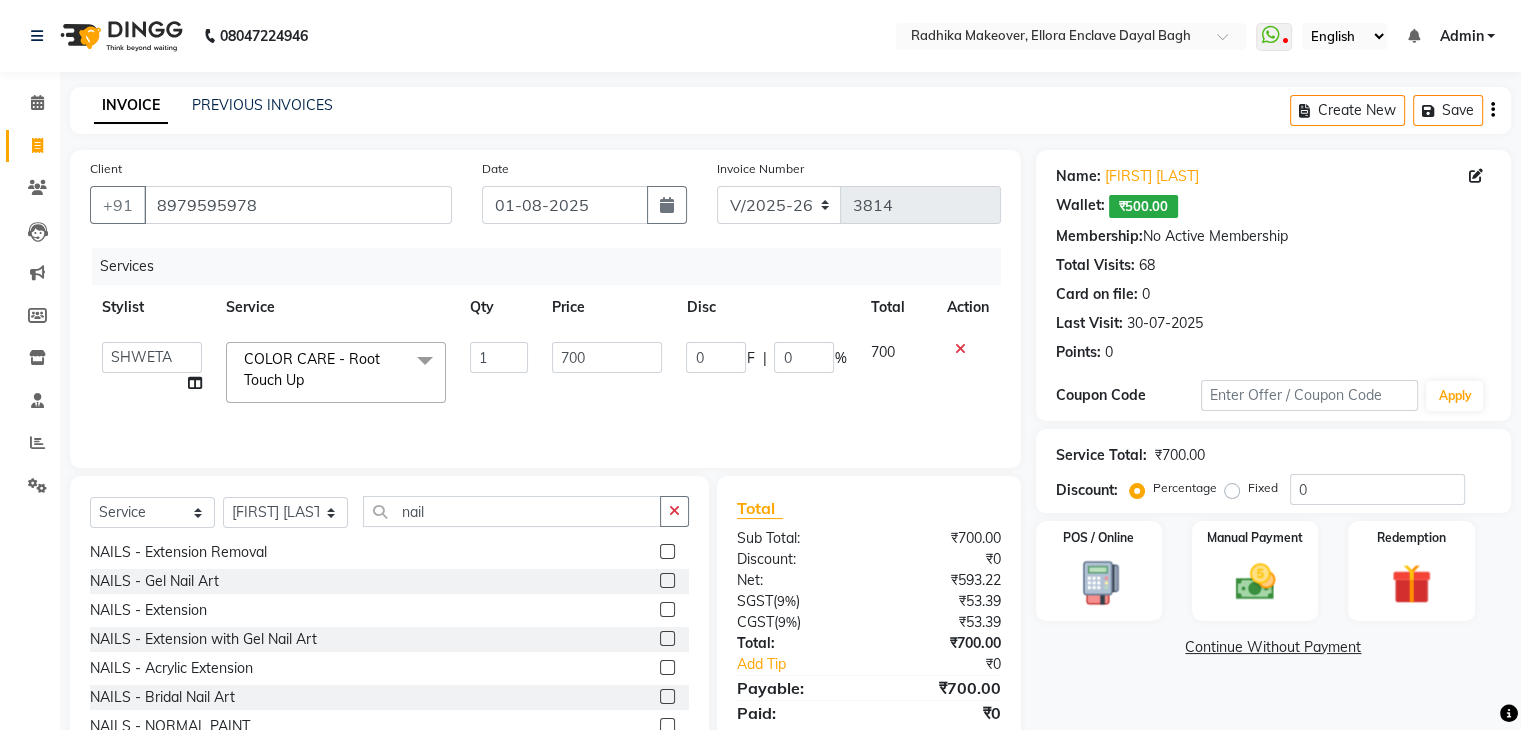 click 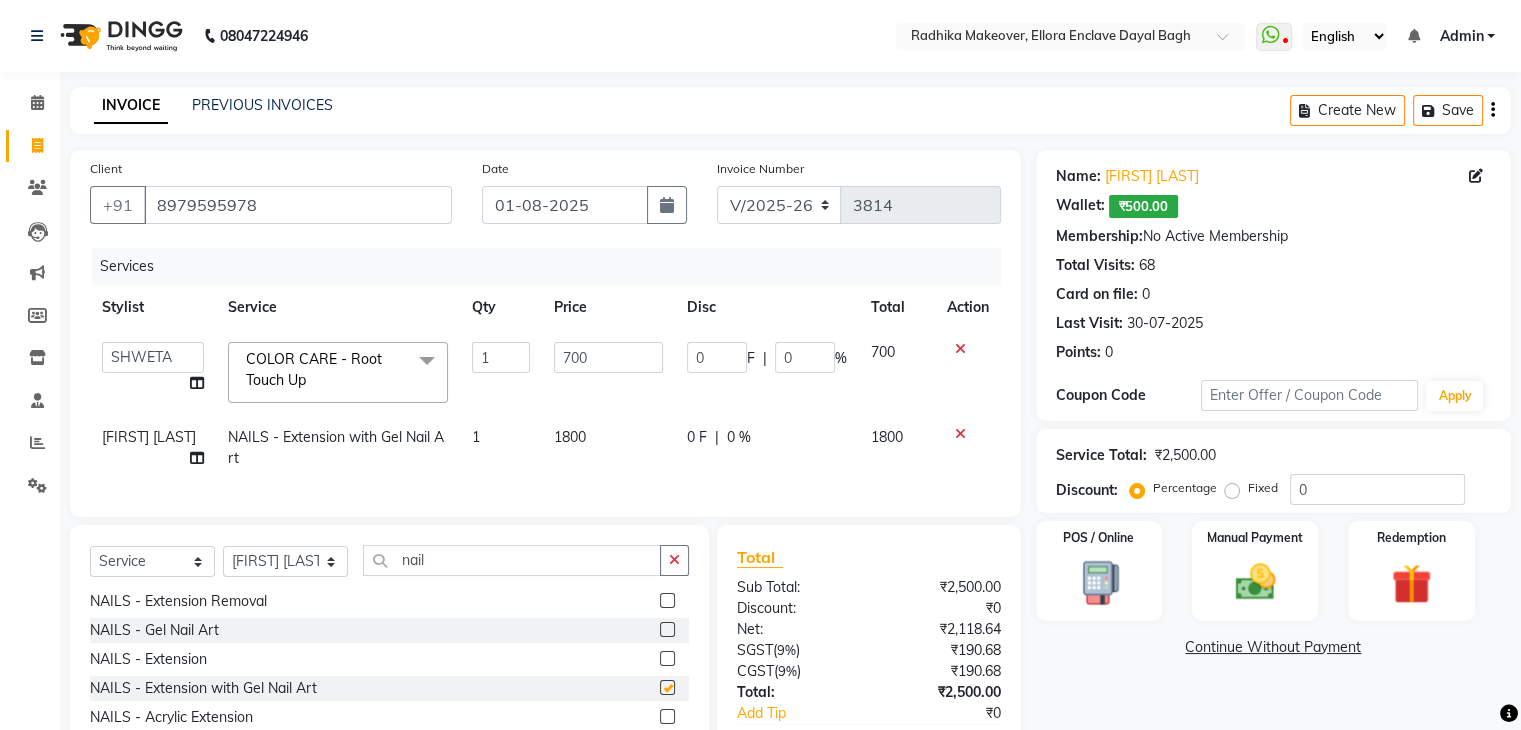 checkbox on "false" 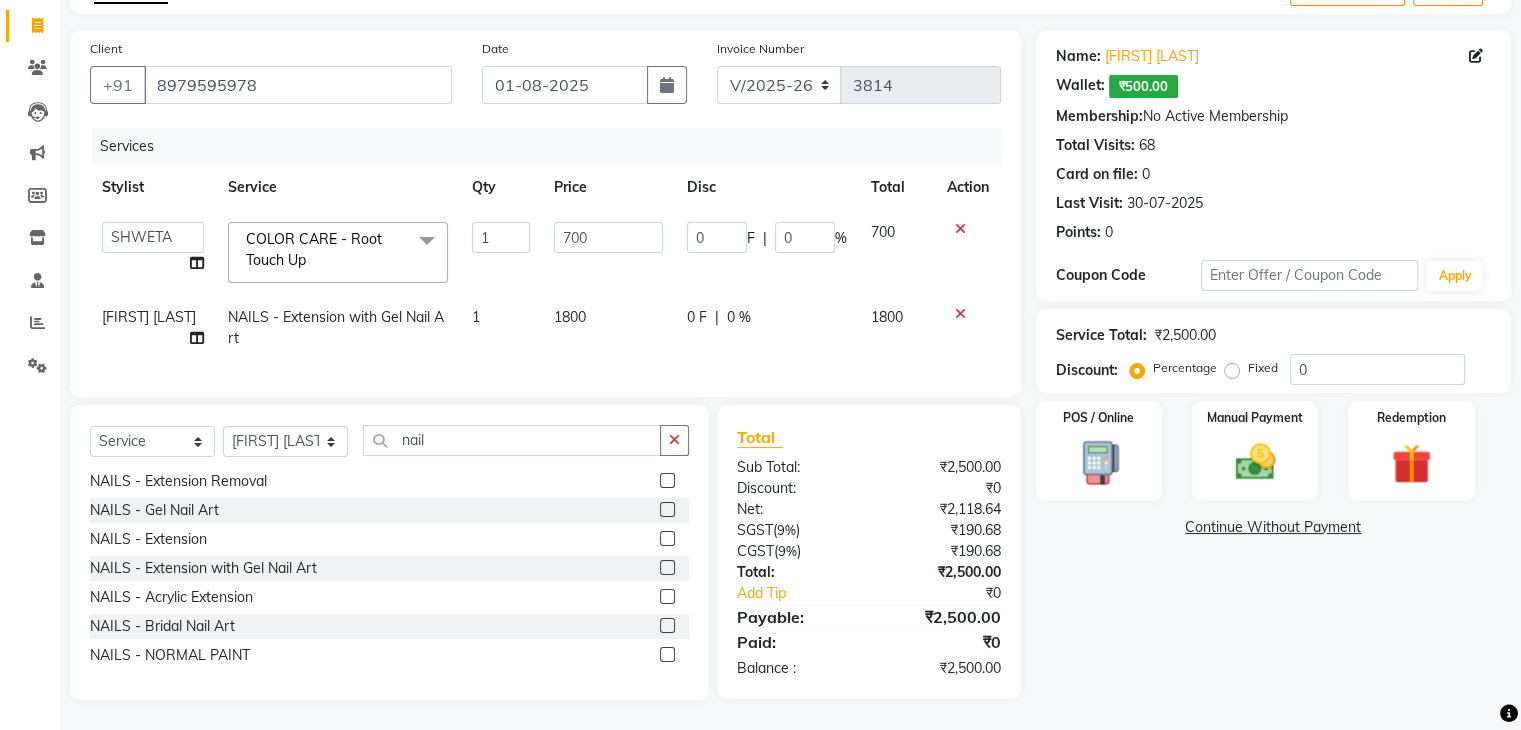 scroll, scrollTop: 136, scrollLeft: 0, axis: vertical 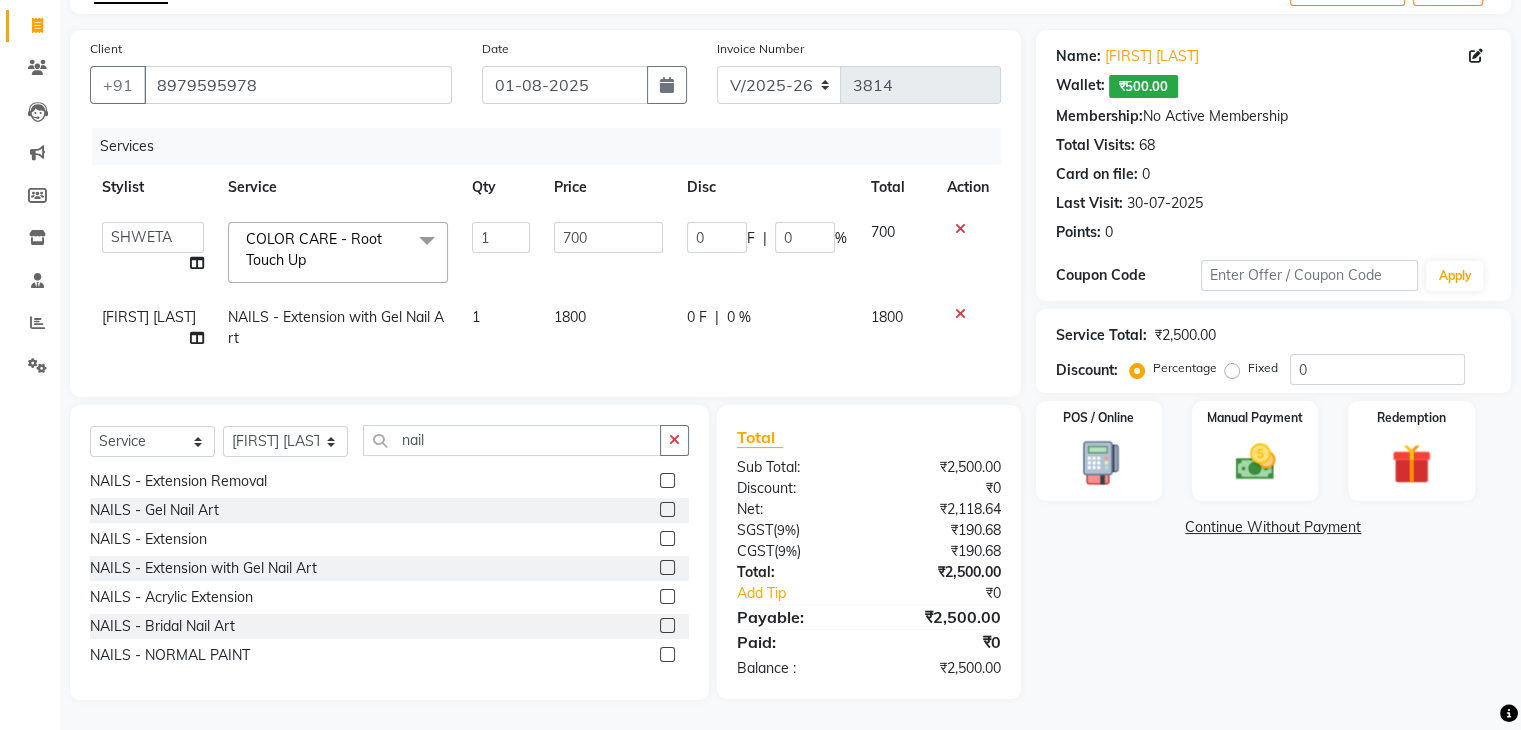 click on "NAILS - Accessories  NAILS - Extension Removal  NAILS - Gel Nail Art  NAILS - Extension  NAILS - Extension with Gel Nail Art  NAILS - Acrylic Extension  NAILS - Bridal Nail Art  NAILS - NORMAL PAINT" 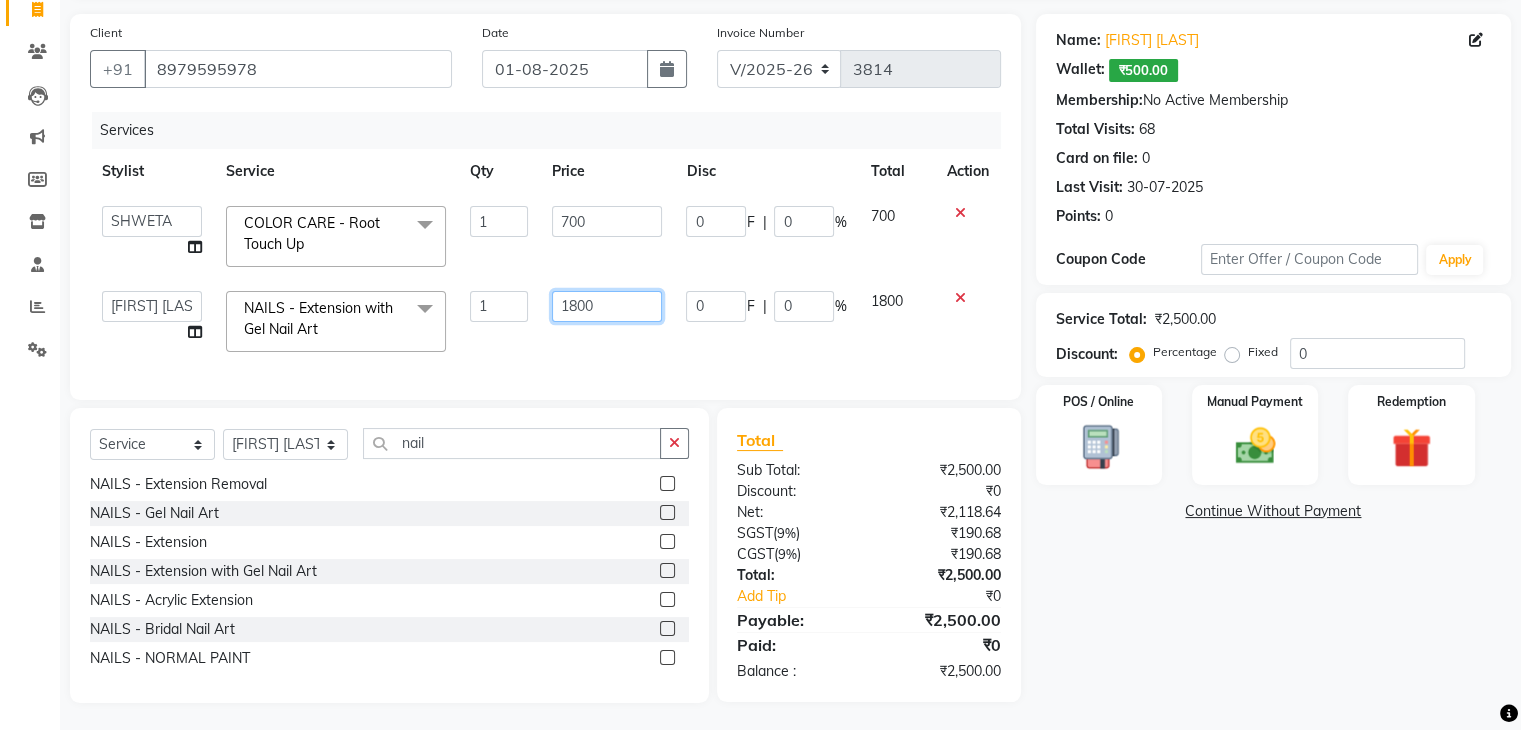 click on "1800" 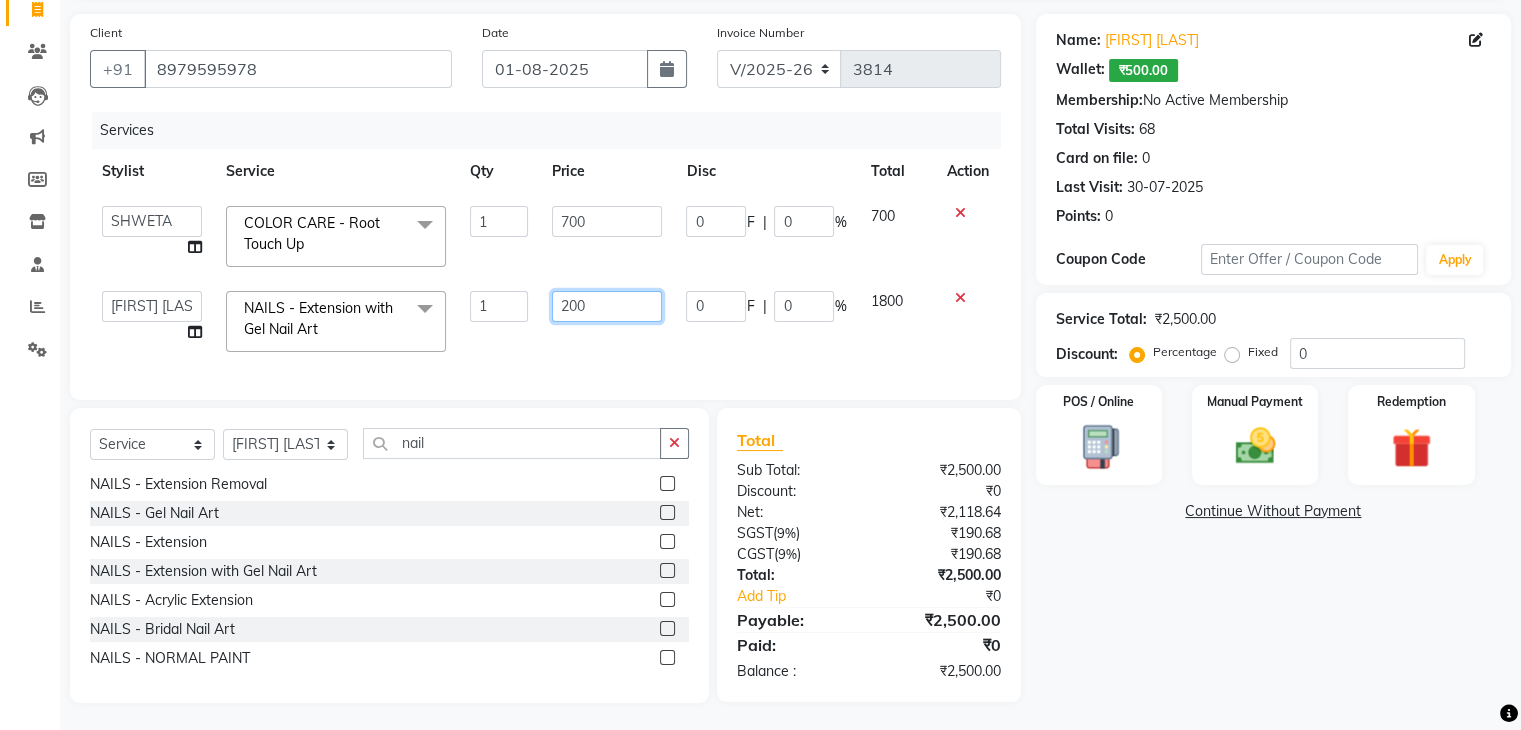type on "2400" 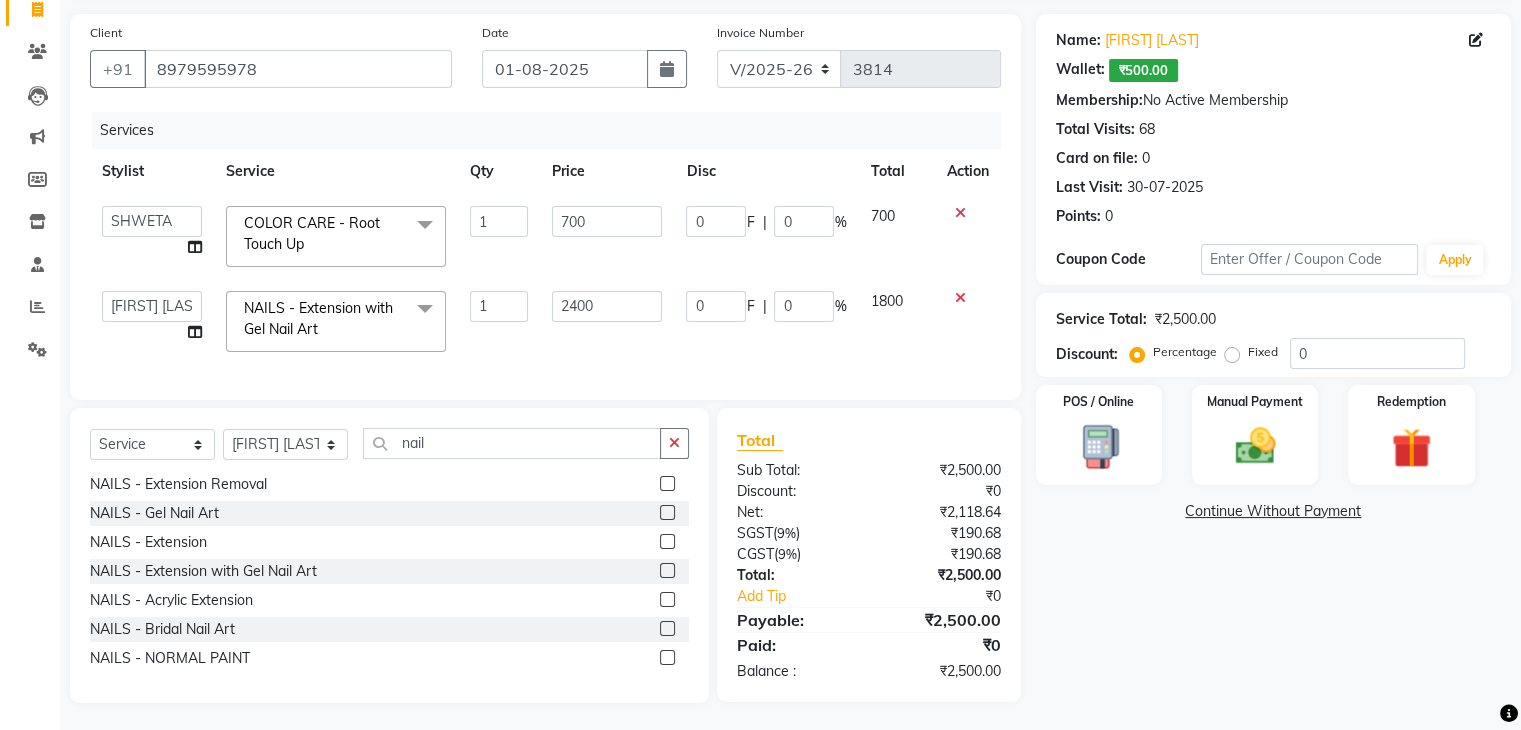 click on "2400" 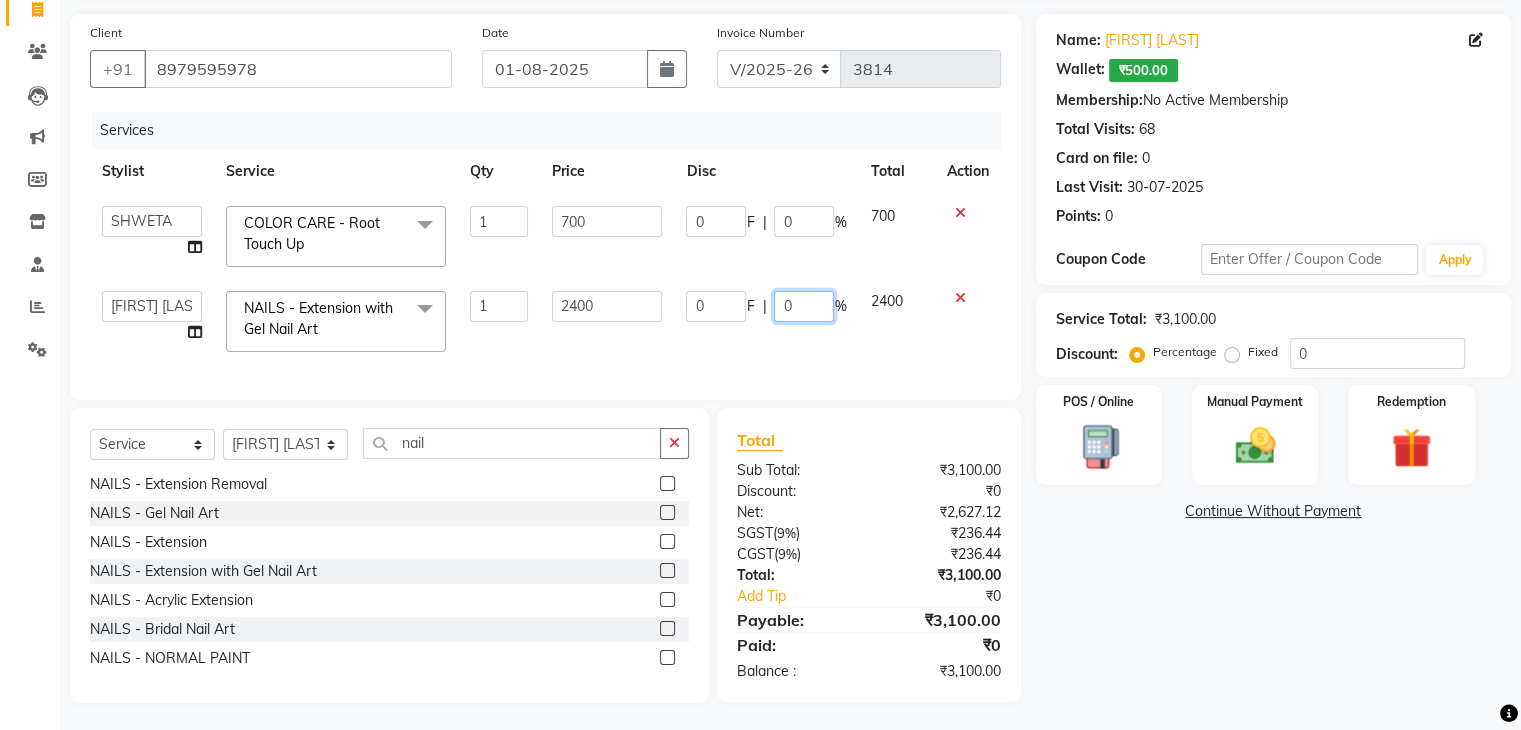 click on "0" 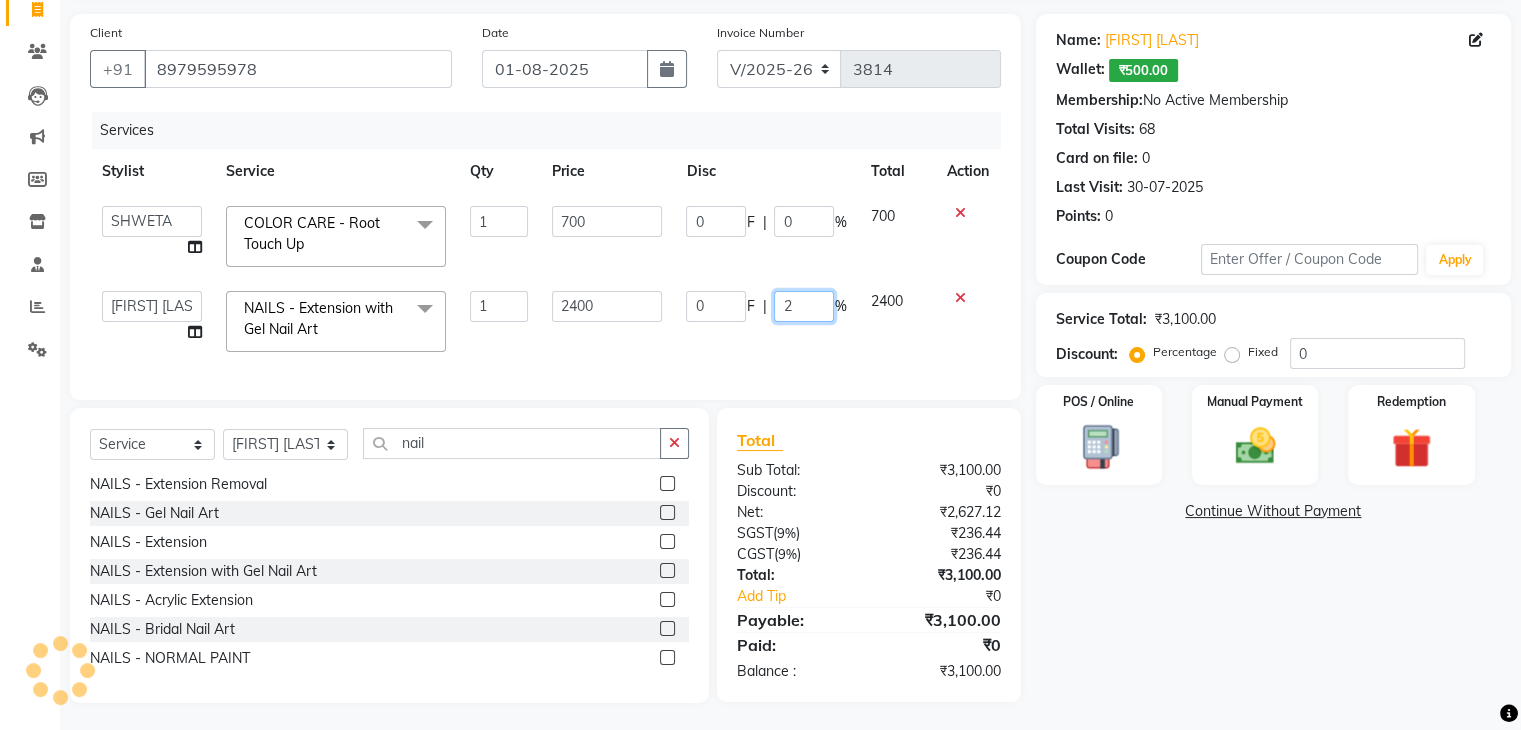 type on "25" 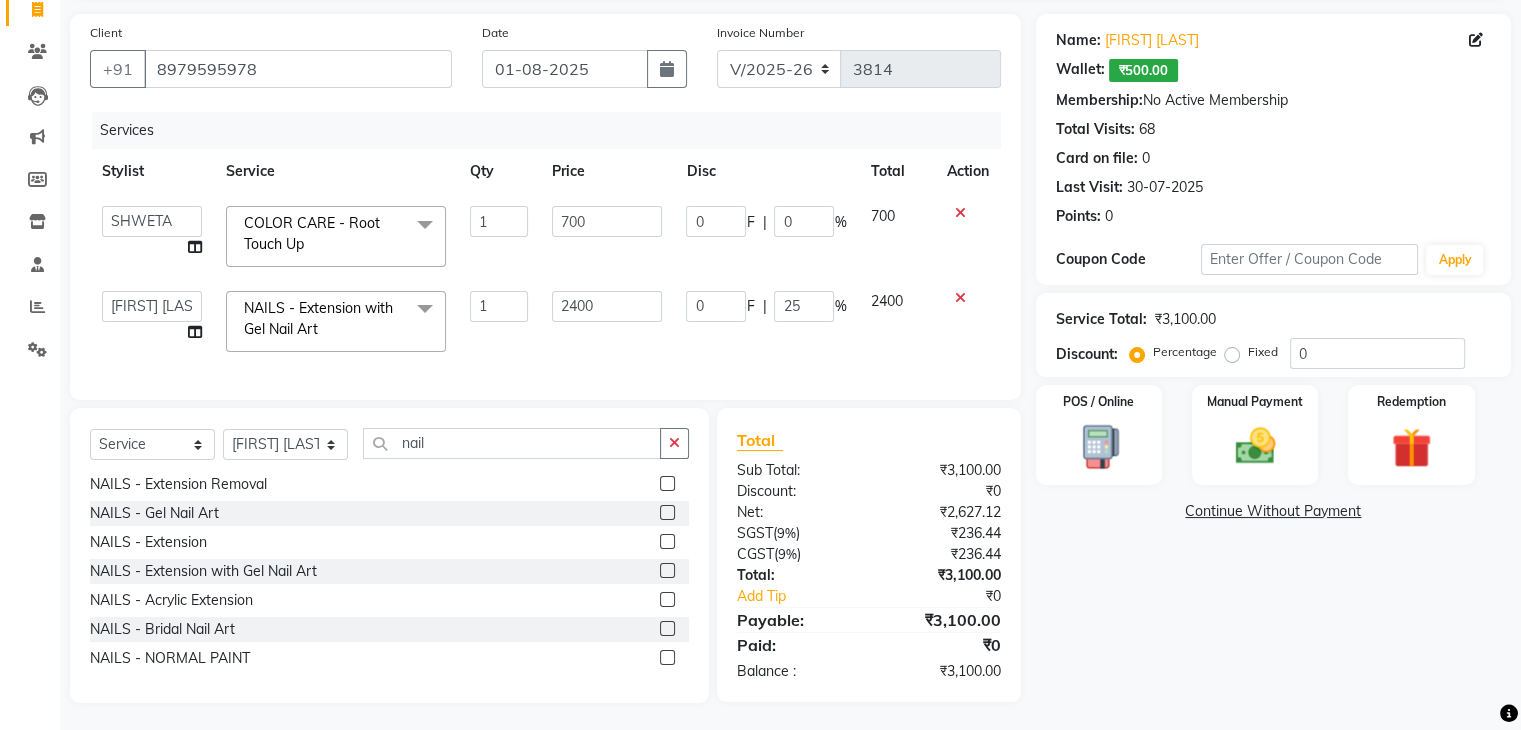 click on "Services Stylist Service Qty Price Disc Total Action  AMAN   DANISH SALMANI   GOPAL PACHORI   KANU   KAVITA   KIRAN KUMARI   MEENU KUMARI   NEHA   NIKHIL CHAUDHARY   Priya   PRIYANKA YADAV   RASHMI   SANDHYA   SHAGUFTA   SHWETA   SONA SAXENA   SOUMYA   TUSHAR OTWAL   VINAY KUMAR  COLOR CARE - Root Touch Up  x HAIR TREATMENT - Keratin HAIR TREATMENT - Smoothening HAIR TREATMENT - Rebonding HAIR TREATMENT - Botox Treatment HAIR TREATMENT - Hair Extensions HAIR TREATMENT - Hair Botox HAIR TREATMENT - Nanoplastia RELAXING PERMING MEN HAIR CARE - Hair Cut MEN HAIR CARE - Hair Wash MEN HAIR CARE - Beard CLEAN UP - Fruit Clean Up CLEAN UP - Lemon Clean Up CLEAN UP - Vedic Line Clean Up CLEAN UP - Melow Clean Up CLEAN UP - Cheryl’s actiblend CLEAN UP - O3+ whitening CLEAN UP - VLCC CLEAN UP - Astaberry CLEAN UP - Ayurvedic CLEAN UP - D-tan cleanup CLEAN UP - Organic pro MEN - Face Massage MEN- O3+ Face Massage PEDICURE - Normal MANICURE / PEDICURE - Deluxe MANICURE / PEDICURE - Premium MANICURE/PEDICURE- O3+ OZONE" 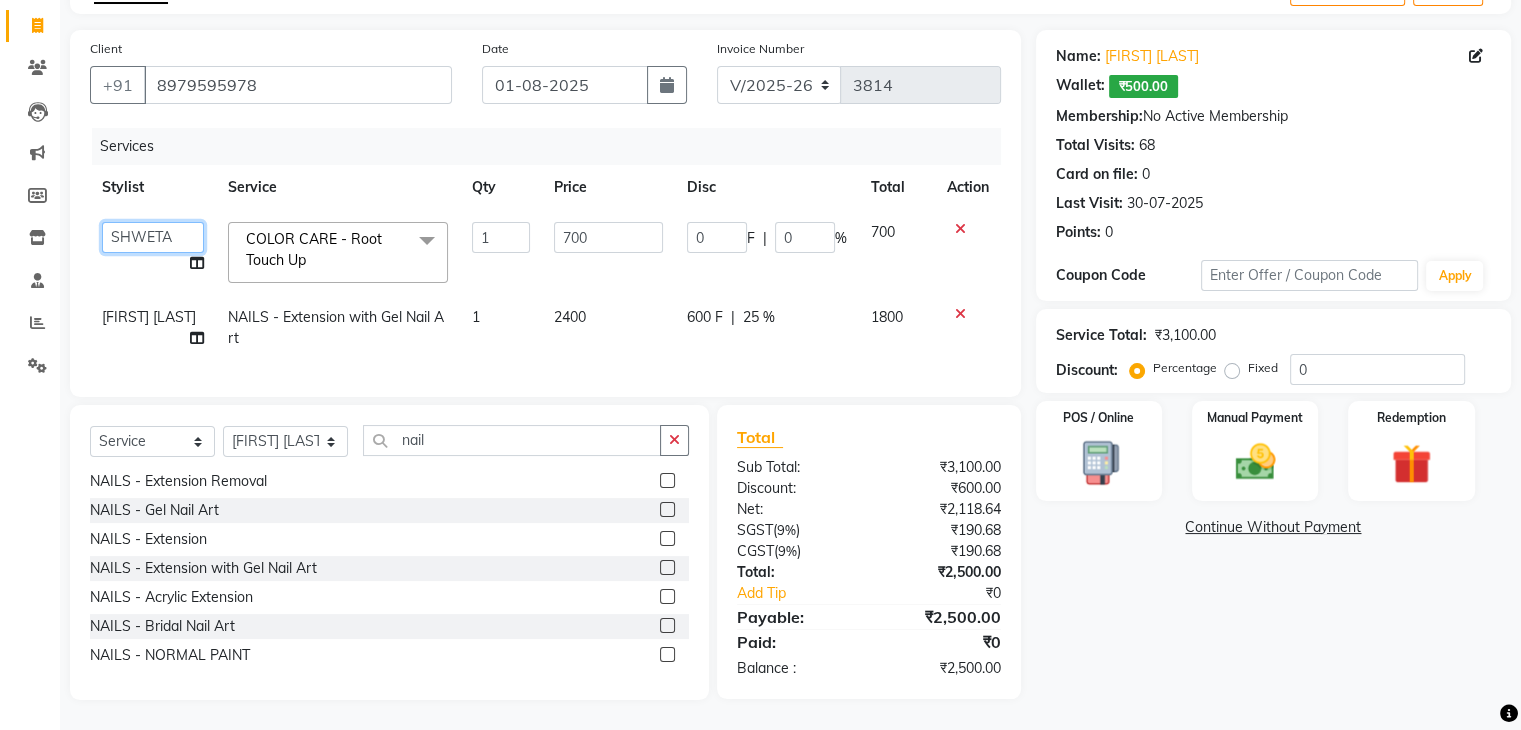 click on "AMAN   DANISH SALMANI   GOPAL PACHORI   KANU   KAVITA   KIRAN KUMARI   MEENU KUMARI   NEHA   NIKHIL CHAUDHARY   Priya   PRIYANKA YADAV   RASHMI   SANDHYA   SHAGUFTA   SHWETA   SONA SAXENA   SOUMYA   TUSHAR OTWAL   VINAY KUMAR" 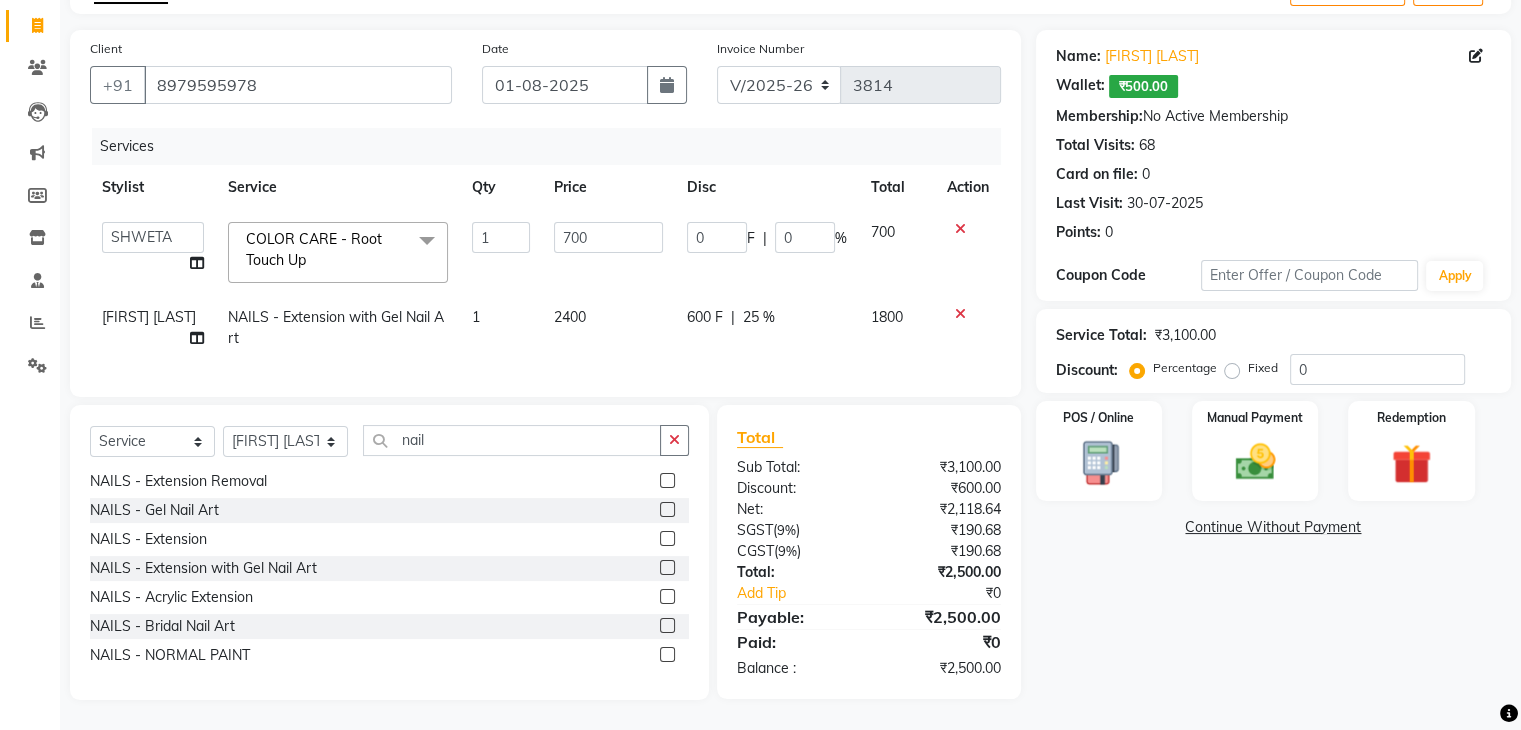 scroll, scrollTop: 117, scrollLeft: 0, axis: vertical 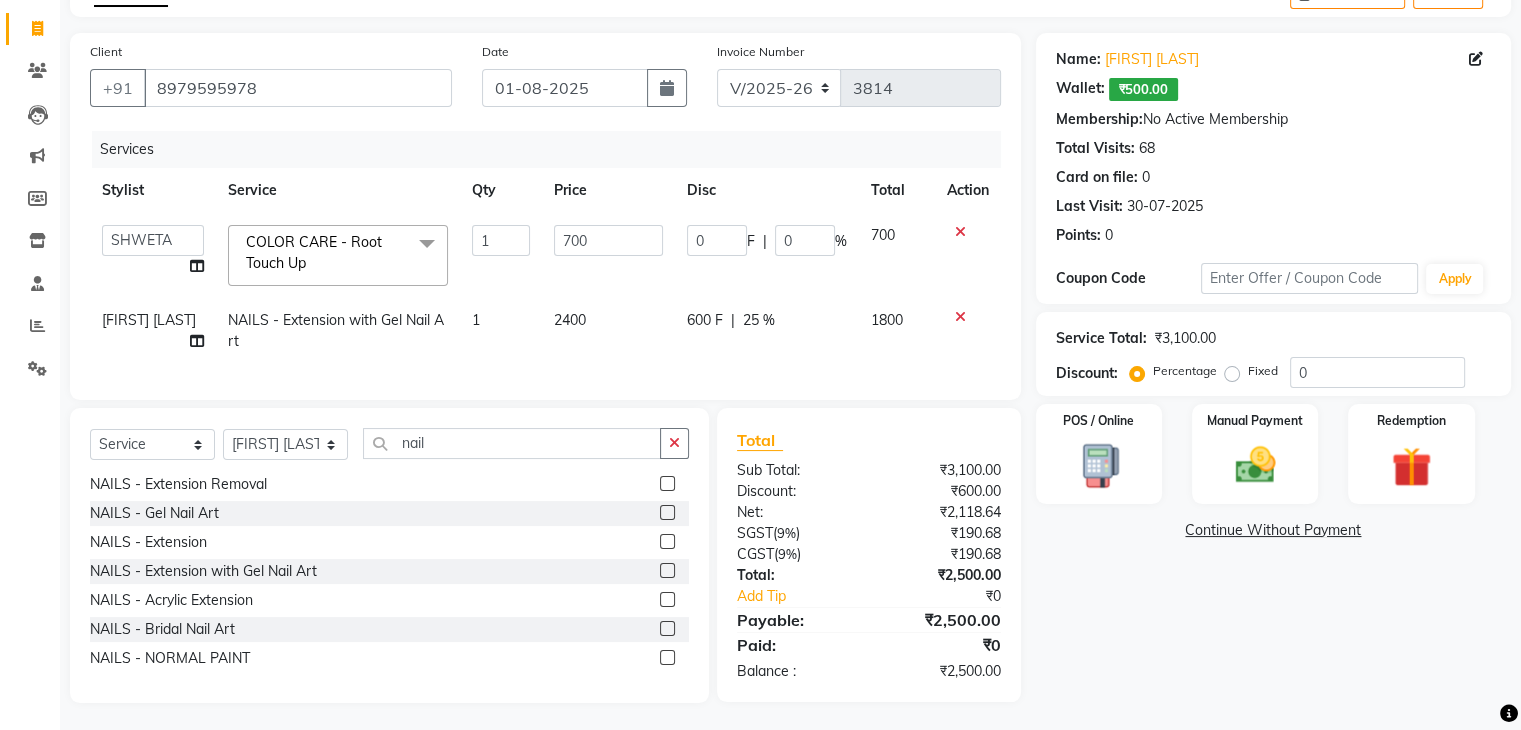 click on "Stylist" 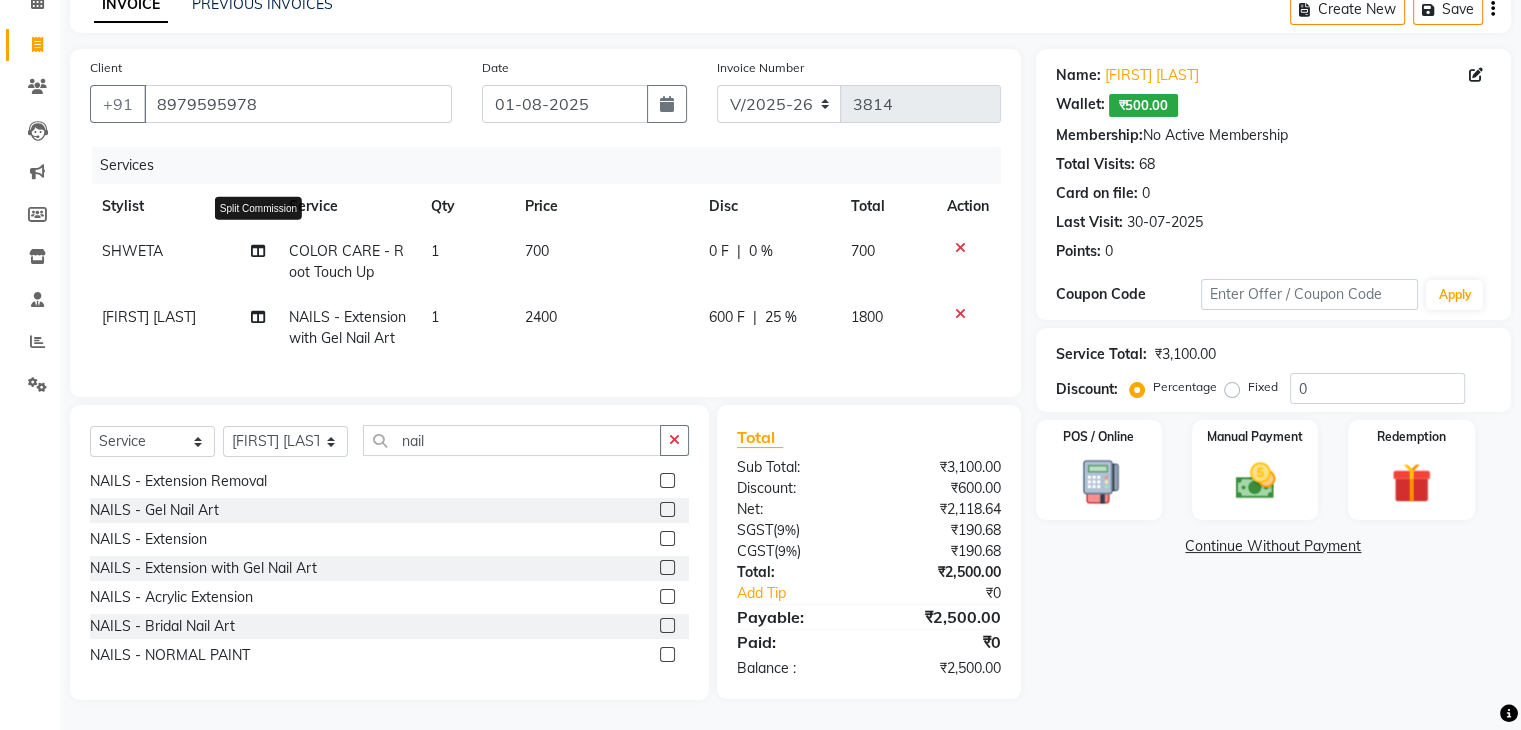 click 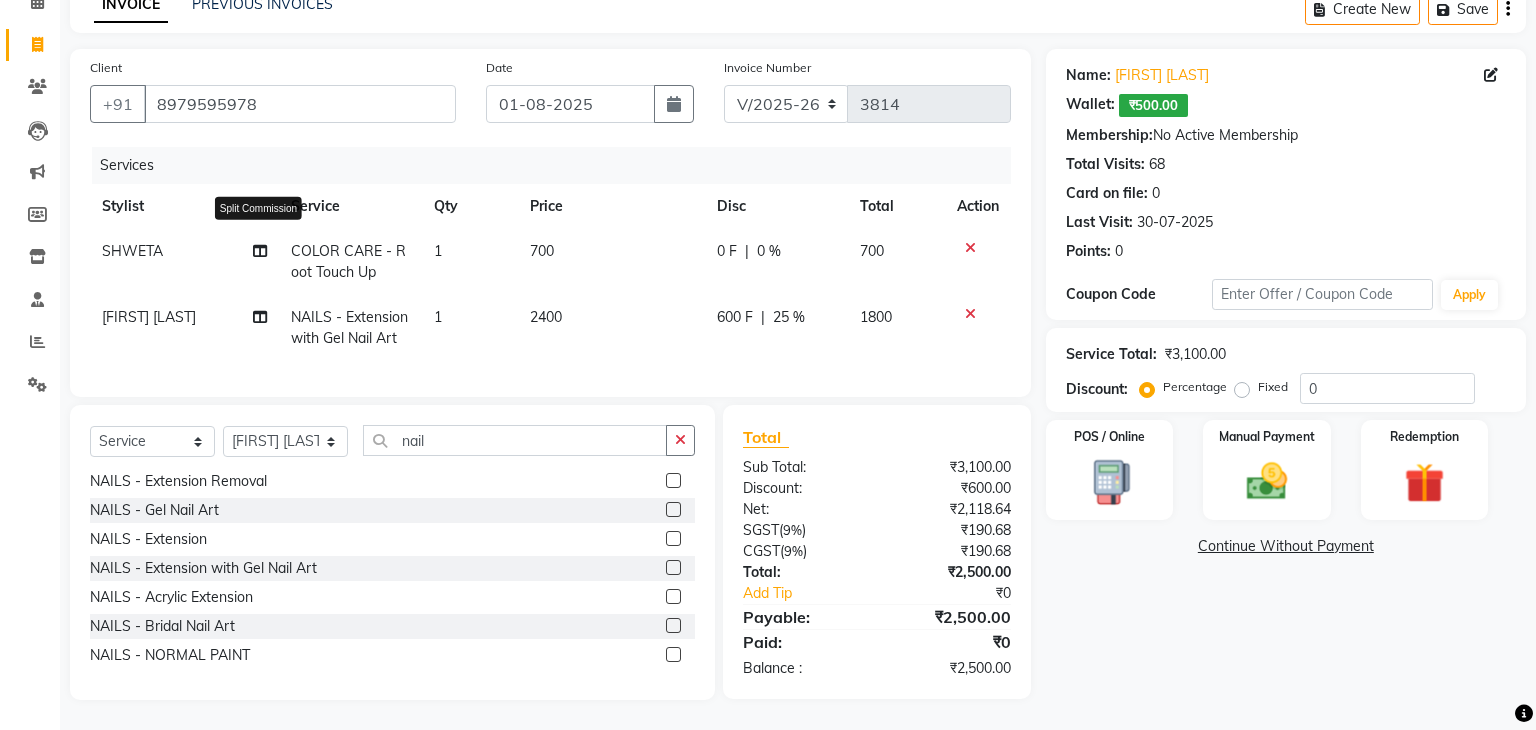 select on "53881" 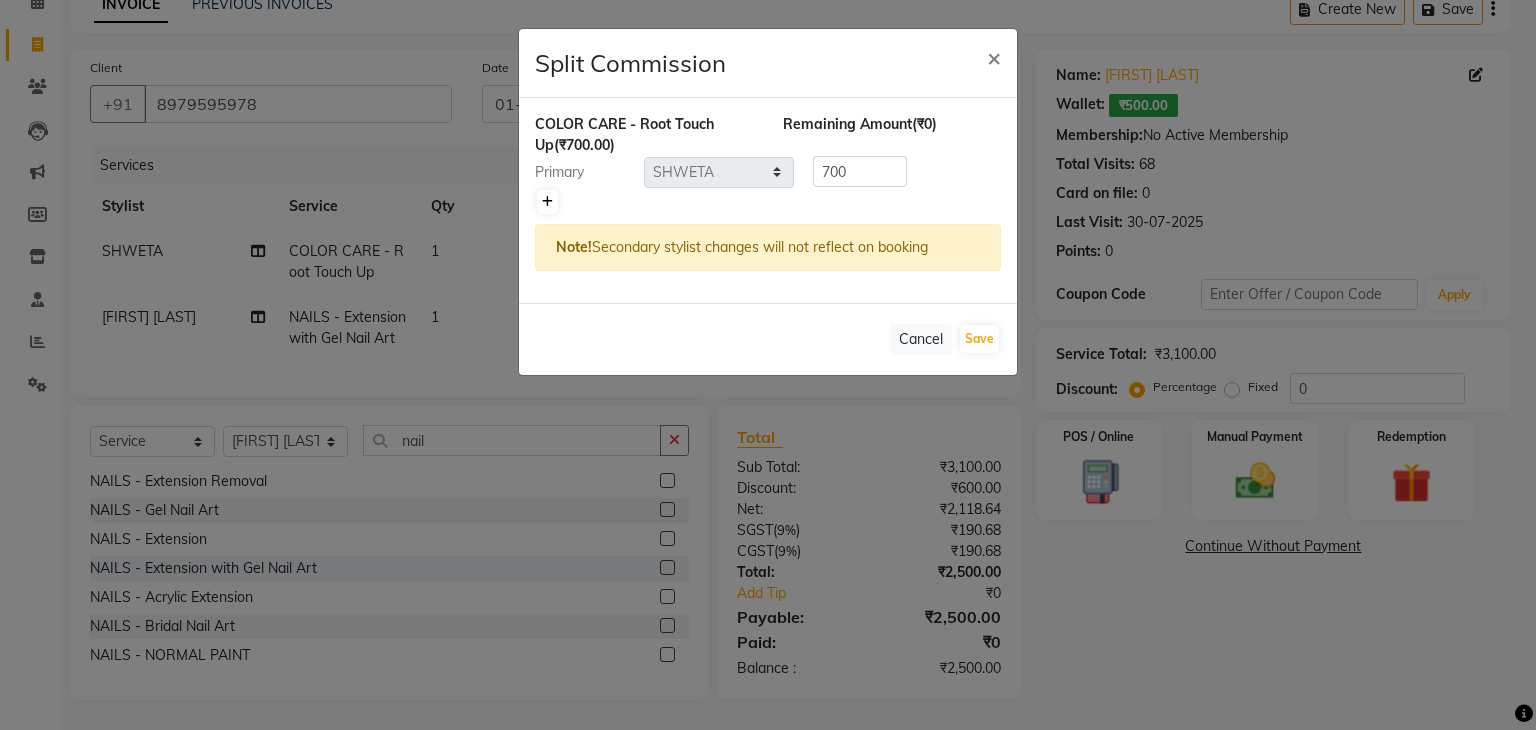 click 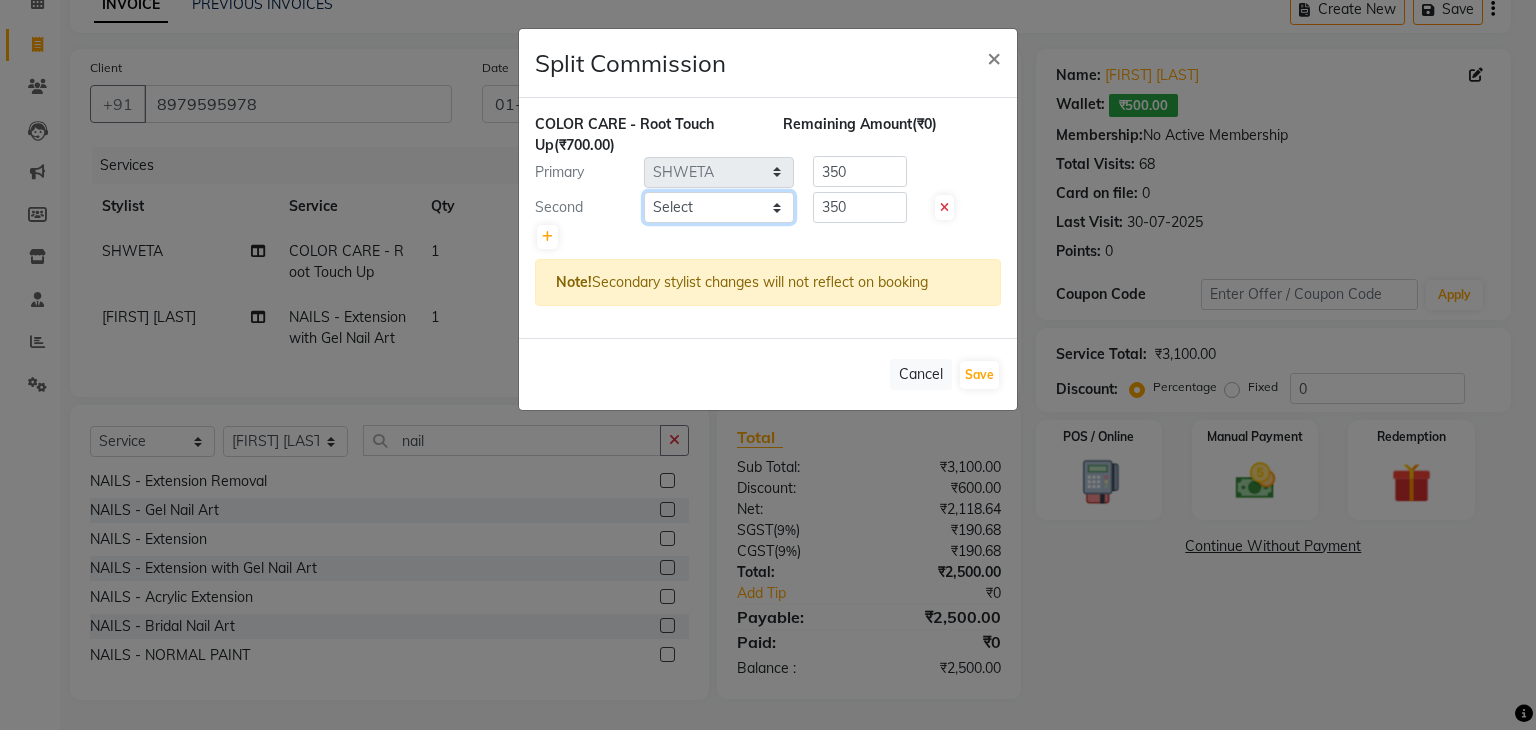 click on "Select  AMAN   DANISH SALMANI   GOPAL PACHORI   KANU   KAVITA   KIRAN KUMARI   MEENU KUMARI   NEHA   NIKHIL CHAUDHARY   Priya   PRIYANKA YADAV   RASHMI   SANDHYA   SHAGUFTA   SHWETA   SONA SAXENA   SOUMYA   TUSHAR OTWAL   VINAY KUMAR" 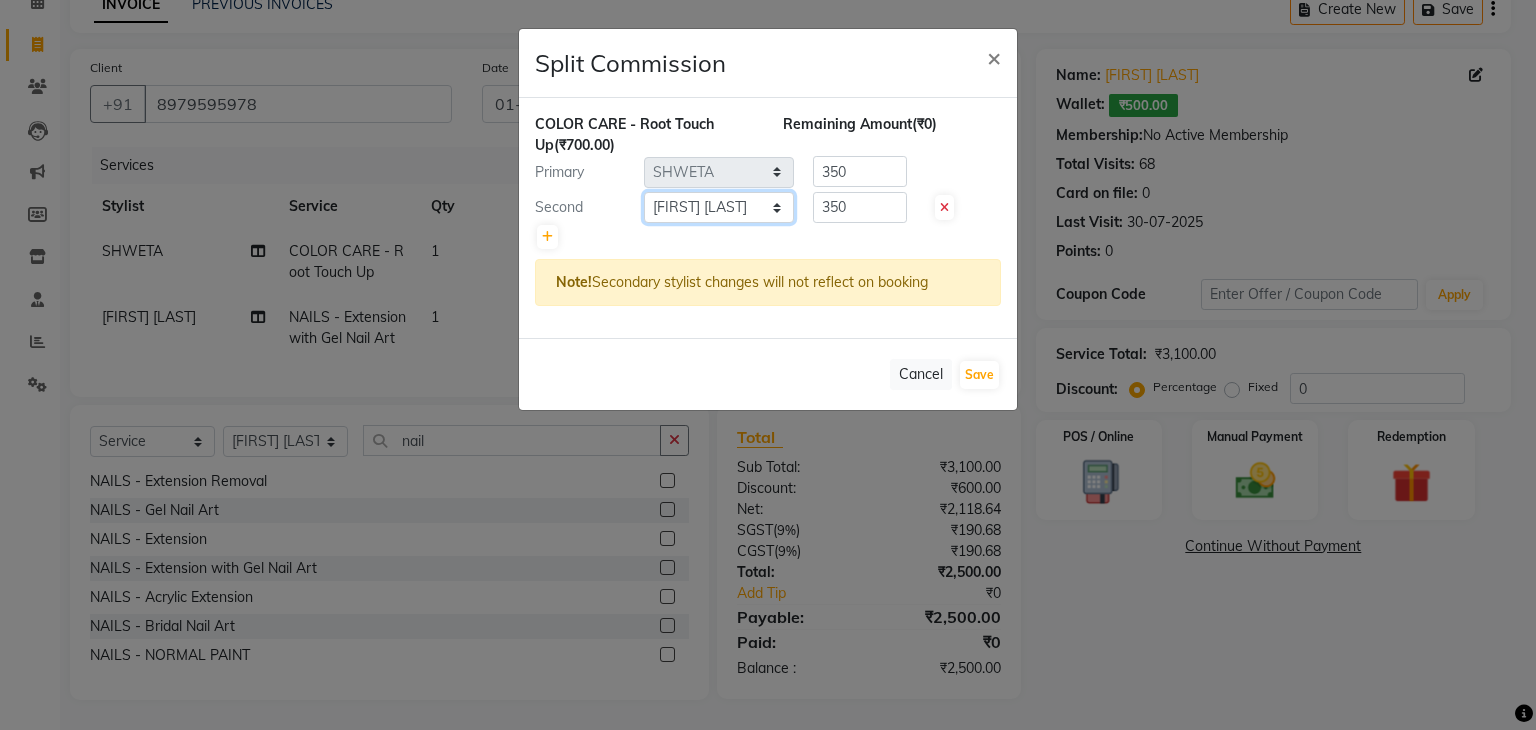 click on "Select  AMAN   DANISH SALMANI   GOPAL PACHORI   KANU   KAVITA   KIRAN KUMARI   MEENU KUMARI   NEHA   NIKHIL CHAUDHARY   Priya   PRIYANKA YADAV   RASHMI   SANDHYA   SHAGUFTA   SHWETA   SONA SAXENA   SOUMYA   TUSHAR OTWAL   VINAY KUMAR" 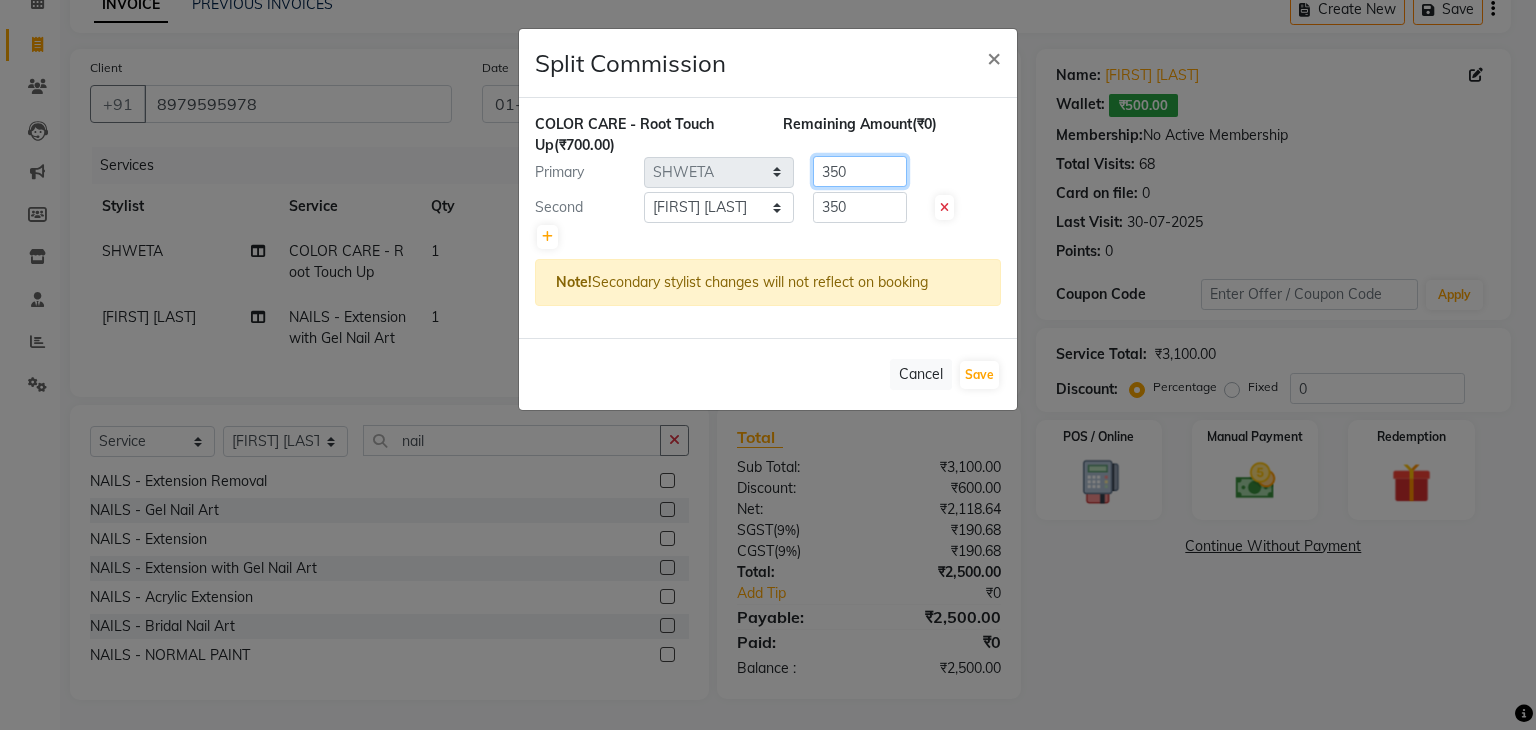 click on "350" 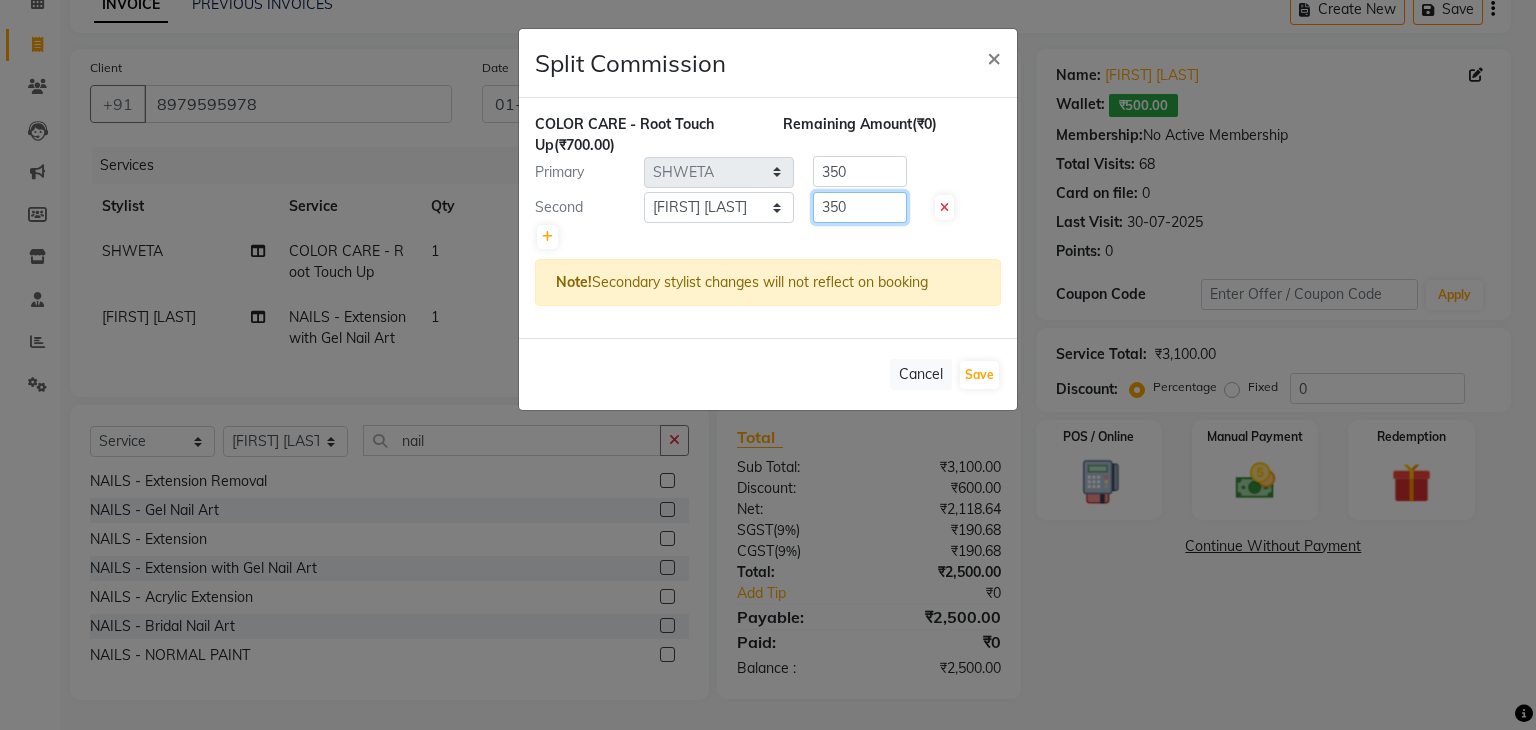 drag, startPoint x: 861, startPoint y: 210, endPoint x: 721, endPoint y: 225, distance: 140.80128 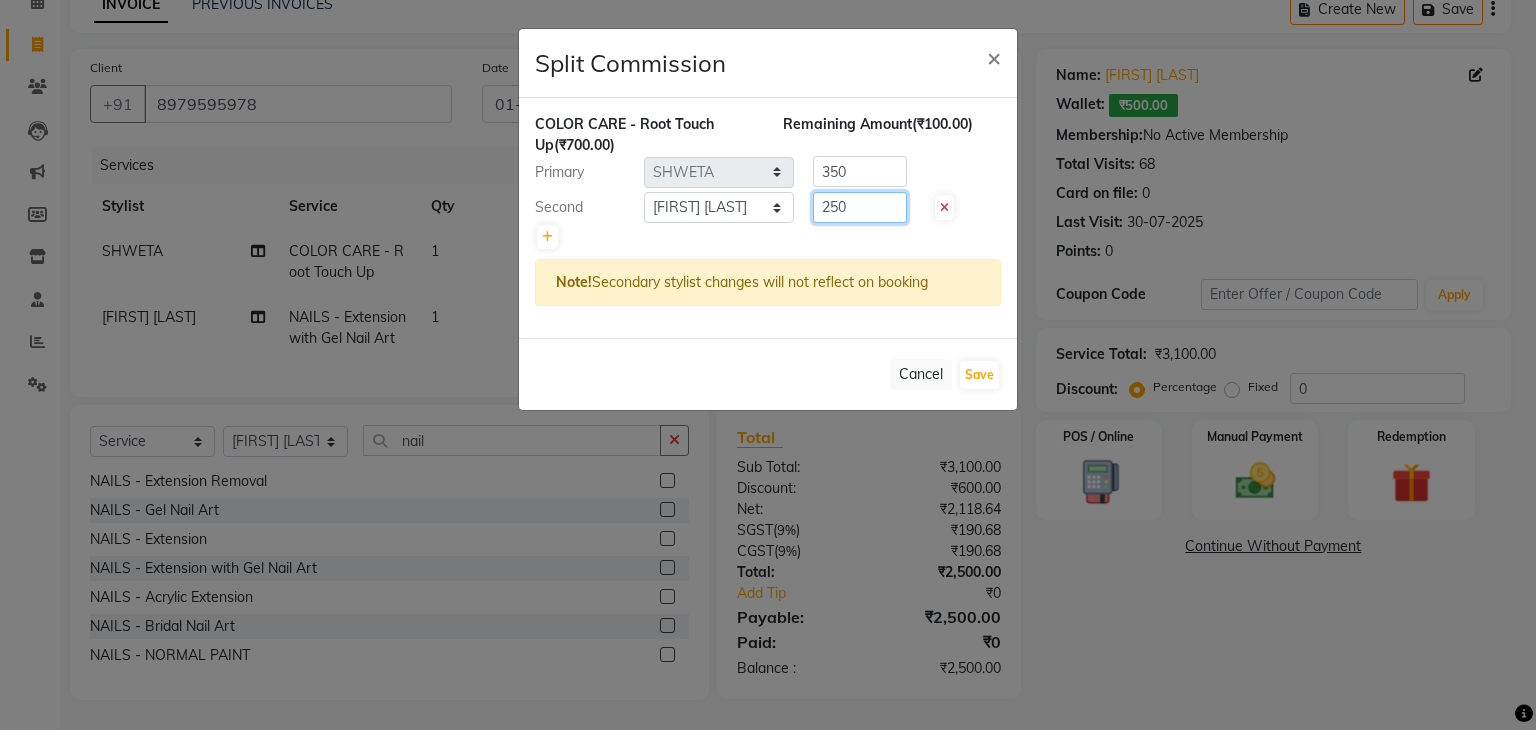 type on "250" 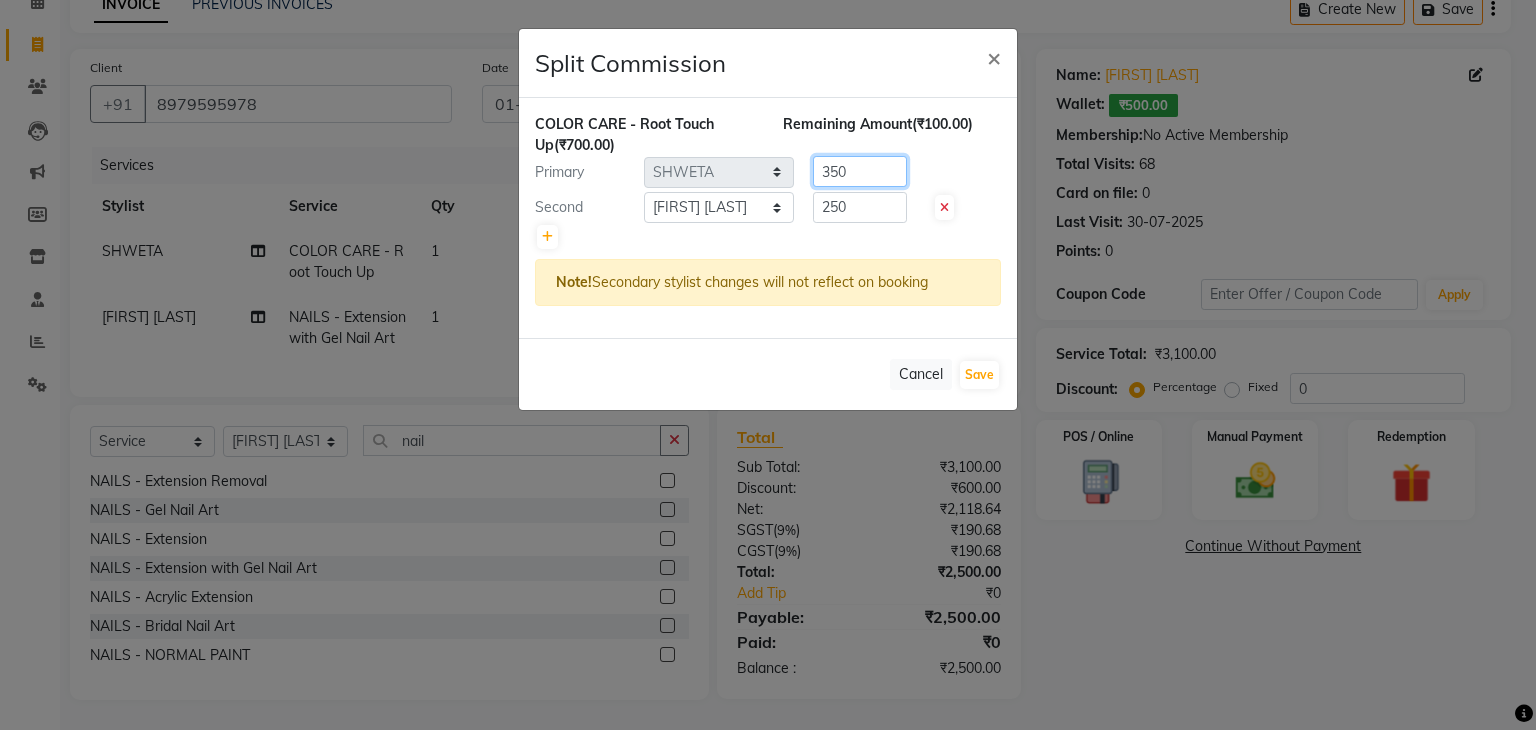 click on "350" 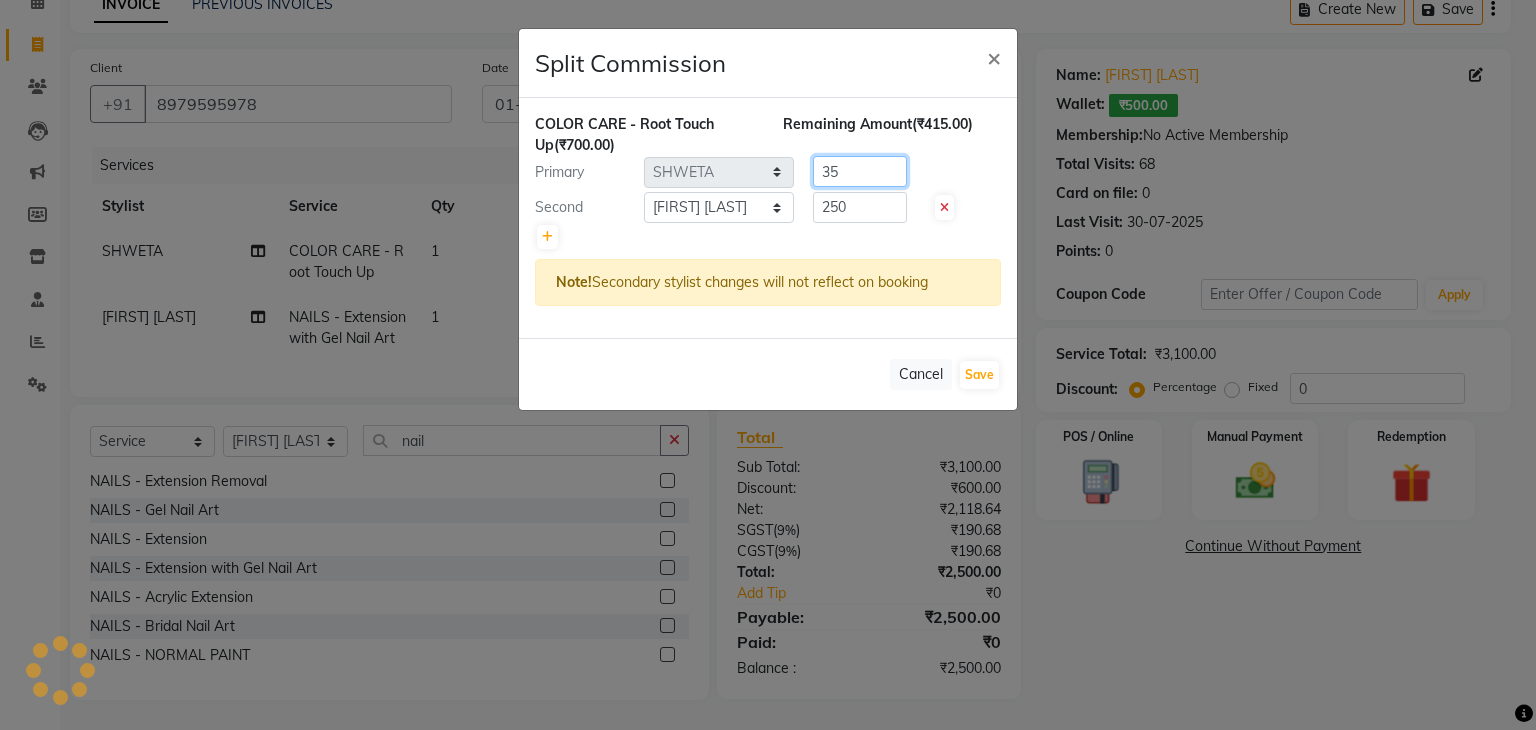 type on "3" 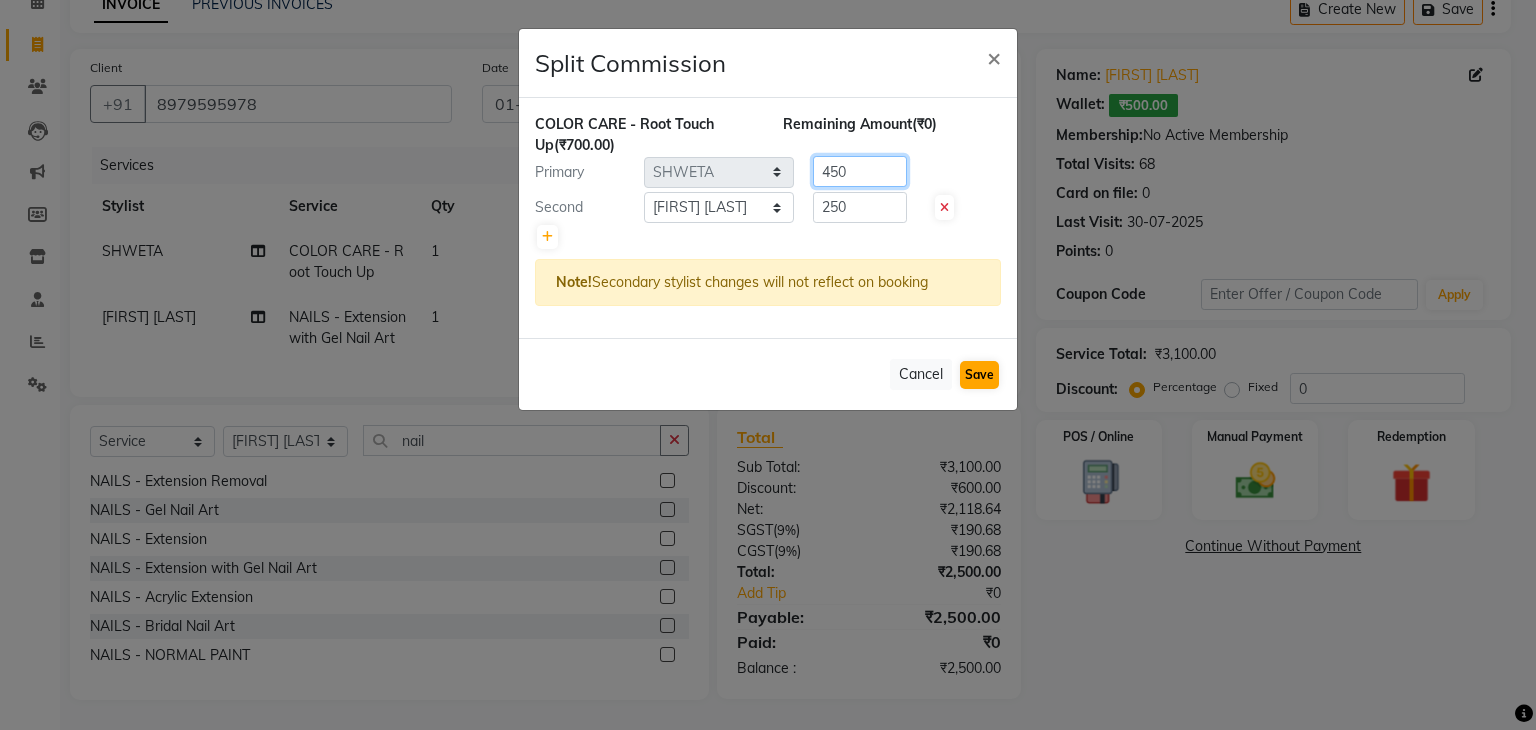 type on "450" 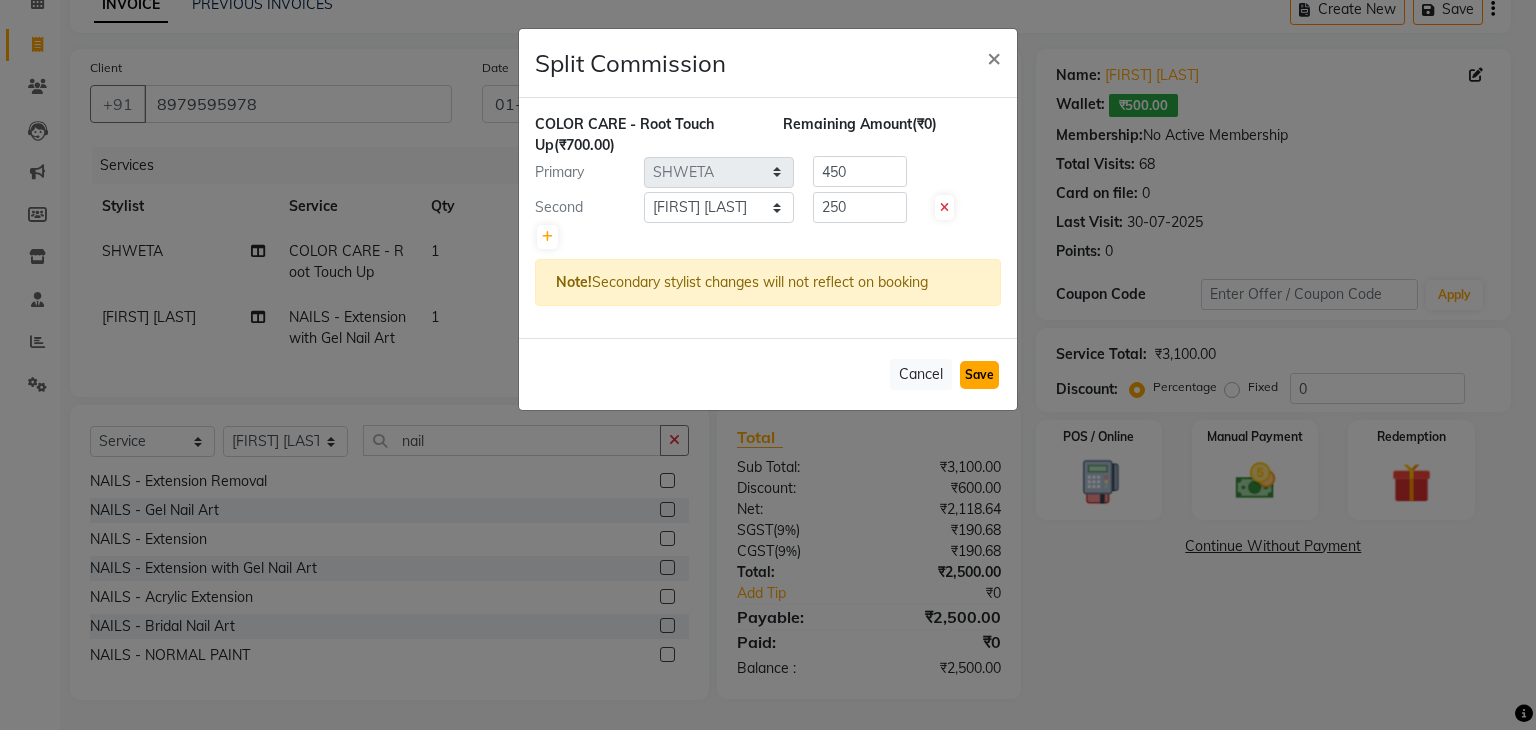 click on "Save" 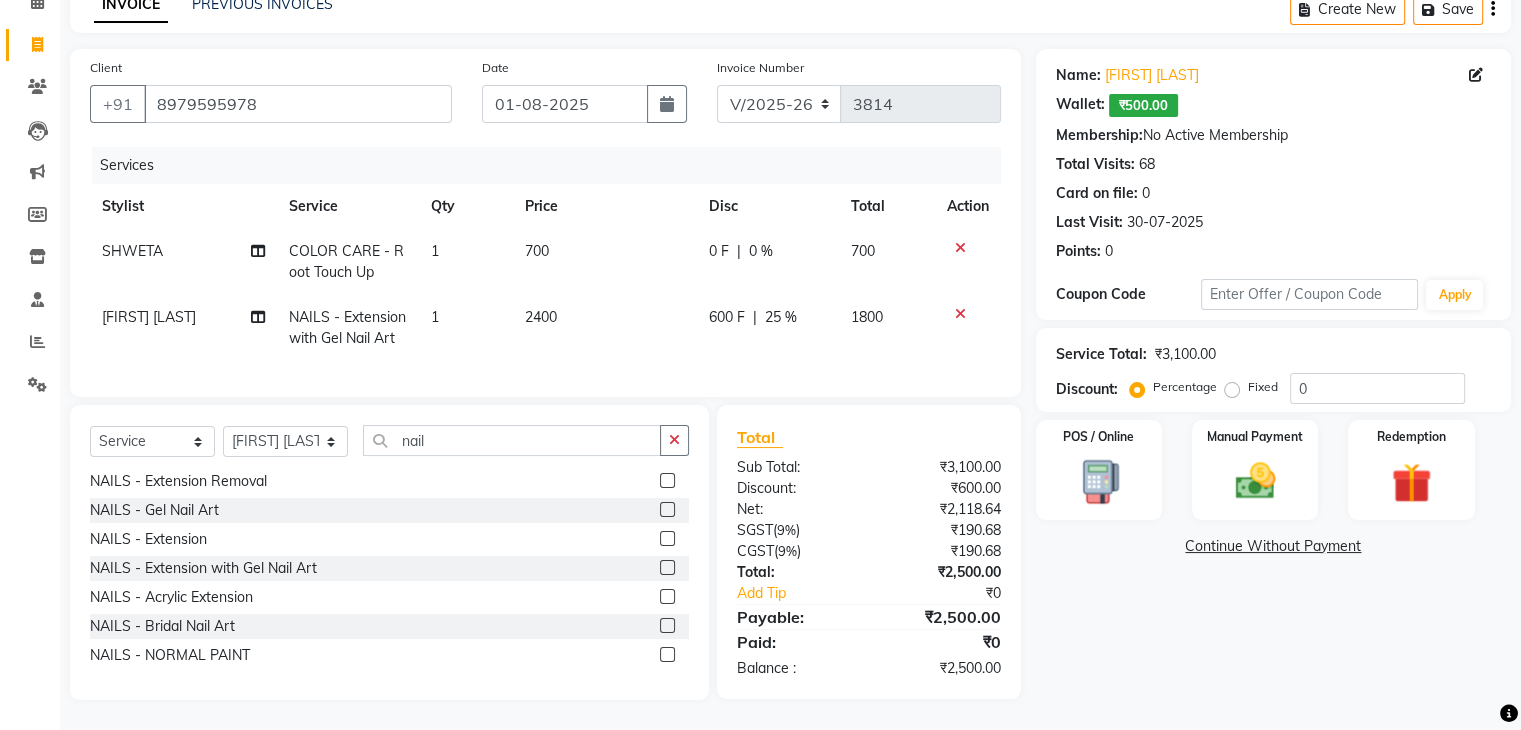 scroll, scrollTop: 117, scrollLeft: 0, axis: vertical 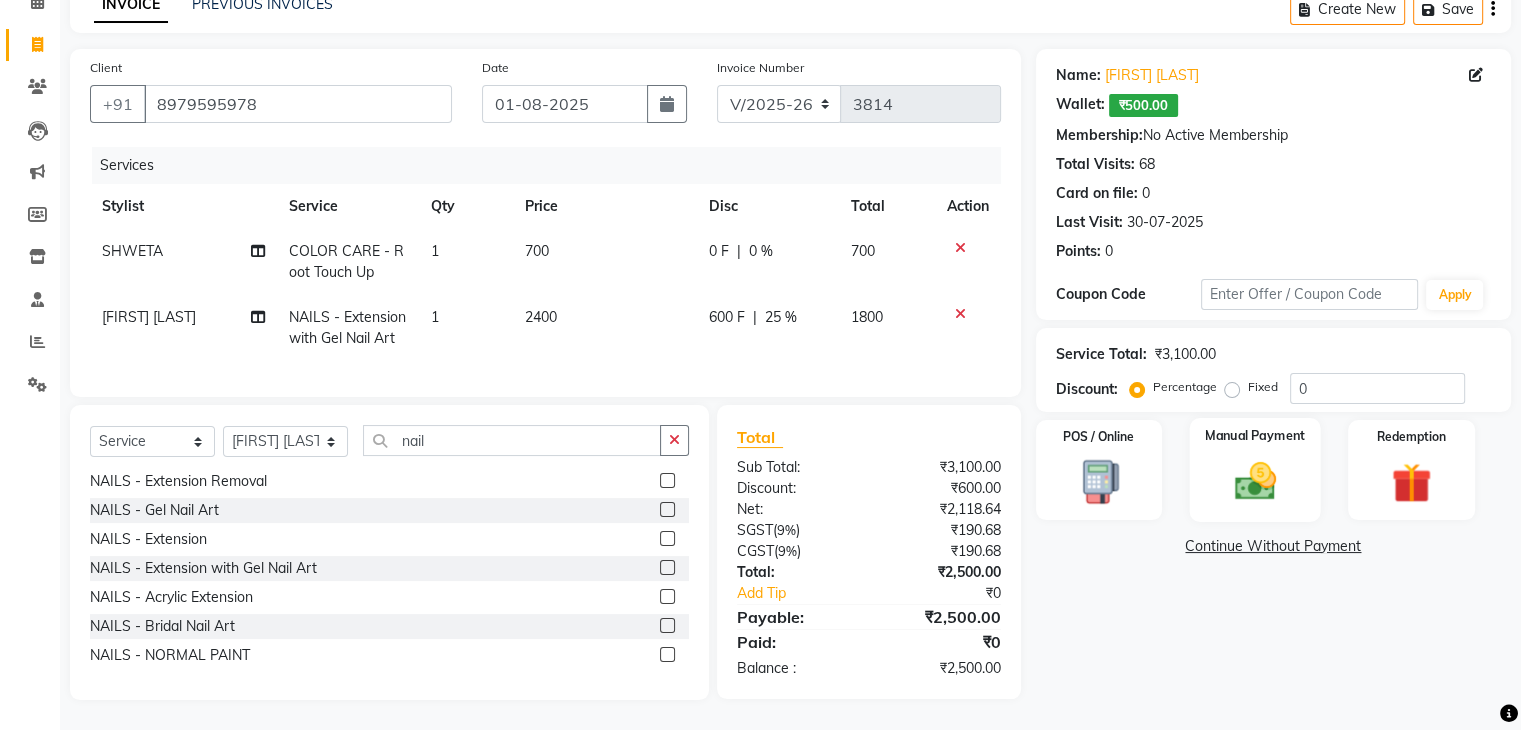 click 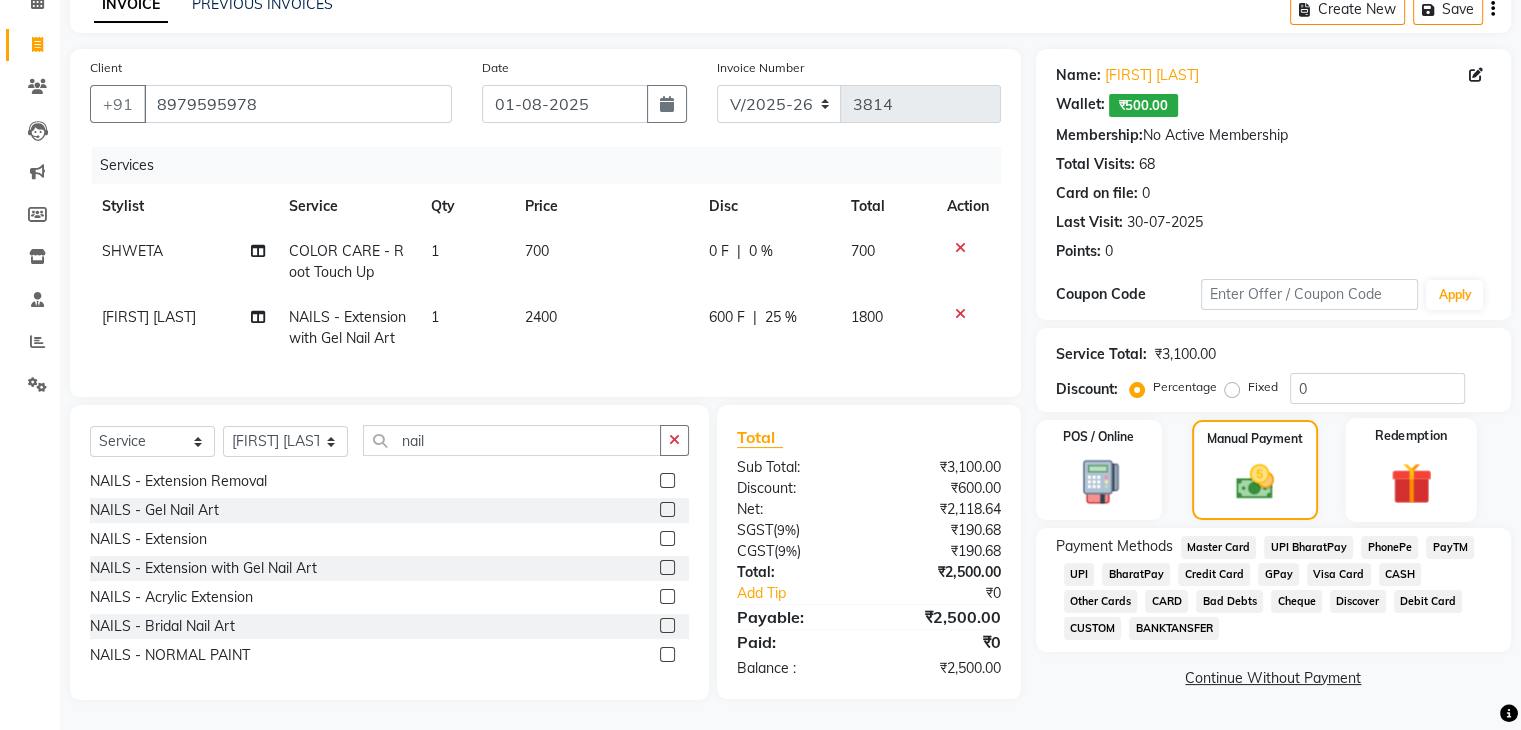 click on "Redemption" 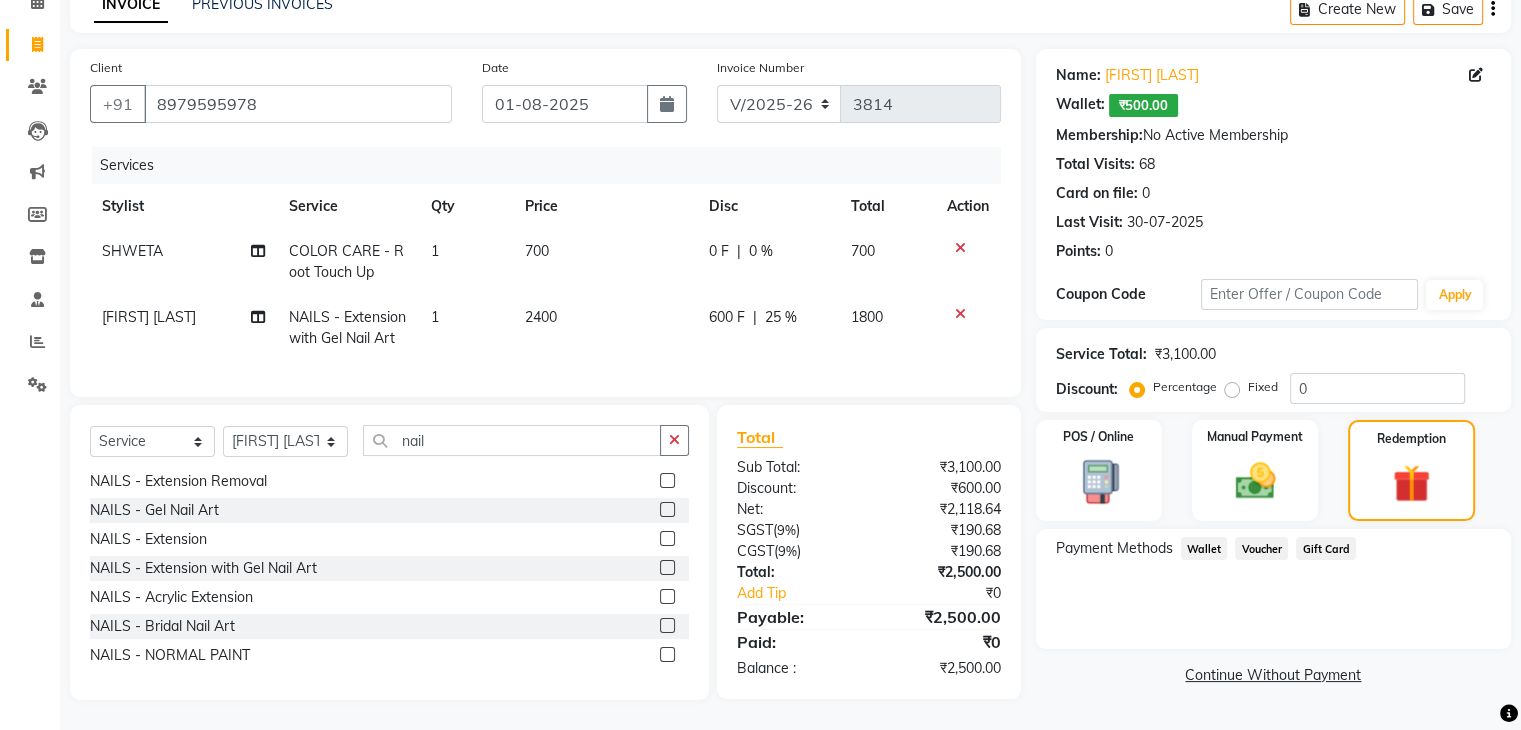 click on "Voucher" 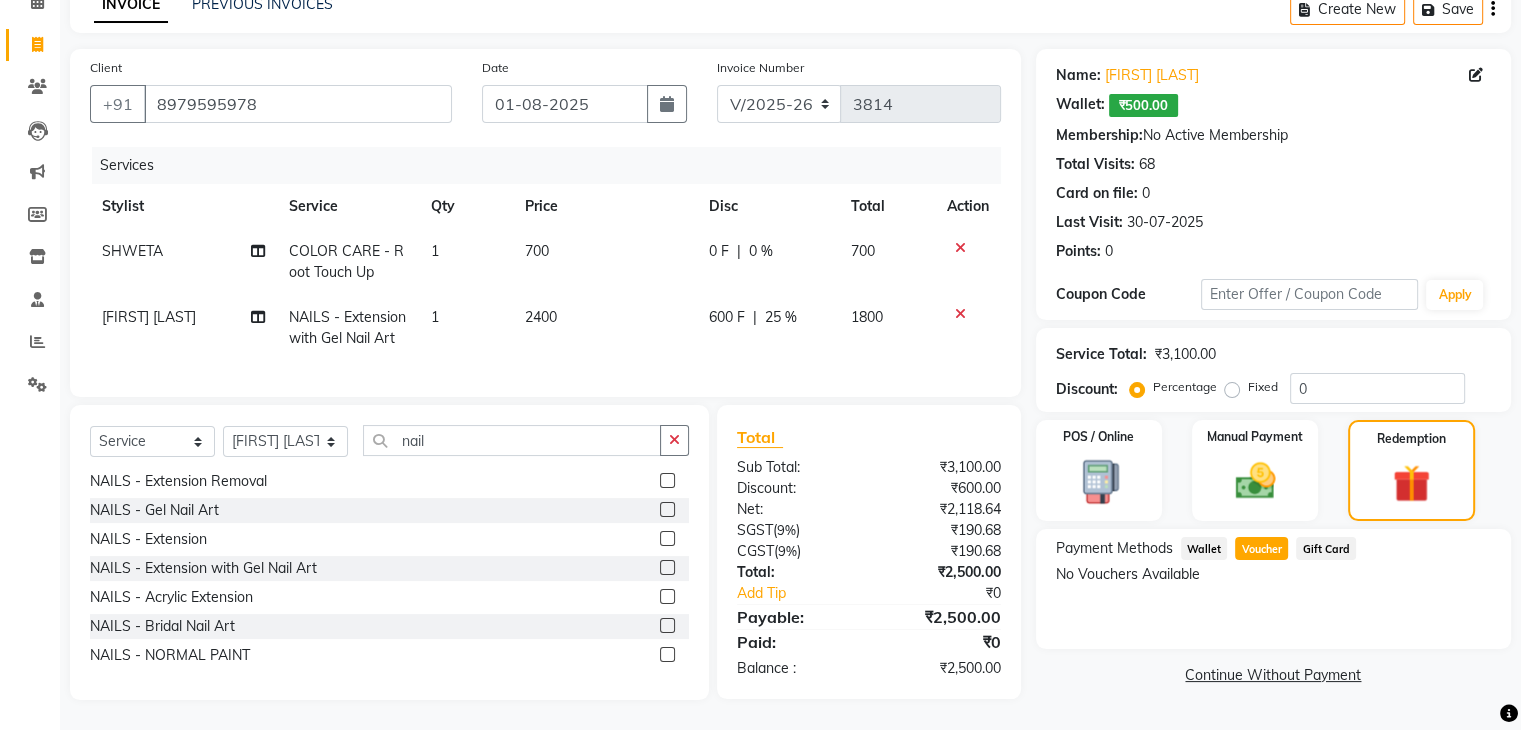 click on "Gift Card" 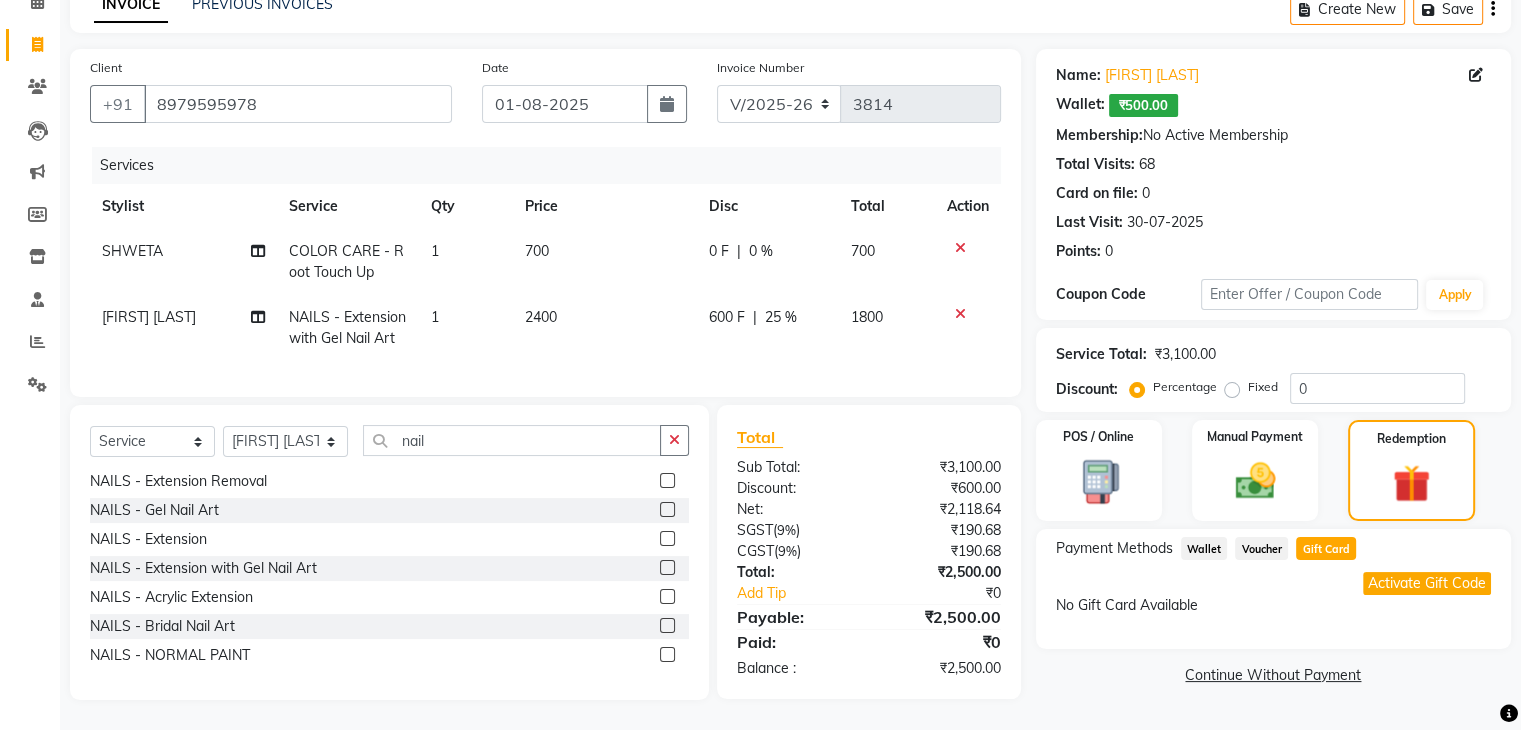 click on "Activate Gift Code" 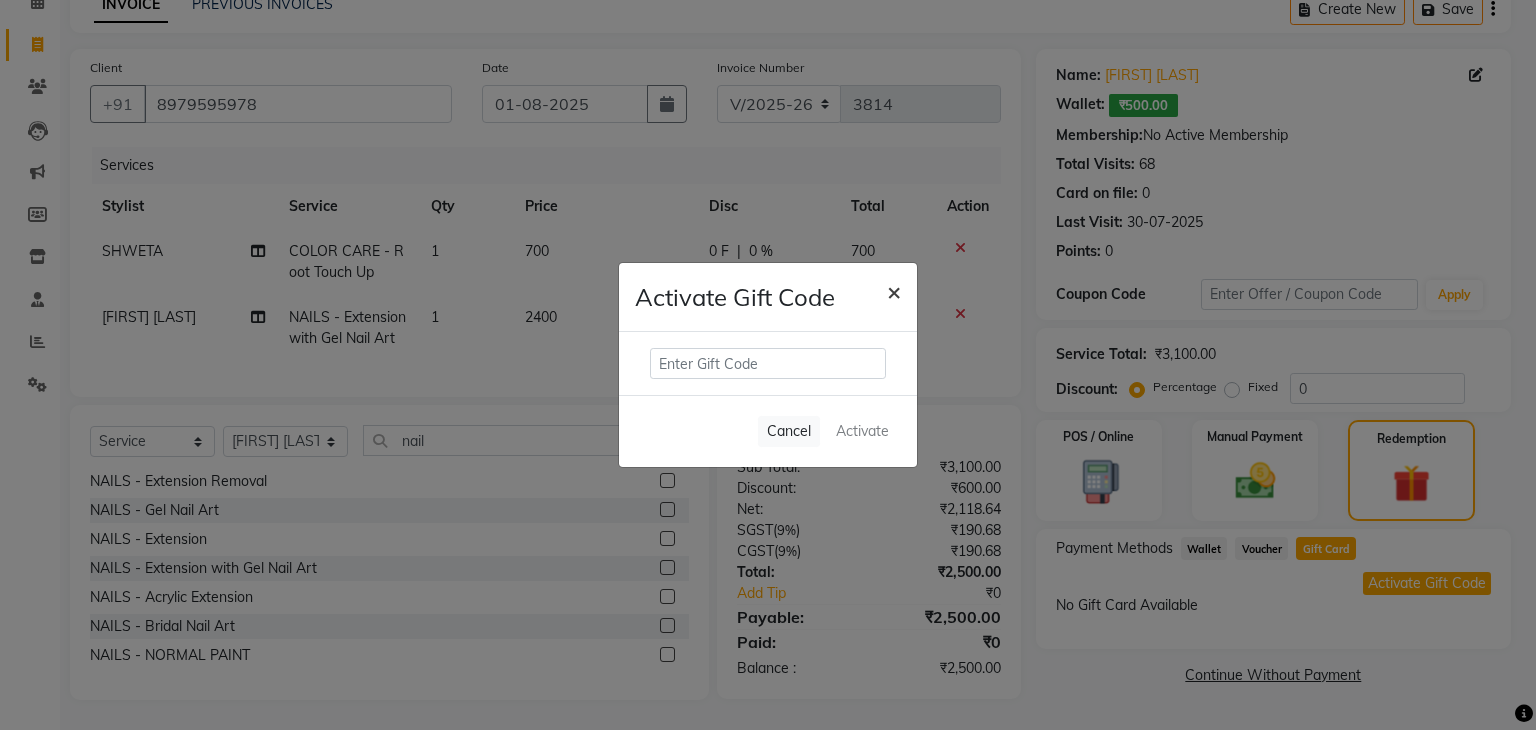 click on "×" 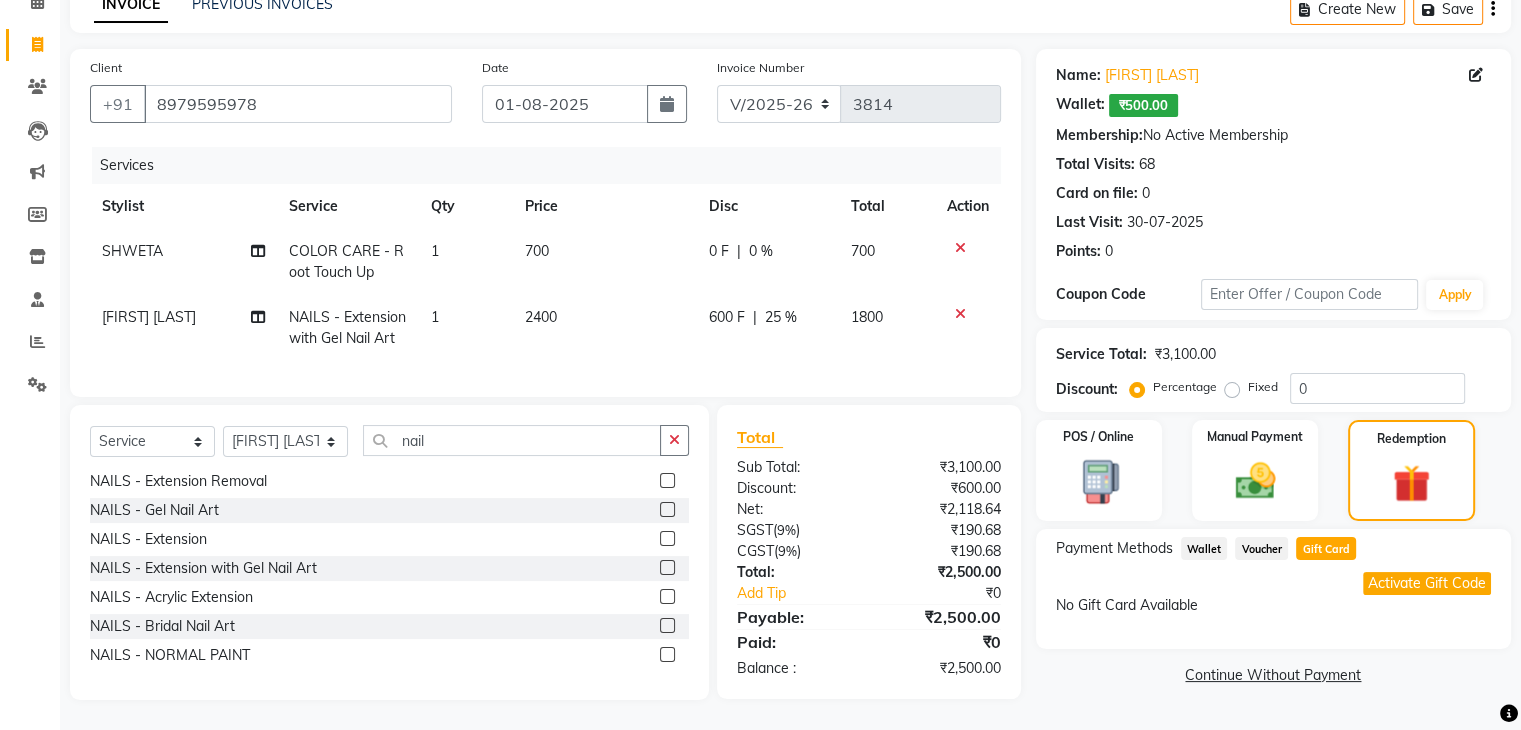 click on "Wallet" 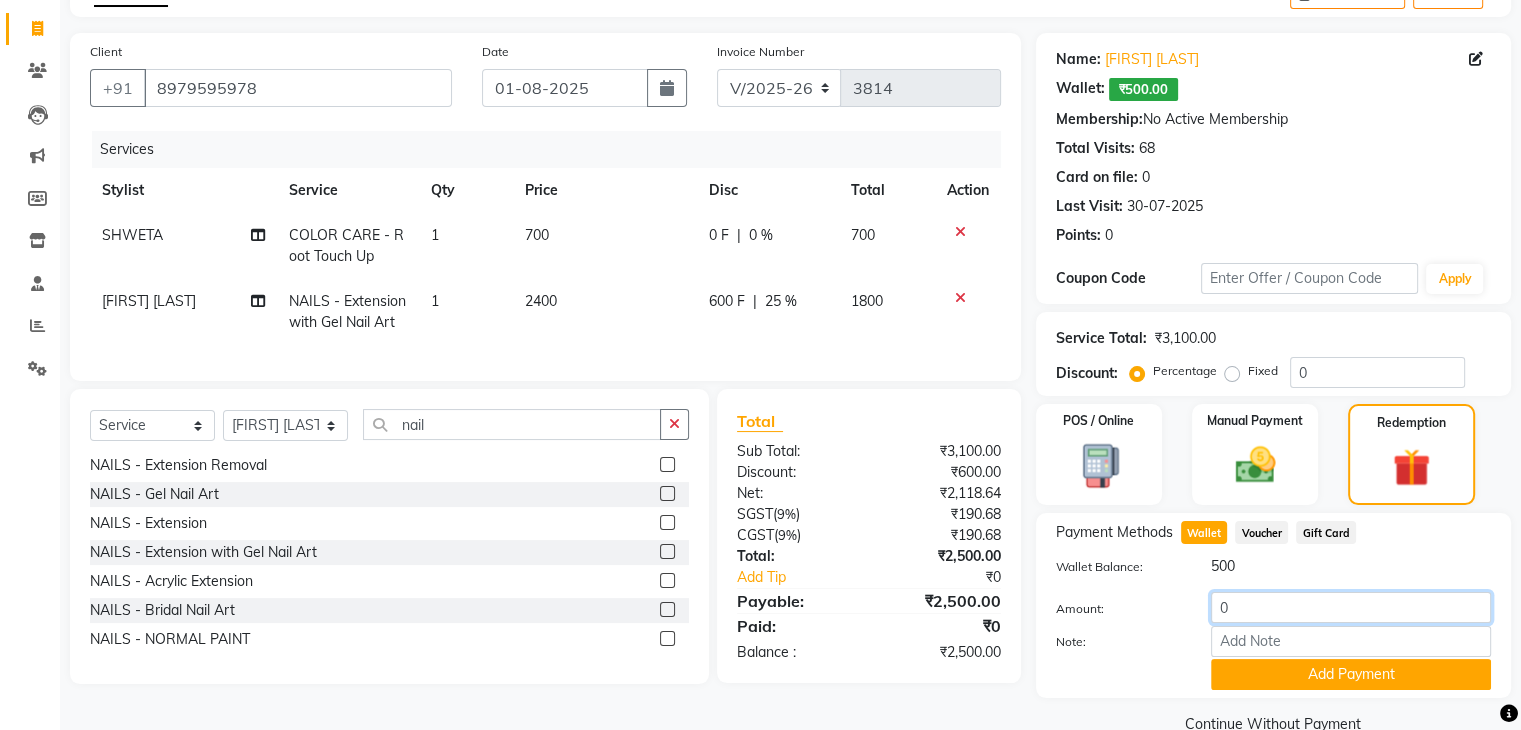 click on "0" 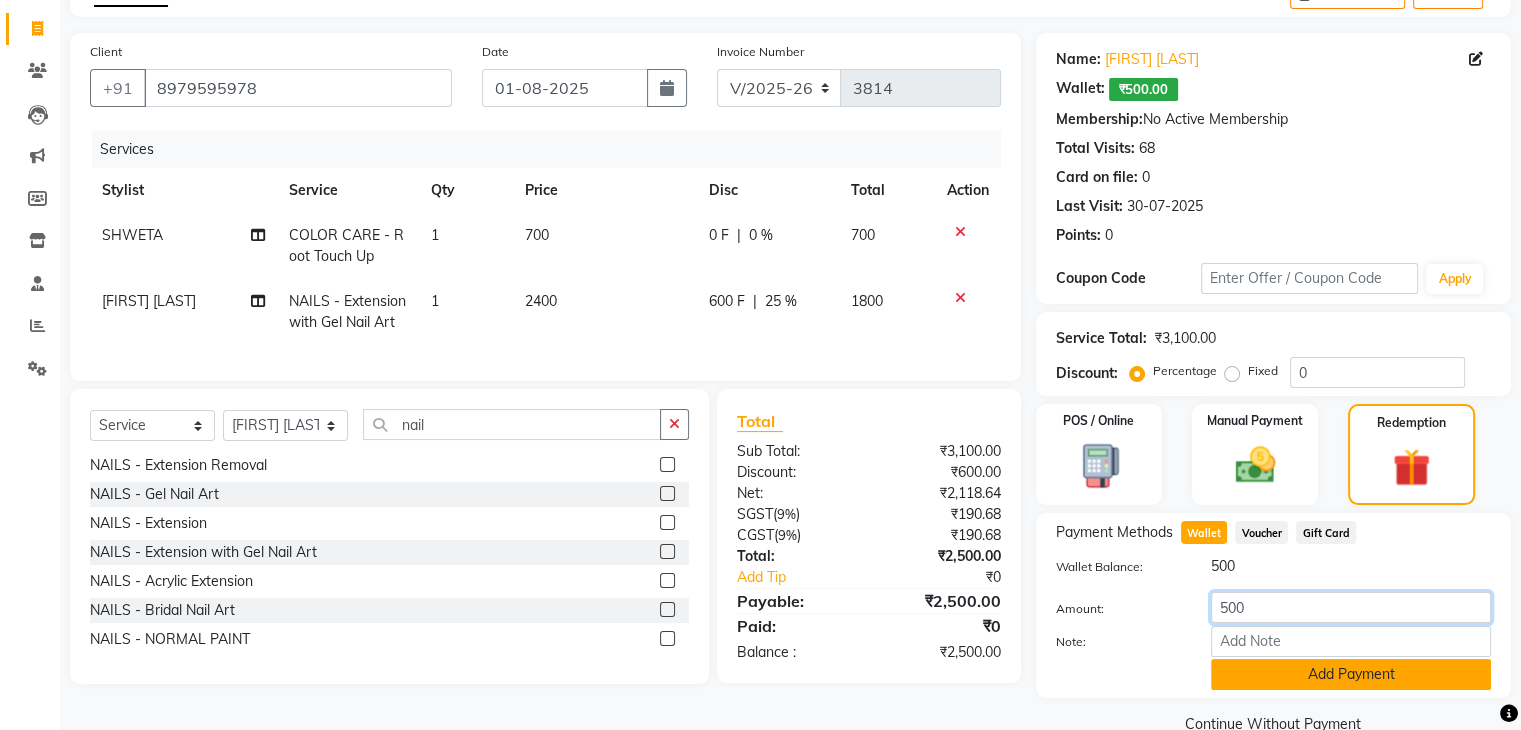 type on "500" 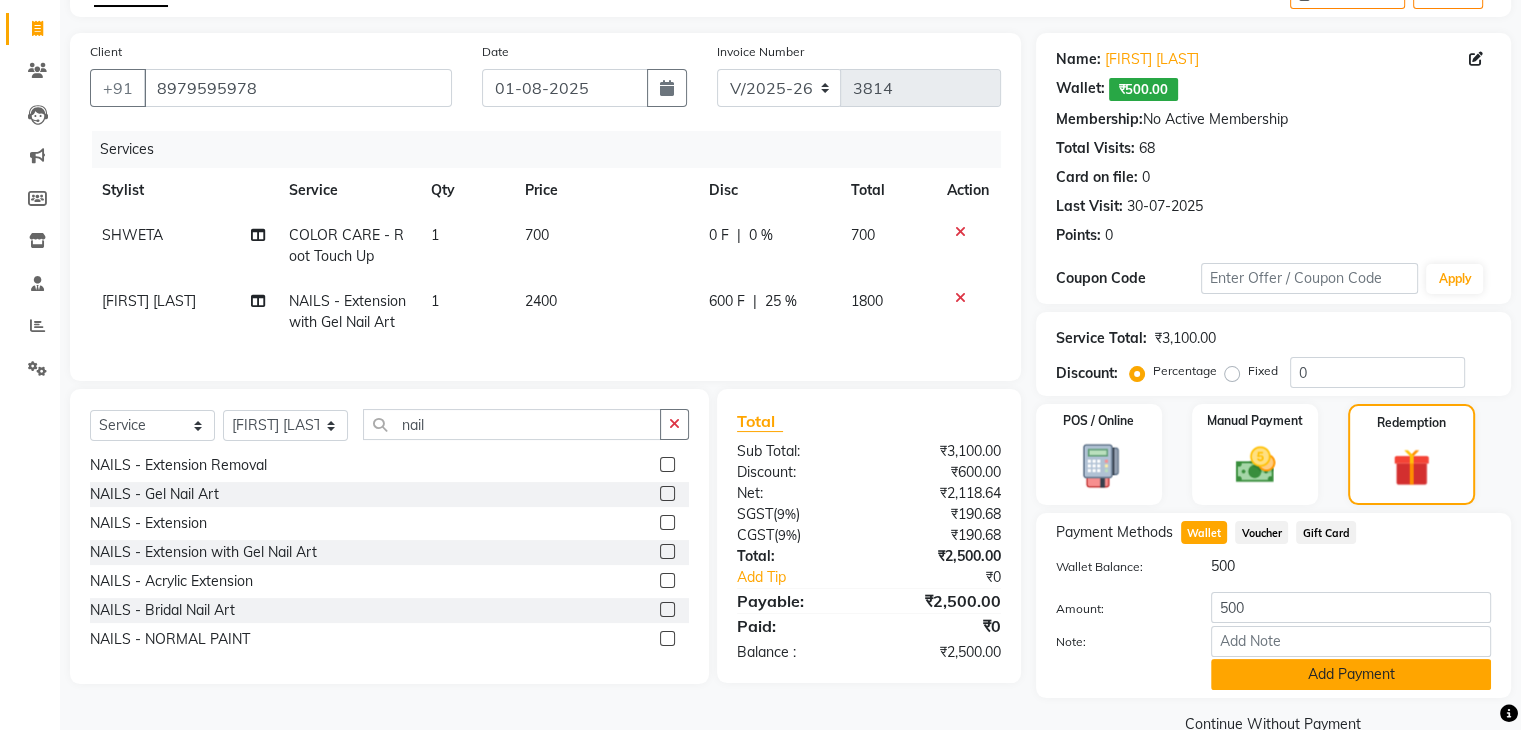 click on "Add Payment" 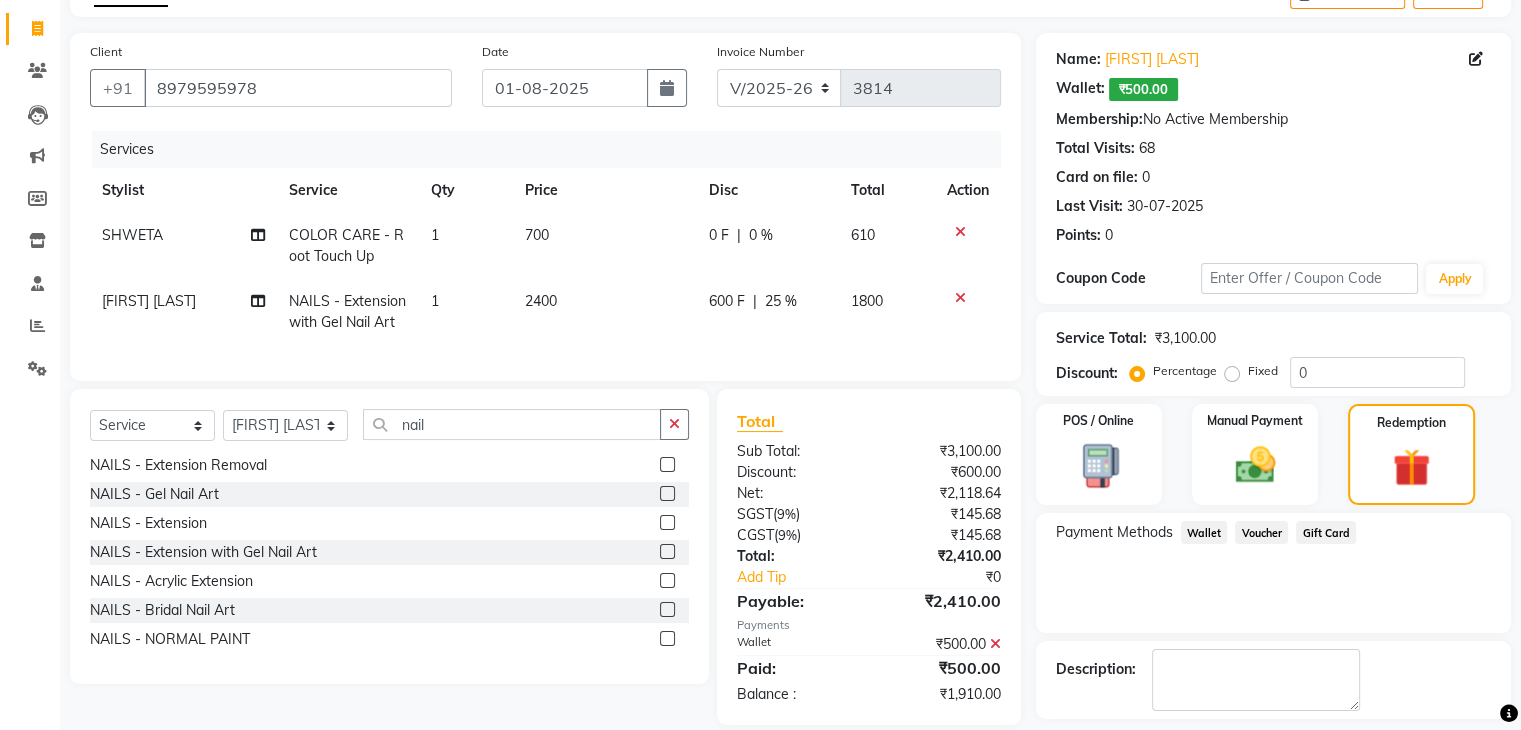 scroll, scrollTop: 203, scrollLeft: 0, axis: vertical 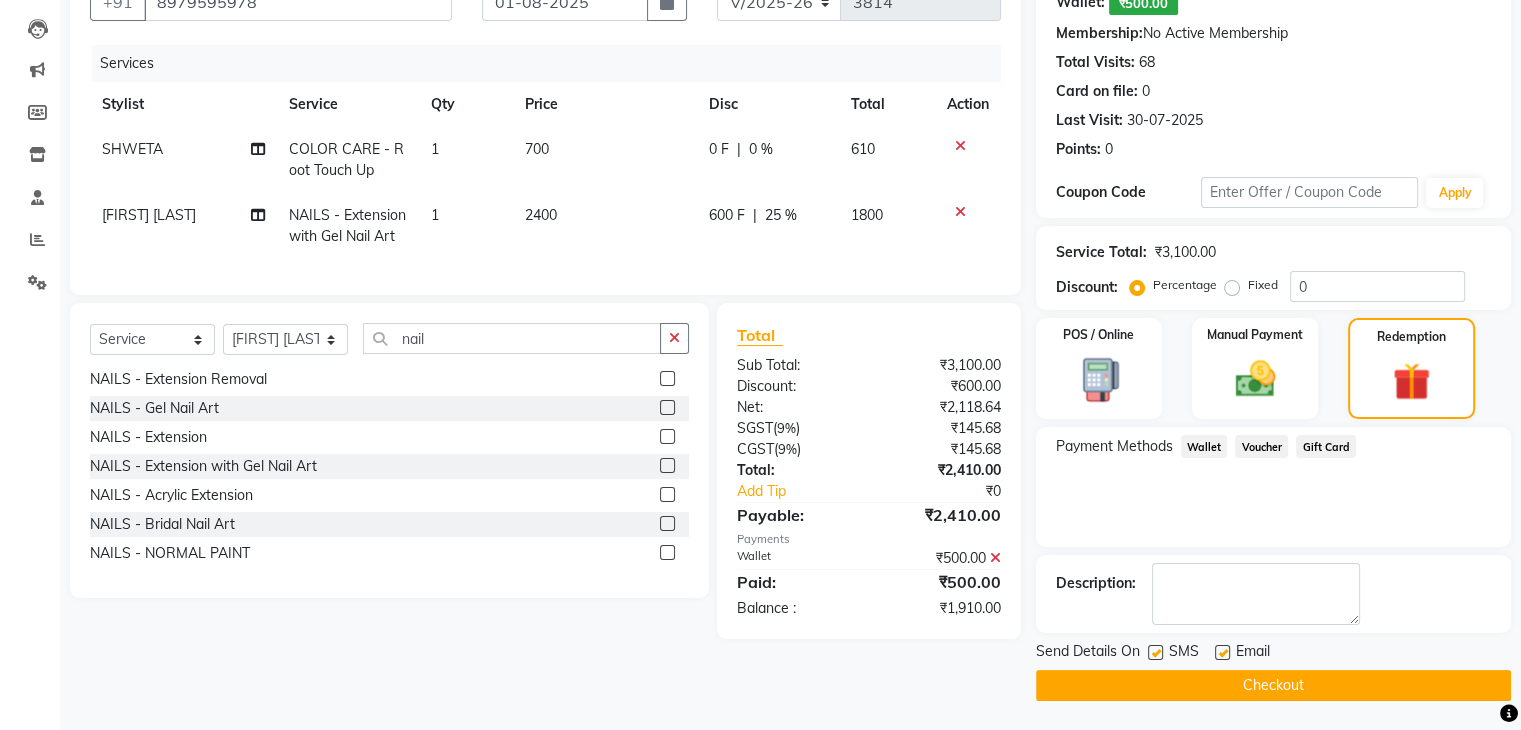 click 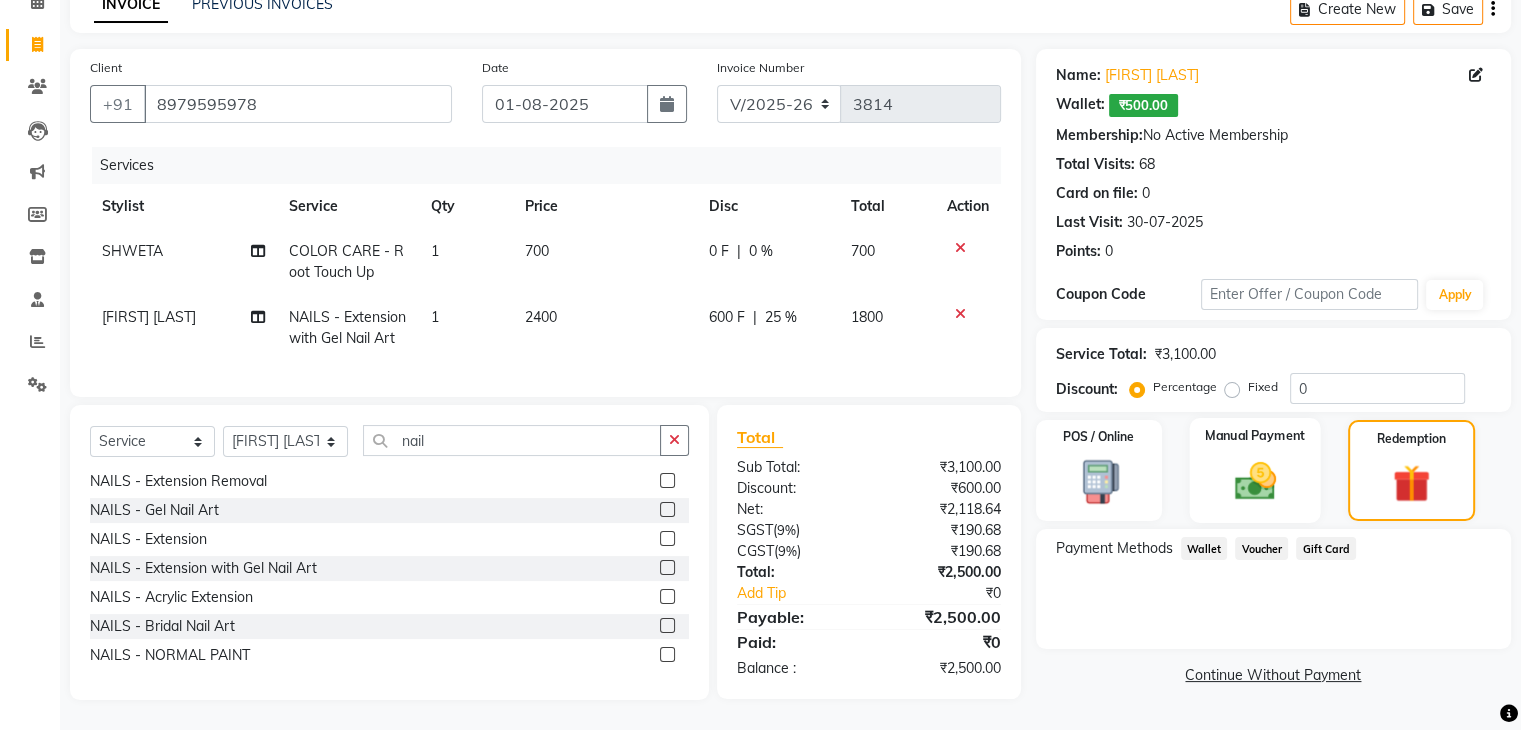 click 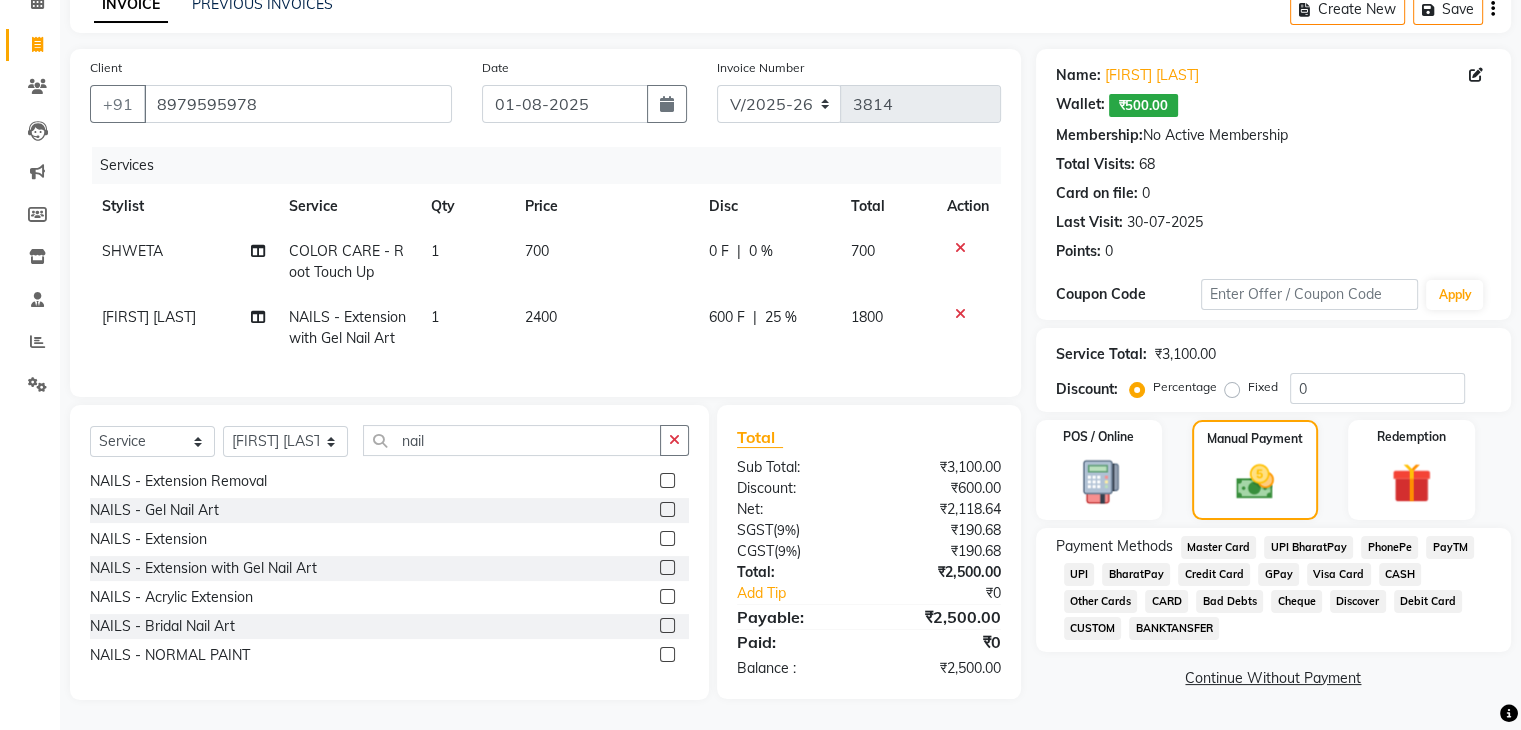 click on "CASH" 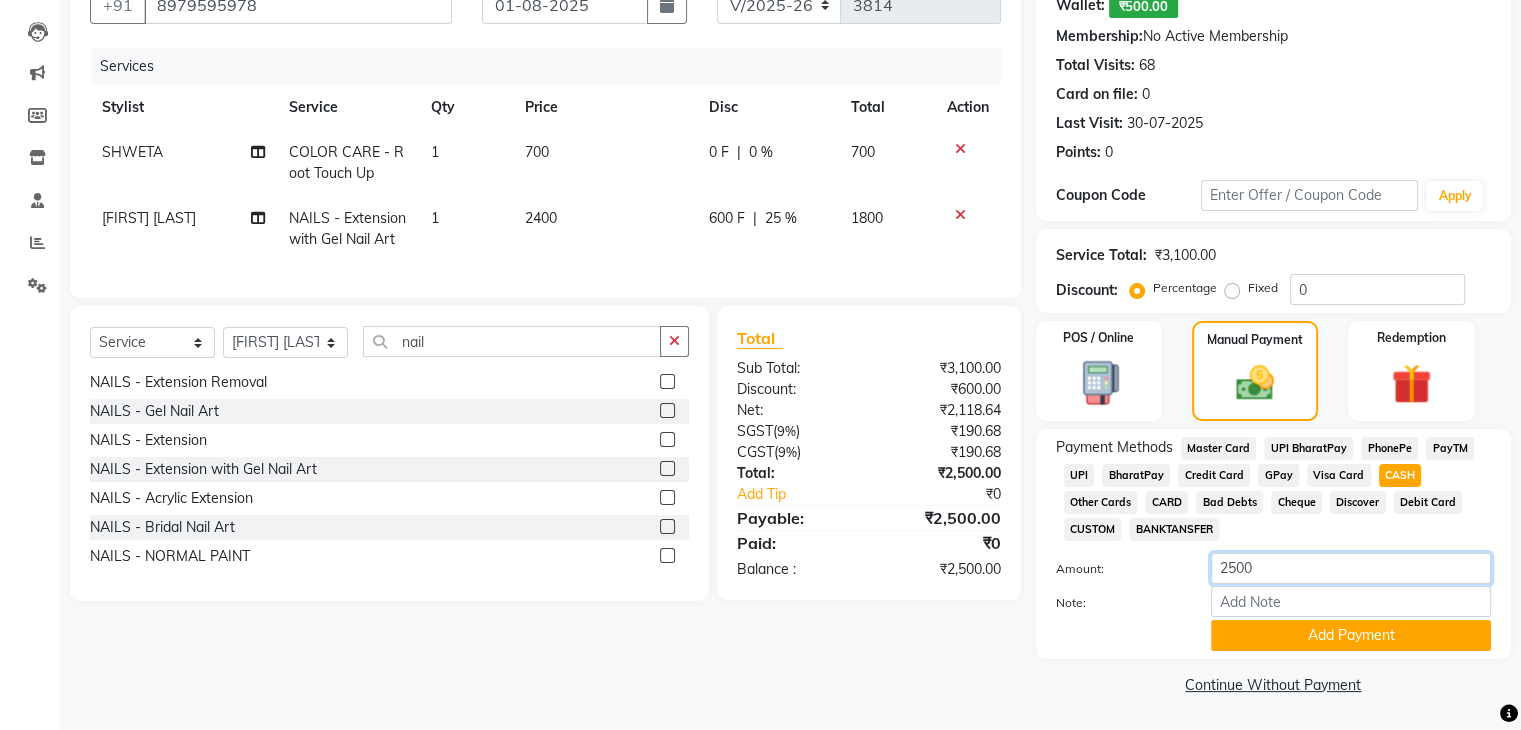 click on "2500" 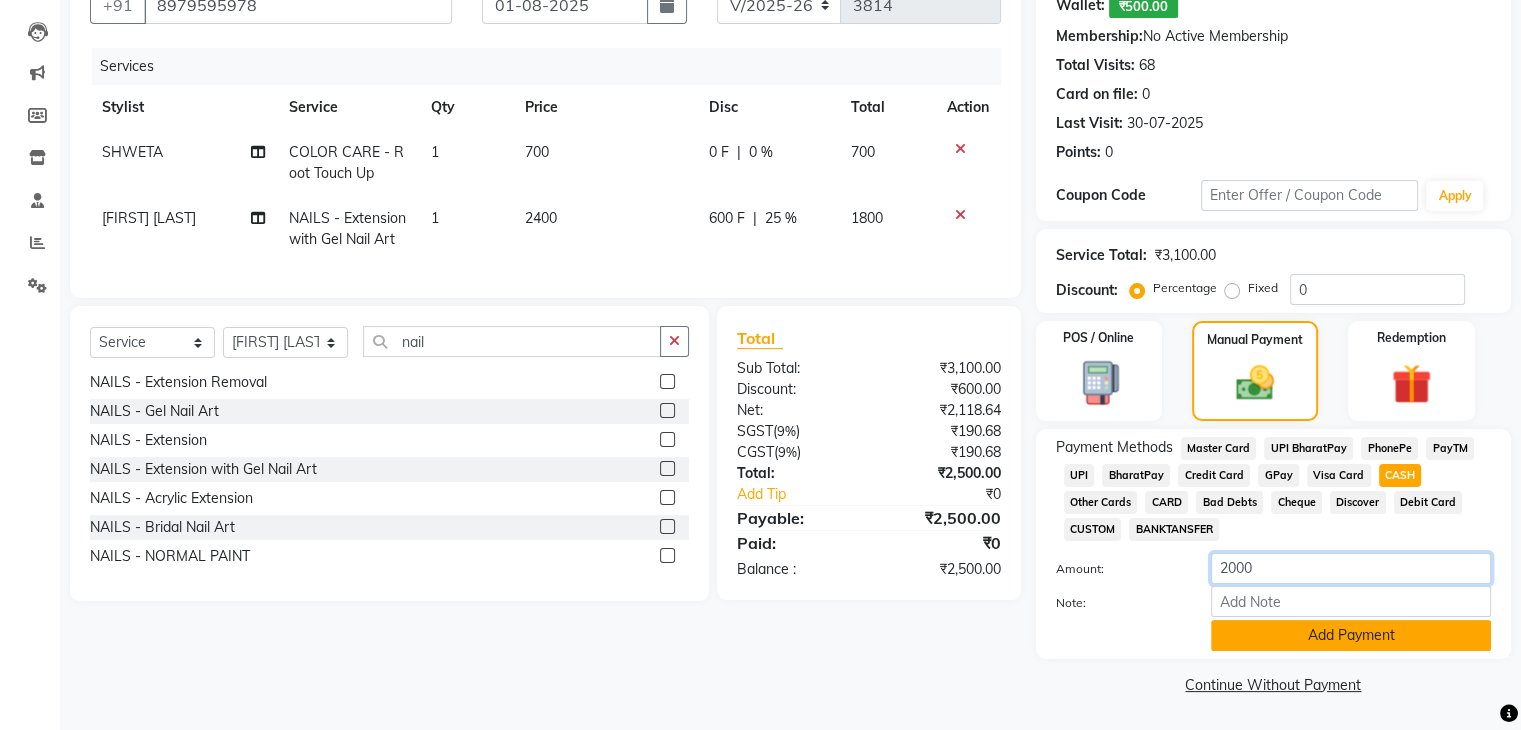type on "2000" 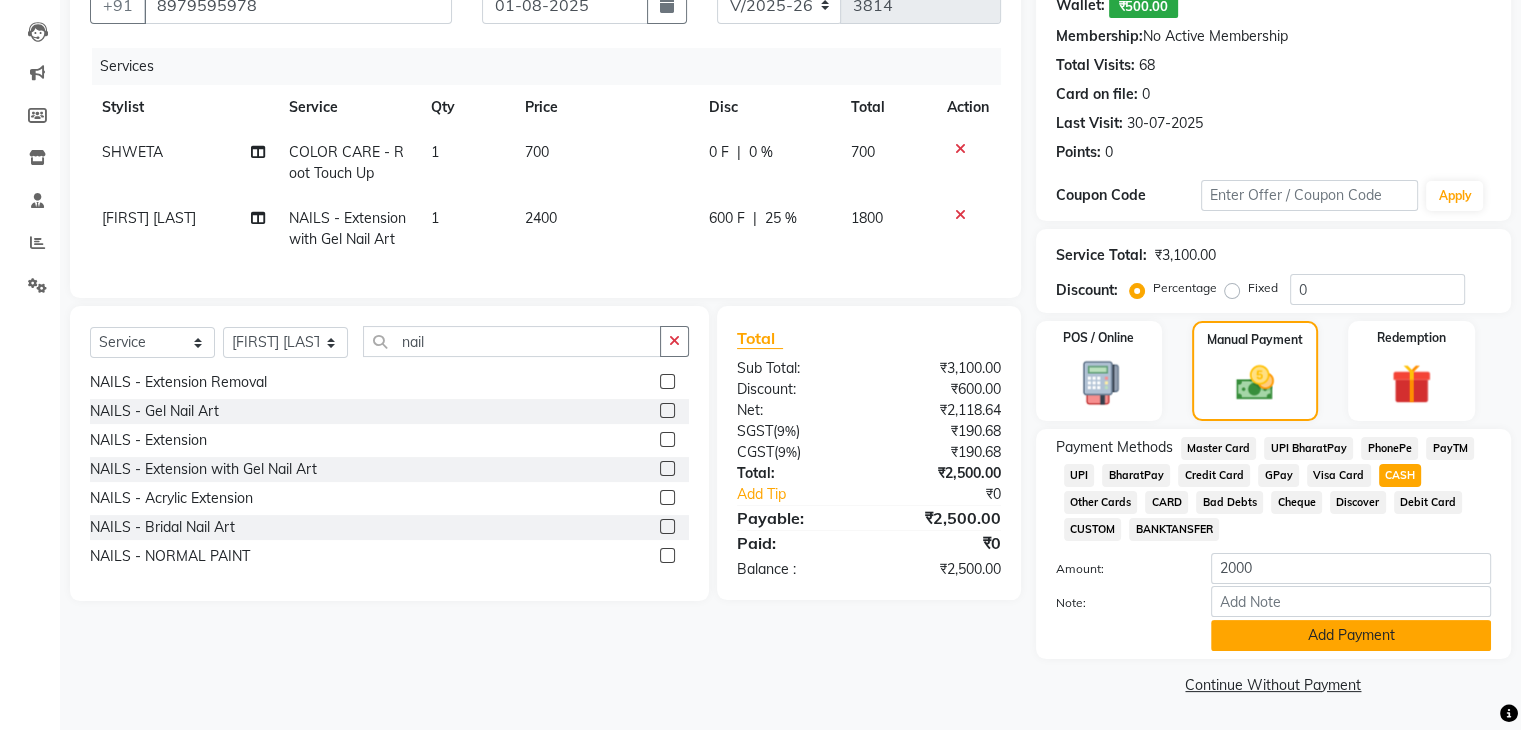 click on "Add Payment" 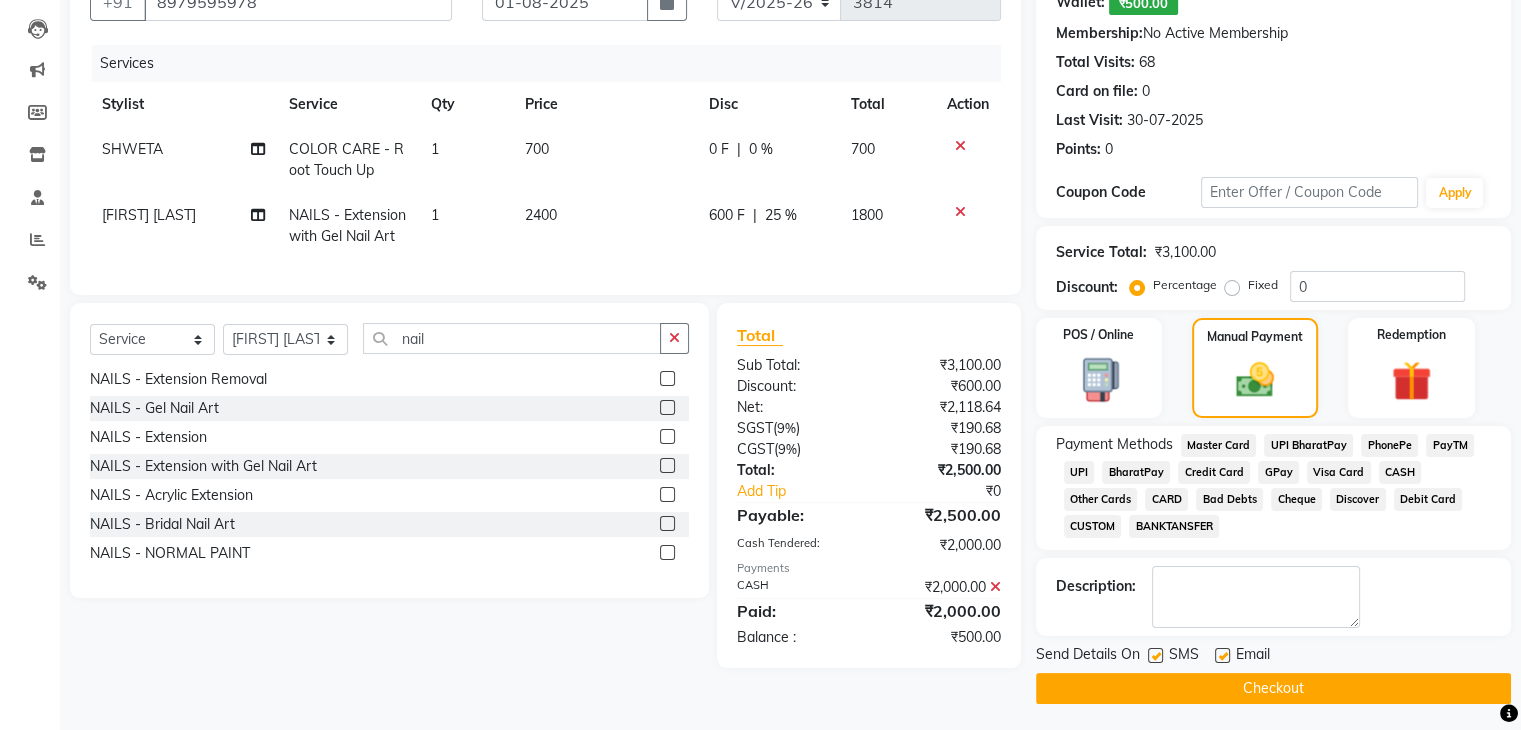 scroll, scrollTop: 208, scrollLeft: 0, axis: vertical 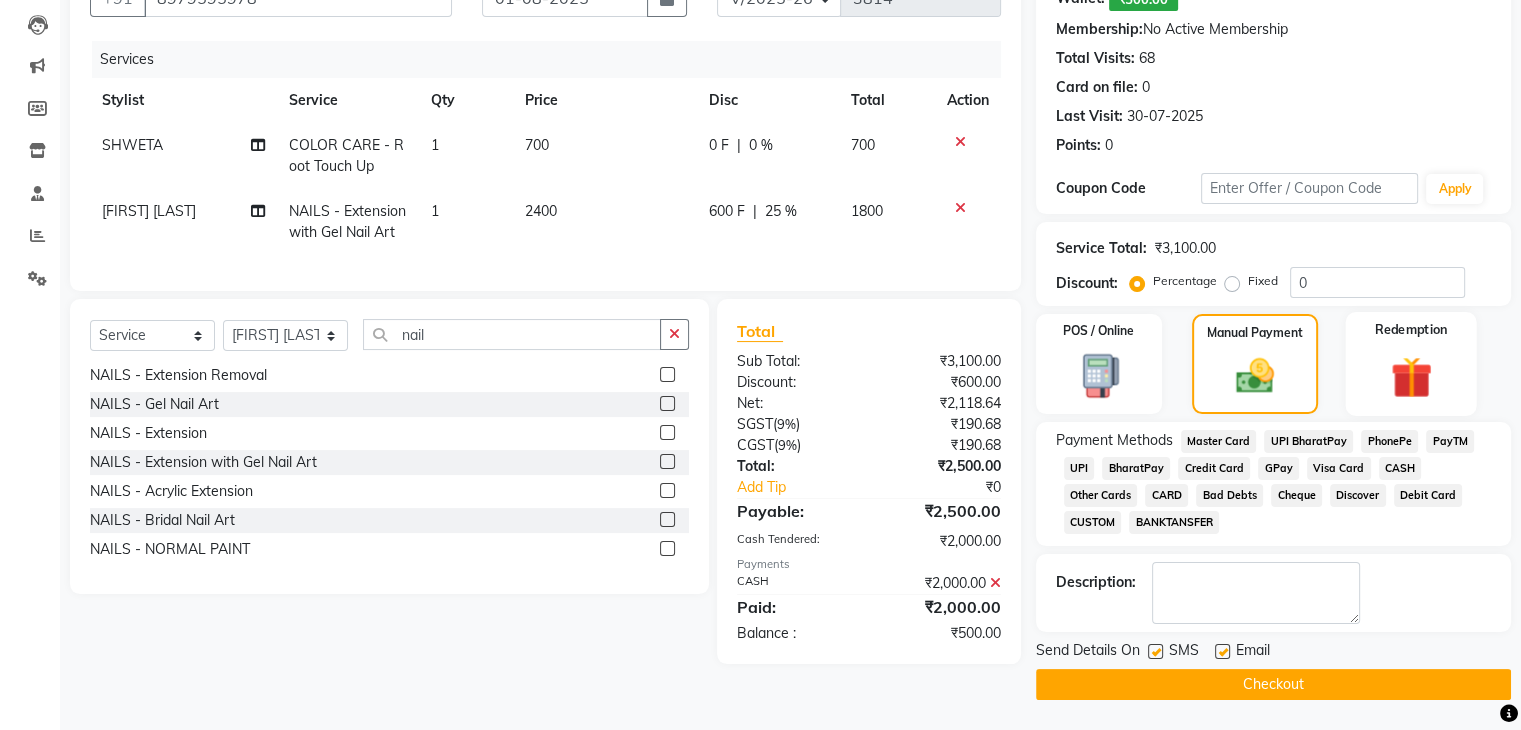 click 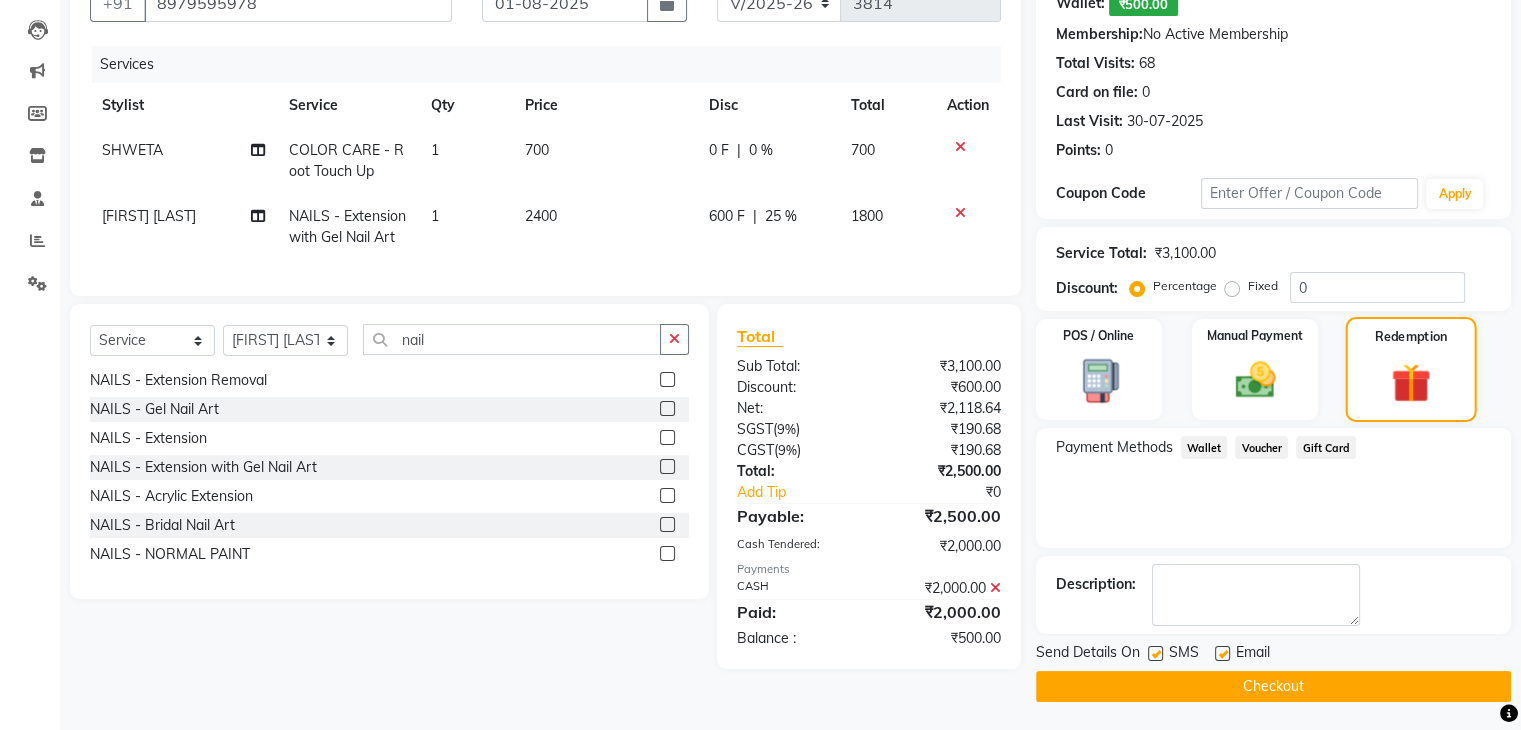 scroll, scrollTop: 203, scrollLeft: 0, axis: vertical 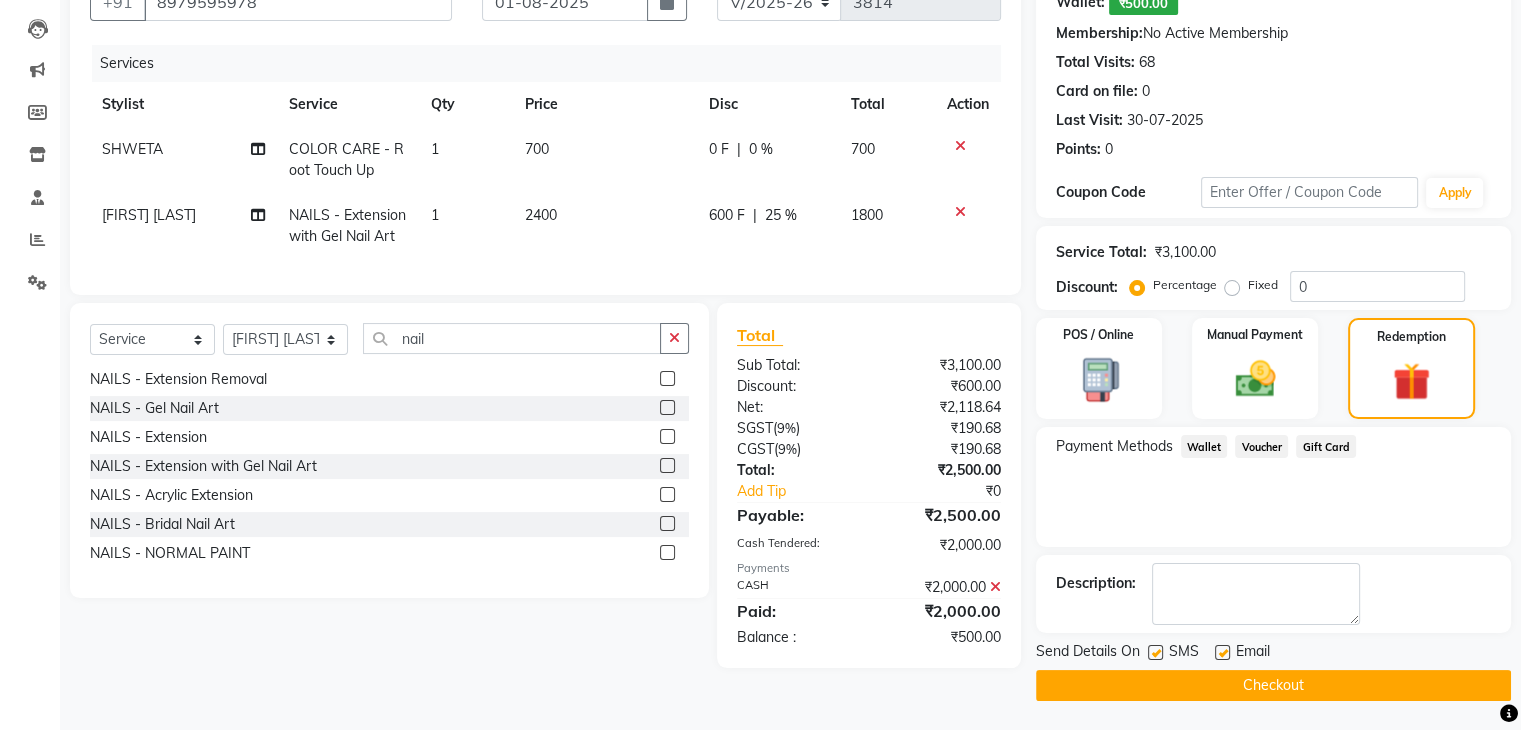 click on "Wallet" 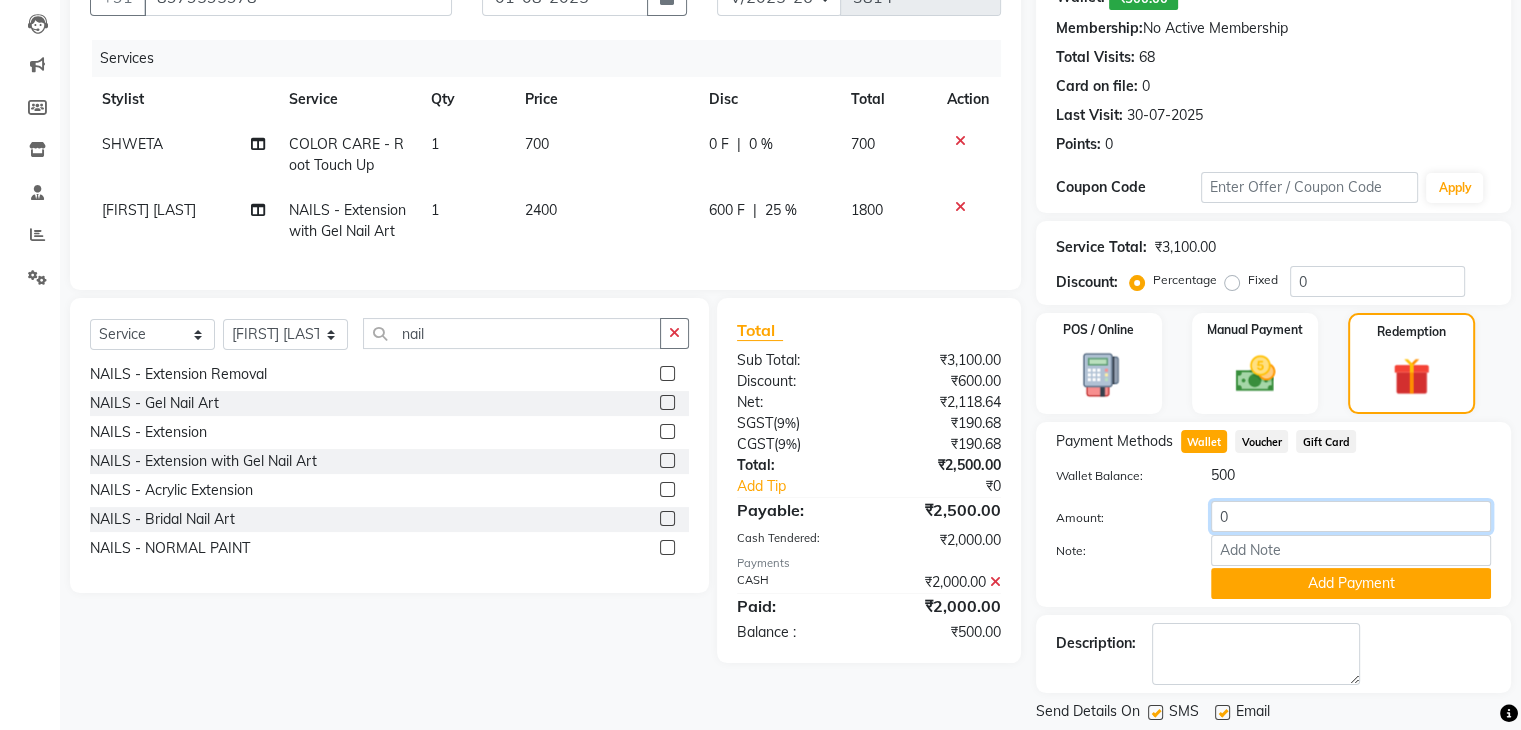 drag, startPoint x: 1240, startPoint y: 517, endPoint x: 948, endPoint y: 533, distance: 292.43802 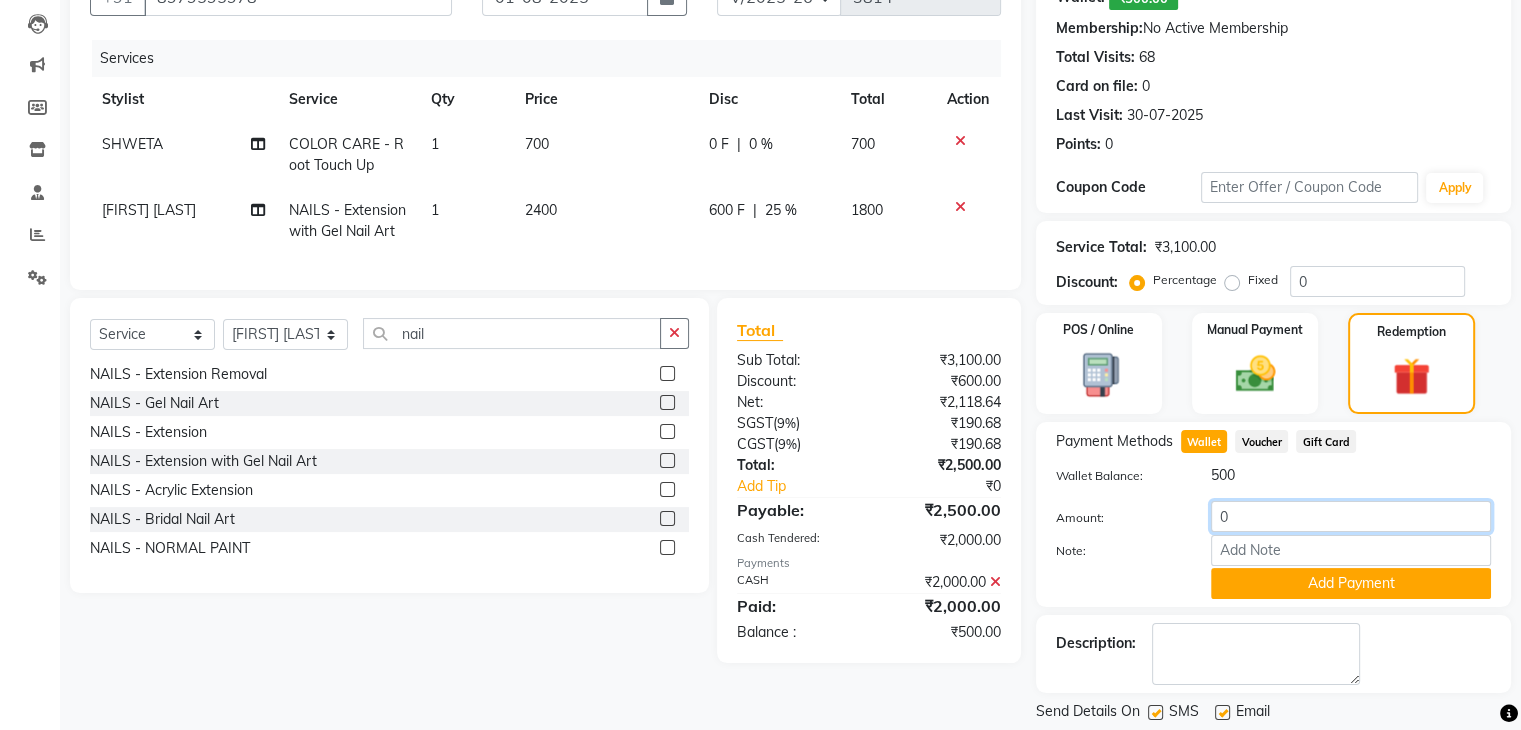 click on "Client +91 8979595978 Date 01-08-2025 Invoice Number V/2025 V/2025-26 3814 Services Stylist Service Qty Price Disc Total Action SHWETA COLOR CARE - Root Touch Up 1 700 0 F | 0 % 700 GOPAL PACHORI NAILS - Extension with Gel Nail Art 1 2400 600 F | 25 % 1800 Select  Service  Product  Membership  Package Voucher Prepaid Gift Card  Select Stylist AMAN DANISH SALMANI GOPAL PACHORI KANU KAVITA KIRAN KUMARI MEENU KUMARI NEHA NIKHIL CHAUDHARY Priya PRIYANKA YADAV RASHMI SANDHYA SHAGUFTA SHWETA SONA SAXENA SOUMYA TUSHAR OTWAL VINAY KUMAR nail NAILS - Accessories  NAILS - Extension Removal  NAILS - Gel Nail Art  NAILS - Extension  NAILS - Extension with Gel Nail Art  NAILS - Acrylic Extension  NAILS - Bridal Nail Art  NAILS - NORMAL PAINT  Total Sub Total: ₹3,100.00 Discount: ₹600.00 Net: ₹2,118.64 SGST  ( 9% ) ₹190.68 CGST  ( 9% ) ₹190.68 Total: ₹2,500.00 Add Tip ₹0 Payable: ₹2,500.00 Cash Tendered: ₹2,000.00 Payments CASH ₹2,000.00  Paid: ₹2,000.00 Balance   : ₹500.00 Name: Khushboo Sacheva  0" 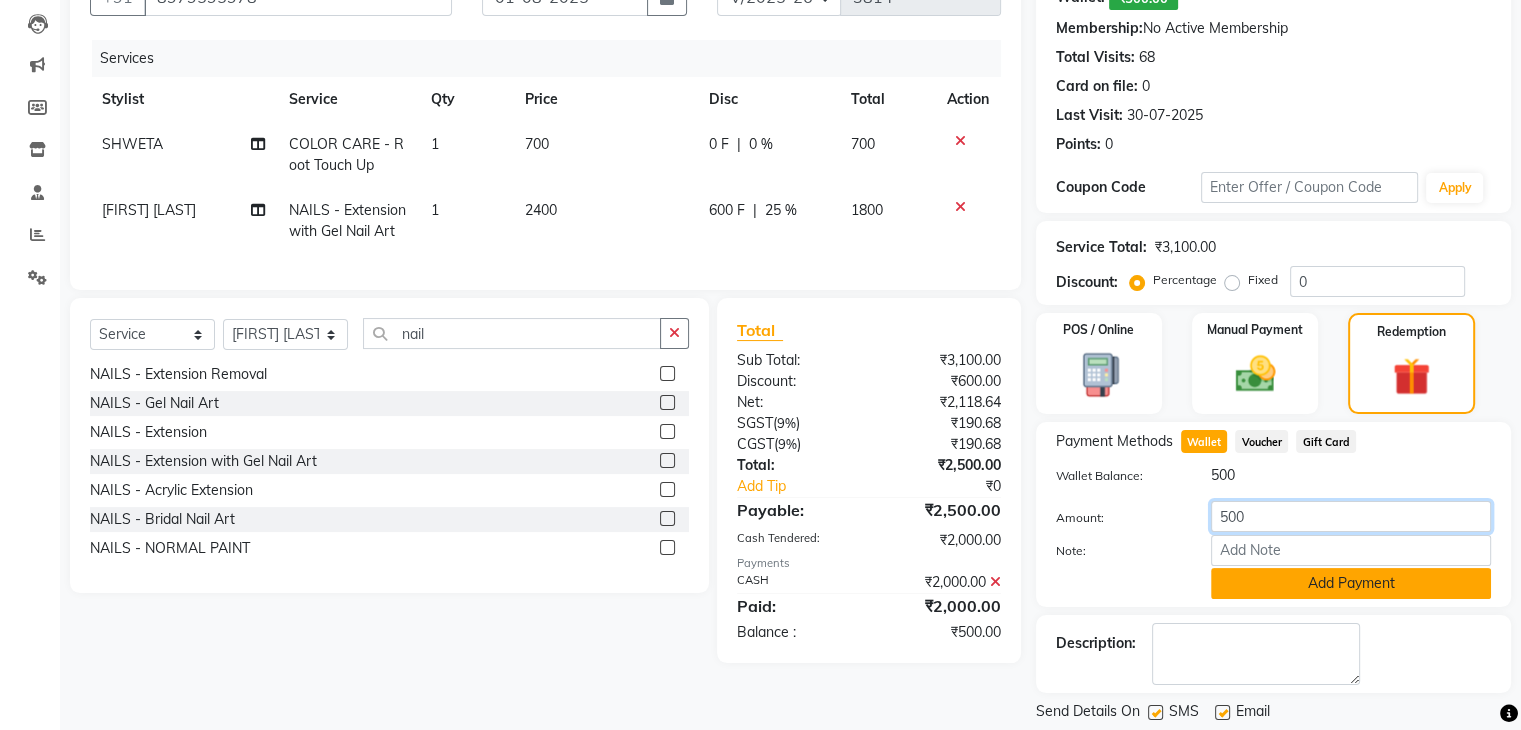 type on "500" 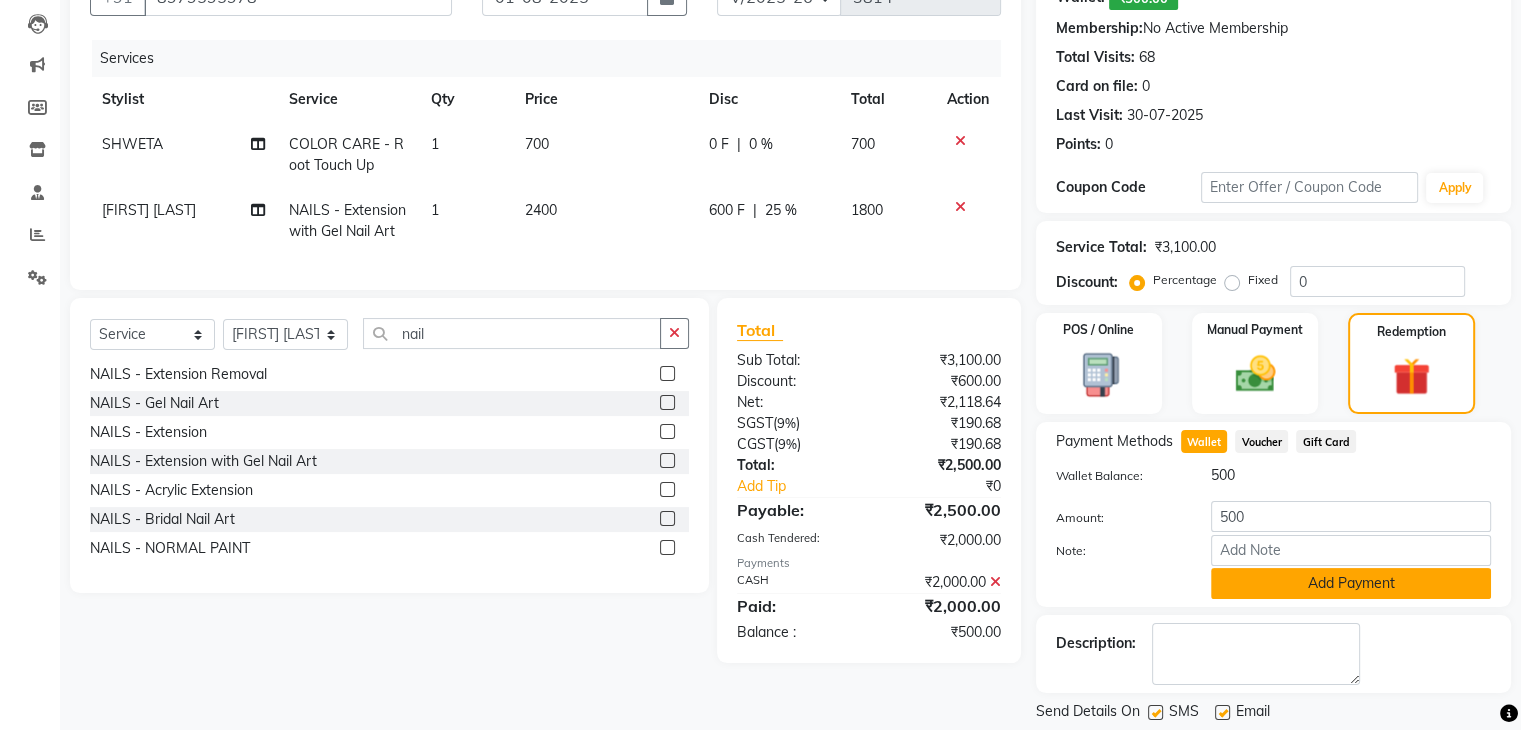 click on "Add Payment" 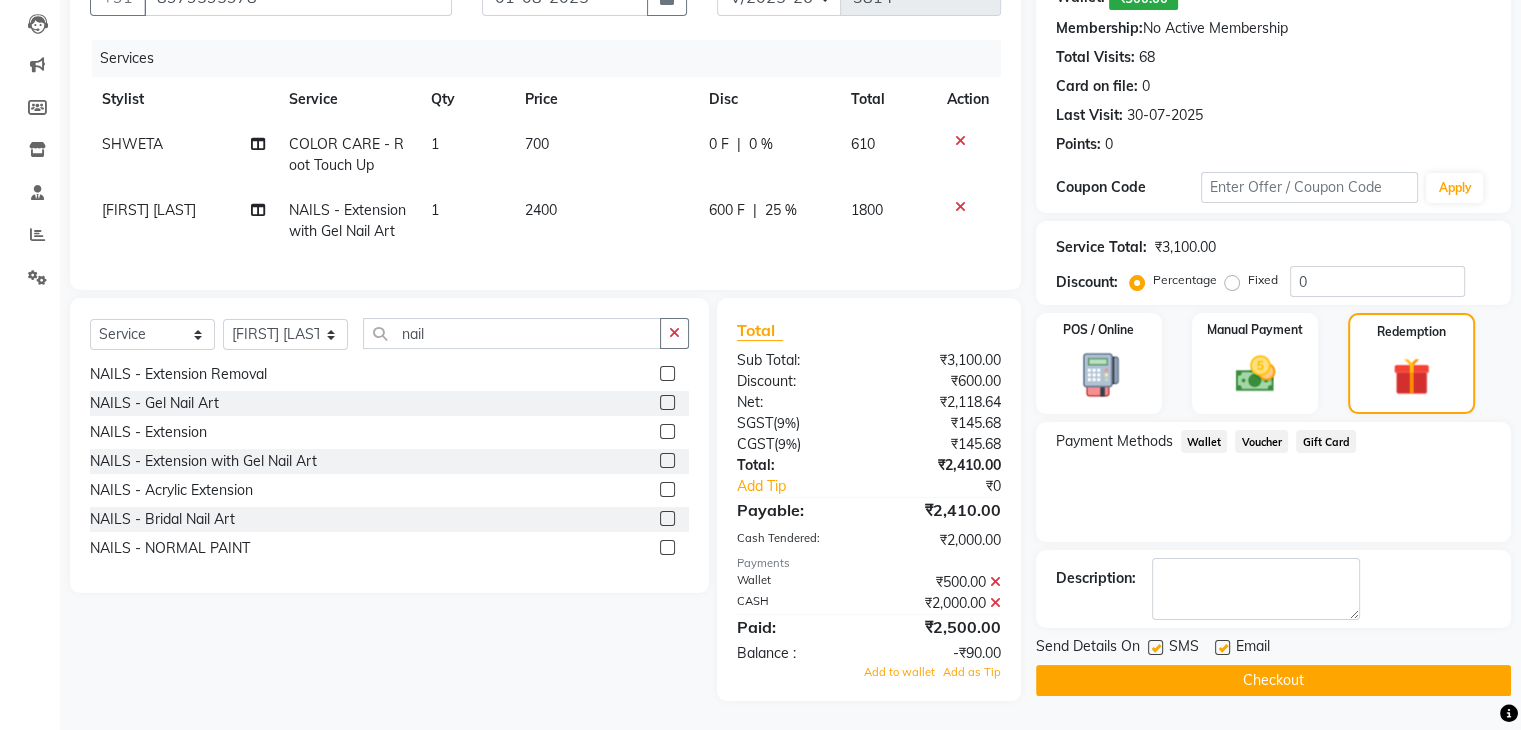 click on "Checkout" 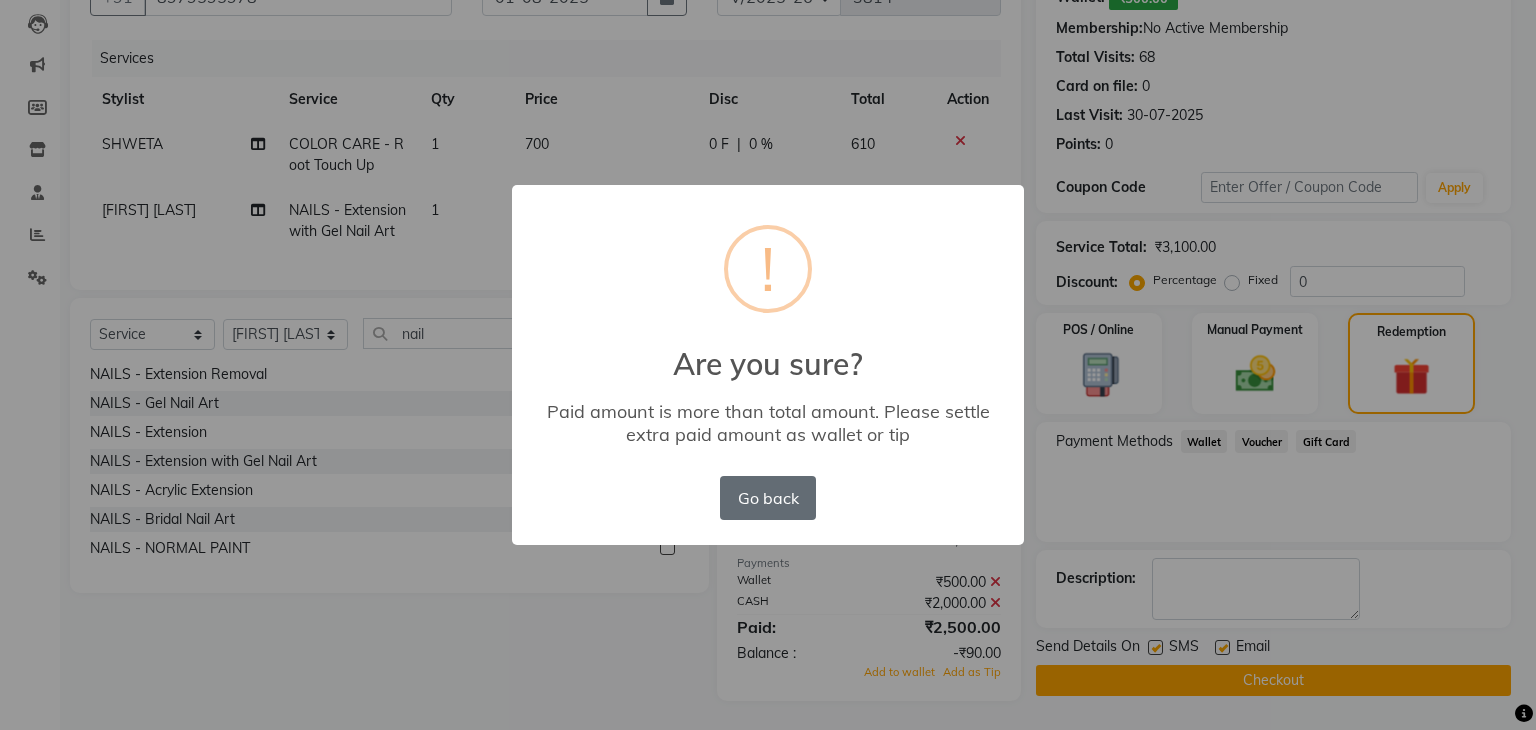 click on "Go back" at bounding box center [768, 498] 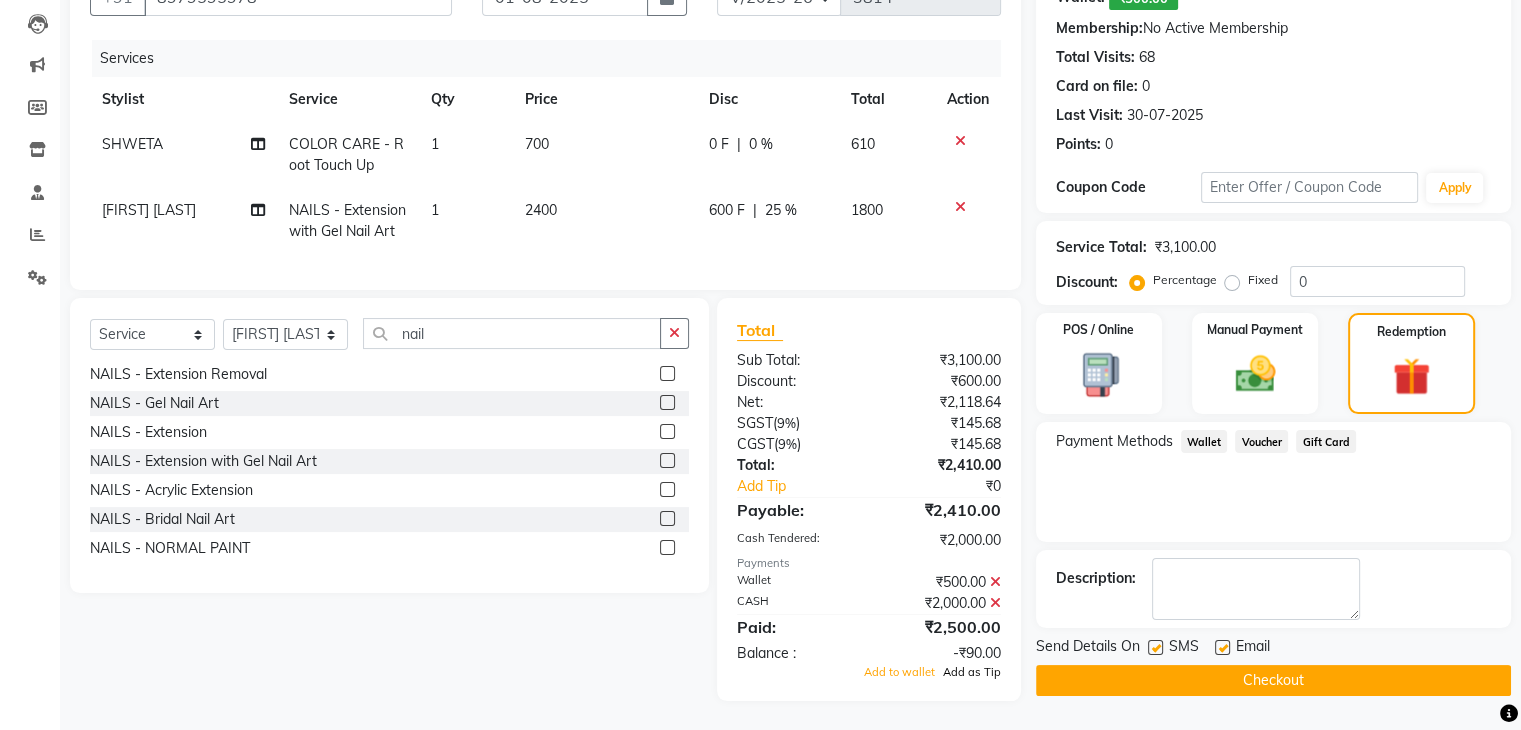 click on "Add as Tip" 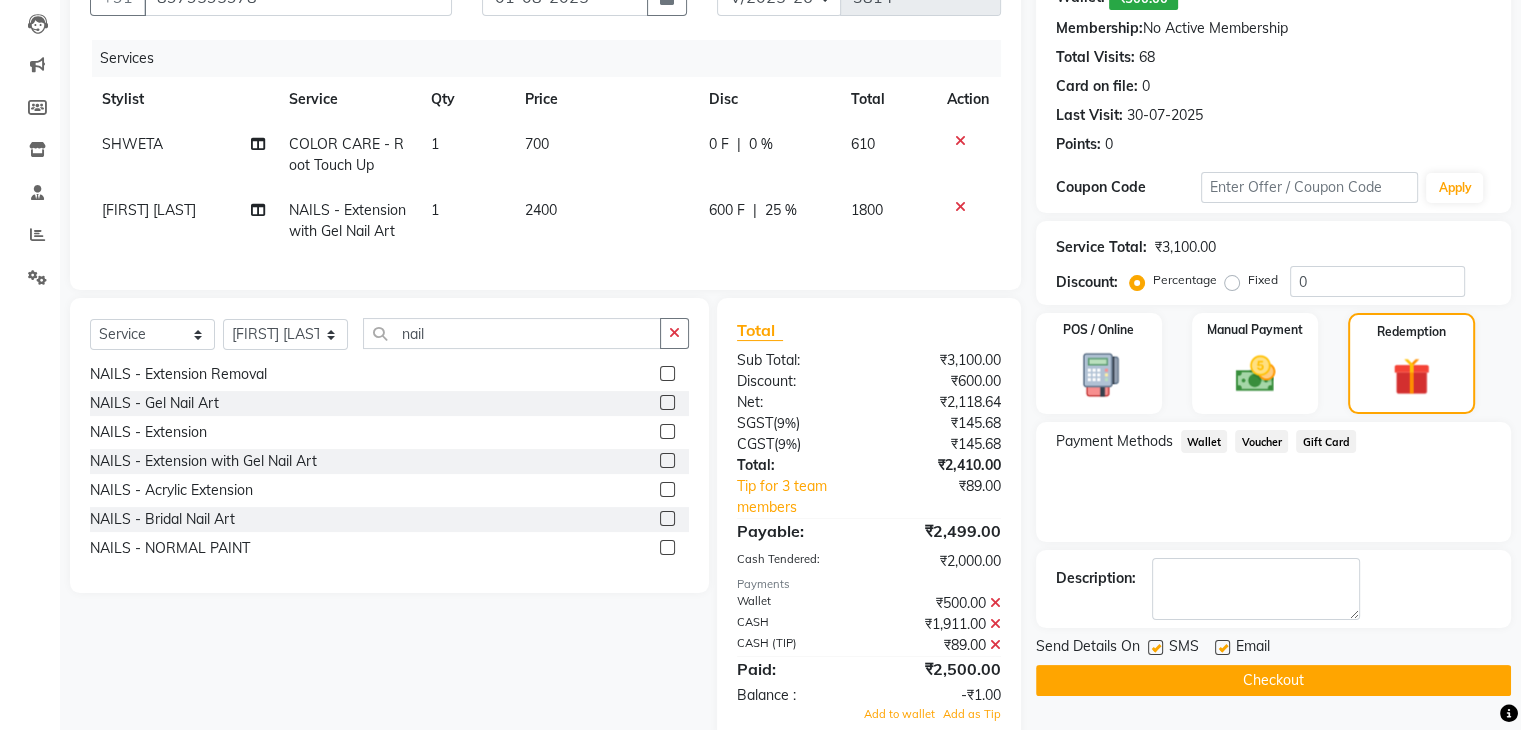 scroll, scrollTop: 267, scrollLeft: 0, axis: vertical 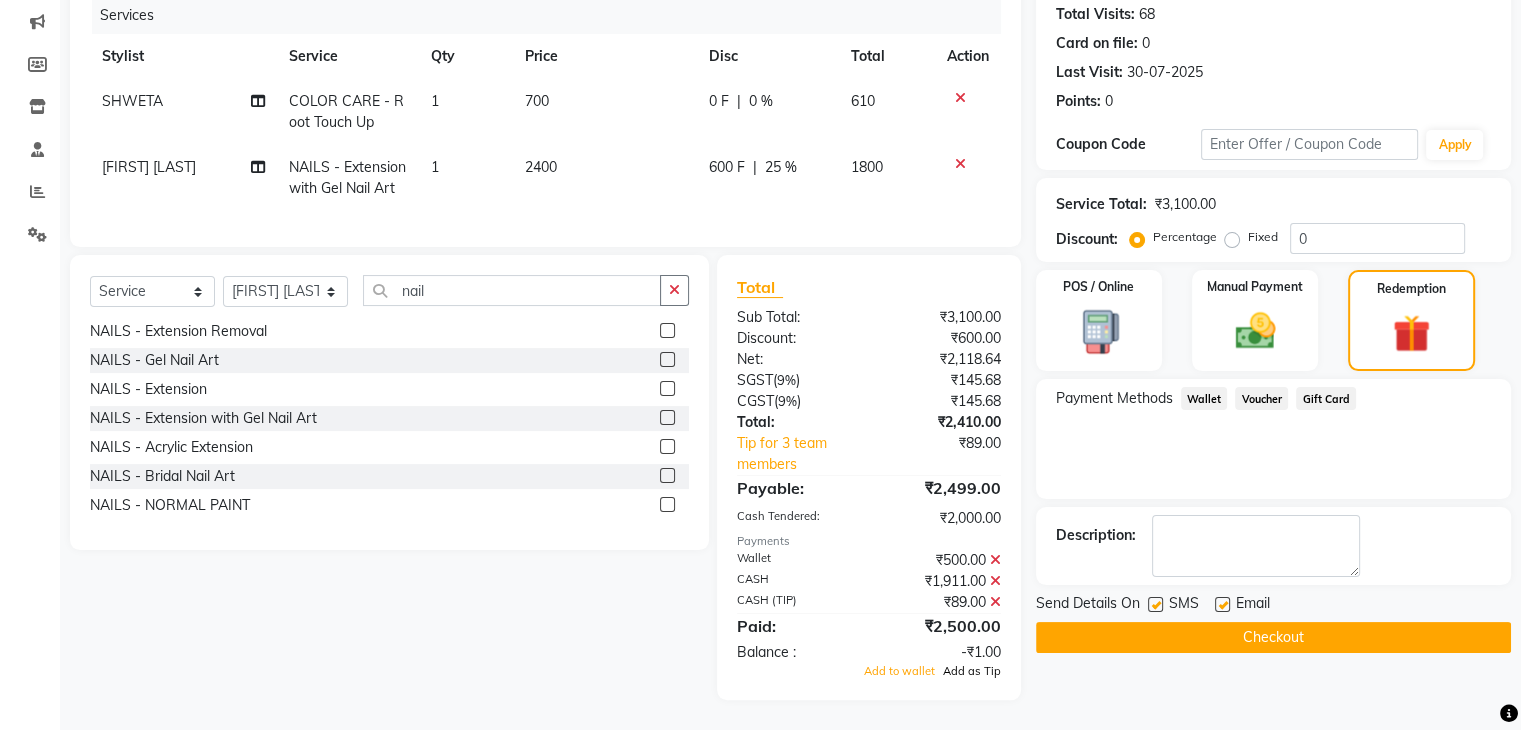 click on "Add as Tip" 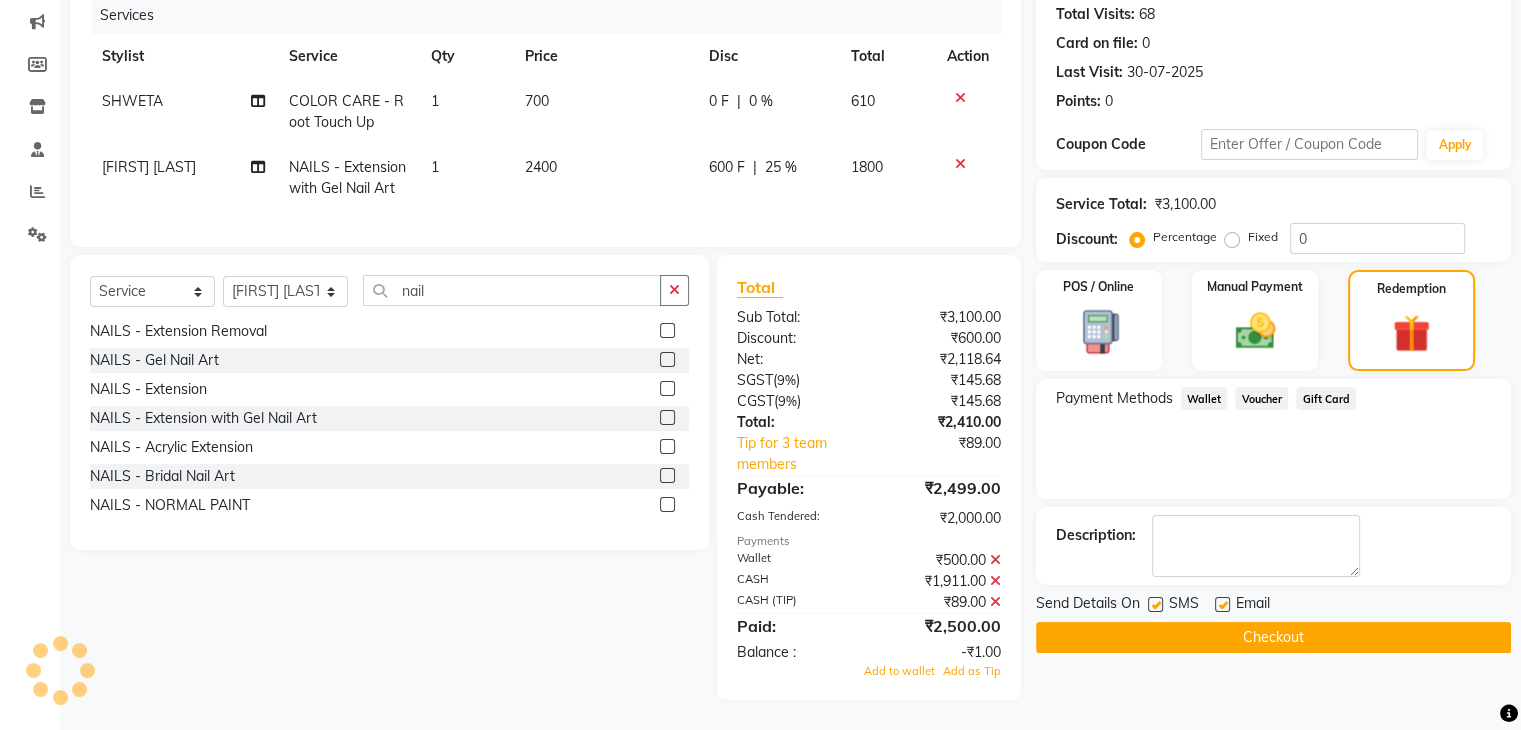 click on "Checkout" 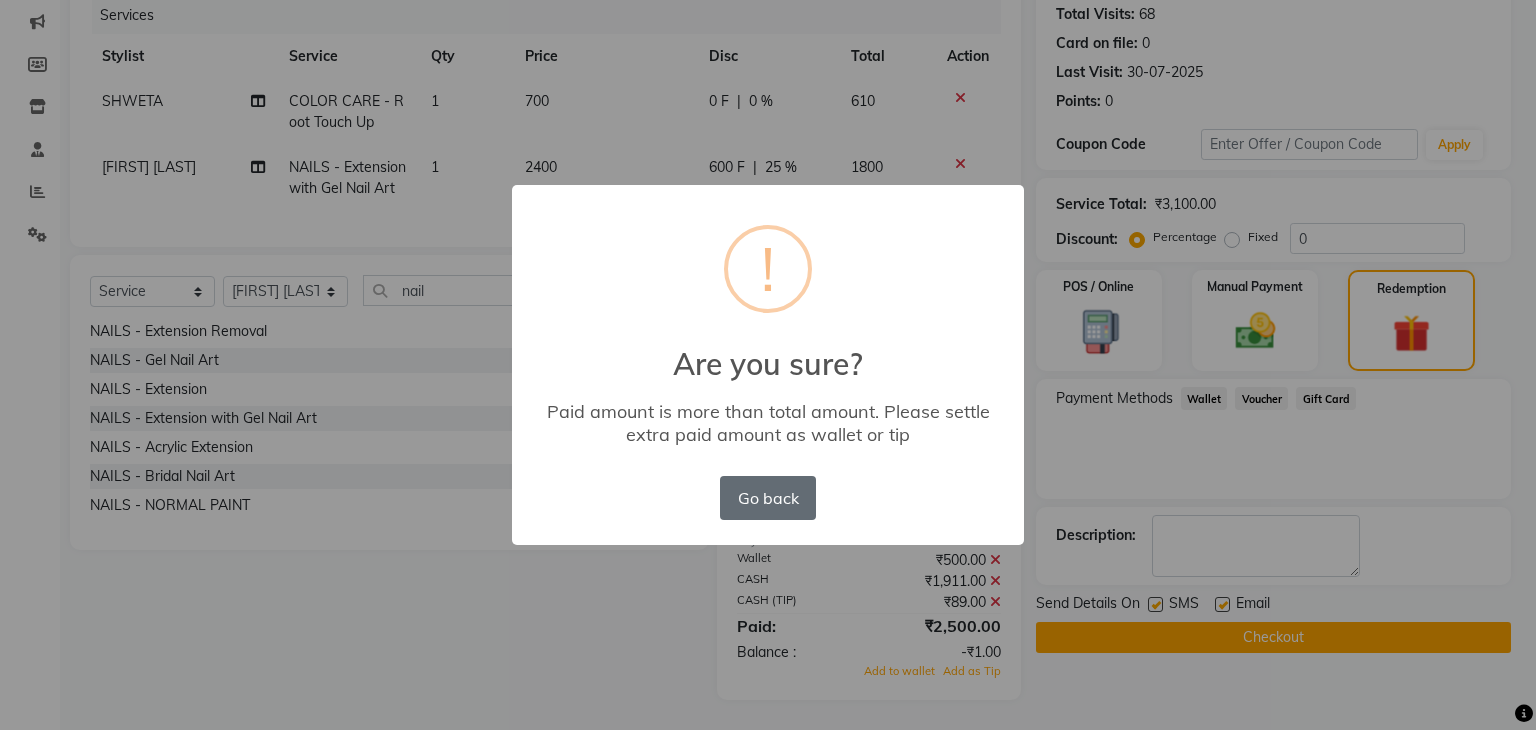 click on "Go back" at bounding box center (768, 498) 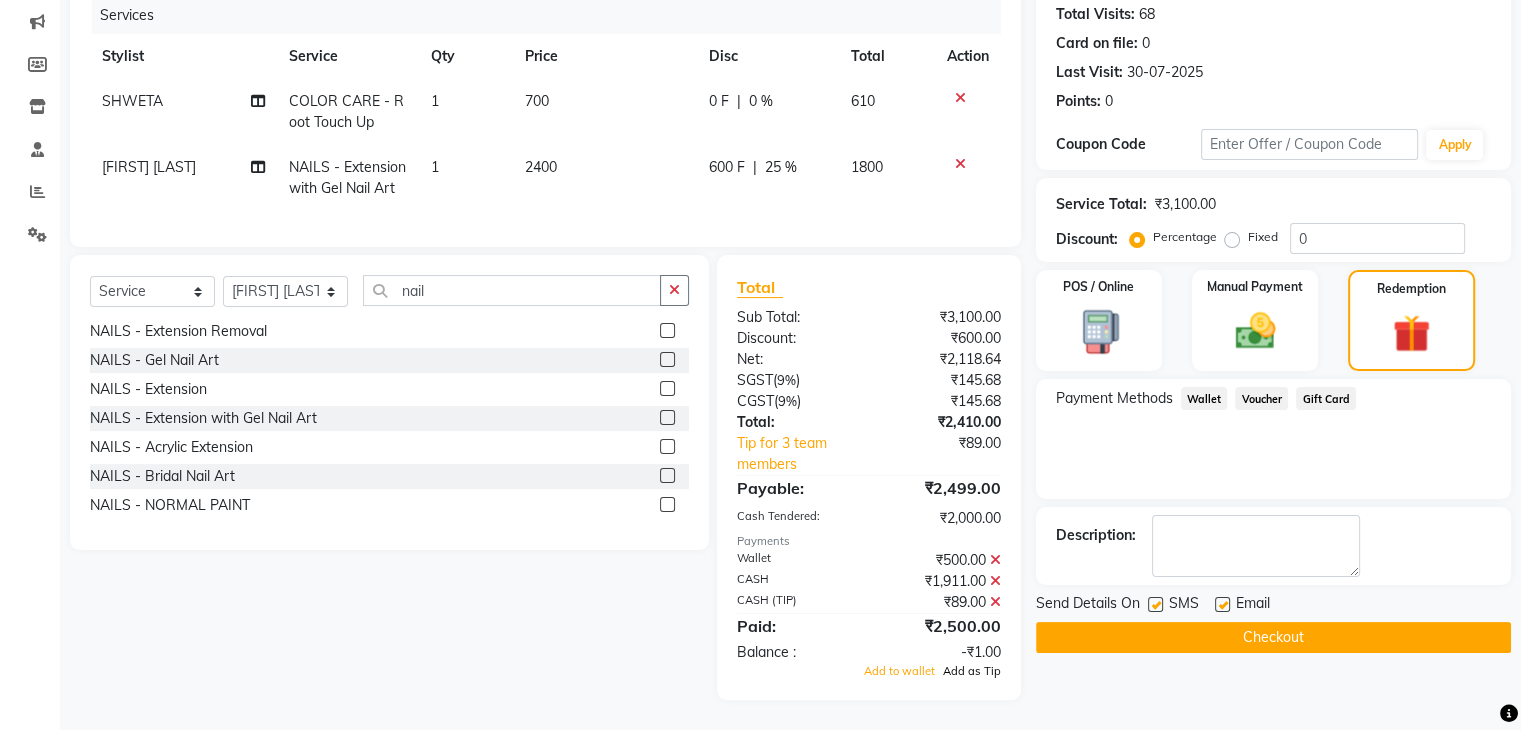 click on "Add as Tip" 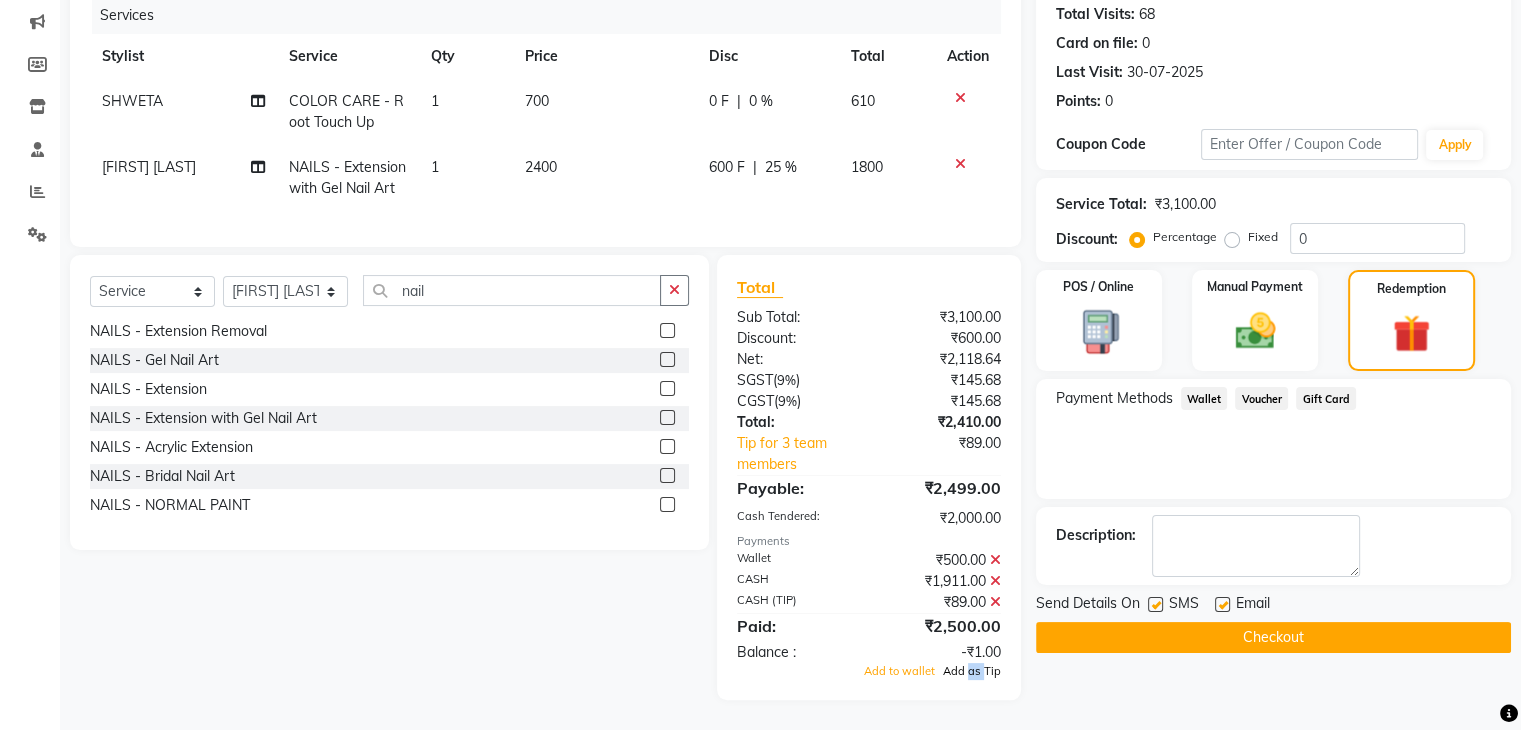 click on "Add as Tip" 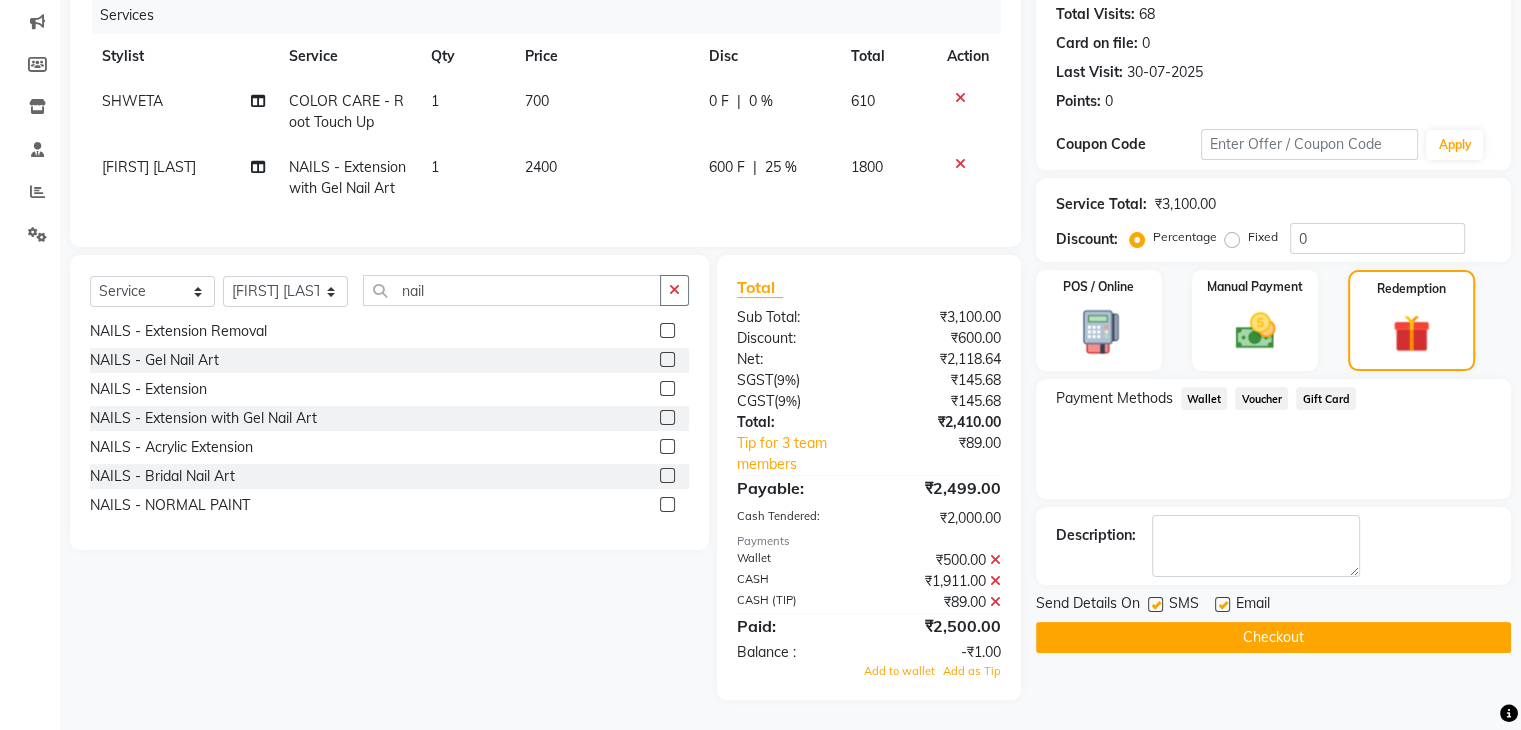 click on "Name: Khushboo Sacheva  Wallet:   ₹500.00  Membership:  No Active Membership  Total Visits:  68 Card on file:  0 Last Visit:   30-07-2025 Points:   0  Coupon Code Apply Service Total:  ₹3,100.00  Discount:  Percentage   Fixed  0 POS / Online  Manual Payment Redemption Payment Methods  Wallet   Voucher   Gift Card  Description:                  Send Details On SMS Email  Checkout" 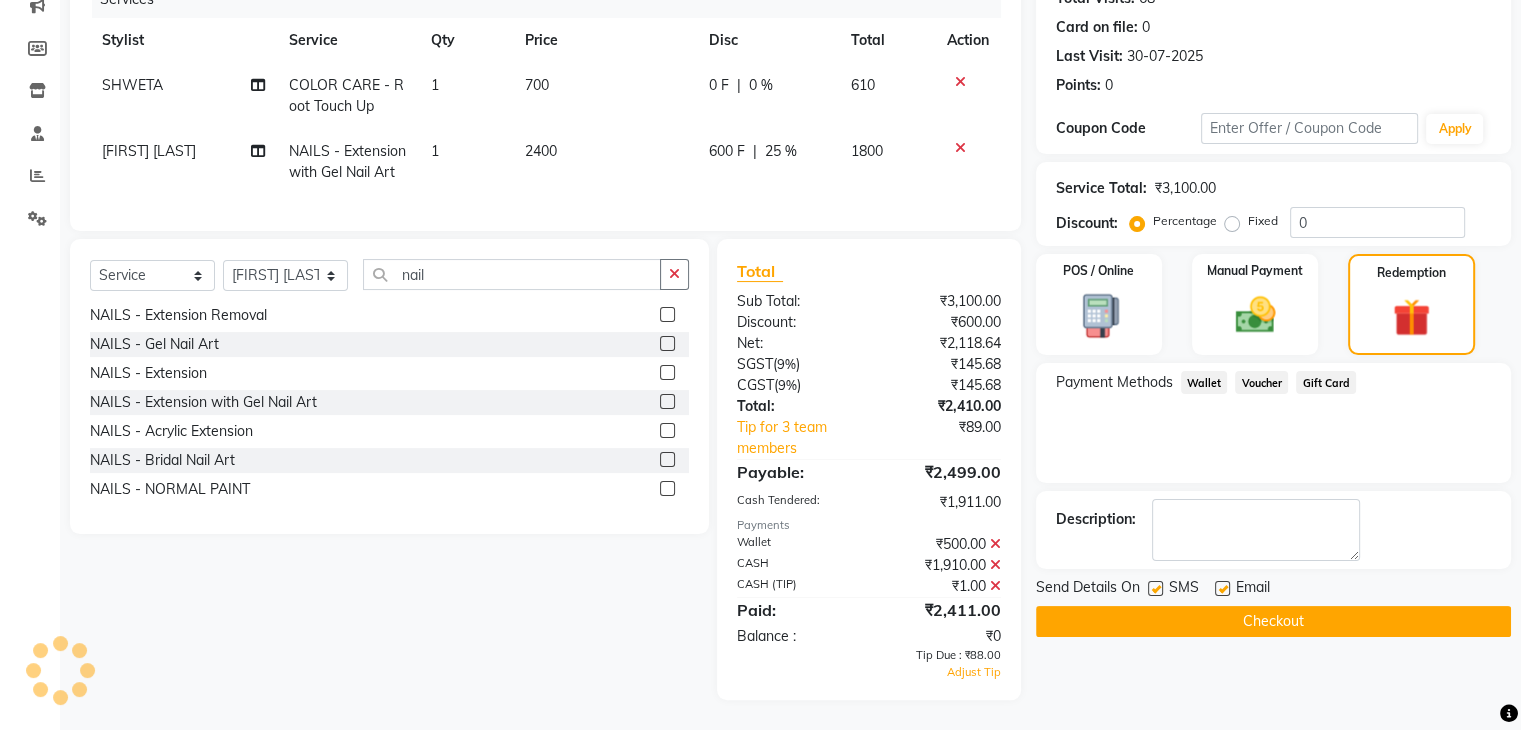click 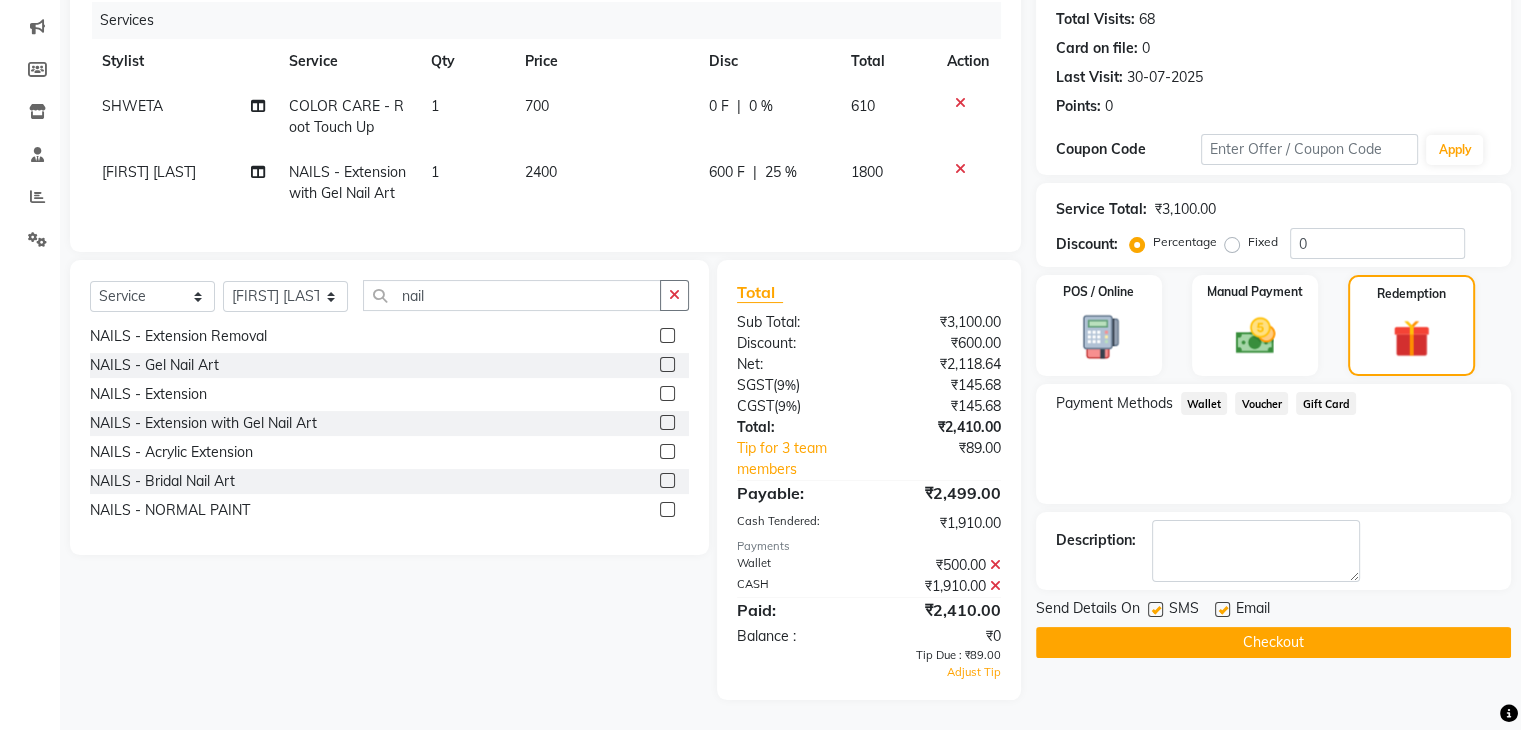 click 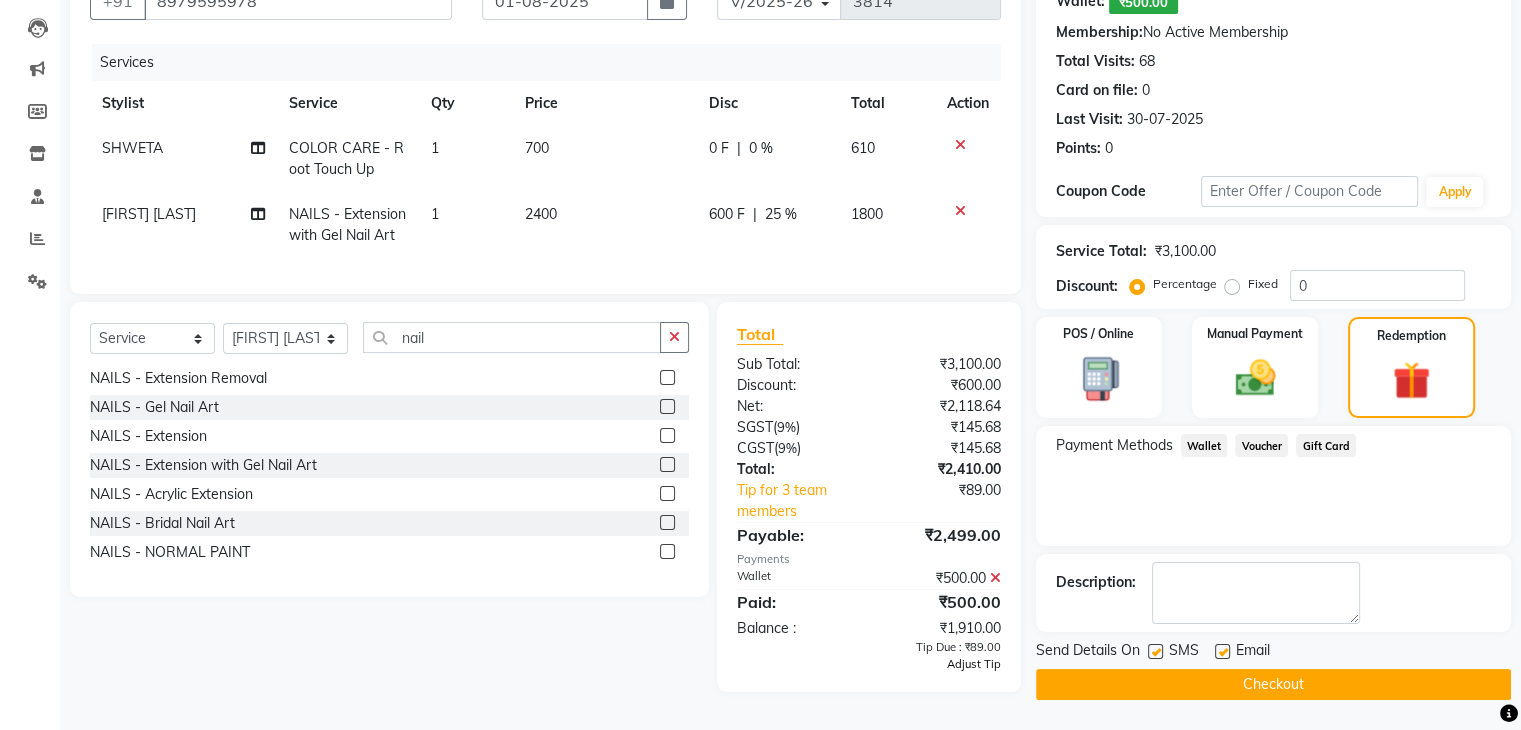 click on "Adjust Tip" 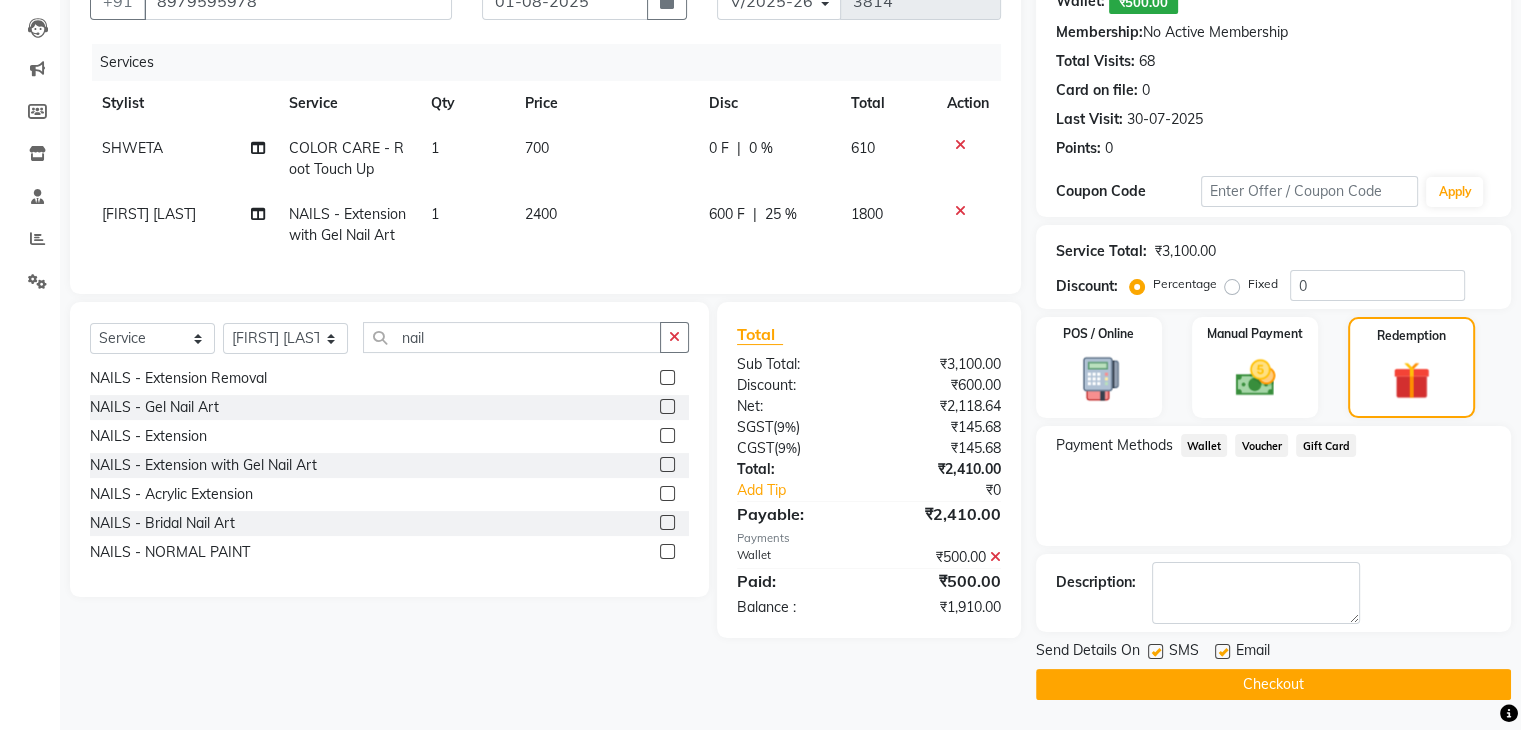 scroll, scrollTop: 203, scrollLeft: 0, axis: vertical 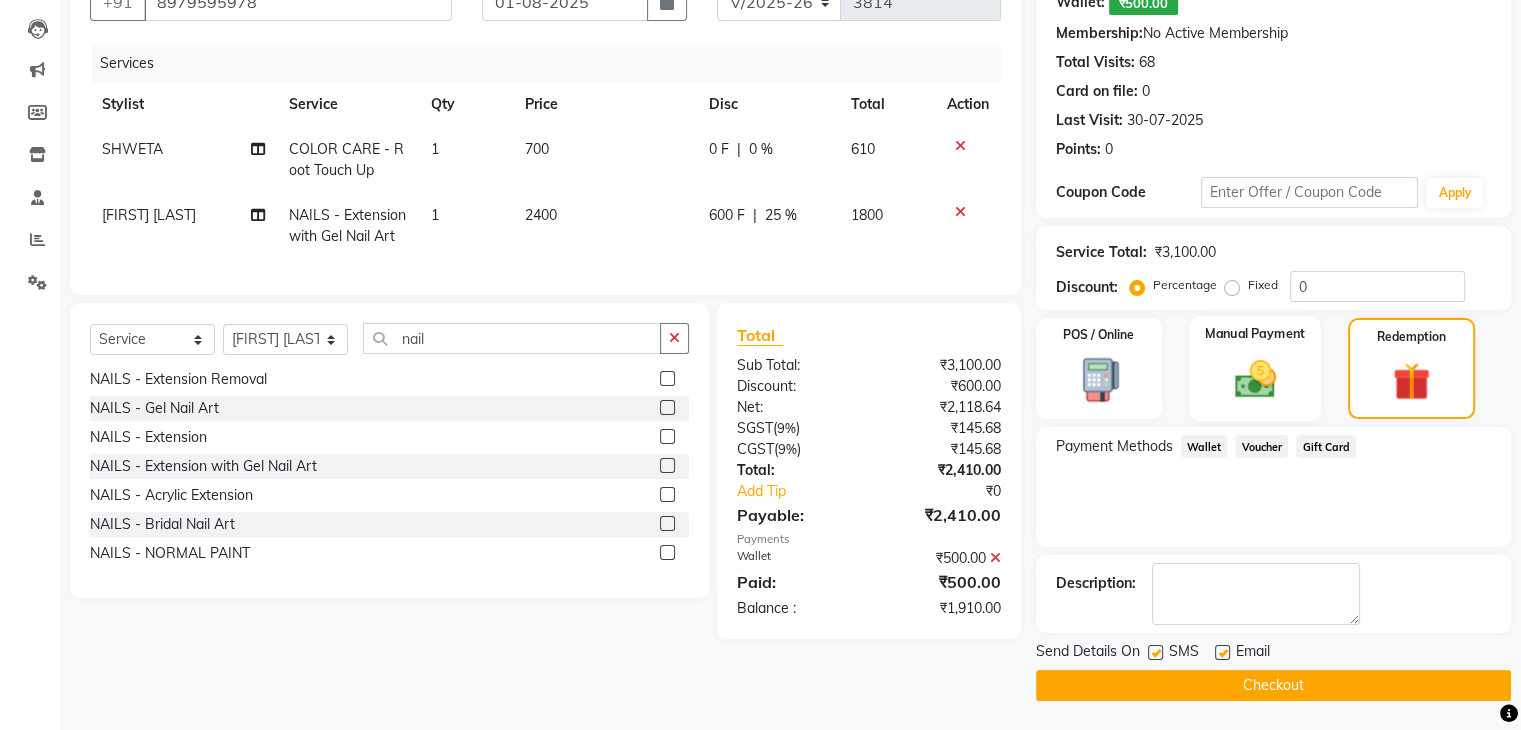 click 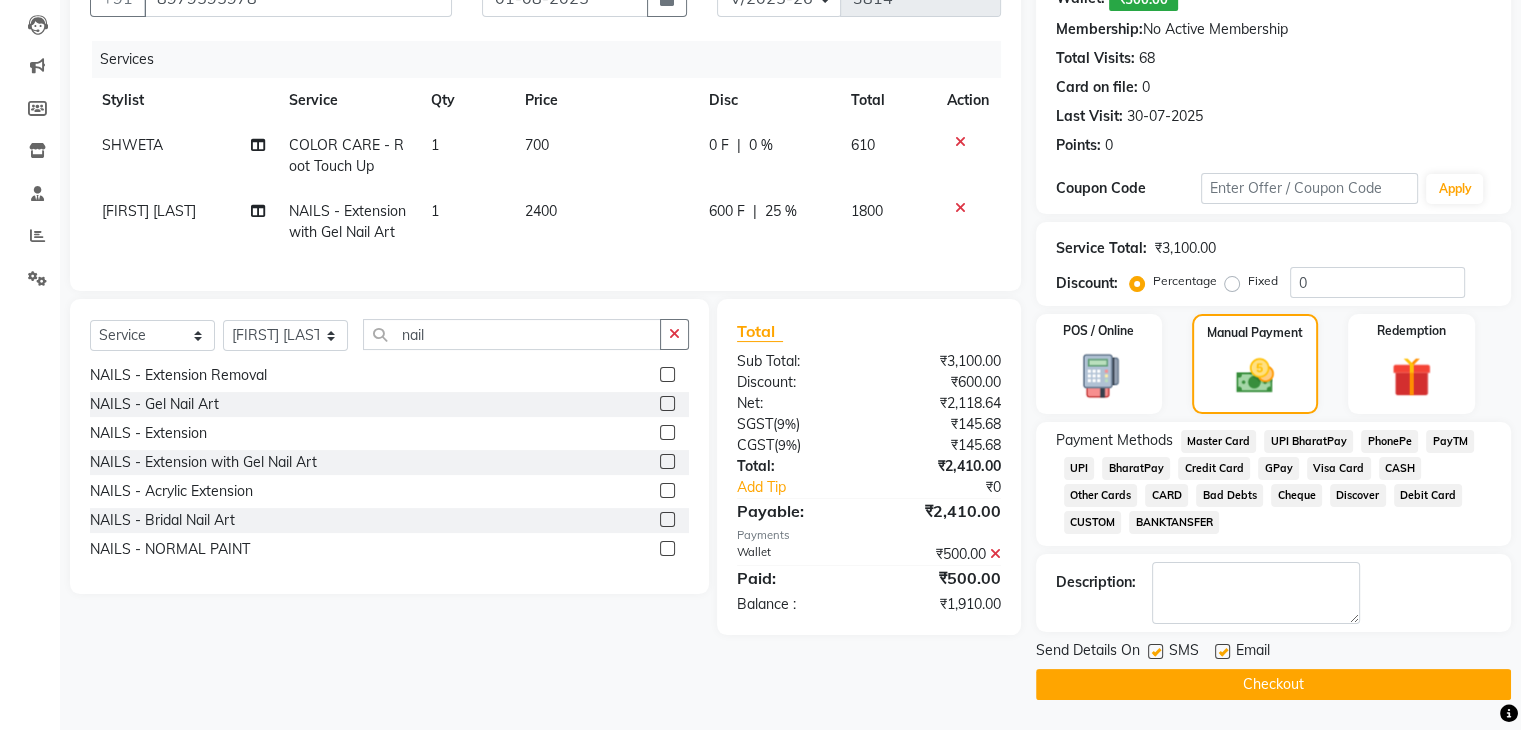 click on "CASH" 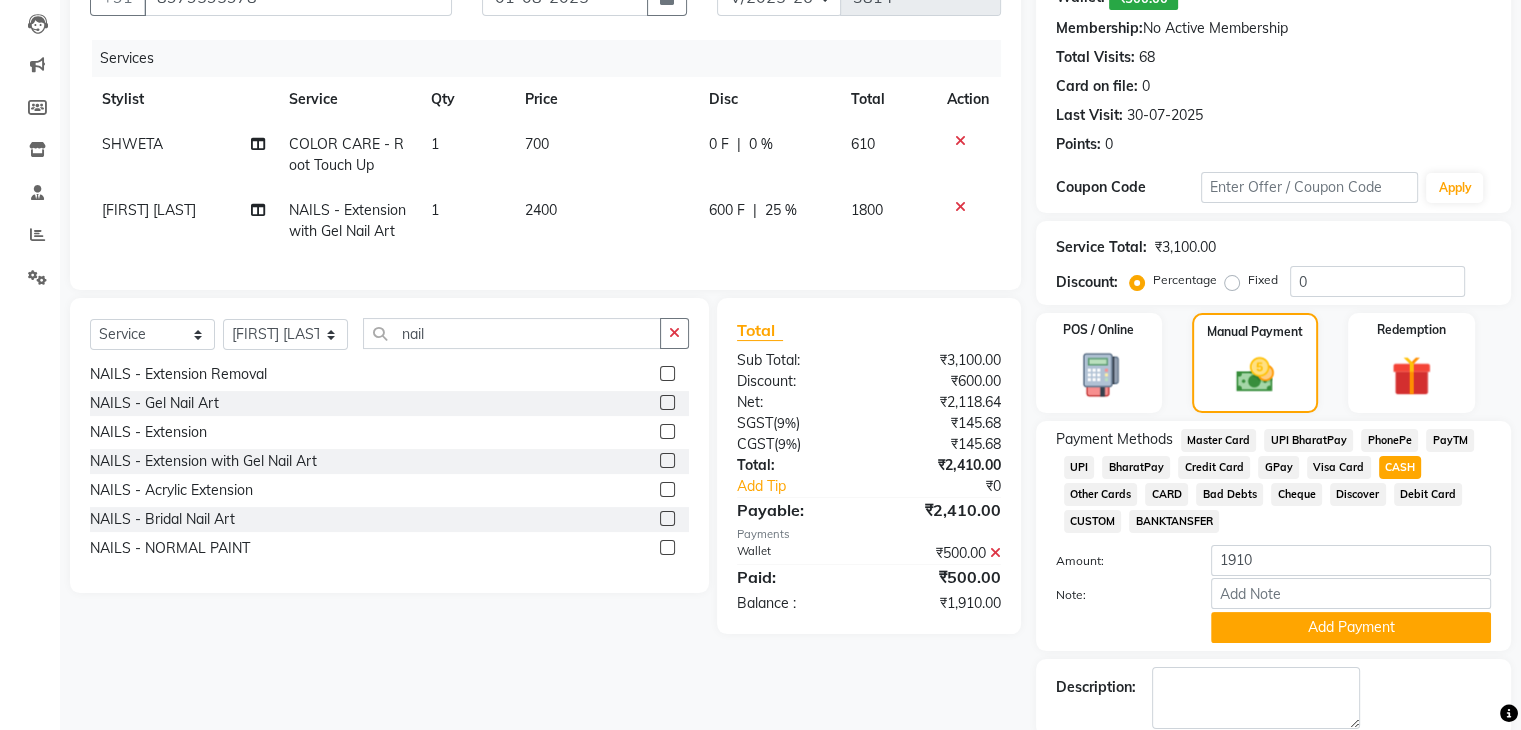 scroll, scrollTop: 267, scrollLeft: 0, axis: vertical 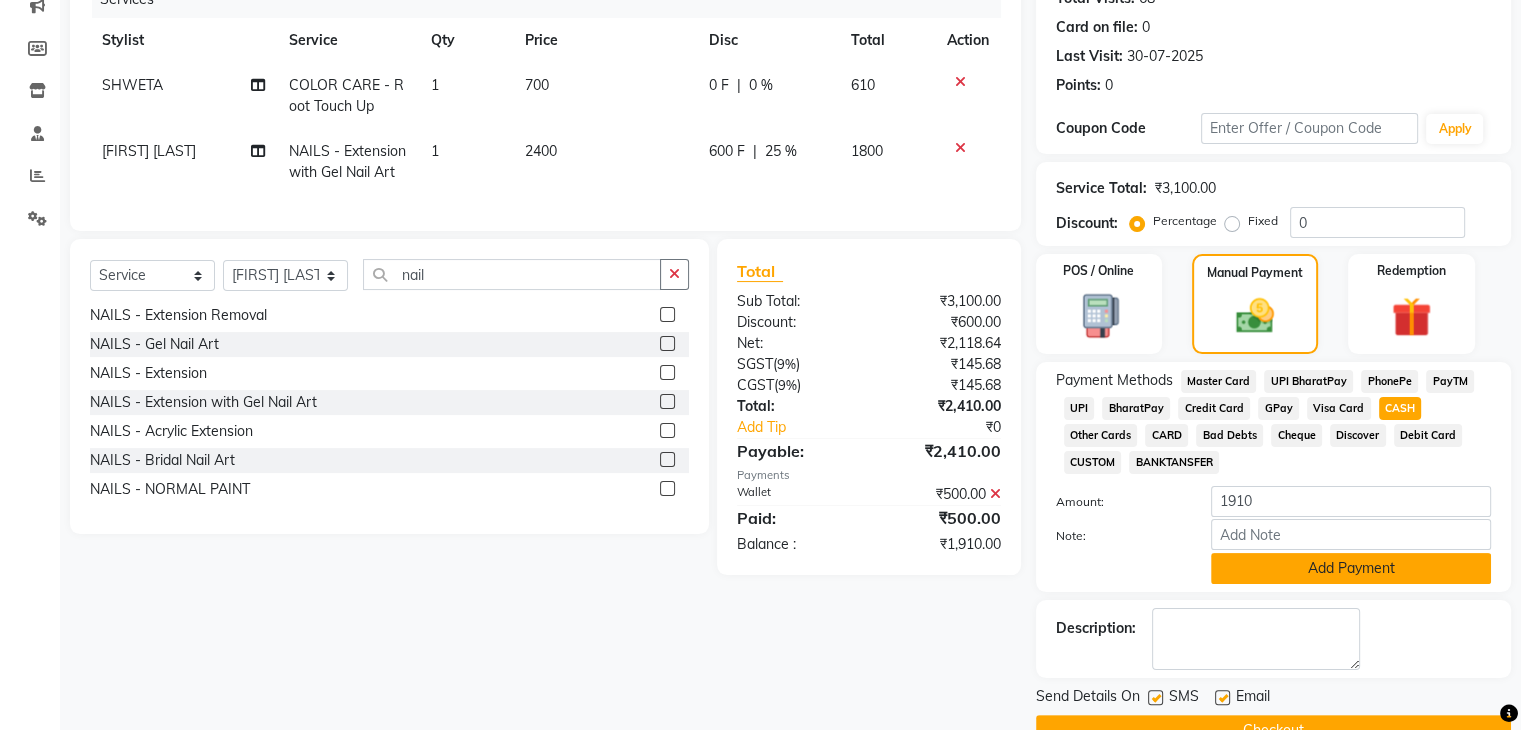 click on "Add Payment" 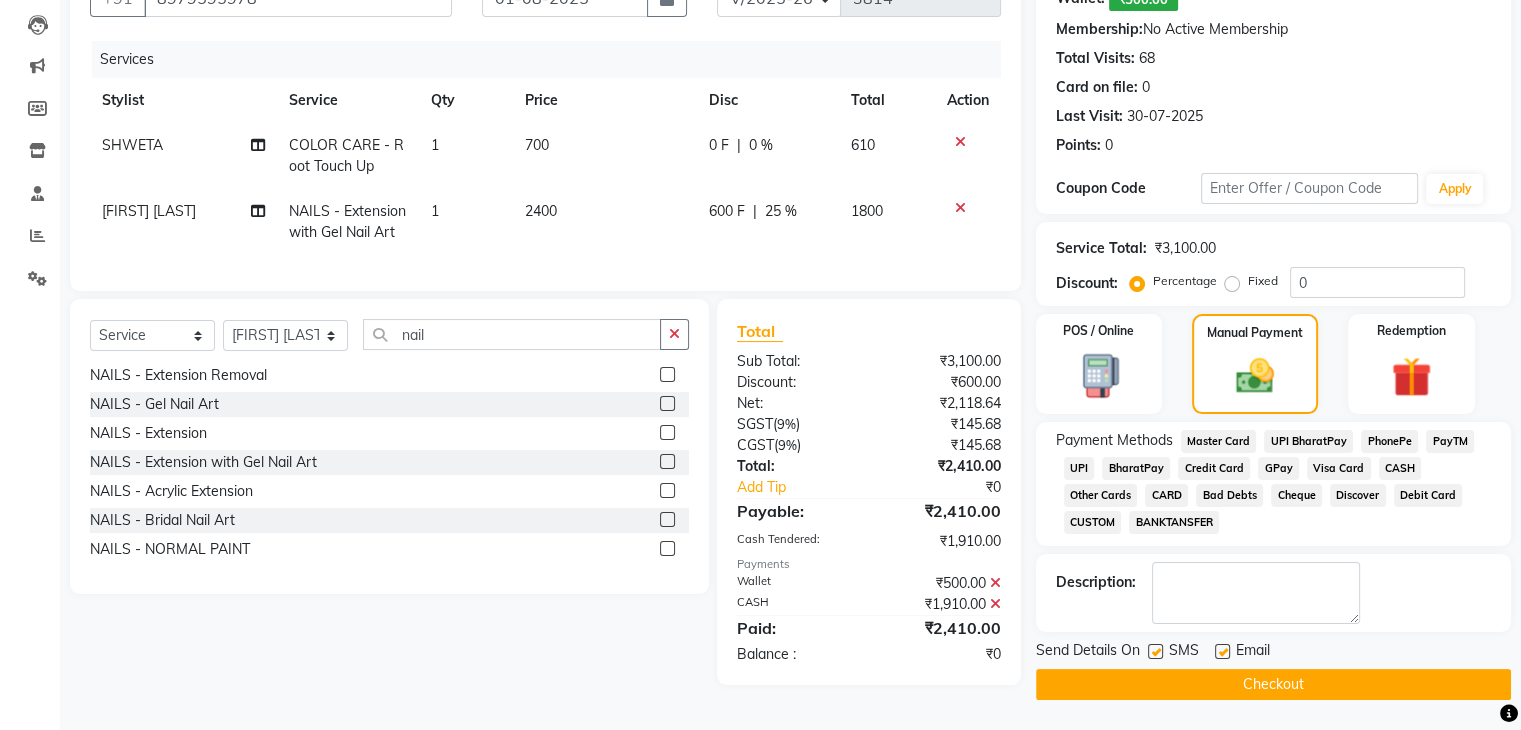 click on "Checkout" 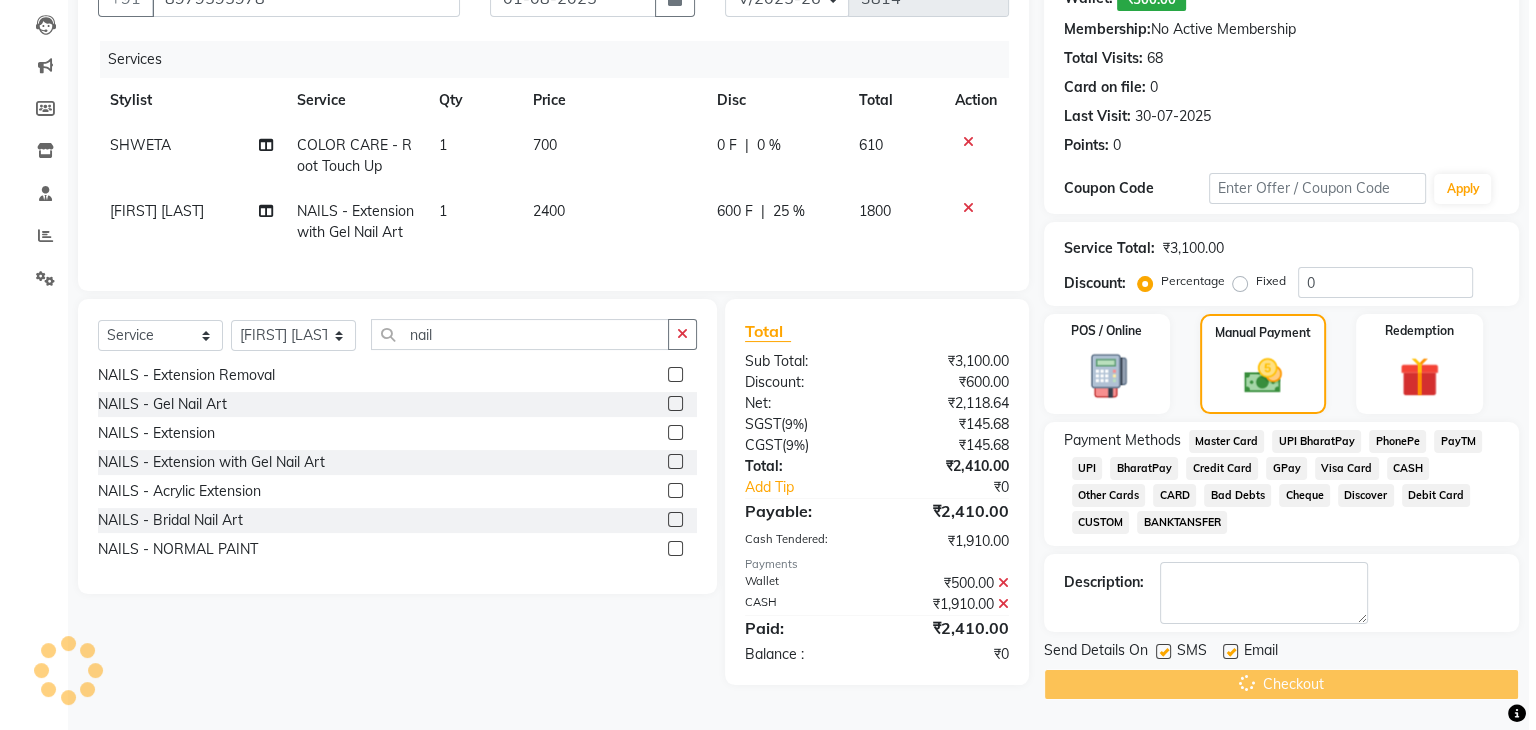 scroll, scrollTop: 0, scrollLeft: 0, axis: both 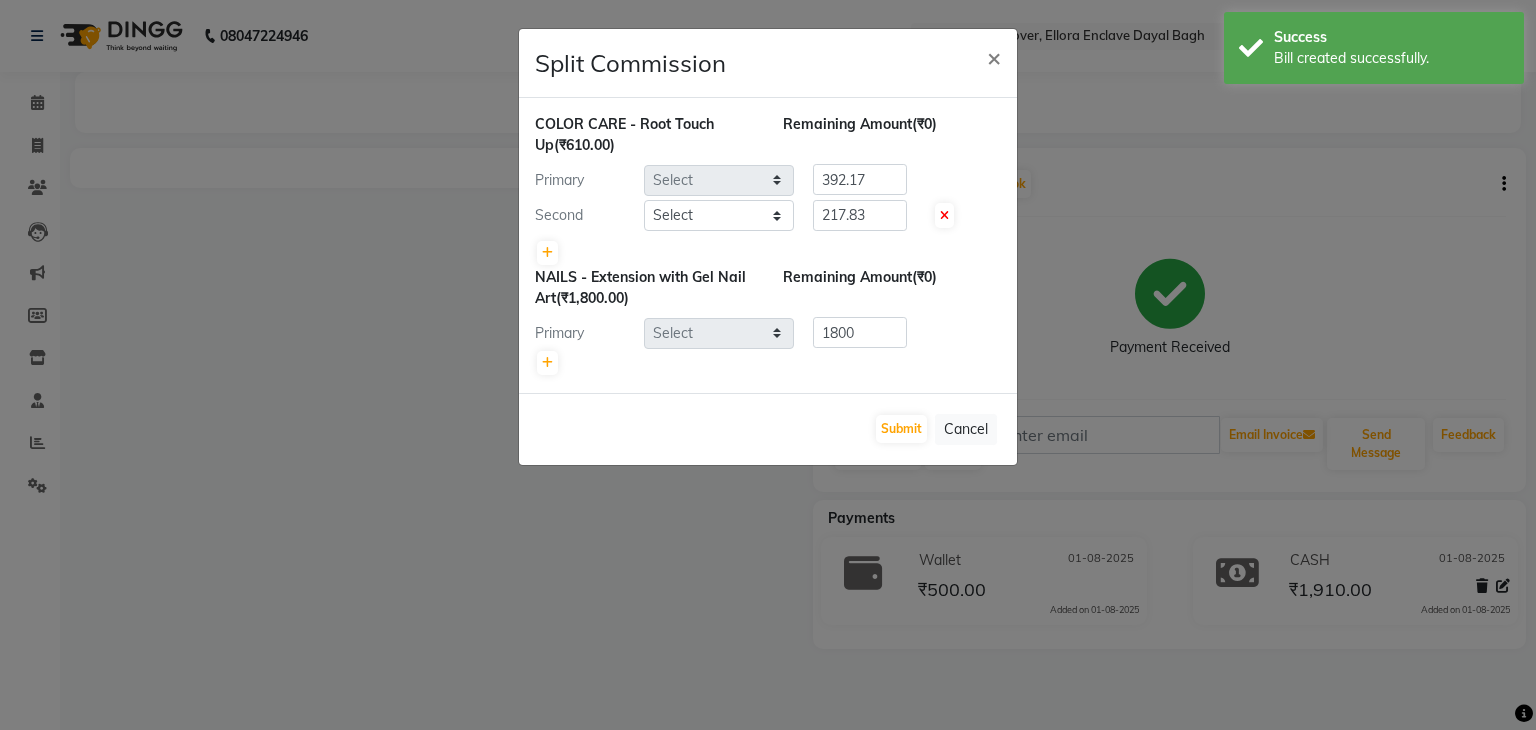 select on "53881" 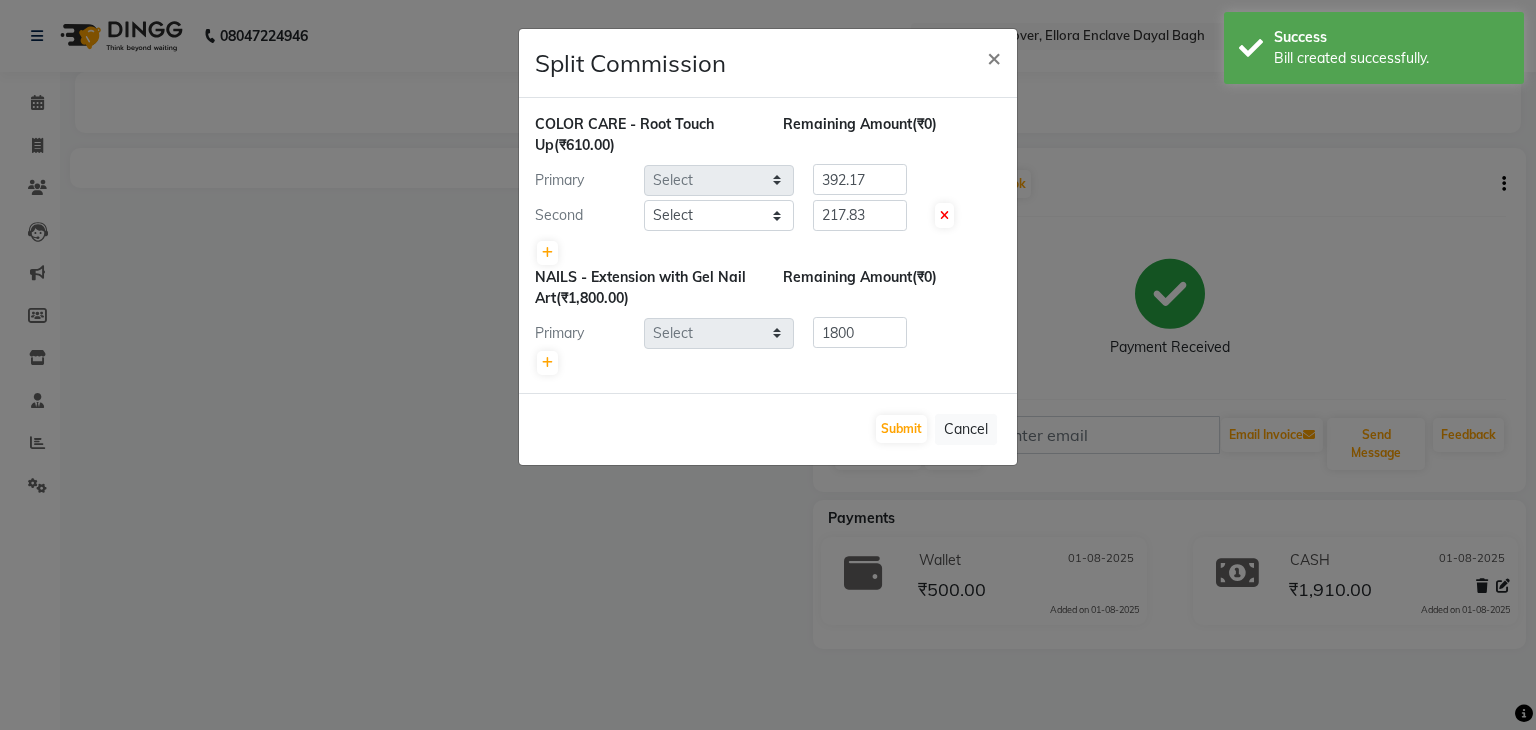 select on "53877" 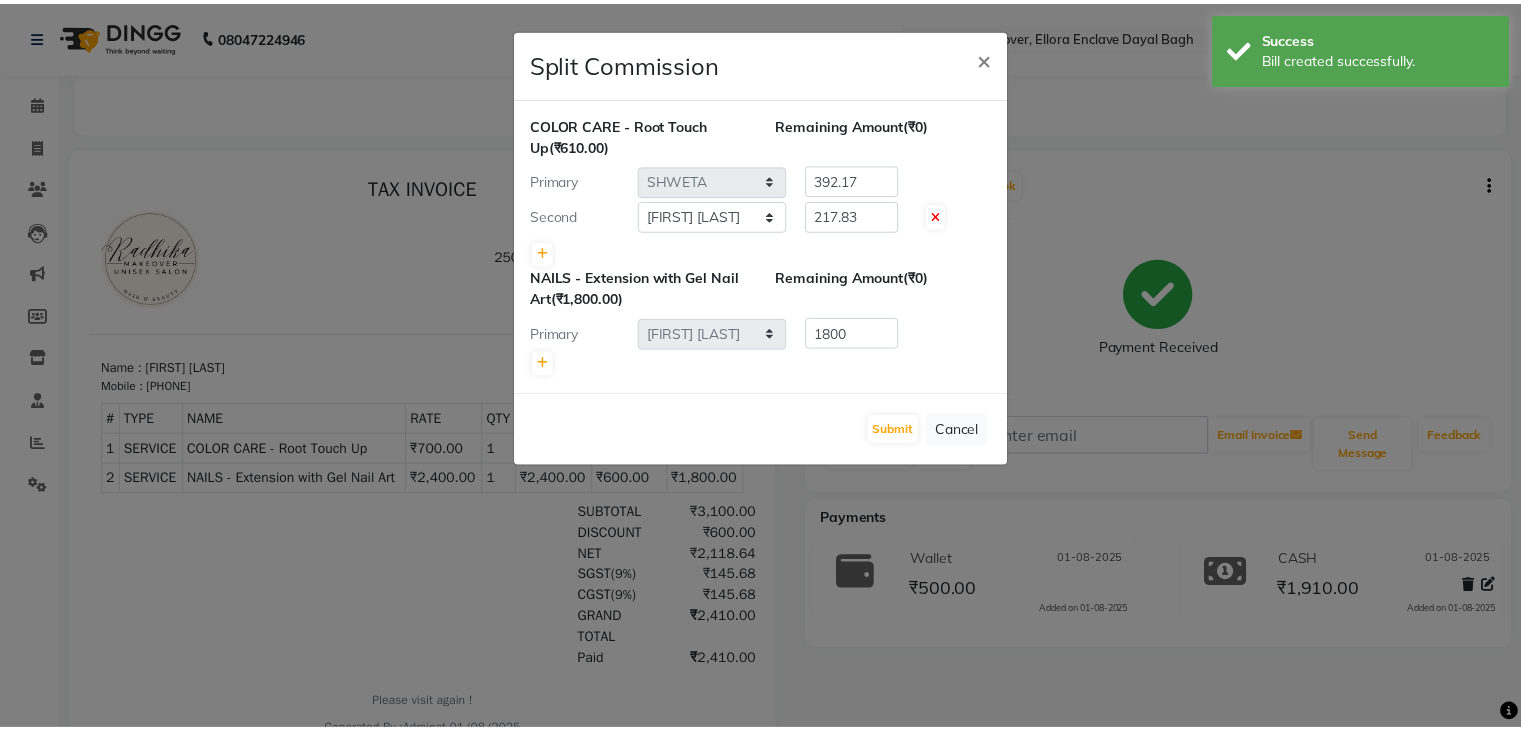 scroll, scrollTop: 0, scrollLeft: 0, axis: both 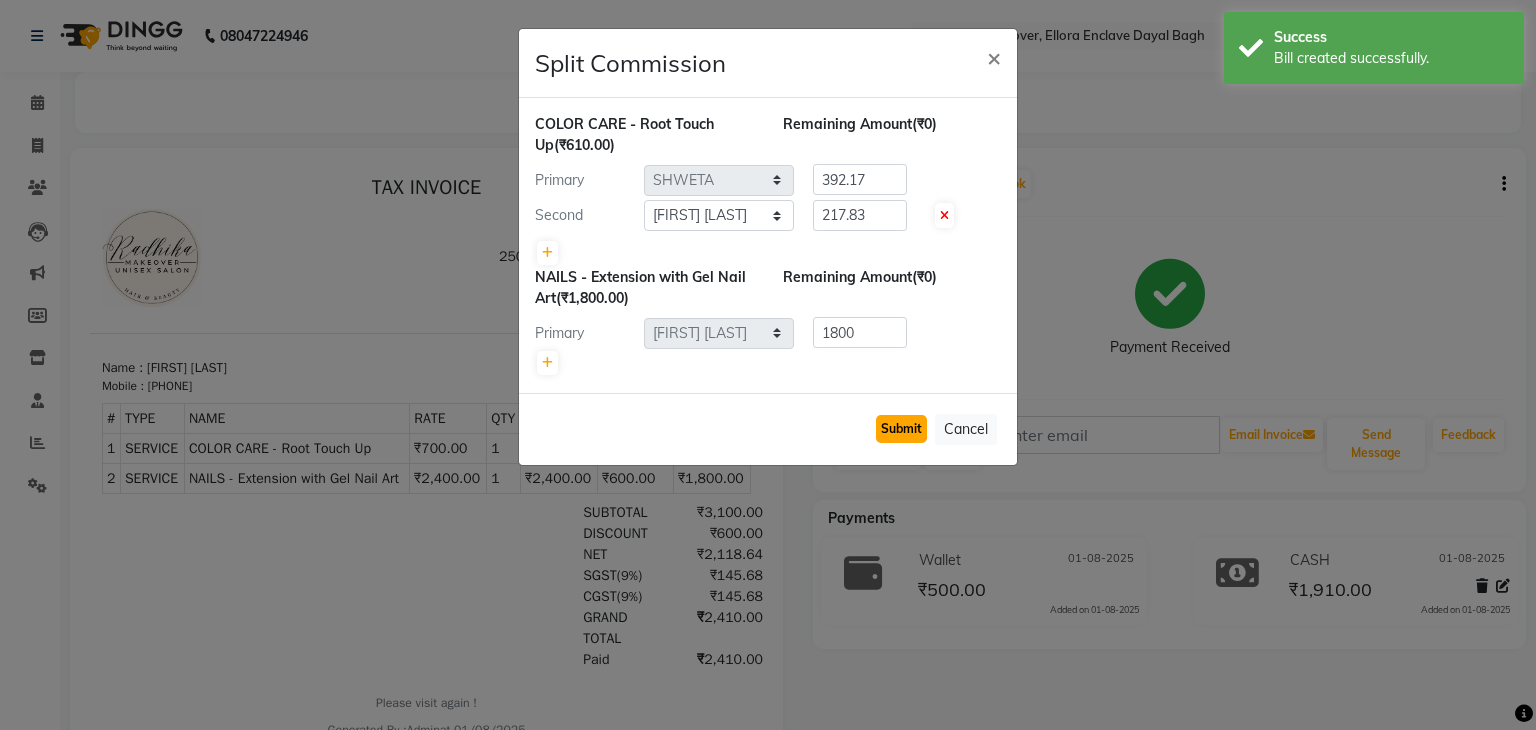 click on "Submit" 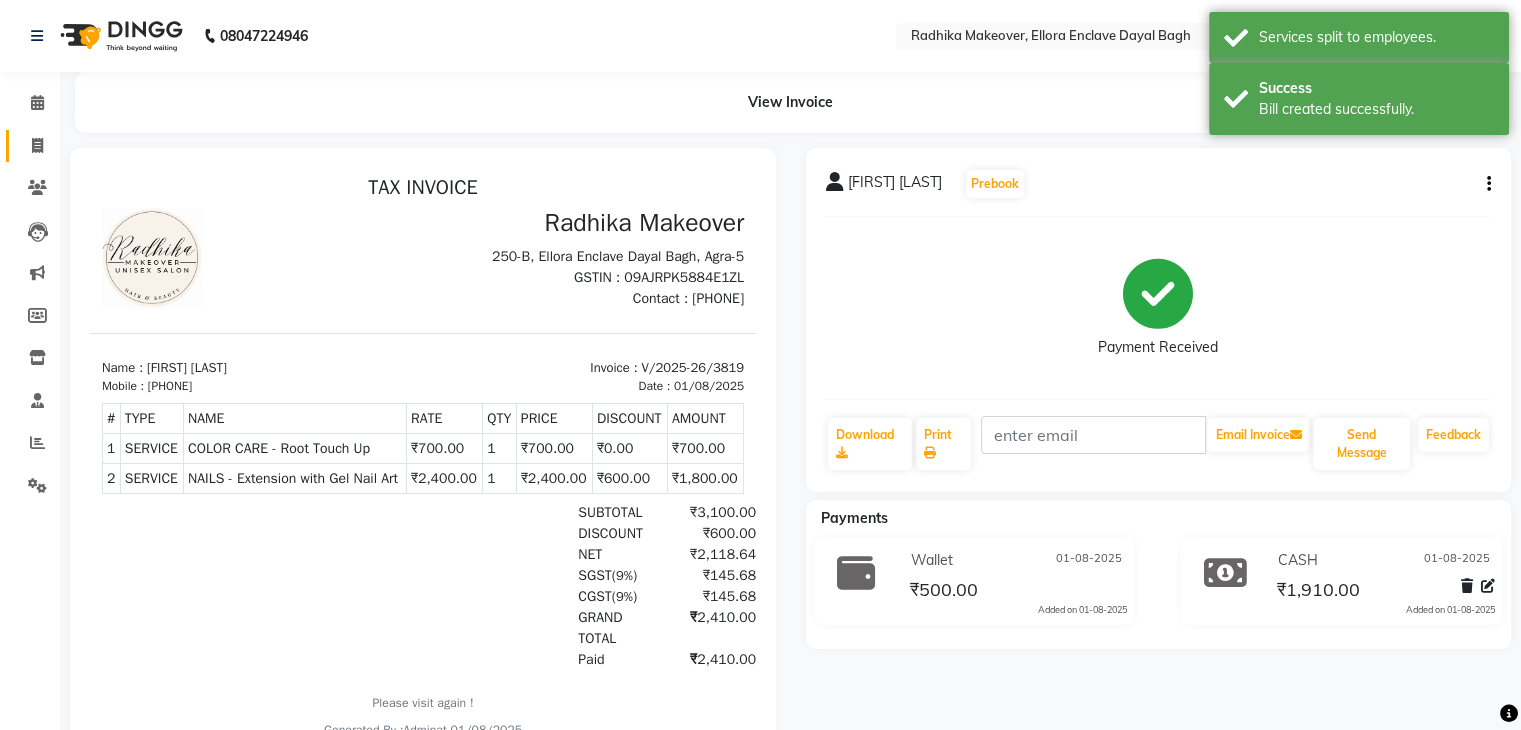click on "Invoice" 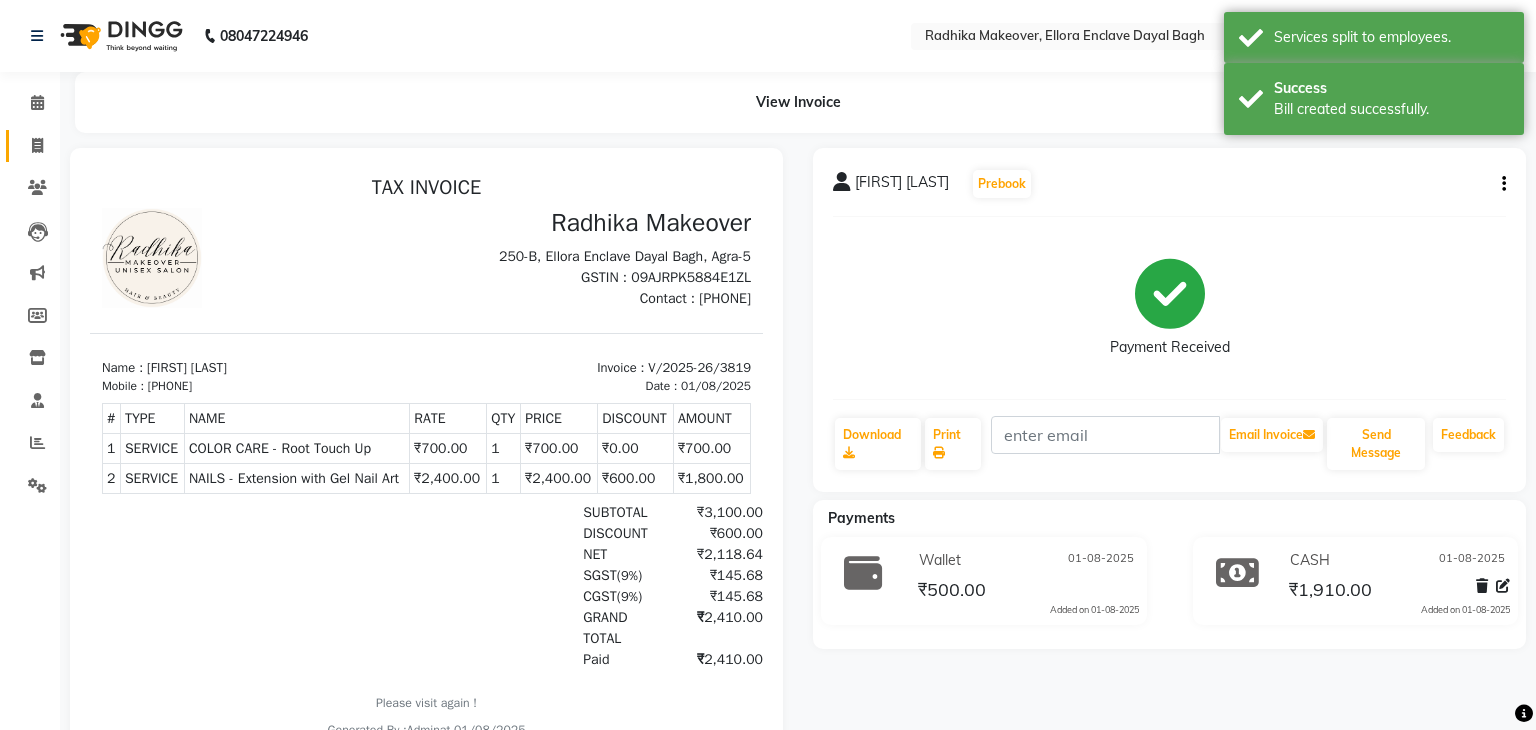 select on "service" 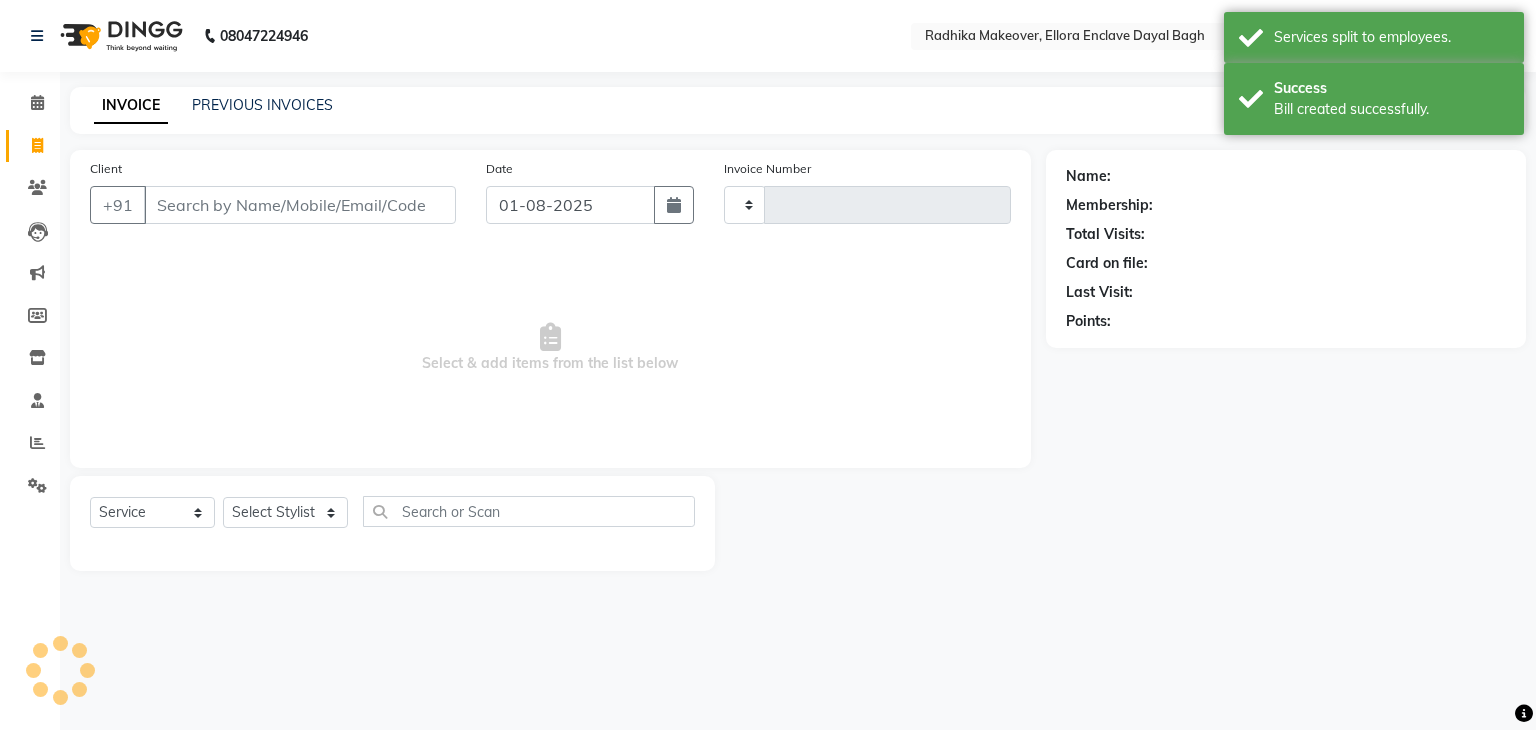 type on "k" 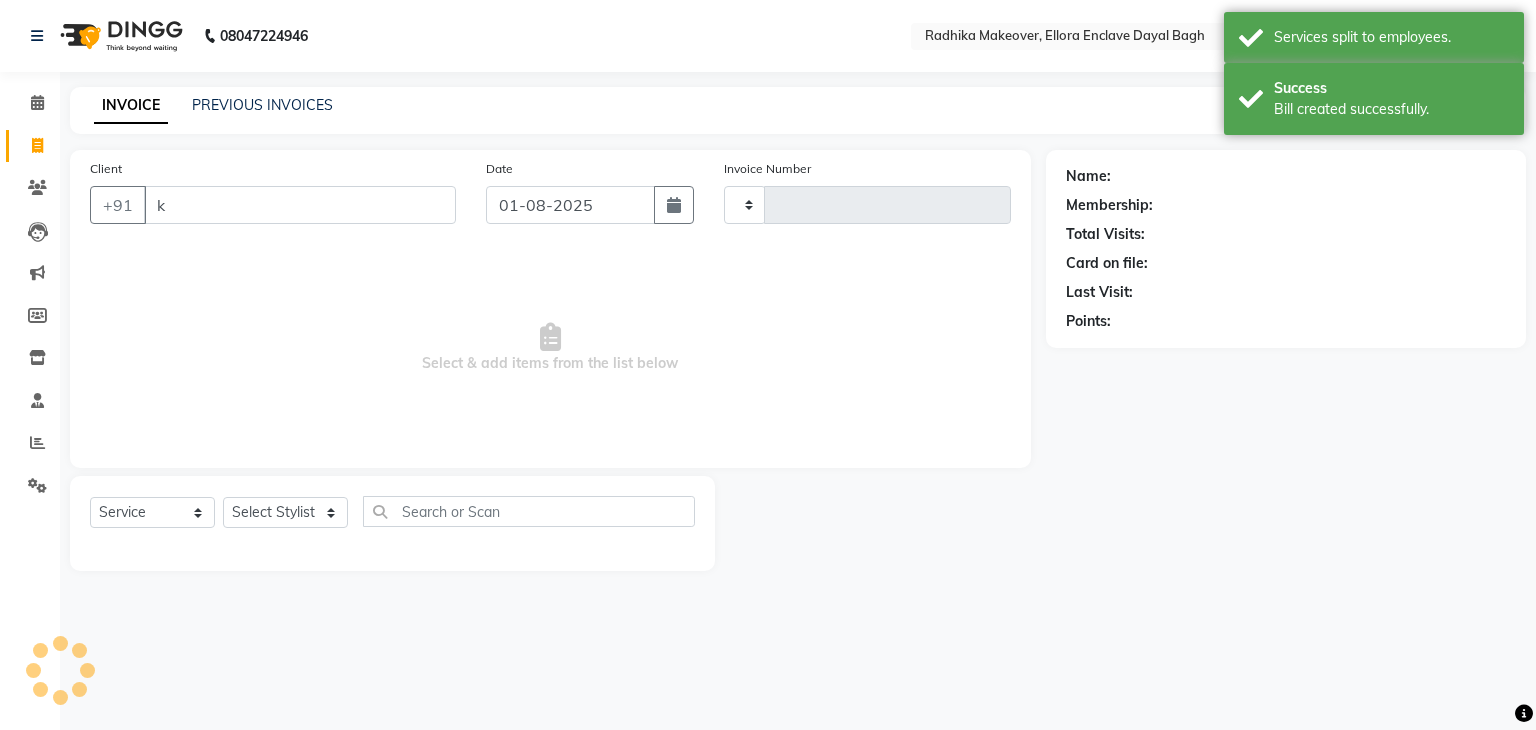 type on "3820" 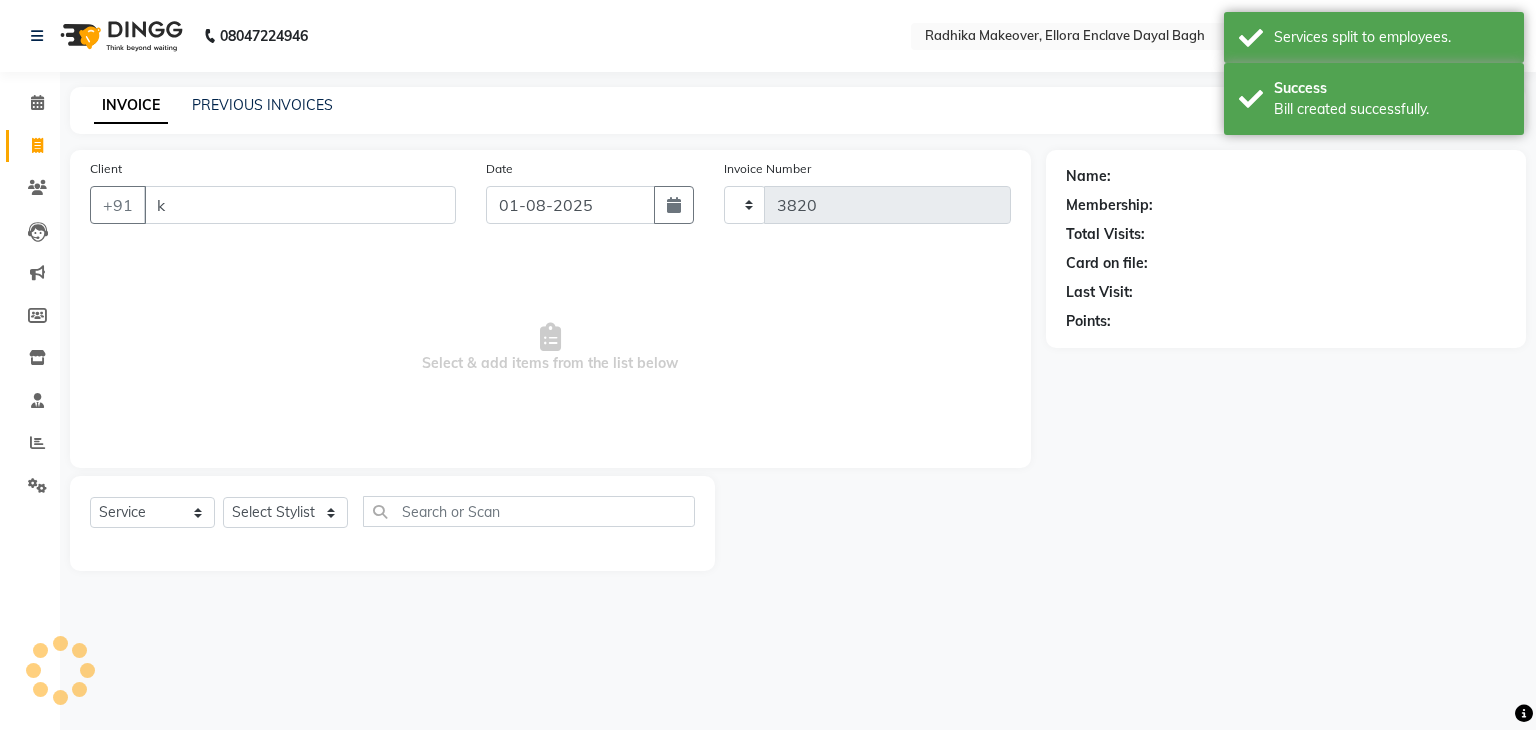 type on "kh" 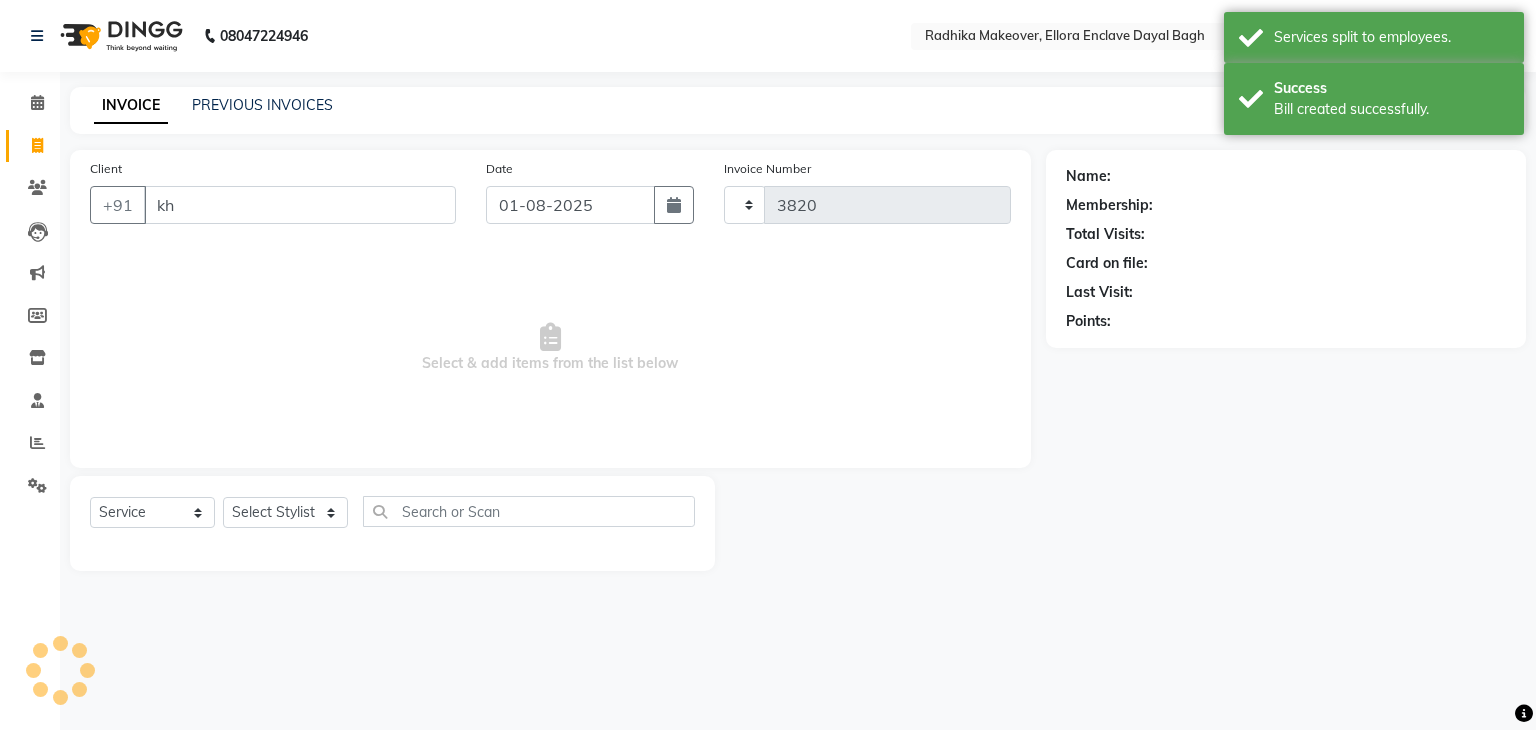 select on "6880" 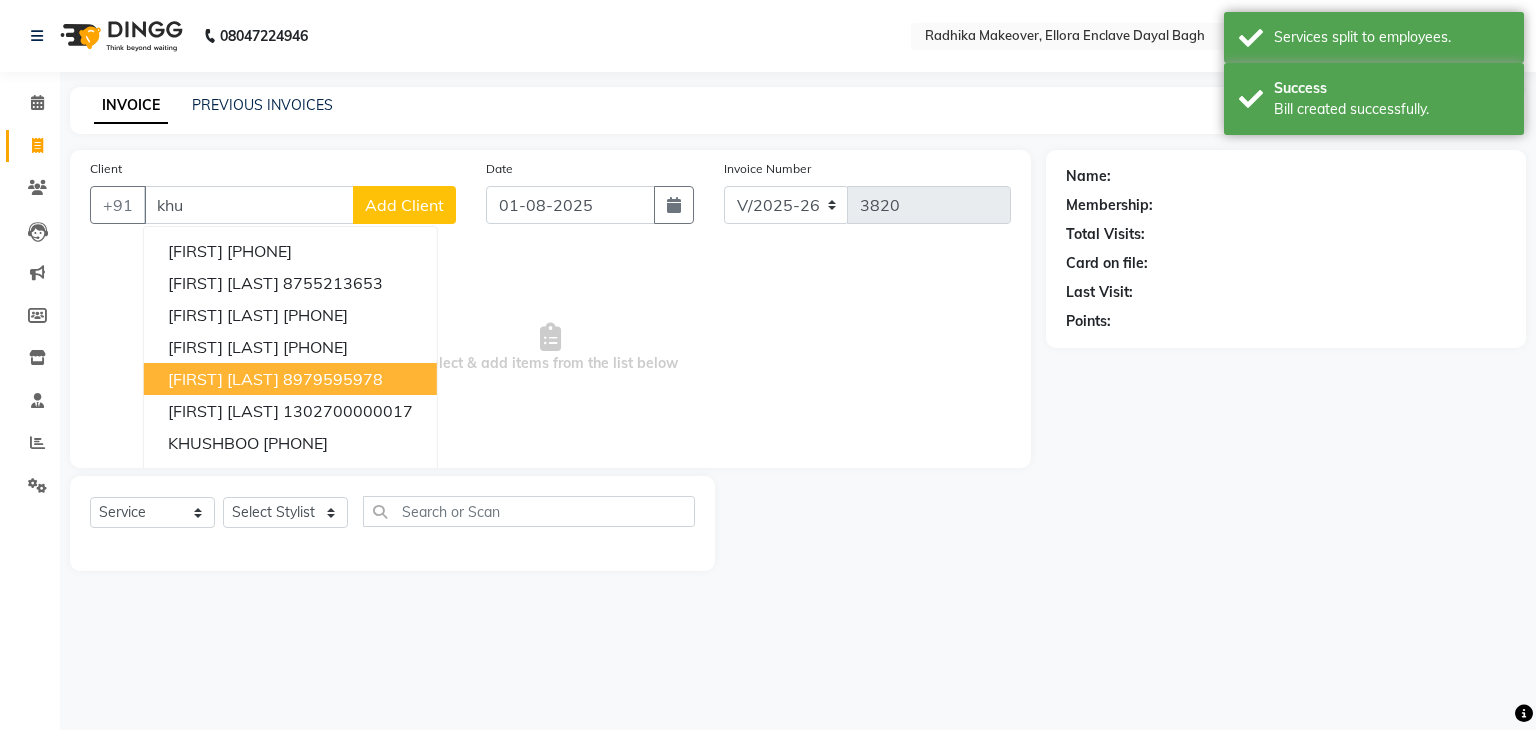 click on "KHUSHBOO SACHEVA" at bounding box center [223, 379] 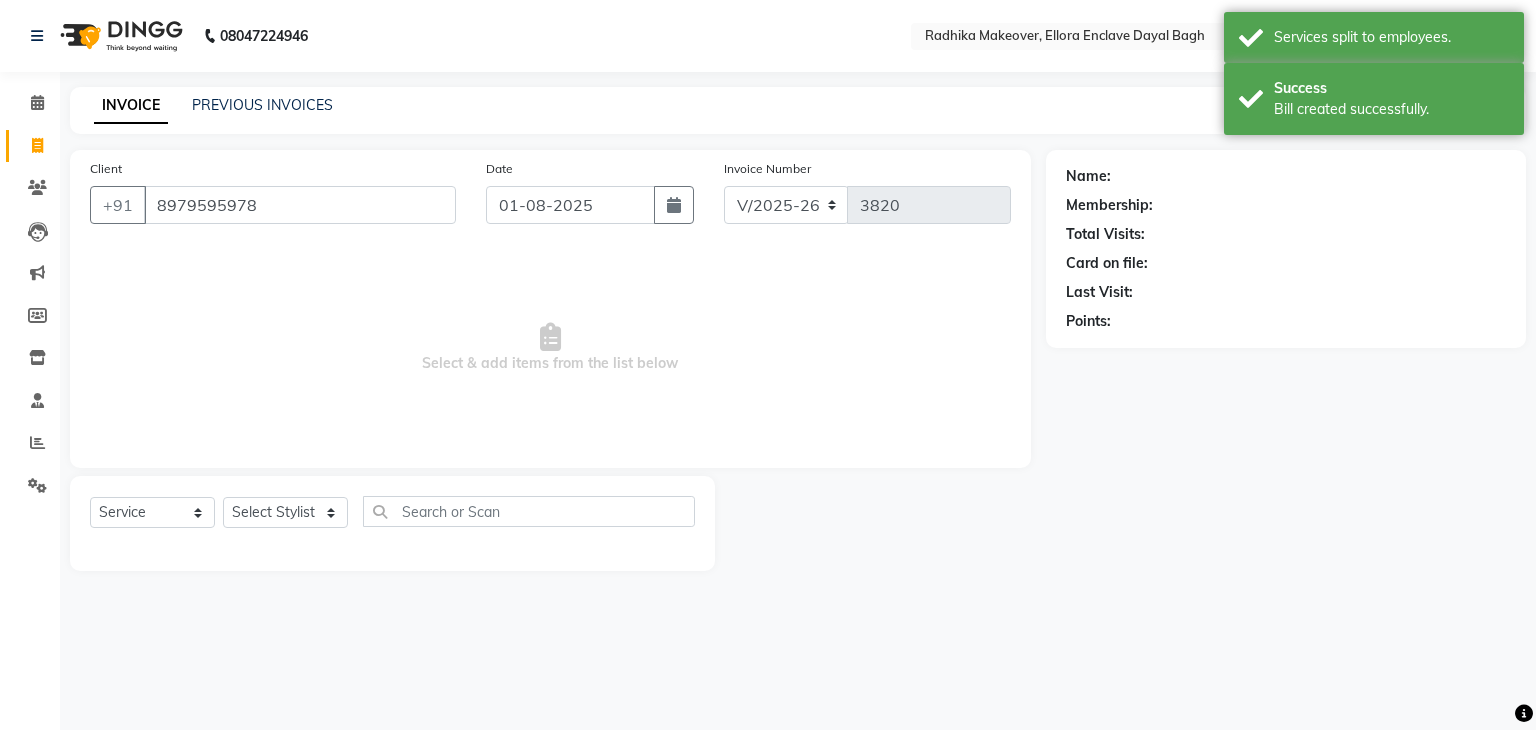 type on "8979595978" 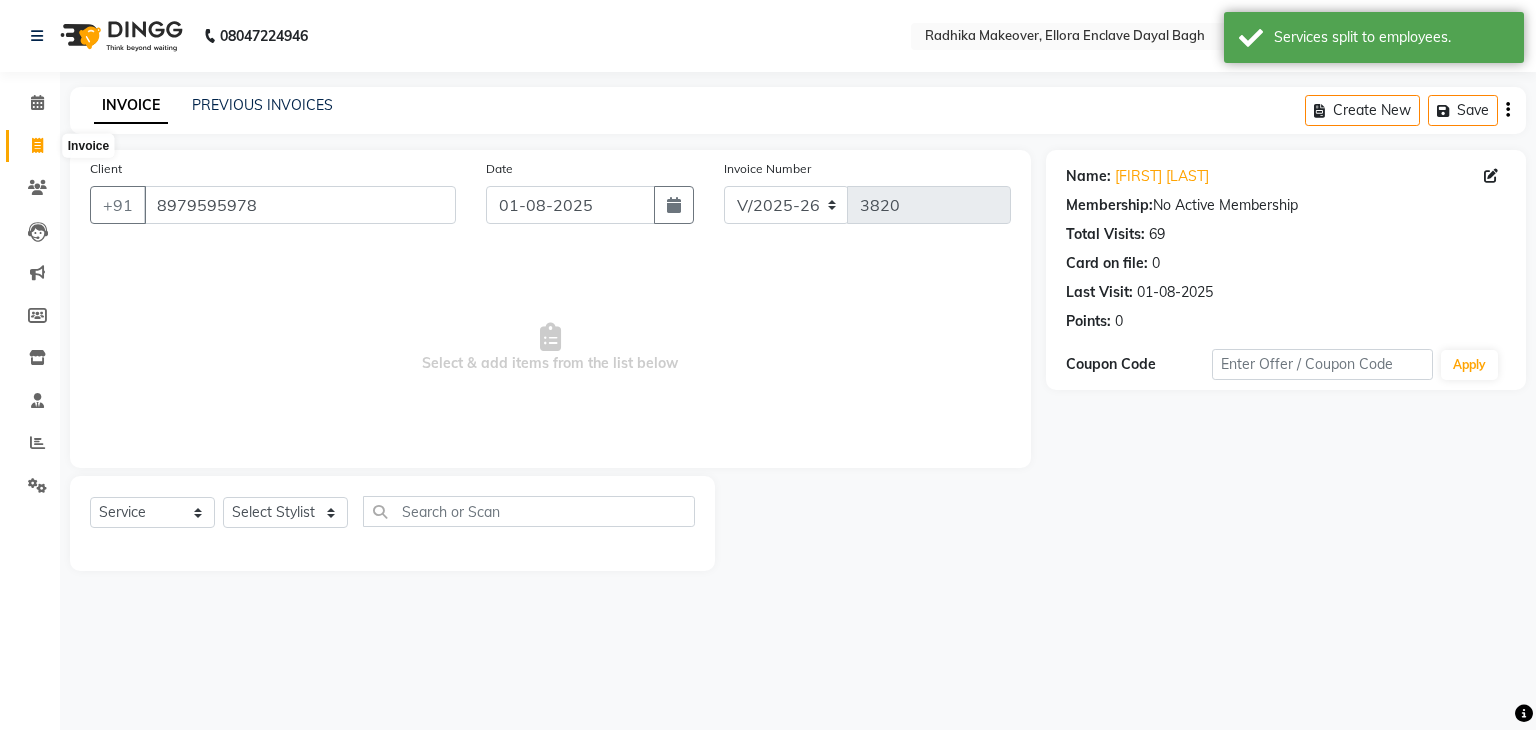 click 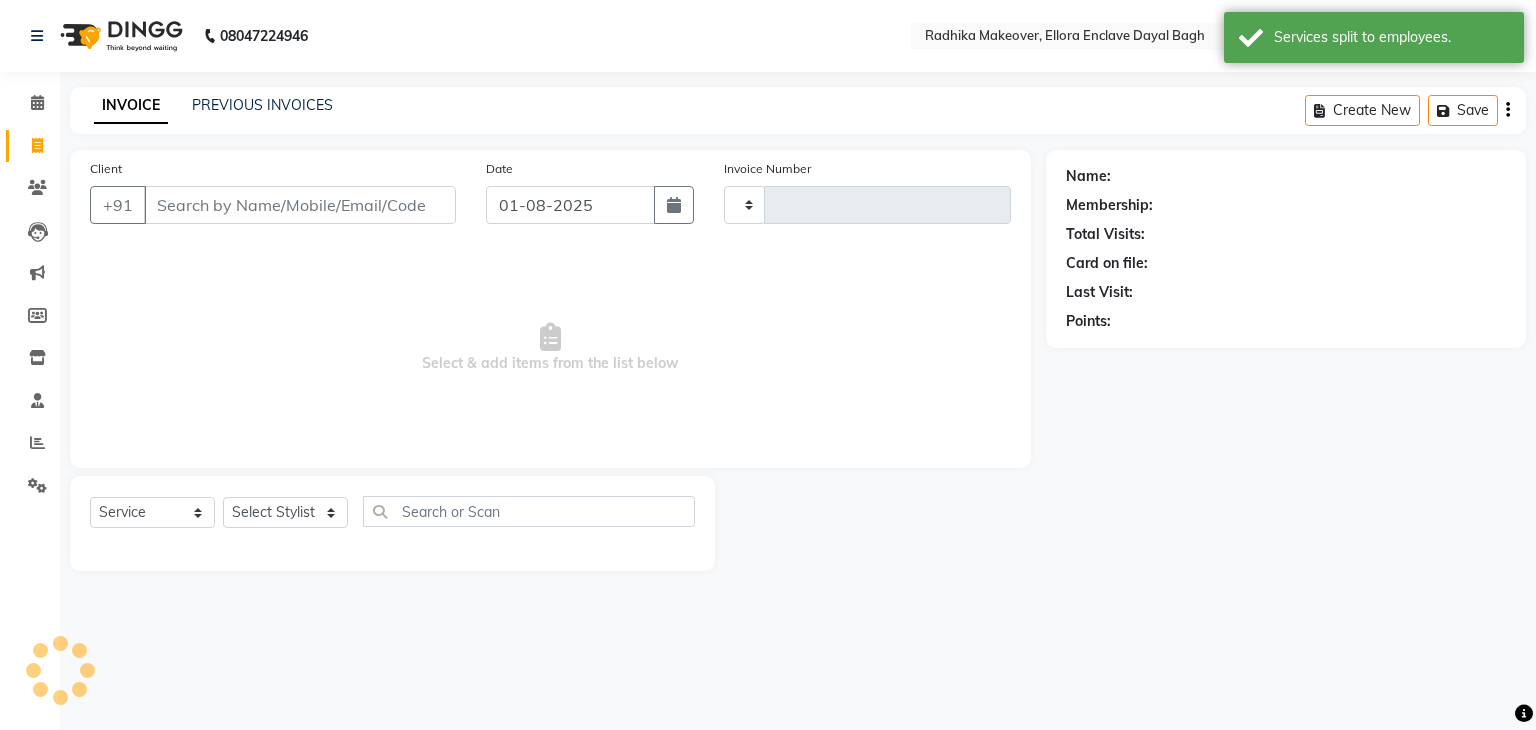 type on "3820" 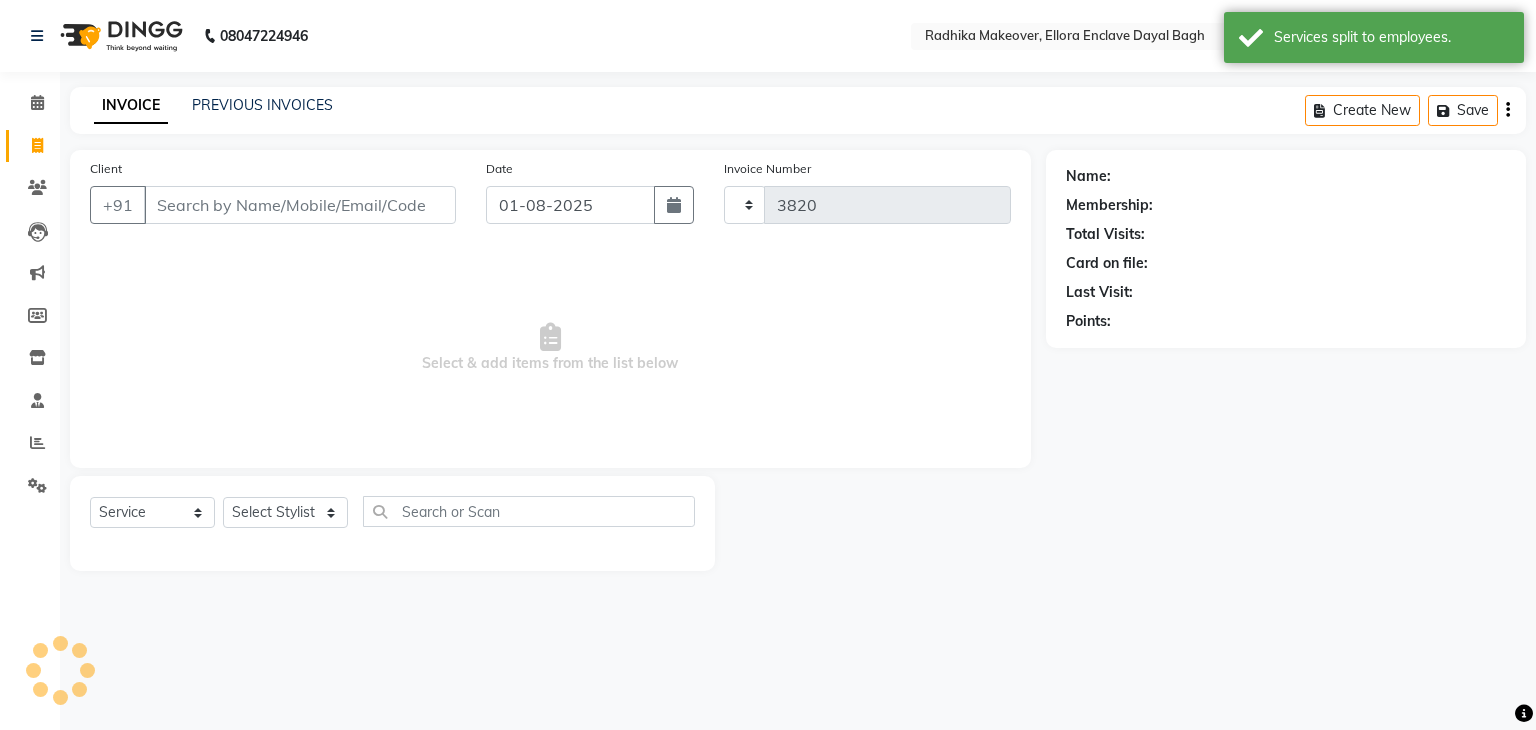 select on "6880" 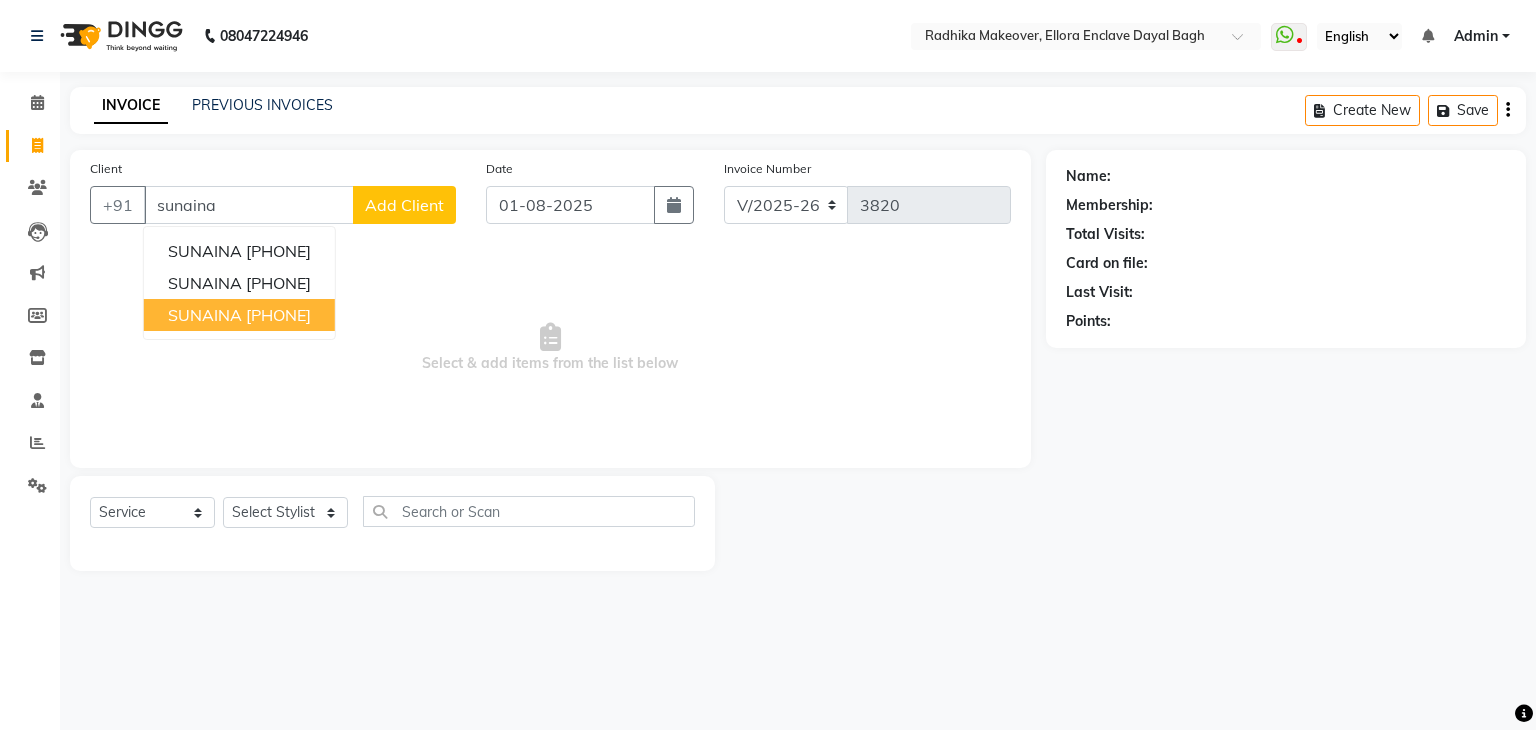 click on "9410660889" at bounding box center (278, 315) 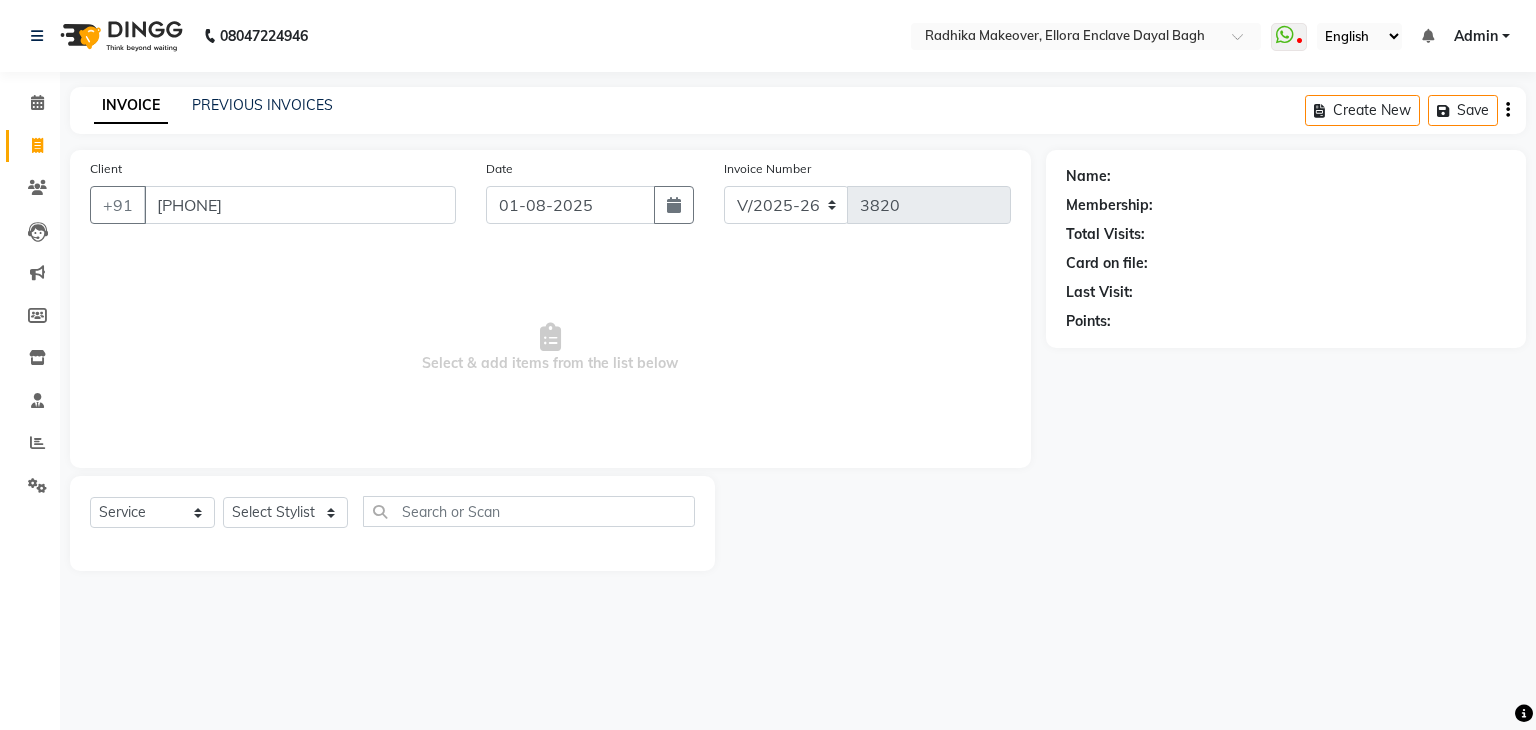 type on "9410660889" 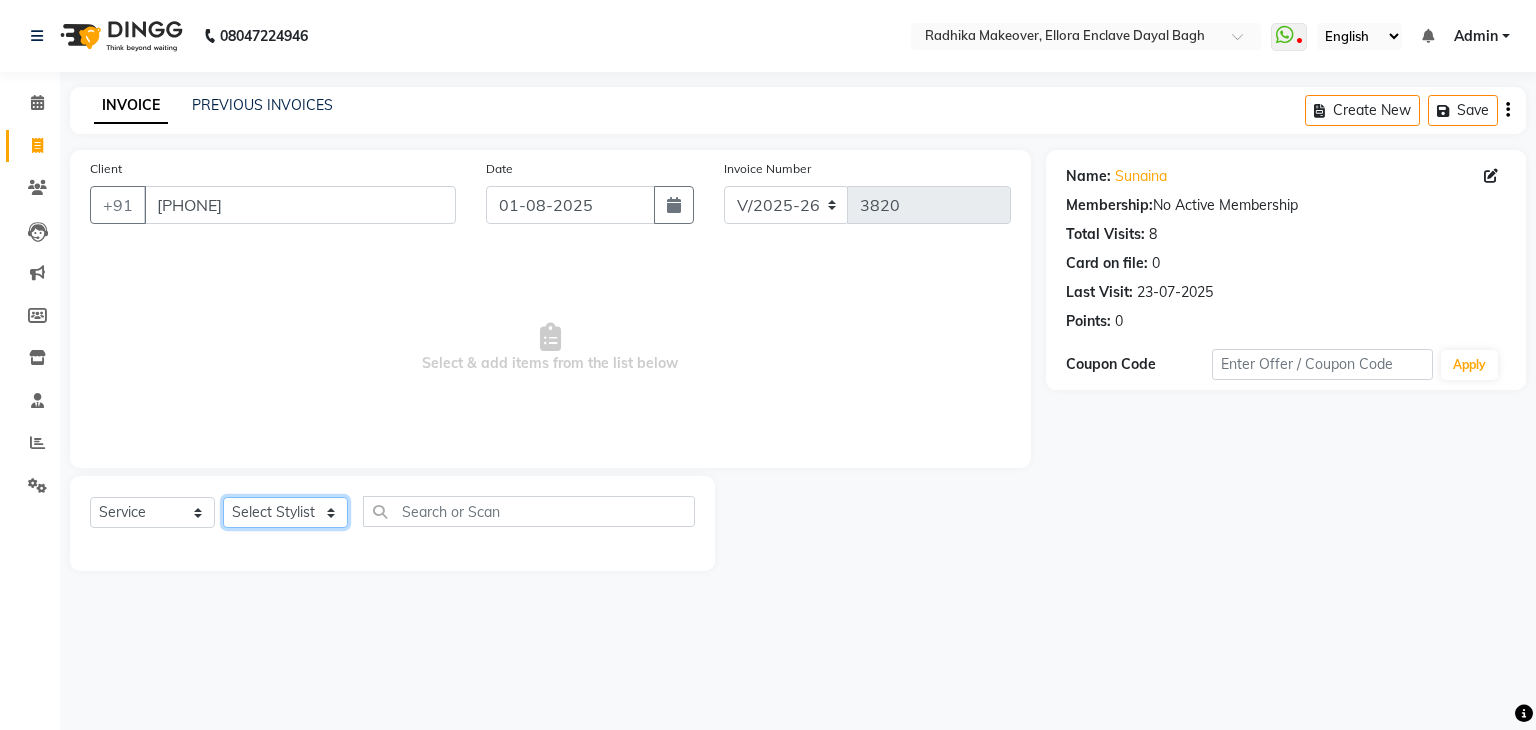 click on "Select Stylist AMAN DANISH SALMANI GOPAL PACHORI KANU KAVITA KIRAN KUMARI MEENU KUMARI NEHA NIKHIL CHAUDHARY Priya PRIYANKA YADAV RASHMI SANDHYA SHAGUFTA SHWETA SONA SAXENA SOUMYA TUSHAR OTWAL VINAY KUMAR" 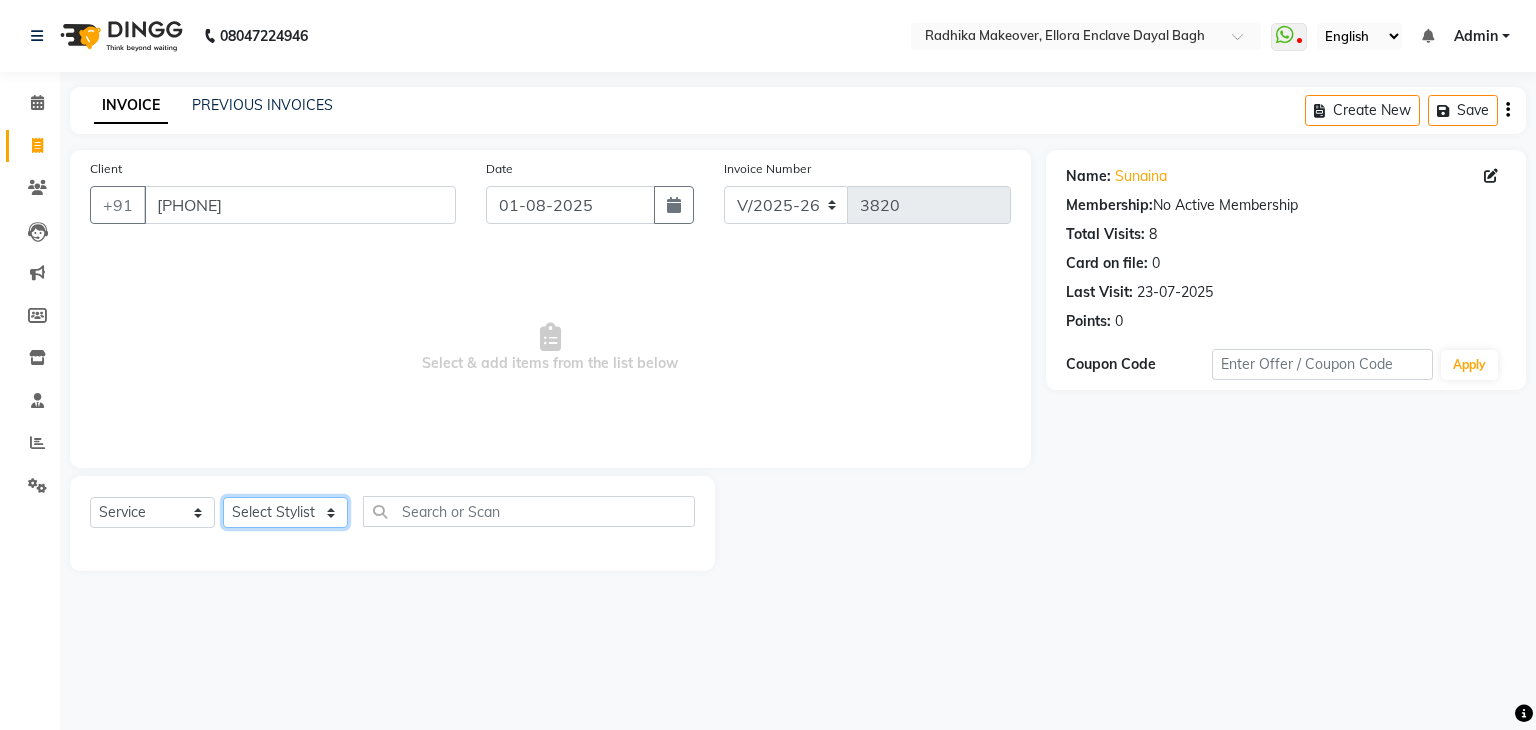 select on "58738" 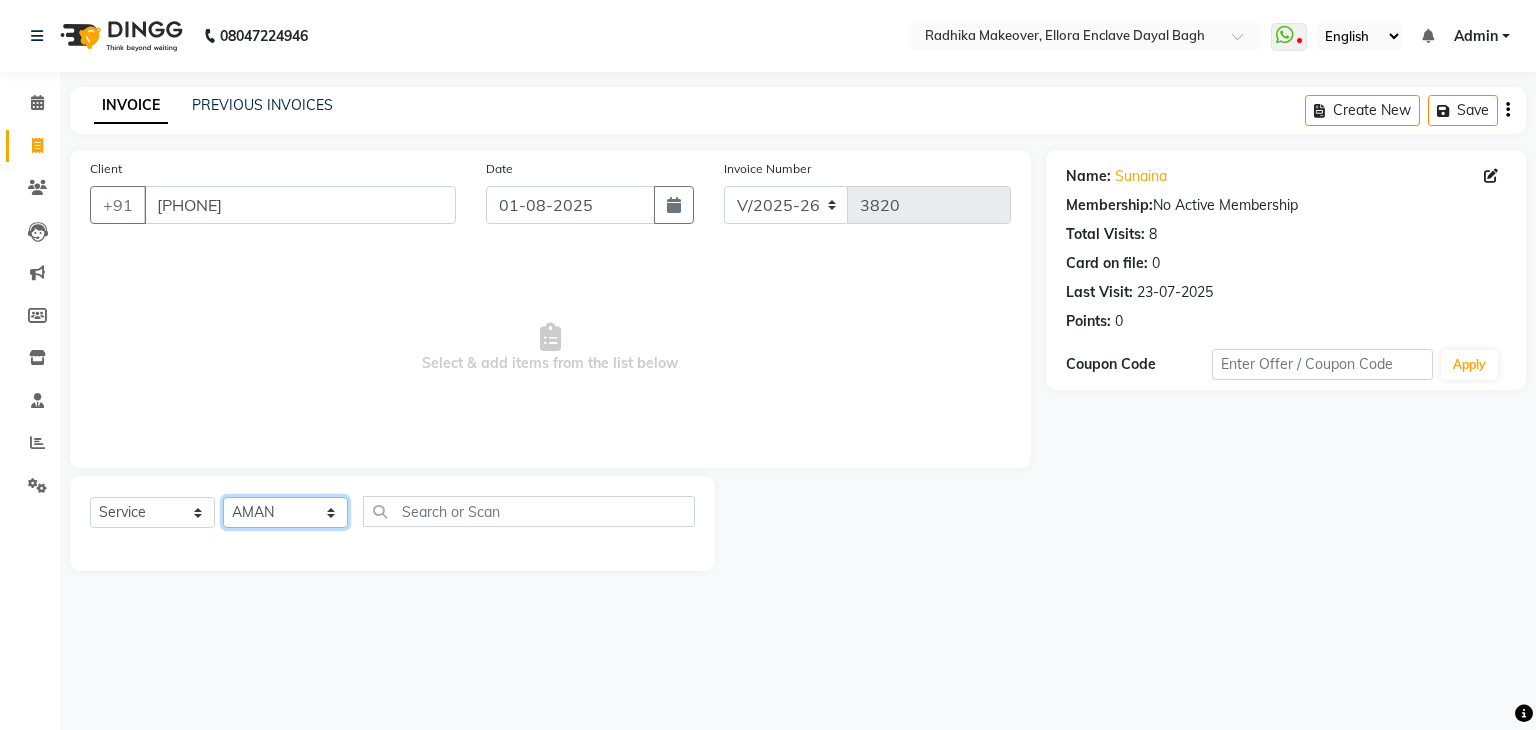 click on "Select Stylist AMAN DANISH SALMANI GOPAL PACHORI KANU KAVITA KIRAN KUMARI MEENU KUMARI NEHA NIKHIL CHAUDHARY Priya PRIYANKA YADAV RASHMI SANDHYA SHAGUFTA SHWETA SONA SAXENA SOUMYA TUSHAR OTWAL VINAY KUMAR" 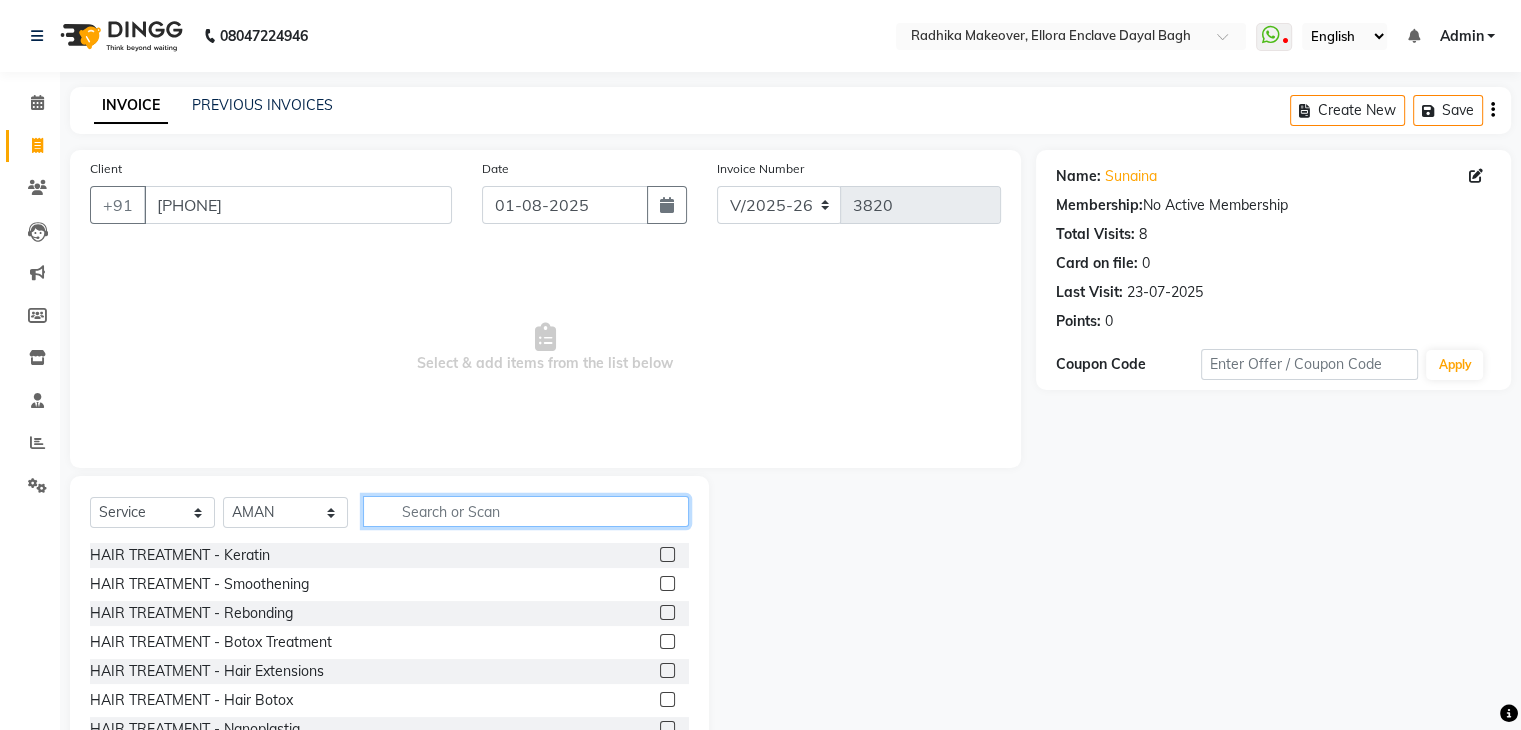 click 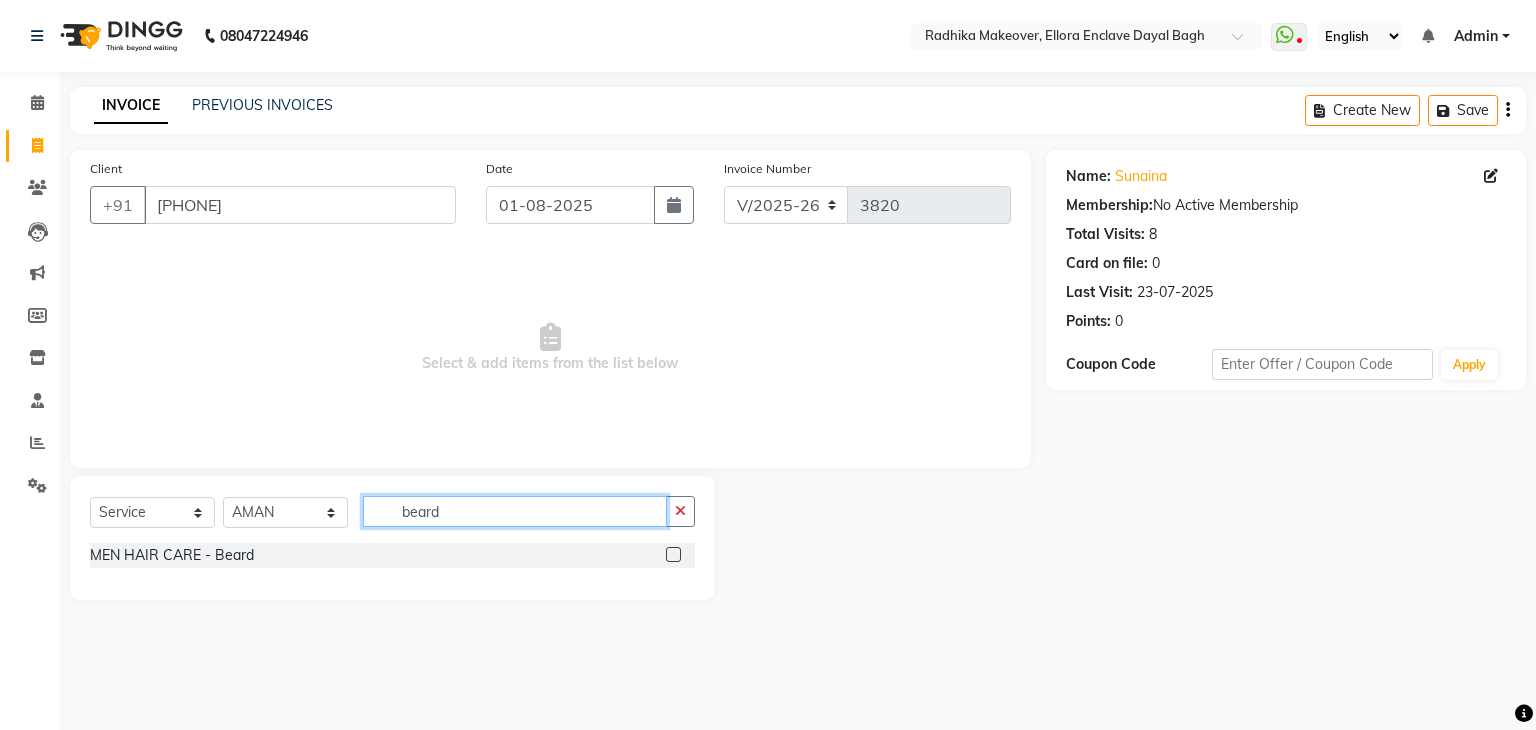 type on "beard" 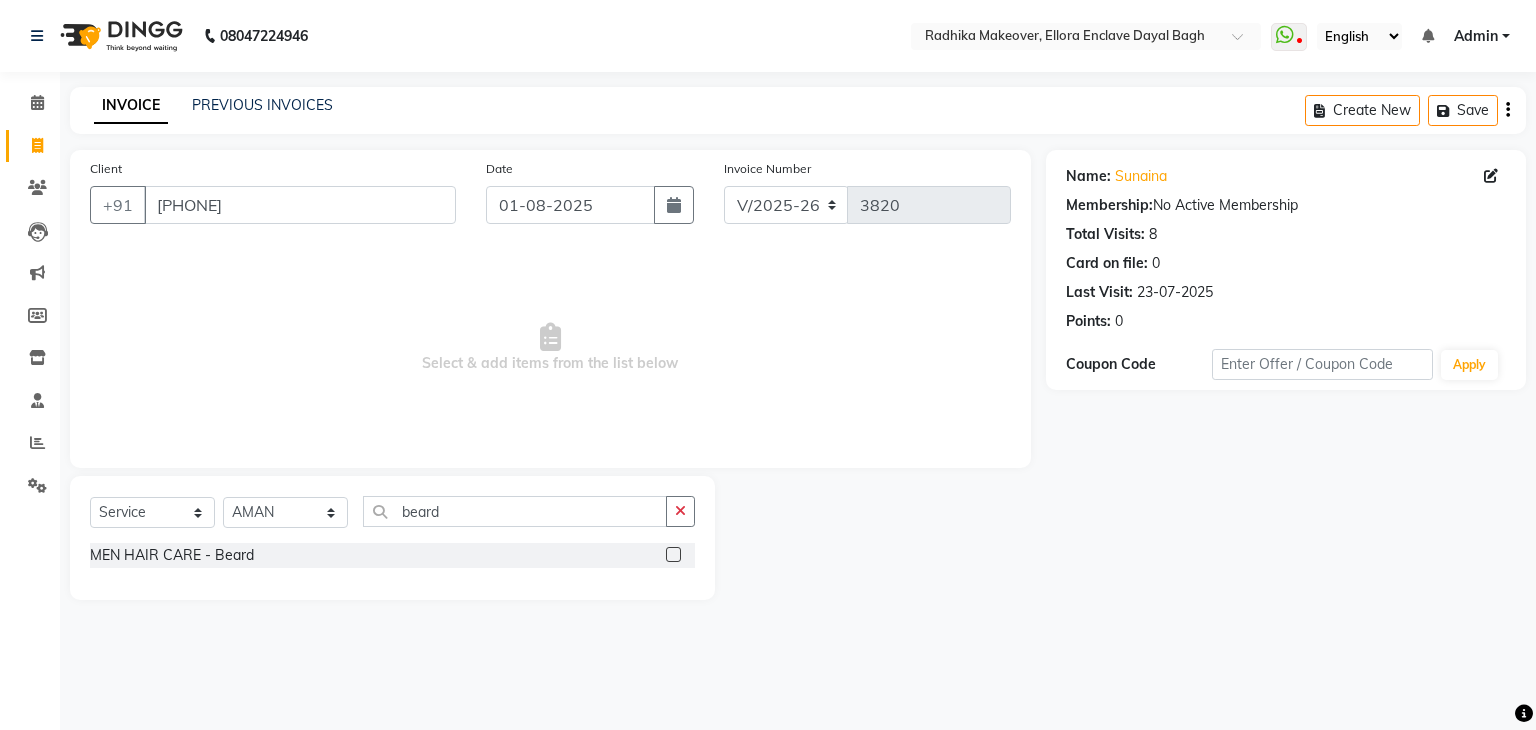 click 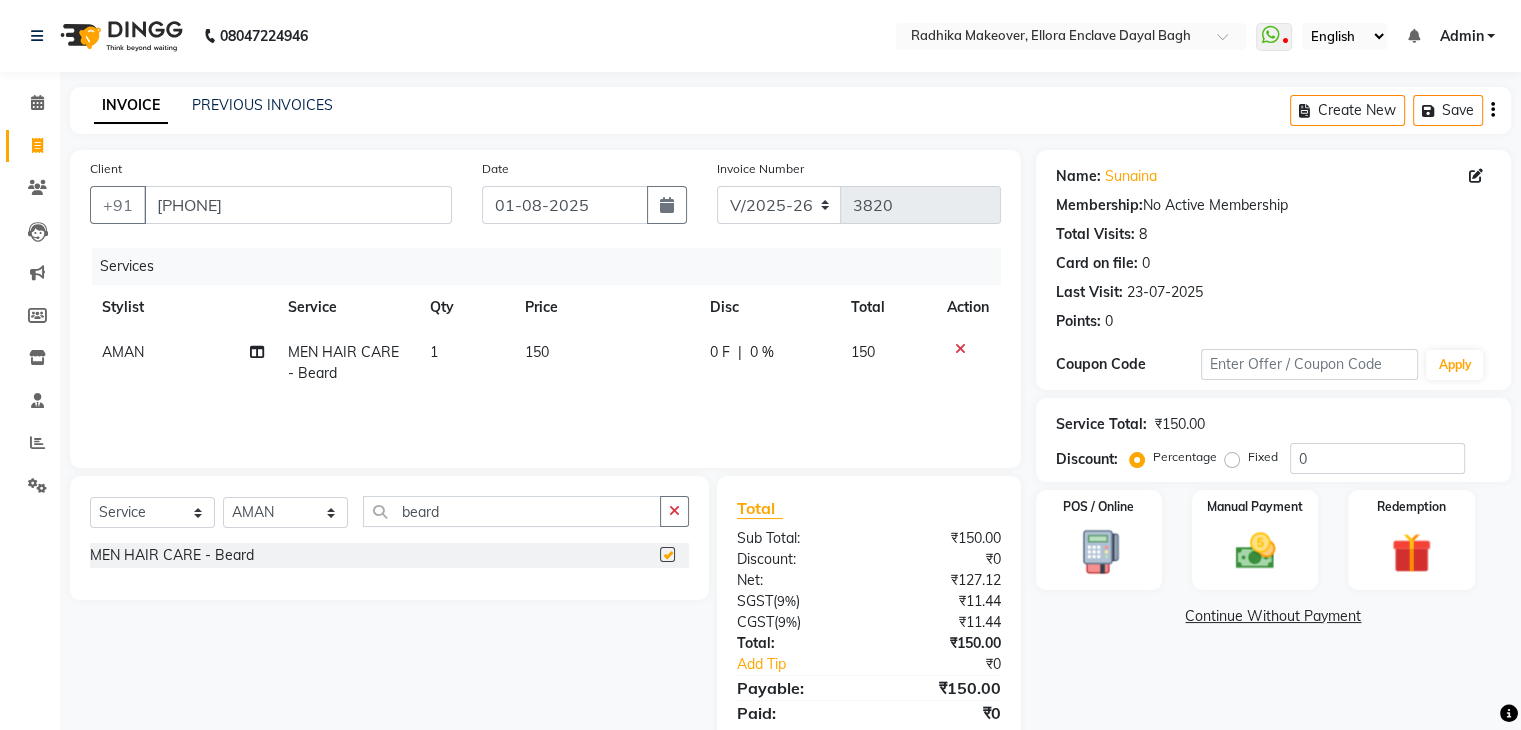 checkbox on "false" 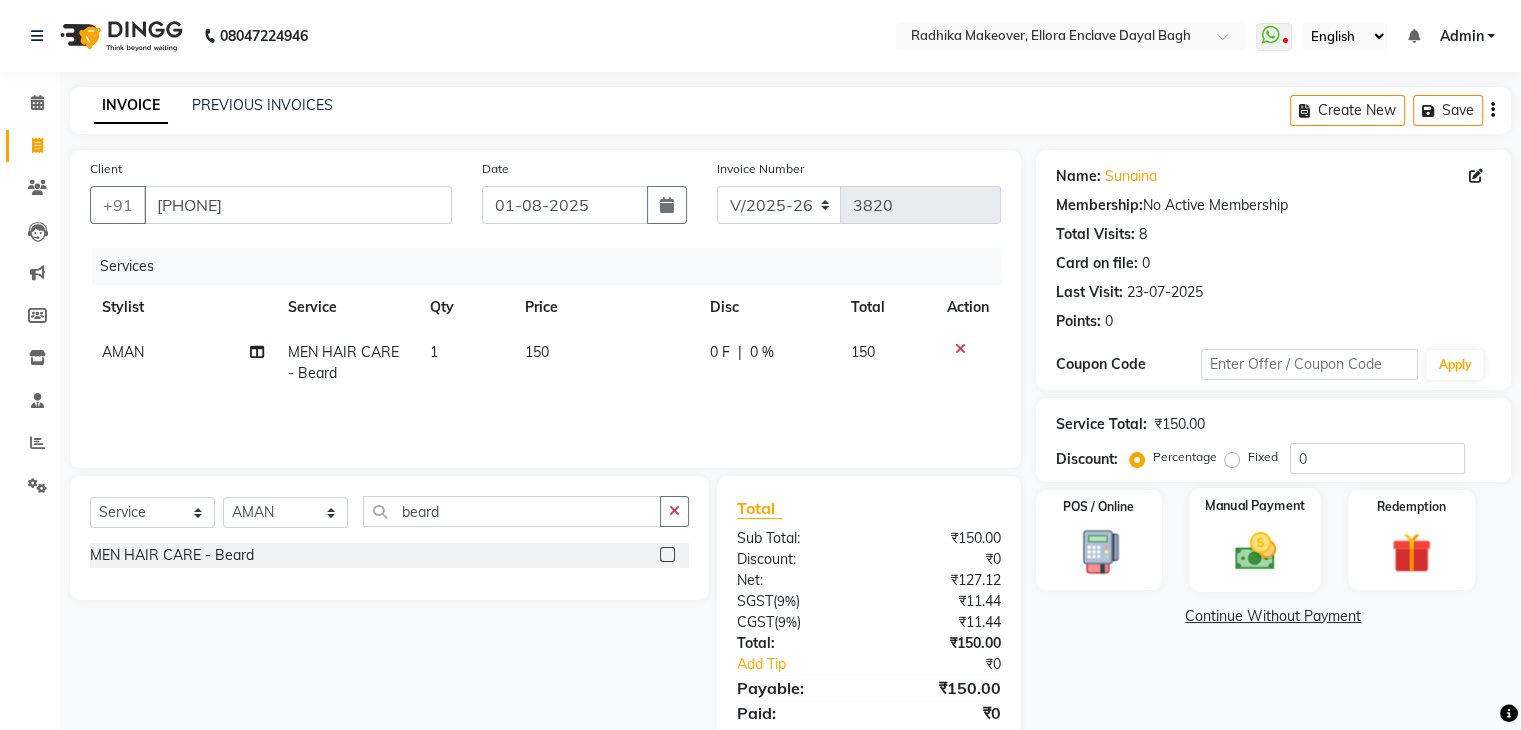 click 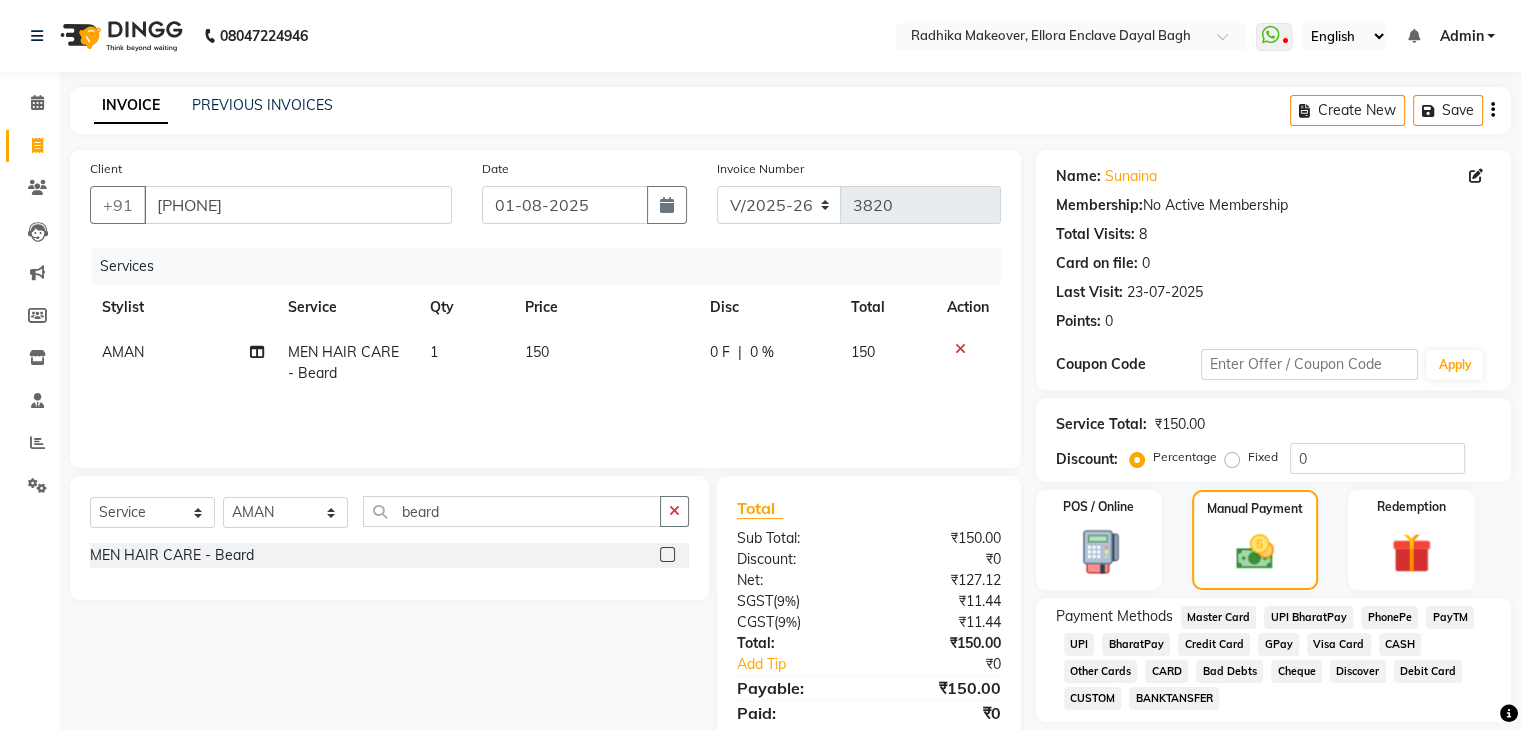 click on "CASH" 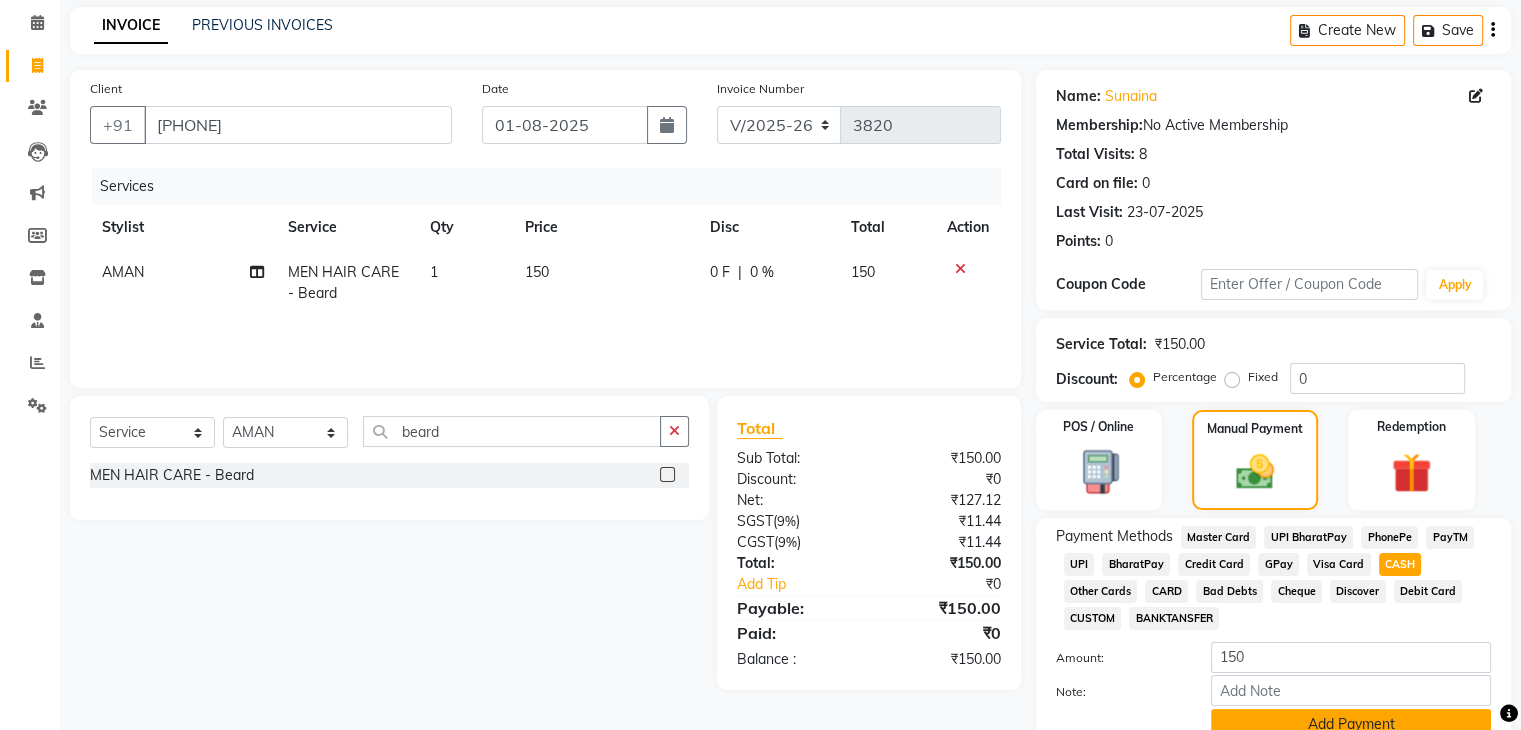 scroll, scrollTop: 172, scrollLeft: 0, axis: vertical 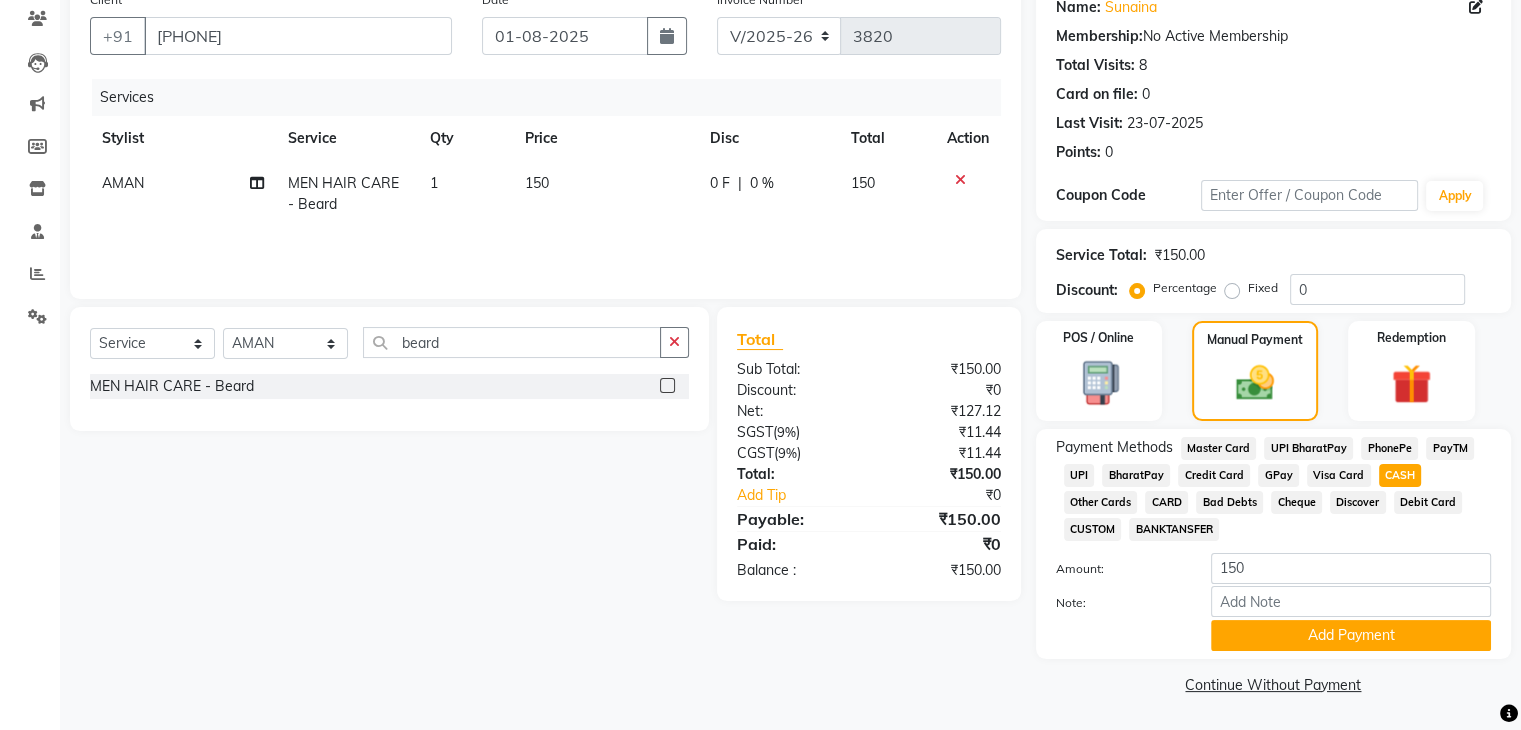 click on "Payment Methods  Master Card   UPI BharatPay   PhonePe   PayTM   UPI   BharatPay   Credit Card   GPay   Visa Card   CASH   Other Cards   CARD   Bad Debts   Cheque   Discover   Debit Card   CUSTOM   BANKTANSFER  Amount: 150 Note: Add Payment" 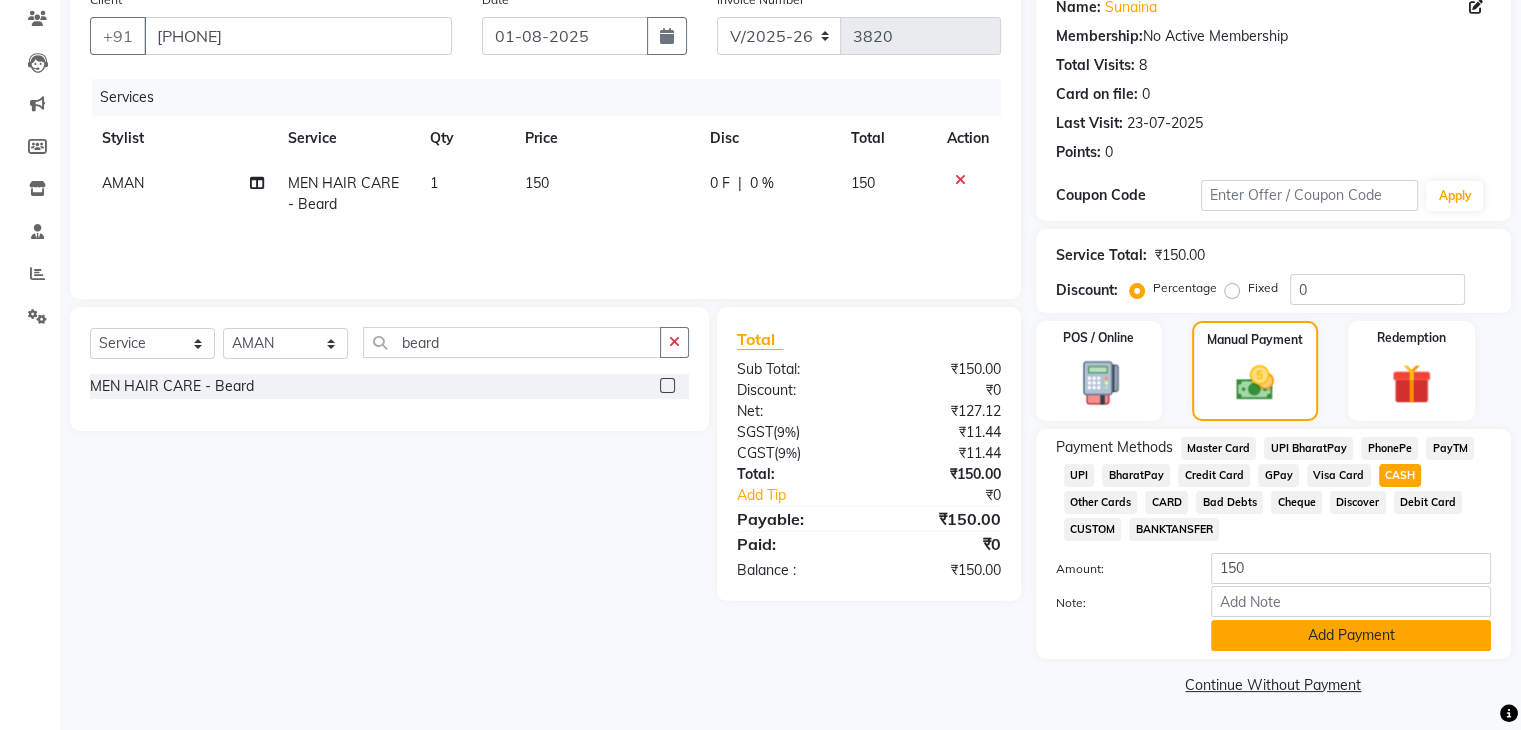 click on "Add Payment" 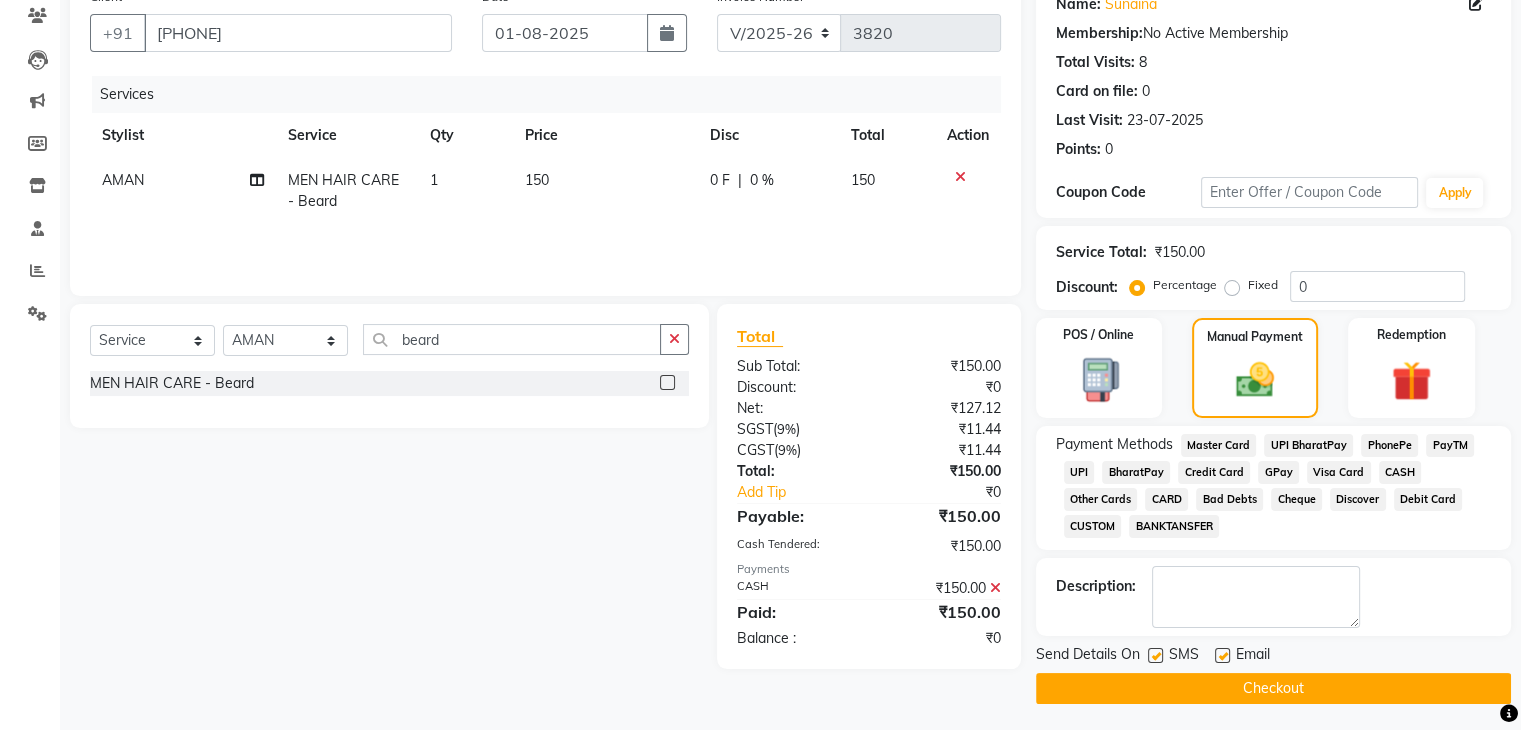 click on "Checkout" 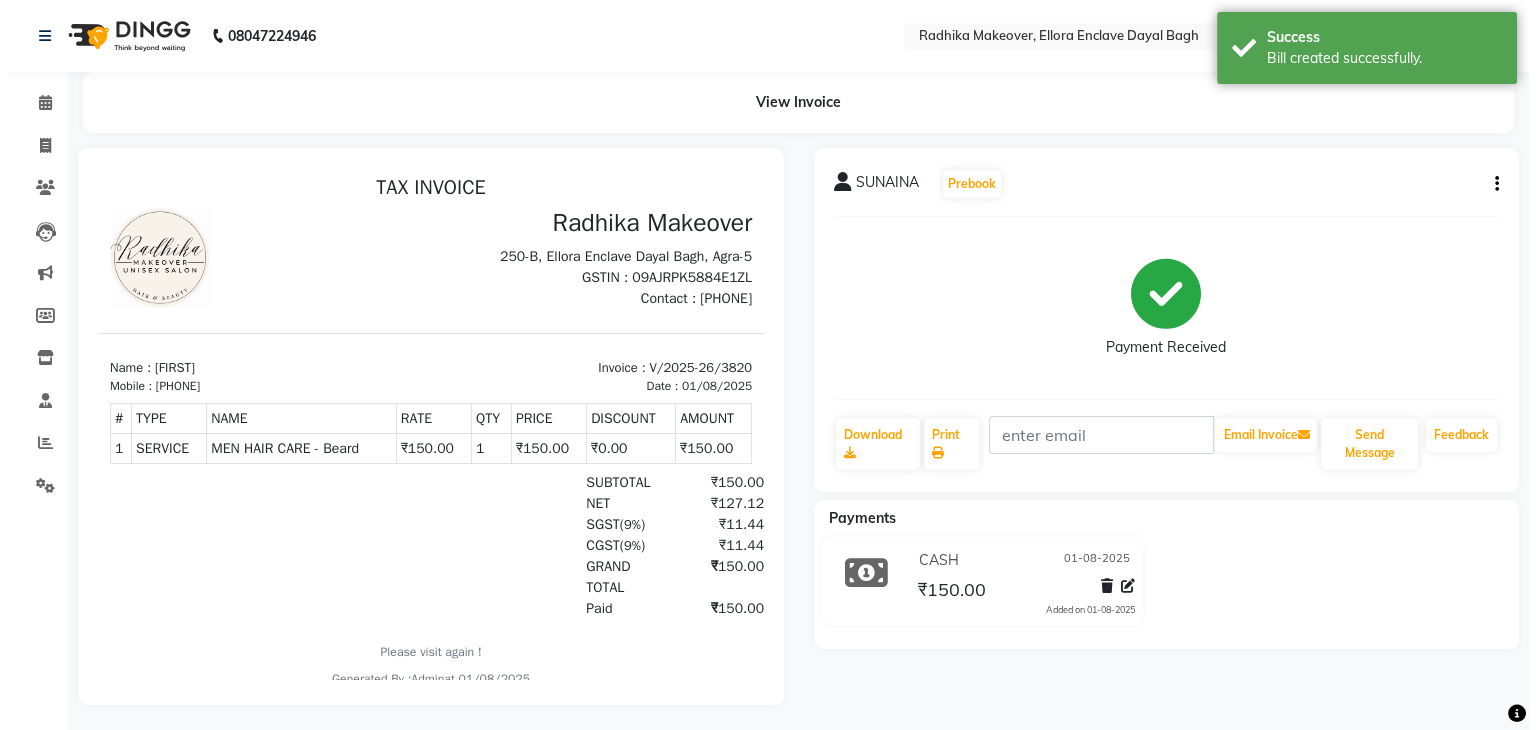 scroll, scrollTop: 0, scrollLeft: 0, axis: both 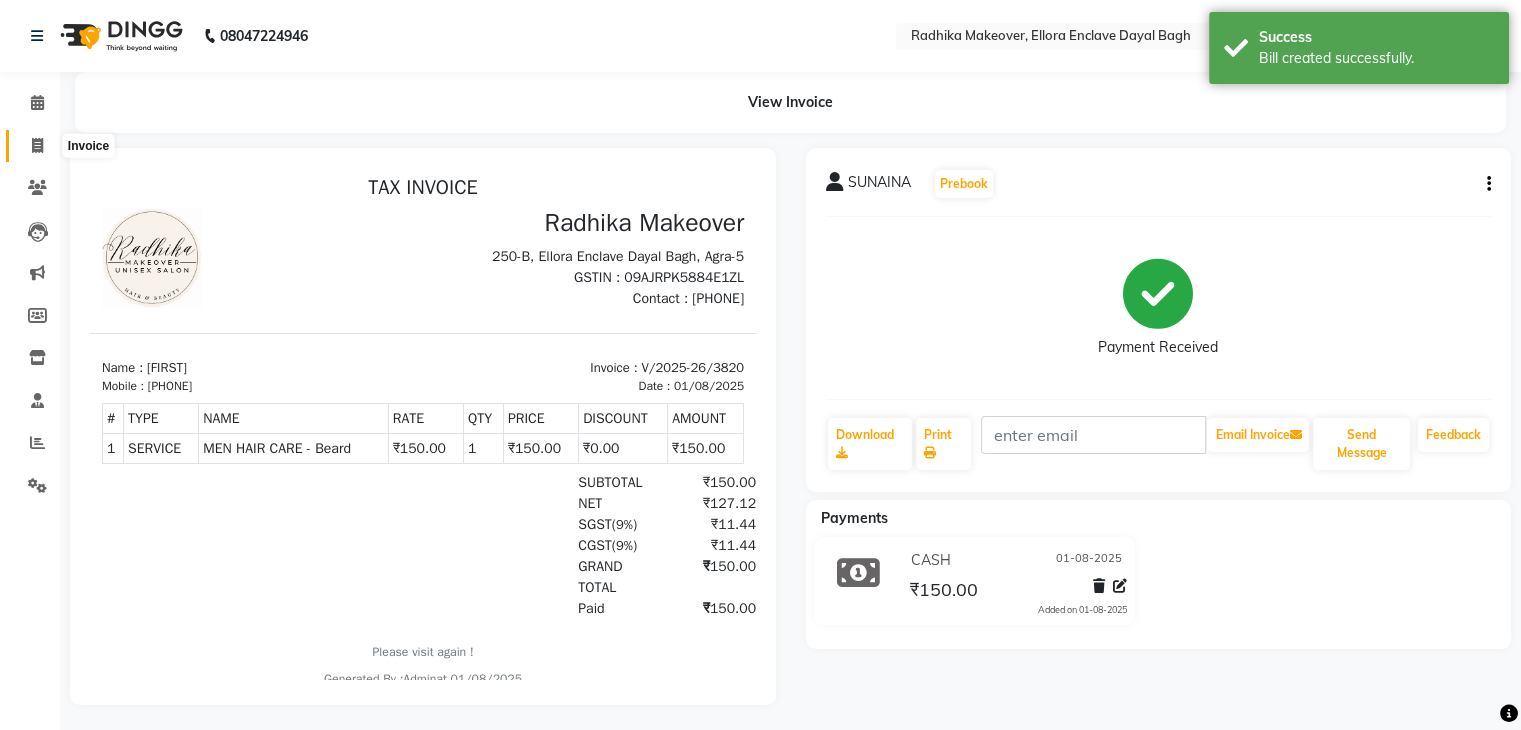 click 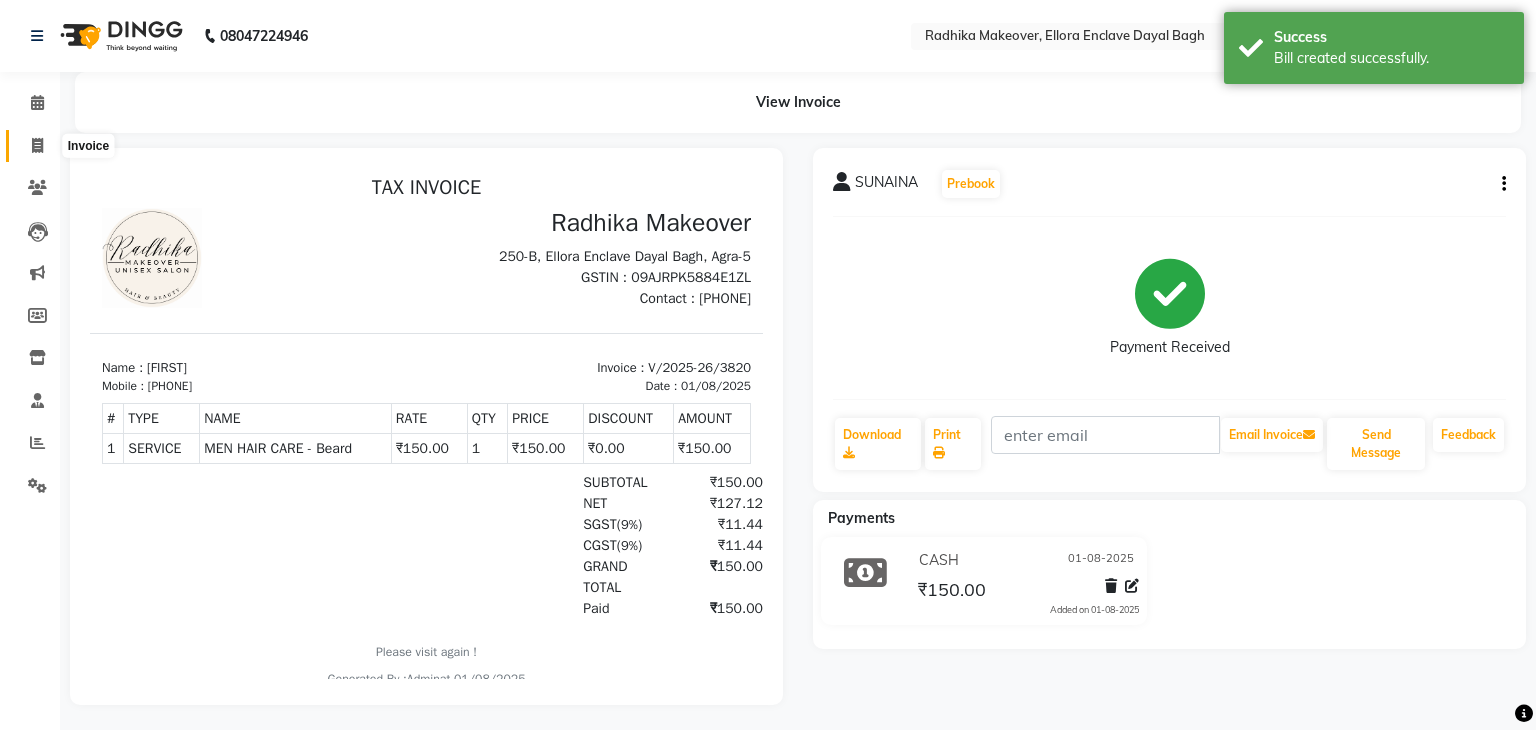 select on "service" 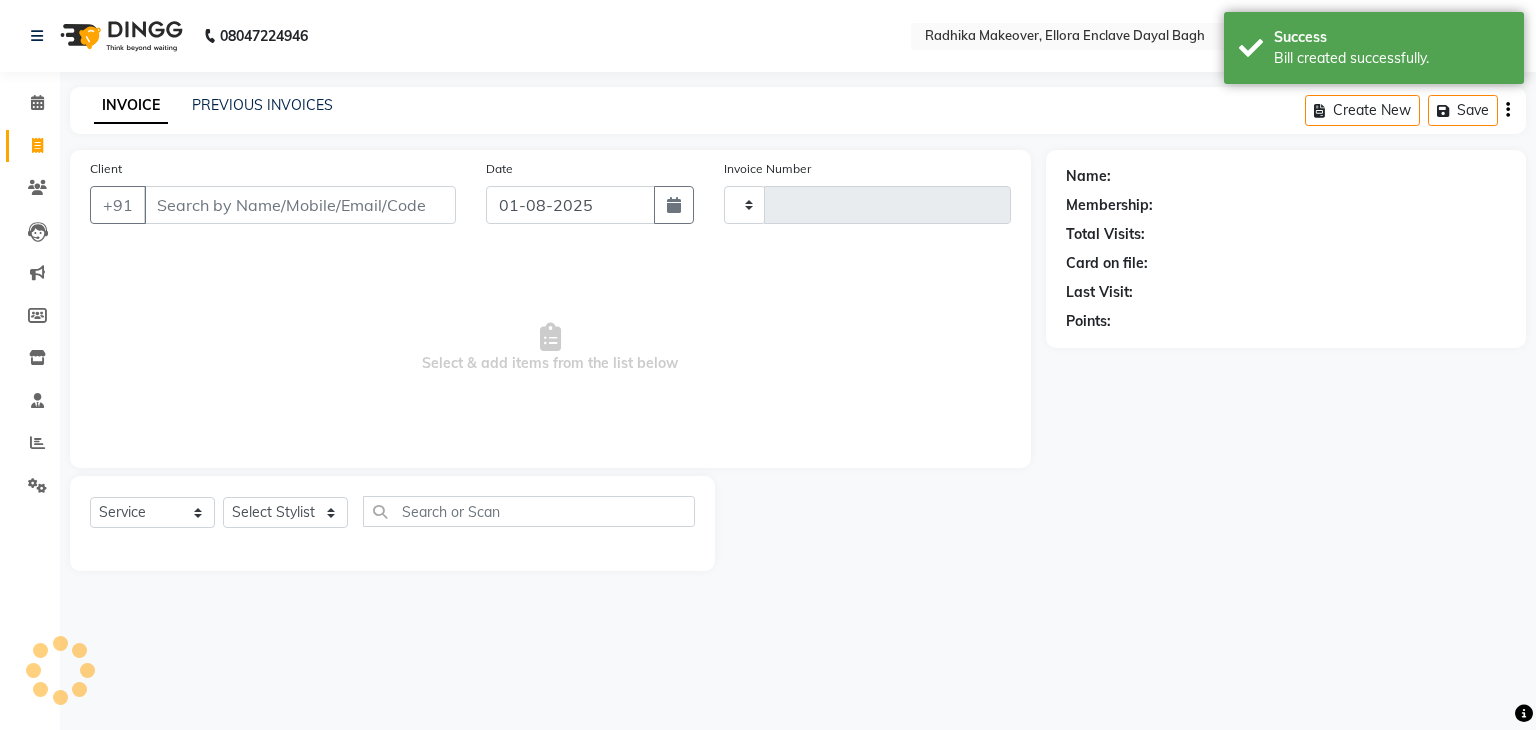 type on "3821" 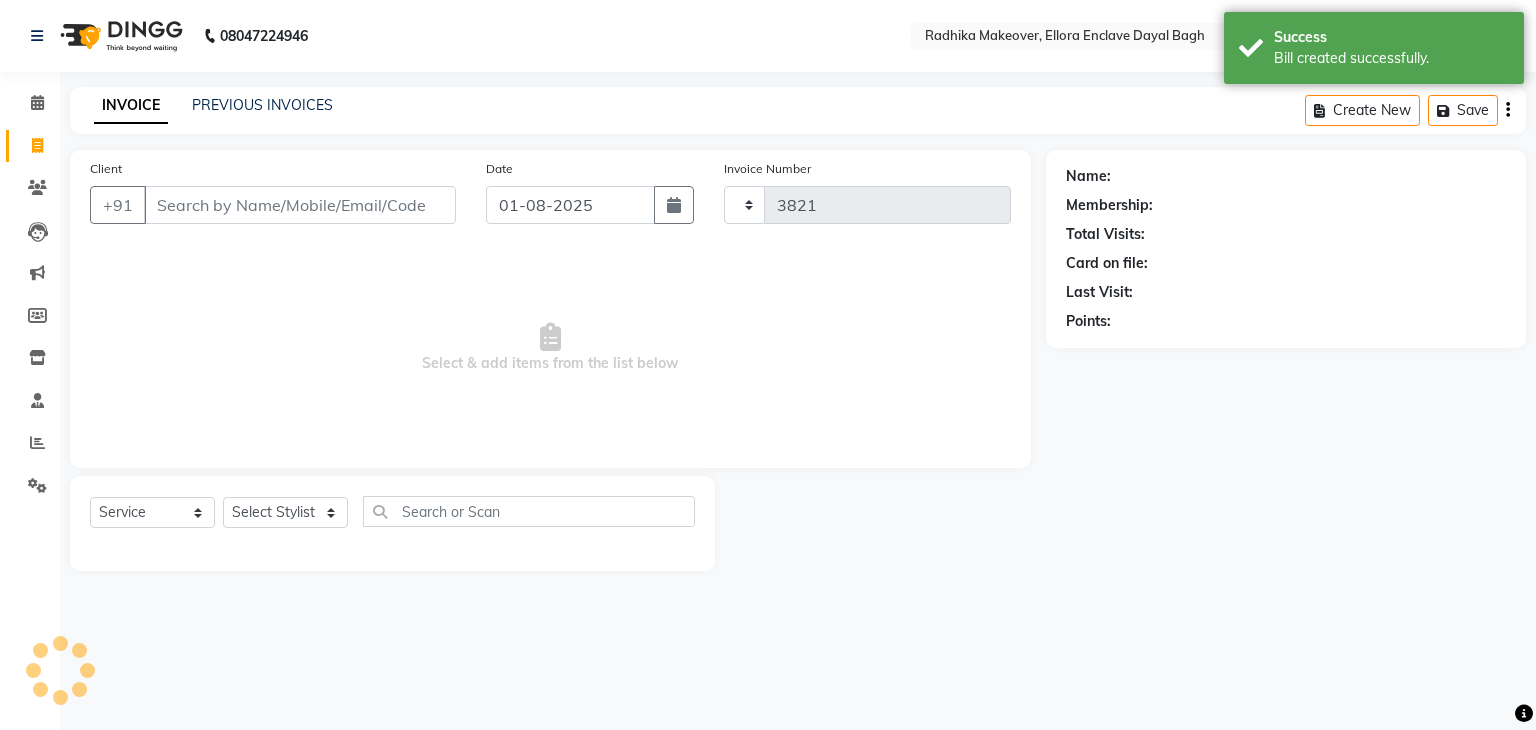 select on "6880" 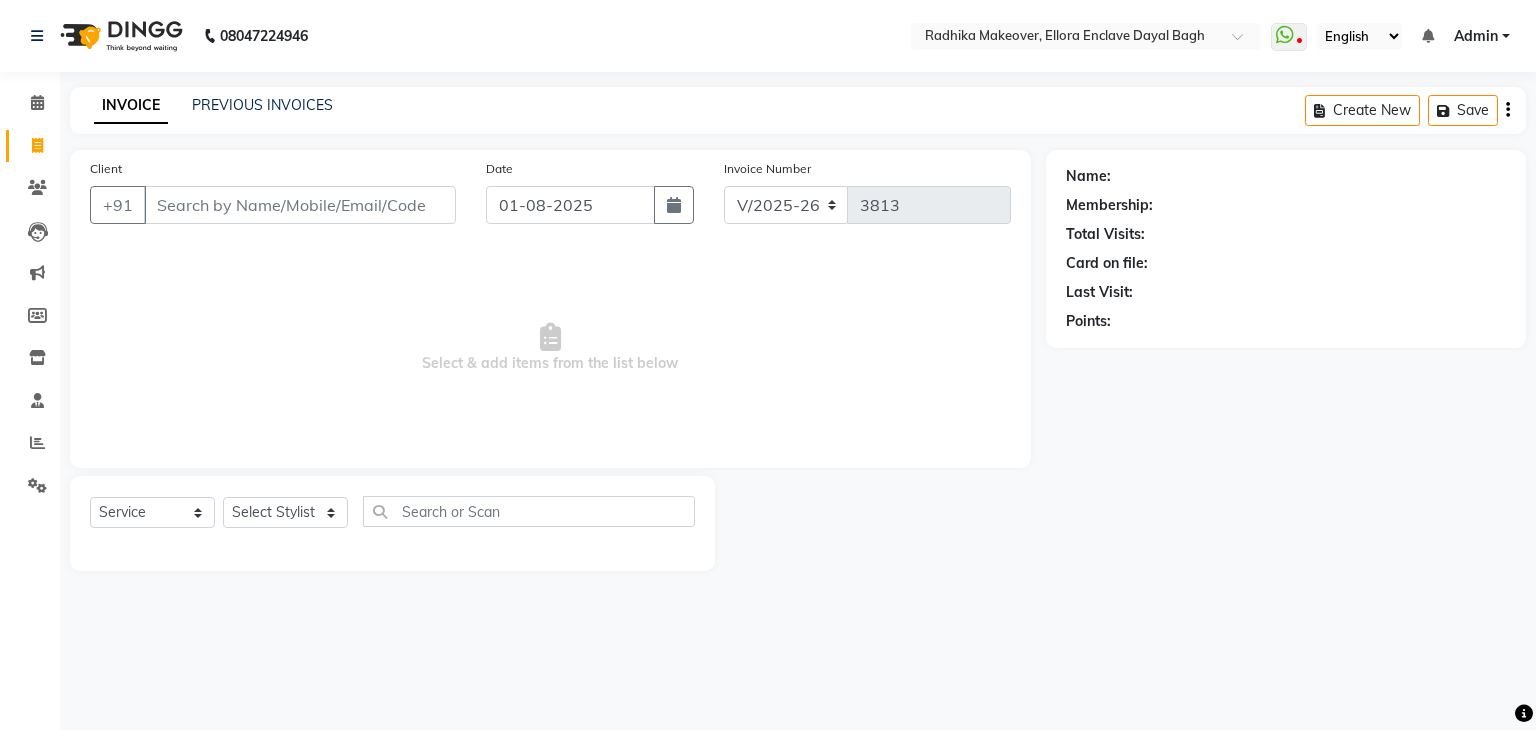 select on "6880" 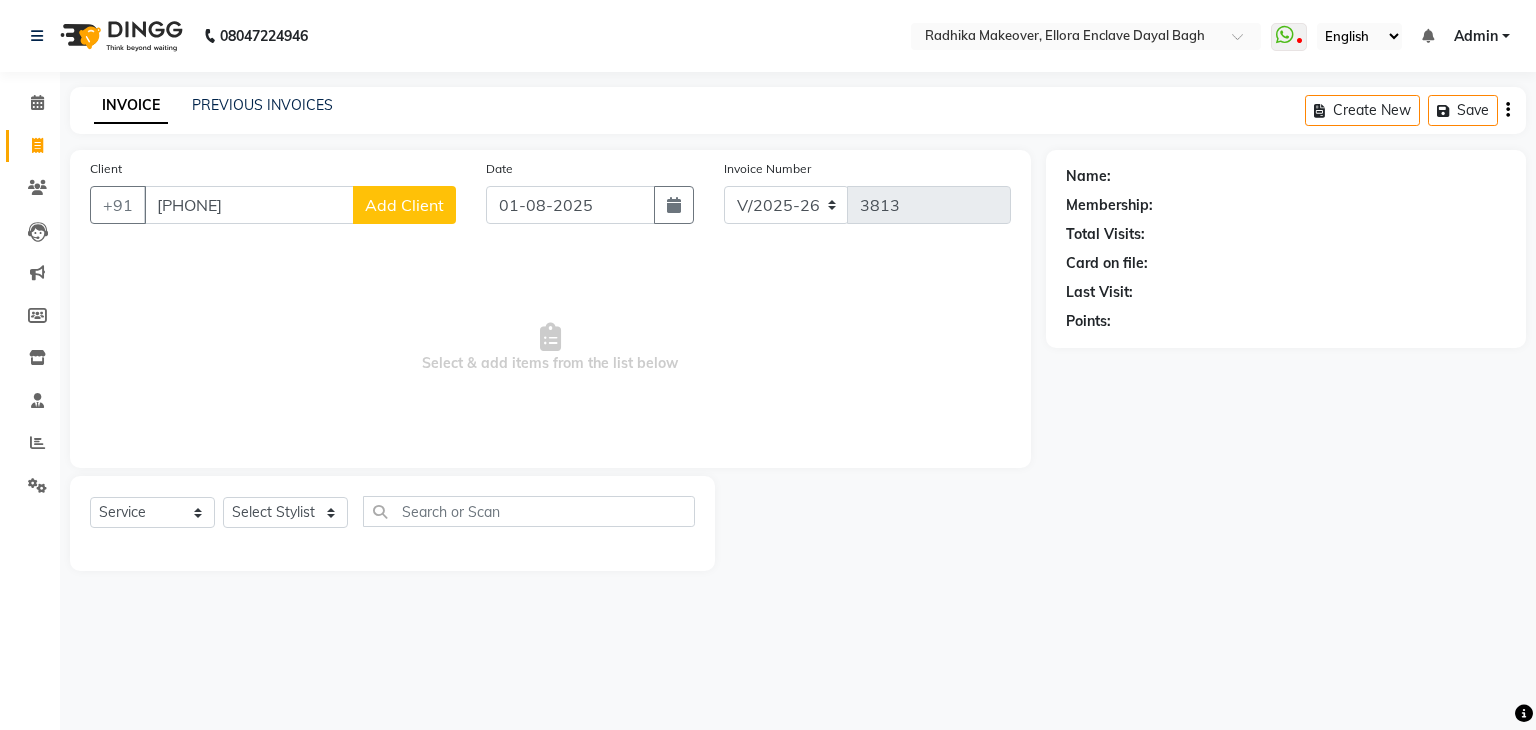 type on "[PHONE]" 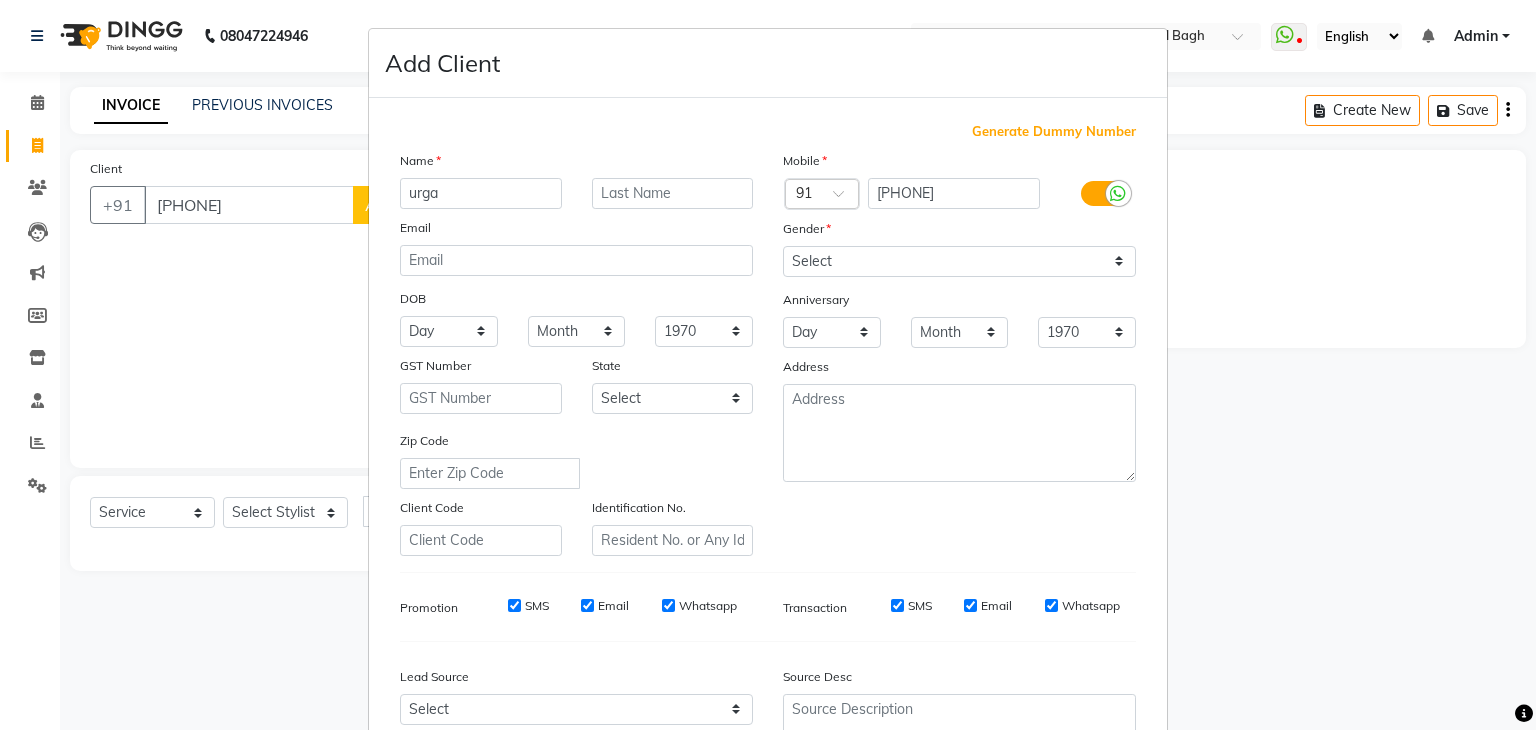 click on "Generate Dummy Number Name urga Email DOB Day 01 02 03 04 05 06 07 08 09 10 11 12 13 14 15 16 17 18 19 20 21 22 23 24 25 26 27 28 29 30 31 Month January February March April May June July August September October November December 1940 1941 1942 1943 1944 1945 1946 1947 1948 1949 1950 1951 1952 1953 1954 1955 1956 1957 1958 1959 1960 1961 1962 1963 1964 1965 1966 1967 1968 1969 1970 1971 1972 1973 1974 1975 1976 1977 1978 1979 1980 1981 1982 1983 1984 1985 1986 1987 1988 1989 1990 1991 1992 1993 1994 1995 1996 1997 1998 1999 2000 2001 2002 2003 2004 2005 2006 2007 2008 2009 2010 2011 2012 2013 2014 2015 2016 2017 2018 2019 2020 2021 2022 2023 2024 GST Number State Select Andaman and Nicobar Islands Andhra Pradesh Arunachal Pradesh Assam Bihar Chandigarh Chhattisgarh Dadra and Nagar Haveli Daman and Diu Delhi Goa Gujarat Haryana Himachal Pradesh Jammu and Kashmir Jharkhand Karnataka Kerala Lakshadweep Madhya Pradesh Maharashtra Manipur Meghalaya Mizoram Nagaland Odisha Pondicherry Punjab Rajasthan Sikkim × 91" at bounding box center (768, 456) 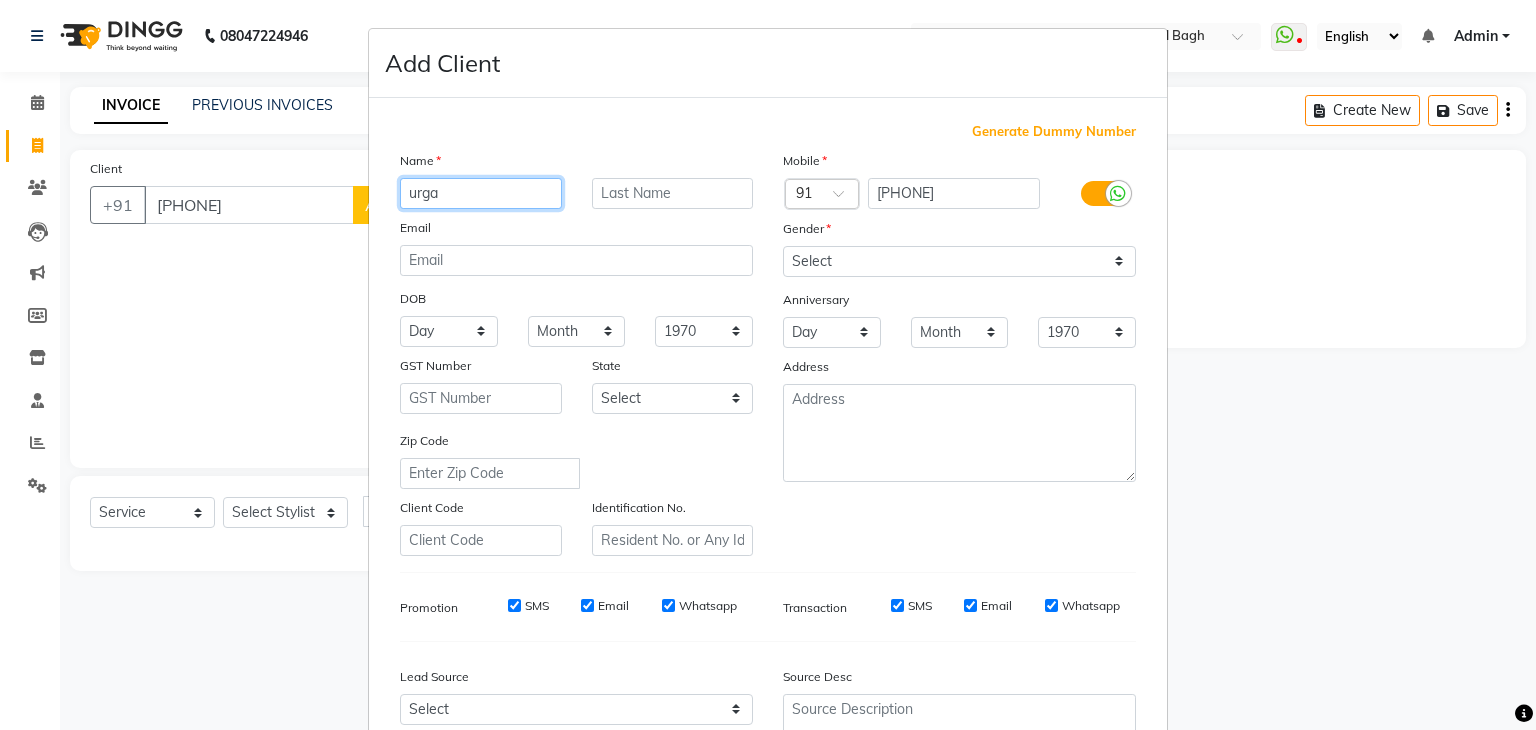 click on "urga" at bounding box center (481, 193) 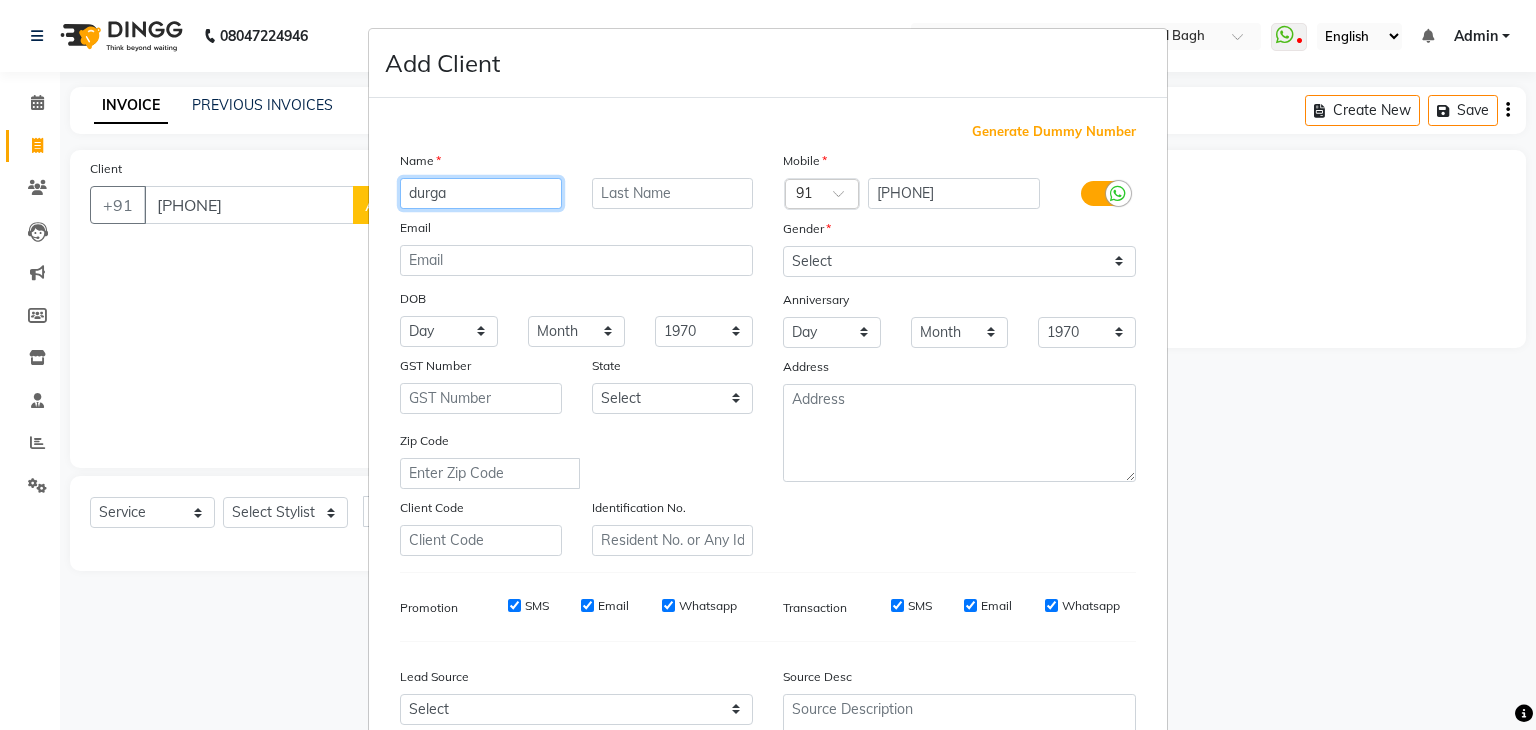 type on "durga" 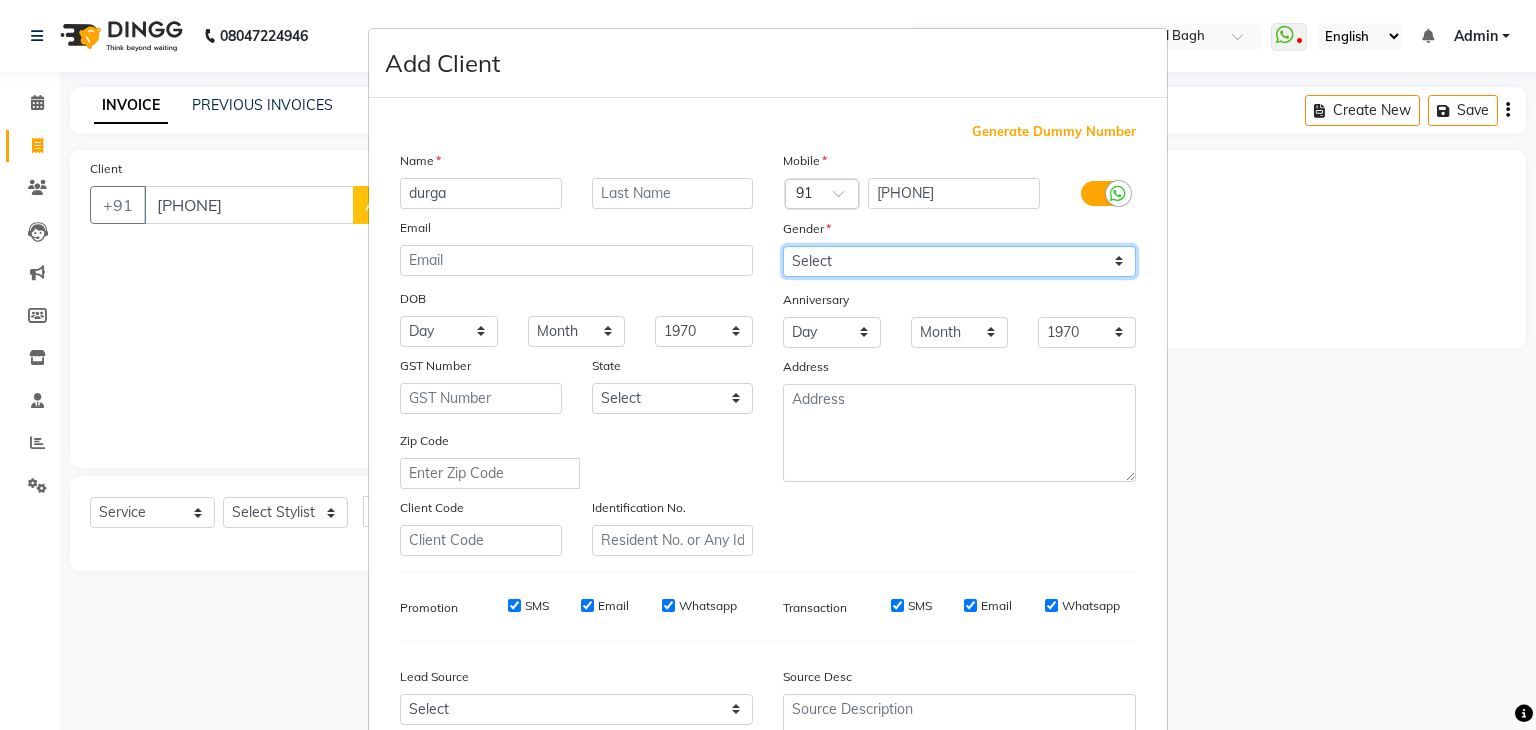 click on "Select Male Female Other Prefer Not To Say" at bounding box center [959, 261] 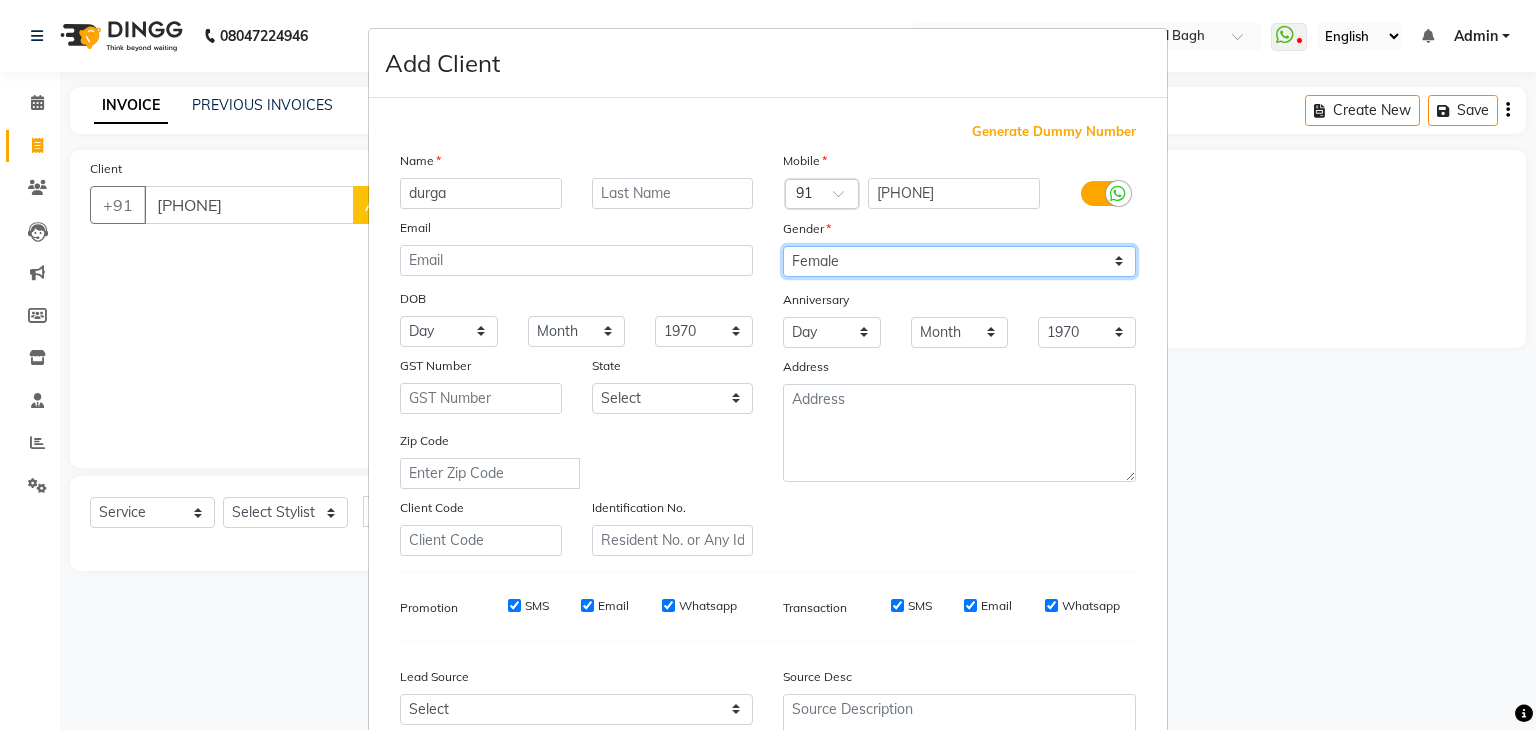 click on "Select Male Female Other Prefer Not To Say" at bounding box center (959, 261) 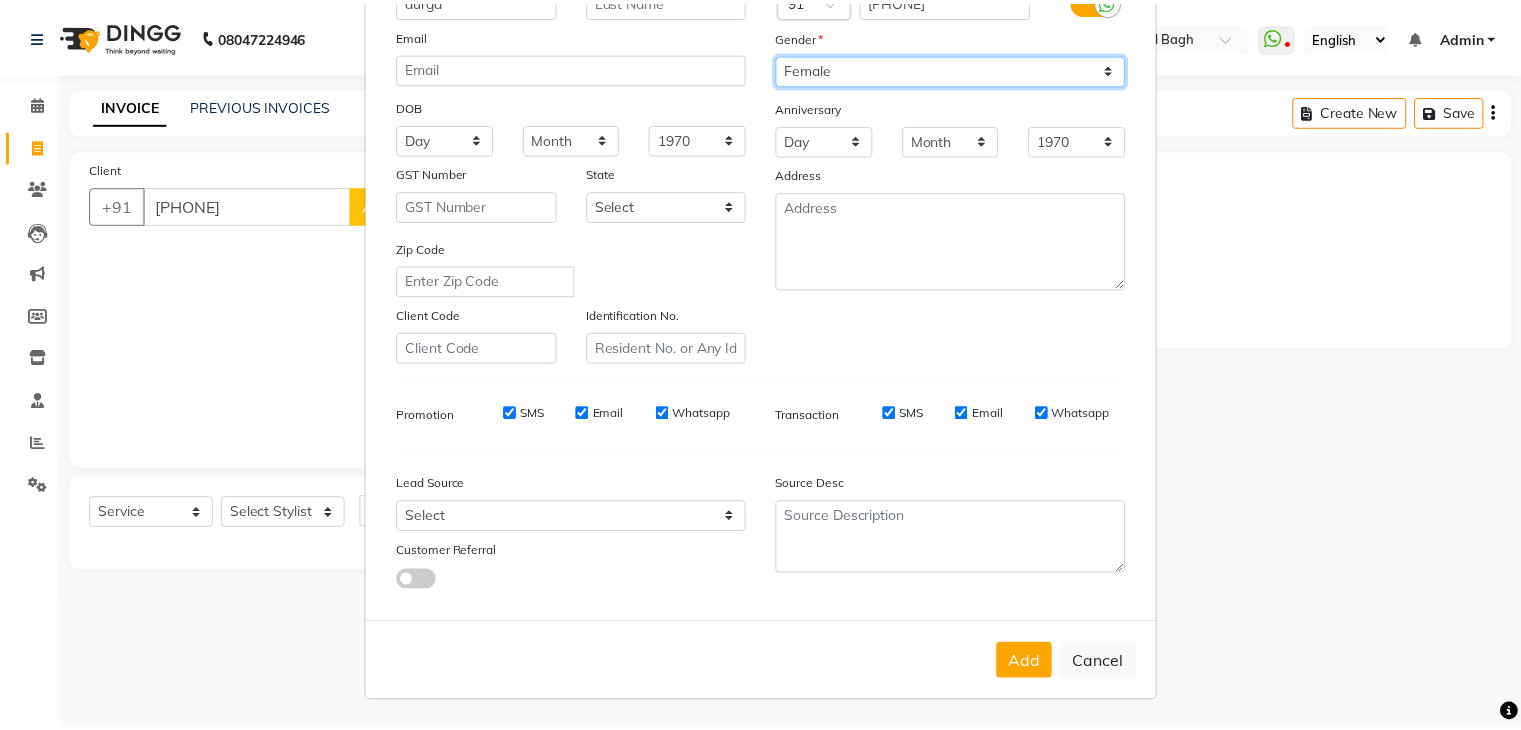 scroll, scrollTop: 203, scrollLeft: 0, axis: vertical 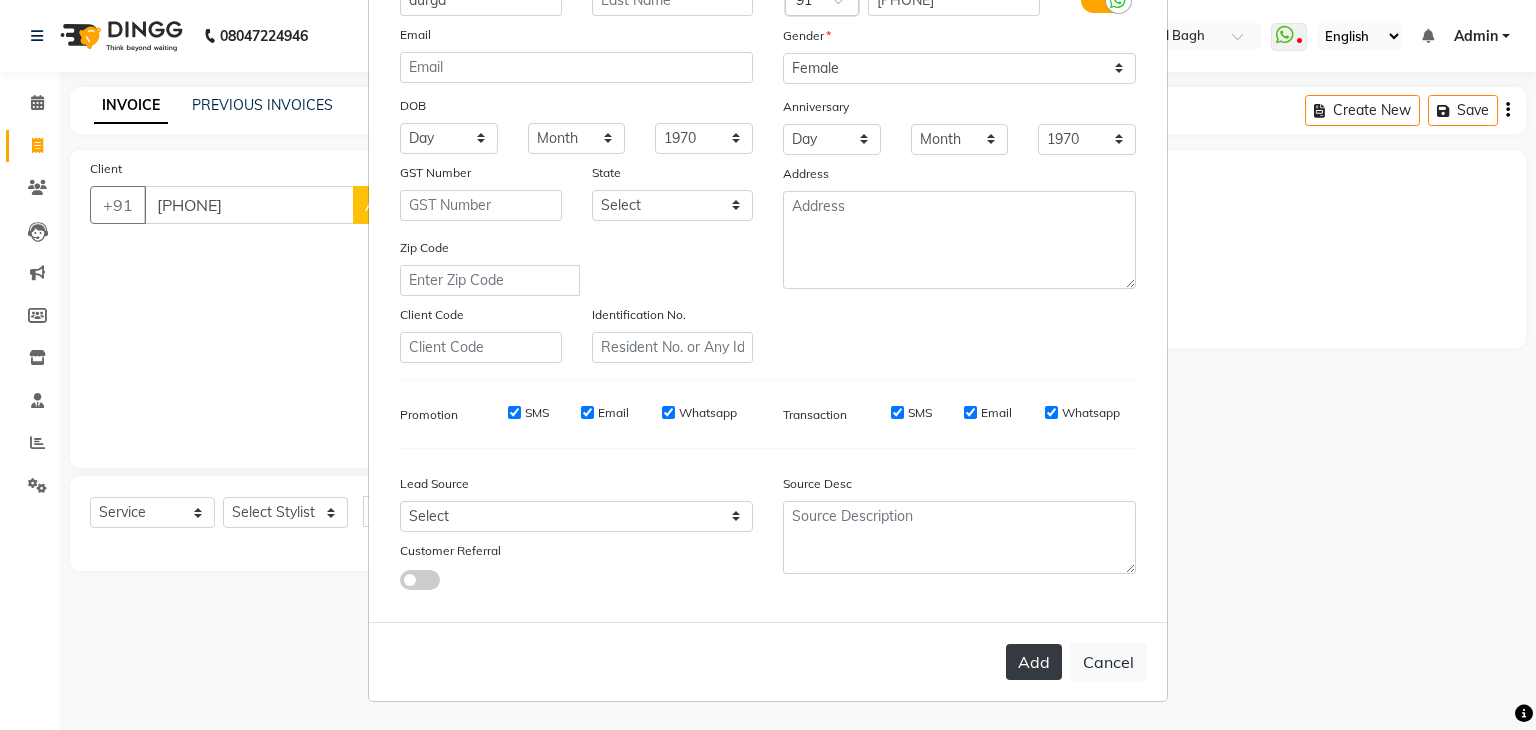 click on "Add" at bounding box center (1034, 662) 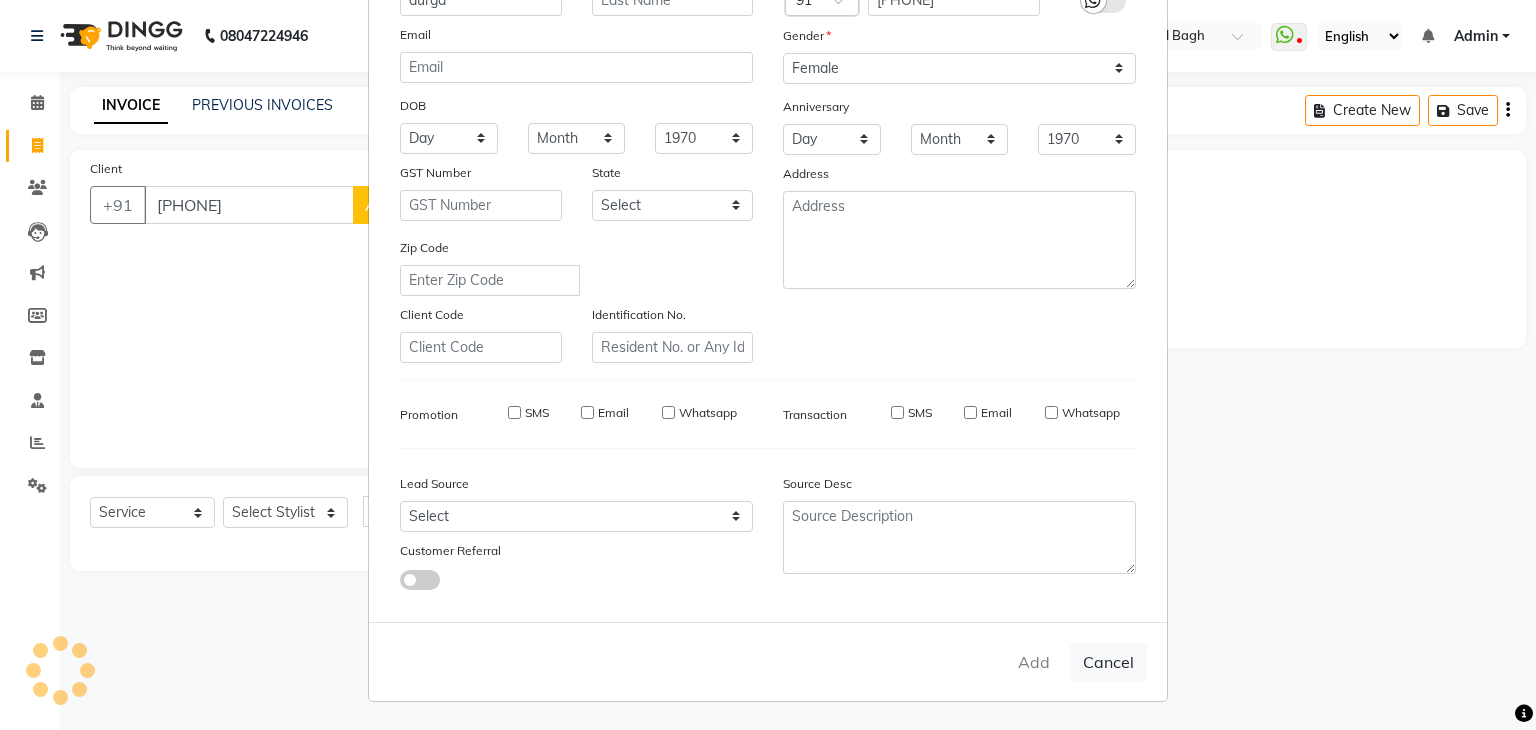 type 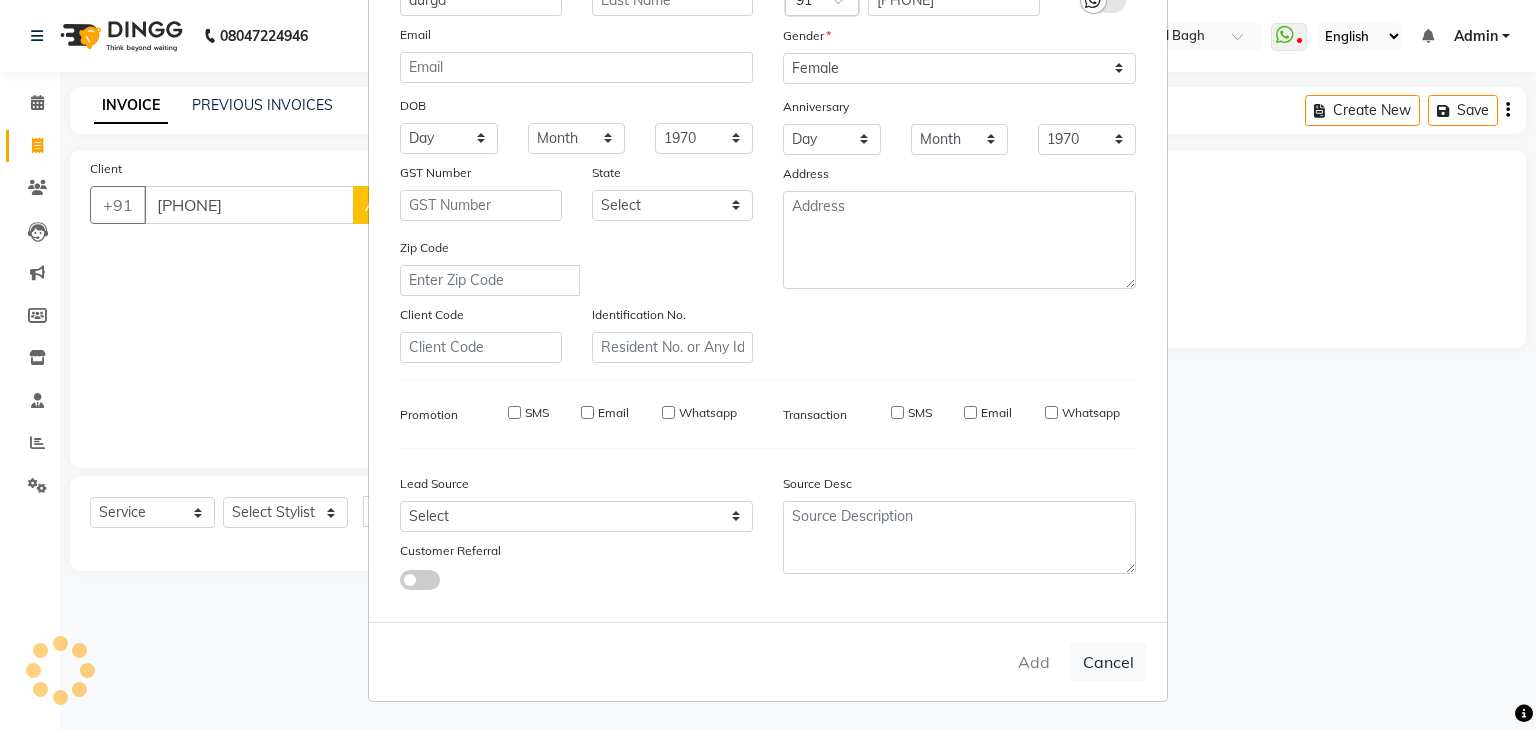 select 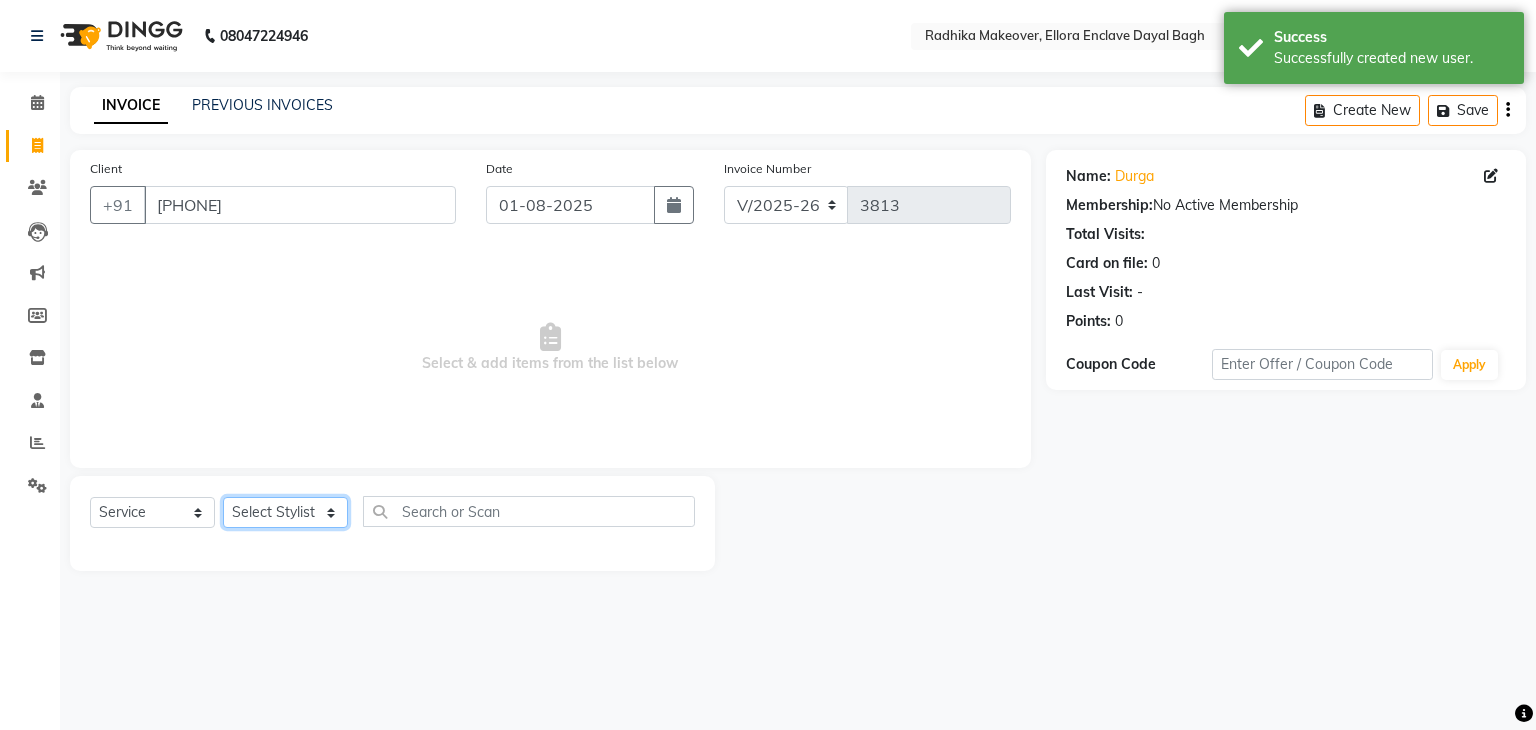 click on "Select Stylist AMAN DANISH SALMANI GOPAL PACHORI KANU KAVITA KIRAN KUMARI MEENU KUMARI NEHA NIKHIL CHAUDHARY Priya PRIYANKA YADAV RASHMI SANDHYA SHAGUFTA SHWETA SONA SAXENA SOUMYA TUSHAR OTWAL VINAY KUMAR" 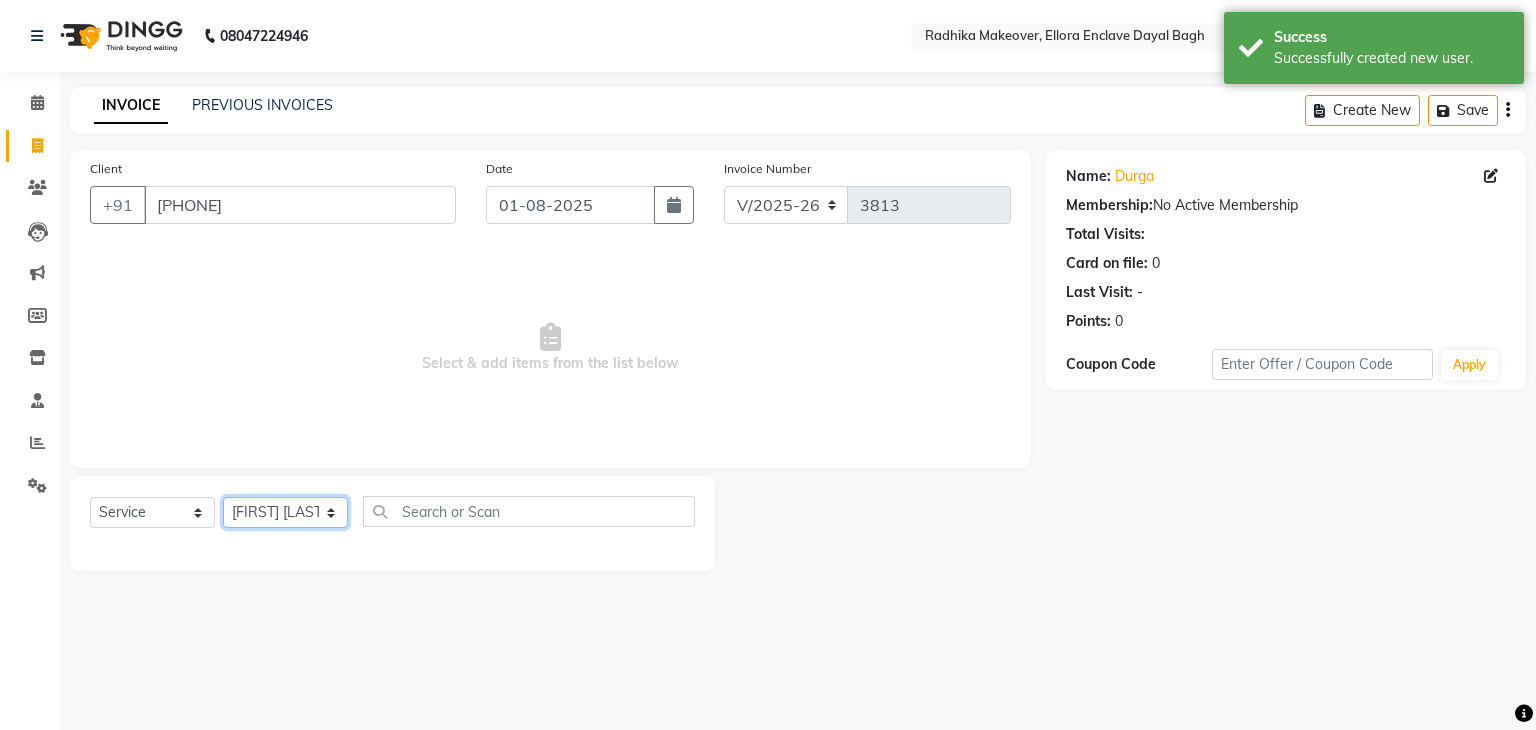 click on "Select Stylist AMAN DANISH SALMANI GOPAL PACHORI KANU KAVITA KIRAN KUMARI MEENU KUMARI NEHA NIKHIL CHAUDHARY Priya PRIYANKA YADAV RASHMI SANDHYA SHAGUFTA SHWETA SONA SAXENA SOUMYA TUSHAR OTWAL VINAY KUMAR" 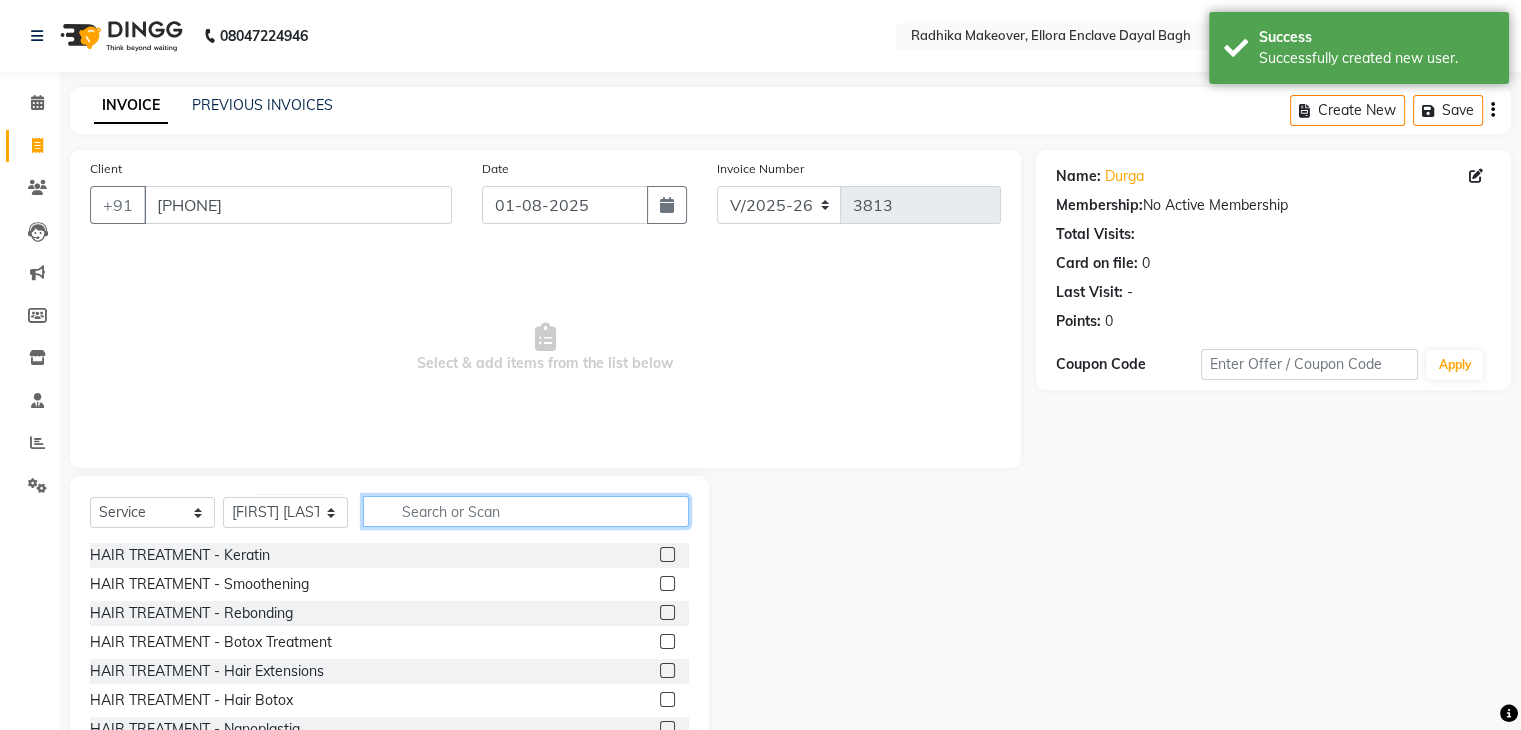 click 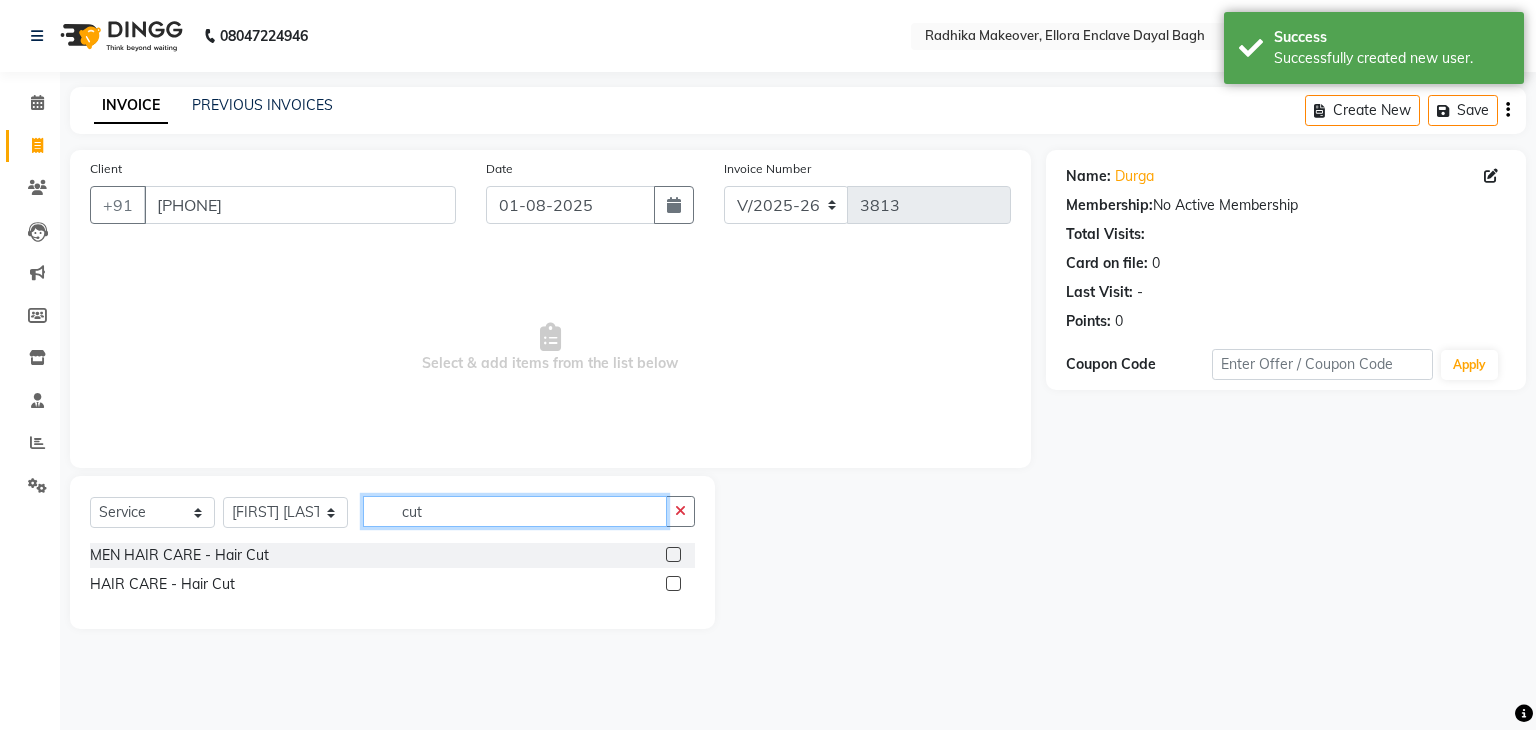 type on "cut" 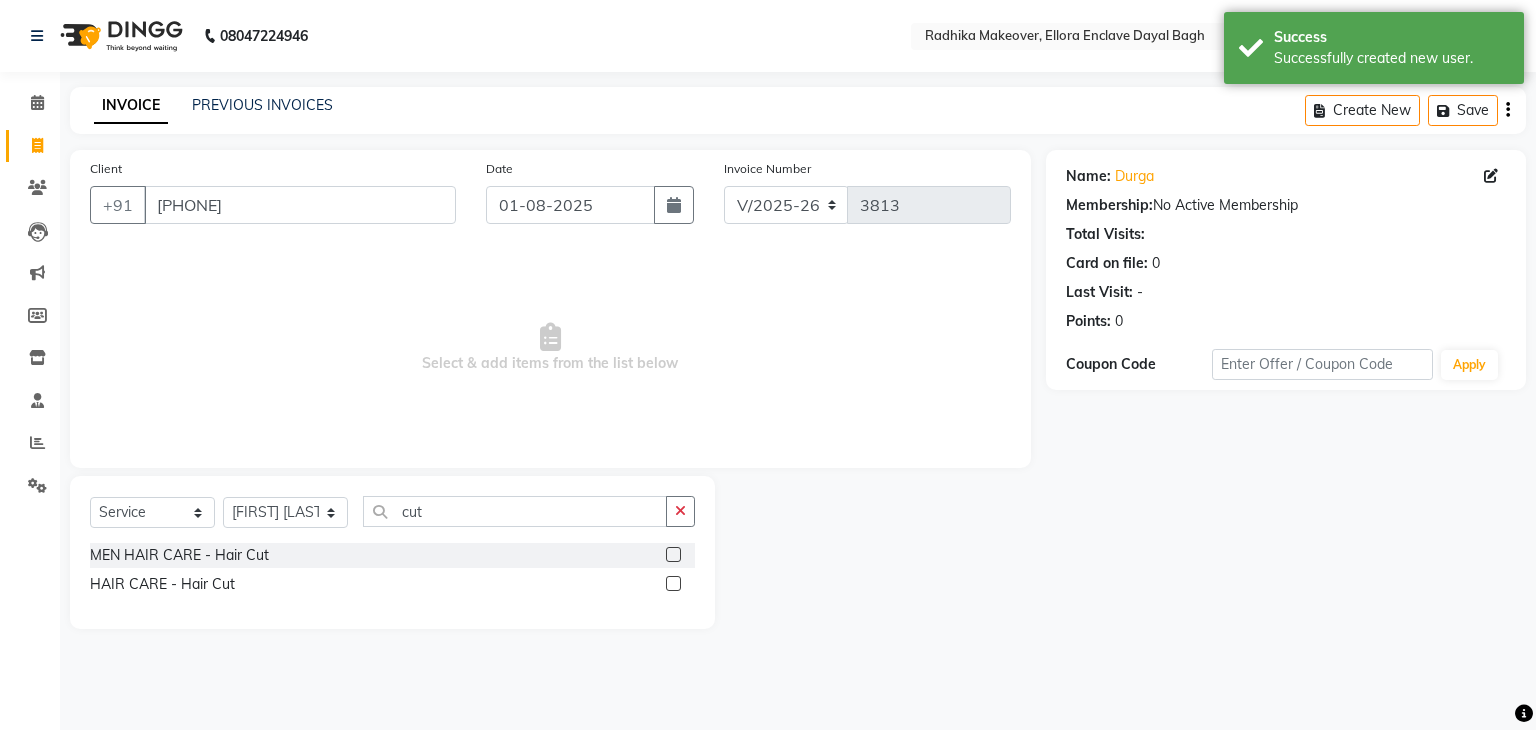 click 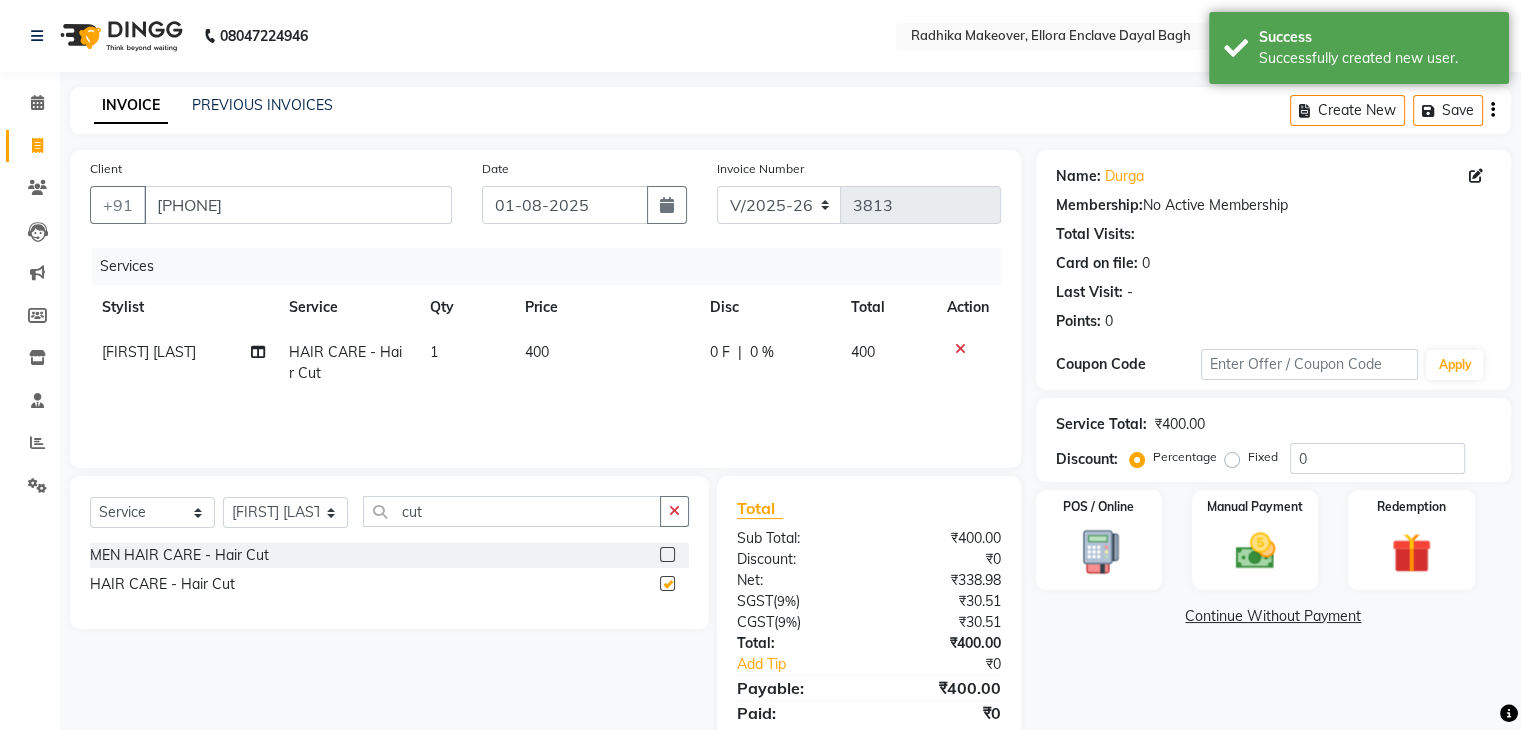 checkbox on "false" 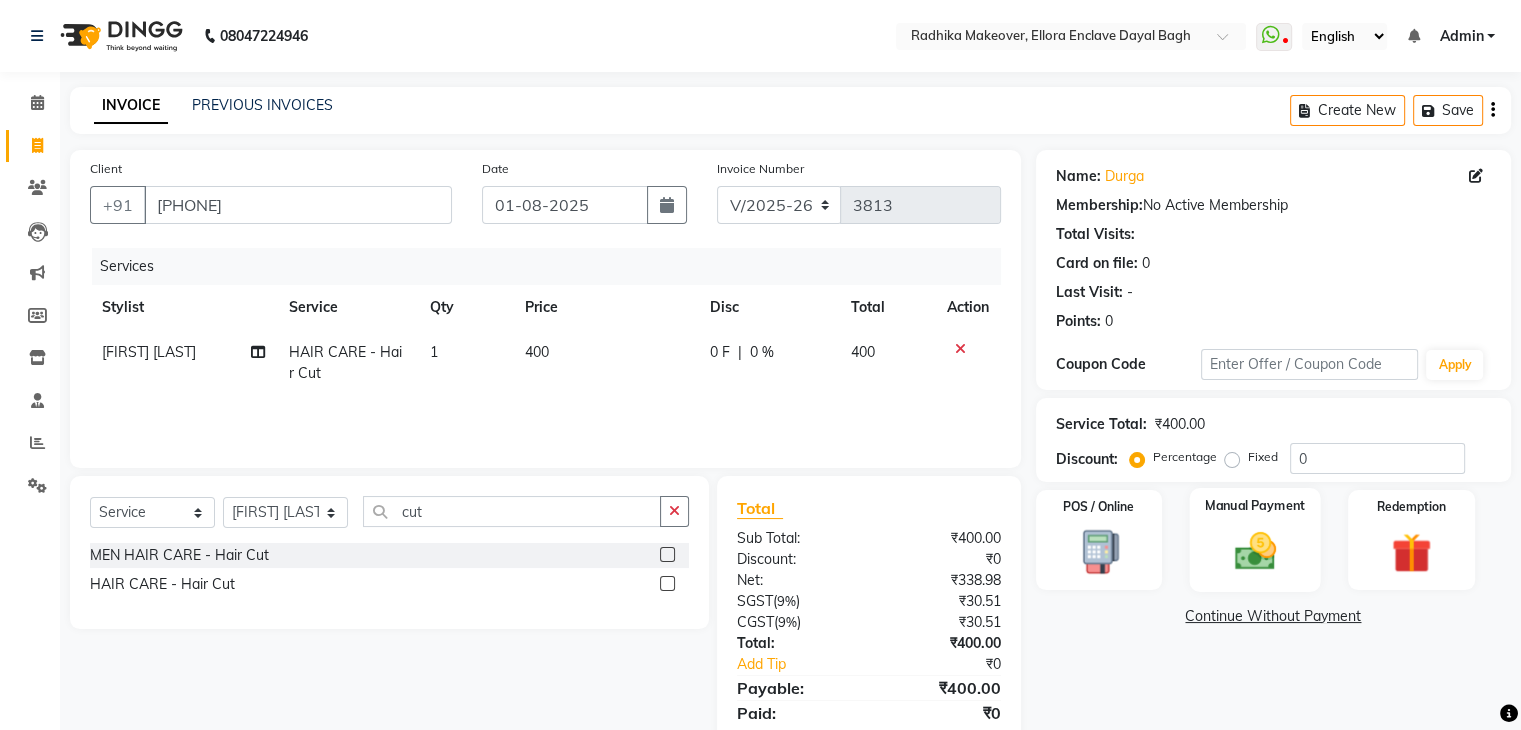 click 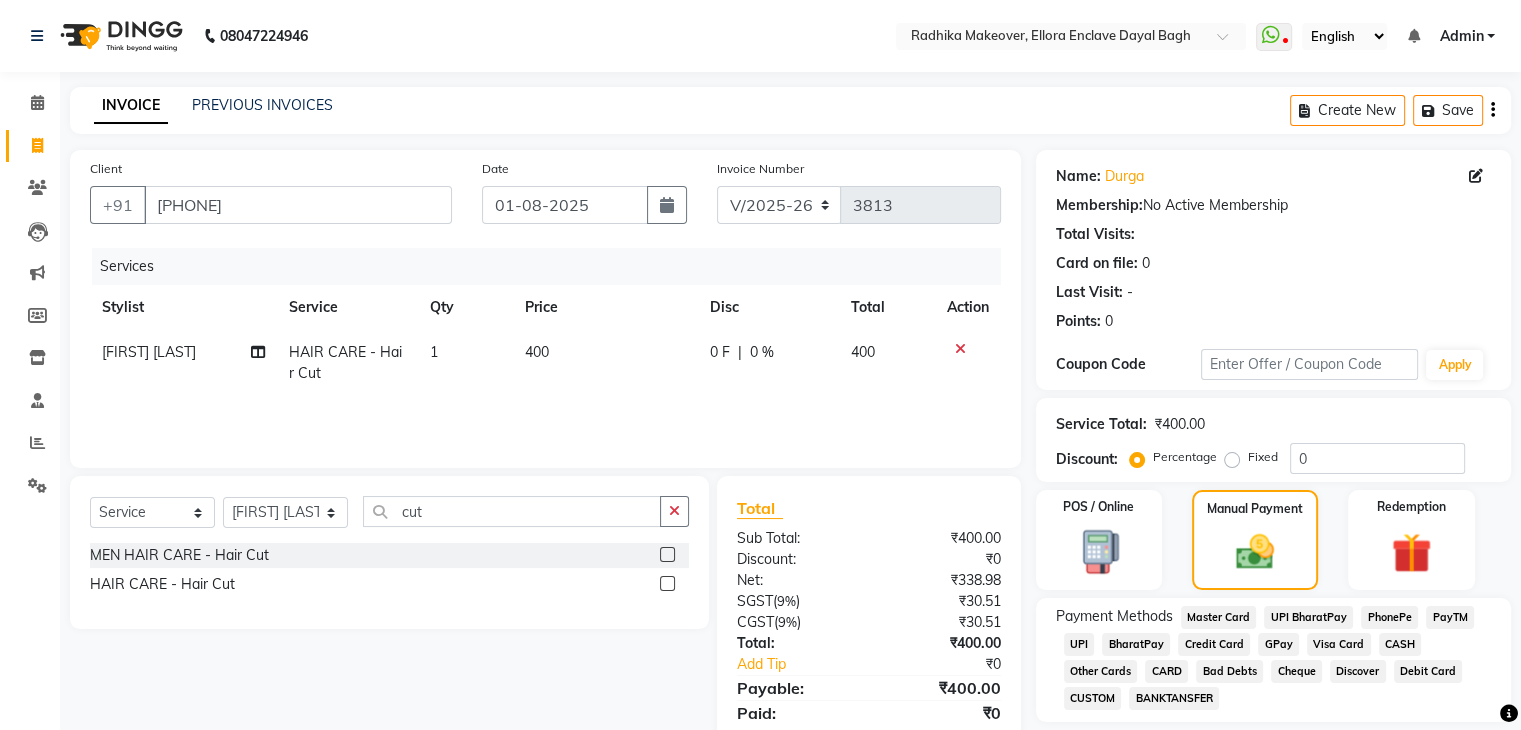 click on "CASH" 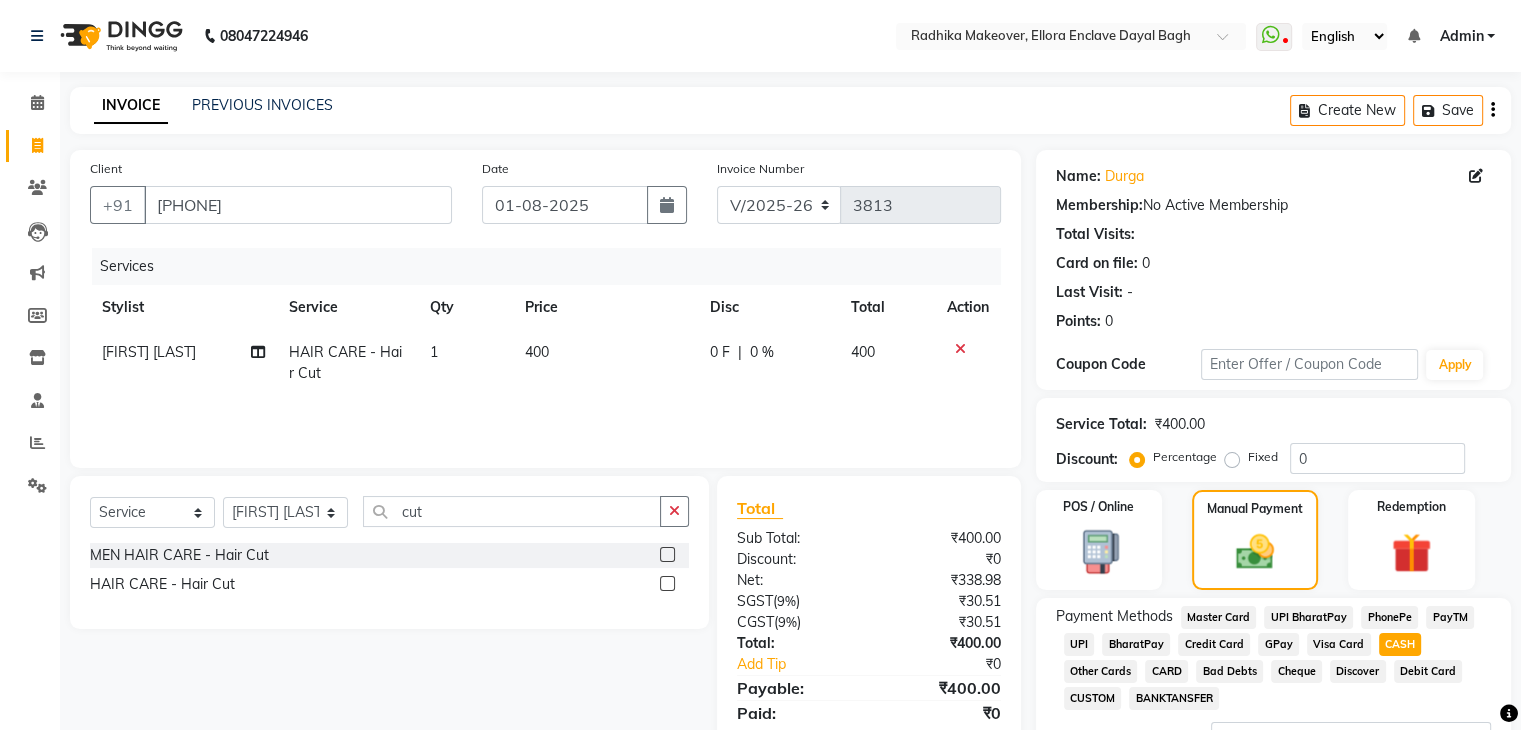 click on "CASH" 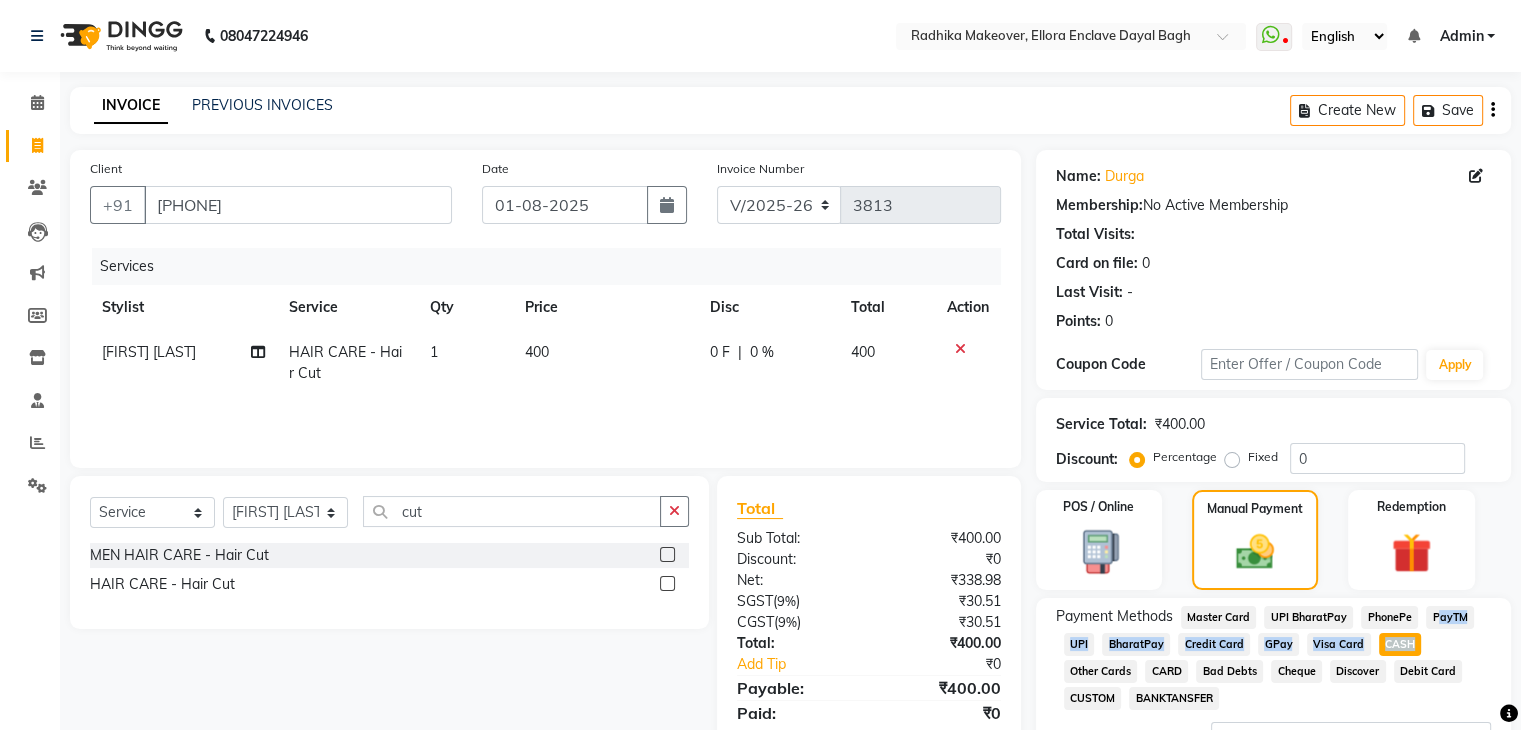 drag, startPoint x: 1403, startPoint y: 653, endPoint x: 1415, endPoint y: 629, distance: 26.832815 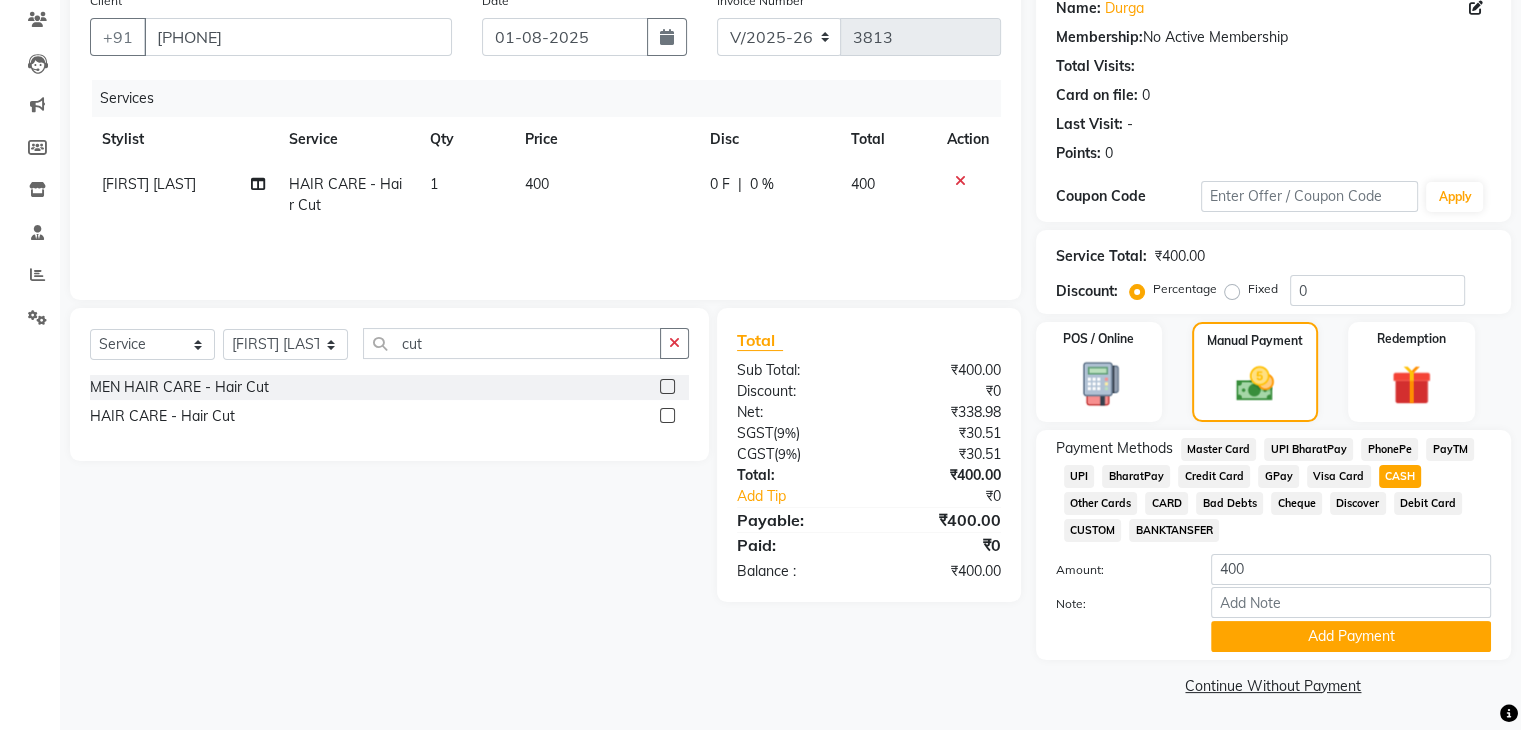 scroll, scrollTop: 172, scrollLeft: 0, axis: vertical 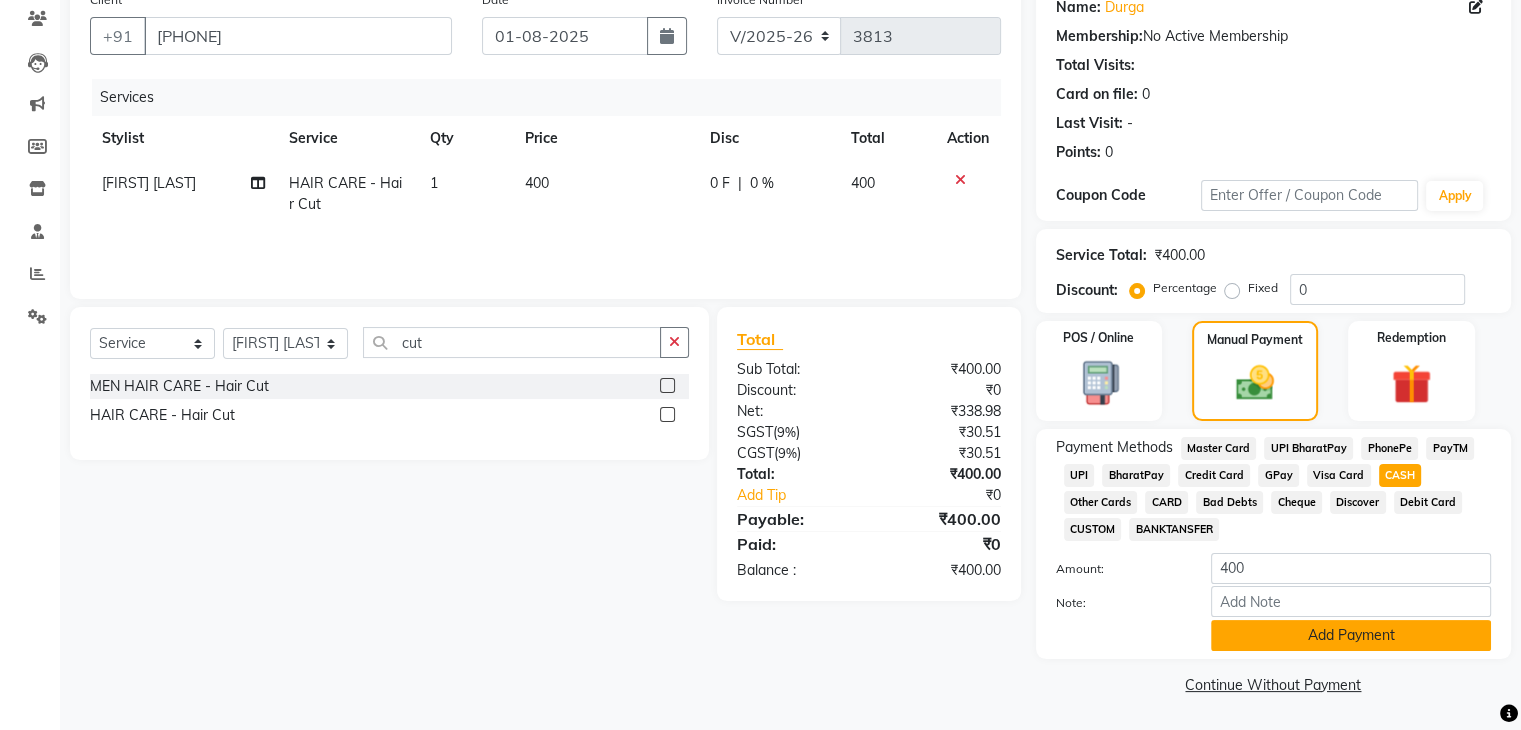 click on "Add Payment" 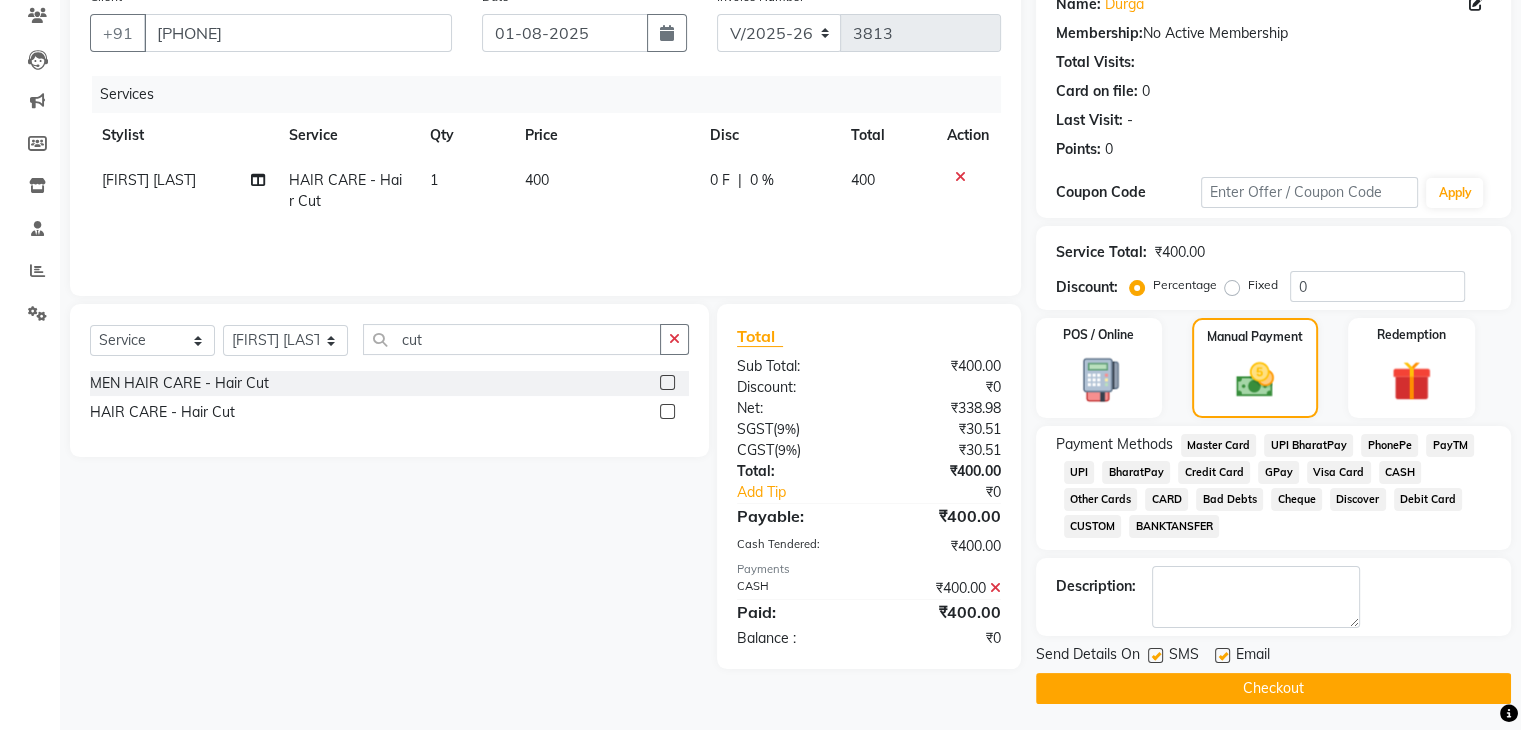 click on "Checkout" 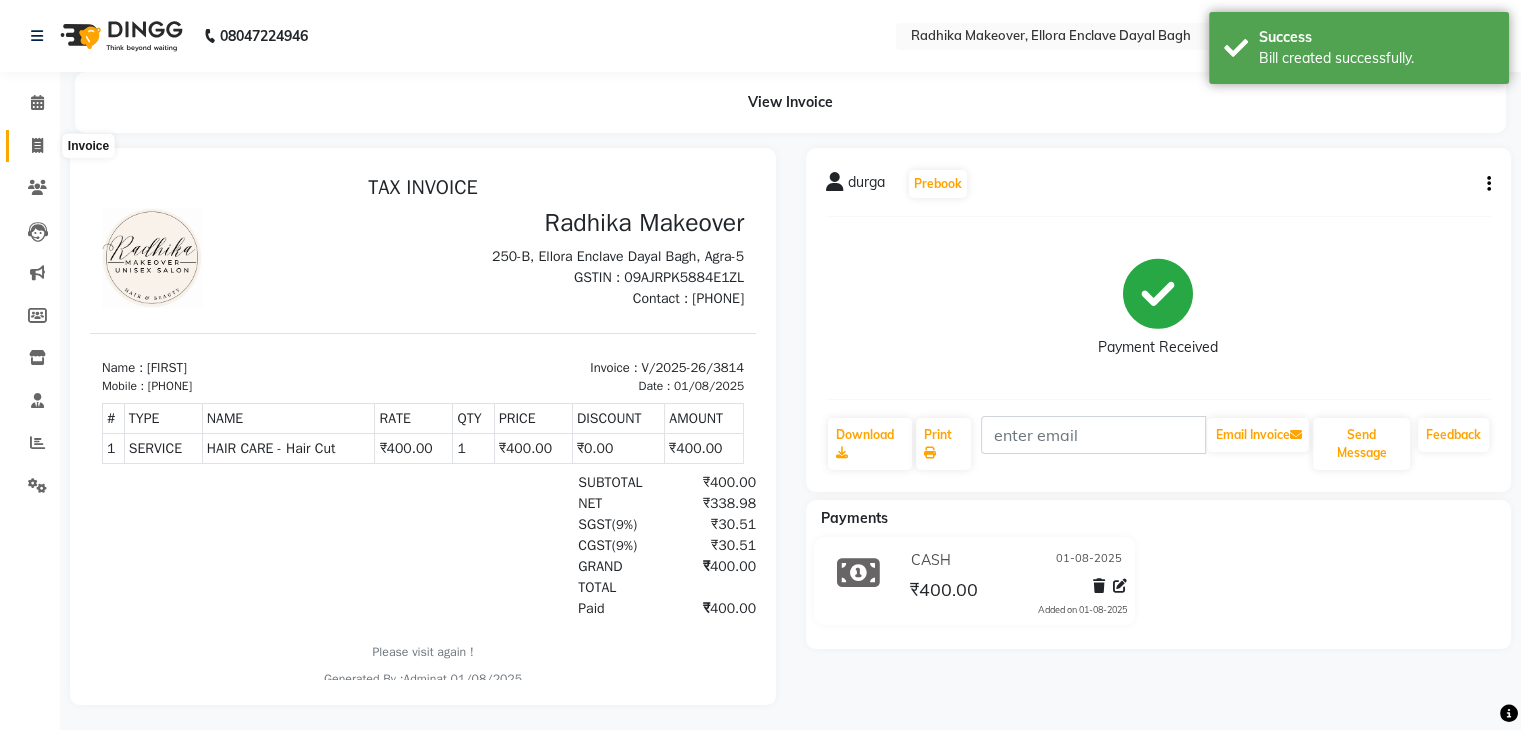 scroll, scrollTop: 0, scrollLeft: 0, axis: both 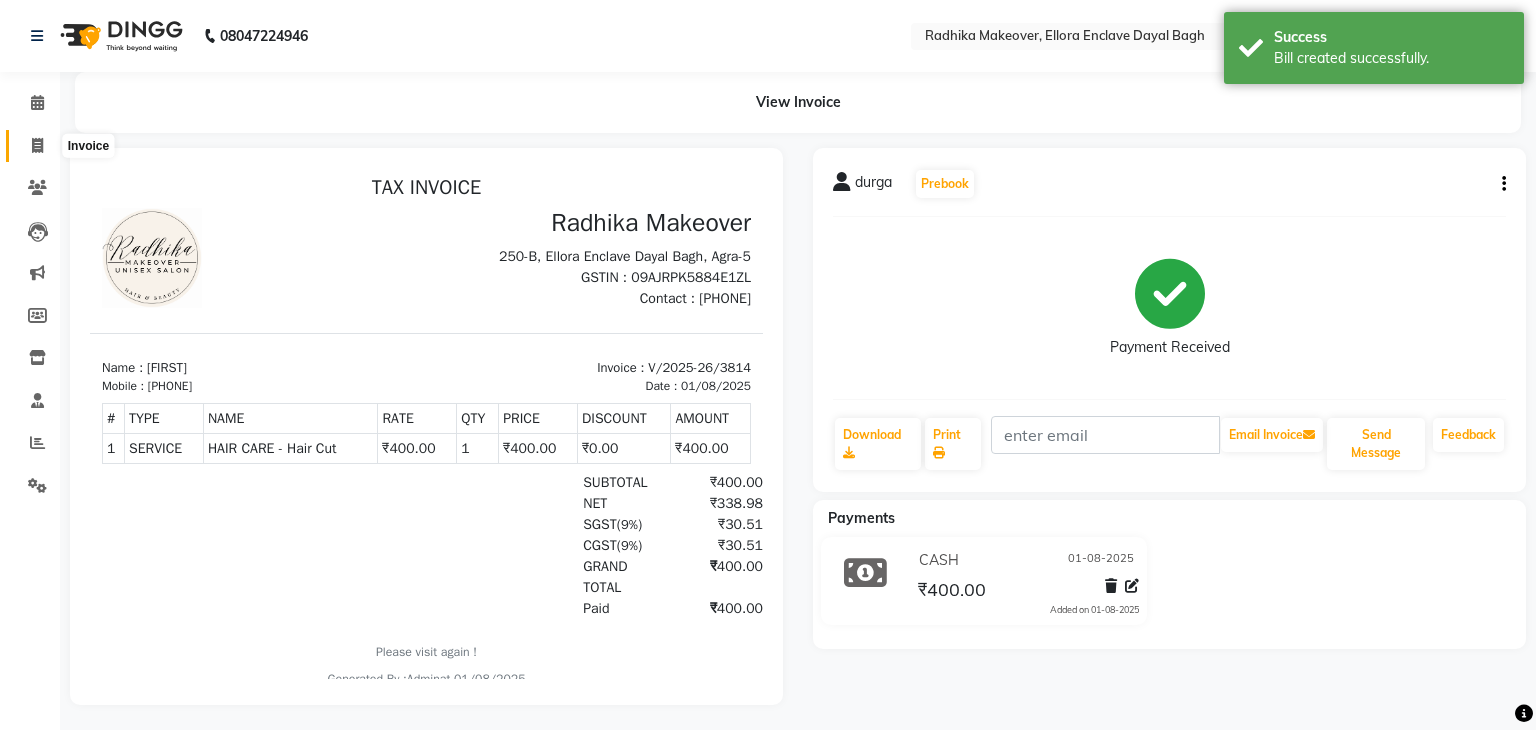 select on "service" 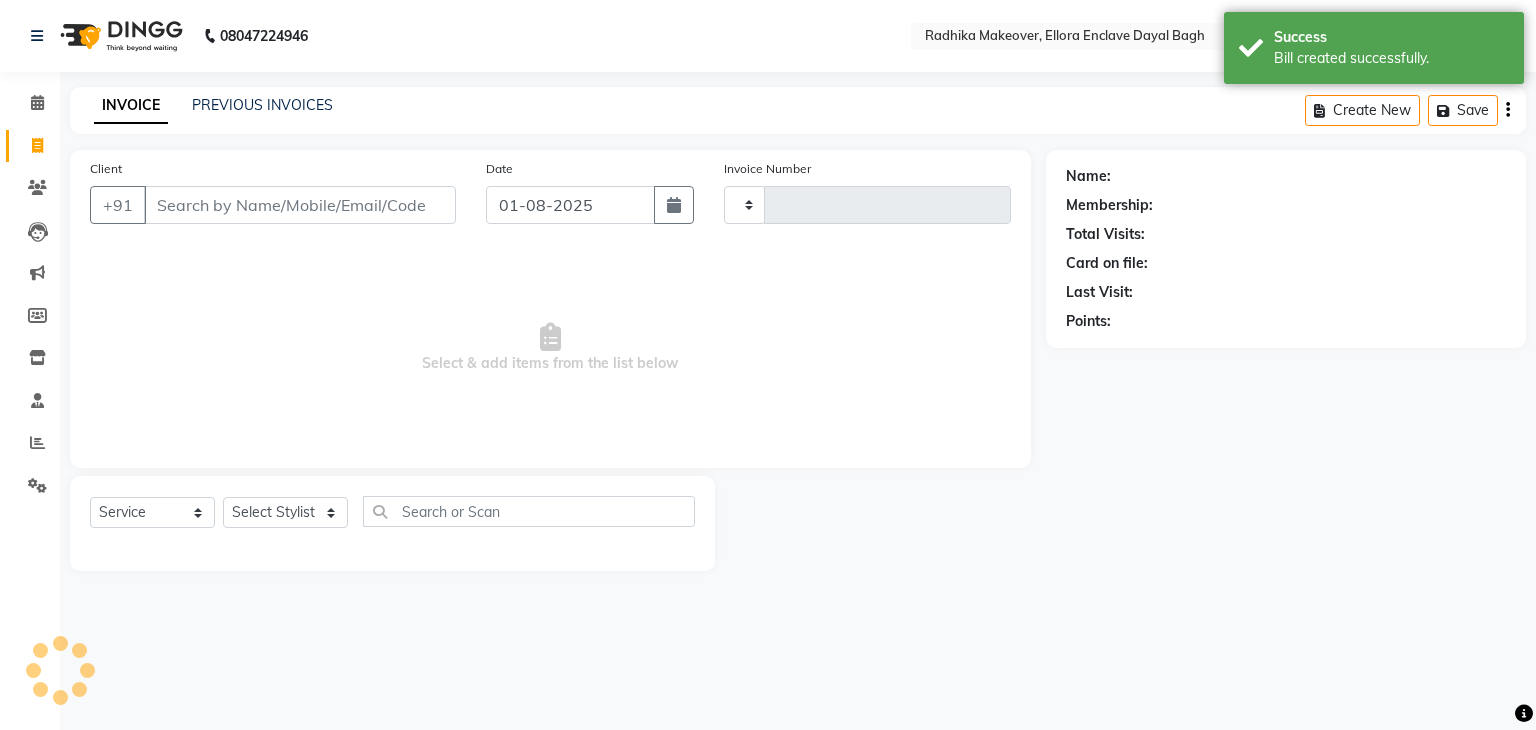 type on "3815" 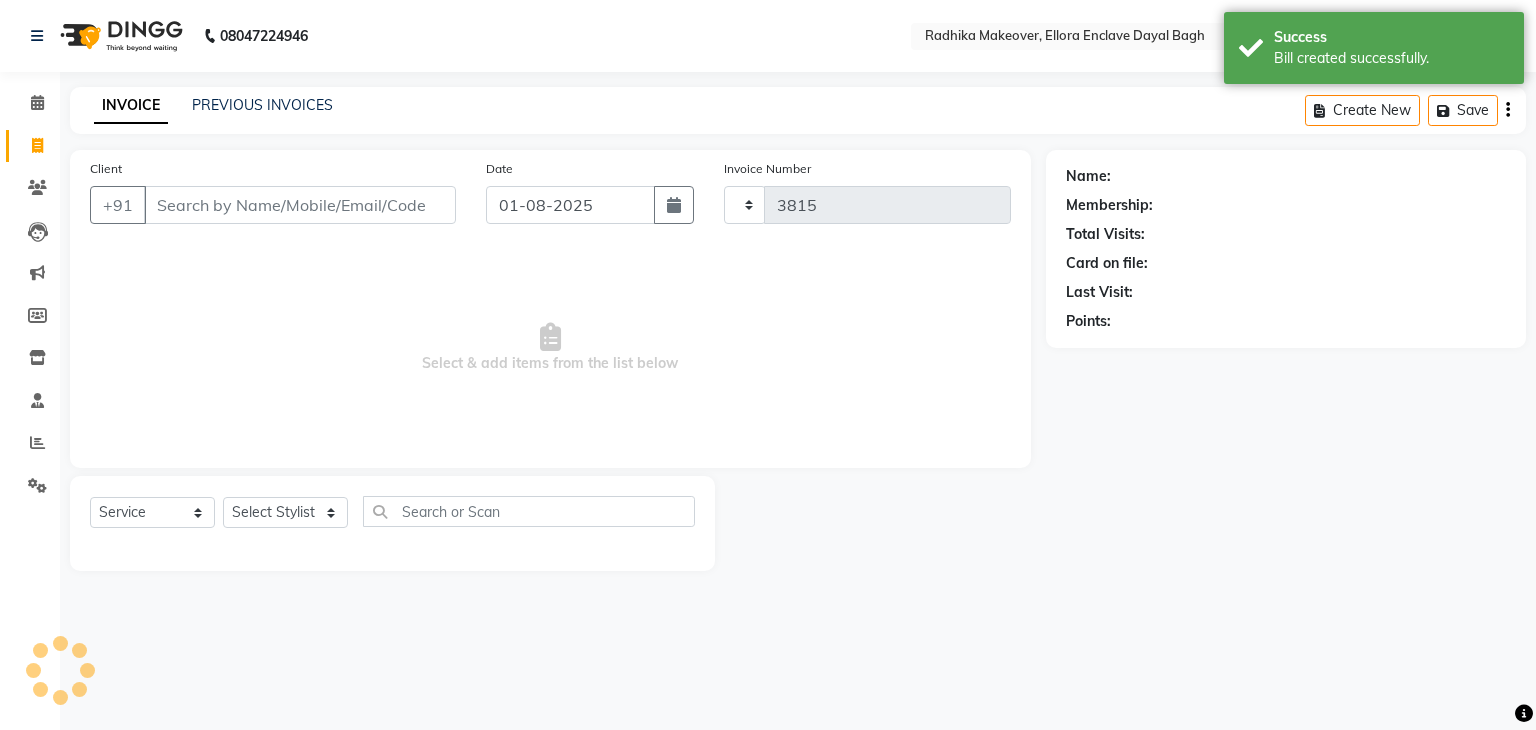 select on "6880" 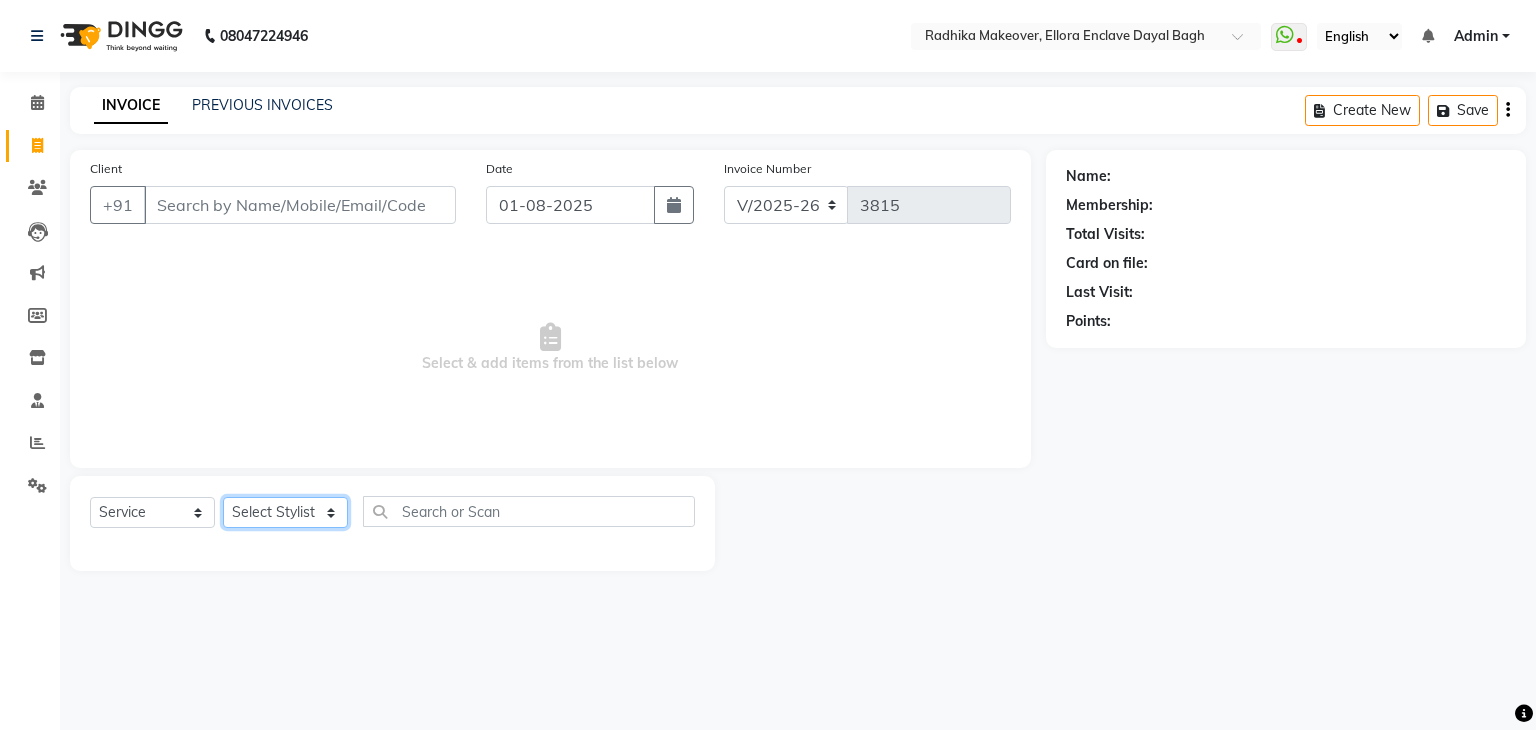 click on "Select Stylist AMAN DANISH SALMANI GOPAL PACHORI KANU KAVITA KIRAN KUMARI MEENU KUMARI NEHA NIKHIL CHAUDHARY Priya PRIYANKA YADAV RASHMI SANDHYA SHAGUFTA SHWETA SONA SAXENA SOUMYA TUSHAR OTWAL VINAY KUMAR" 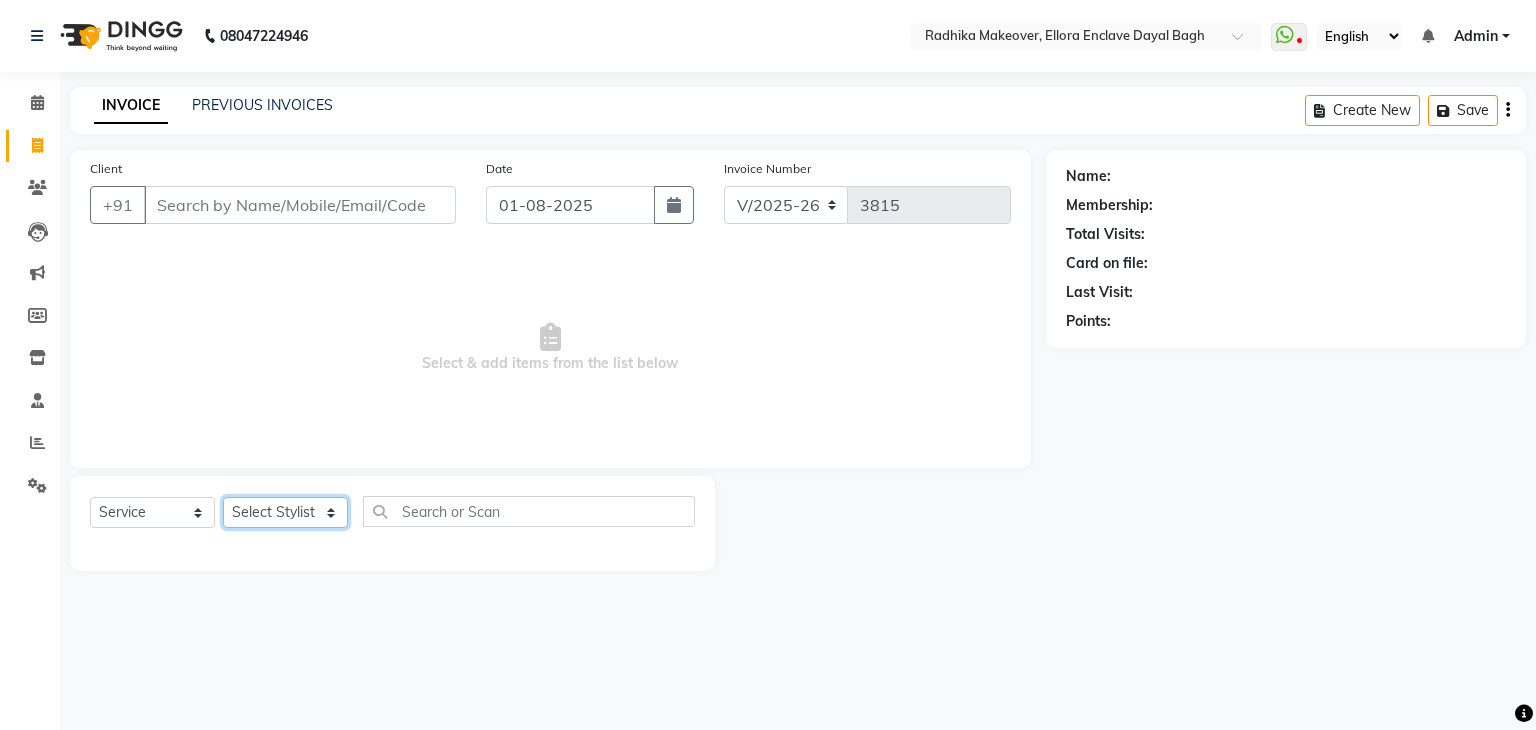 select on "53879" 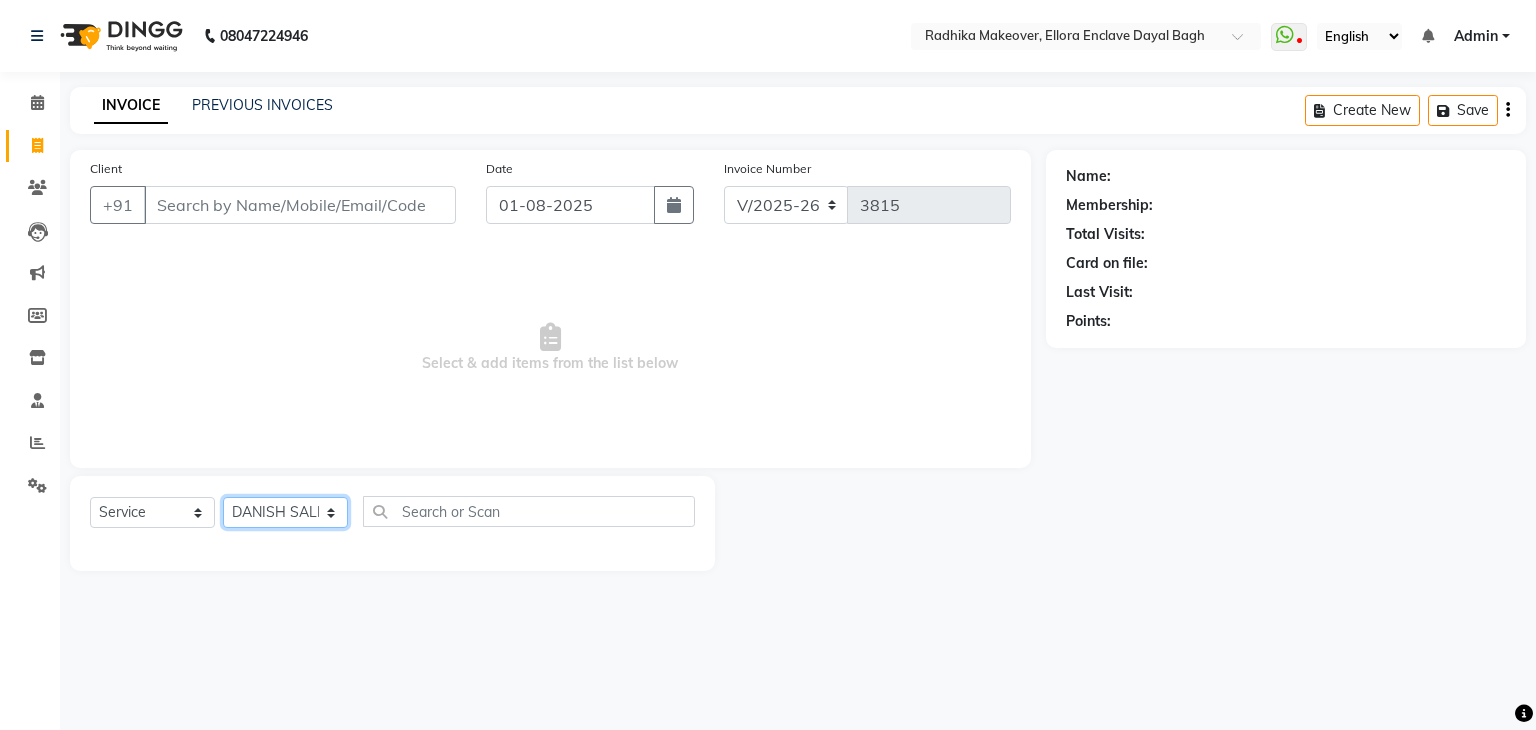click on "Select Stylist AMAN DANISH SALMANI GOPAL PACHORI KANU KAVITA KIRAN KUMARI MEENU KUMARI NEHA NIKHIL CHAUDHARY Priya PRIYANKA YADAV RASHMI SANDHYA SHAGUFTA SHWETA SONA SAXENA SOUMYA TUSHAR OTWAL VINAY KUMAR" 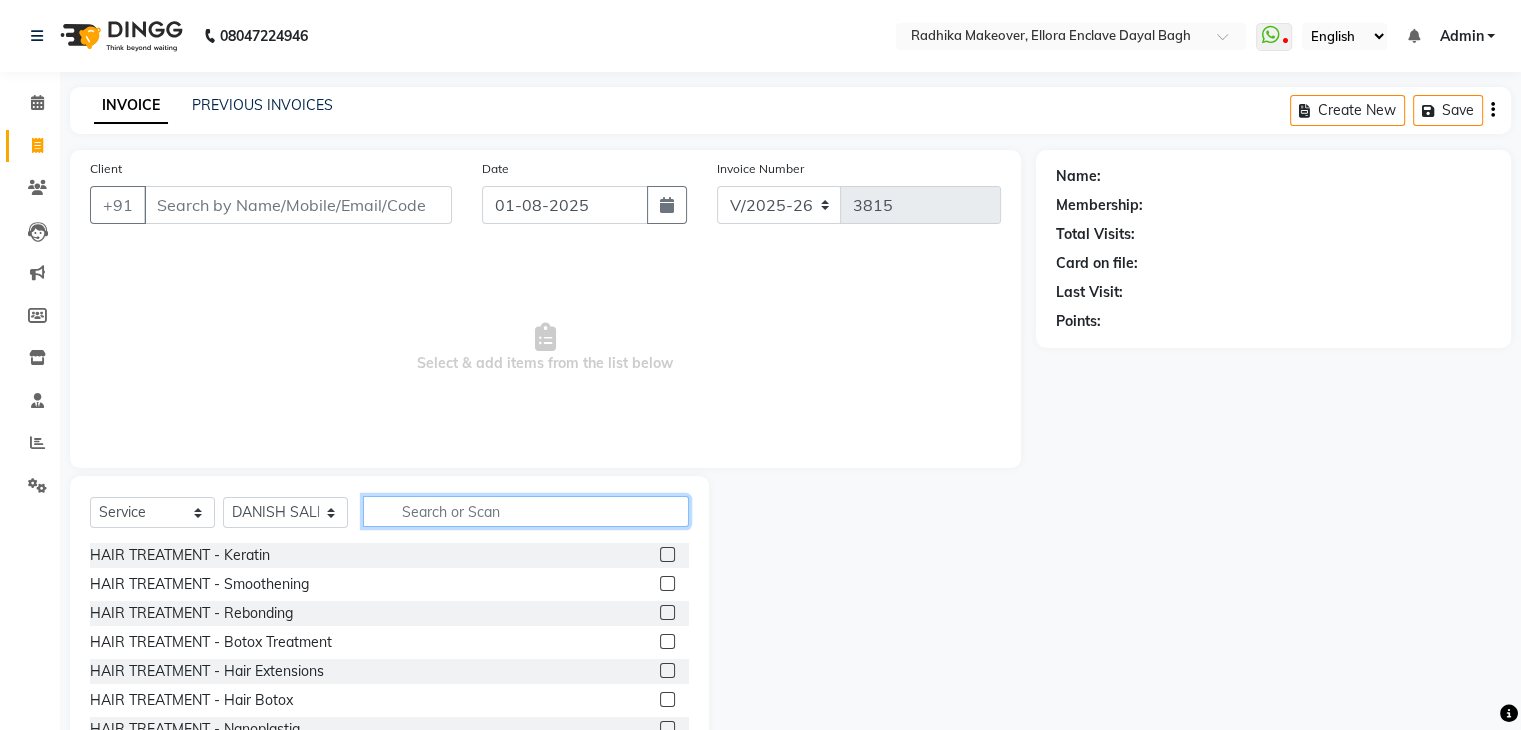 click 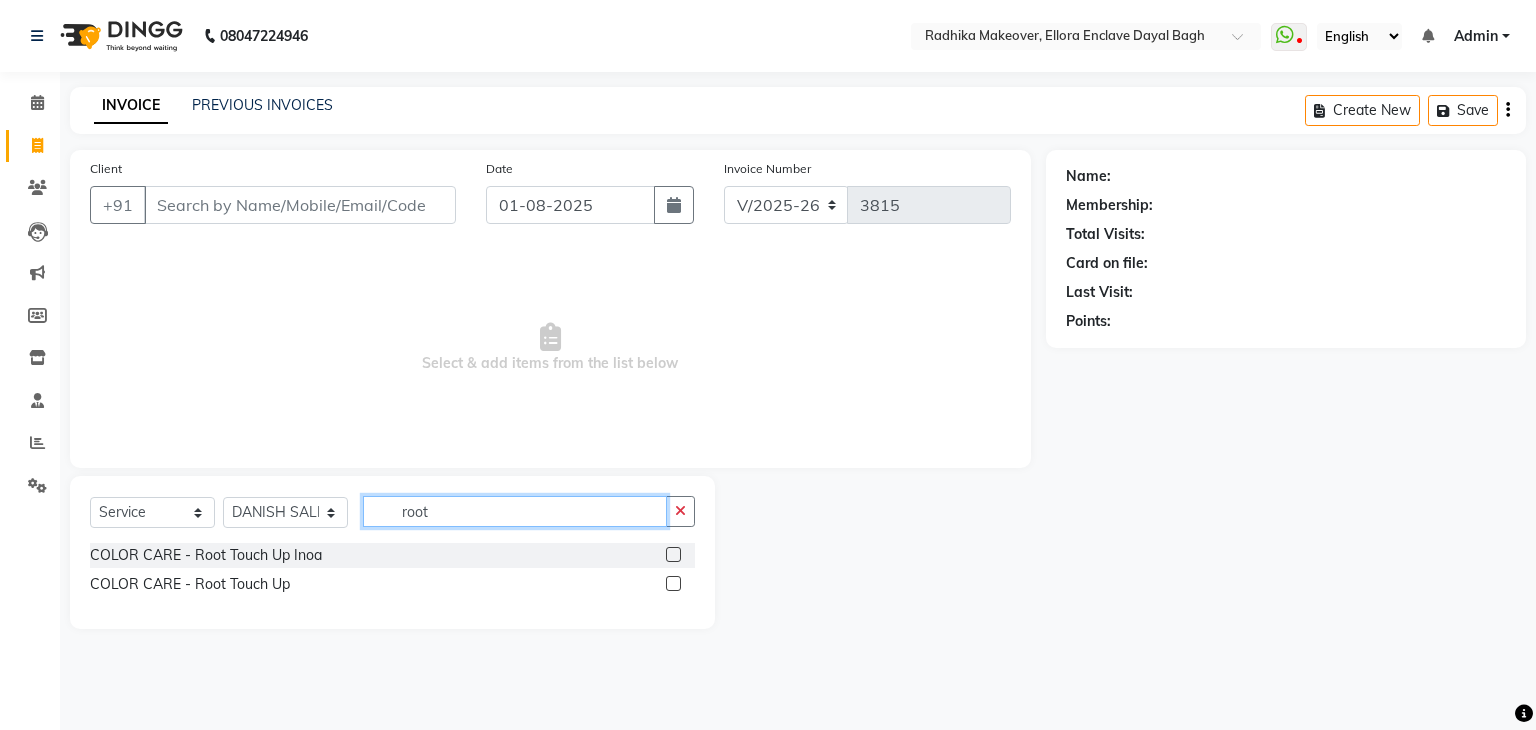 type on "root" 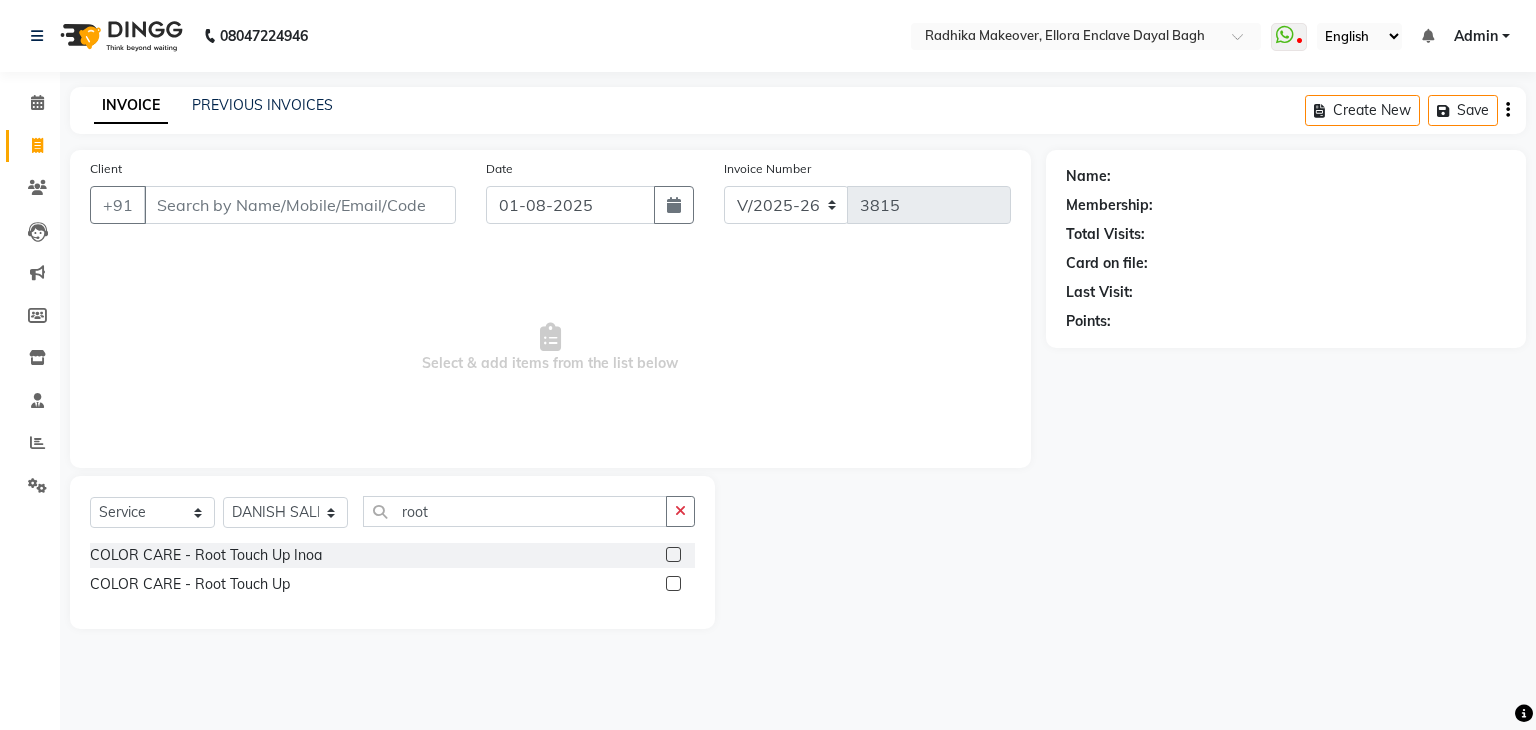 click 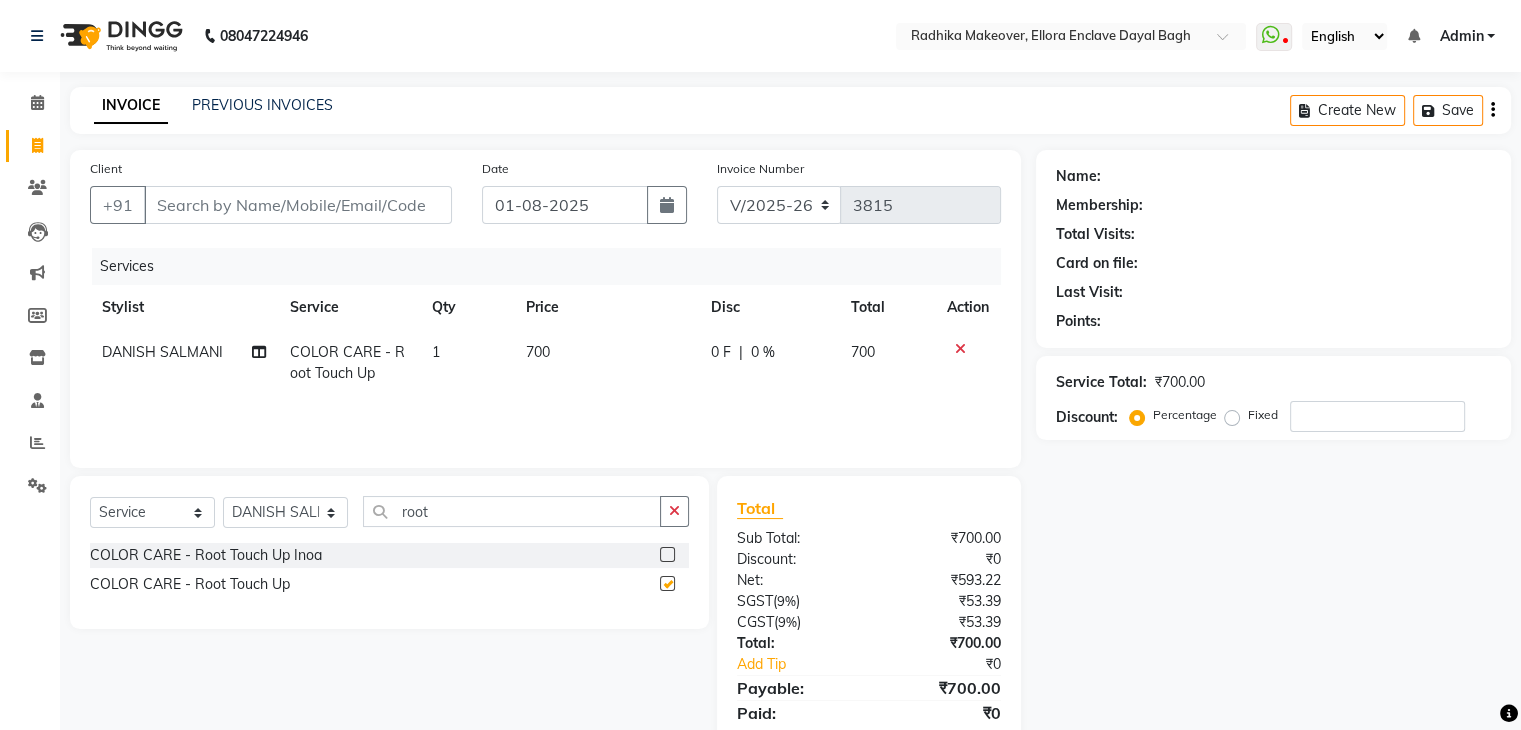 checkbox on "false" 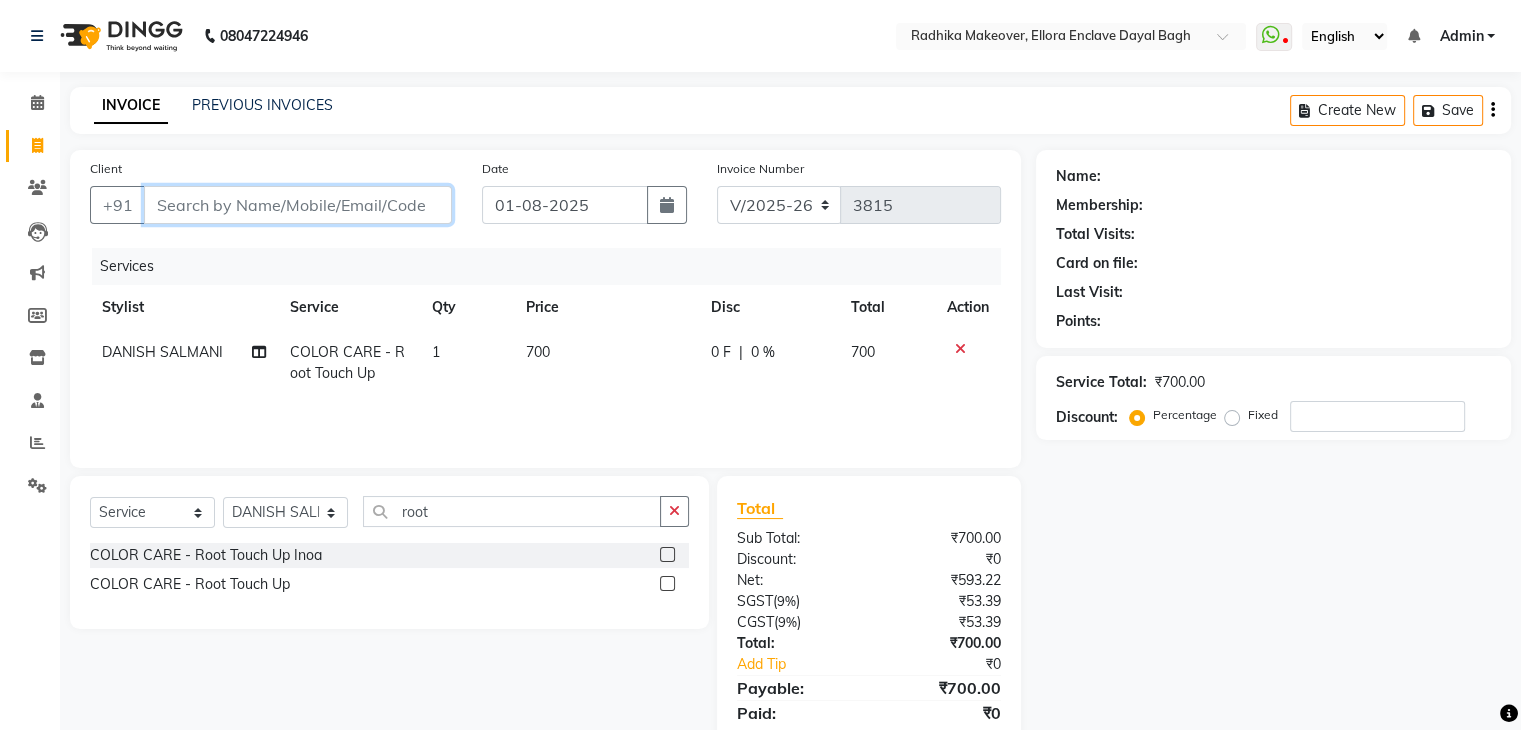 click on "Client" at bounding box center (298, 205) 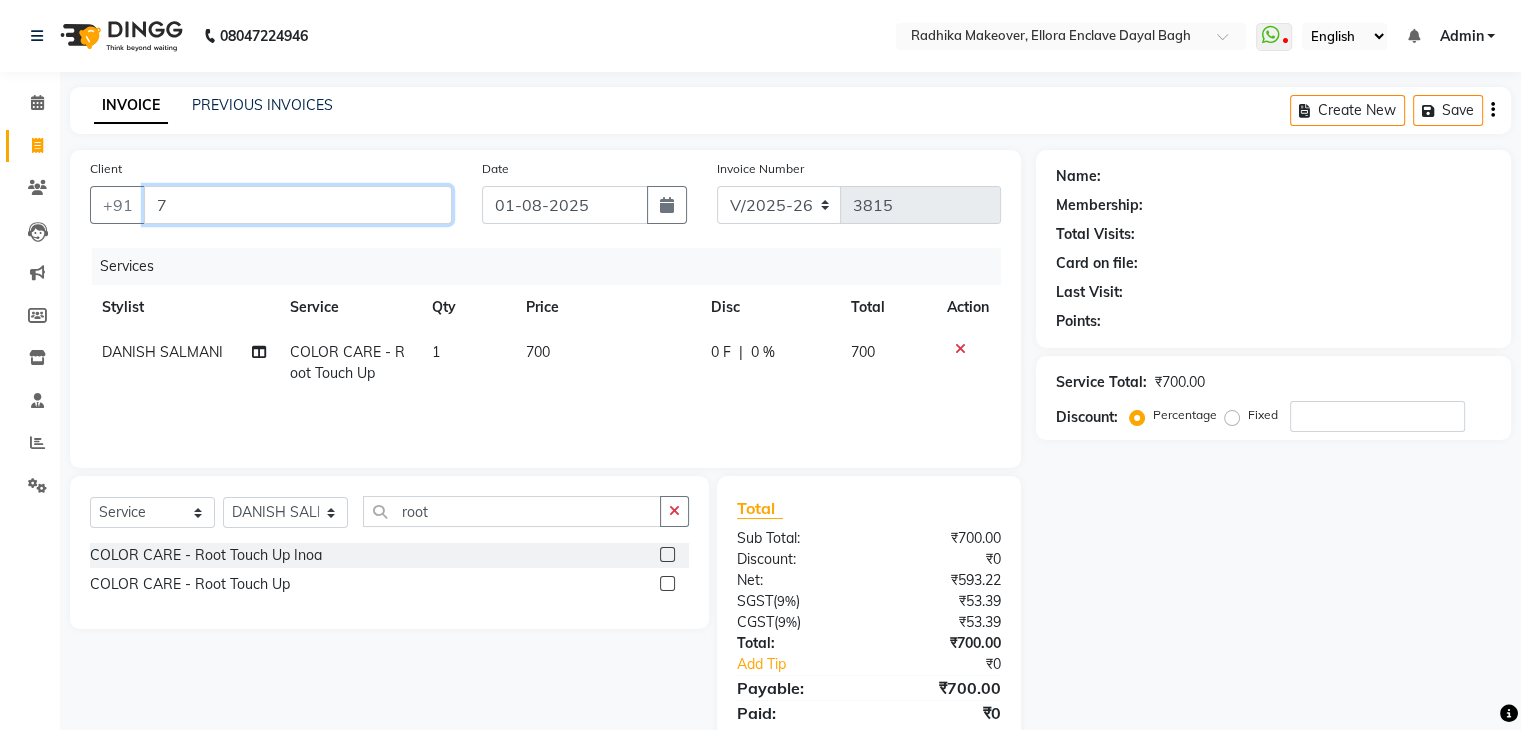 type on "0" 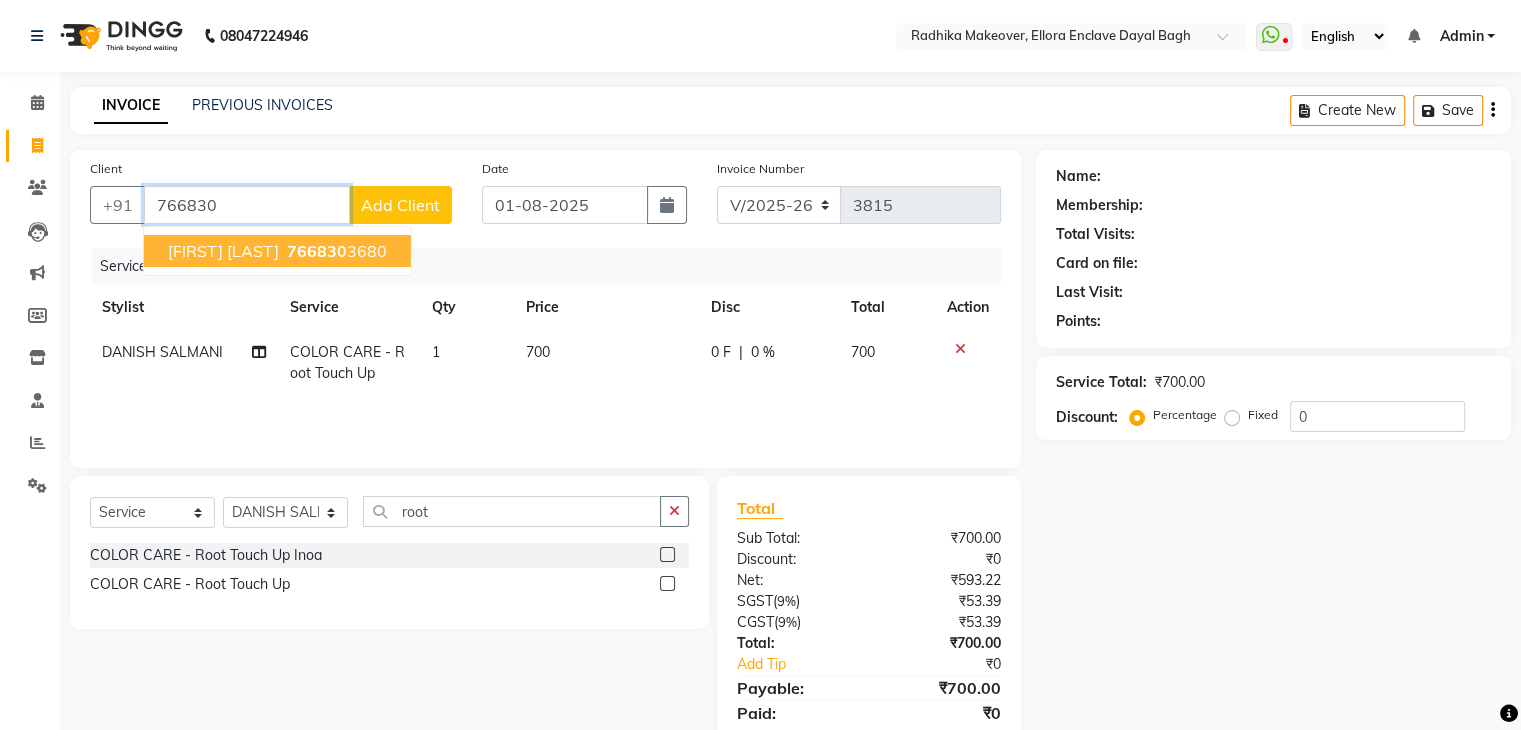 click on "766830 3680" at bounding box center (335, 251) 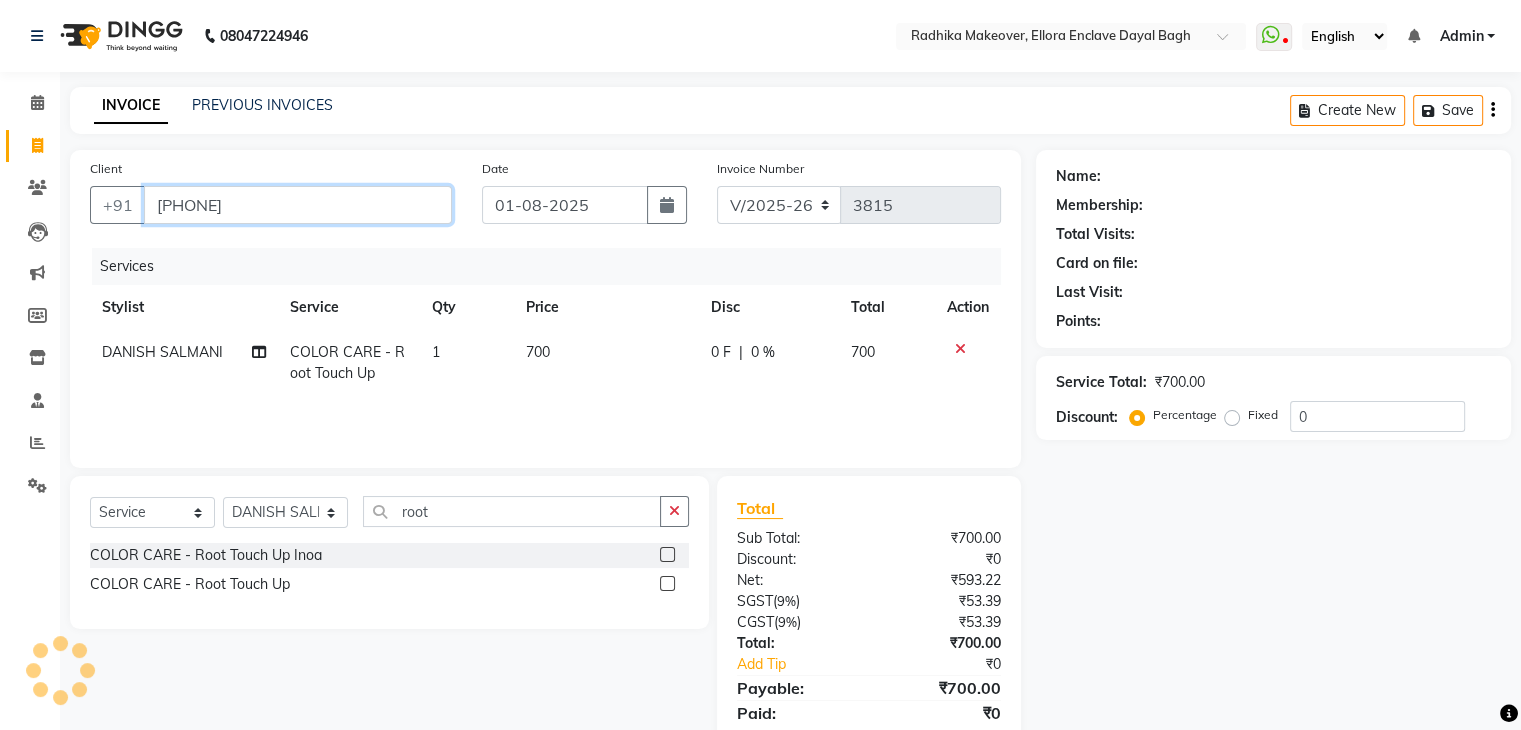 type on "7668303680" 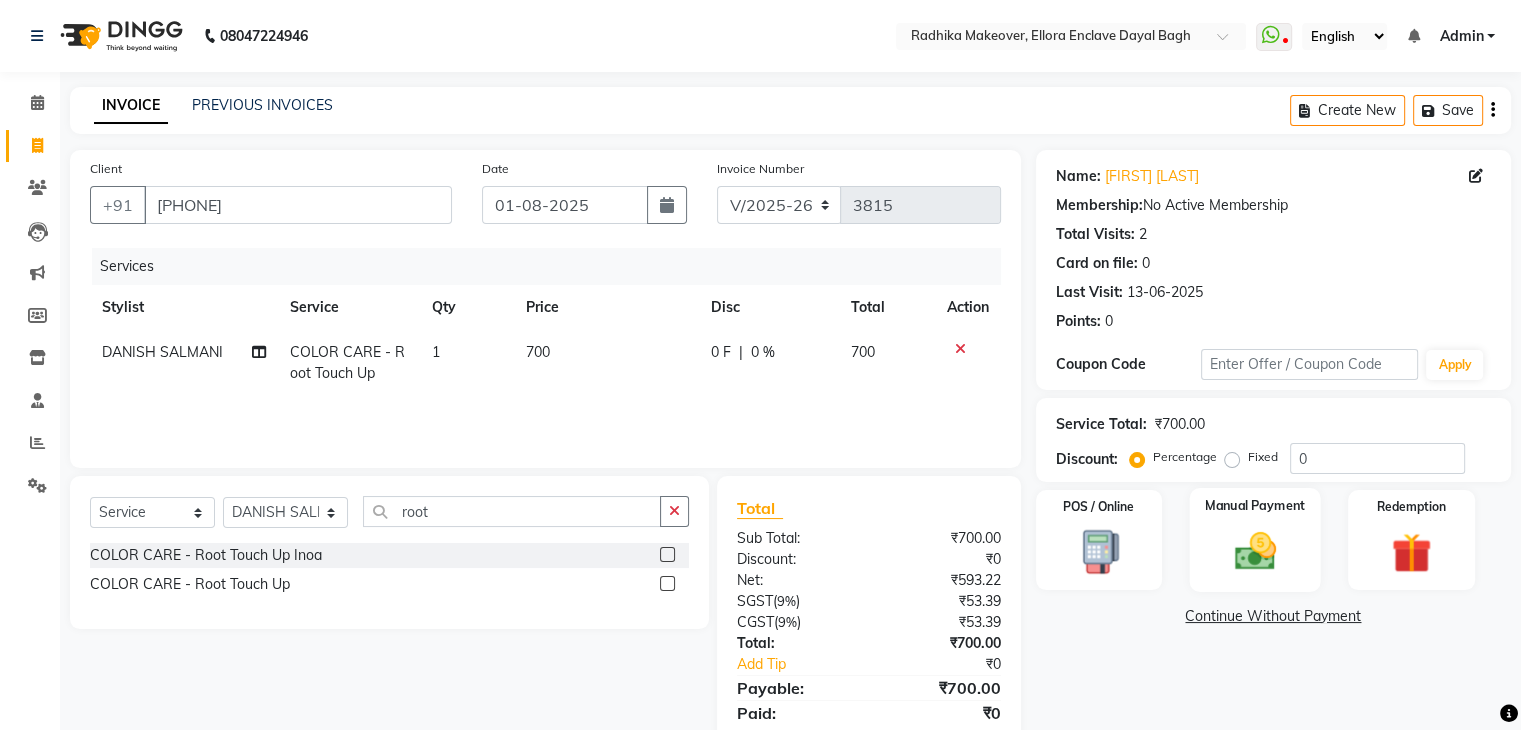click 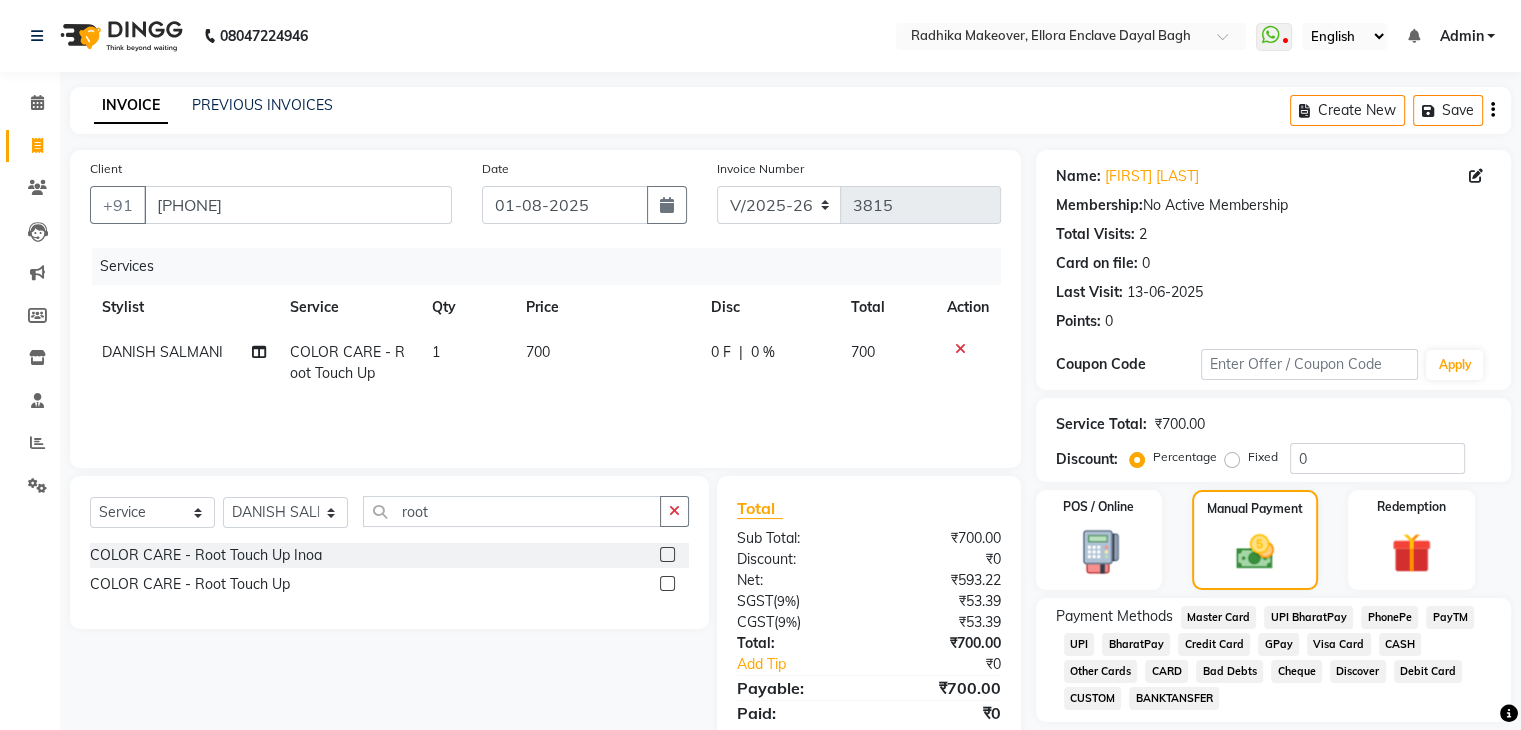 click on "UPI" 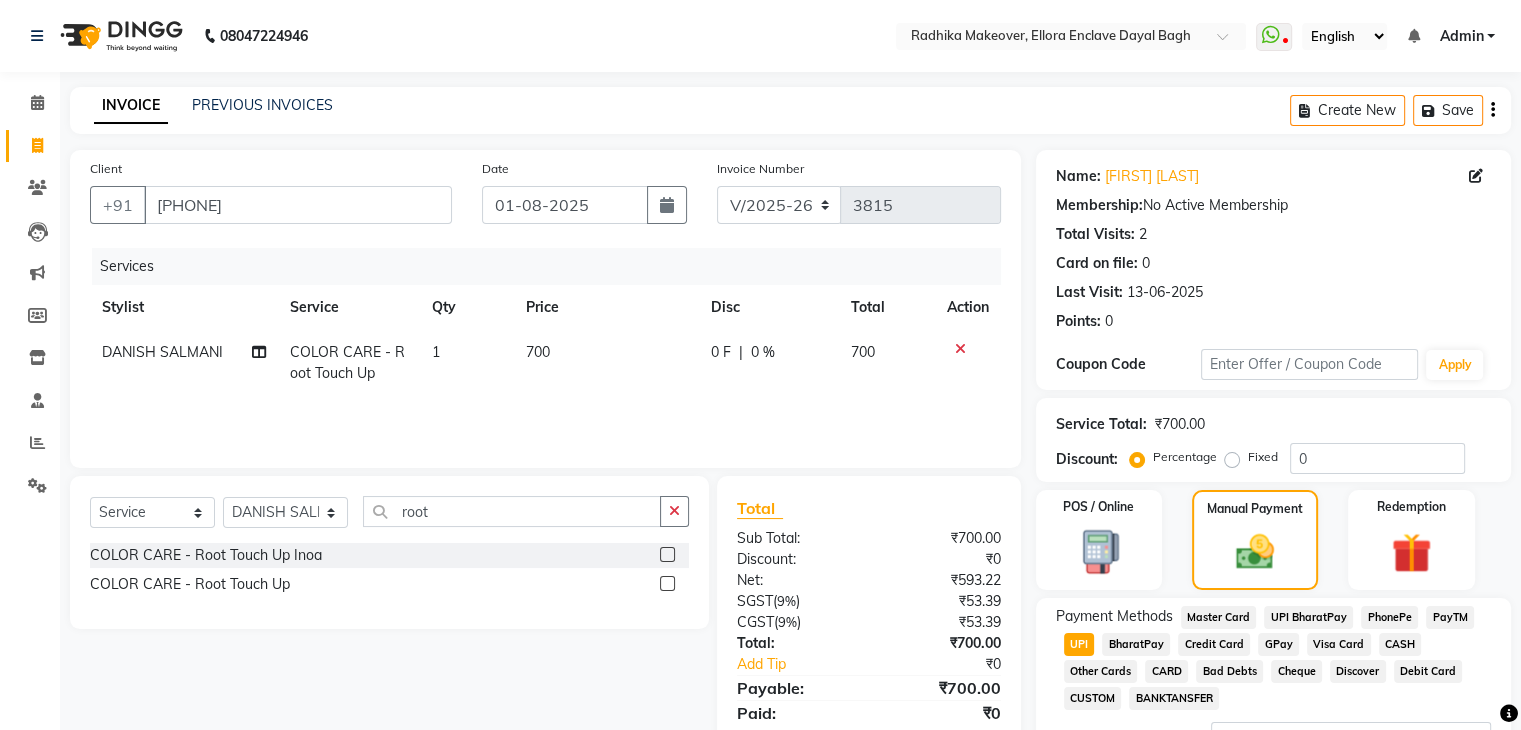 scroll, scrollTop: 172, scrollLeft: 0, axis: vertical 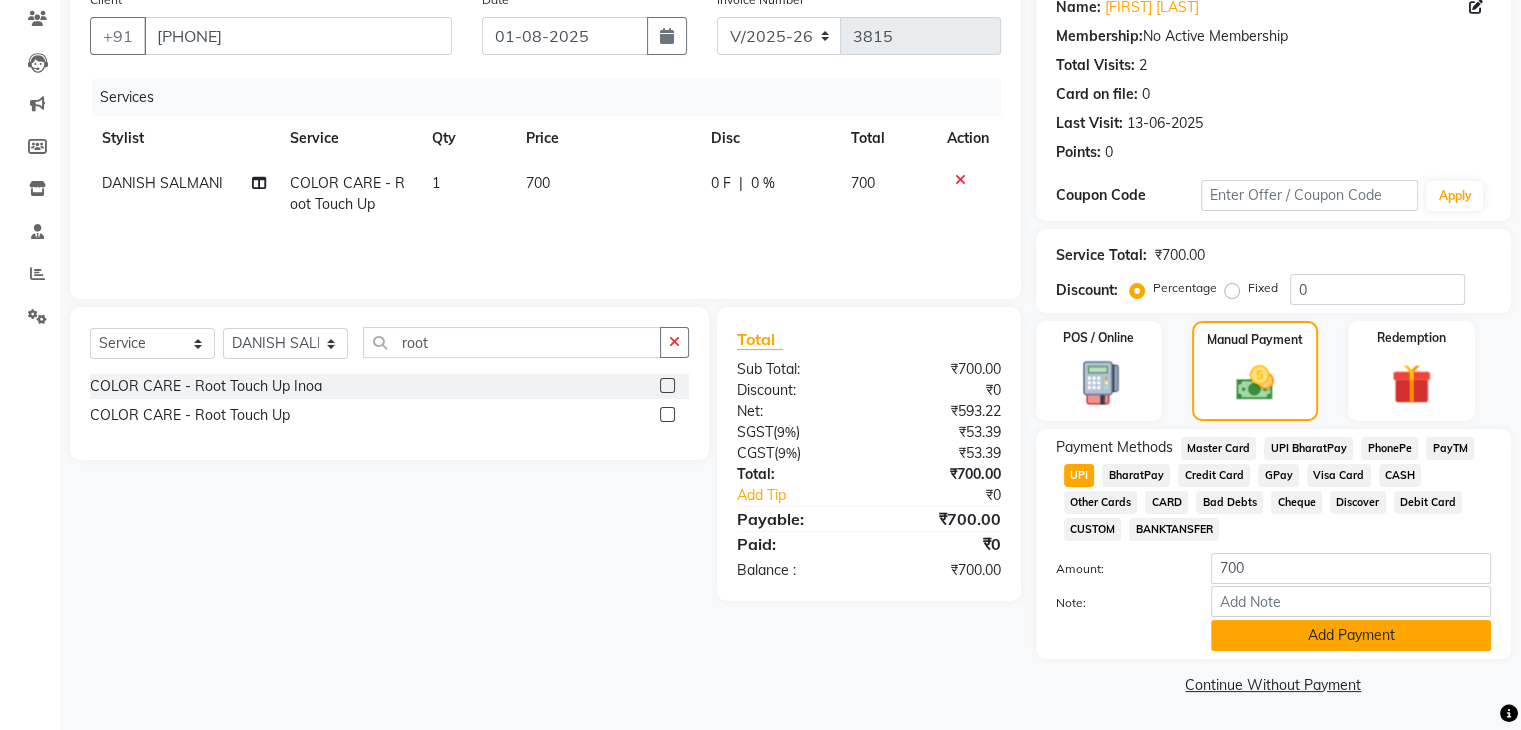 click on "Add Payment" 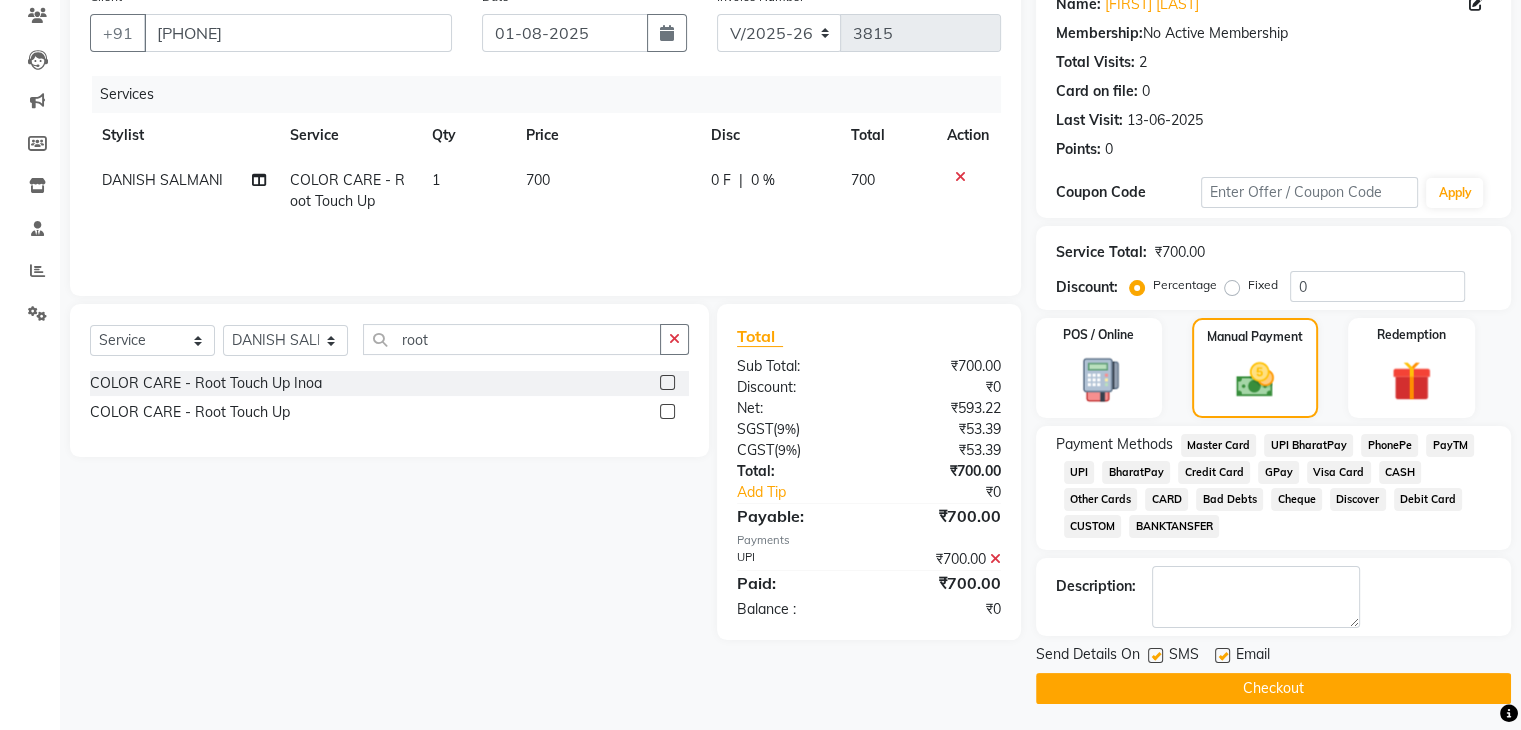 scroll, scrollTop: 178, scrollLeft: 0, axis: vertical 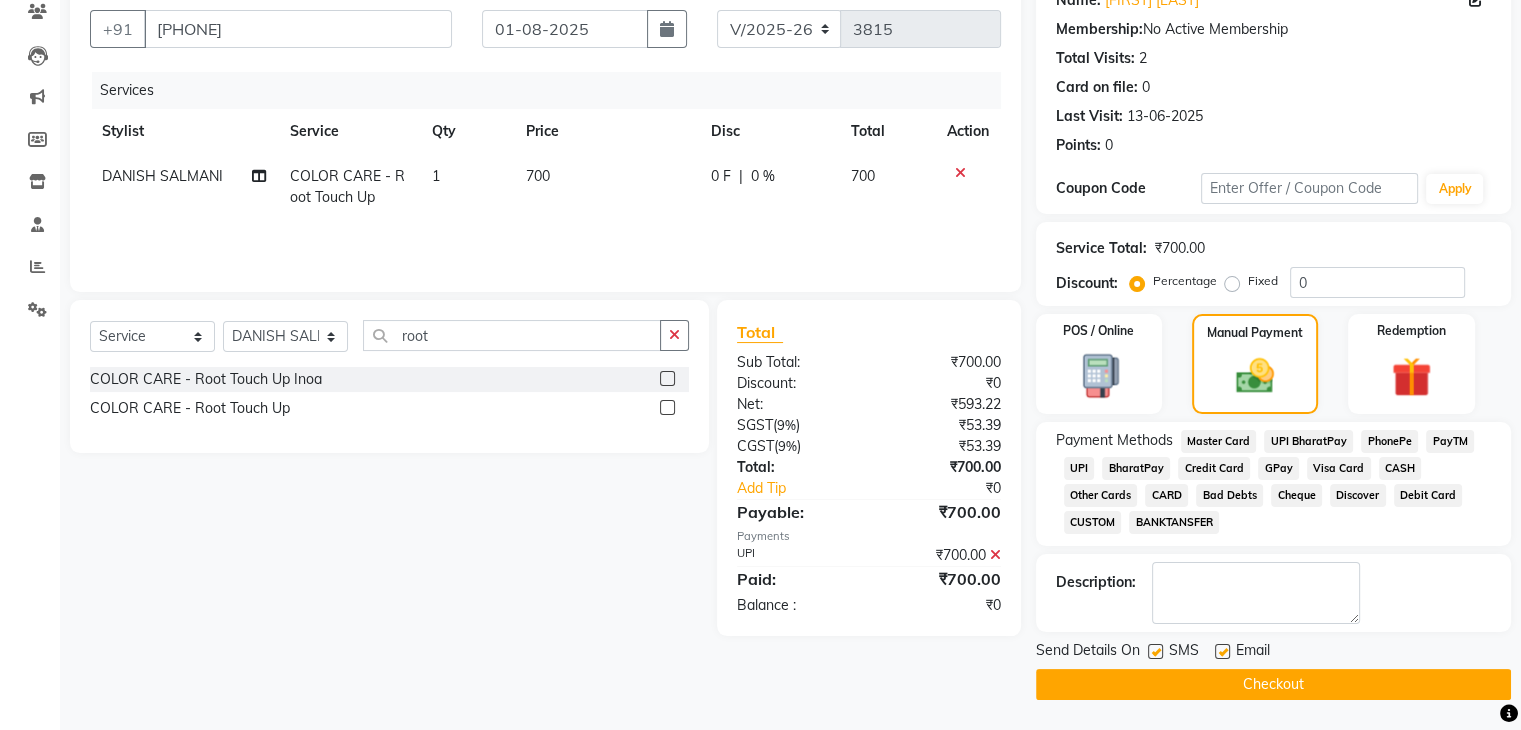 click on "Checkout" 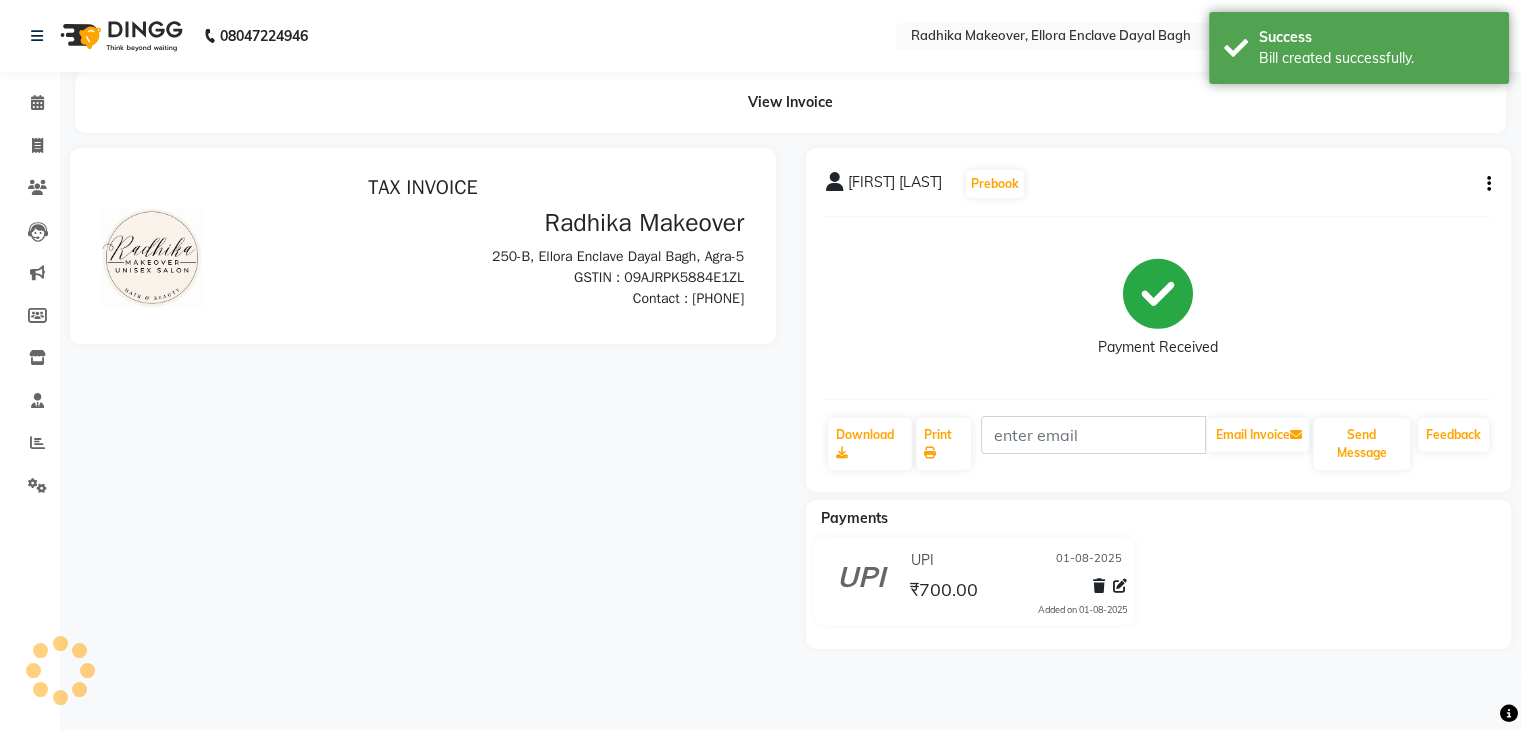 scroll, scrollTop: 0, scrollLeft: 0, axis: both 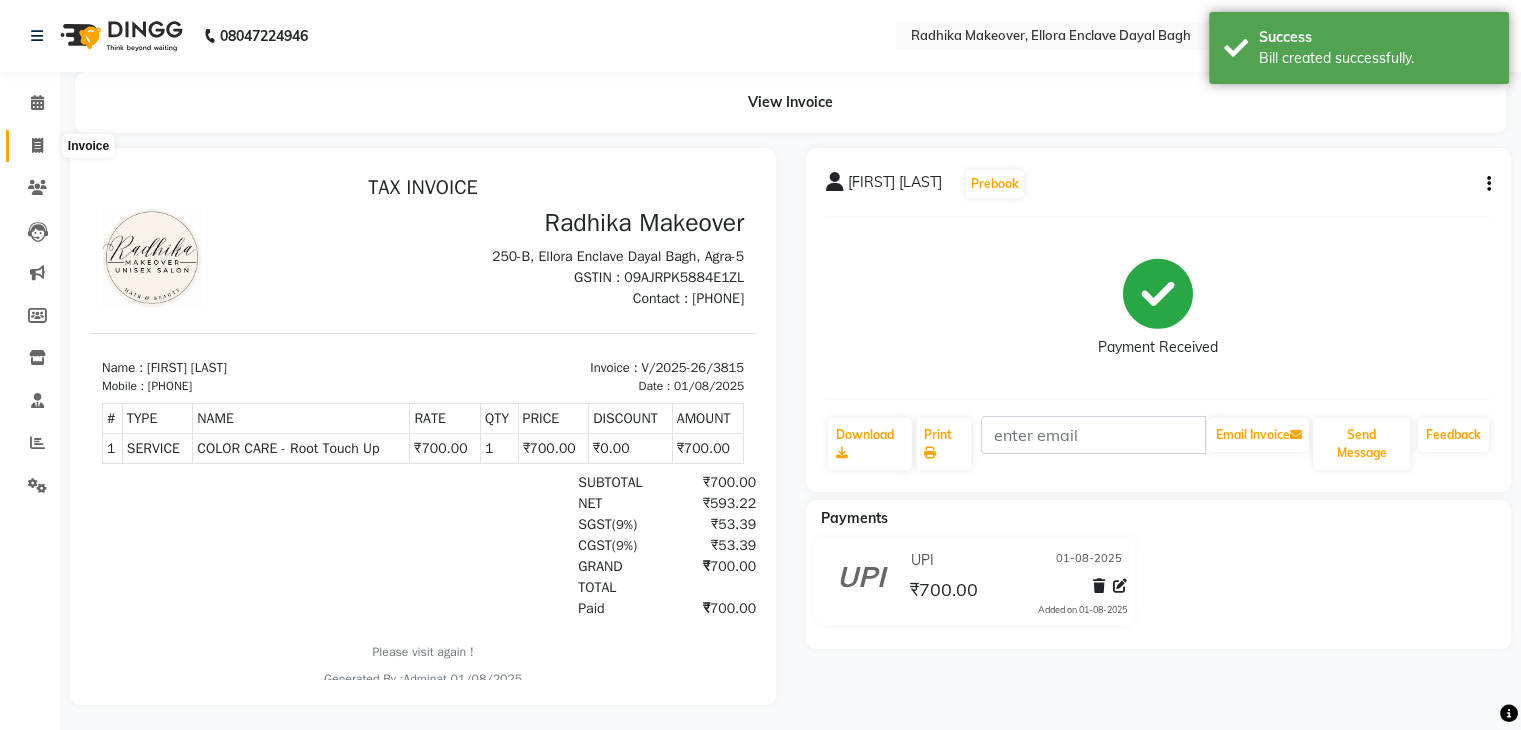 click 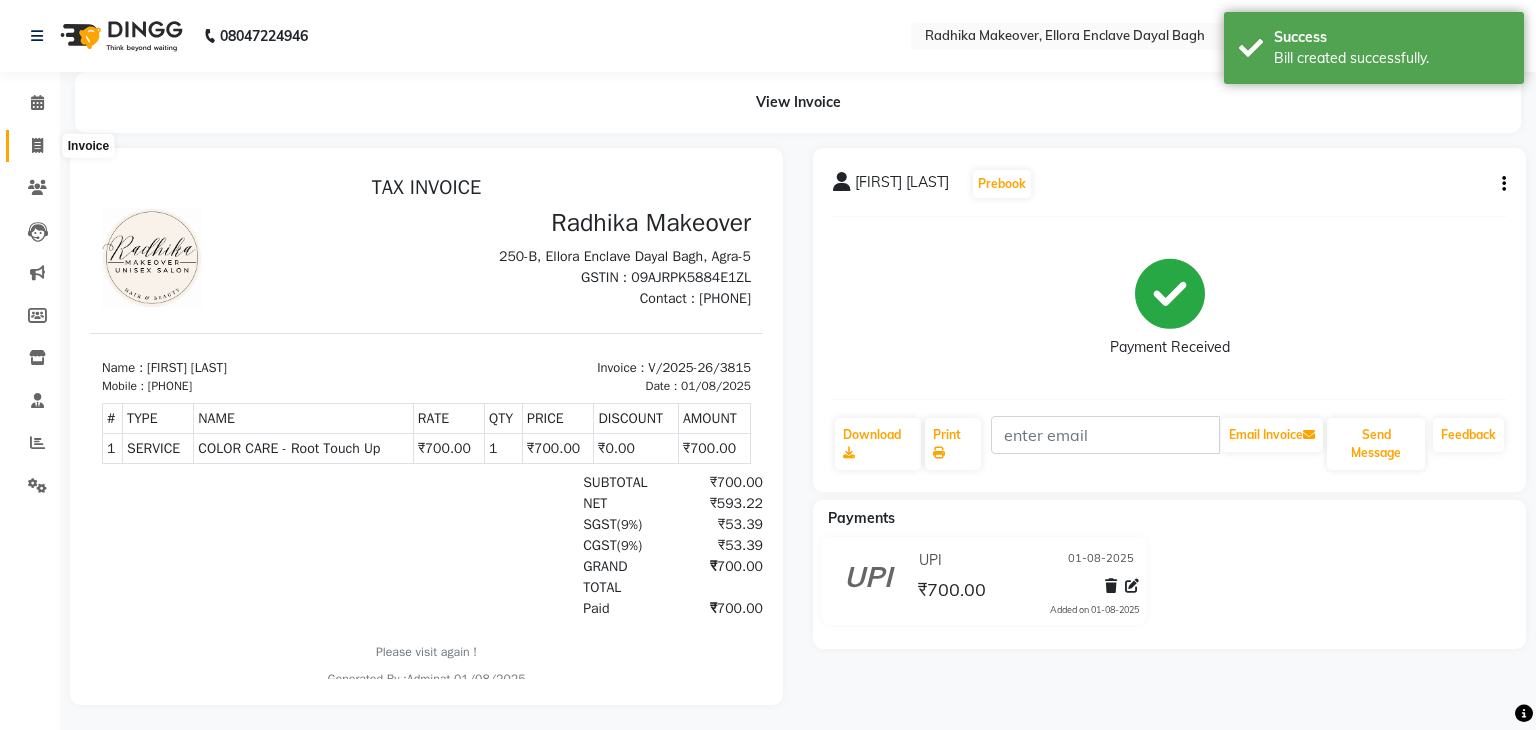 select on "service" 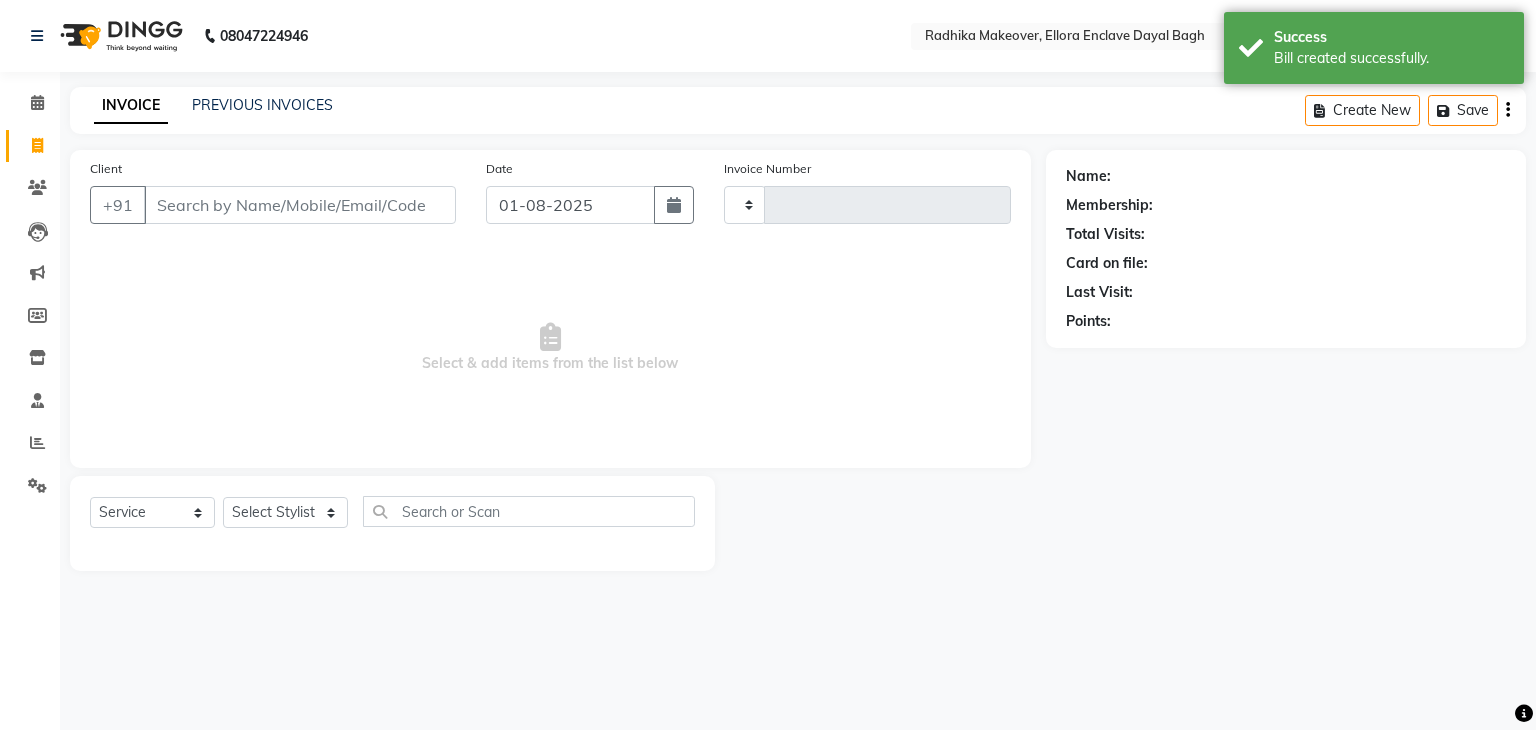 type on "3816" 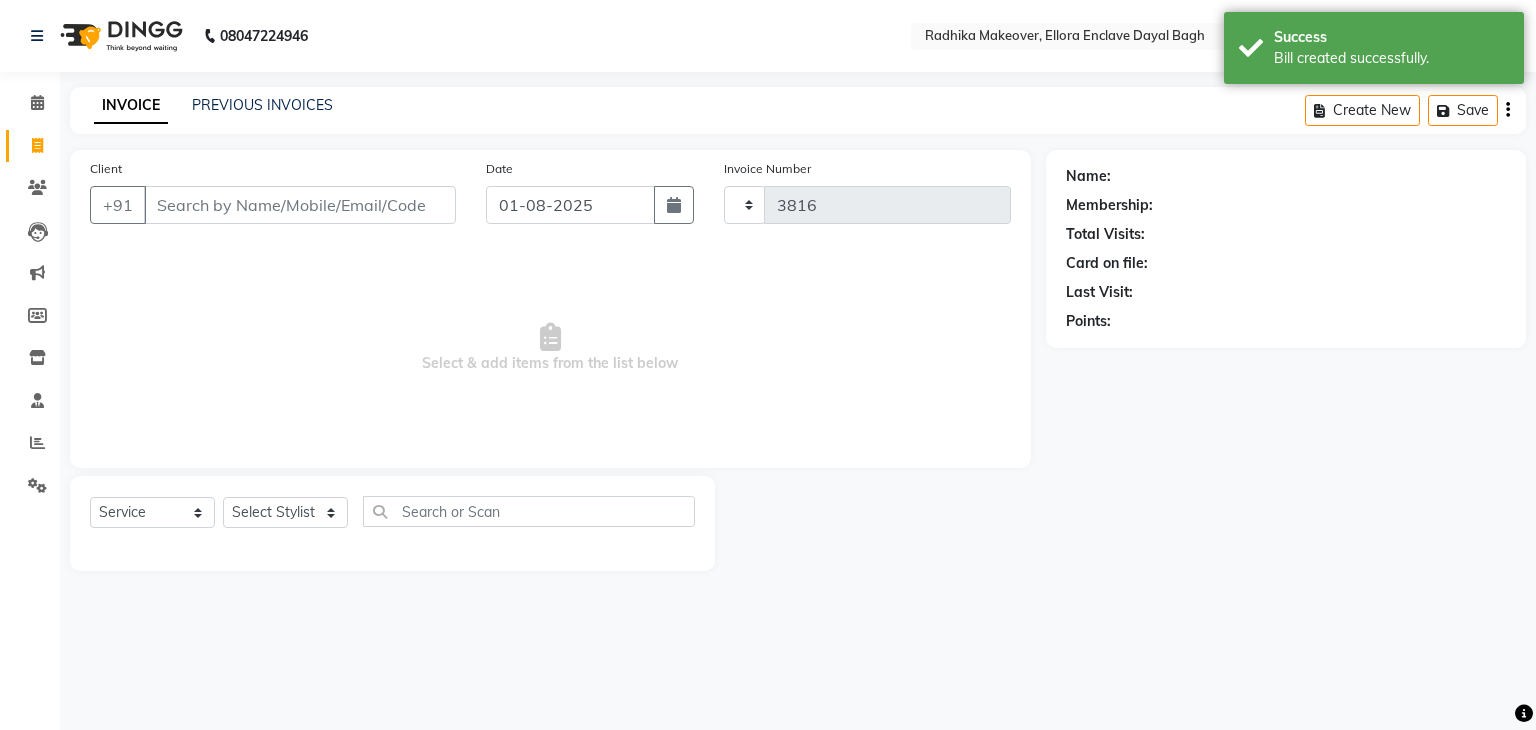 select on "6880" 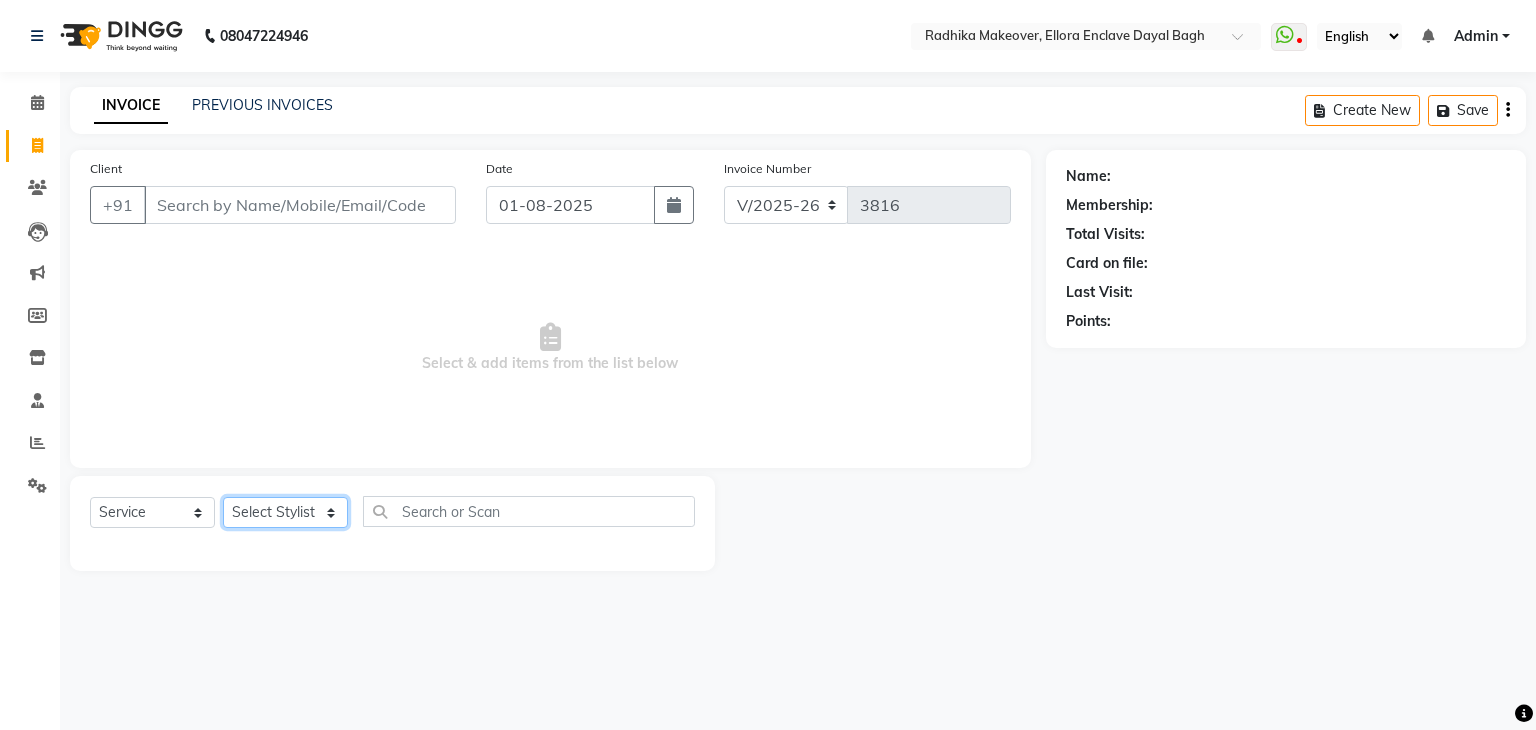 click on "Select Stylist AMAN DANISH SALMANI GOPAL PACHORI KANU KAVITA KIRAN KUMARI MEENU KUMARI NEHA NIKHIL CHAUDHARY Priya PRIYANKA YADAV RASHMI SANDHYA SHAGUFTA SHWETA SONA SAXENA SOUMYA TUSHAR OTWAL VINAY KUMAR" 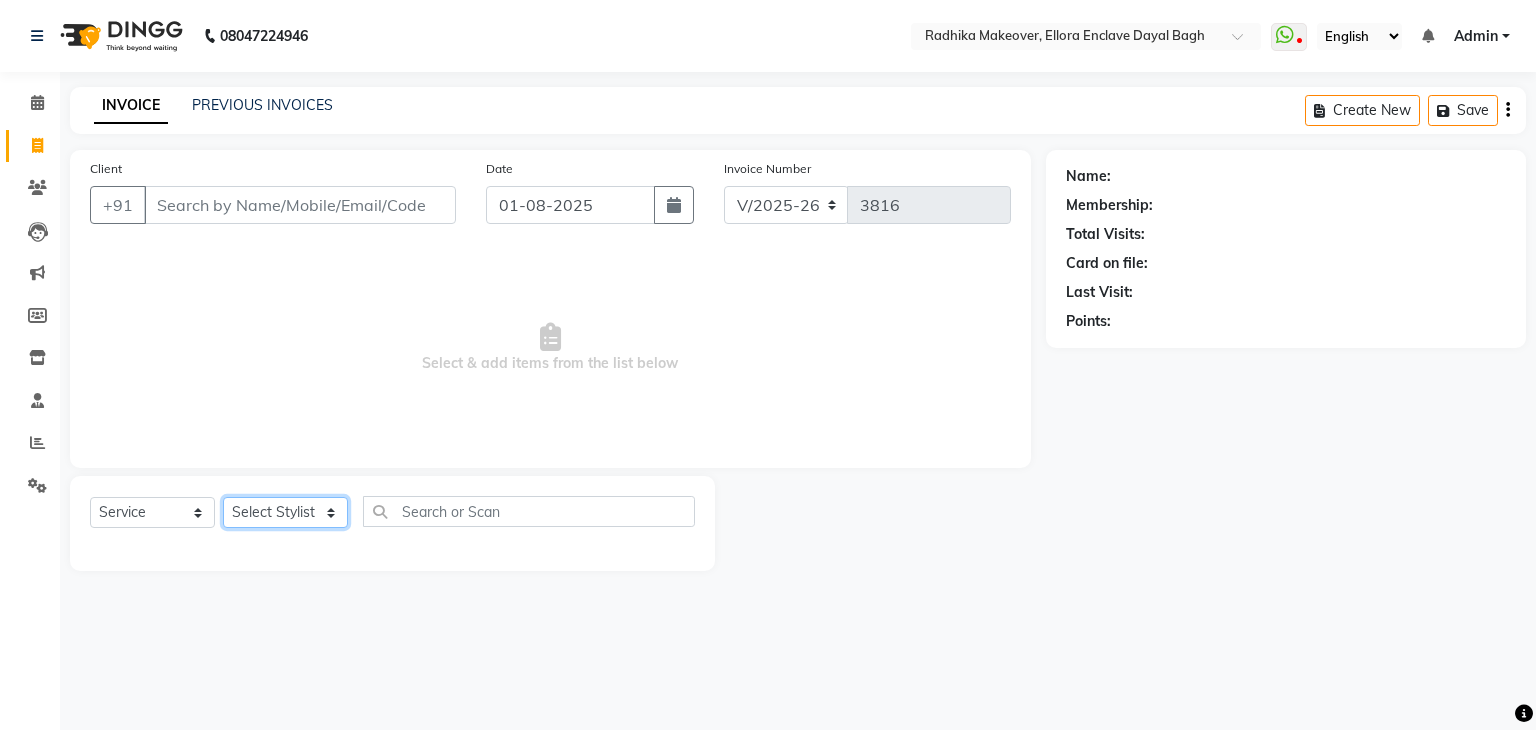select on "53880" 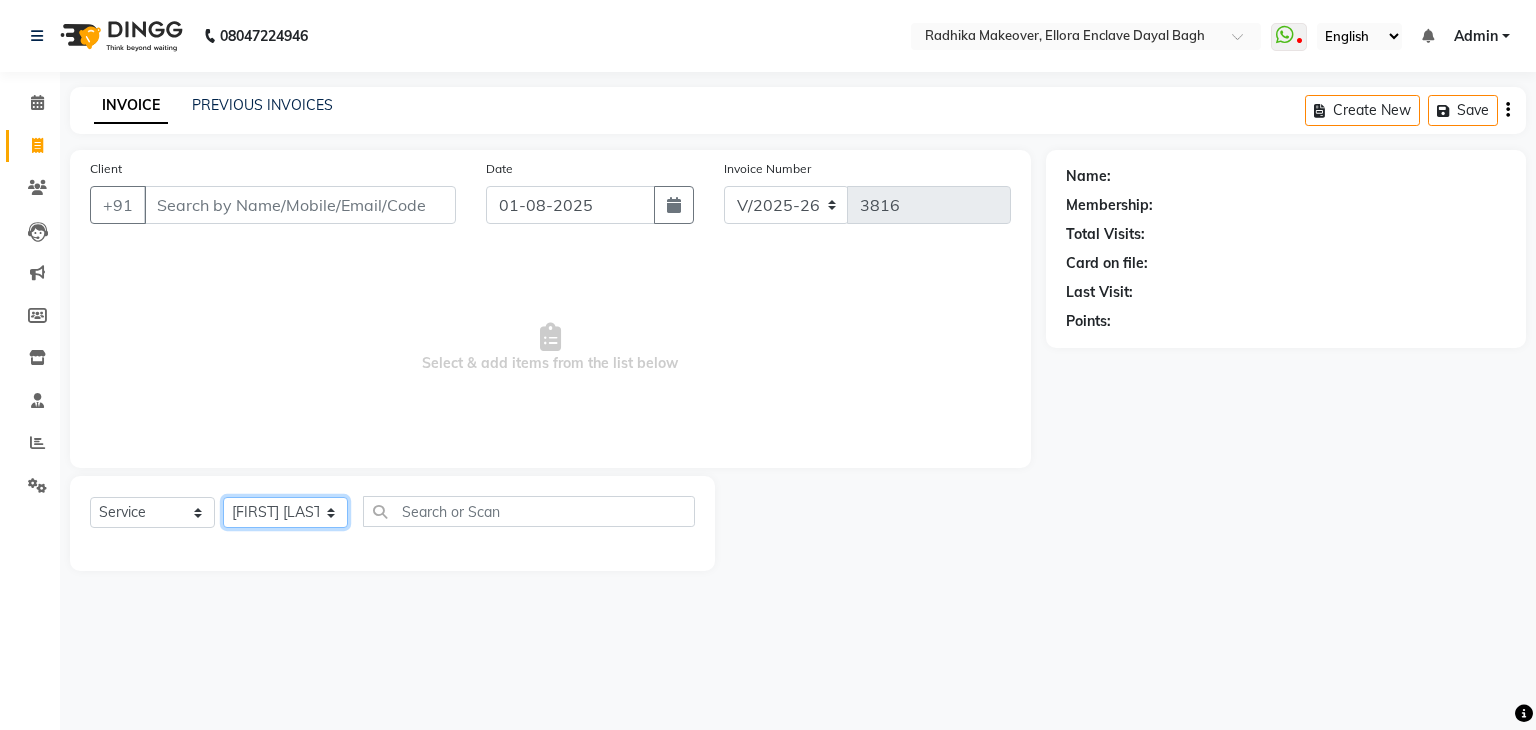 click on "Select Stylist AMAN DANISH SALMANI GOPAL PACHORI KANU KAVITA KIRAN KUMARI MEENU KUMARI NEHA NIKHIL CHAUDHARY Priya PRIYANKA YADAV RASHMI SANDHYA SHAGUFTA SHWETA SONA SAXENA SOUMYA TUSHAR OTWAL VINAY KUMAR" 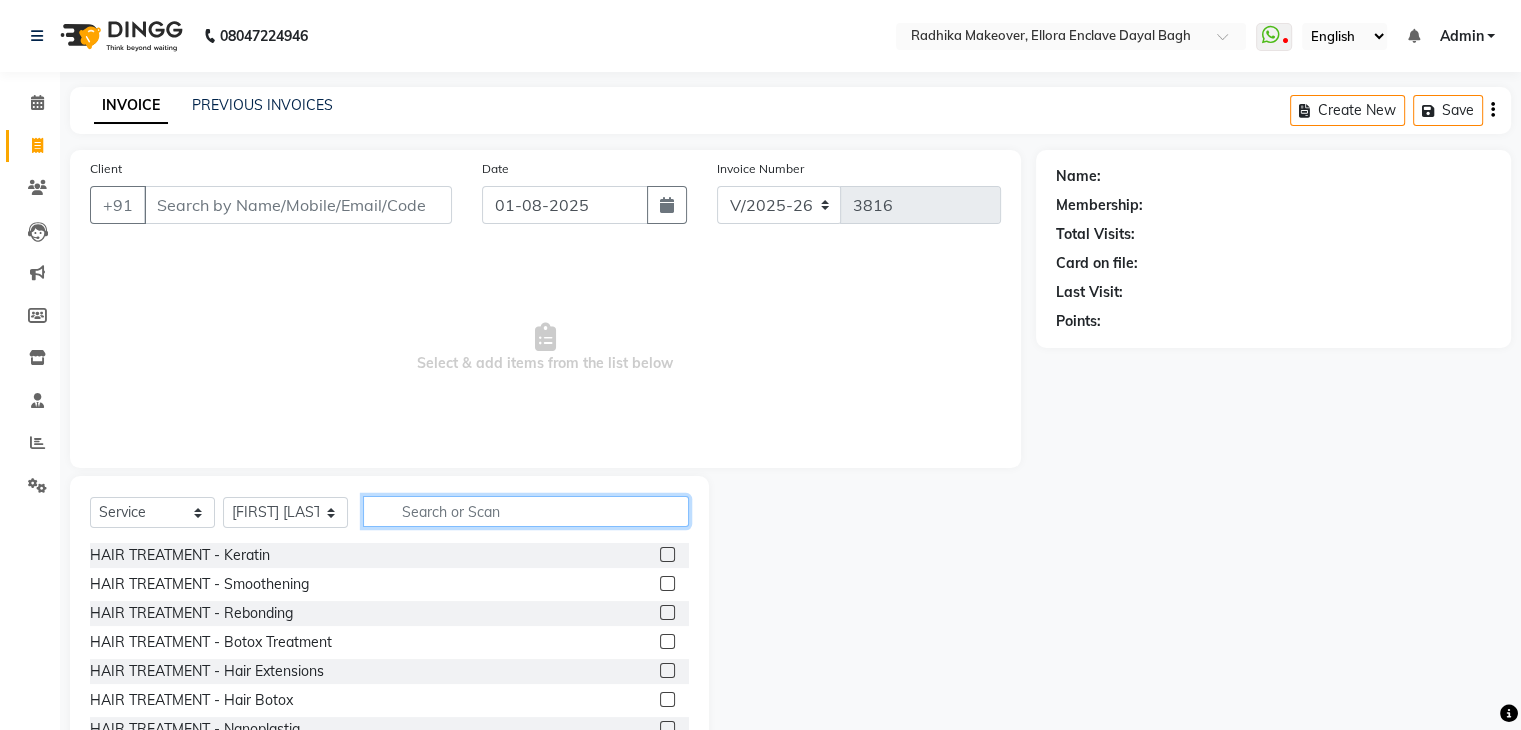 click 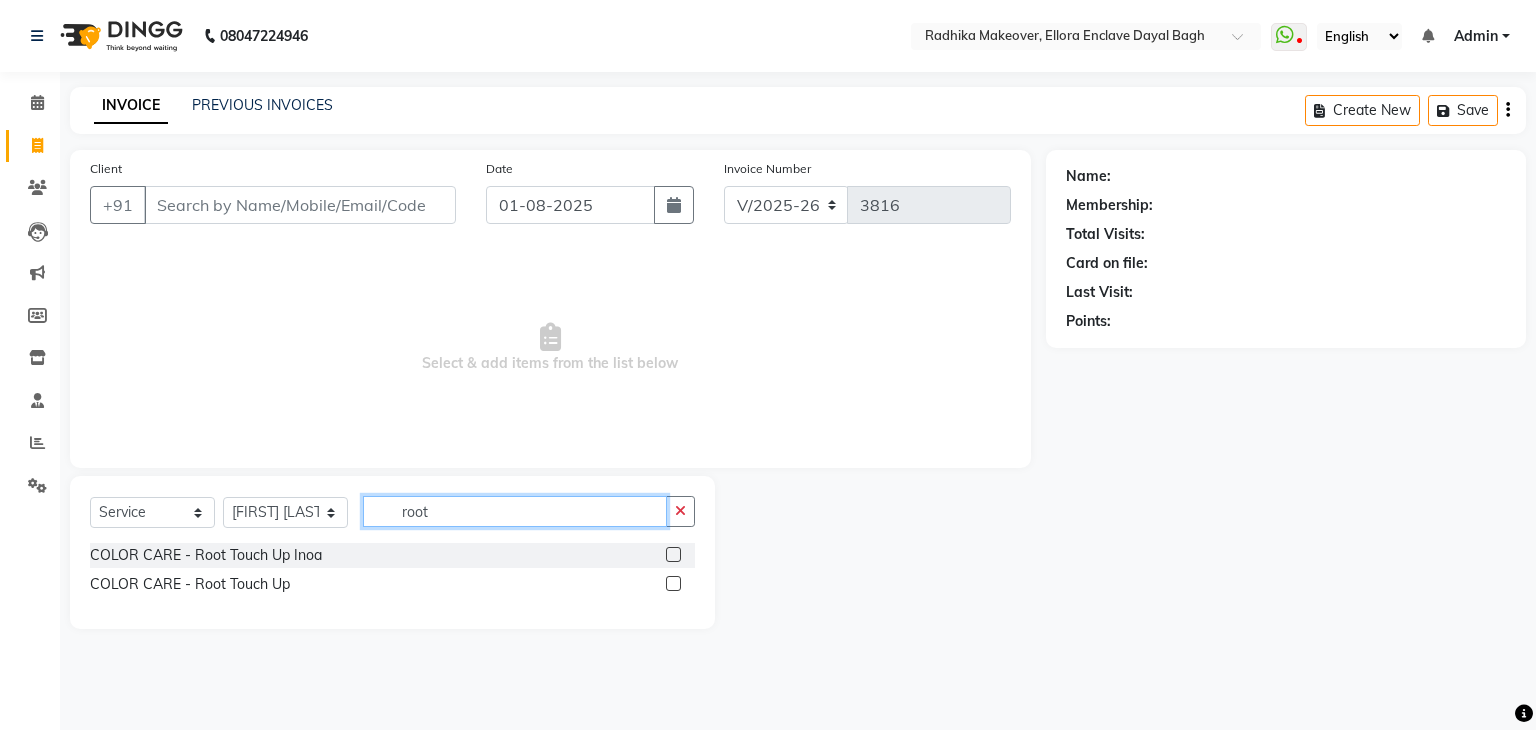 type on "root" 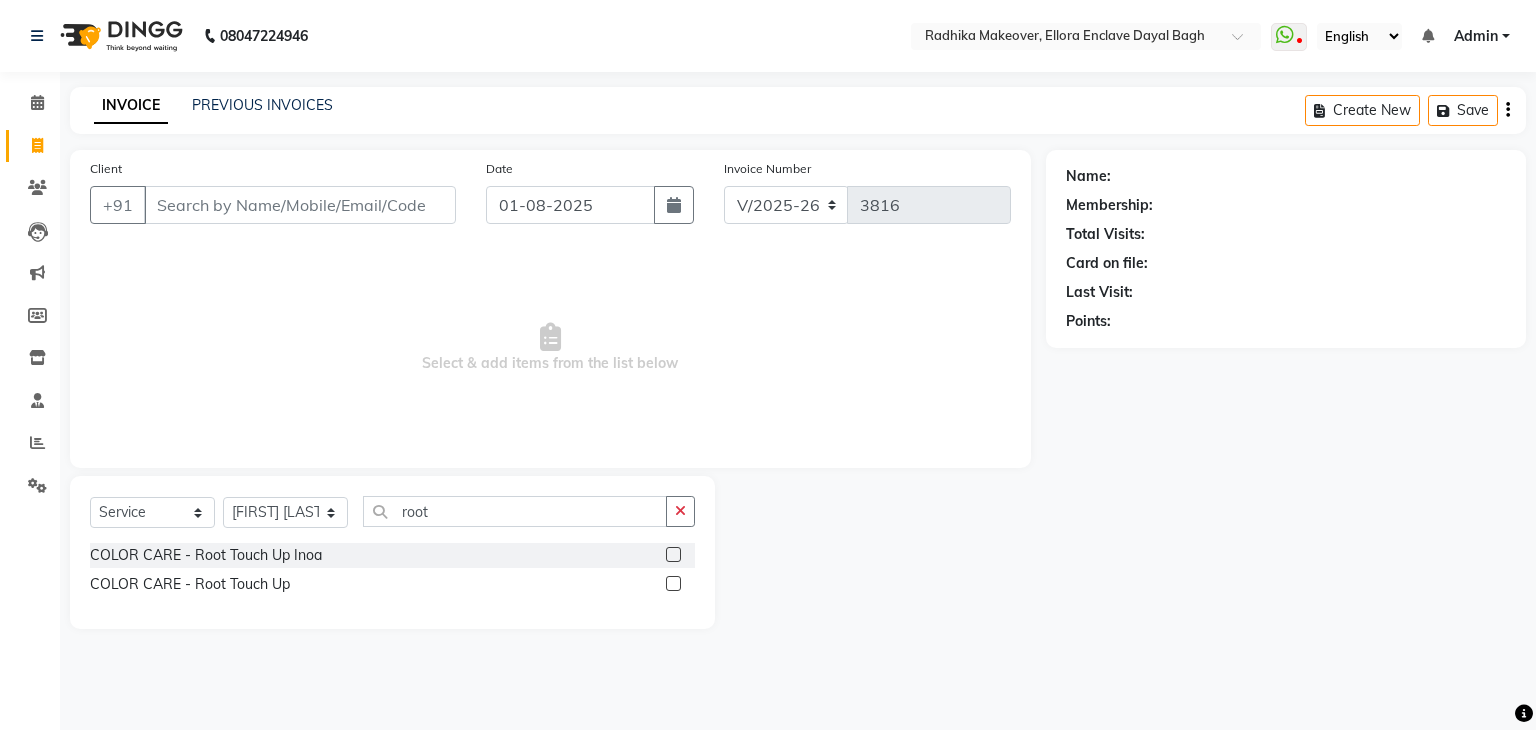 click 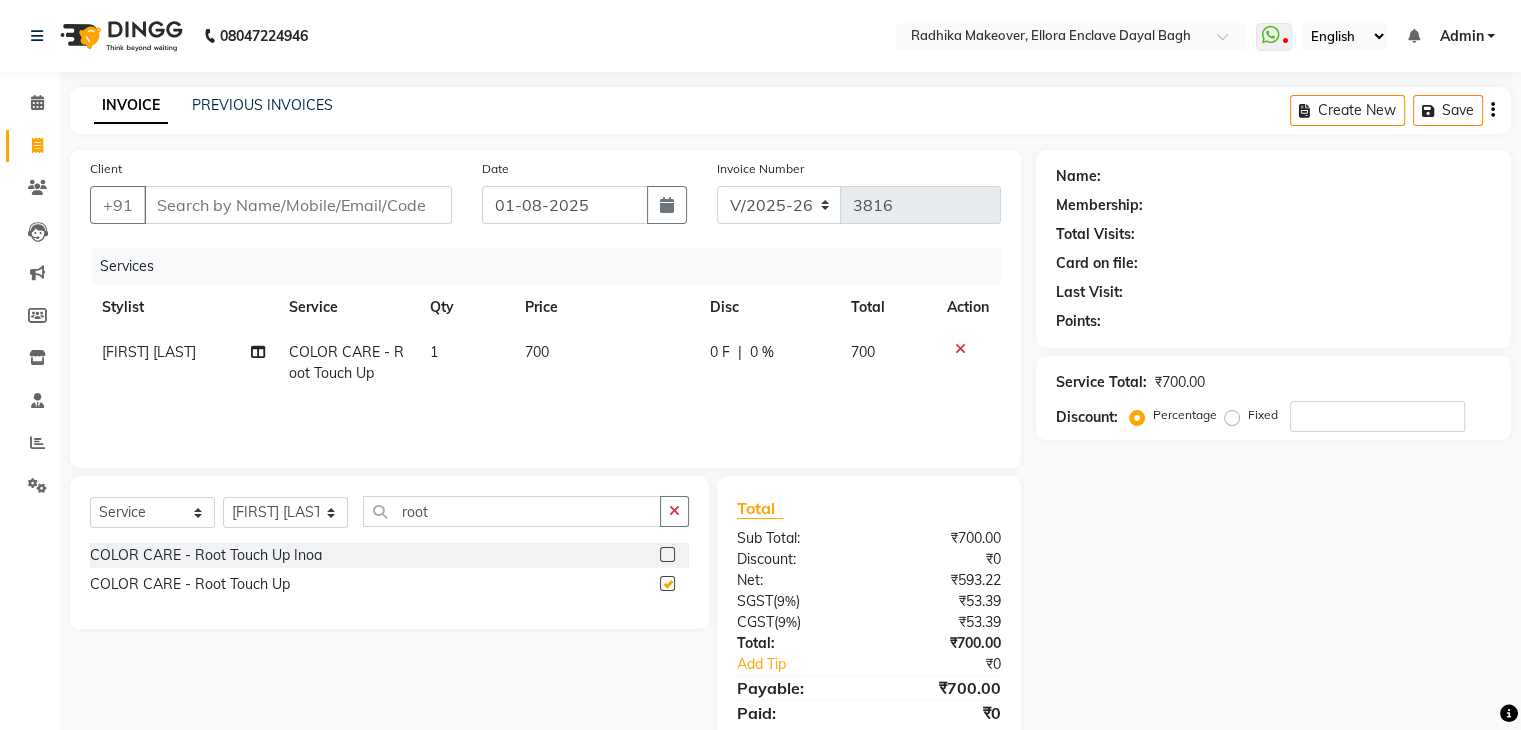 checkbox on "false" 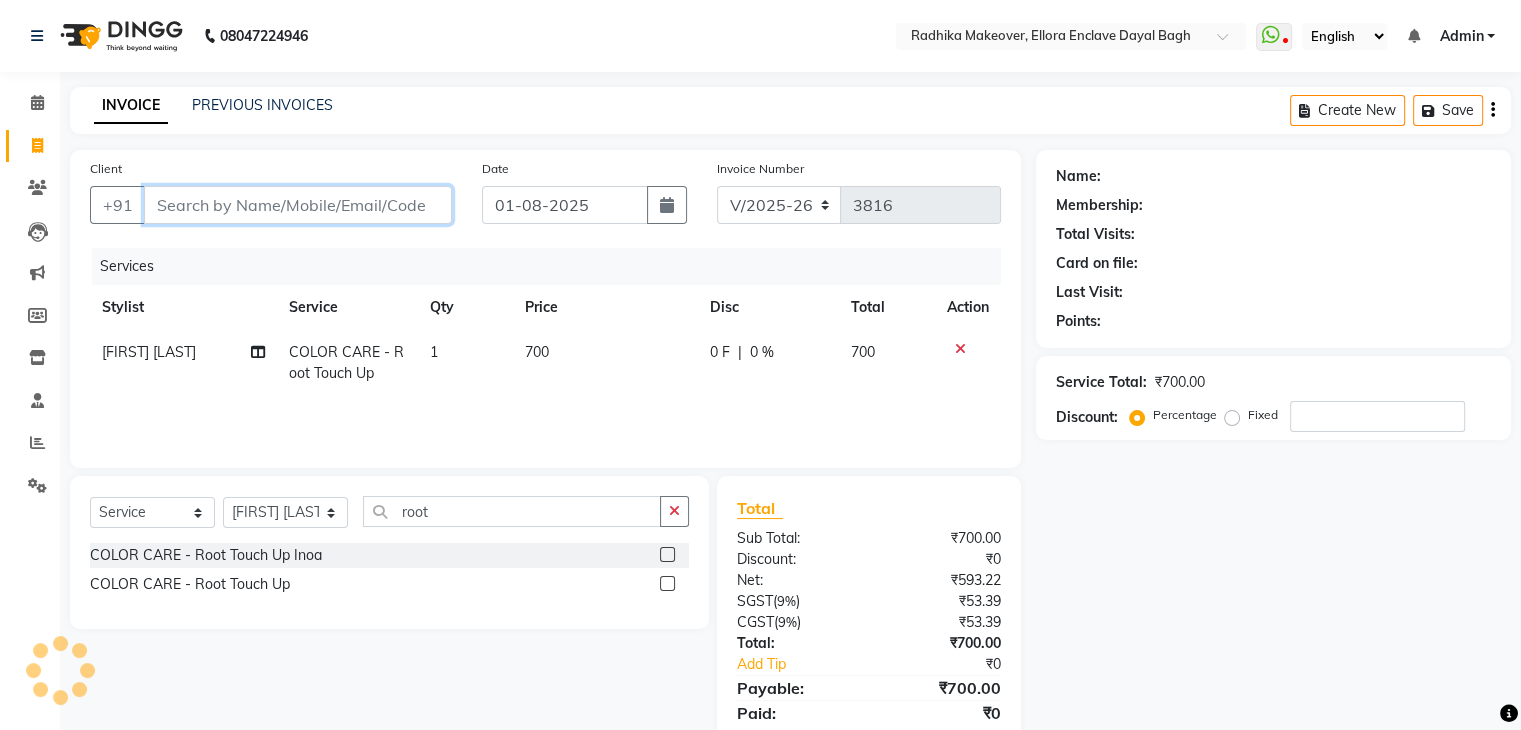 click on "Client" at bounding box center [298, 205] 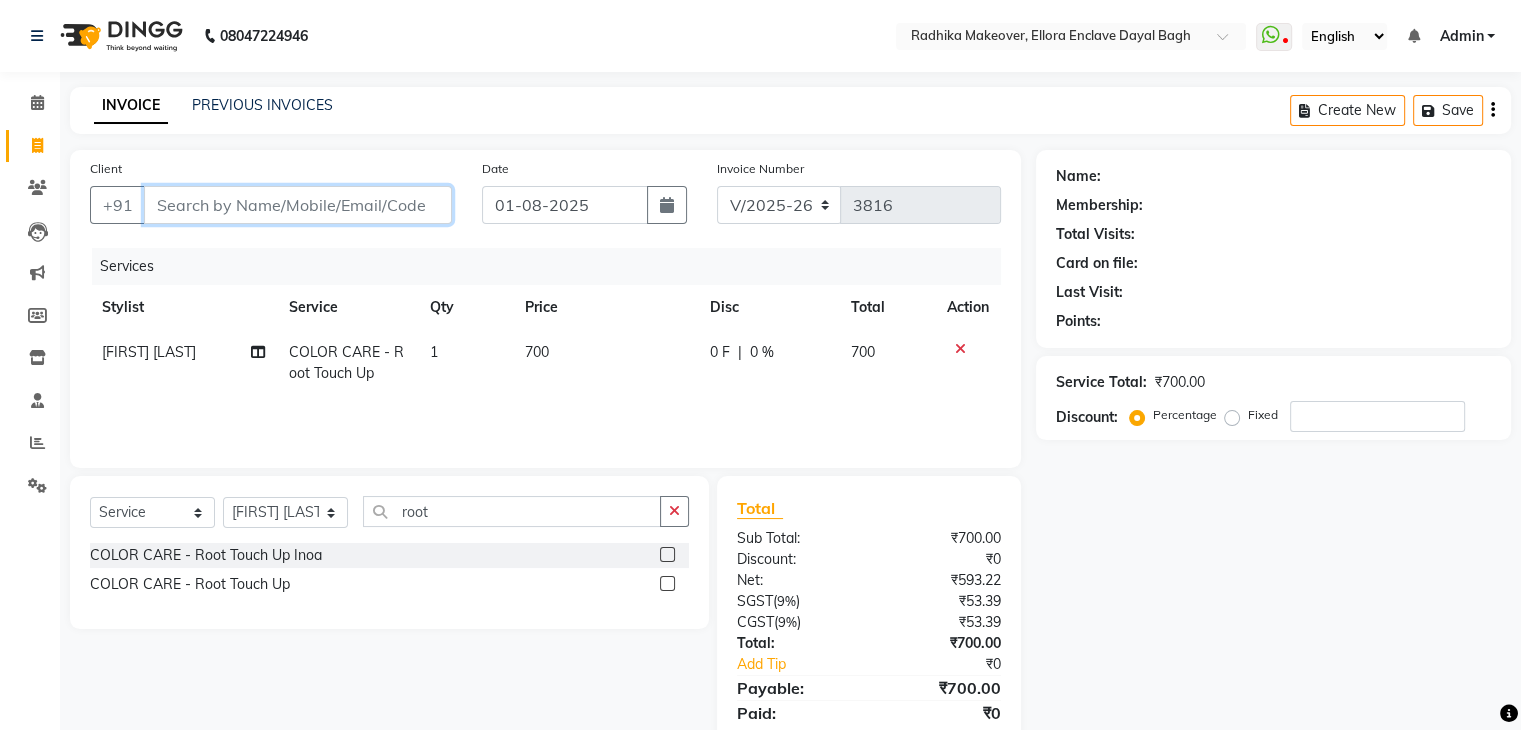 type on "8" 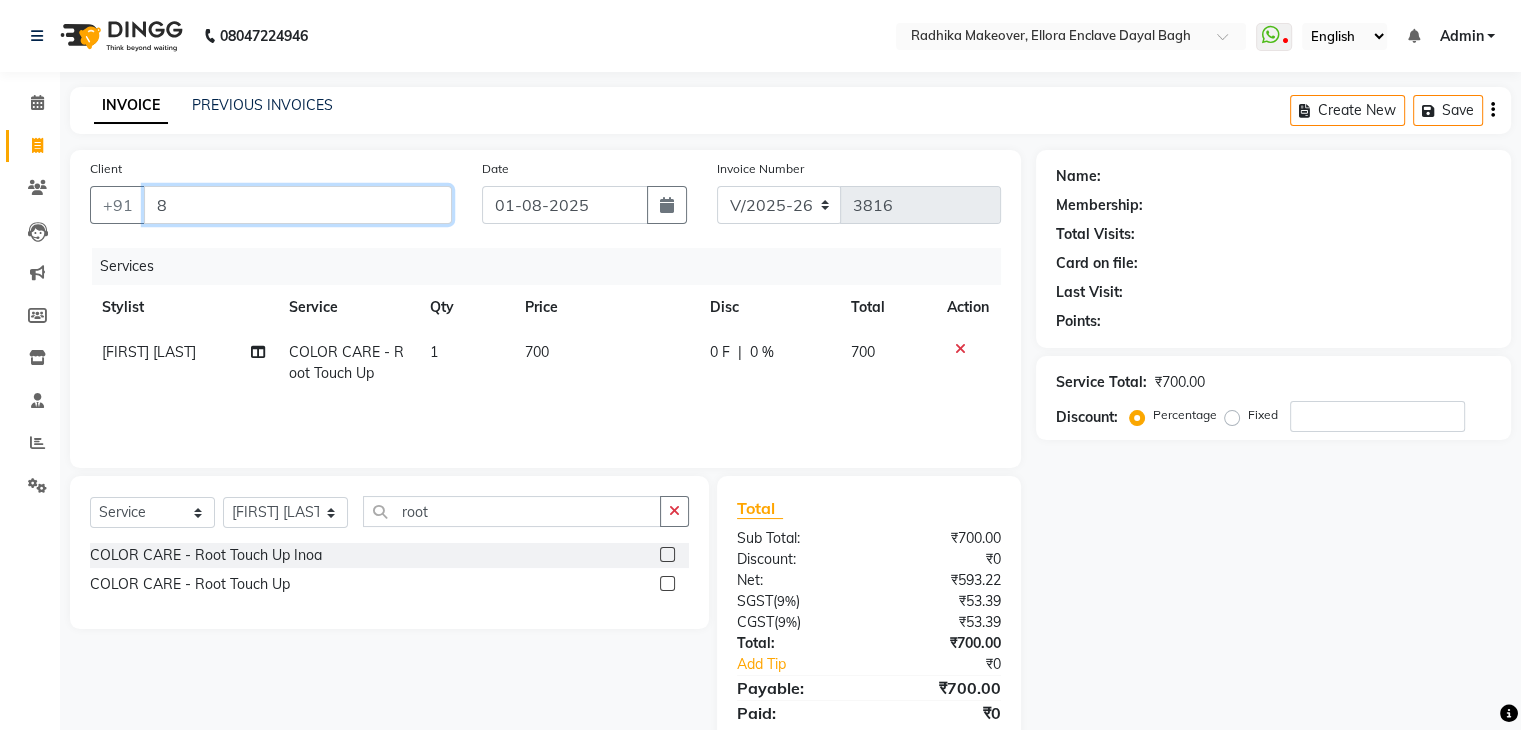 type on "0" 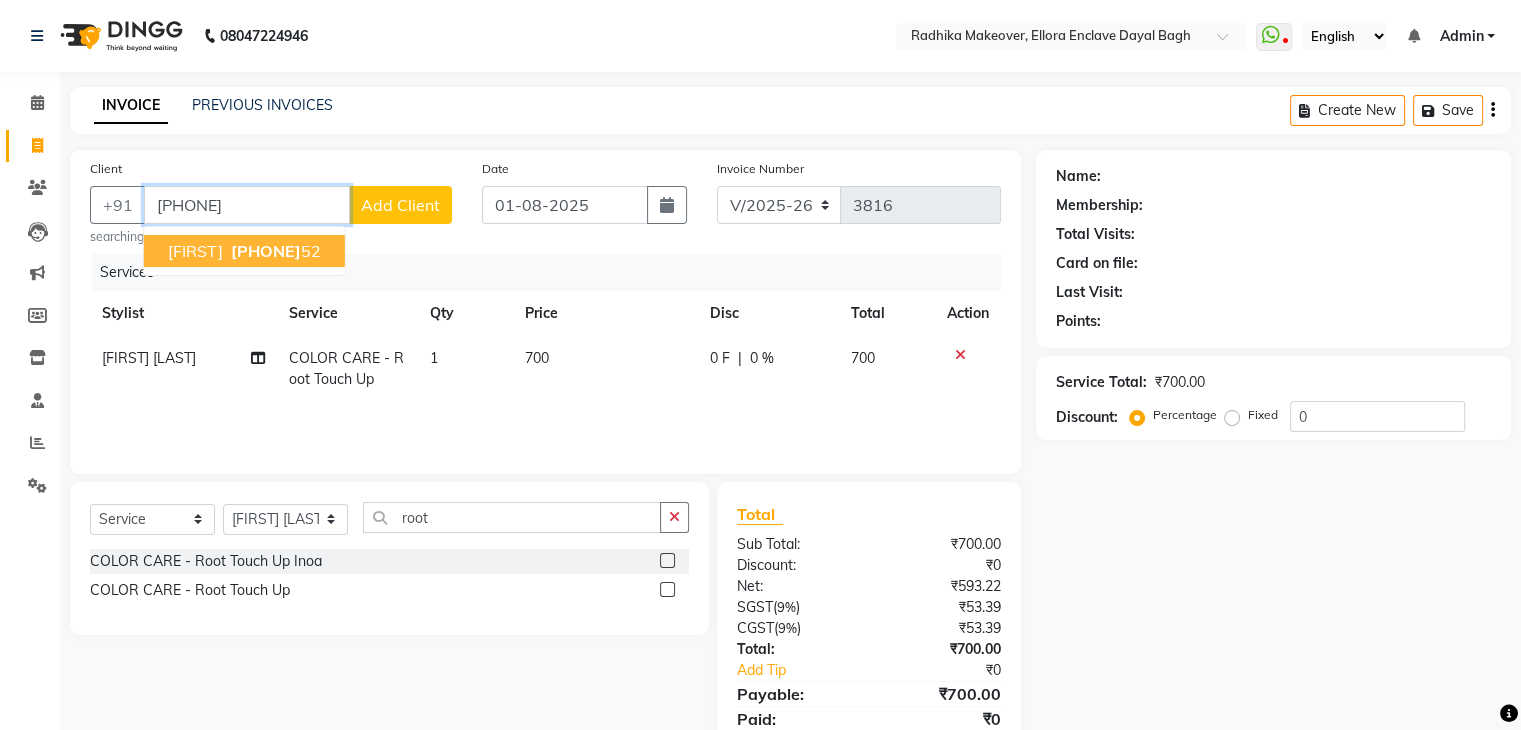 click on "82180341 52" at bounding box center (274, 251) 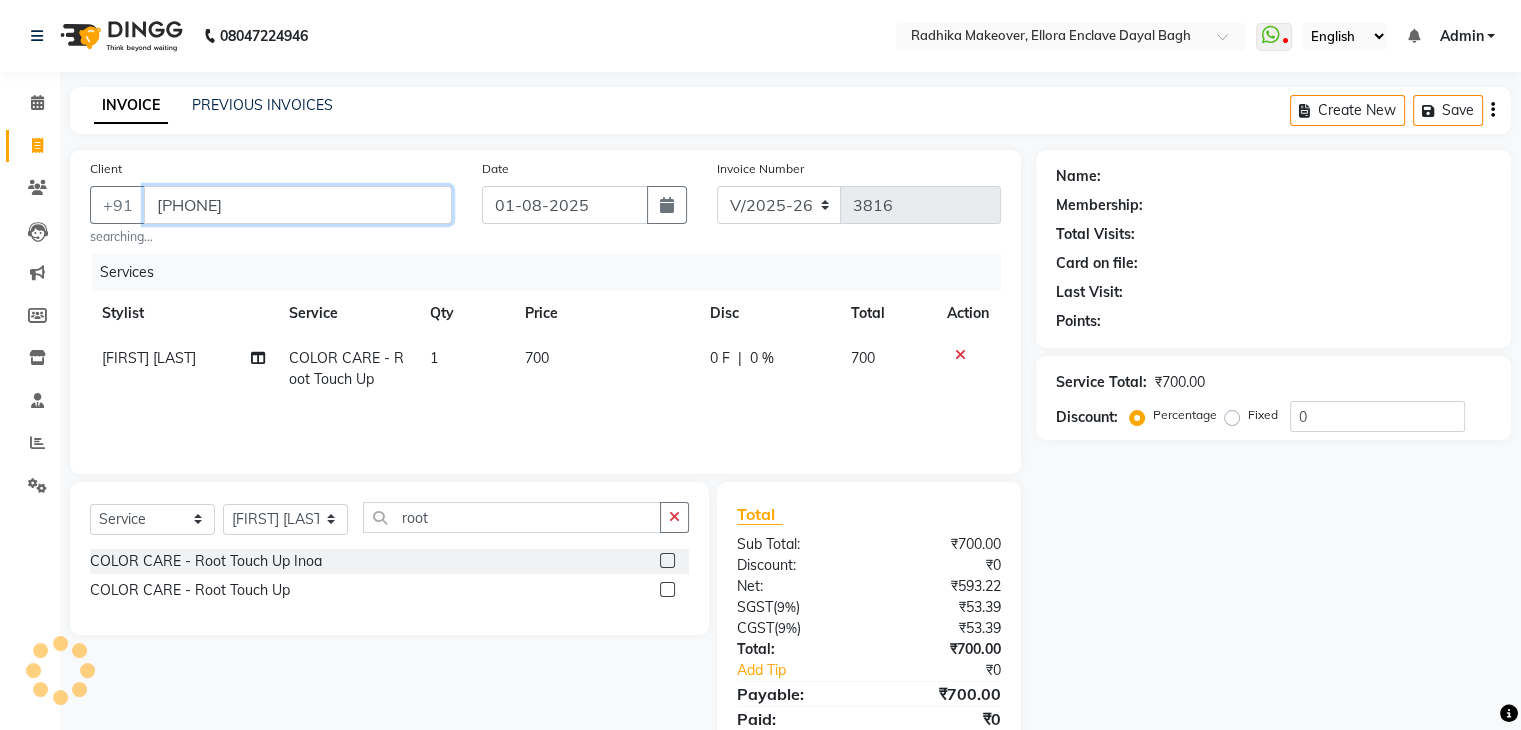 type on "8218034152" 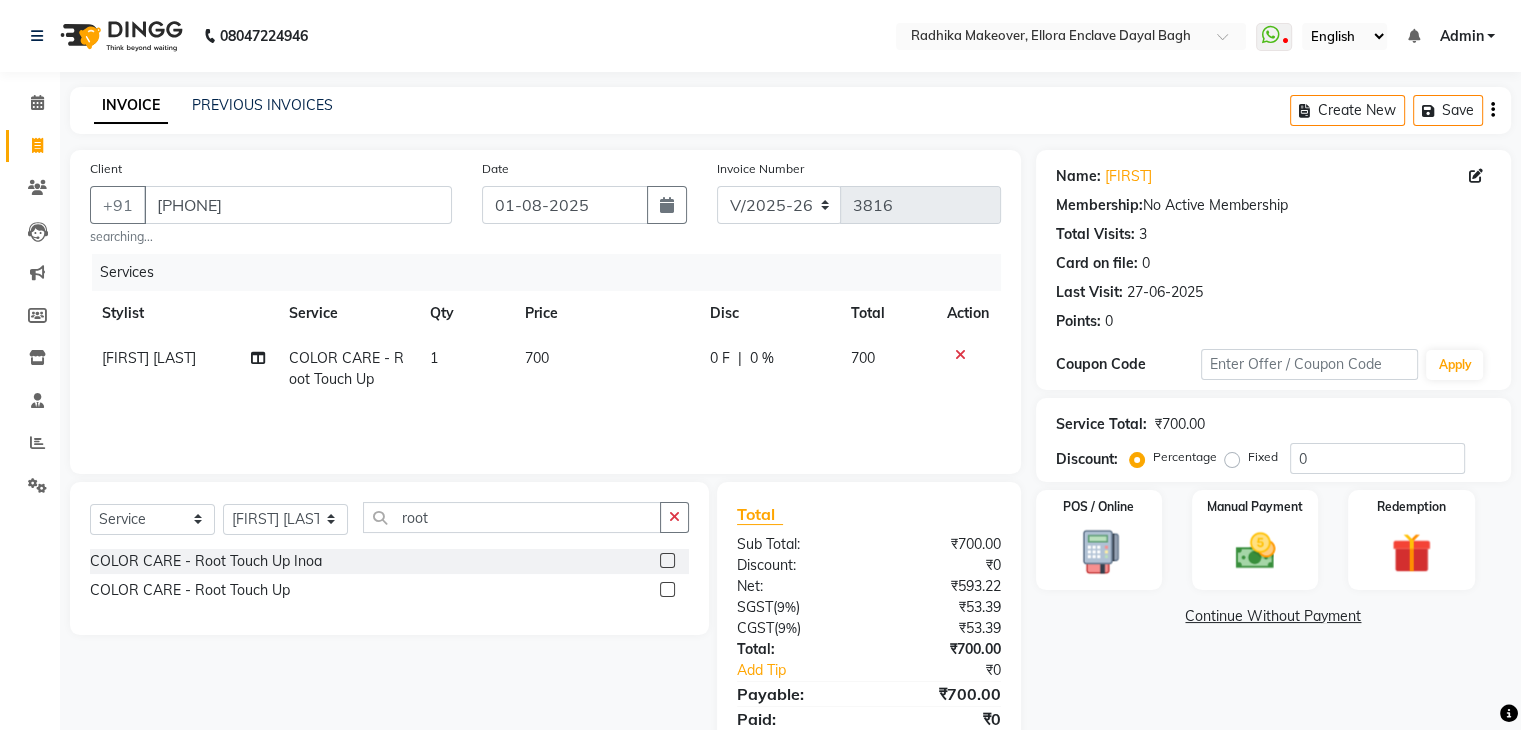 click on "[FIRST] [LAST]" 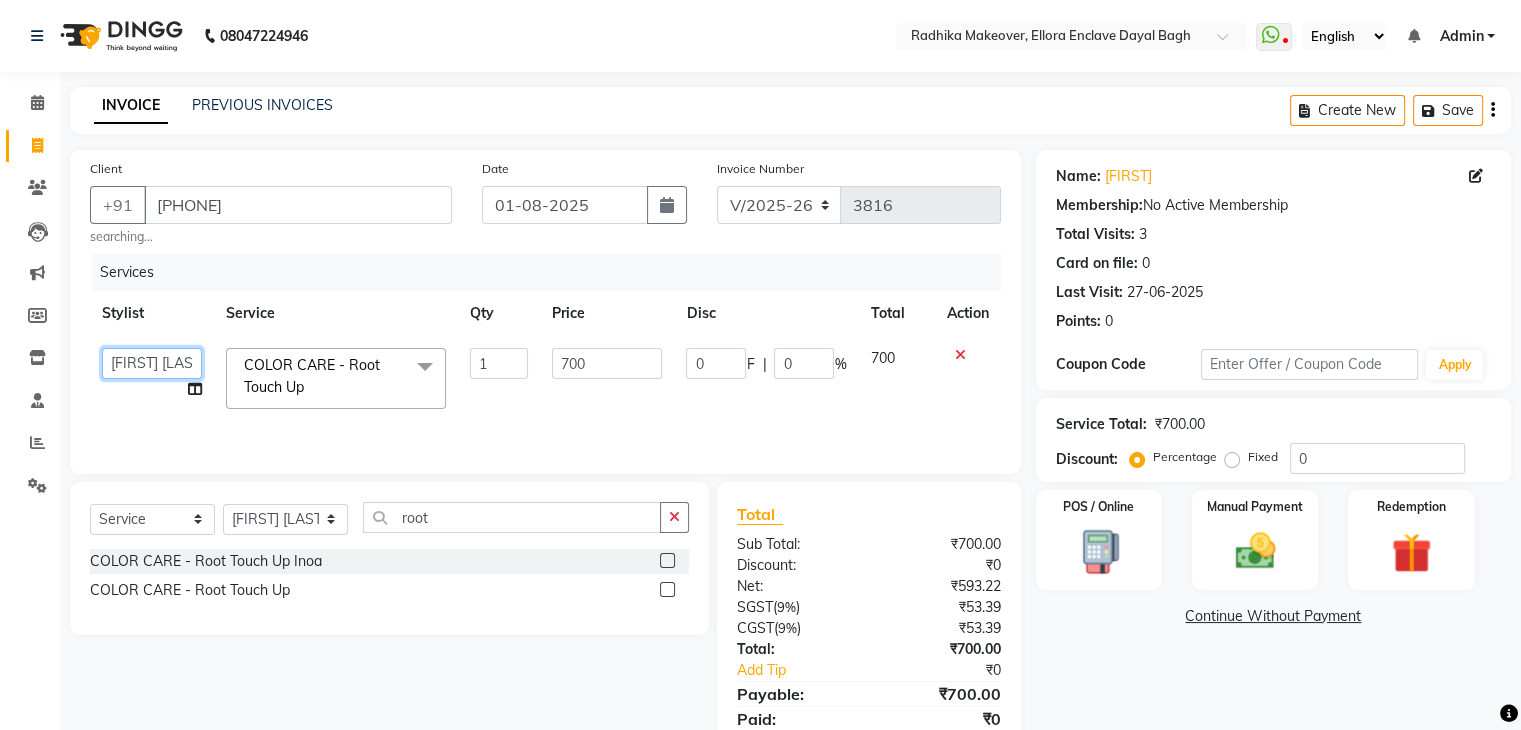 click on "AMAN   DANISH SALMANI   GOPAL PACHORI   KANU   KAVITA   KIRAN KUMARI   MEENU KUMARI   NEHA   NIKHIL CHAUDHARY   Priya   PRIYANKA YADAV   RASHMI   SANDHYA   SHAGUFTA   SHWETA   SONA SAXENA   SOUMYA   TUSHAR OTWAL   VINAY KUMAR" 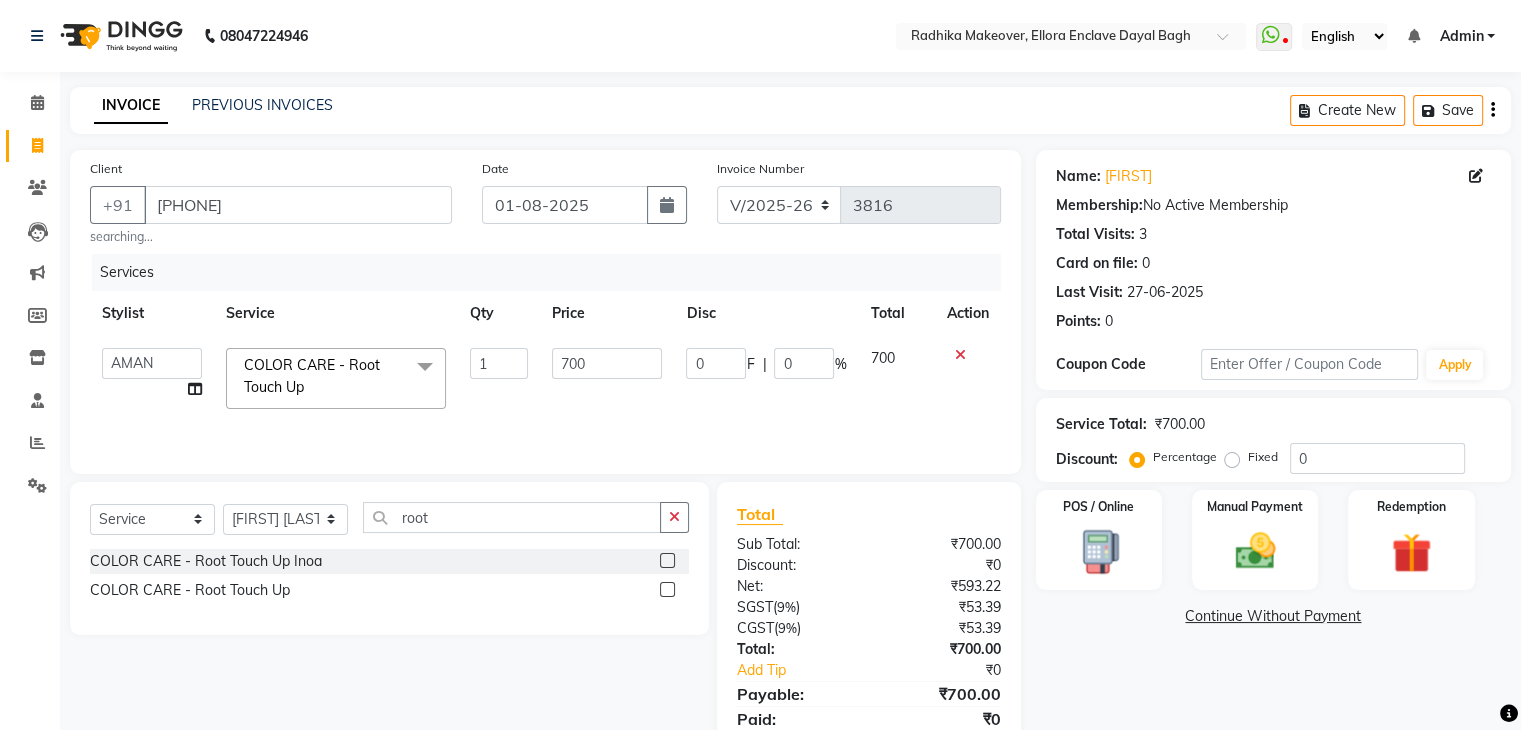click 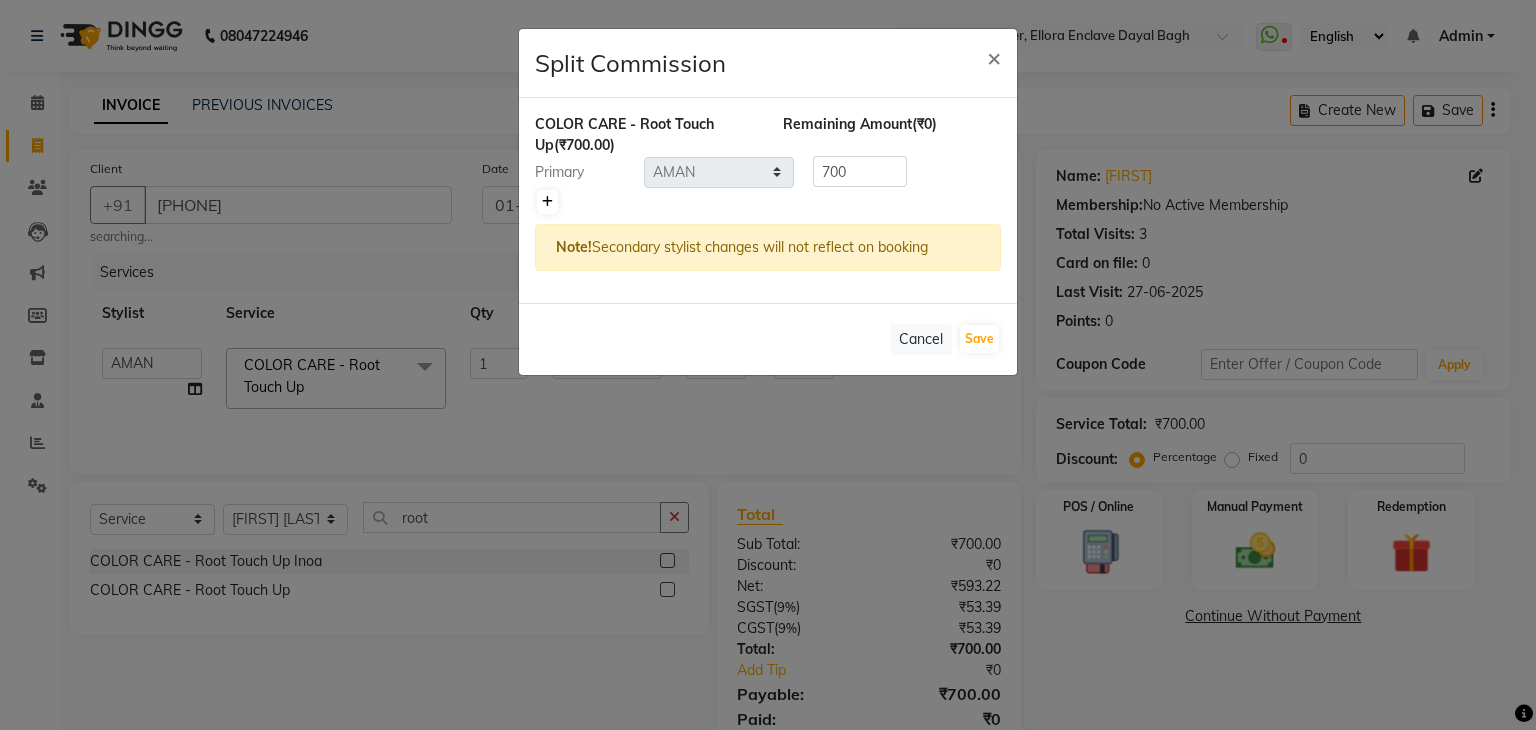 click 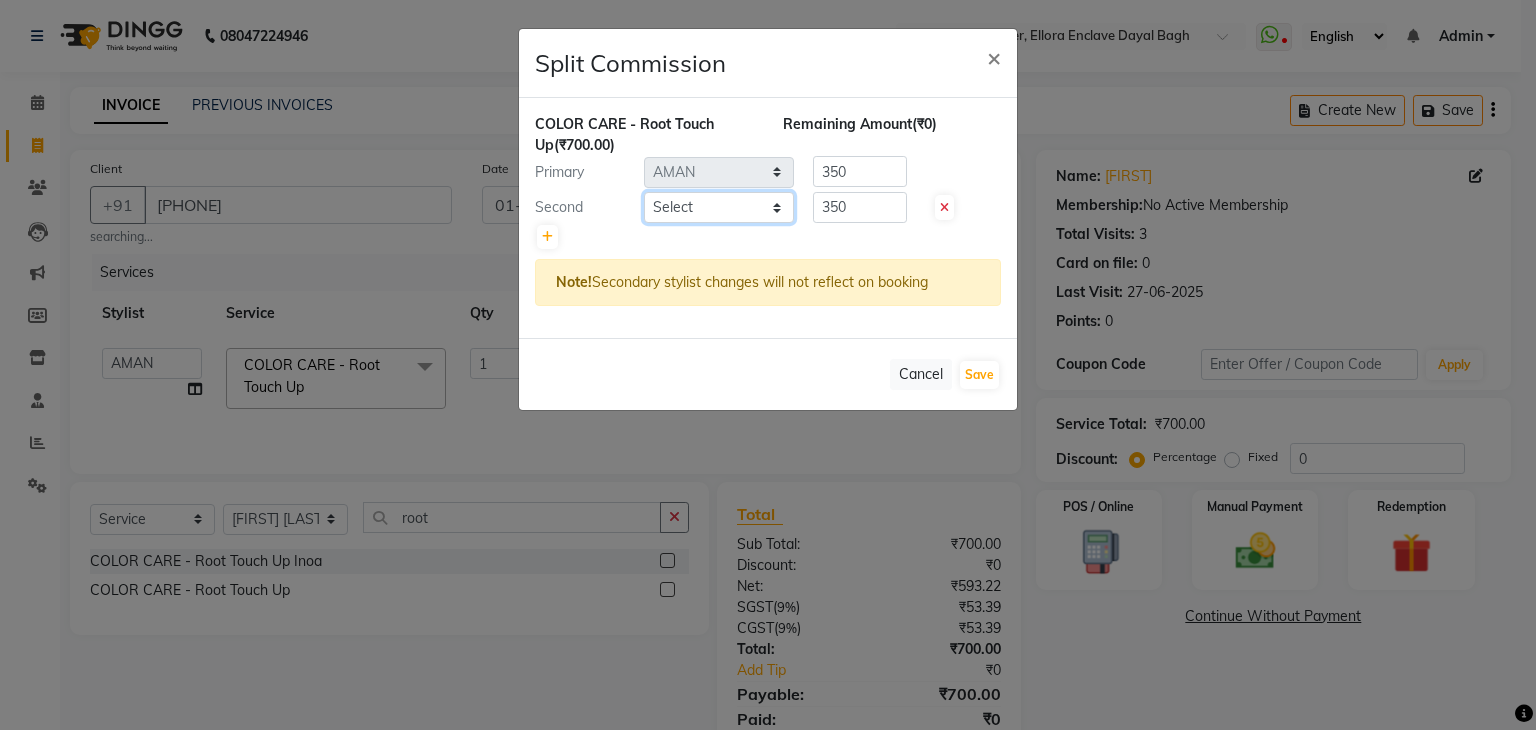 click on "Select  AMAN   DANISH SALMANI   GOPAL PACHORI   KANU   KAVITA   KIRAN KUMARI   MEENU KUMARI   NEHA   NIKHIL CHAUDHARY   Priya   PRIYANKA YADAV   RASHMI   SANDHYA   SHAGUFTA   SHWETA   SONA SAXENA   SOUMYA   TUSHAR OTWAL   VINAY KUMAR" 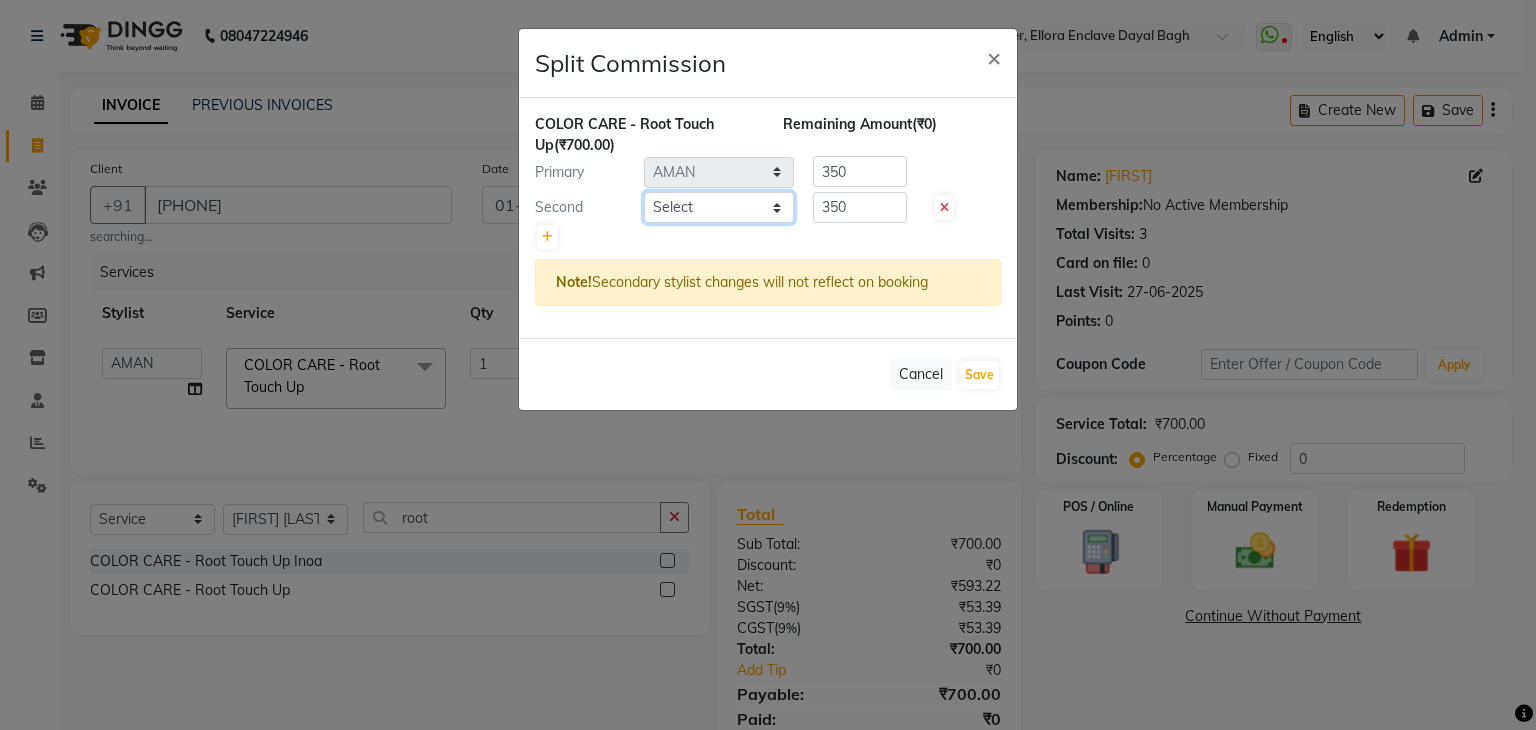 select on "53881" 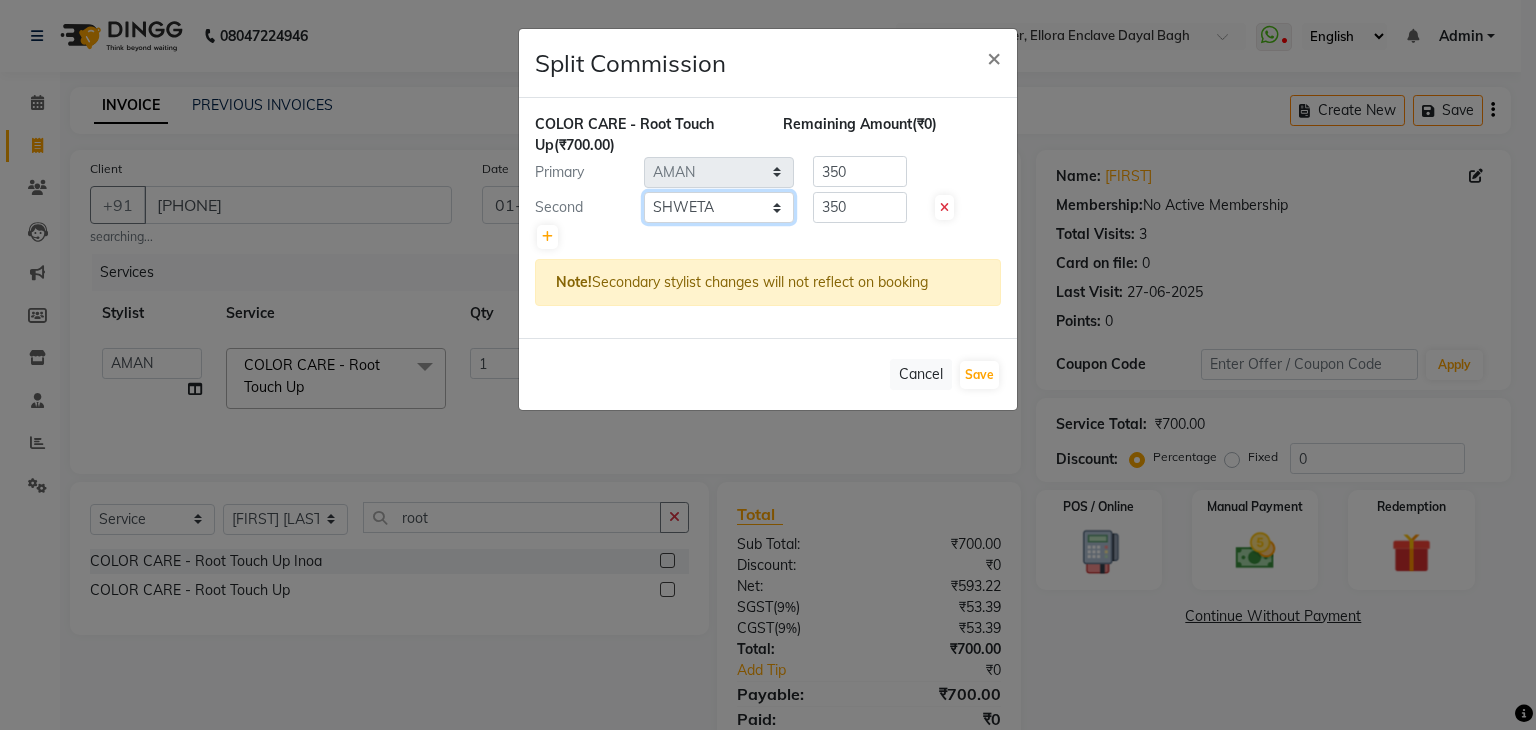 click on "Select  AMAN   DANISH SALMANI   GOPAL PACHORI   KANU   KAVITA   KIRAN KUMARI   MEENU KUMARI   NEHA   NIKHIL CHAUDHARY   Priya   PRIYANKA YADAV   RASHMI   SANDHYA   SHAGUFTA   SHWETA   SONA SAXENA   SOUMYA   TUSHAR OTWAL   VINAY KUMAR" 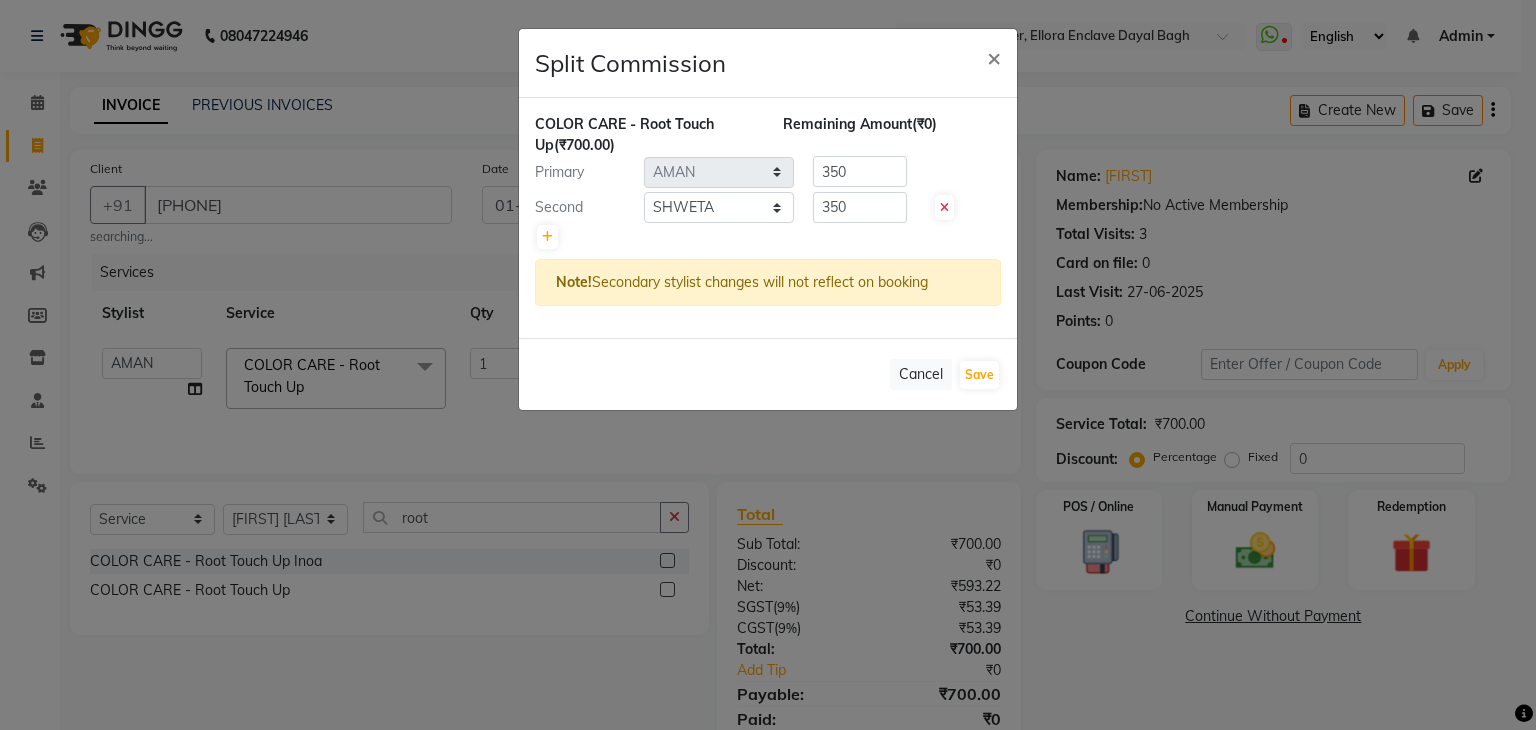 click on "Cancel   Save" 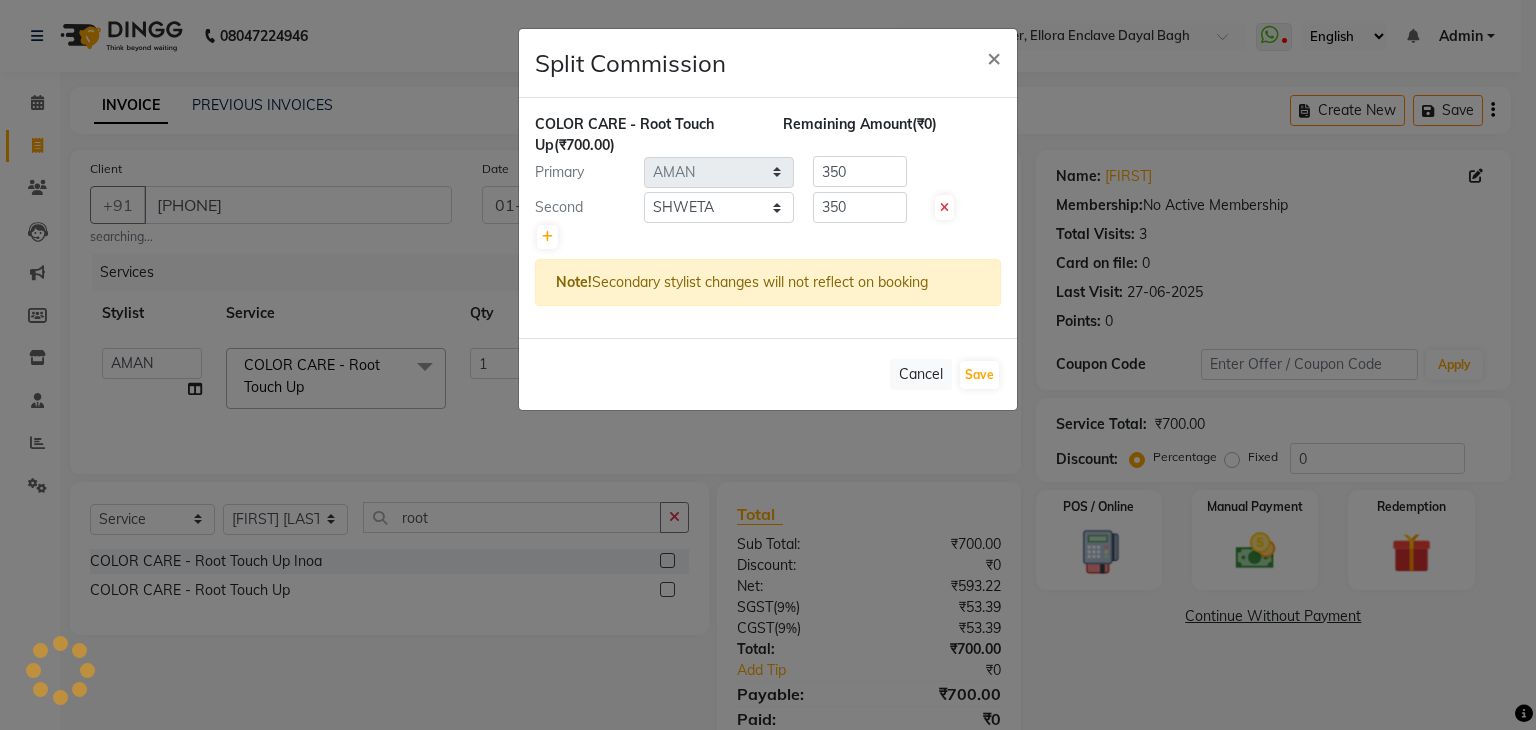 click on "Cancel   Save" 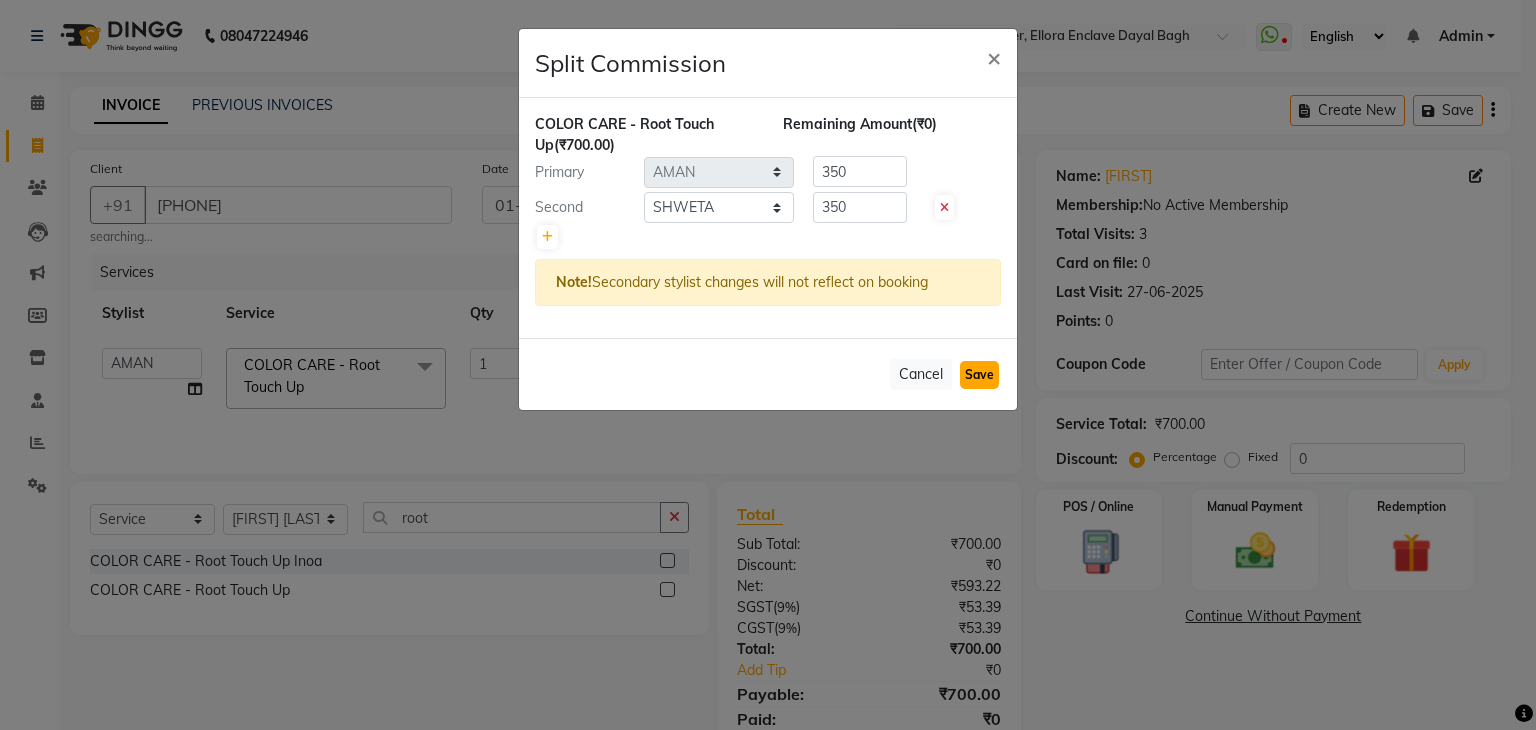 click on "Save" 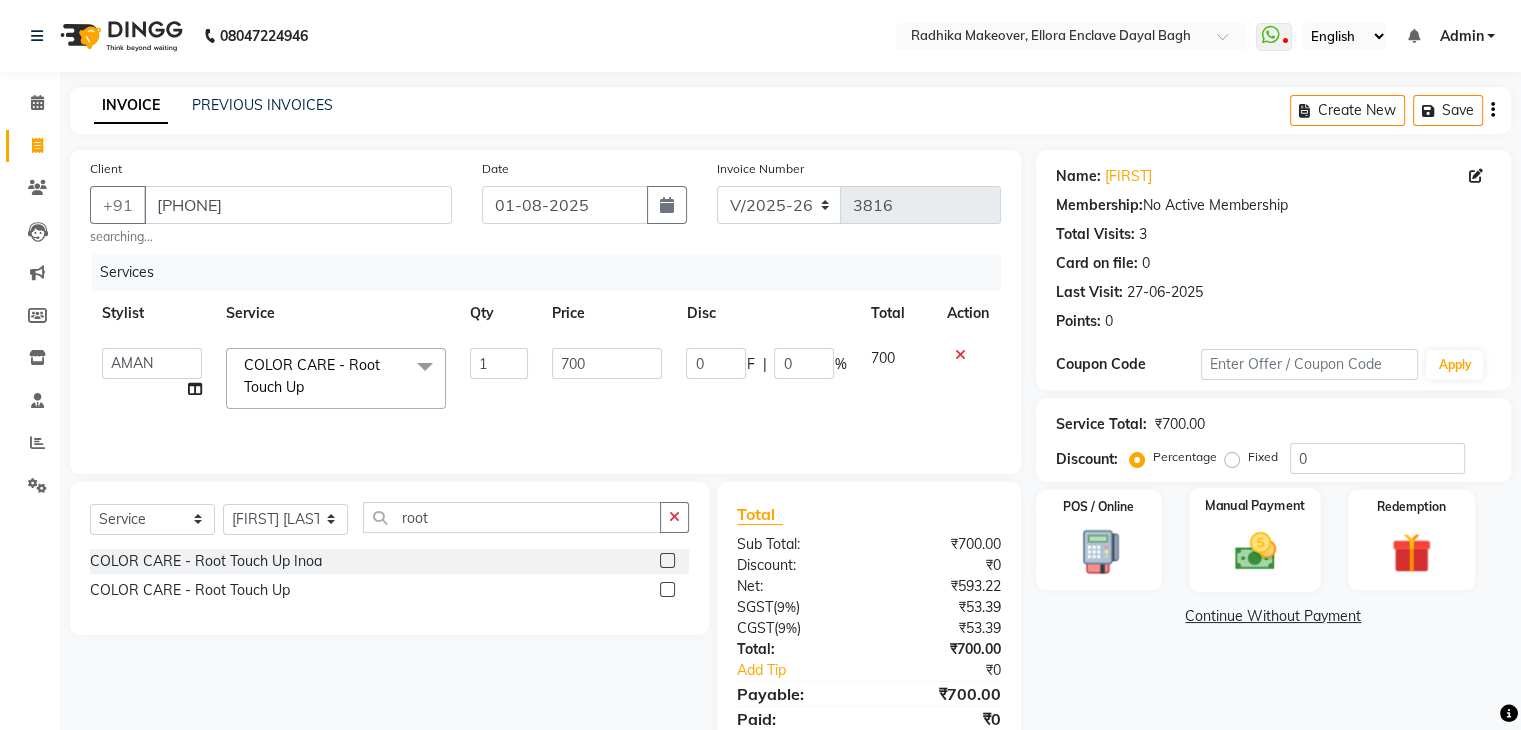 click 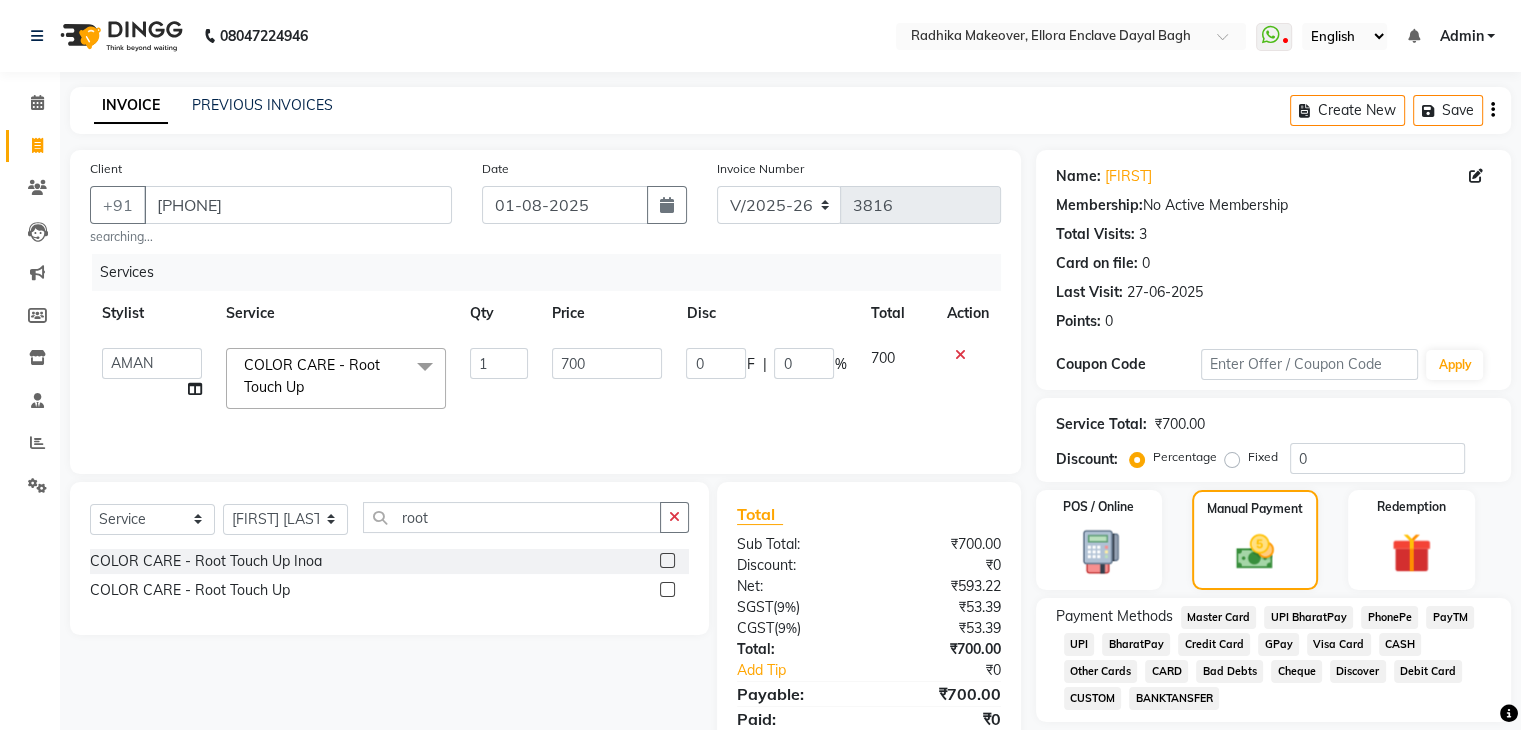 click on "UPI" 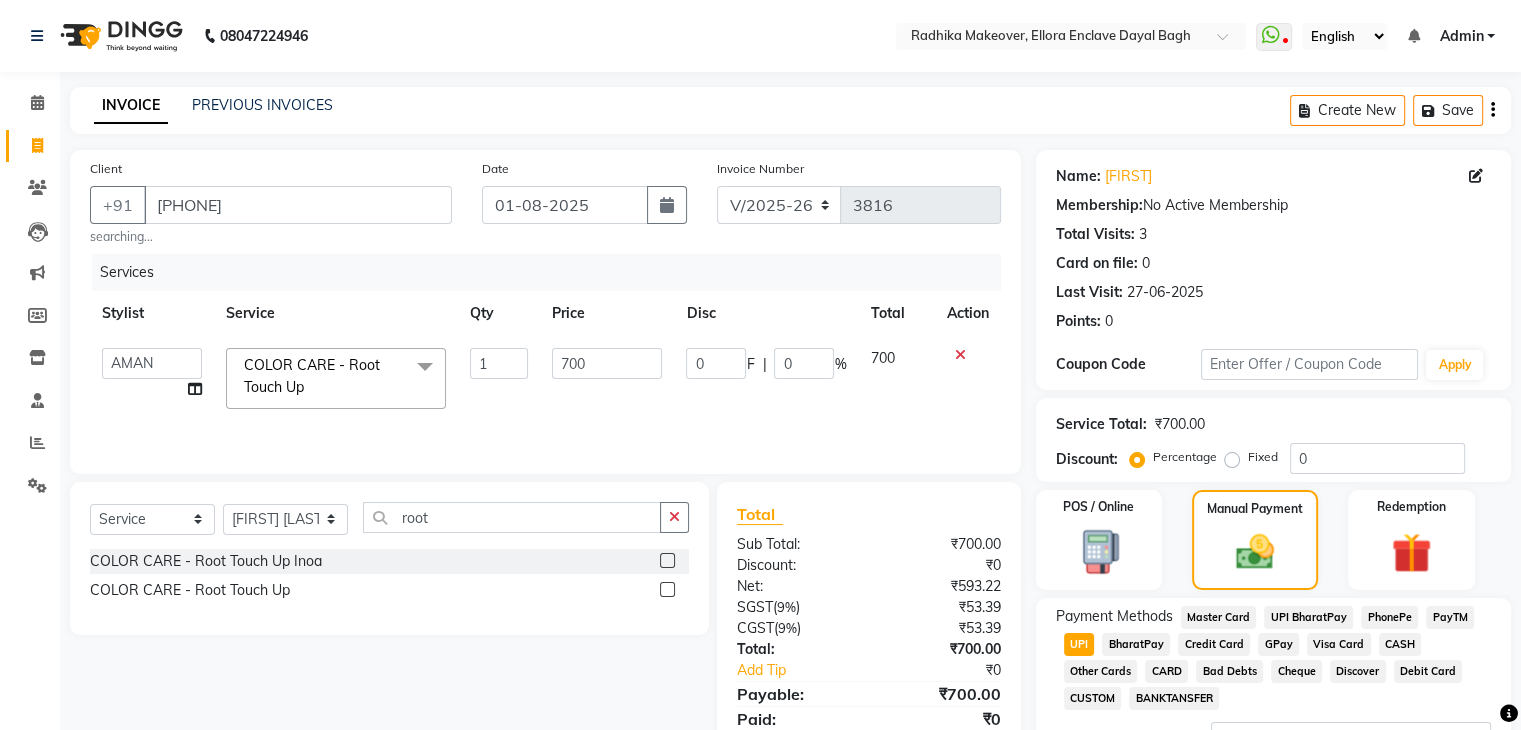 click on "CASH" 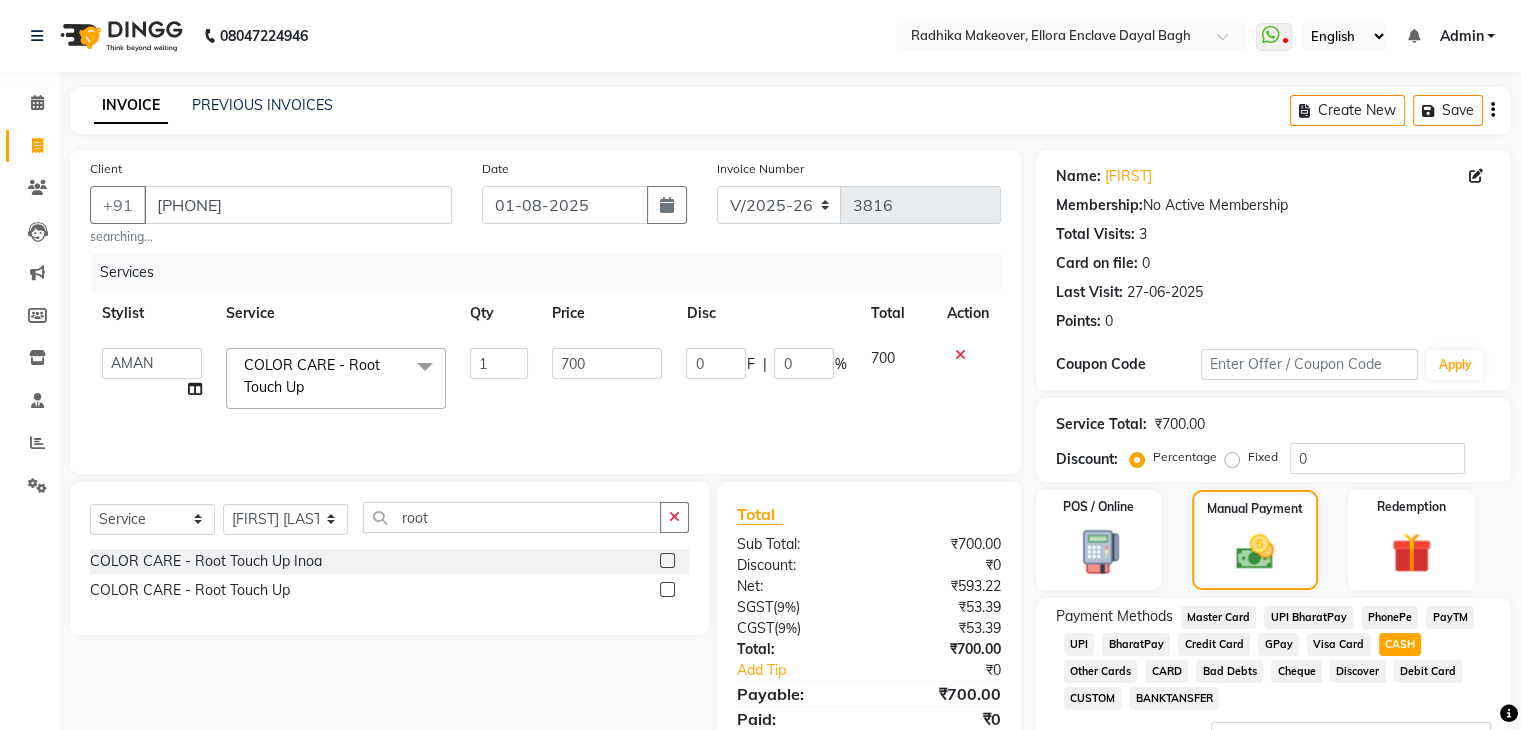 scroll, scrollTop: 172, scrollLeft: 0, axis: vertical 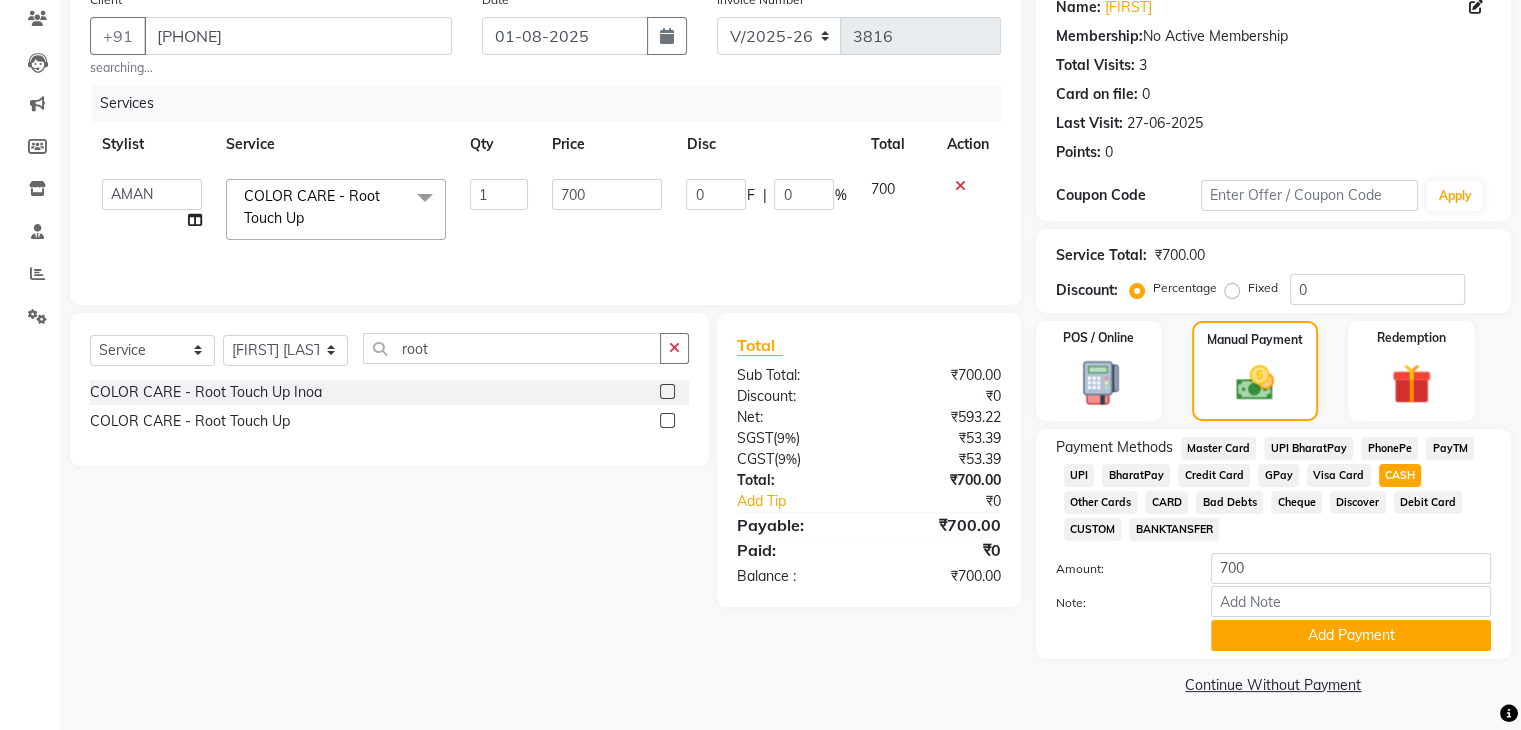 click on "Add Payment" 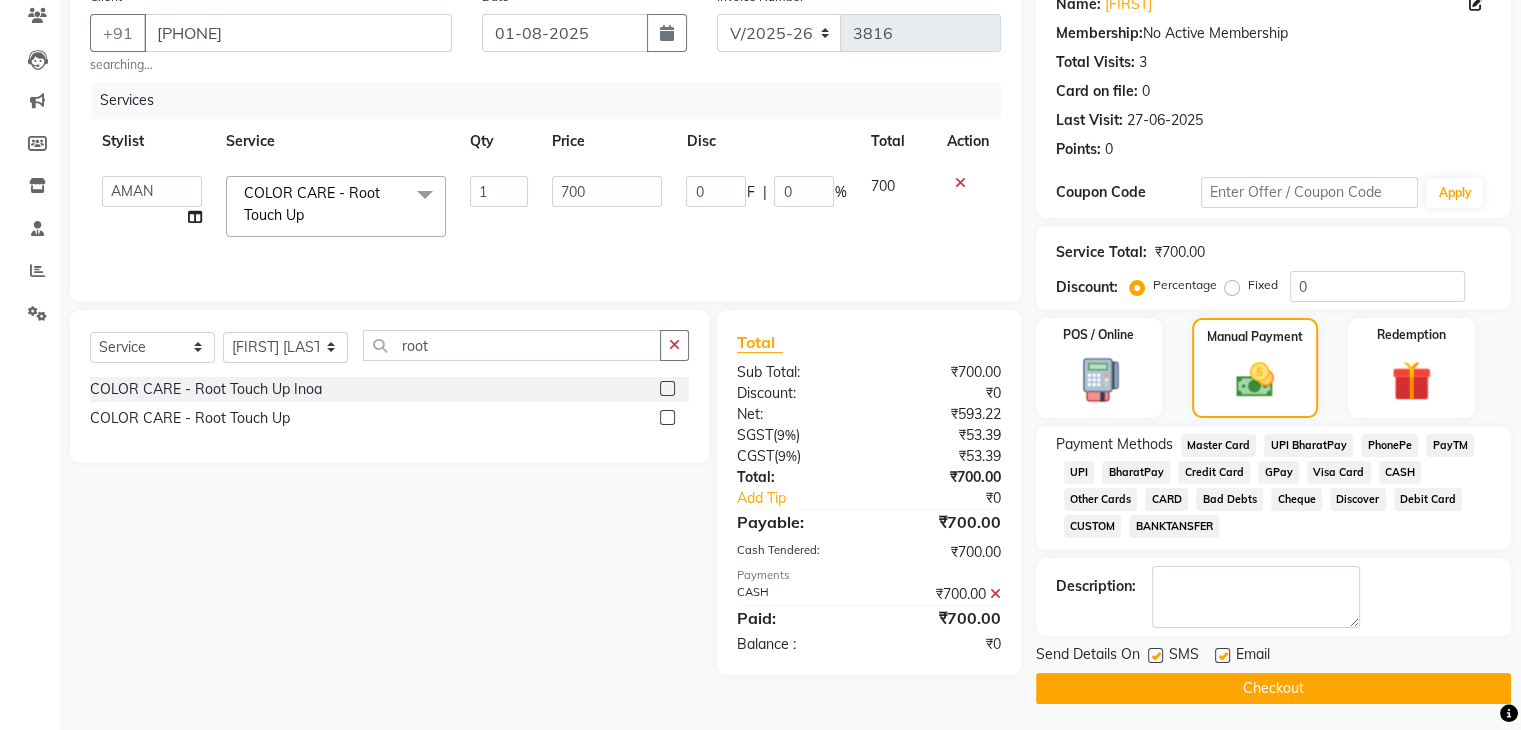 click on "Checkout" 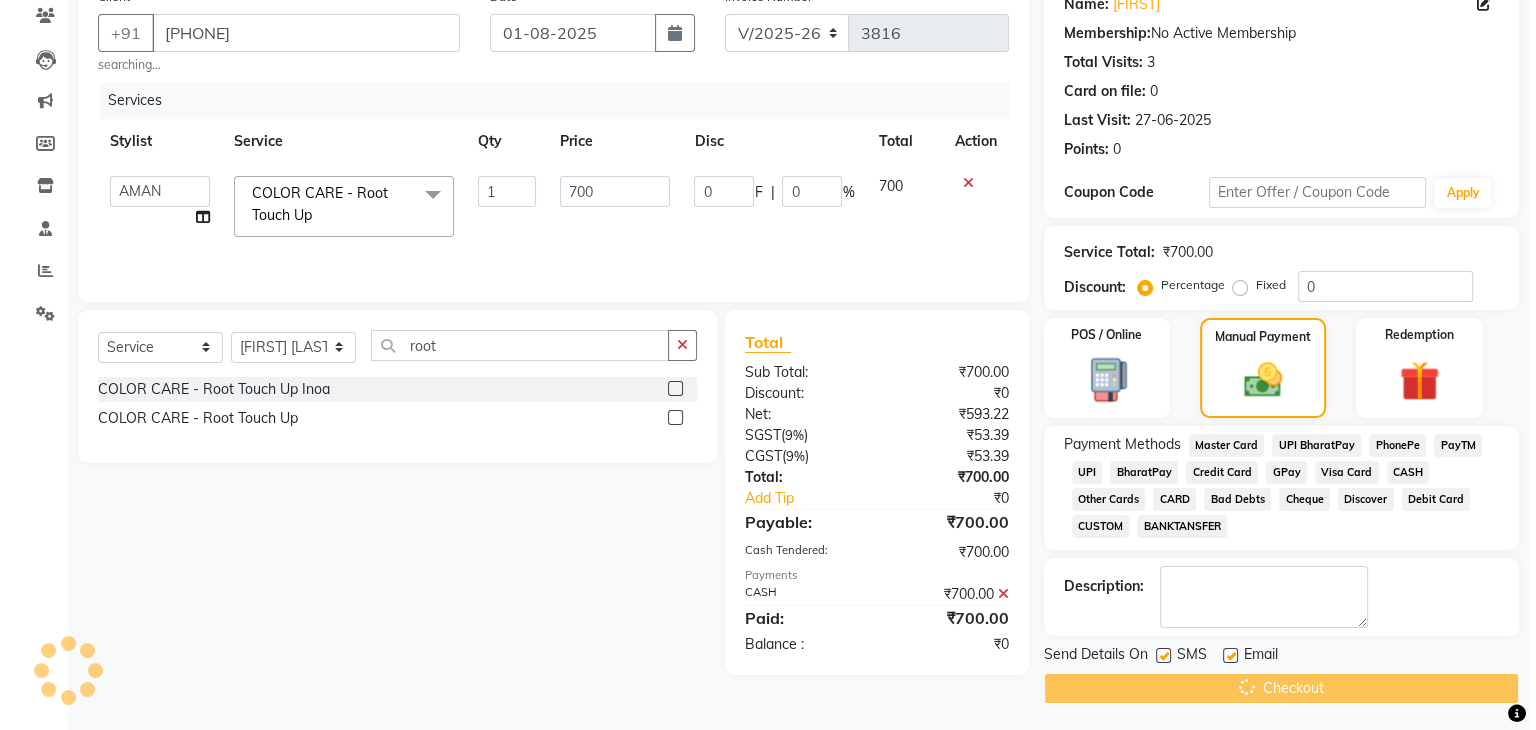 scroll, scrollTop: 0, scrollLeft: 0, axis: both 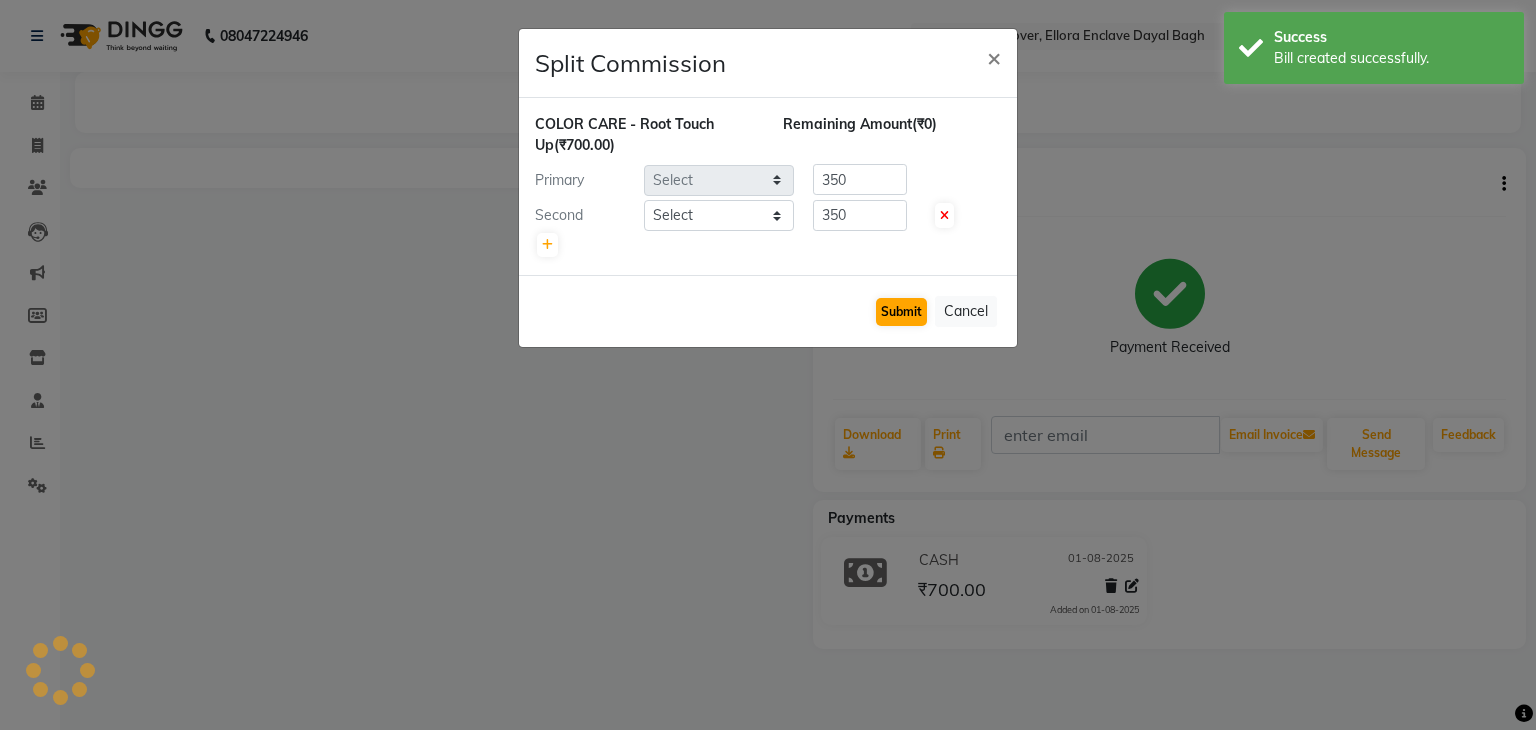 select on "58738" 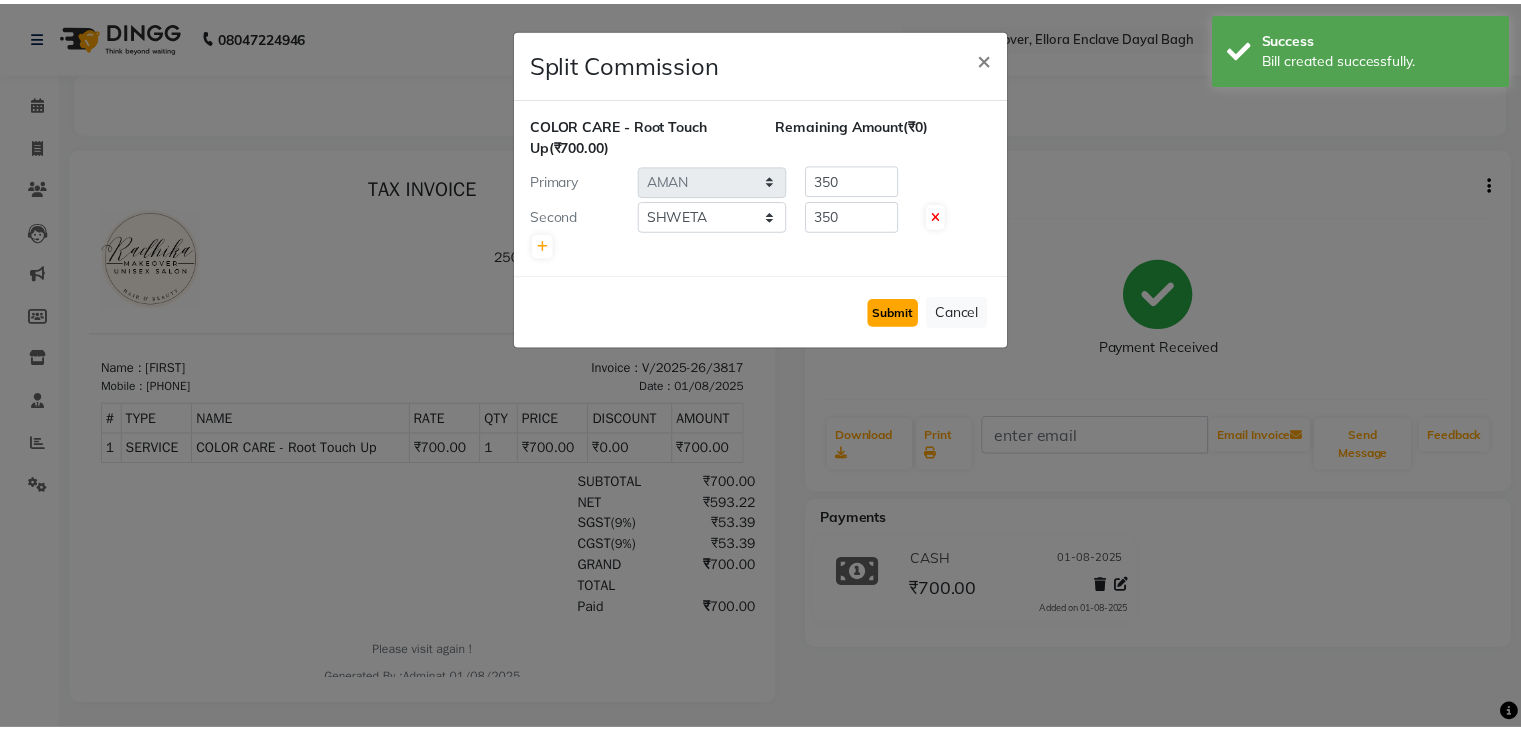 scroll, scrollTop: 0, scrollLeft: 0, axis: both 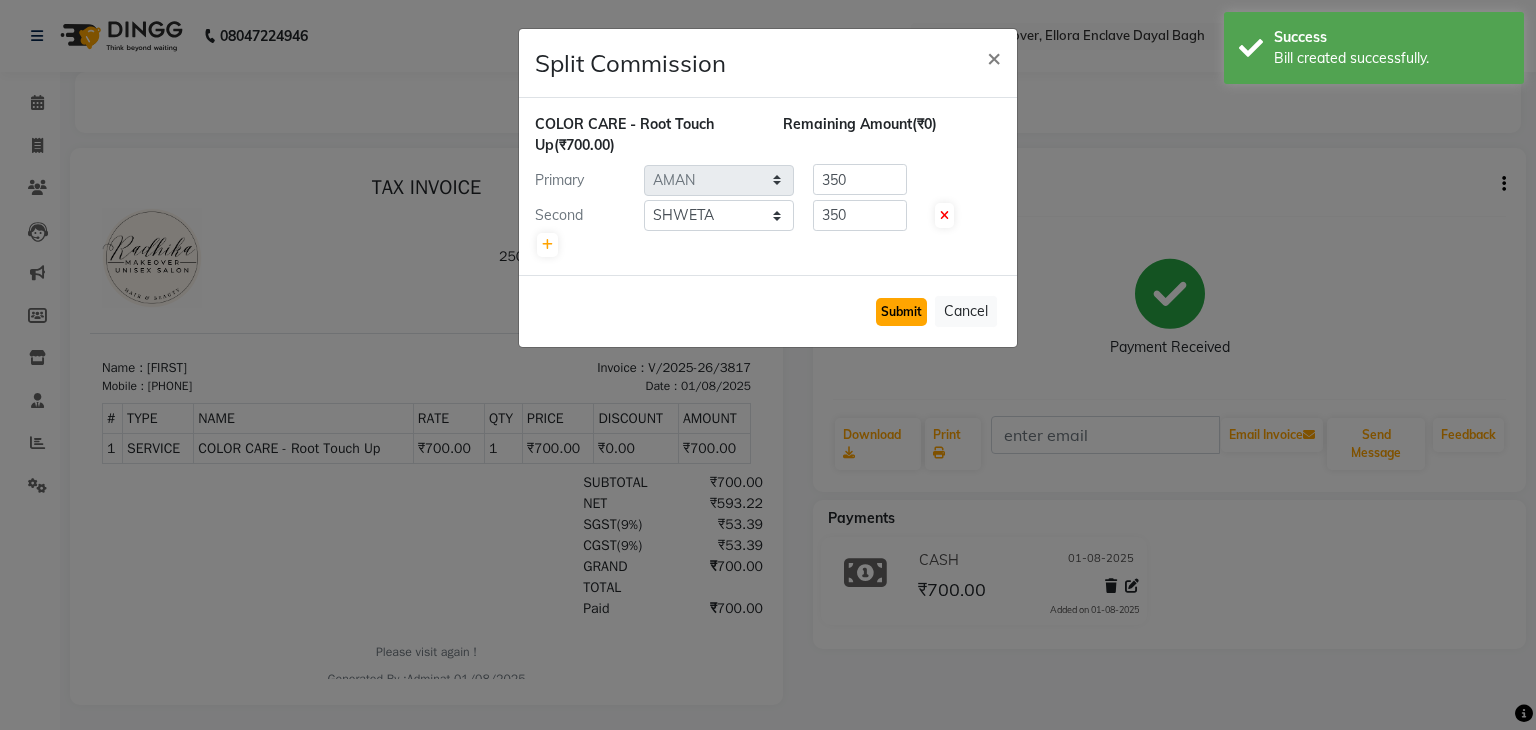 click on "Submit" 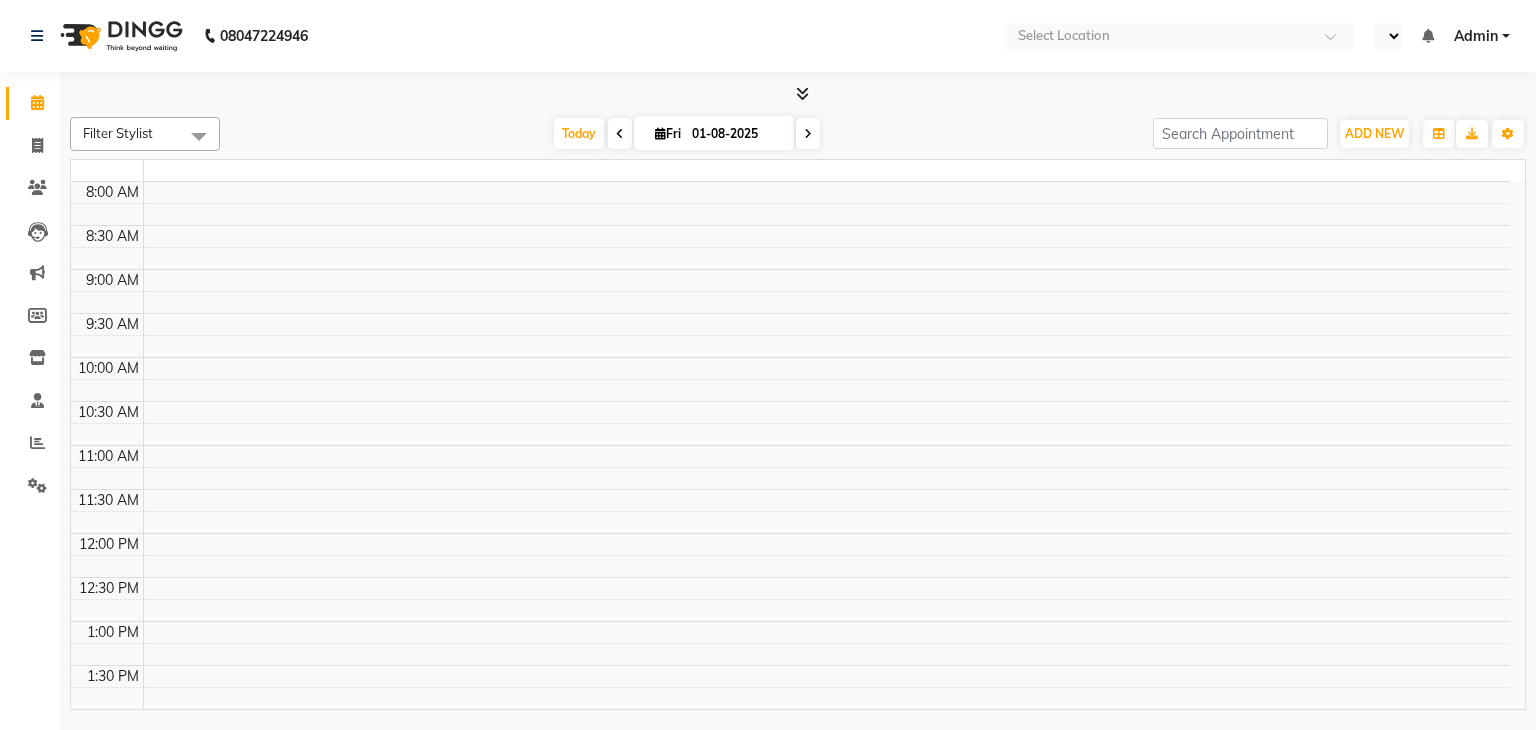 scroll, scrollTop: 0, scrollLeft: 0, axis: both 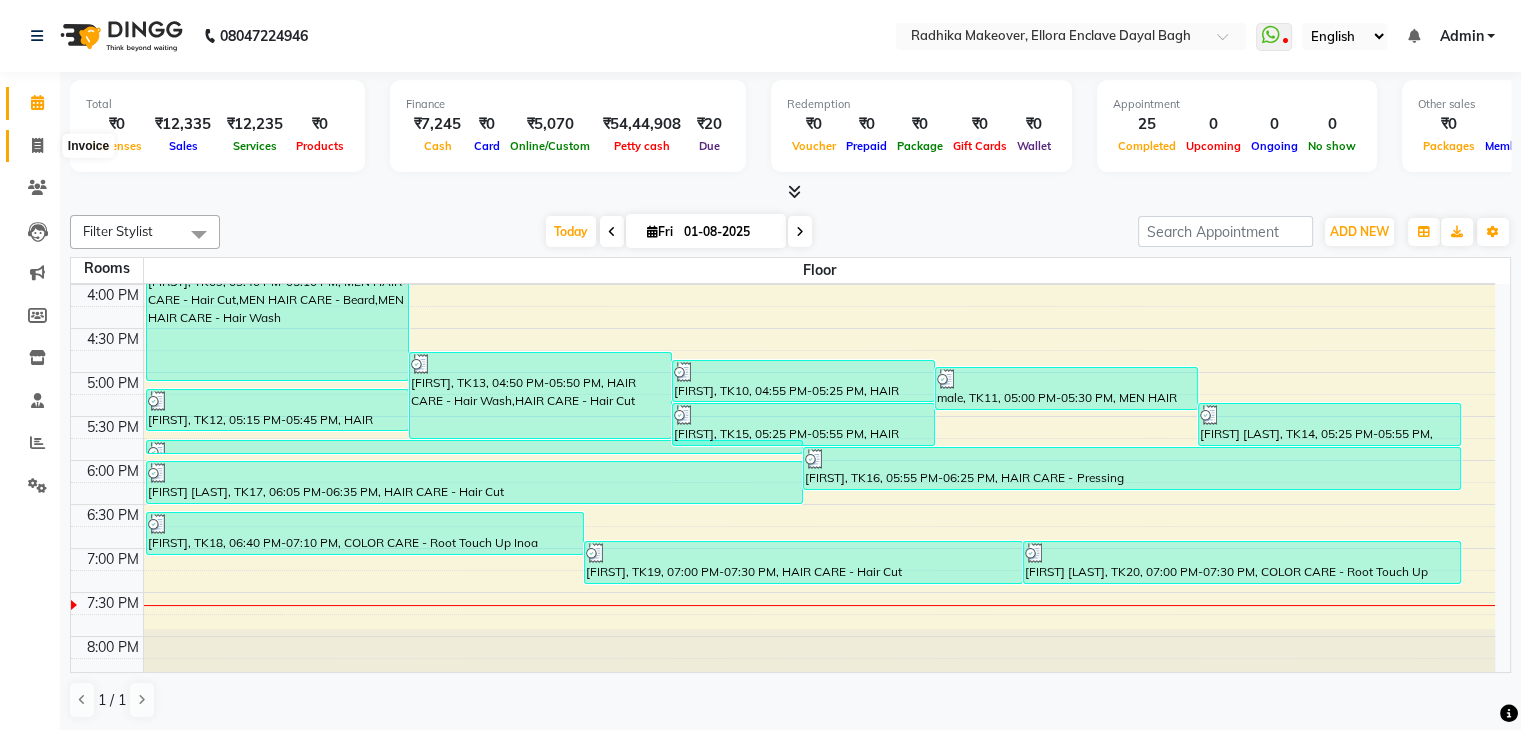 click 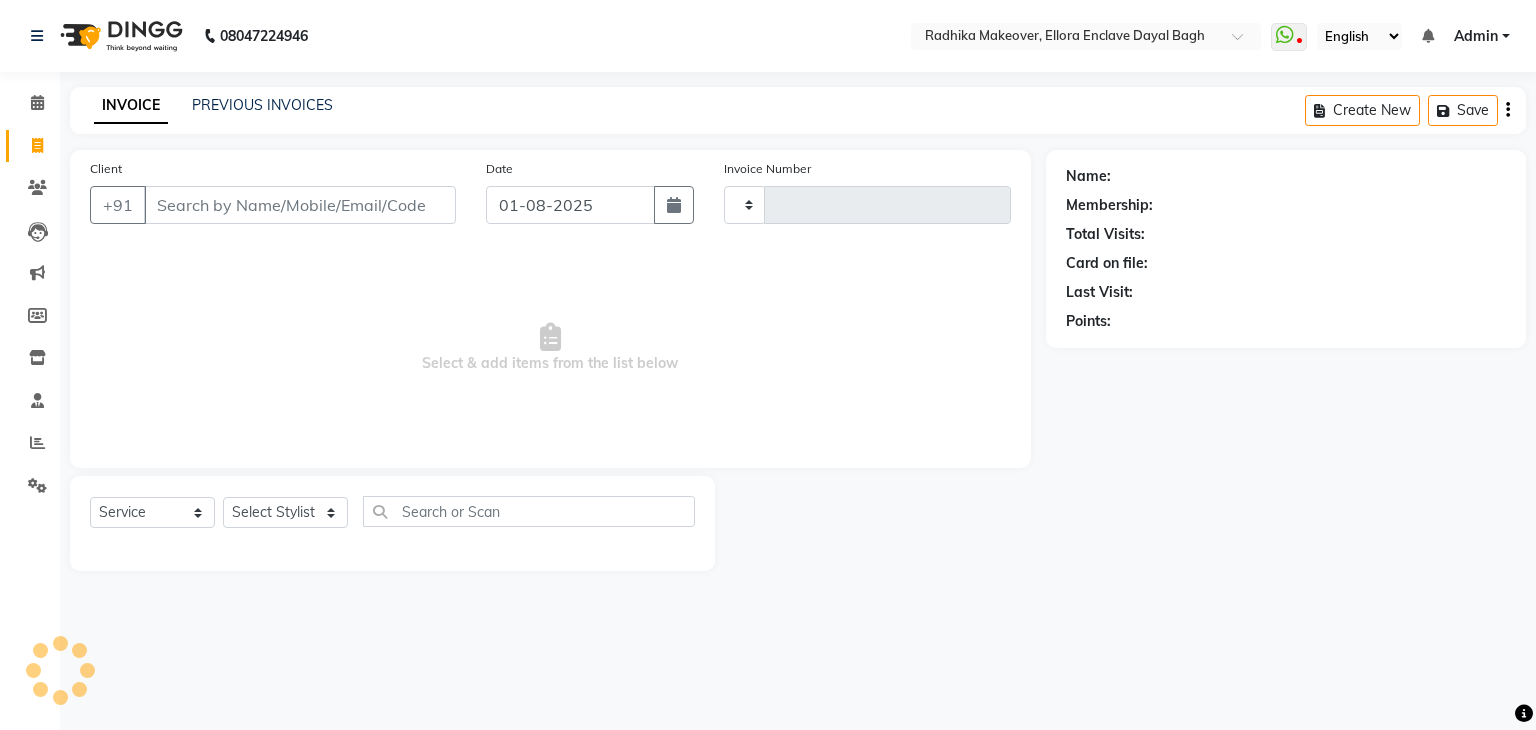 type on "3816" 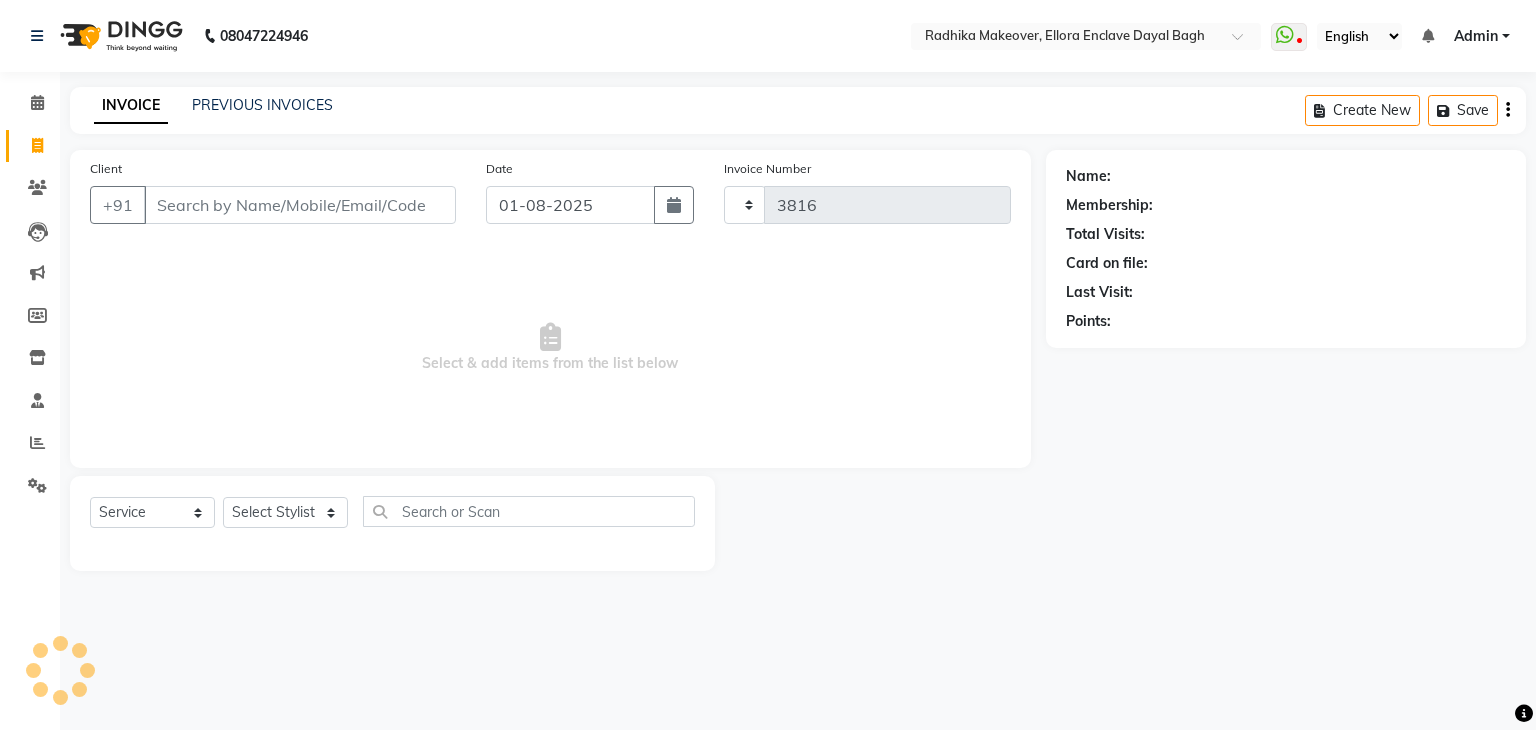 select on "6880" 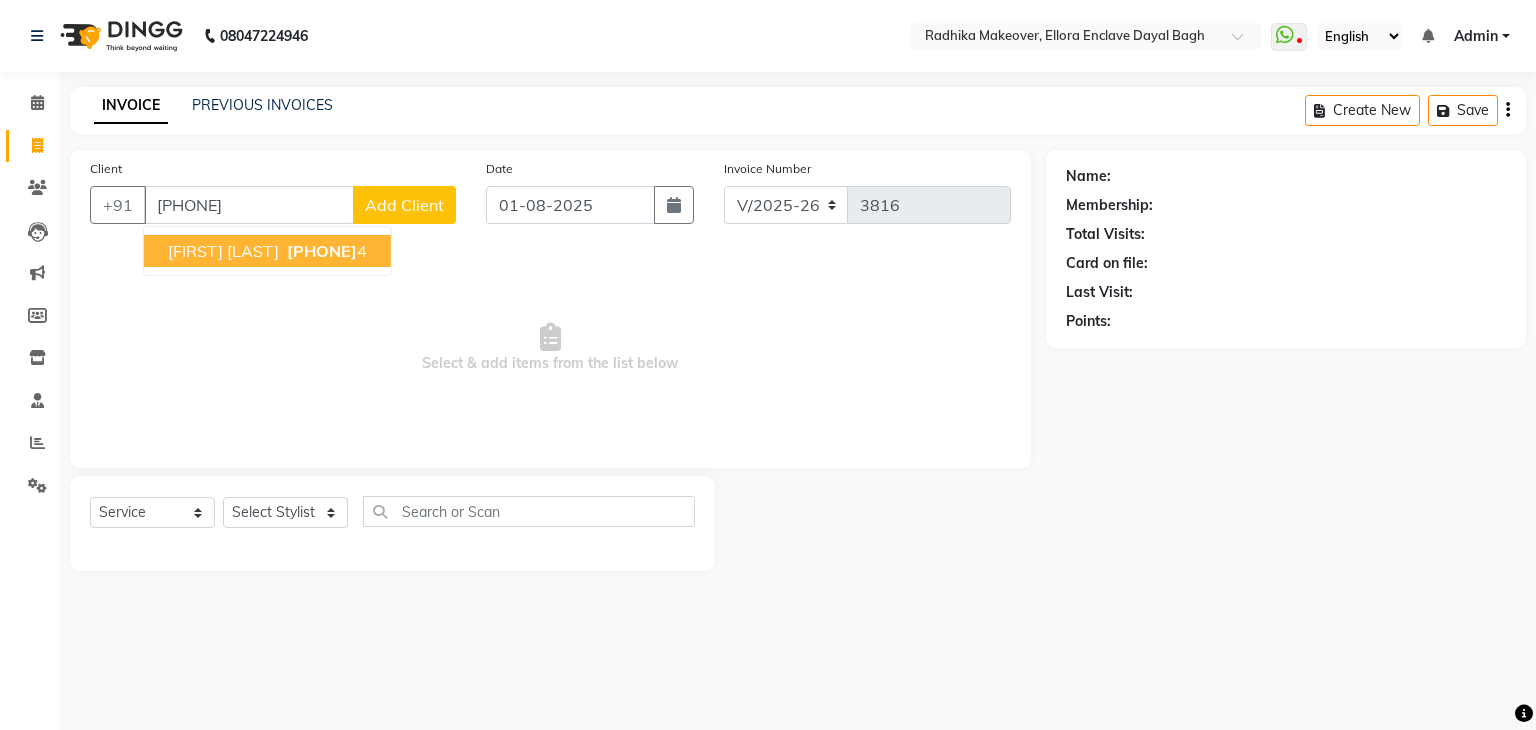 click on "[PHONE]" at bounding box center [322, 251] 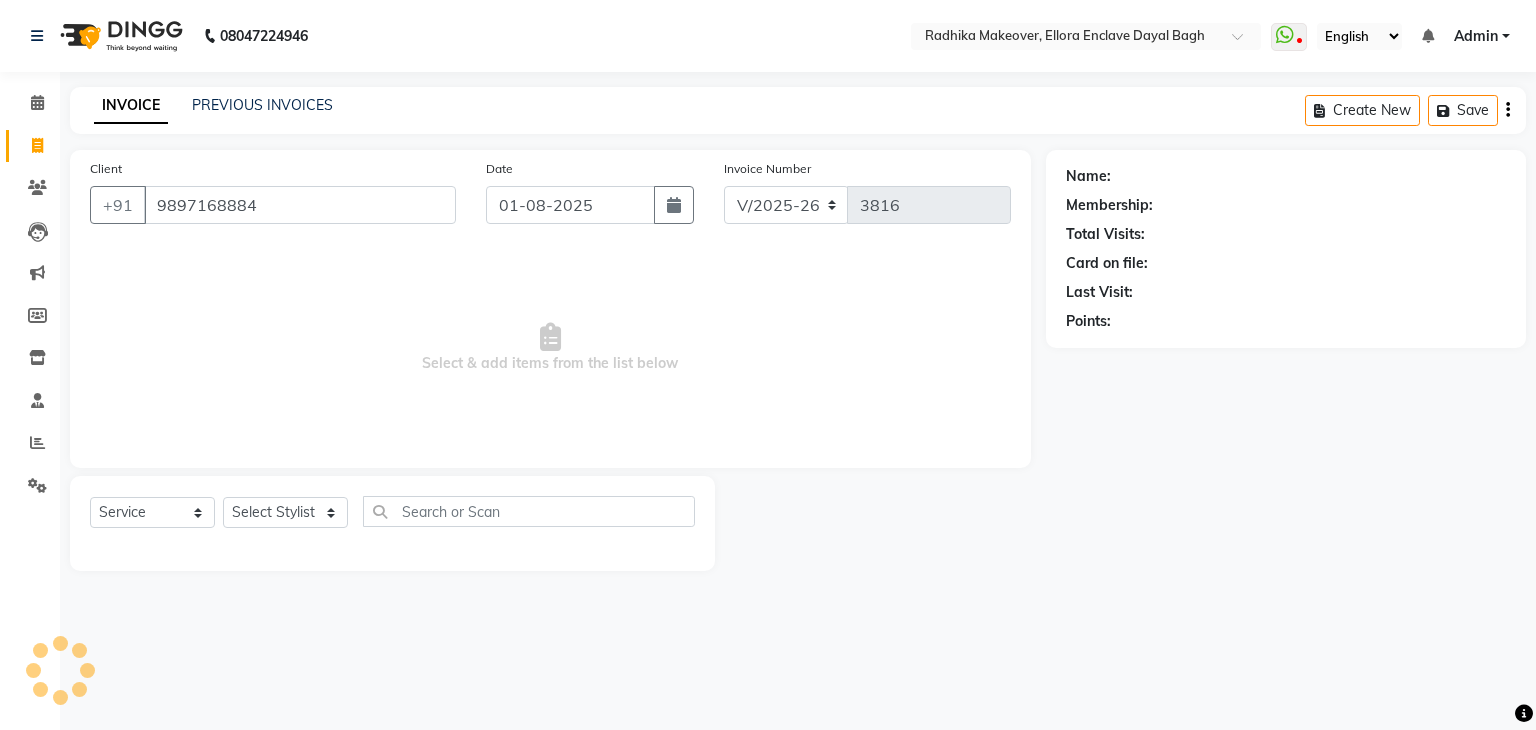 type on "9897168884" 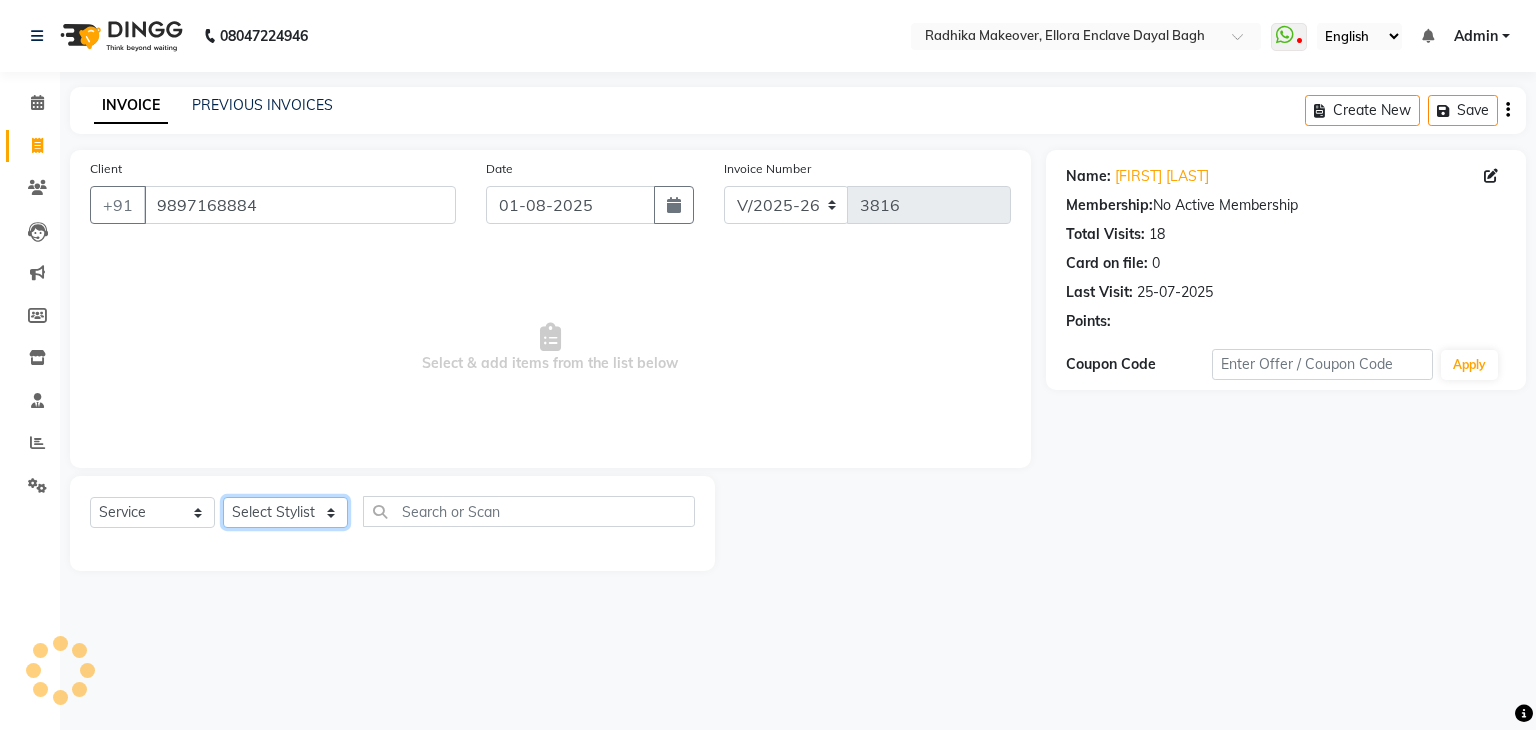 click on "Select Stylist AMAN DANISH SALMANI GOPAL PACHORI KANU KAVITA KIRAN KUMARI MEENU KUMARI NEHA NIKHIL CHAUDHARY Priya PRIYANKA YADAV RASHMI SANDHYA SHAGUFTA SHWETA SONA SAXENA SOUMYA TUSHAR OTWAL VINAY KUMAR" 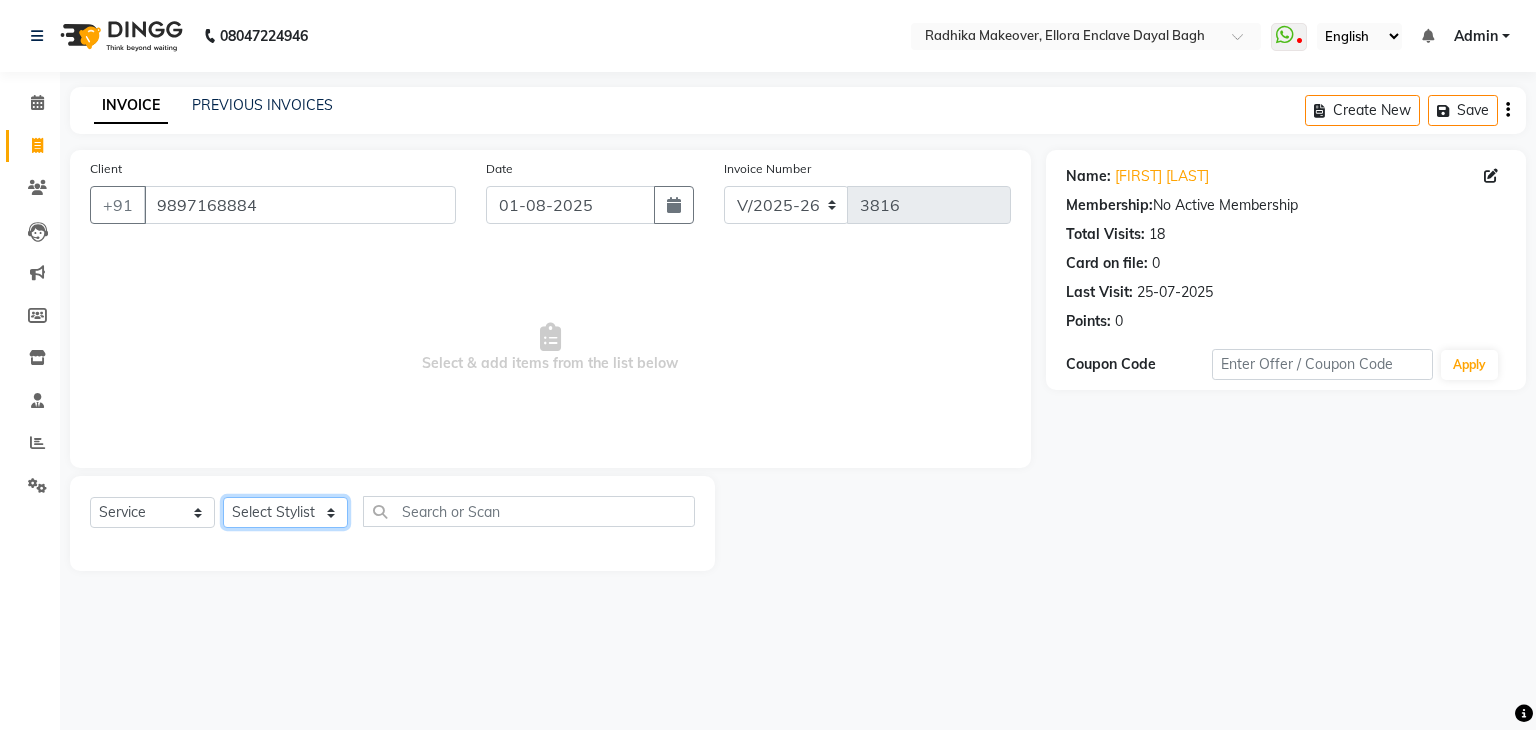 select on "53877" 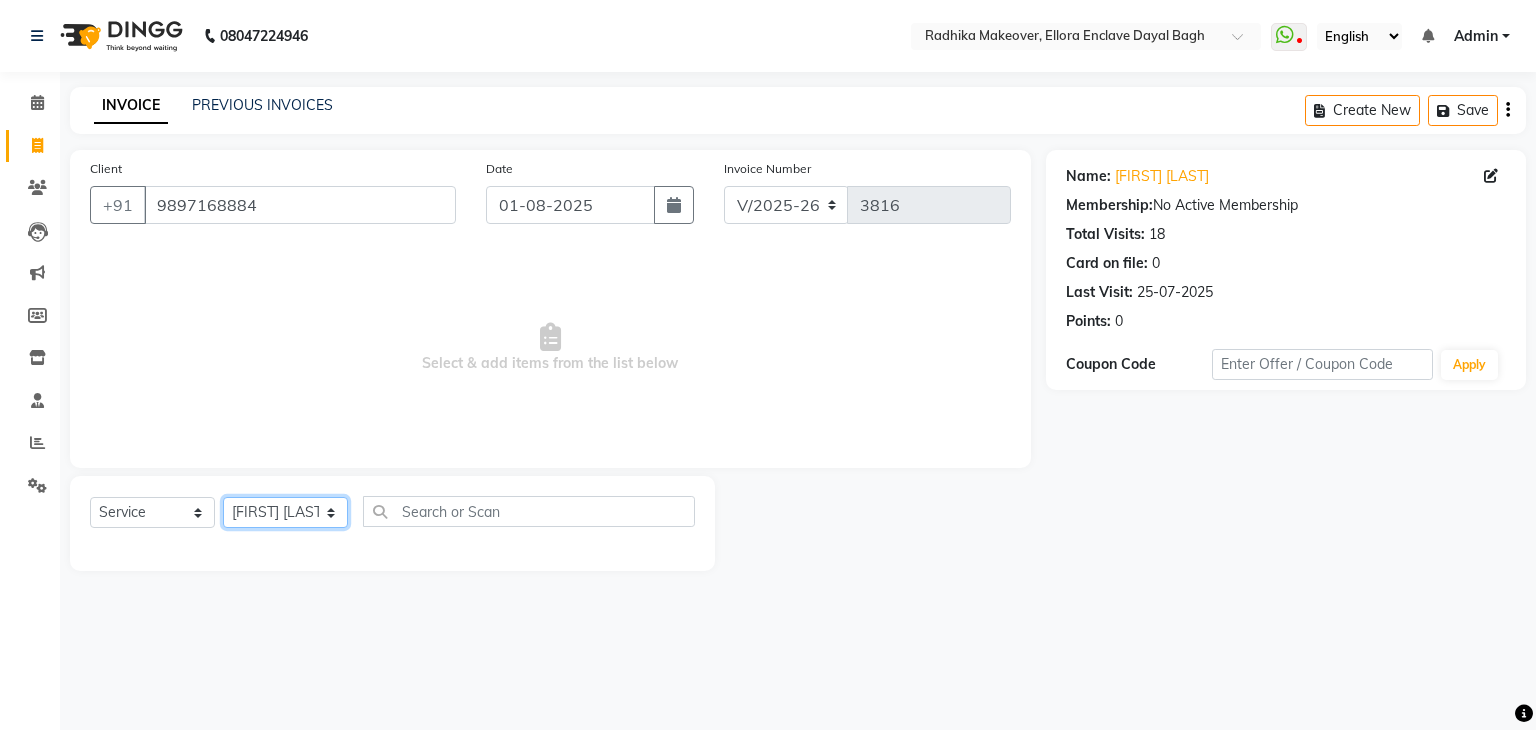 click on "Select Stylist AMAN DANISH SALMANI GOPAL PACHORI KANU KAVITA KIRAN KUMARI MEENU KUMARI NEHA NIKHIL CHAUDHARY Priya PRIYANKA YADAV RASHMI SANDHYA SHAGUFTA SHWETA SONA SAXENA SOUMYA TUSHAR OTWAL VINAY KUMAR" 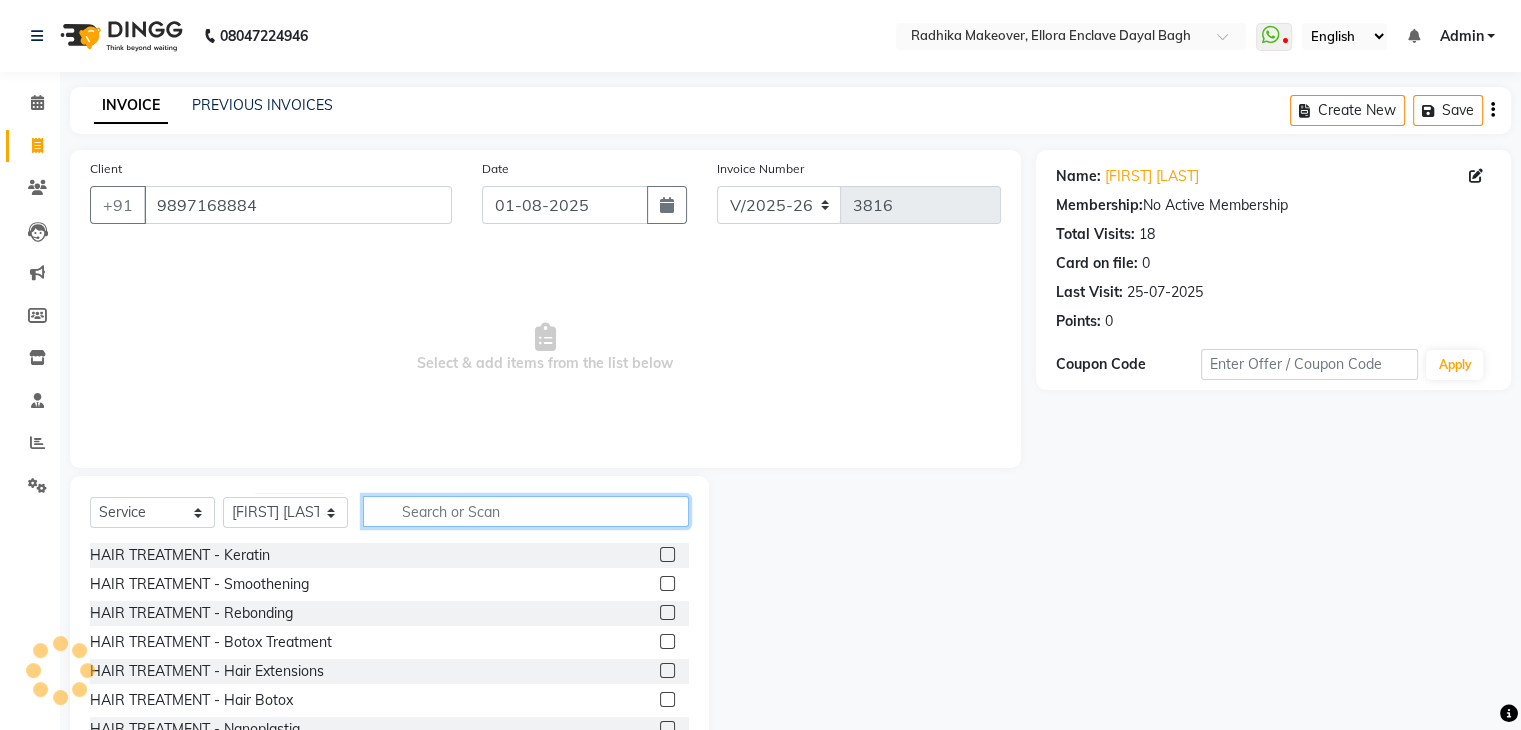 click 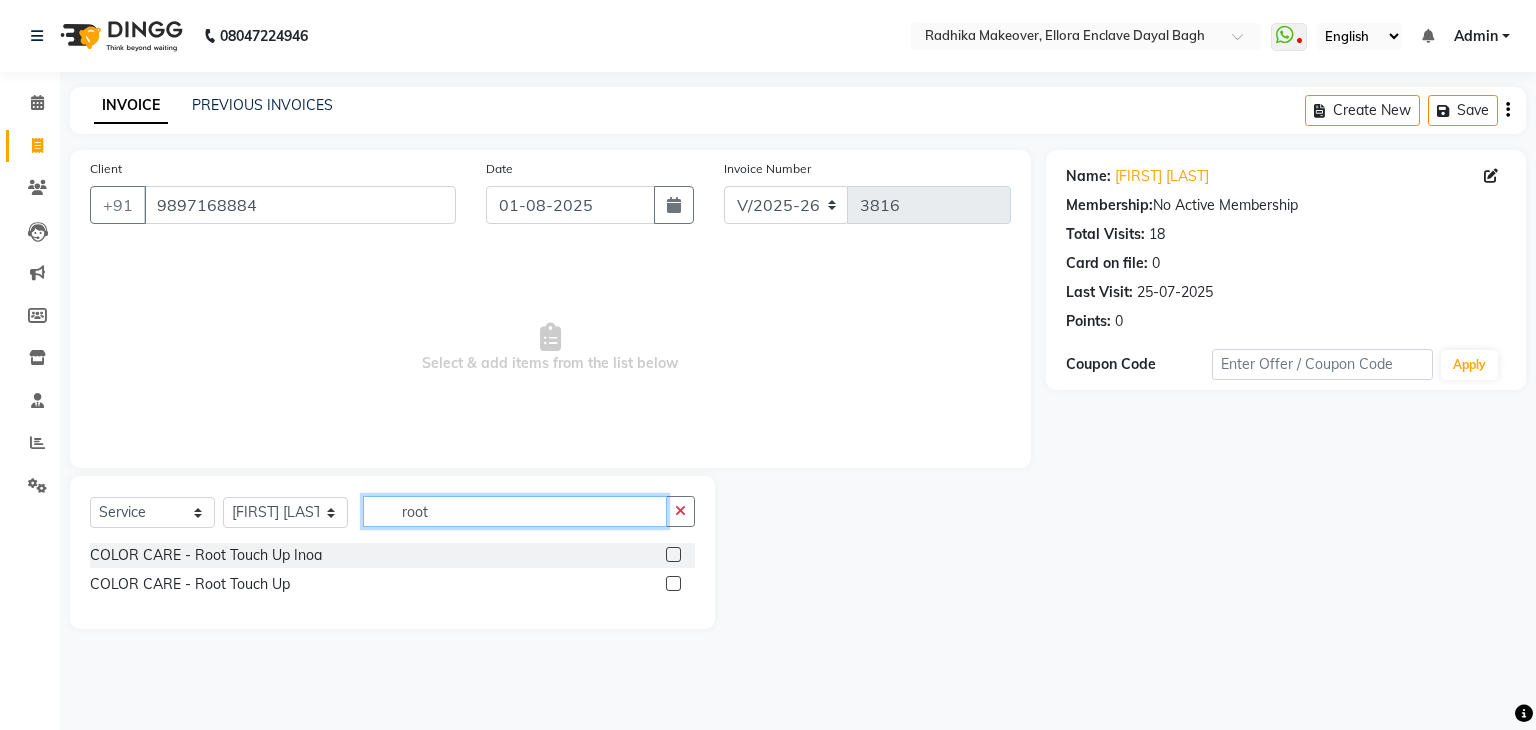 type on "root" 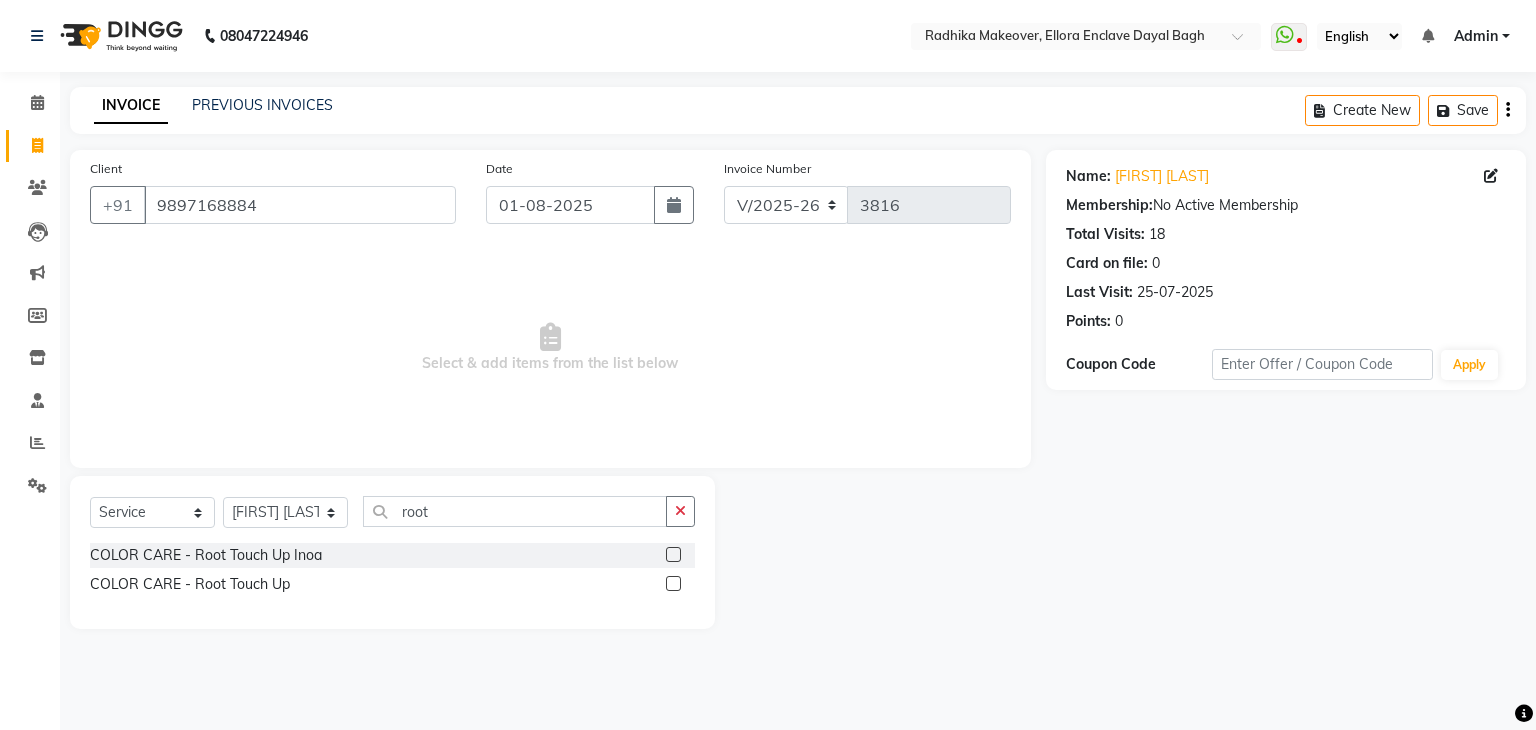 click 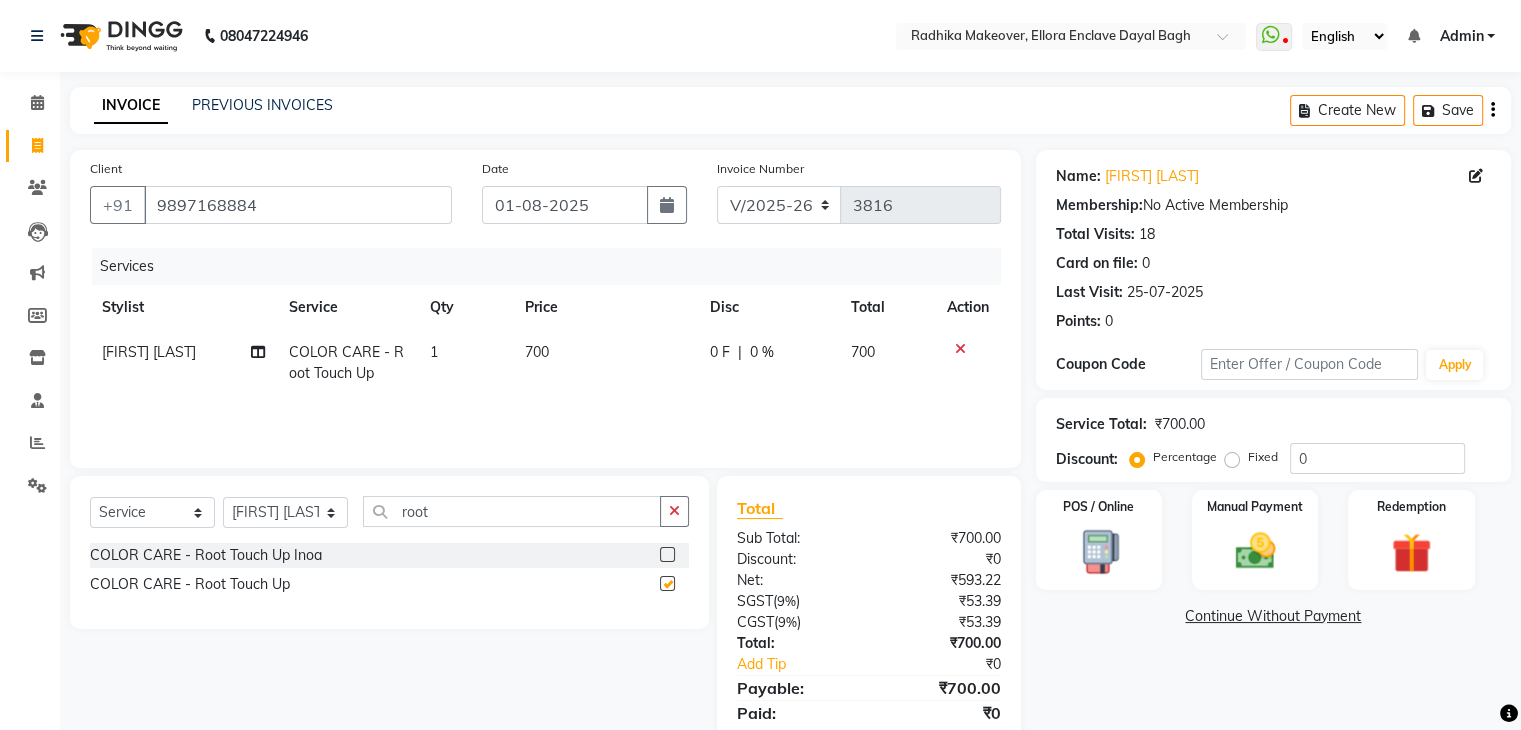 checkbox on "false" 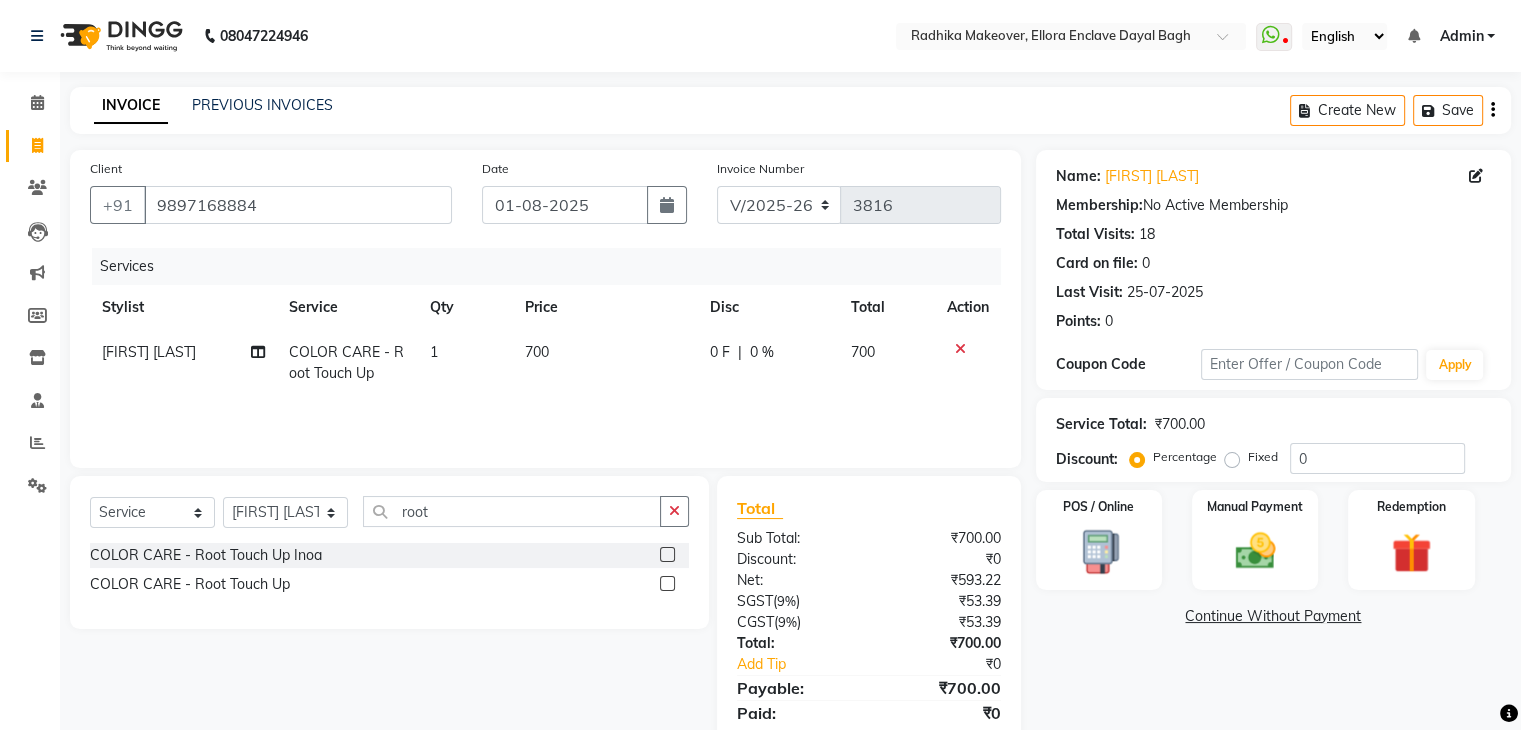 click on "[FIRST] [LAST]" 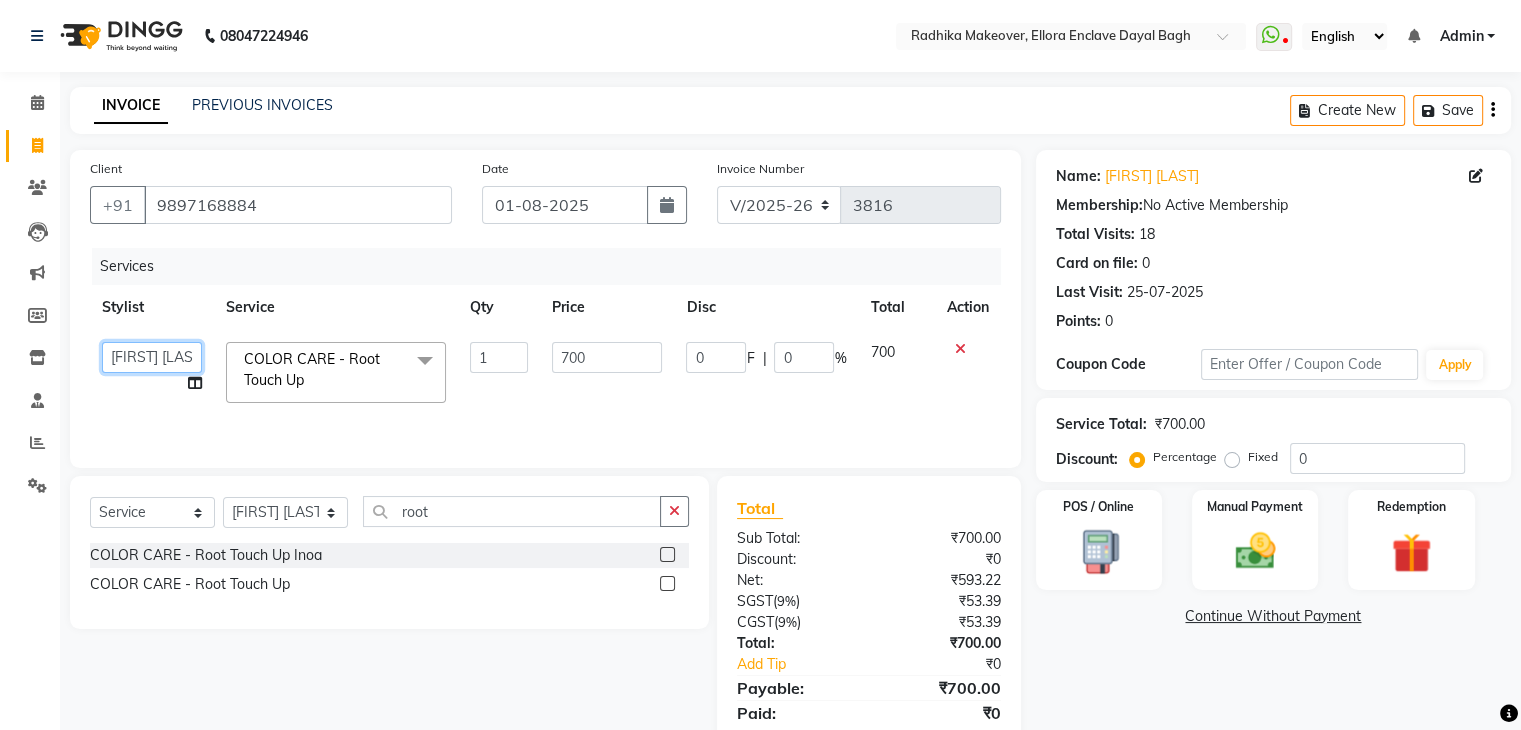 click on "AMAN   DANISH SALMANI   GOPAL PACHORI   KANU   KAVITA   KIRAN KUMARI   MEENU KUMARI   NEHA   NIKHIL CHAUDHARY   Priya   PRIYANKA YADAV   RASHMI   SANDHYA   SHAGUFTA   SHWETA   SONA SAXENA   SOUMYA   TUSHAR OTWAL   VINAY KUMAR" 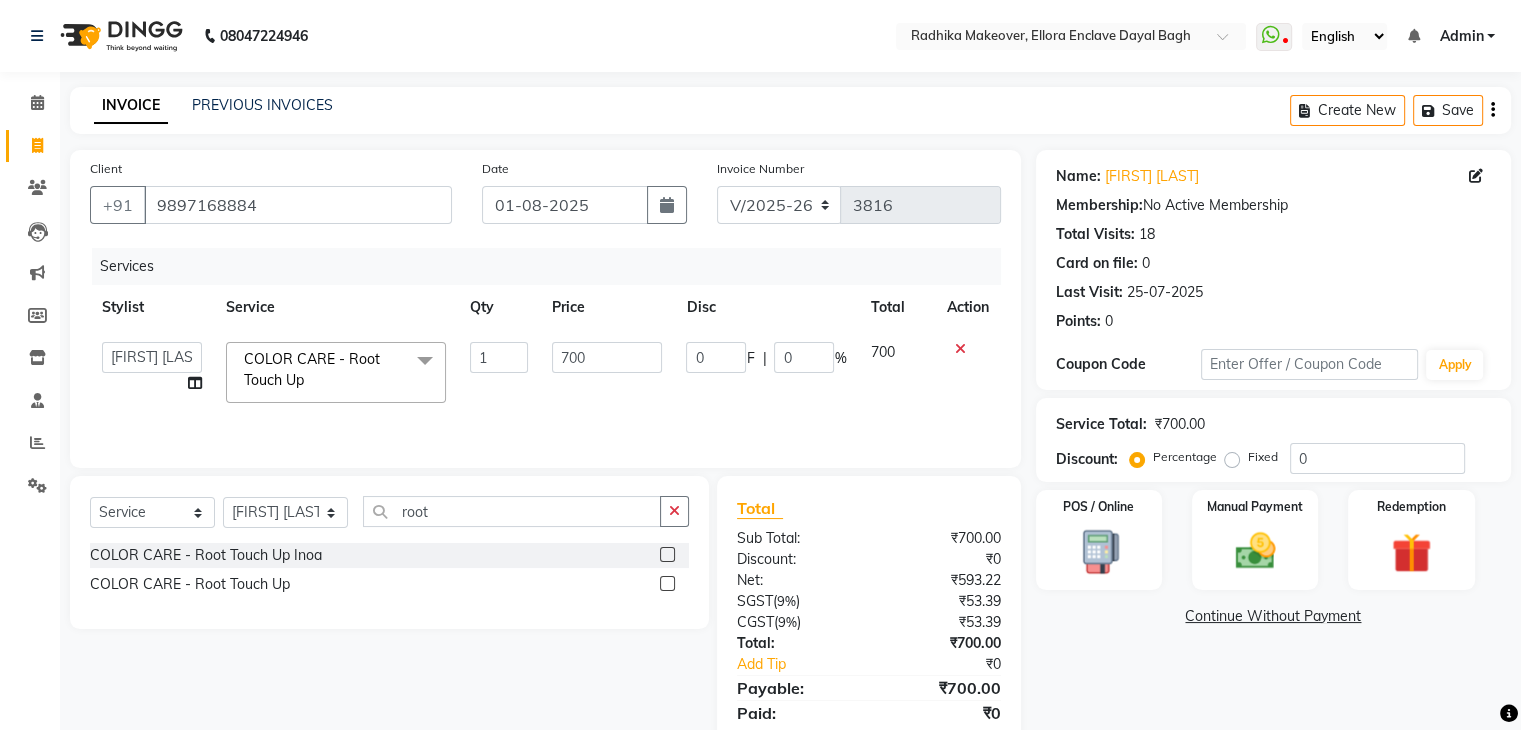 select on "53882" 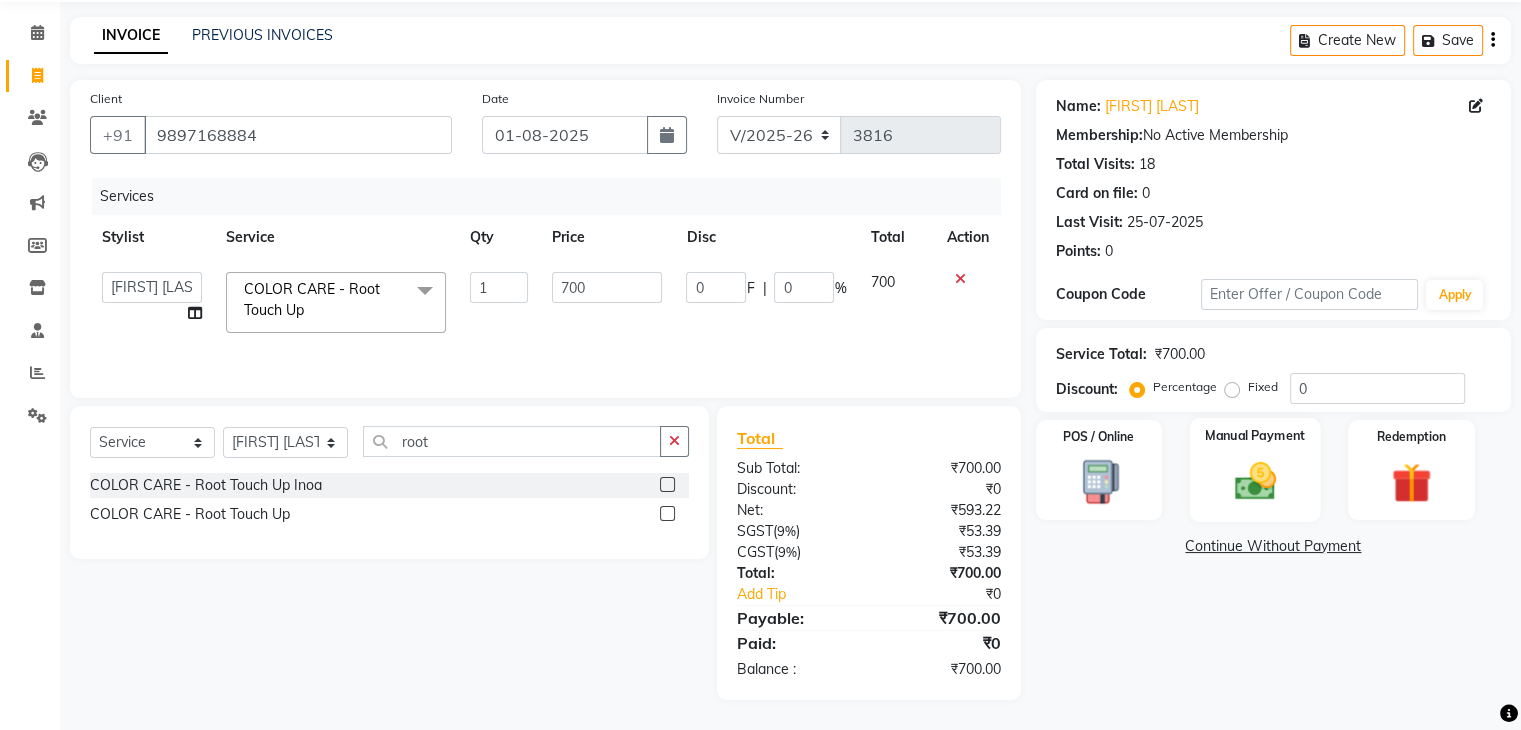 click 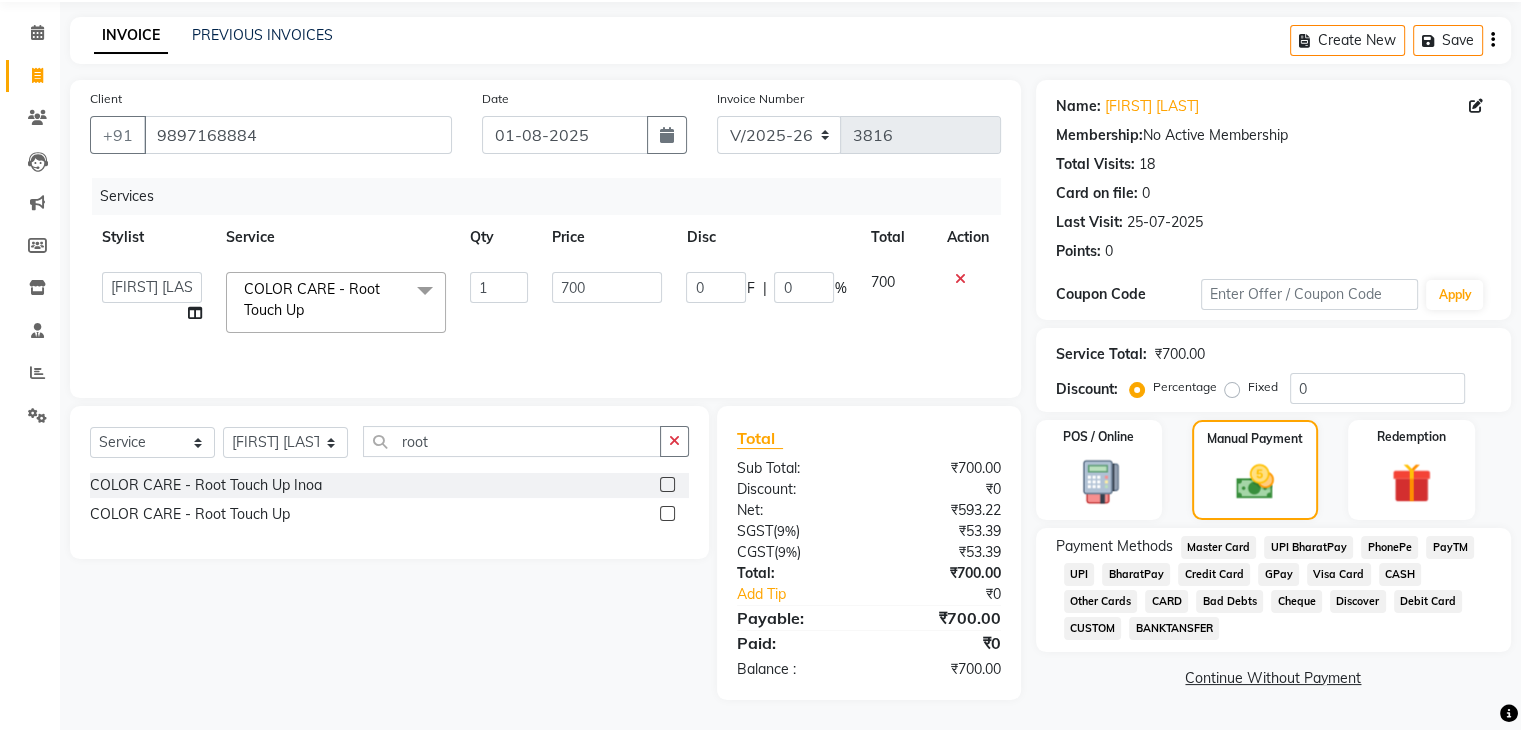 click on "UPI" 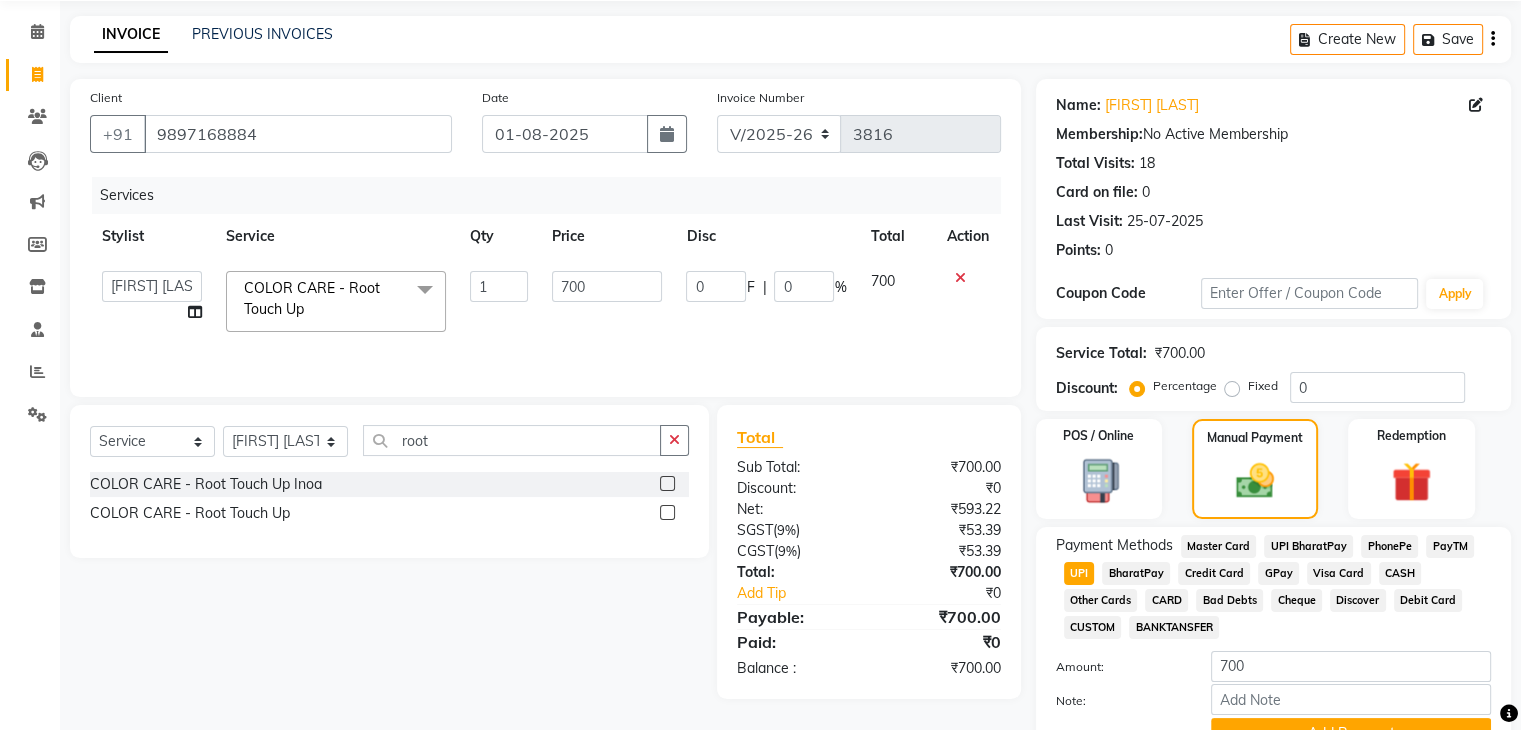 scroll, scrollTop: 172, scrollLeft: 0, axis: vertical 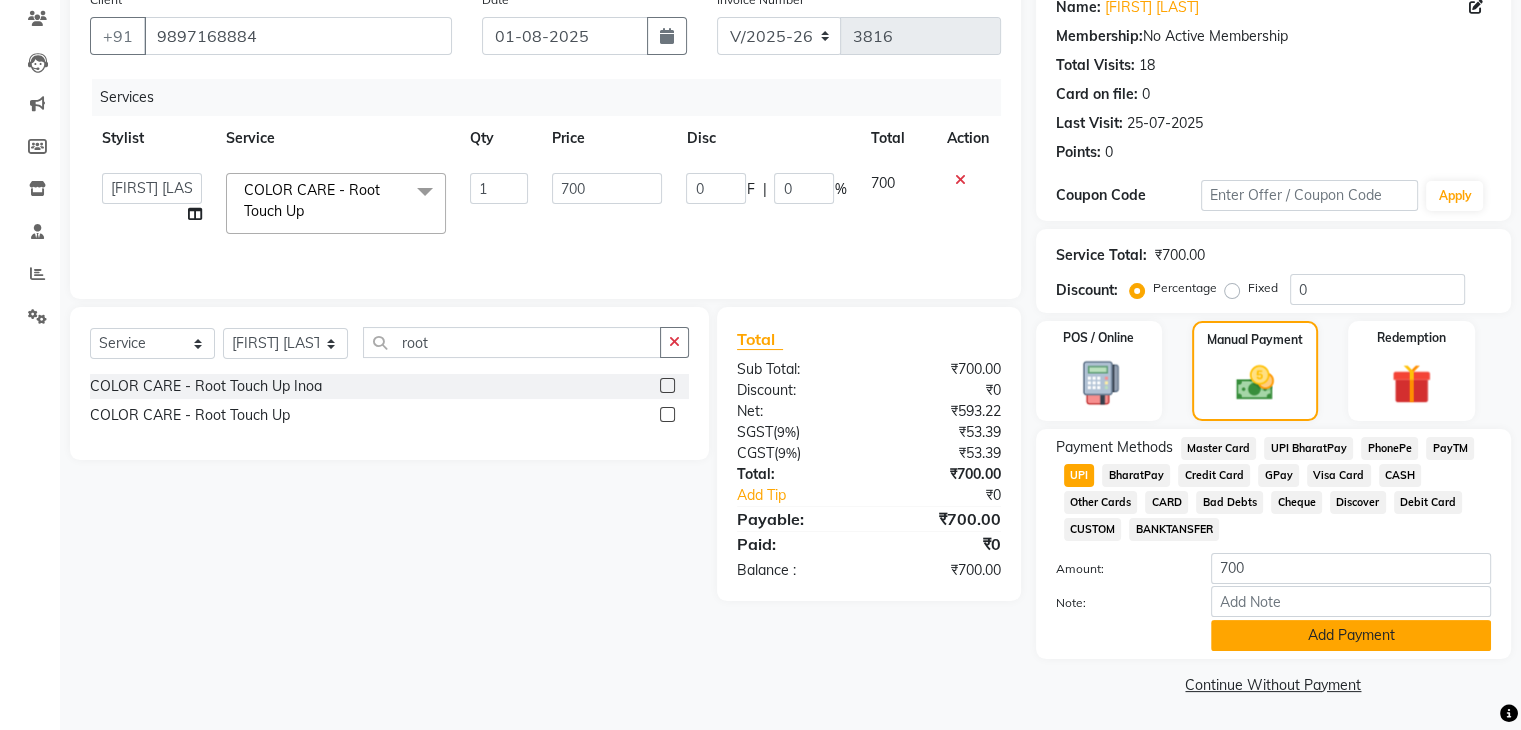 click on "Add Payment" 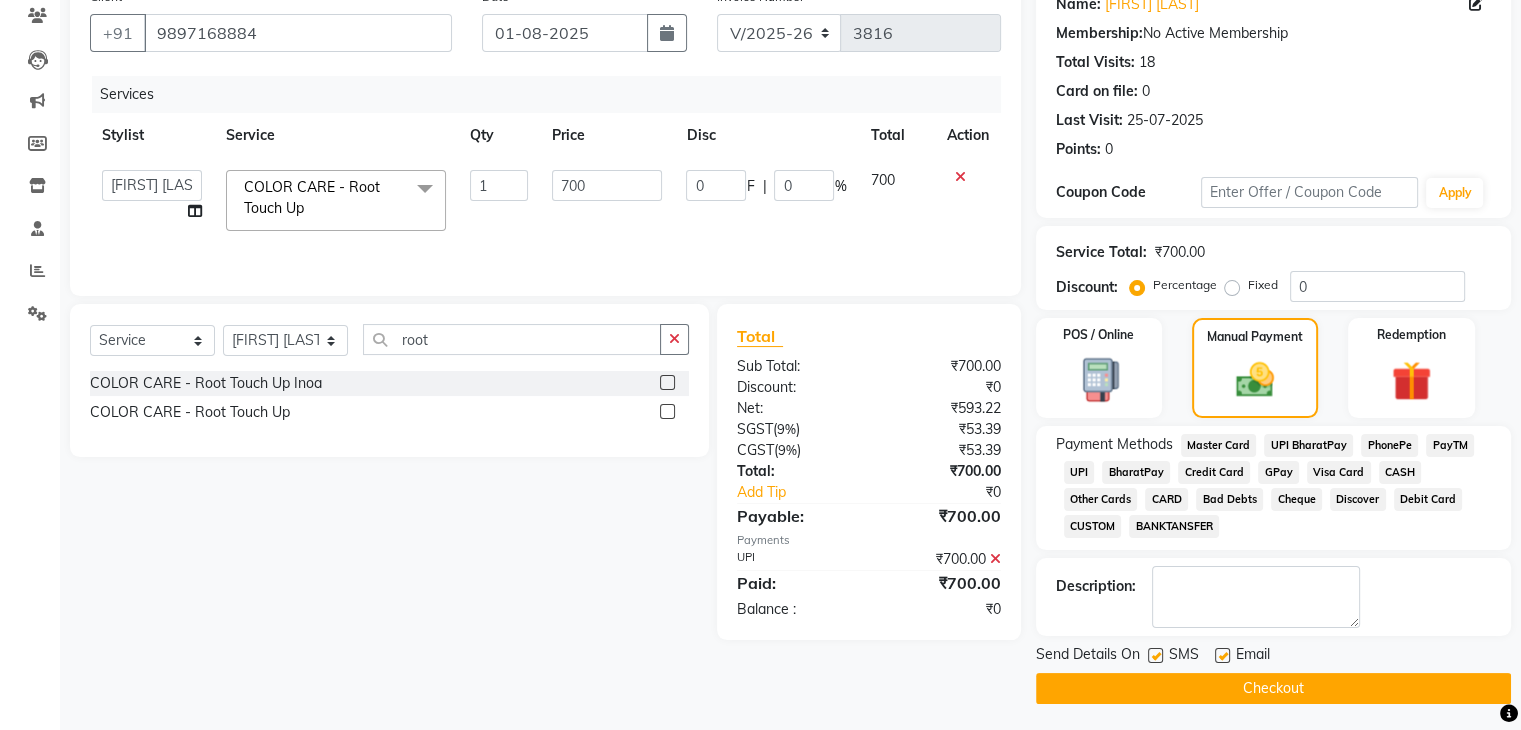 click on "Checkout" 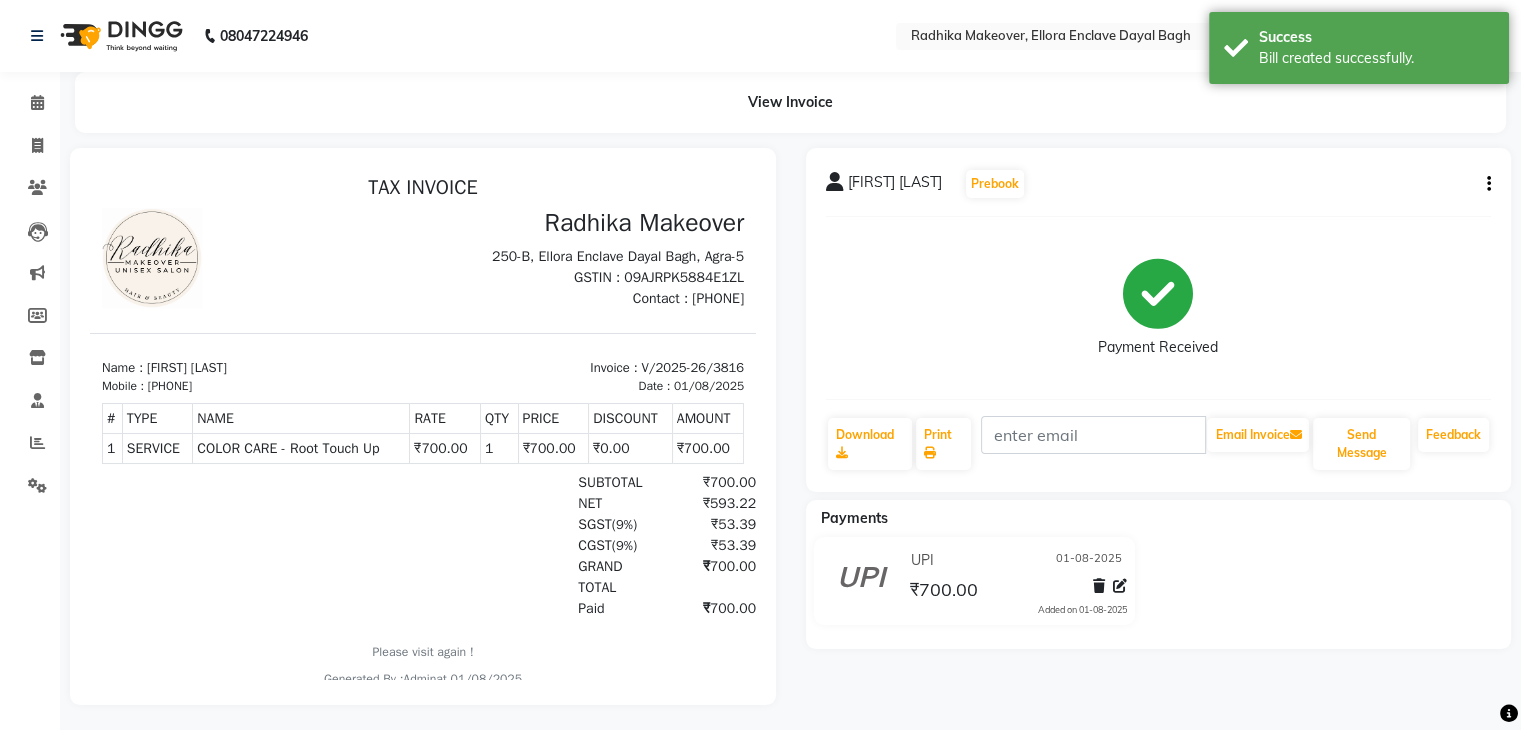scroll, scrollTop: 0, scrollLeft: 0, axis: both 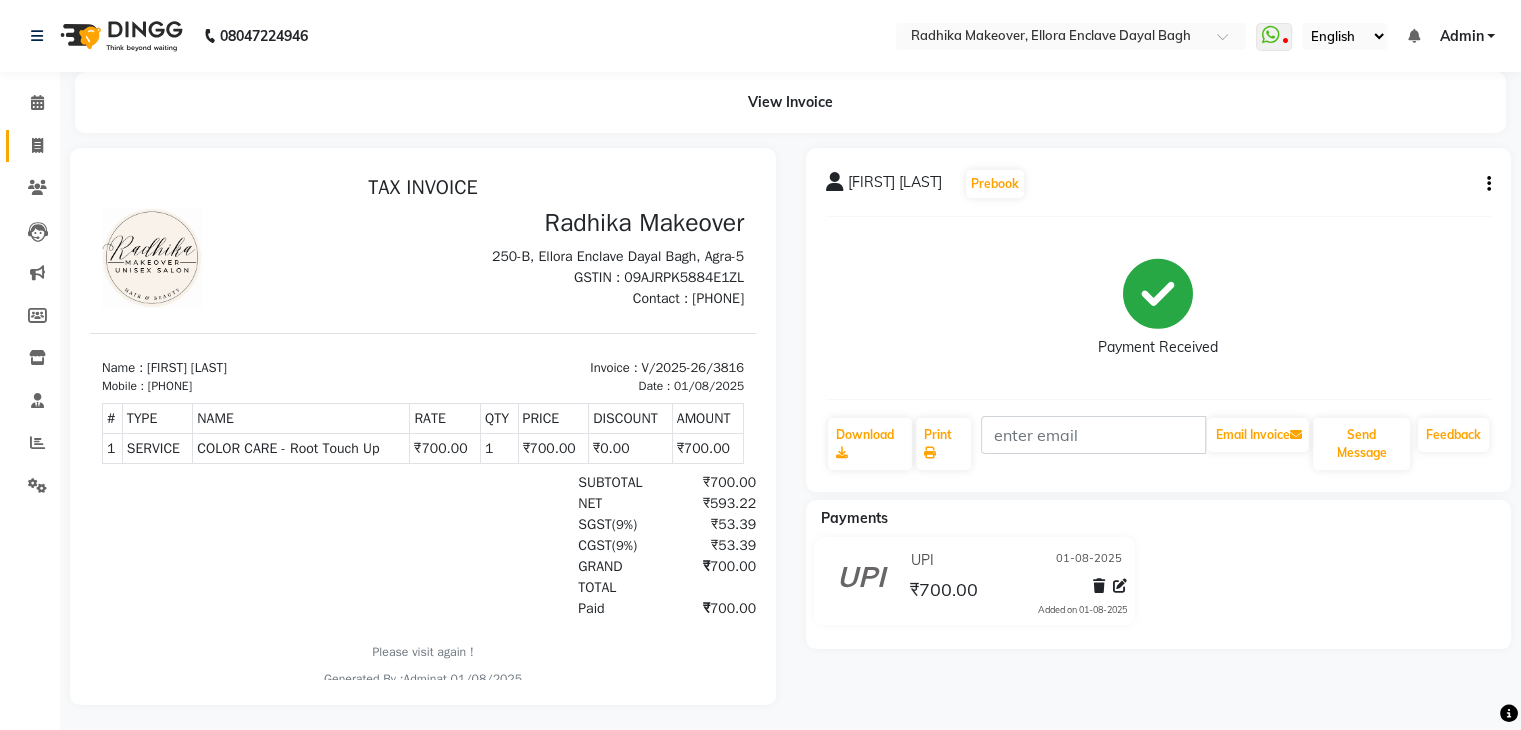 click on "Invoice" 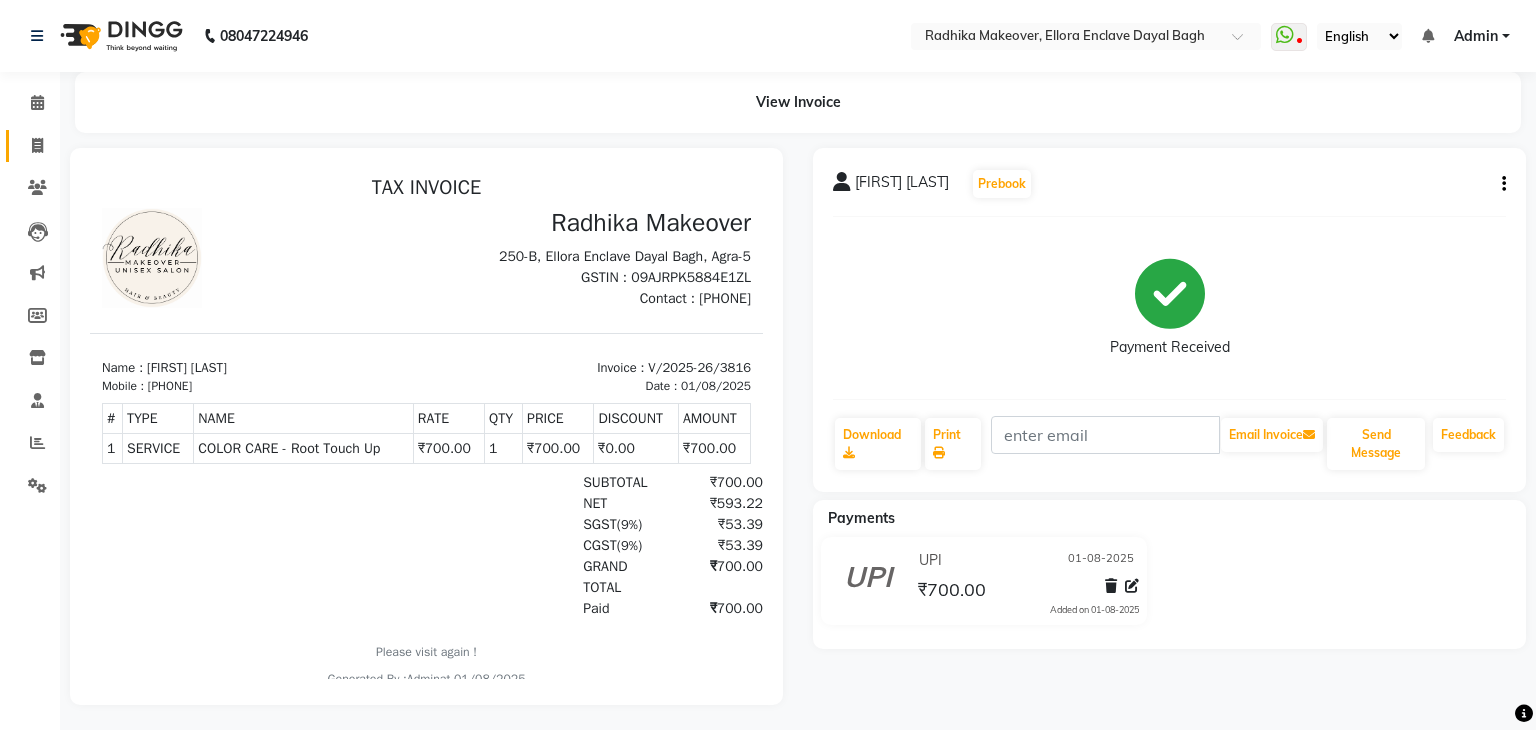 select on "service" 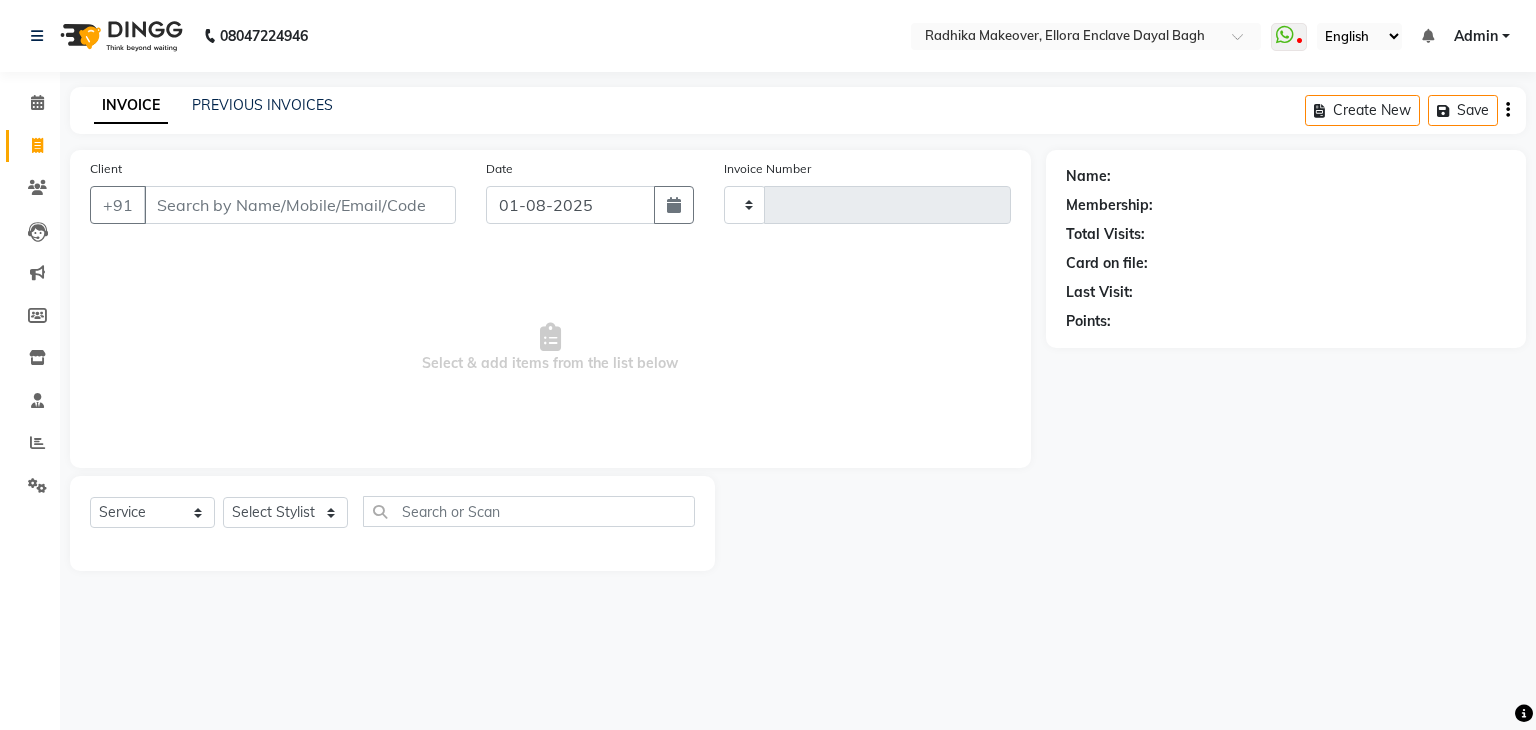 type on "3818" 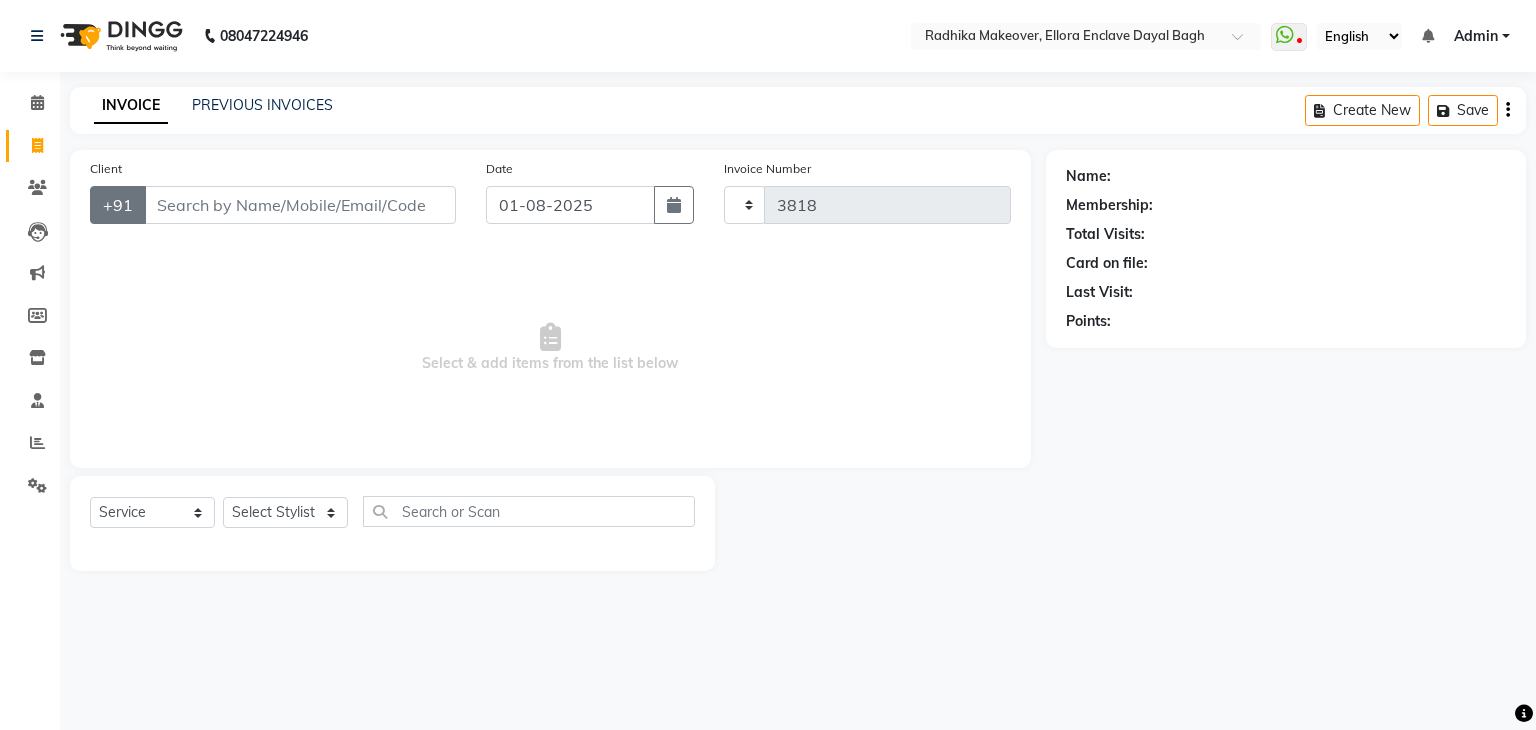 select on "6880" 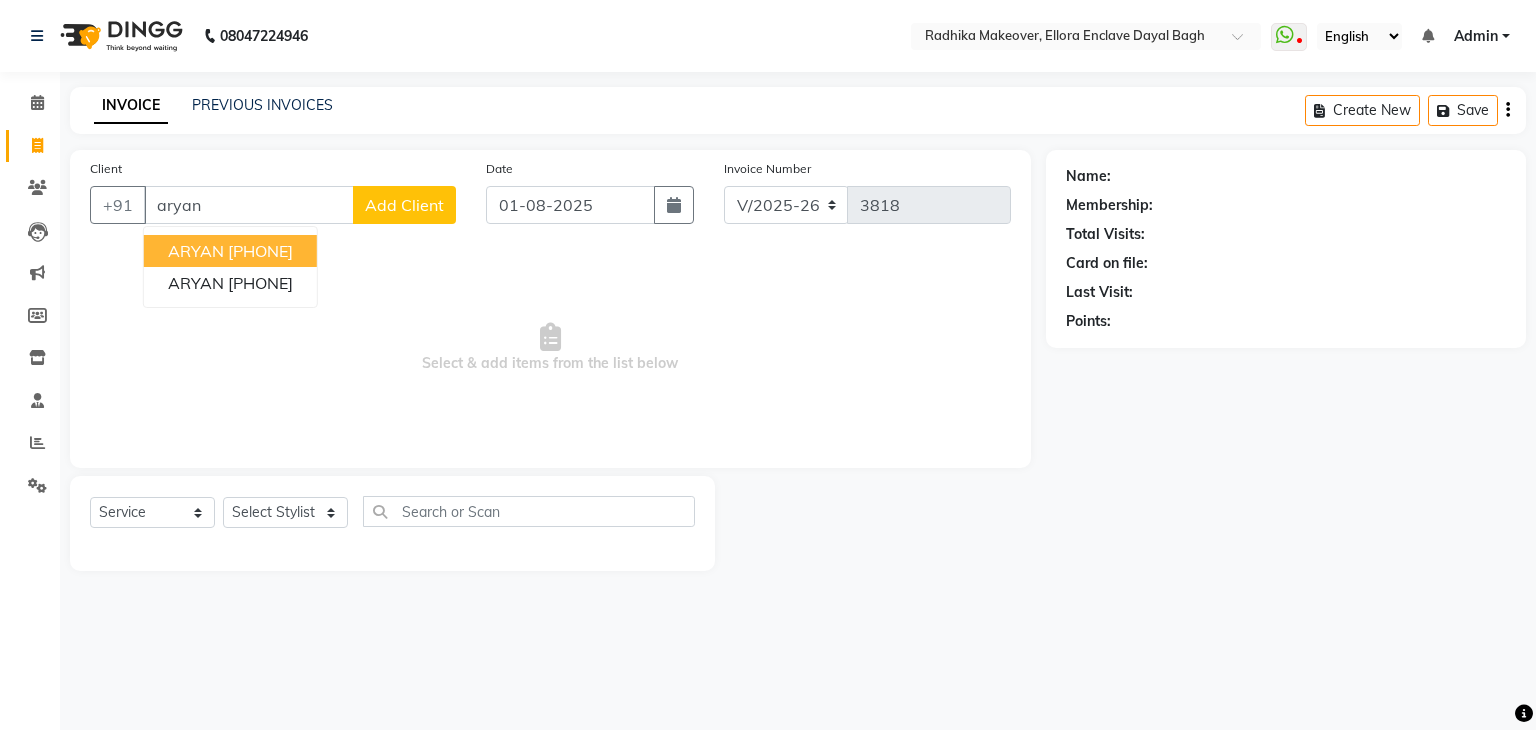 click on "[FIRST] [PHONE]" at bounding box center [230, 251] 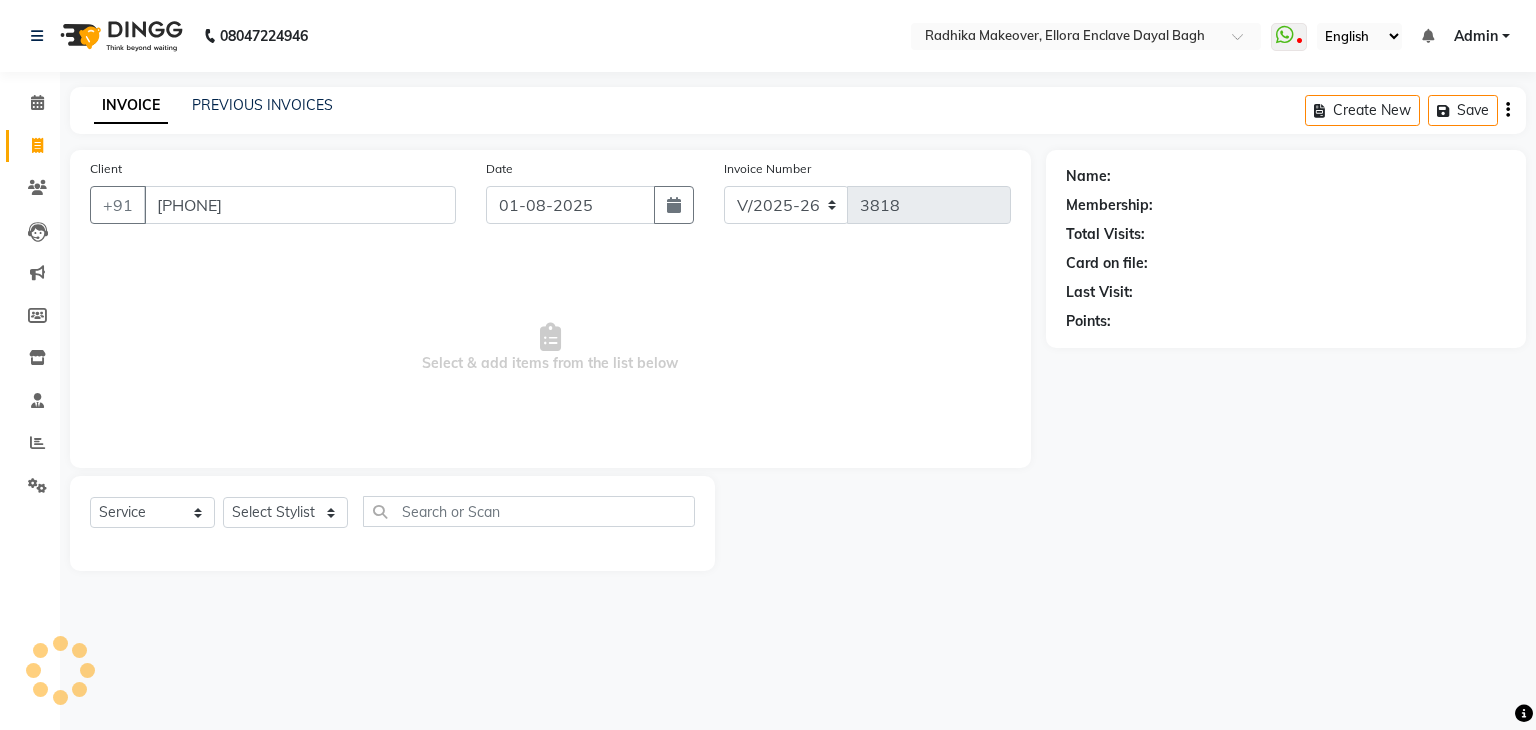 type on "[PHONE]" 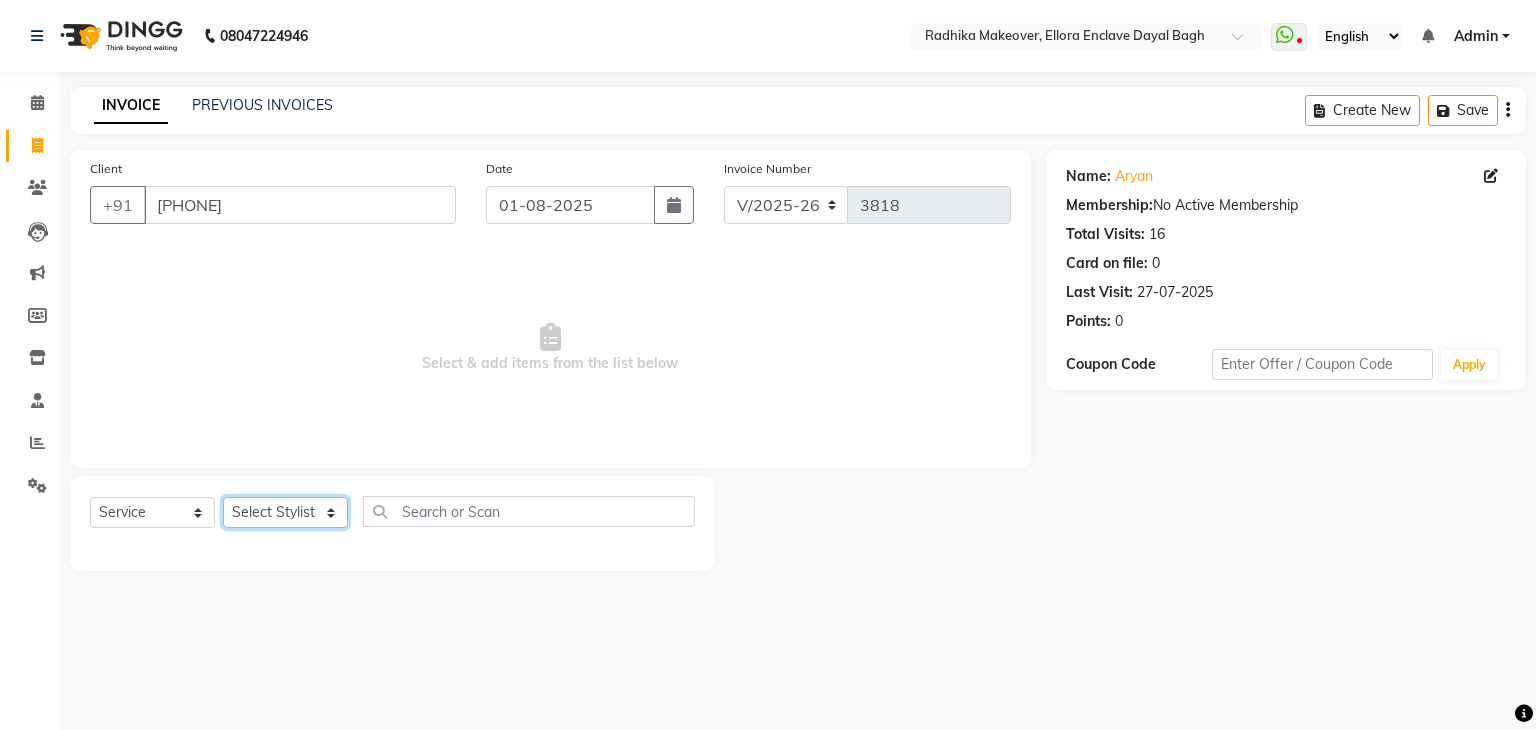 click on "Select Stylist AMAN DANISH SALMANI GOPAL PACHORI KANU KAVITA KIRAN KUMARI MEENU KUMARI NEHA NIKHIL CHAUDHARY Priya PRIYANKA YADAV RASHMI SANDHYA SHAGUFTA SHWETA SONA SAXENA SOUMYA TUSHAR OTWAL VINAY KUMAR" 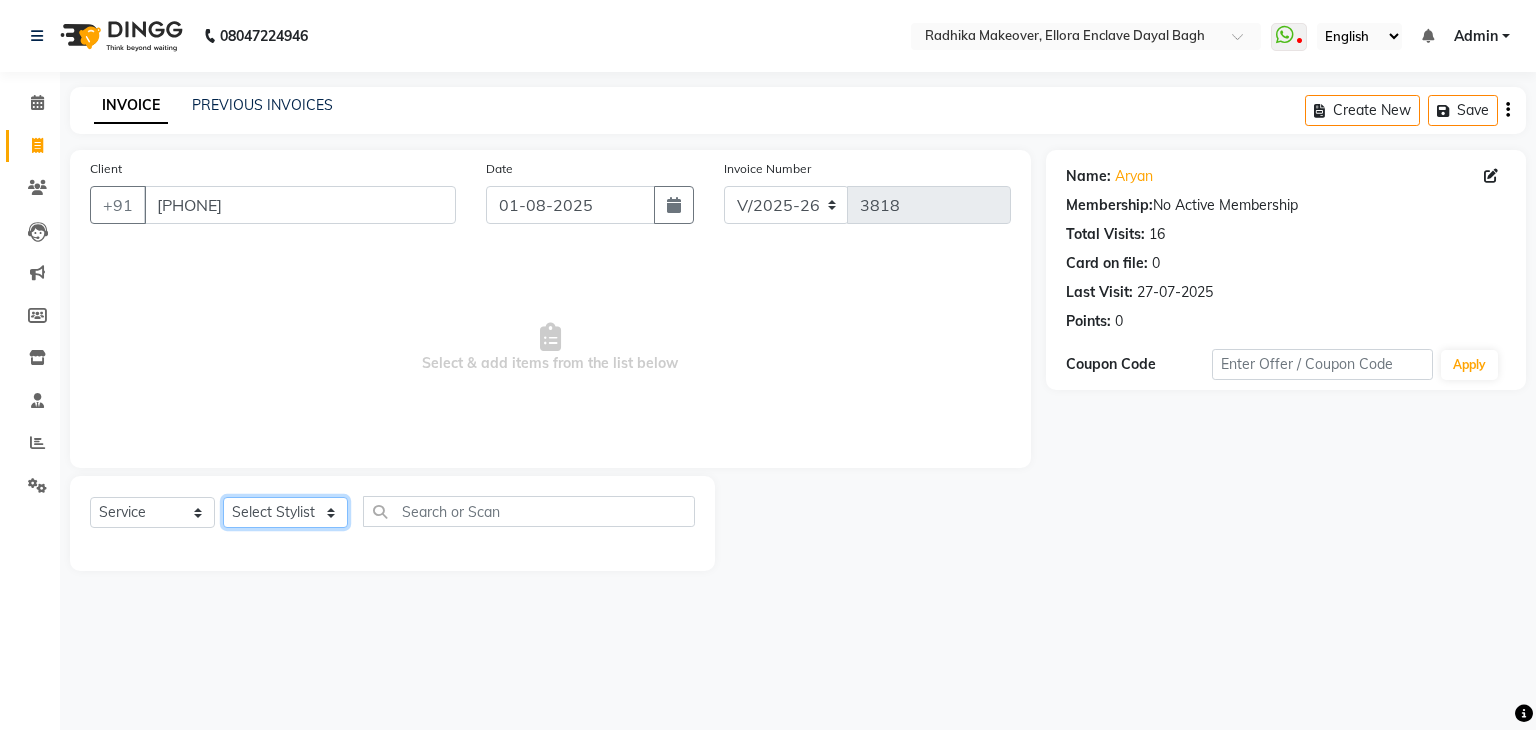 select on "58738" 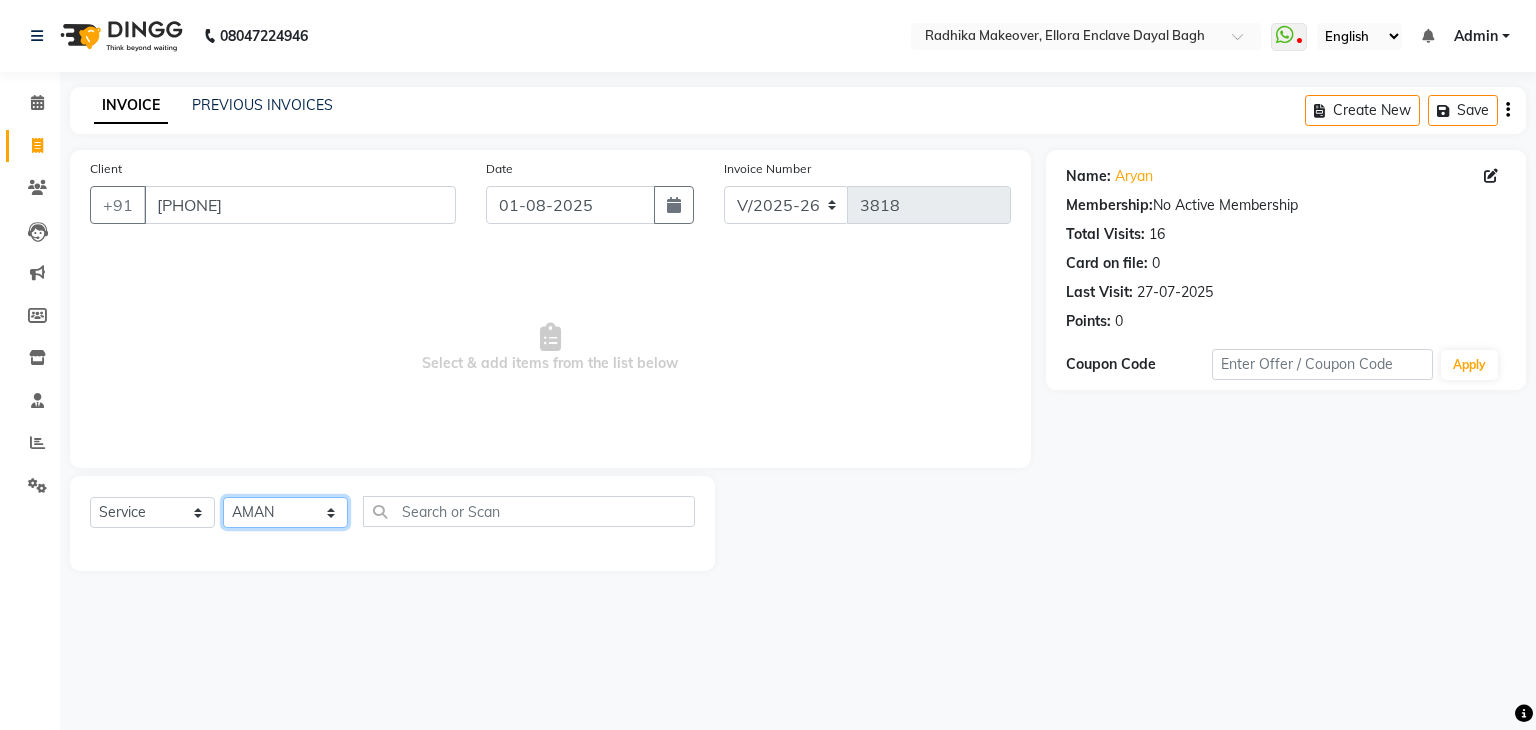 click on "Select Stylist AMAN DANISH SALMANI GOPAL PACHORI KANU KAVITA KIRAN KUMARI MEENU KUMARI NEHA NIKHIL CHAUDHARY Priya PRIYANKA YADAV RASHMI SANDHYA SHAGUFTA SHWETA SONA SAXENA SOUMYA TUSHAR OTWAL VINAY KUMAR" 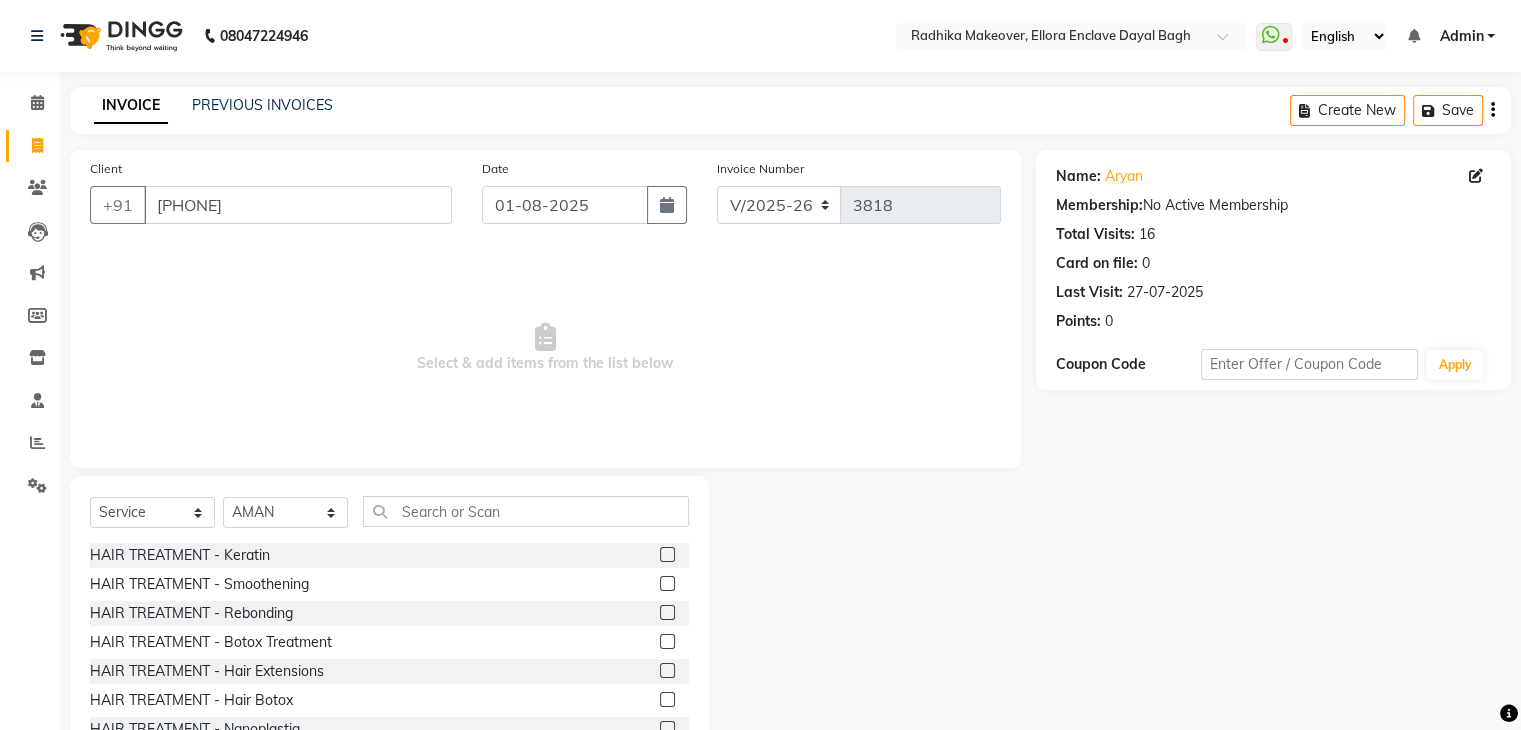 click on "Select  Service  Product  Membership  Package Voucher Prepaid Gift Card  Select Stylist AMAN DANISH SALMANI GOPAL PACHORI KANU KAVITA KIRAN KUMARI MEENU KUMARI NEHA NIKHIL CHAUDHARY Priya PRIYANKA YADAV RASHMI SANDHYA SHAGUFTA SHWETA SONA SAXENA SOUMYA TUSHAR OTWAL VINAY KUMAR" 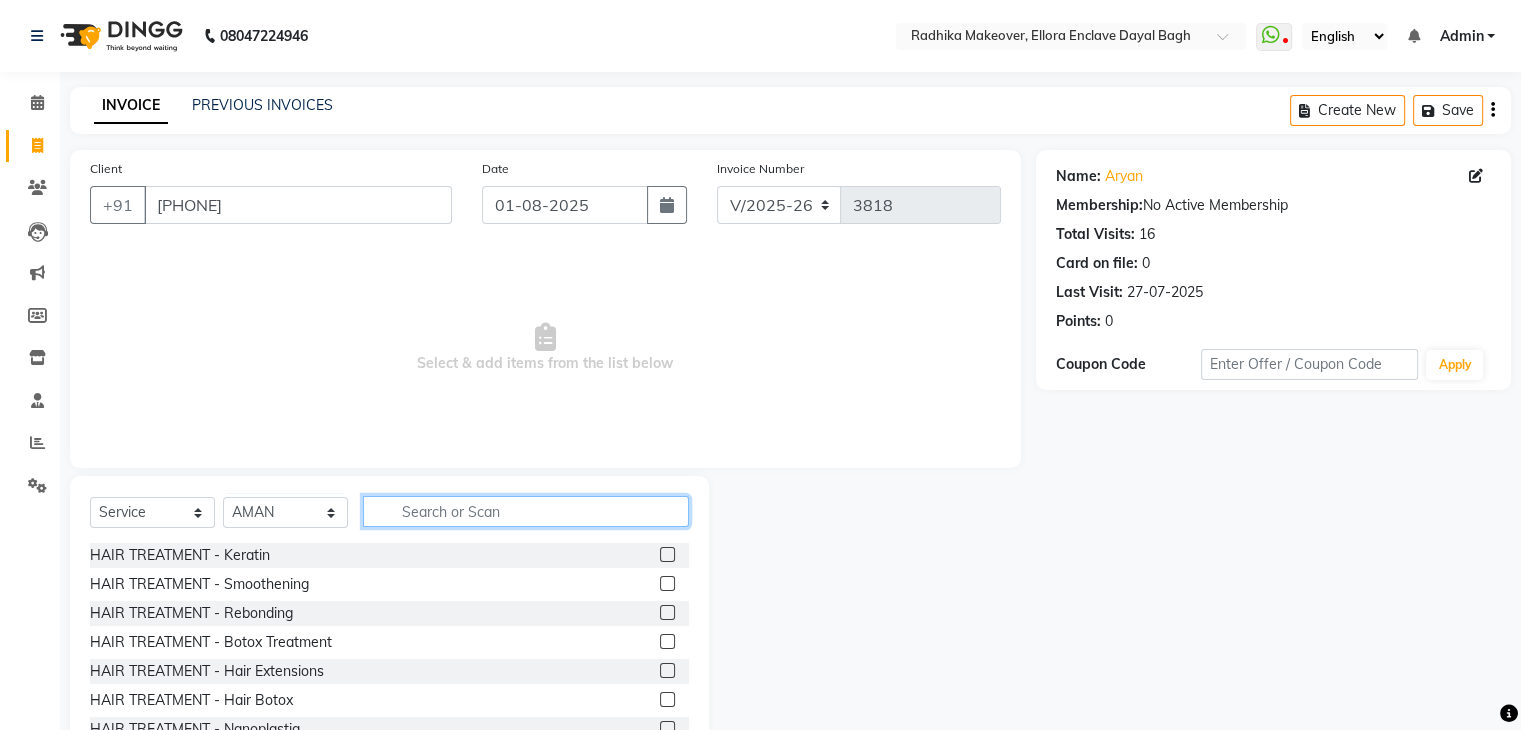click 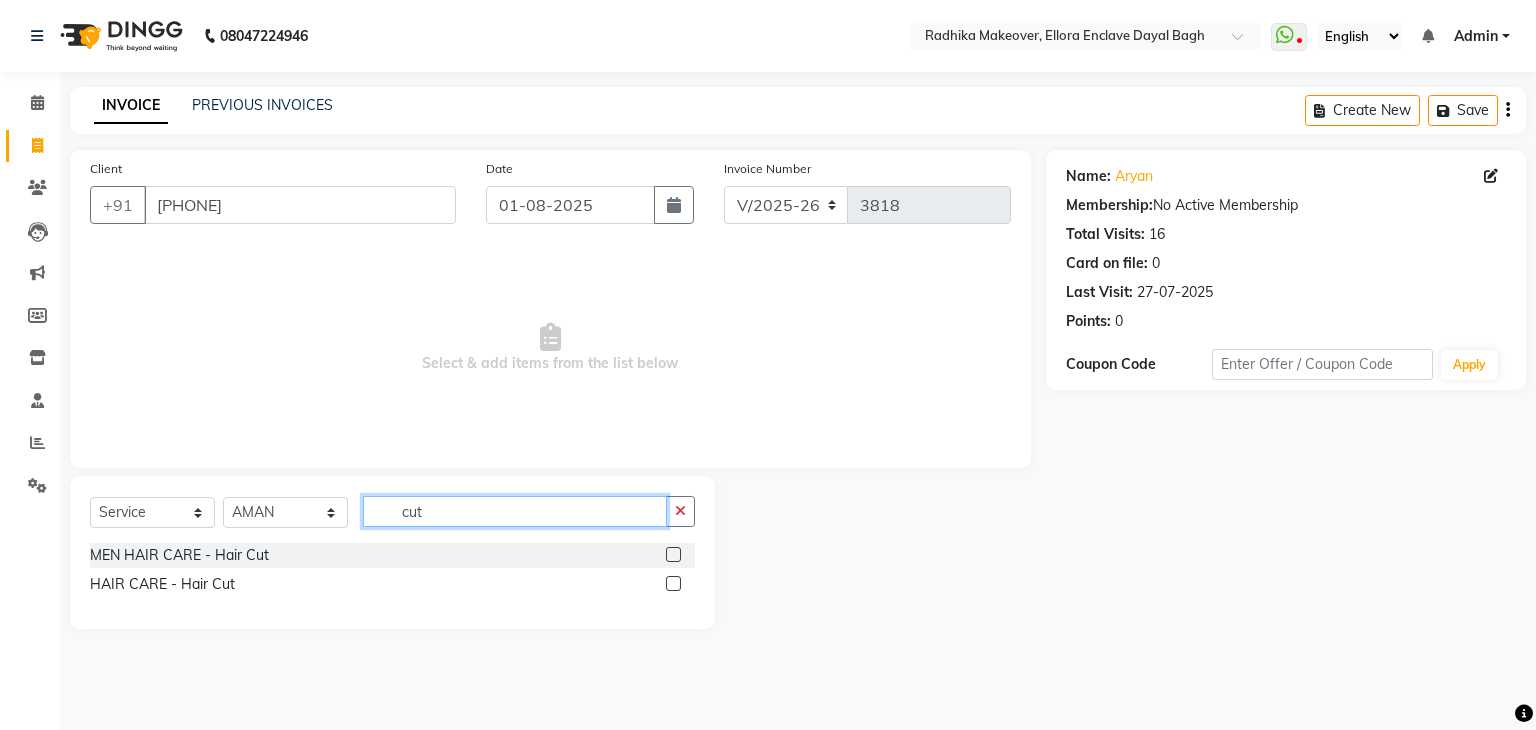 type on "cut" 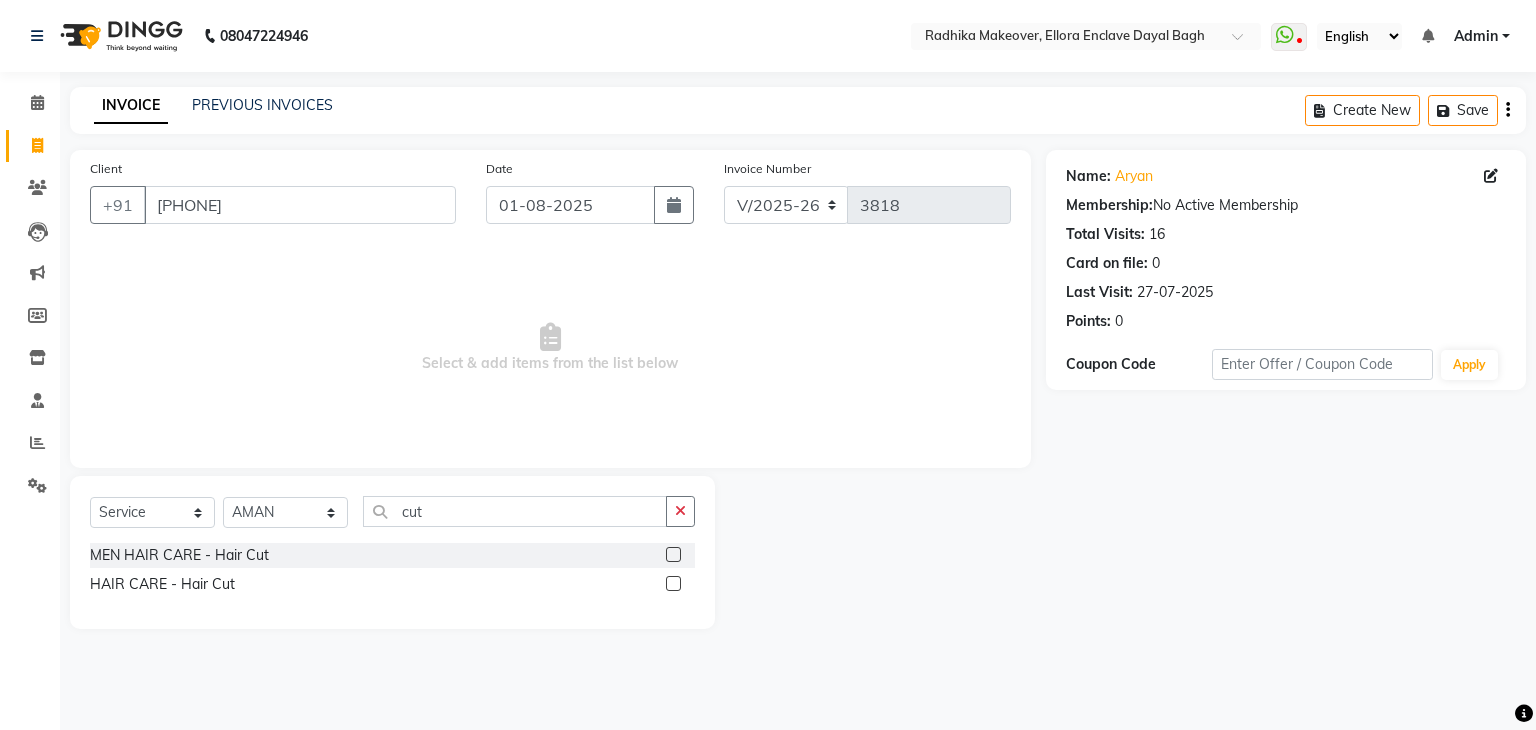 click 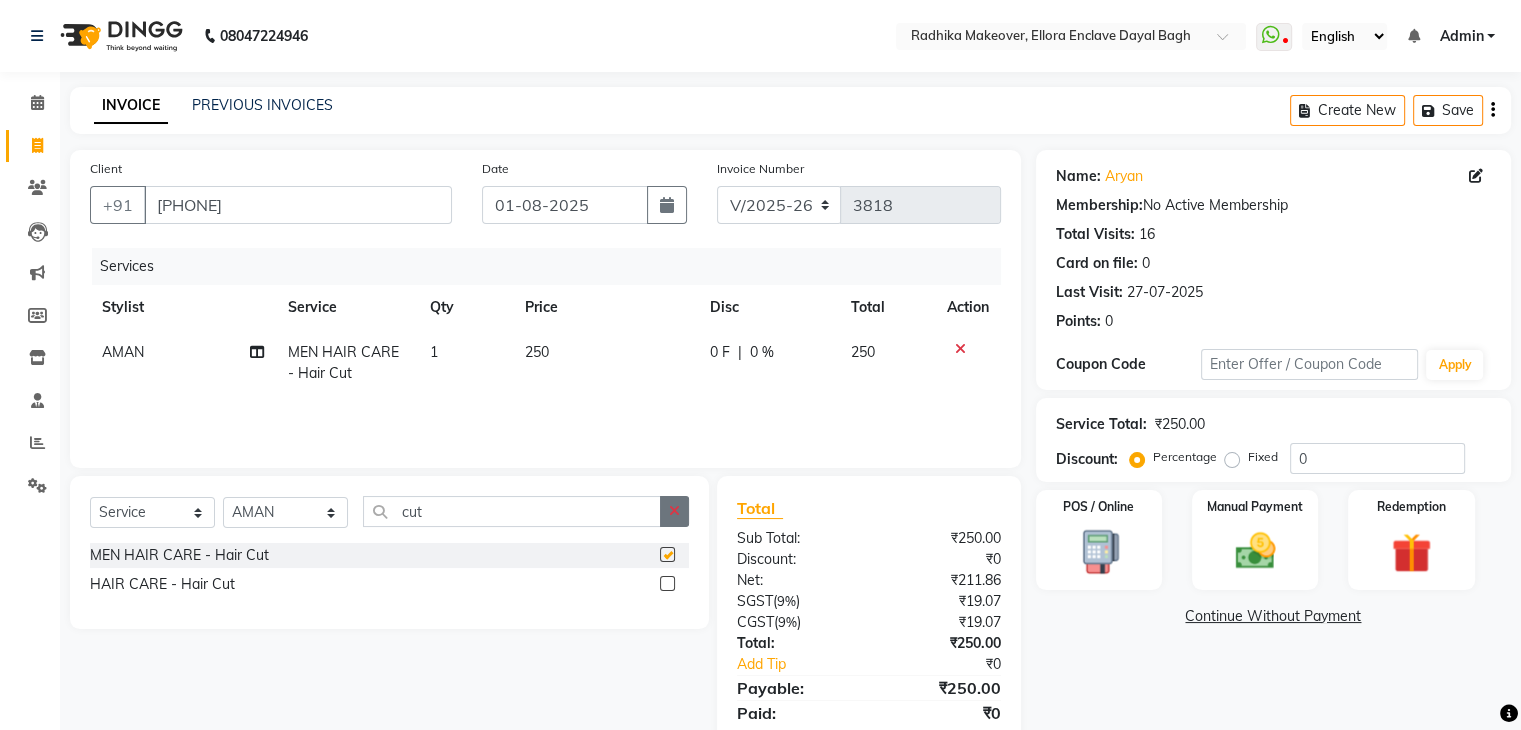 checkbox on "false" 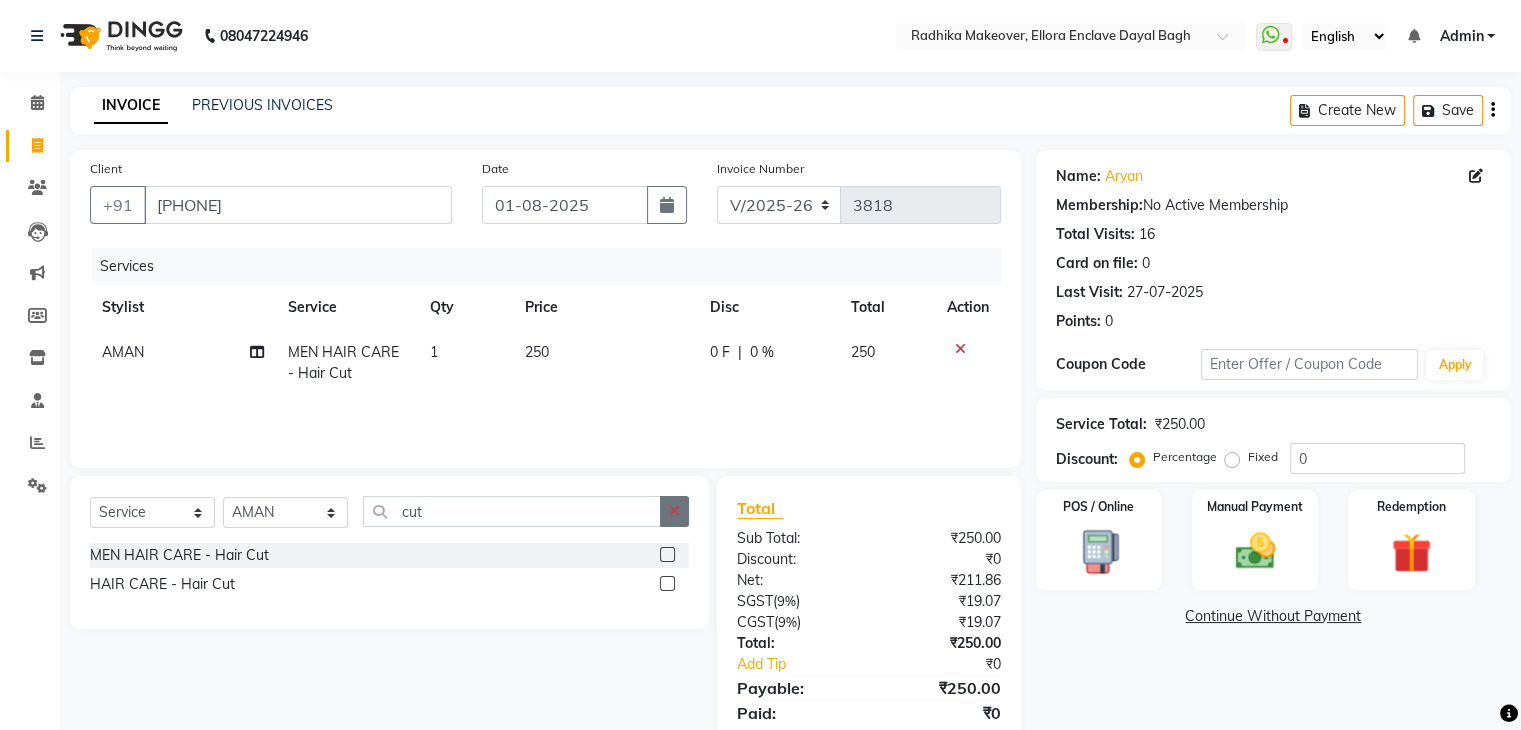 click 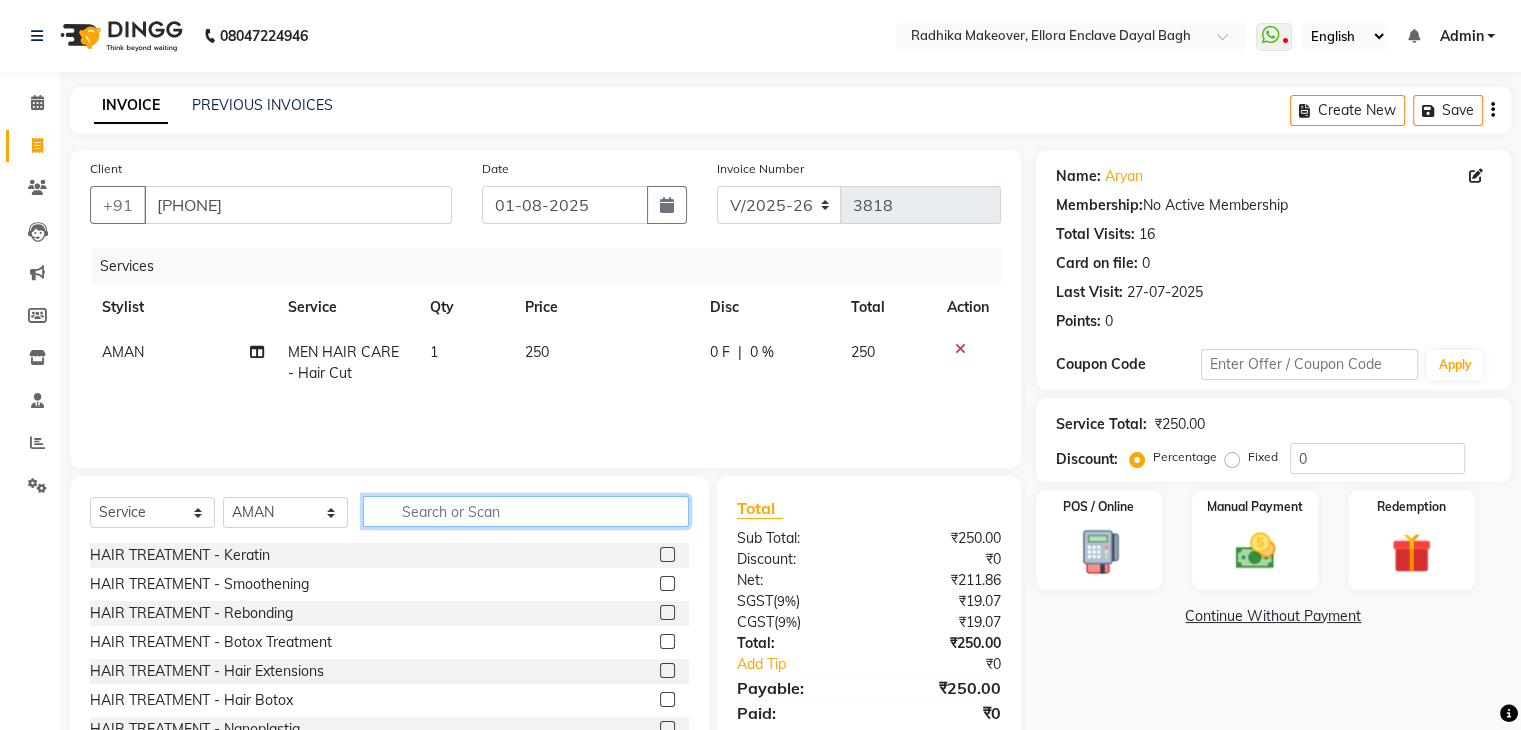 type on "c" 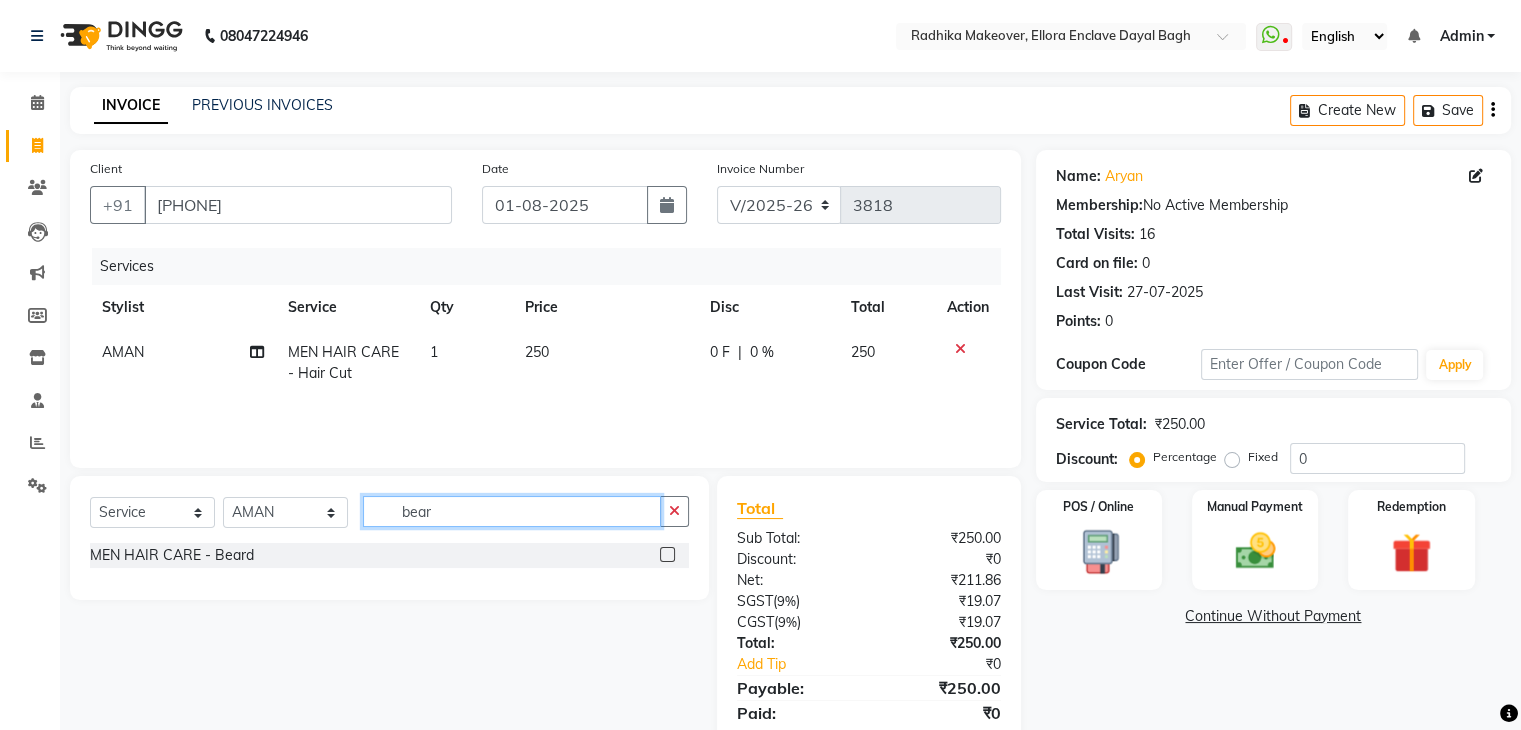 type on "bear" 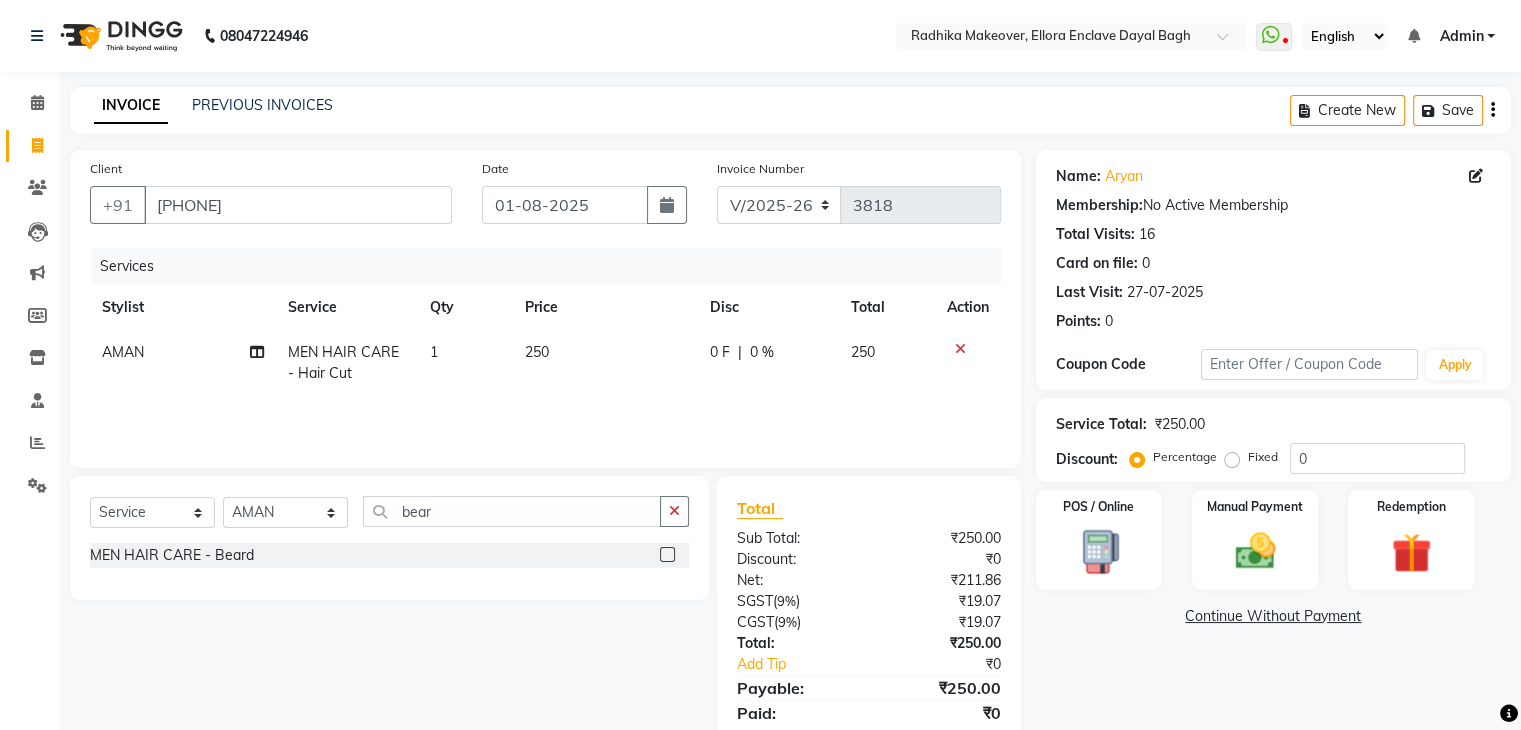 click 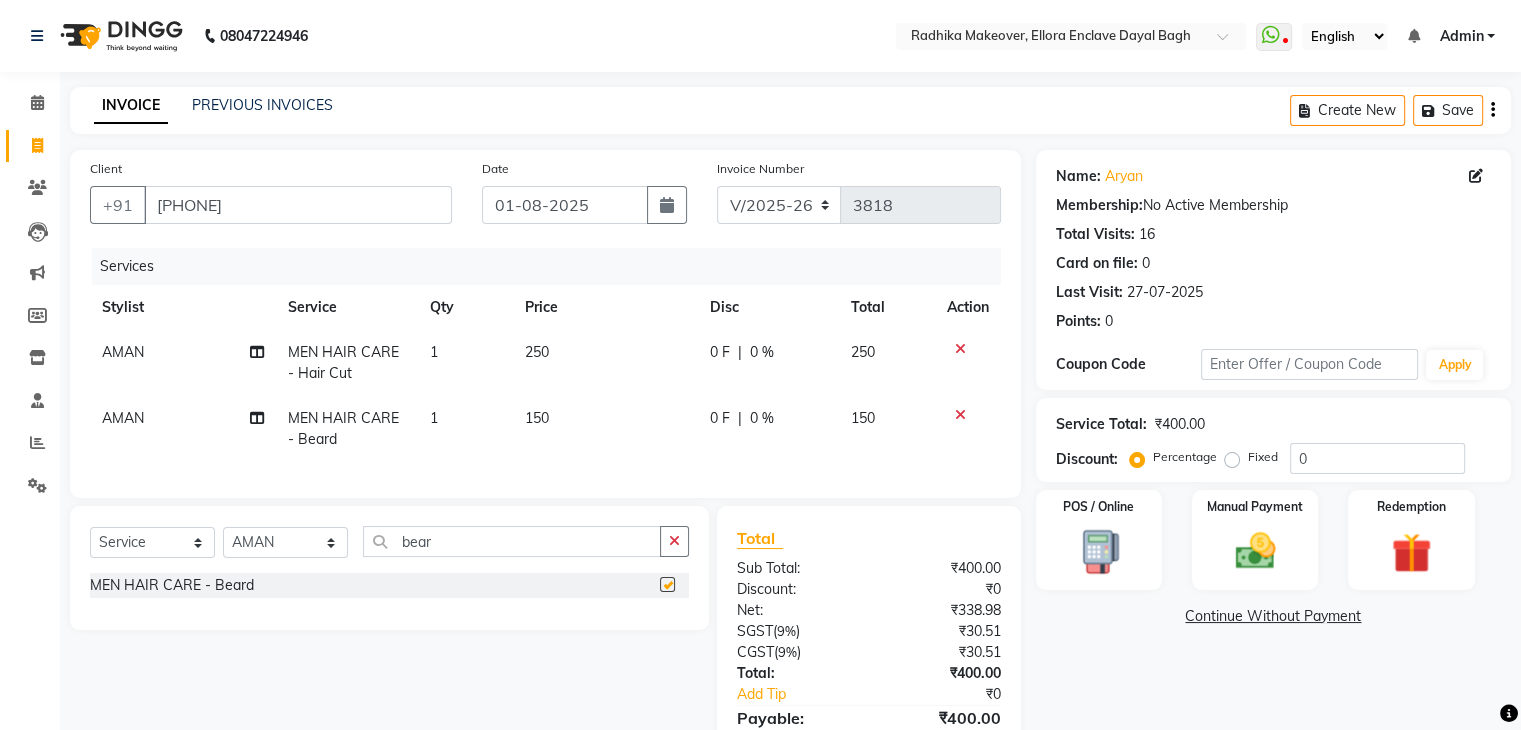 checkbox on "false" 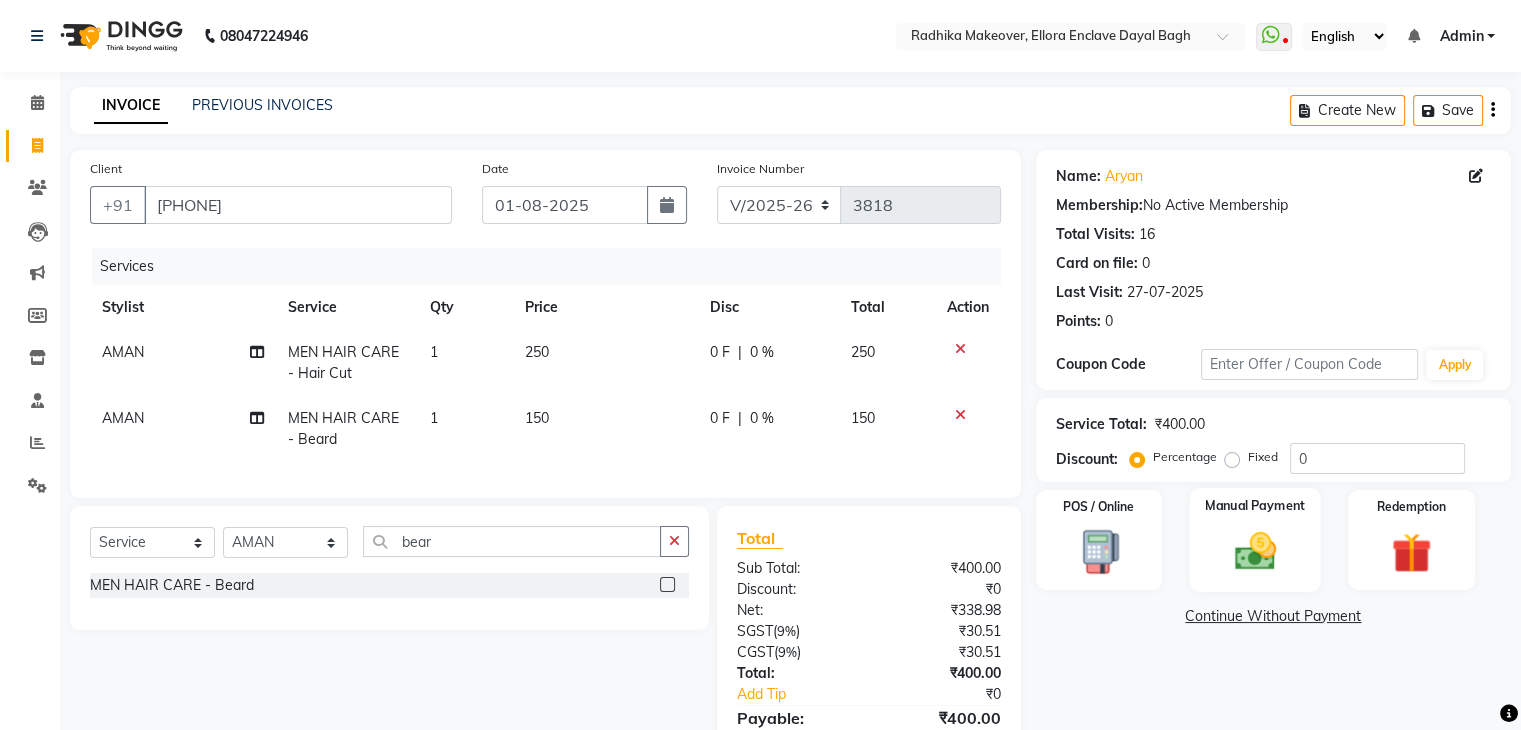 click 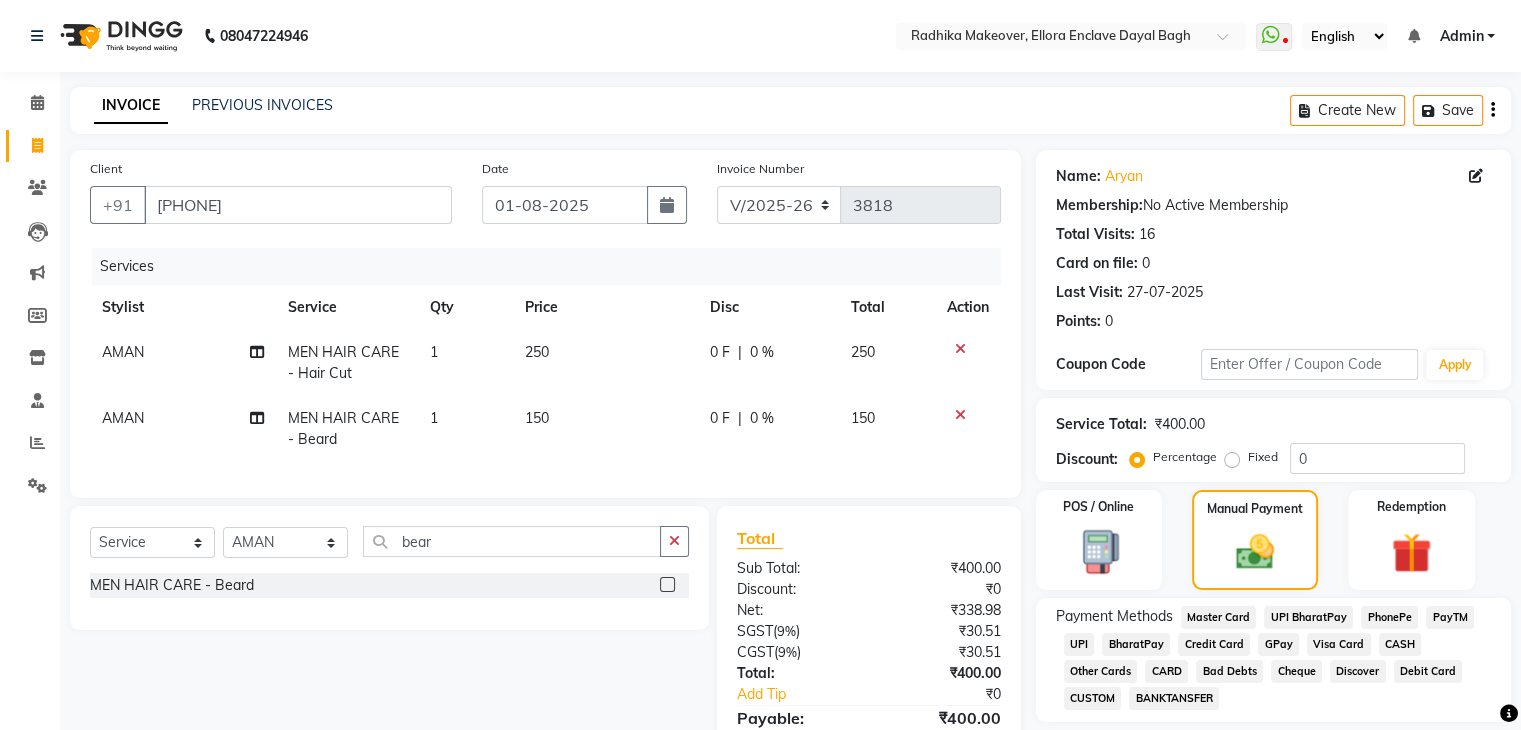 click on "CASH" 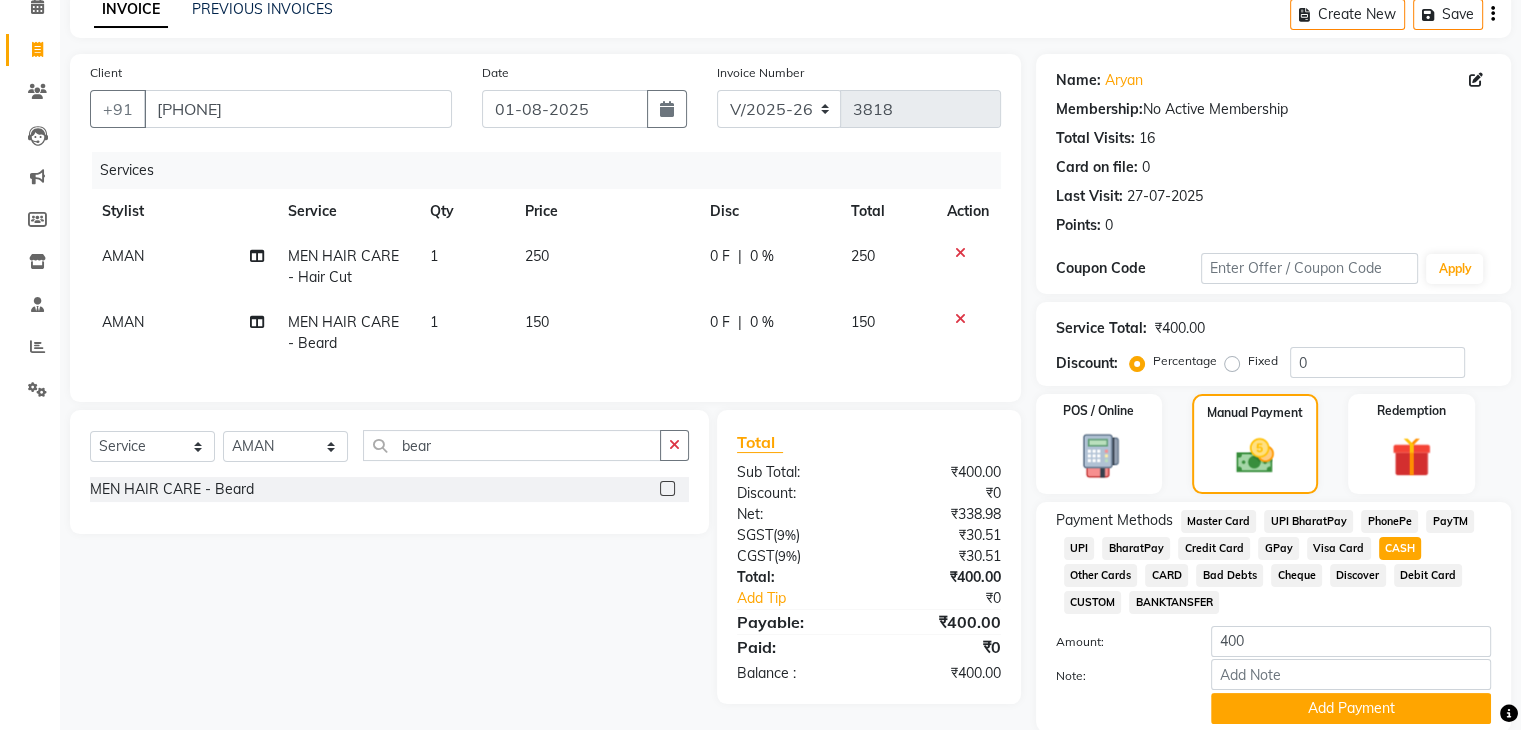 scroll, scrollTop: 96, scrollLeft: 0, axis: vertical 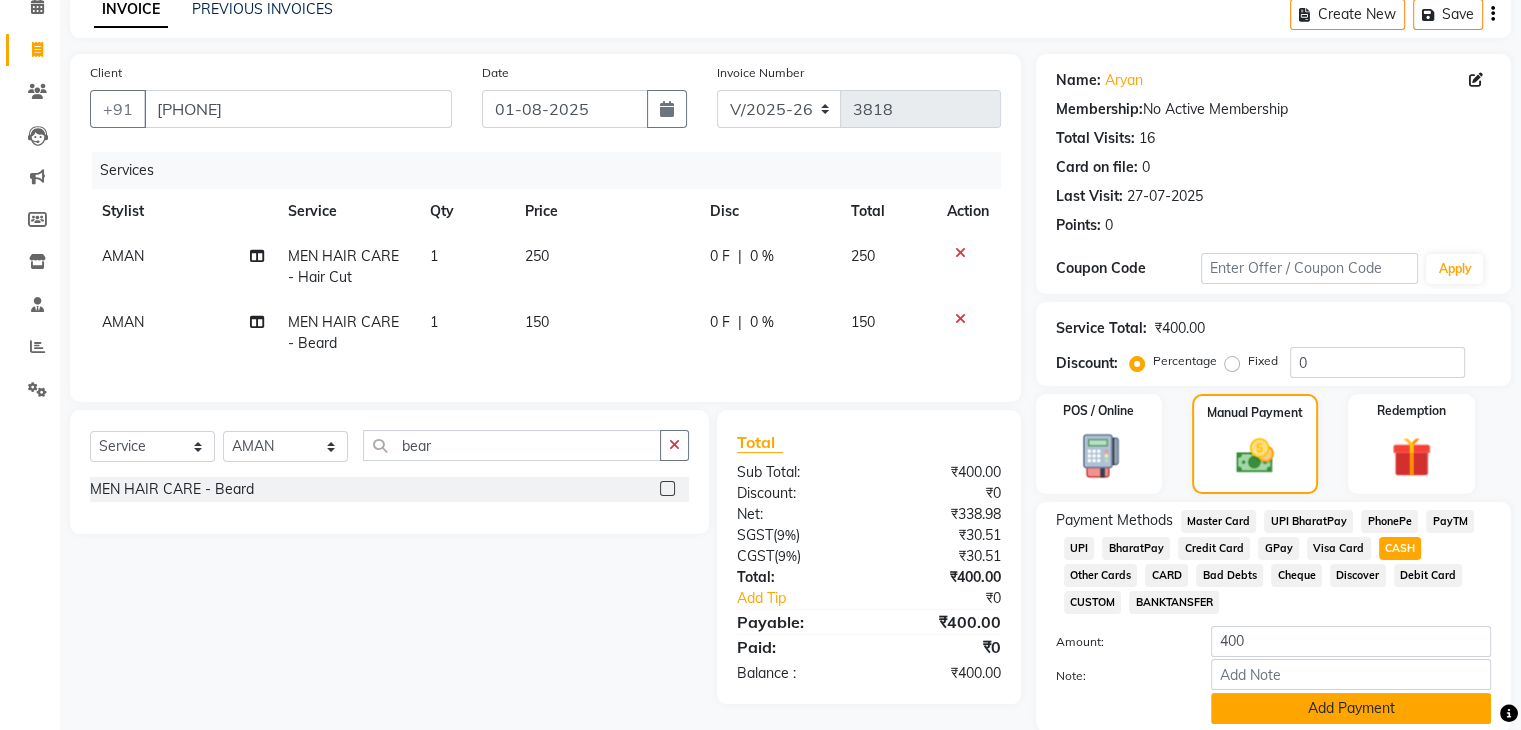 click on "Add Payment" 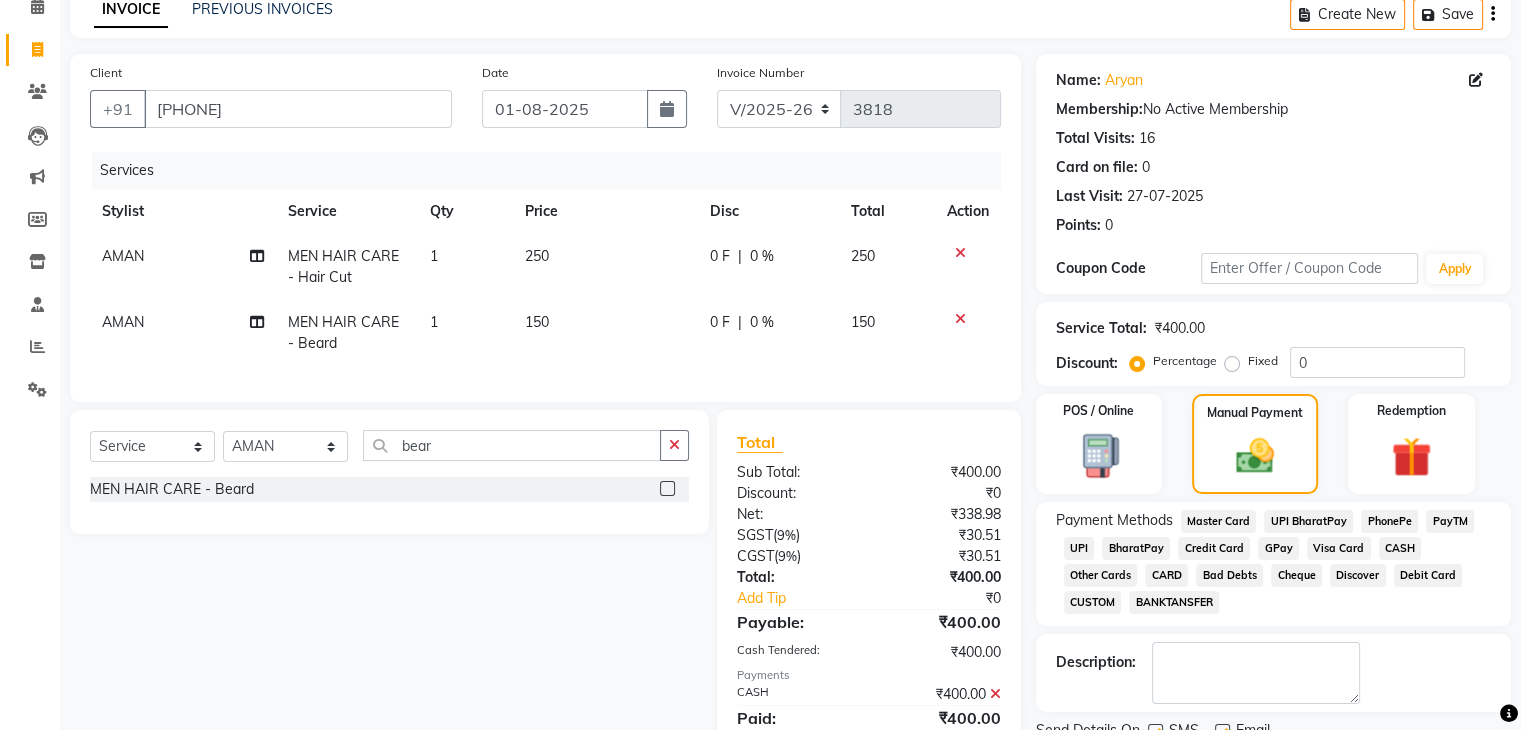 scroll, scrollTop: 187, scrollLeft: 0, axis: vertical 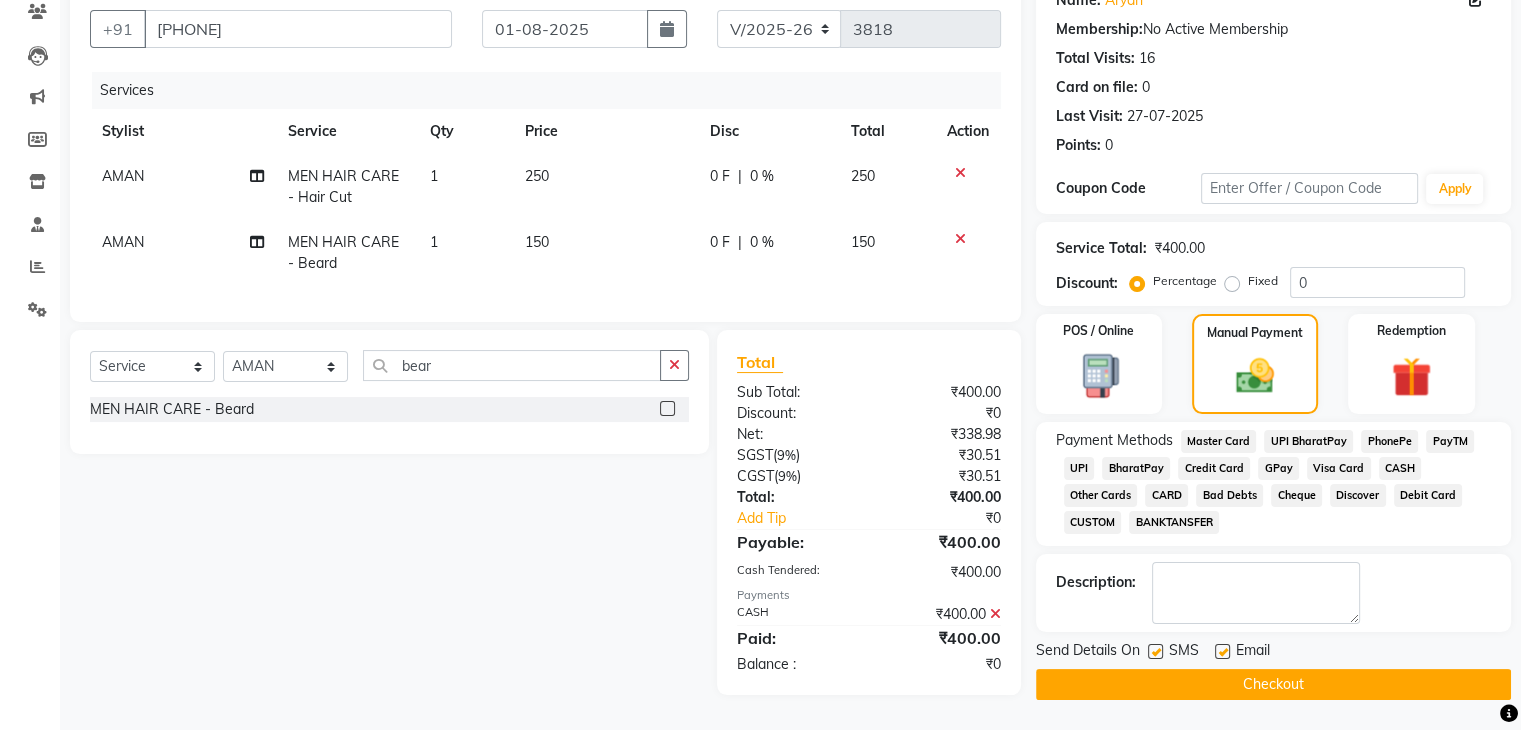 click on "Checkout" 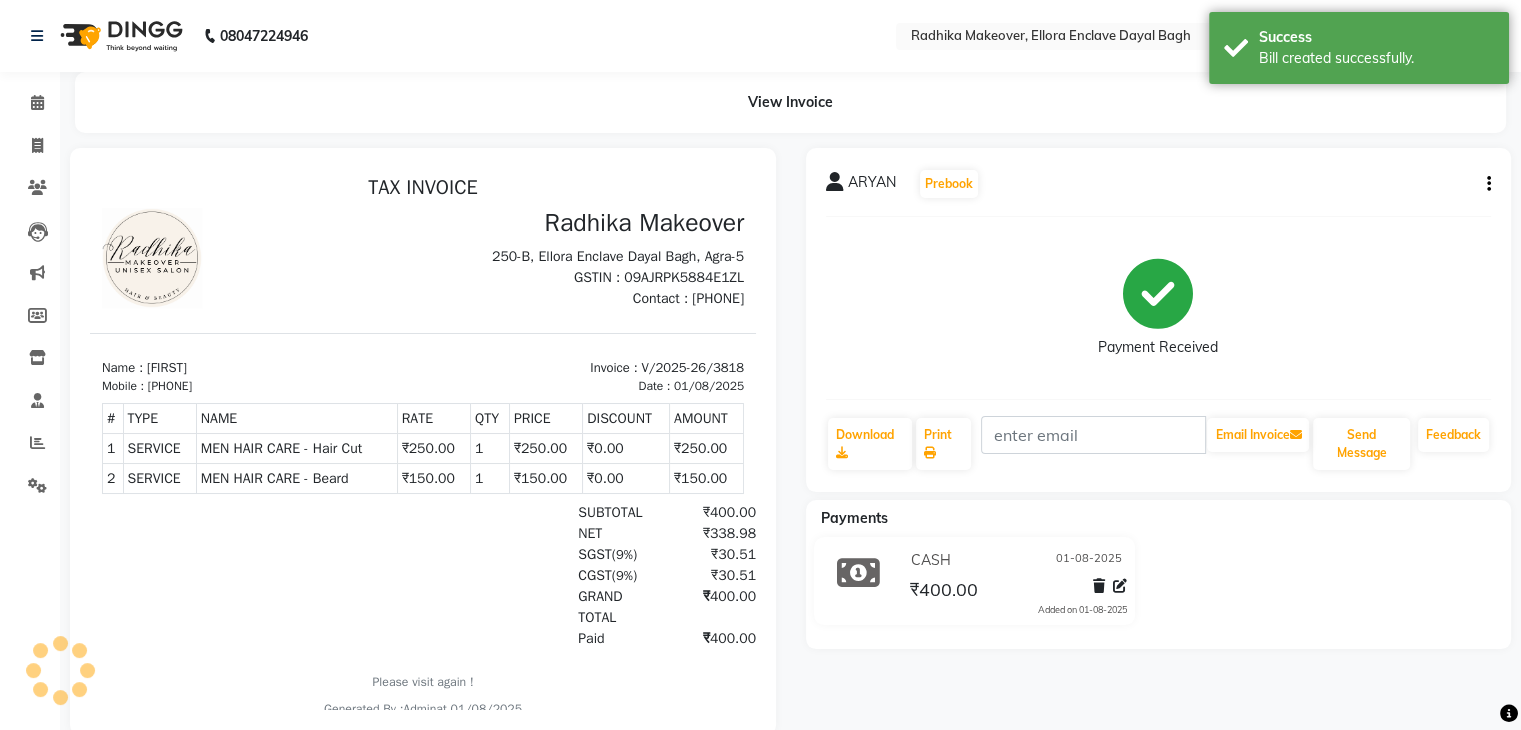 scroll, scrollTop: 0, scrollLeft: 0, axis: both 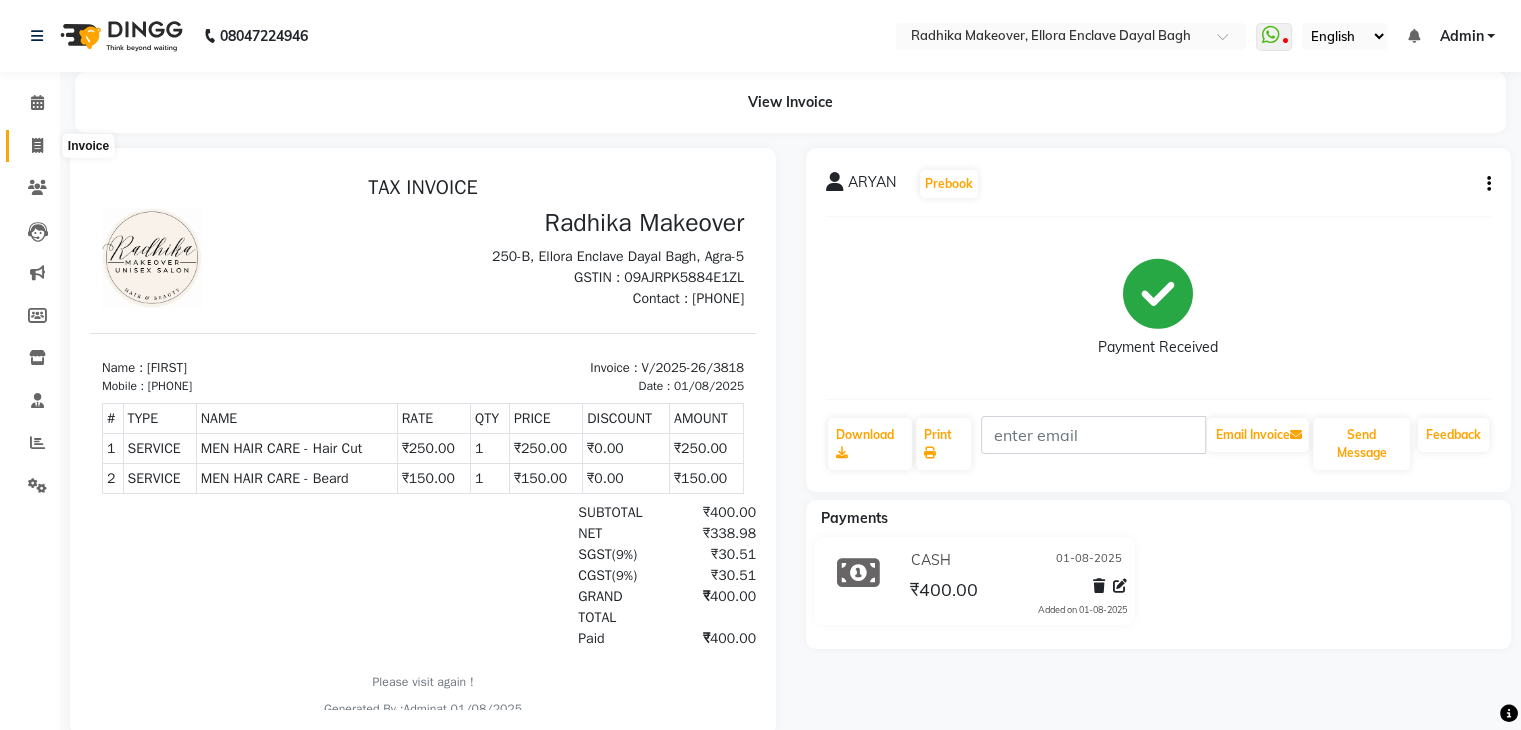 click 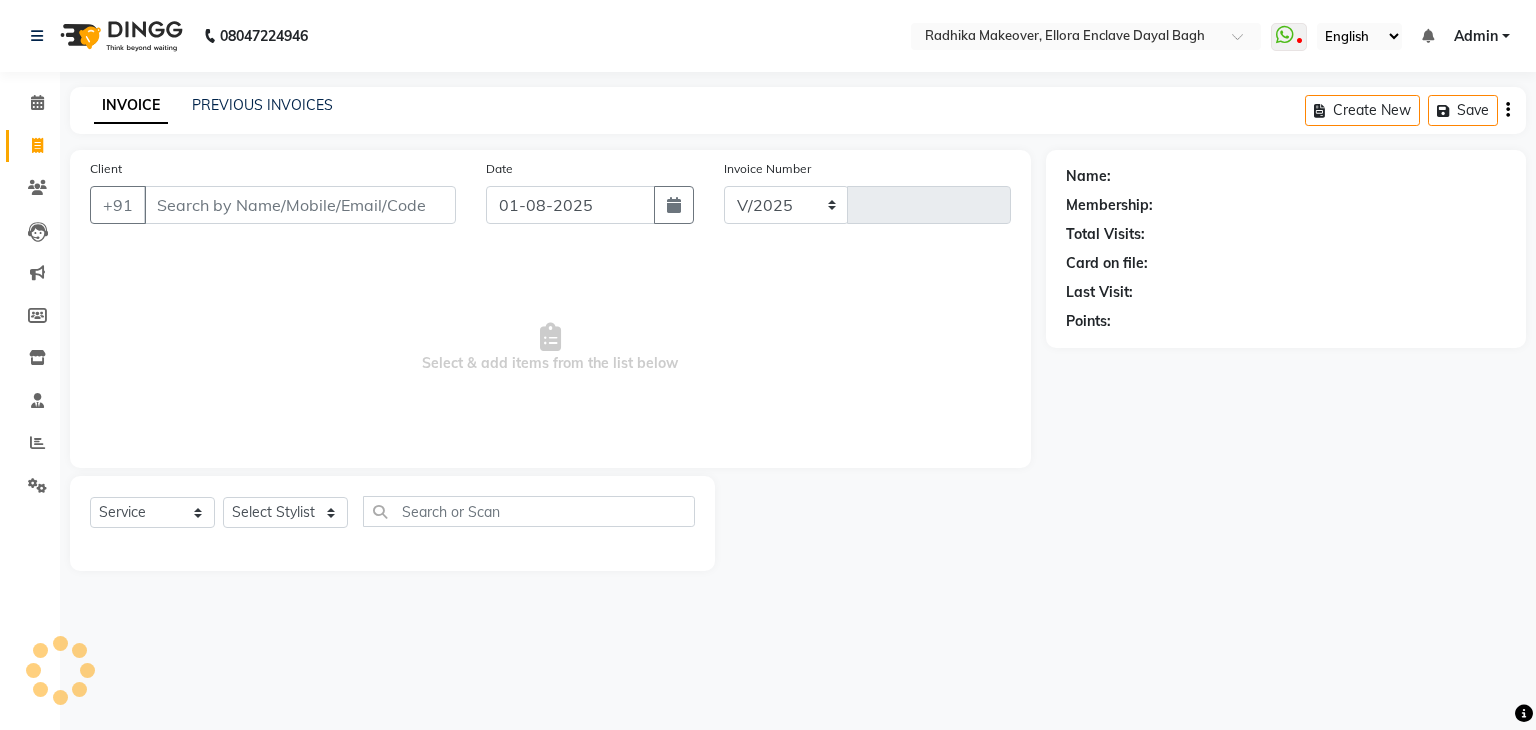 select on "6880" 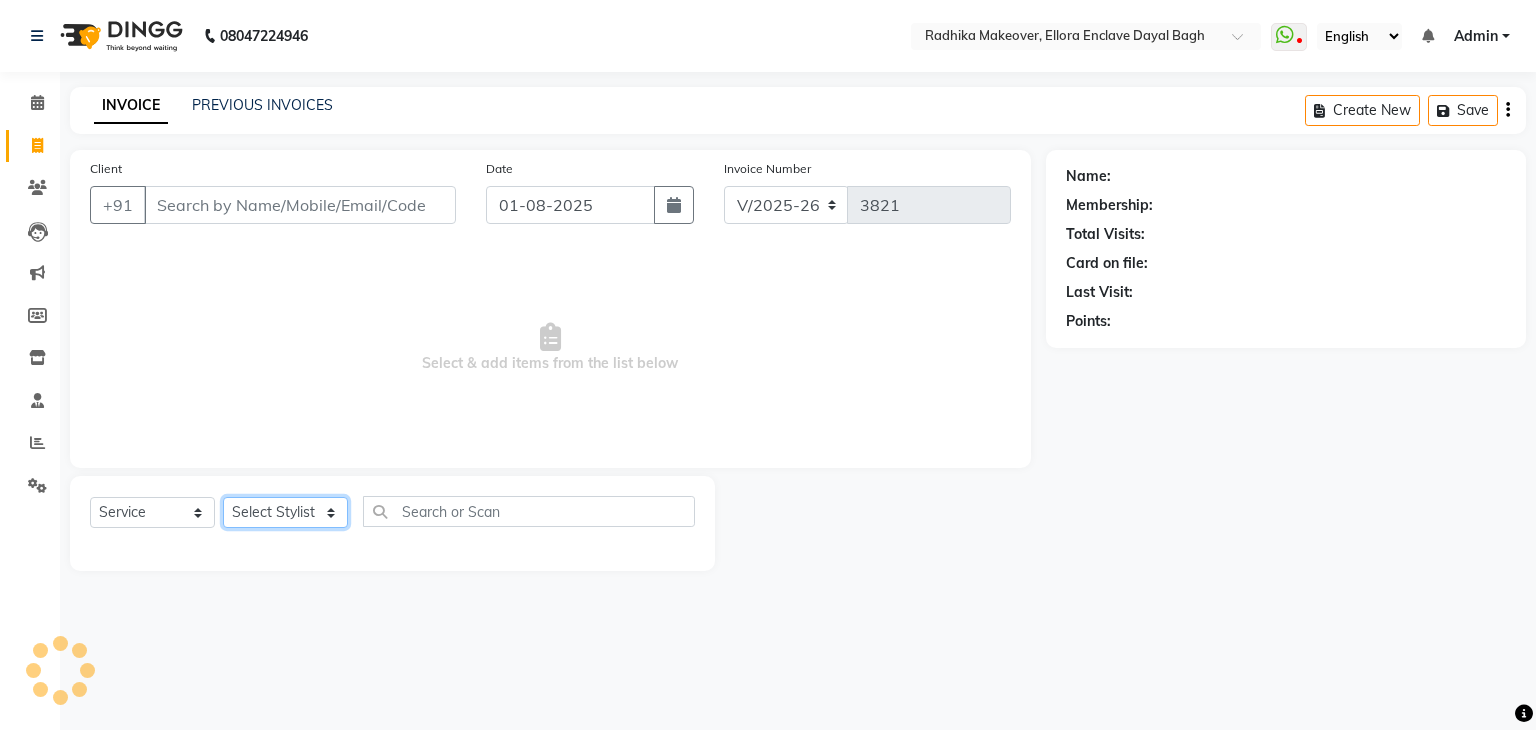 click on "Select Stylist AMAN DANISH SALMANI GOPAL PACHORI KANU KAVITA KIRAN KUMARI MEENU KUMARI NEHA NIKHIL CHAUDHARY Priya PRIYANKA YADAV RASHMI SANDHYA SHAGUFTA SHWETA SONA SAXENA SOUMYA TUSHAR OTWAL VINAY KUMAR" 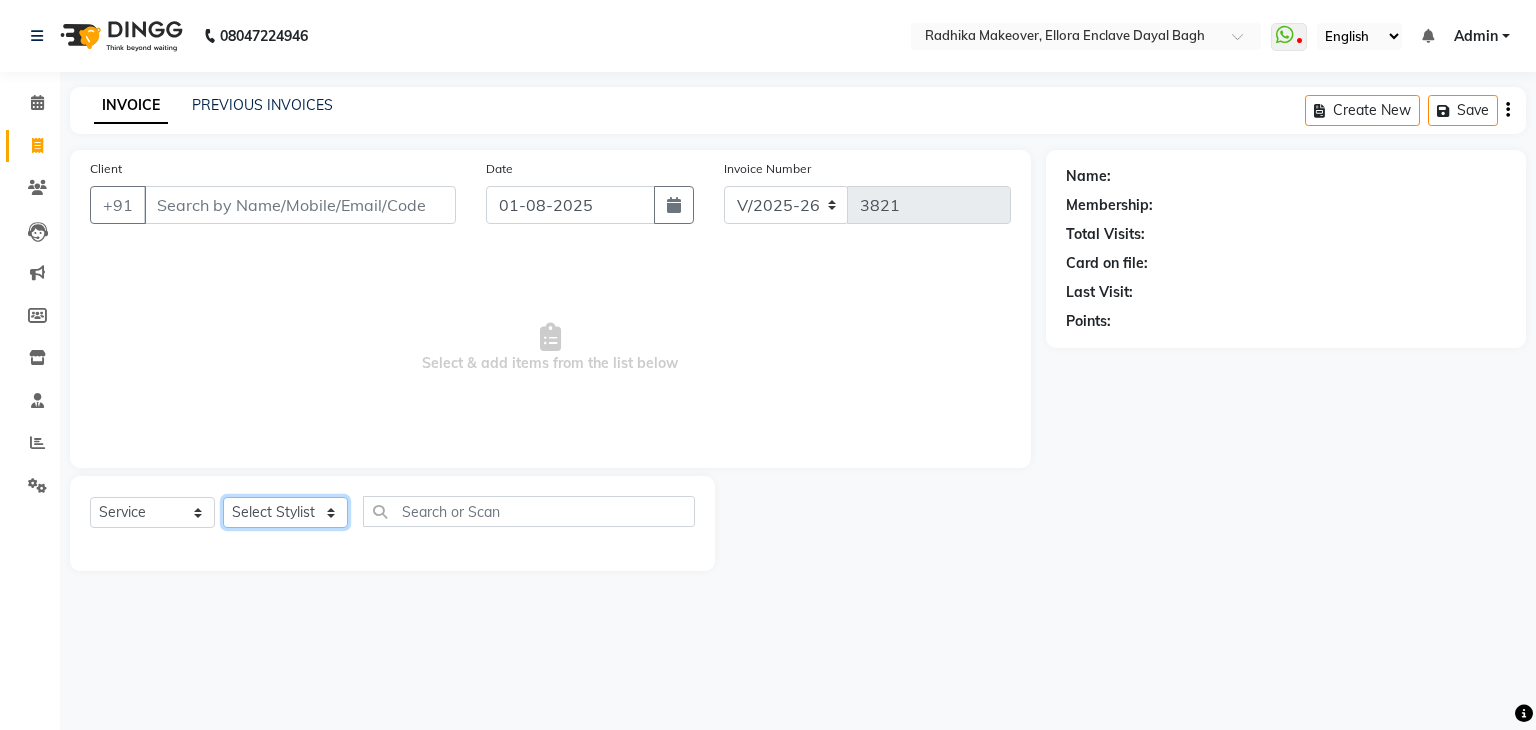 select on "53879" 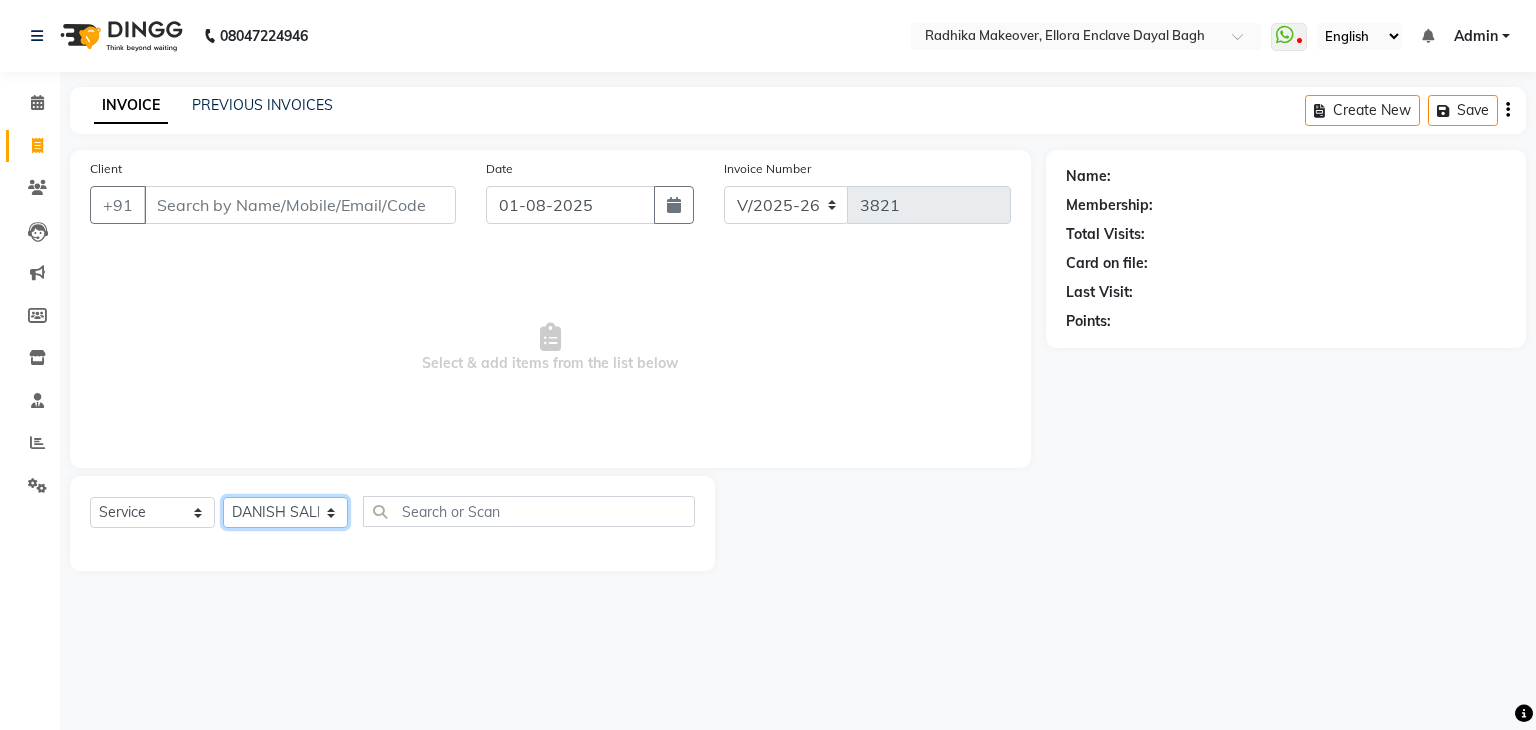 click on "Select Stylist AMAN DANISH SALMANI GOPAL PACHORI KANU KAVITA KIRAN KUMARI MEENU KUMARI NEHA NIKHIL CHAUDHARY Priya PRIYANKA YADAV RASHMI SANDHYA SHAGUFTA SHWETA SONA SAXENA SOUMYA TUSHAR OTWAL VINAY KUMAR" 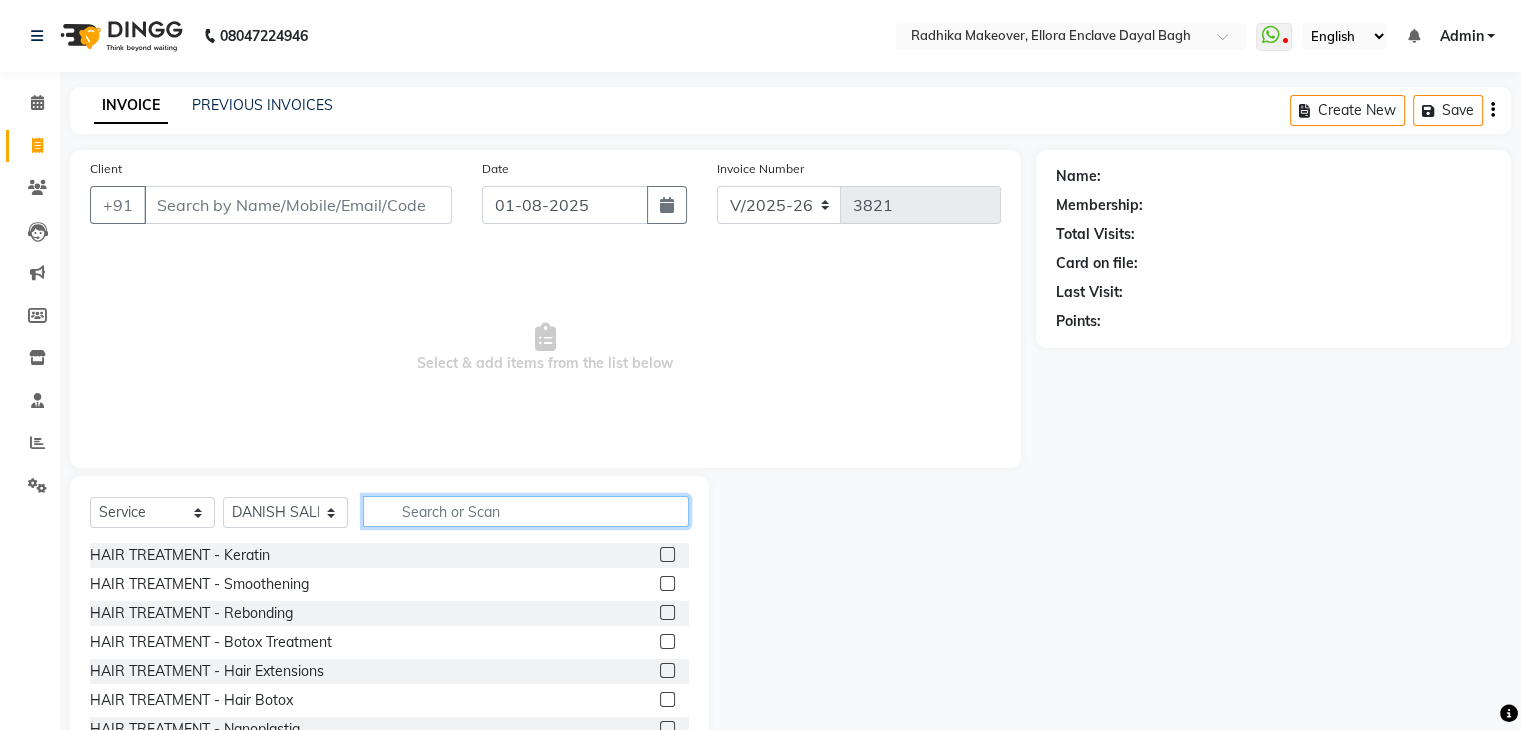 click 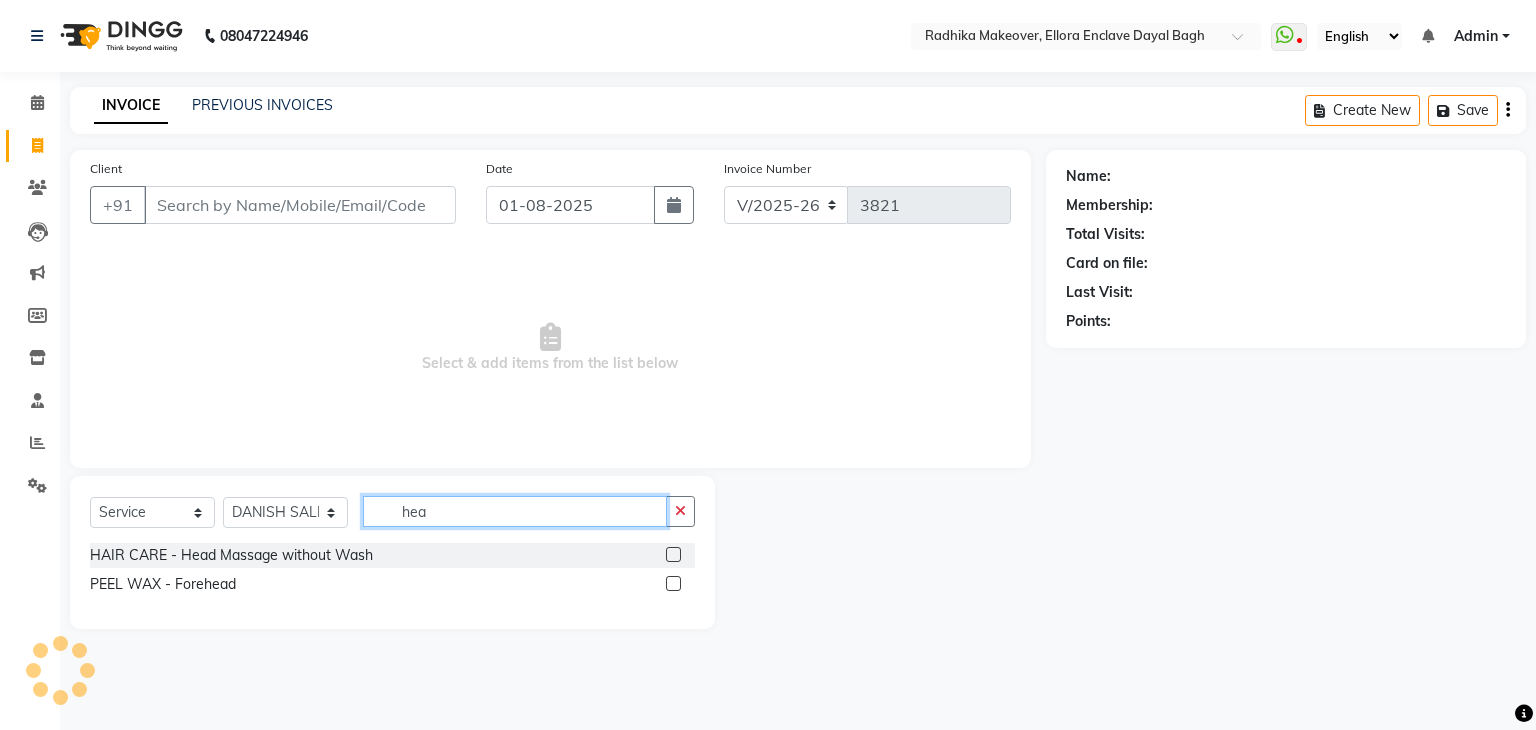 type on "hea" 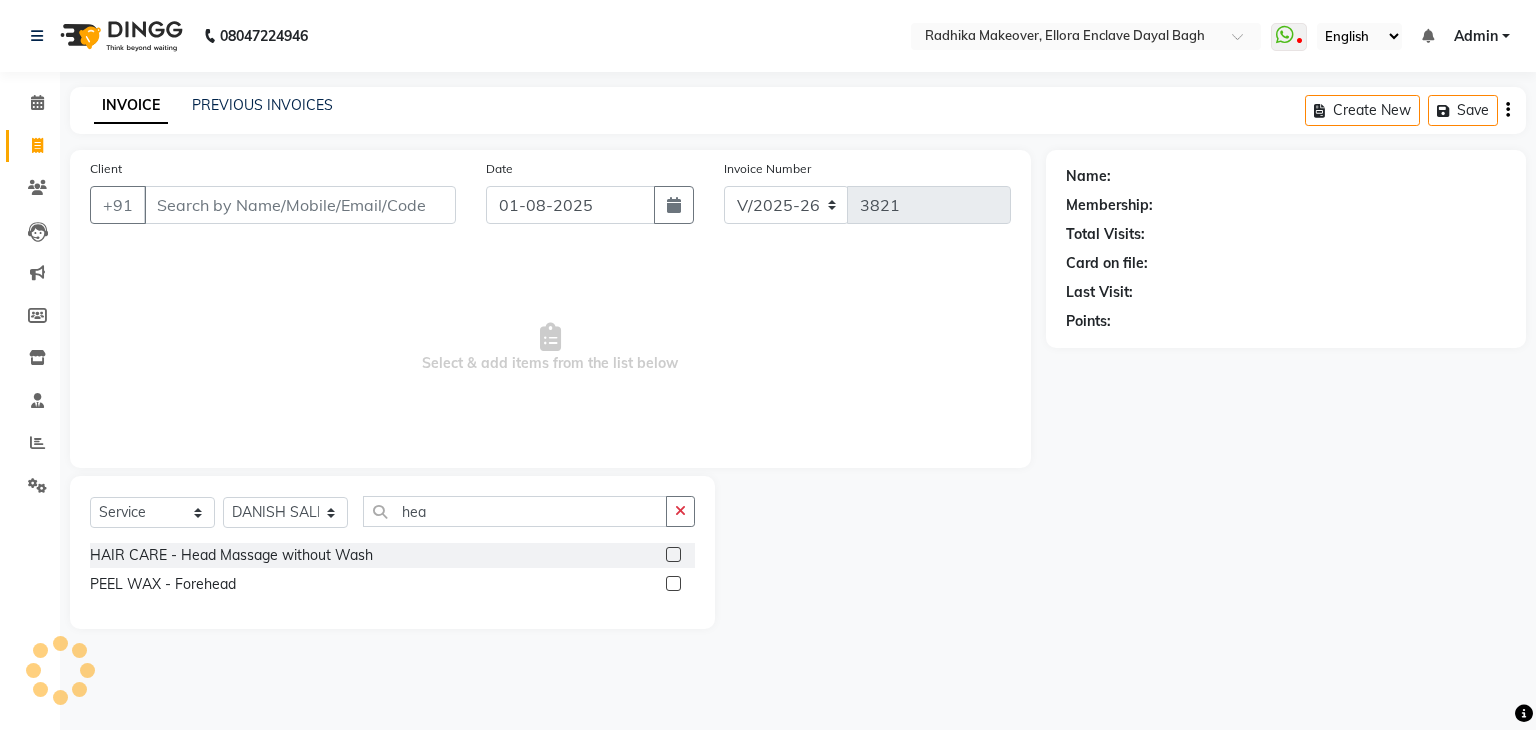 click 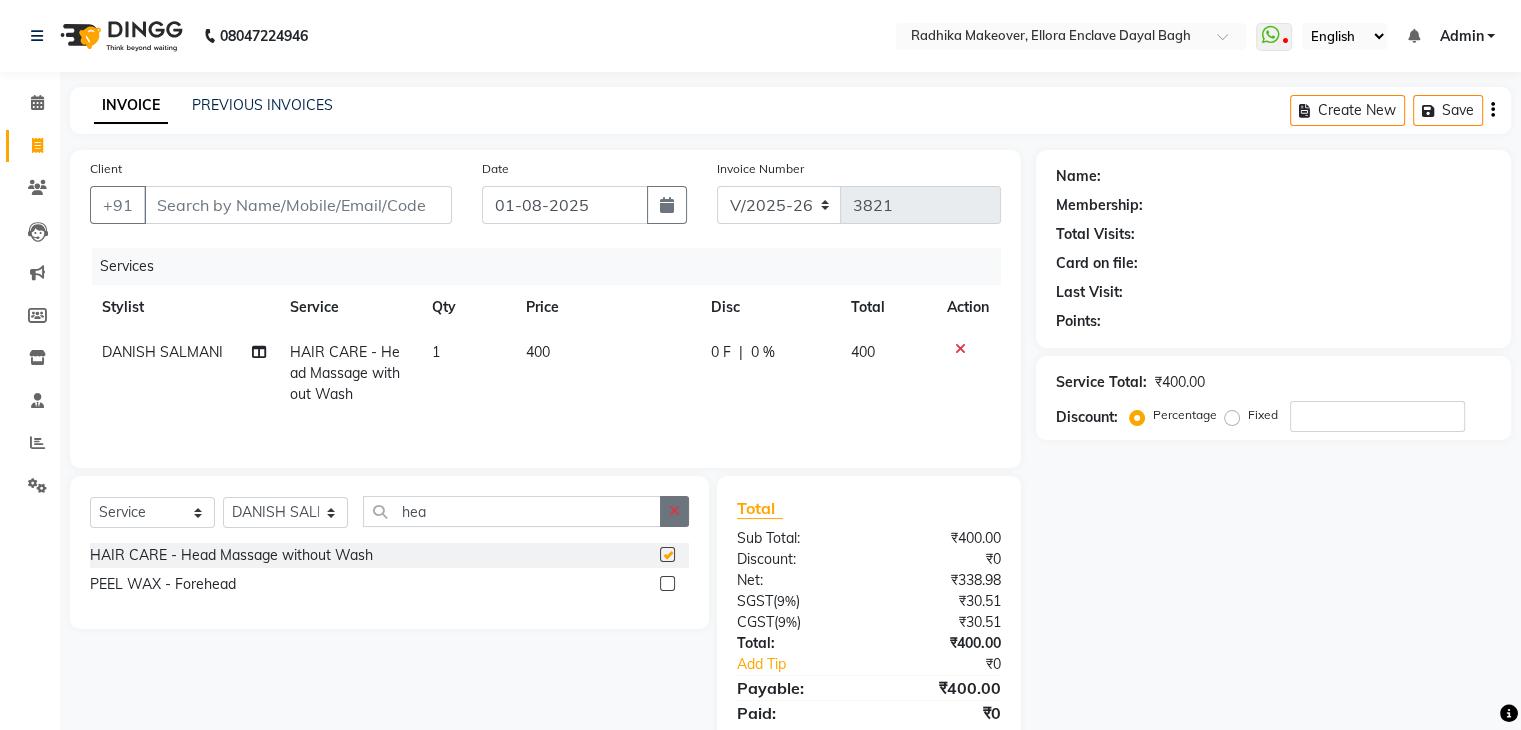 checkbox on "false" 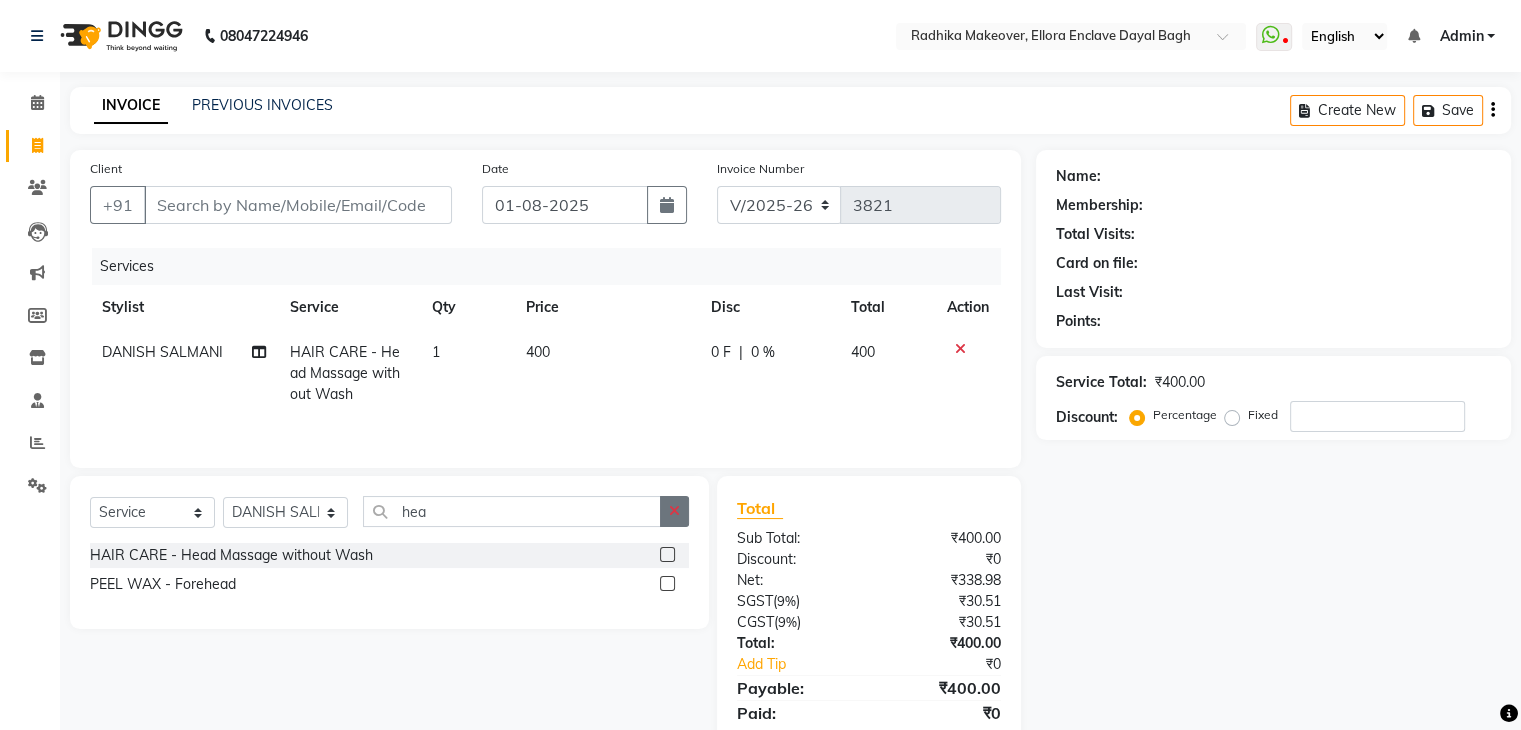 click 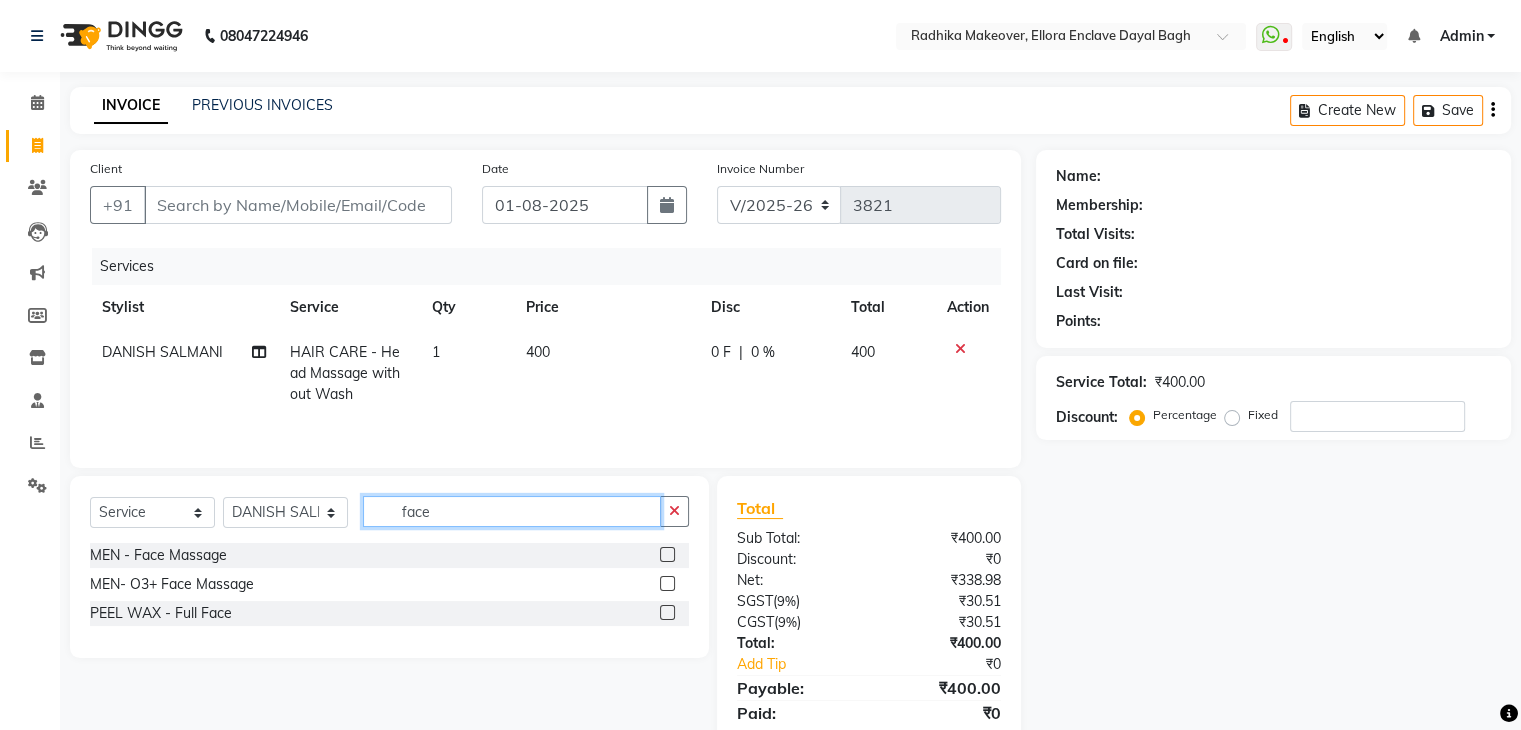 type on "face" 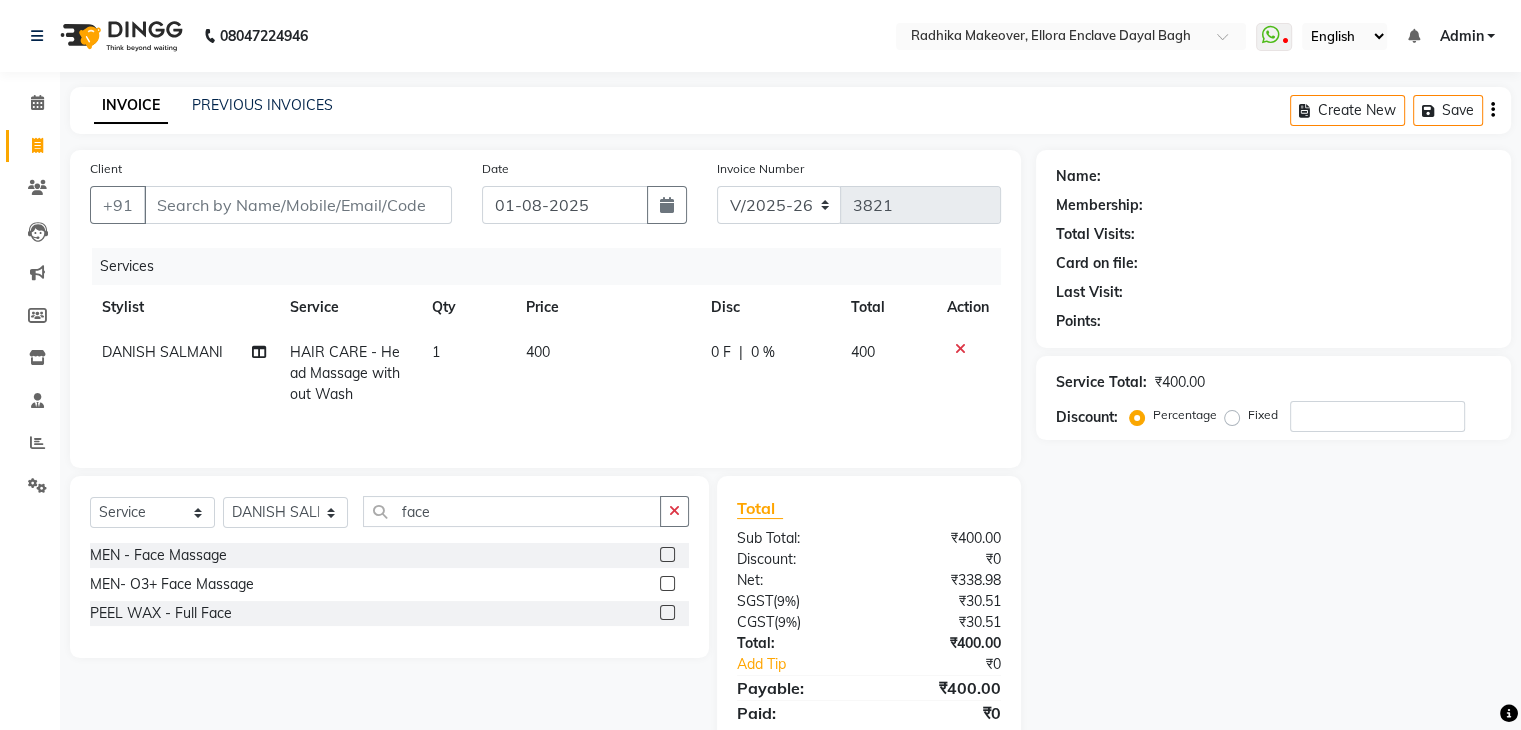 click 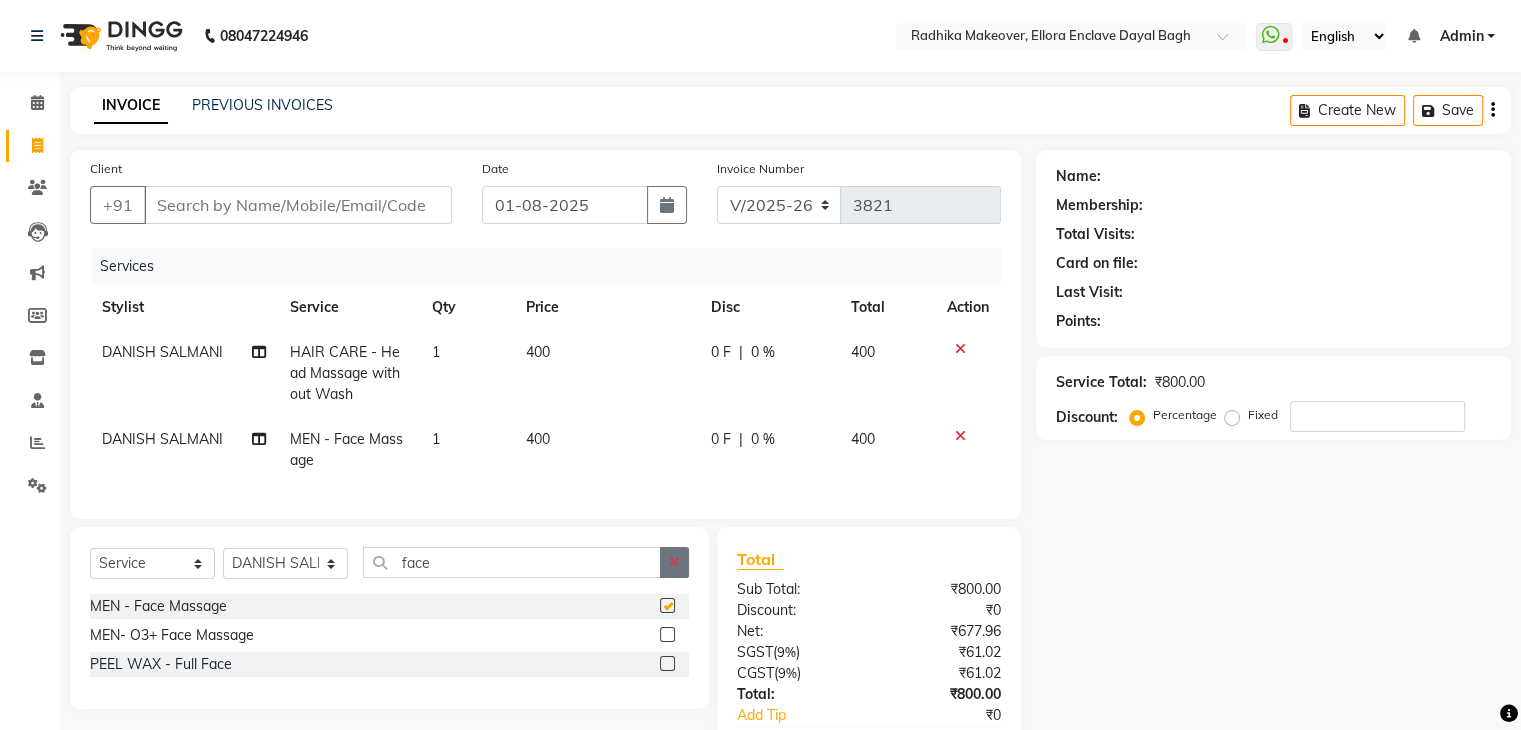 checkbox on "false" 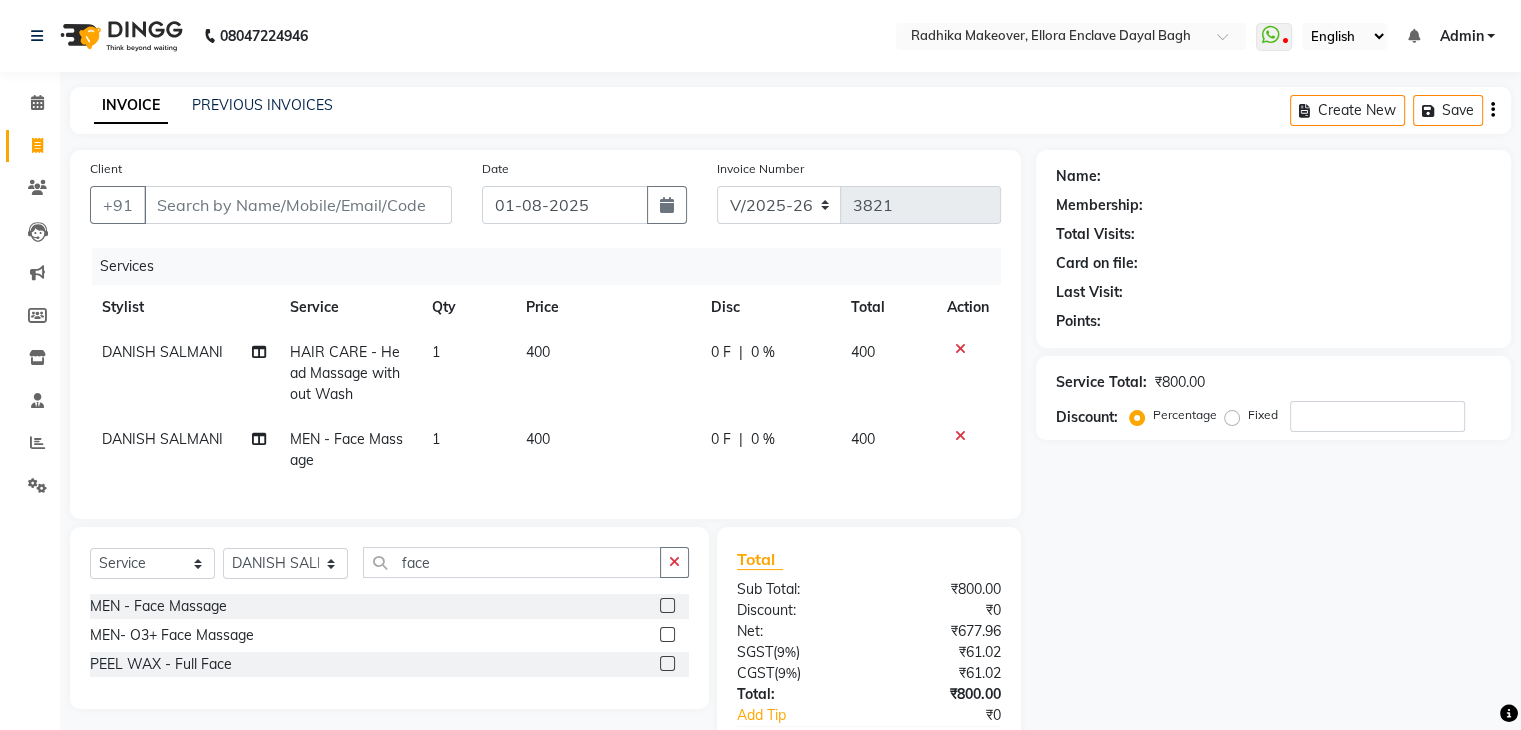 click 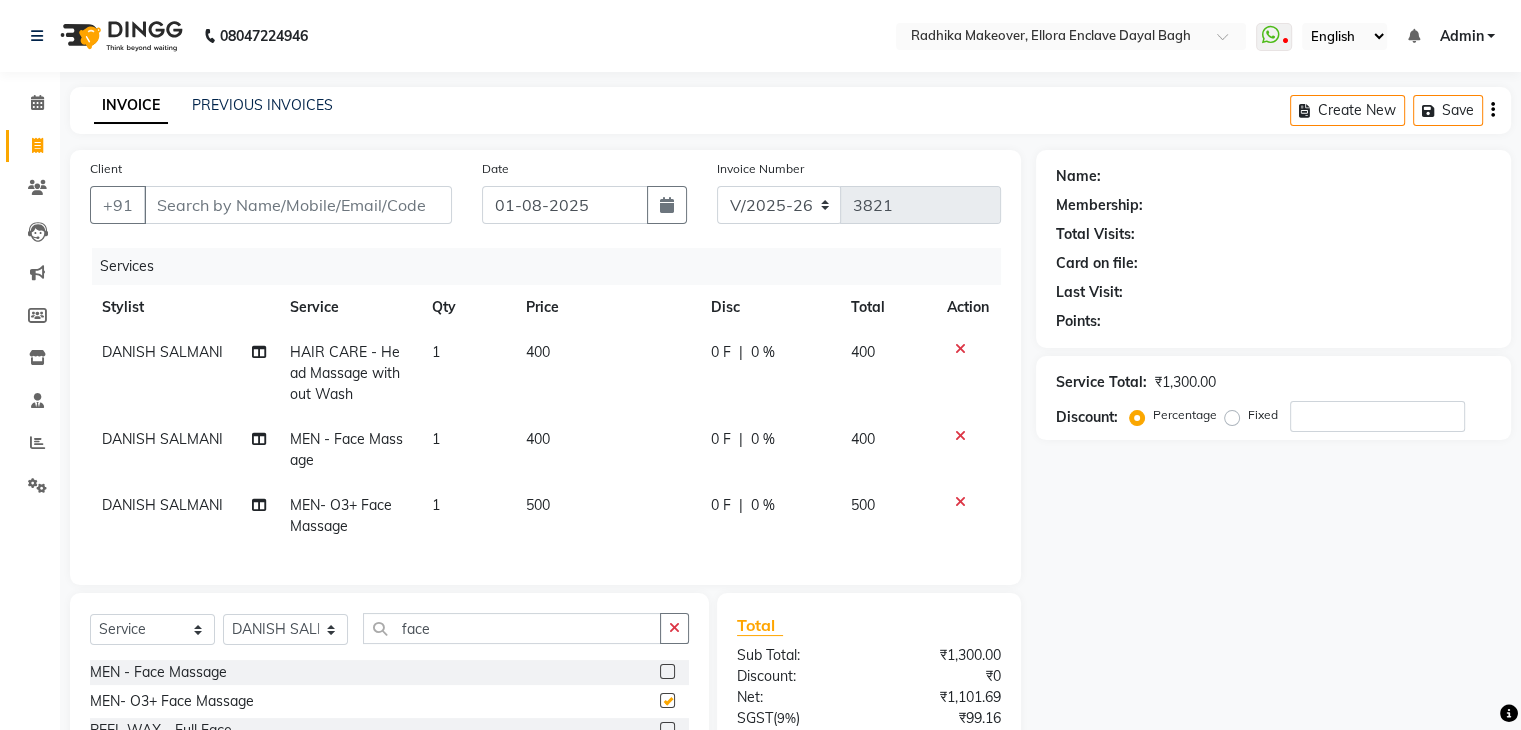 checkbox on "false" 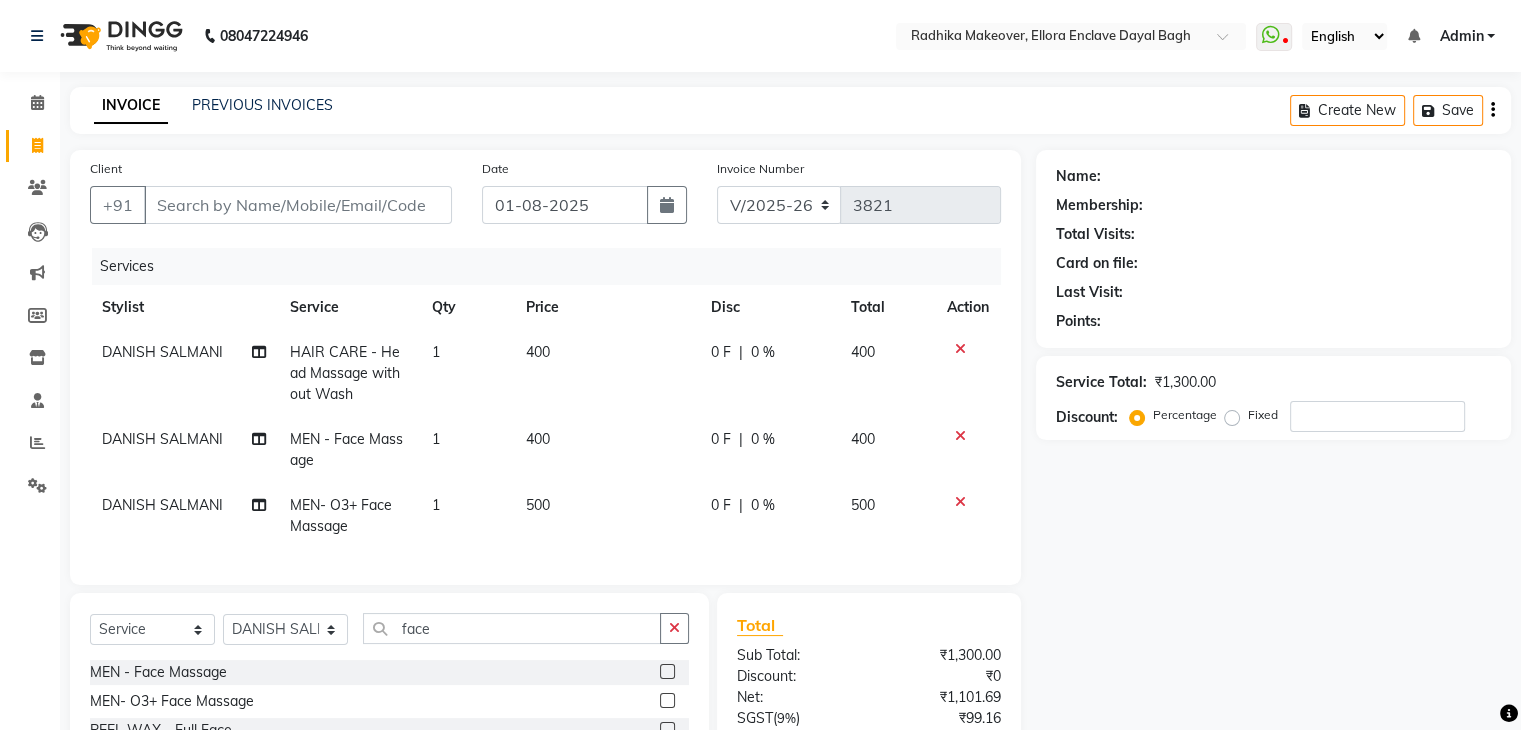 click 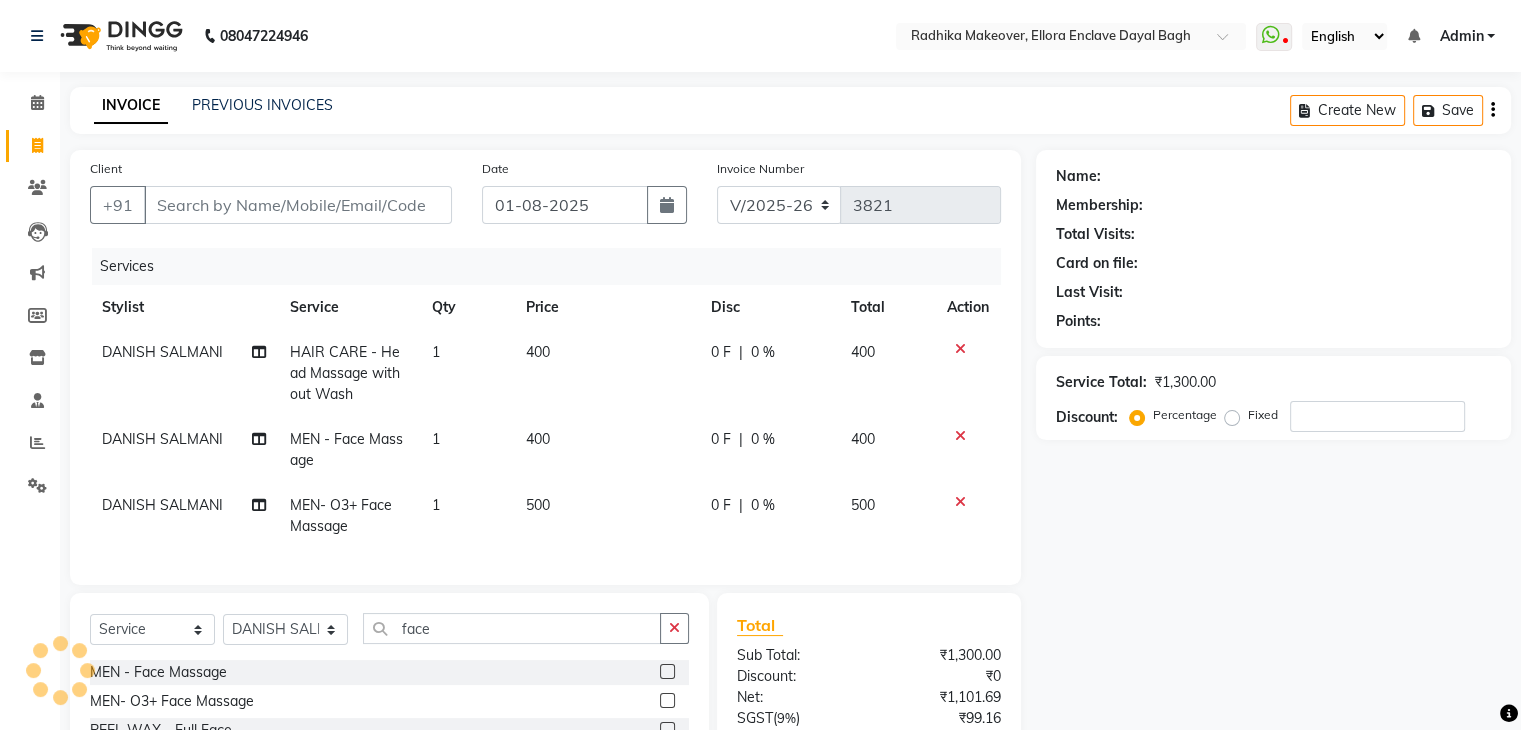 click 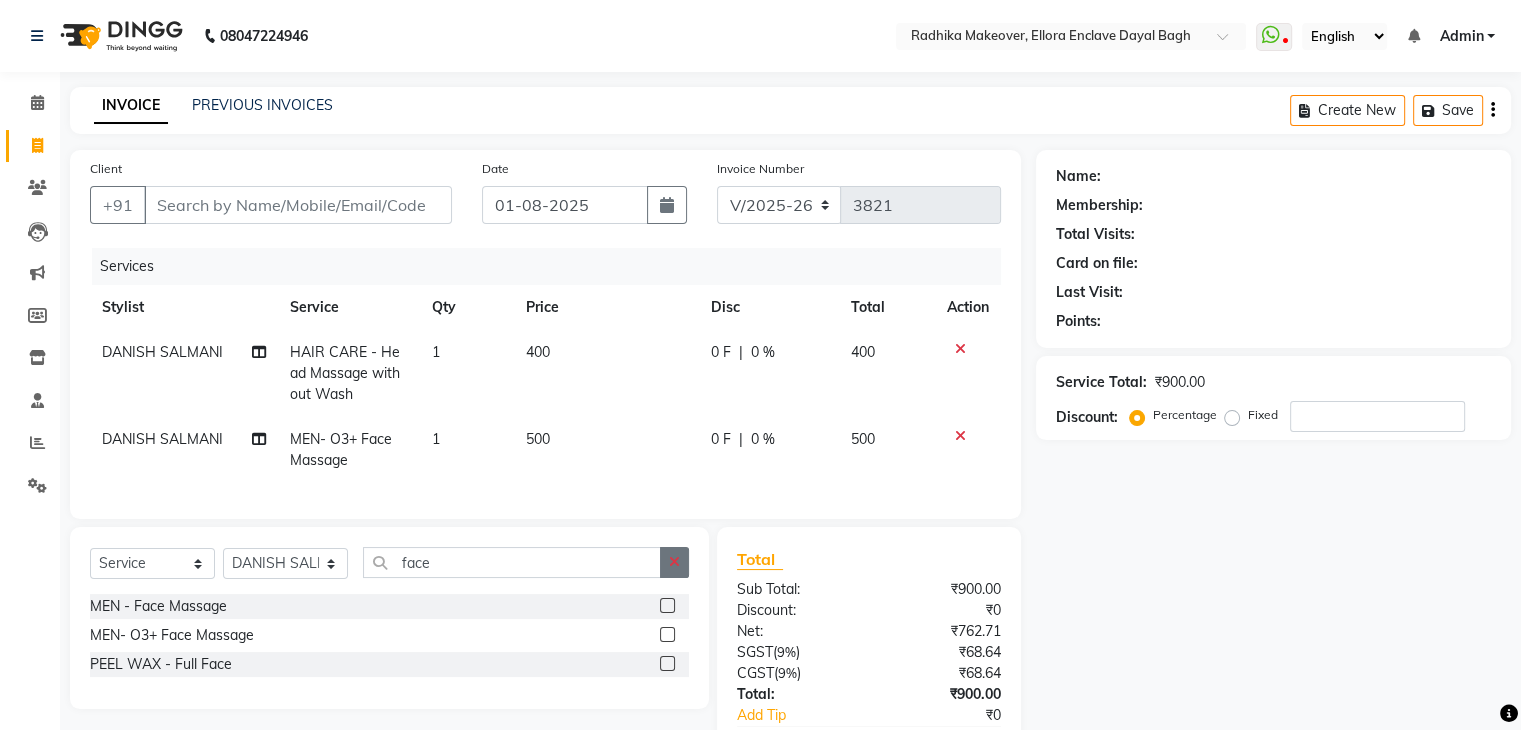 click 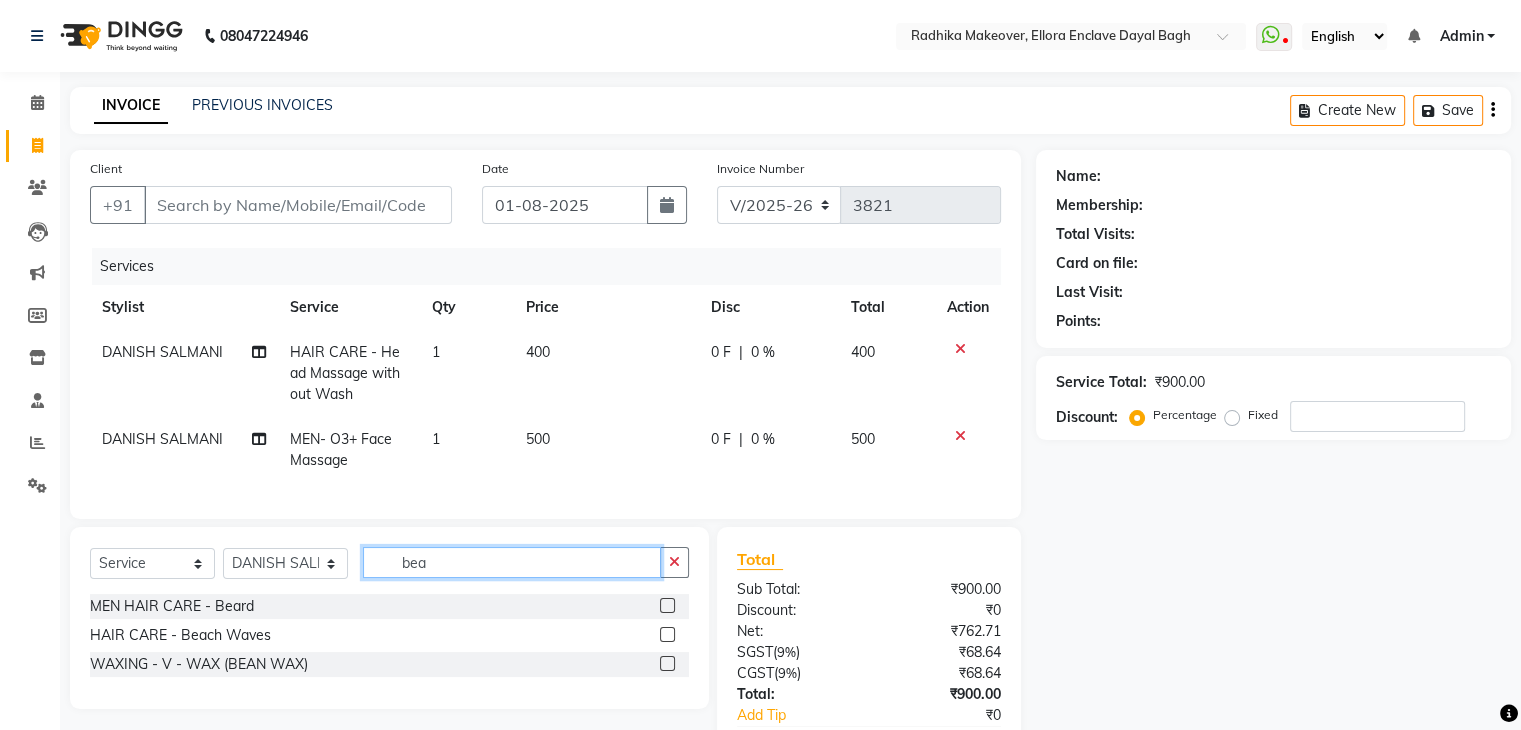 type on "bea" 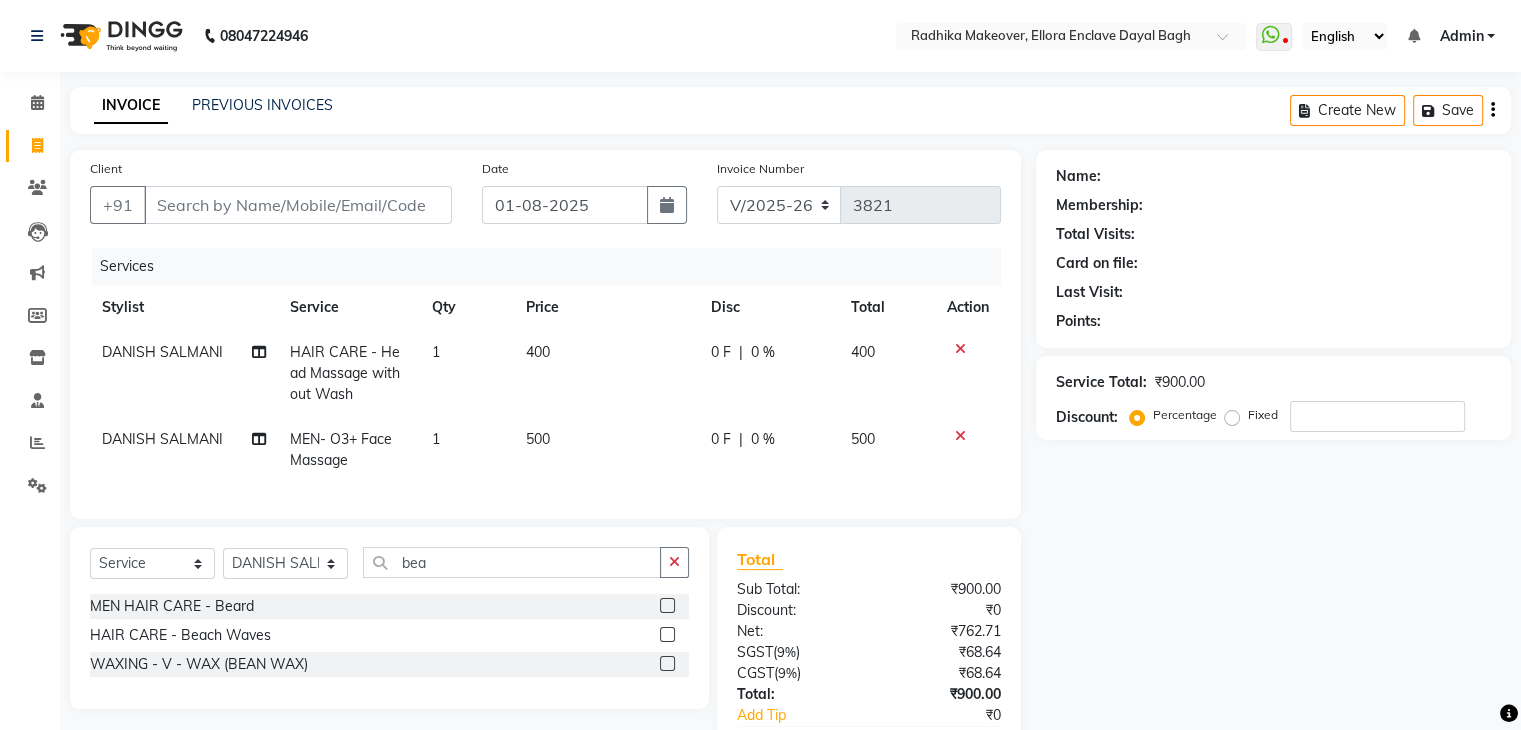 click 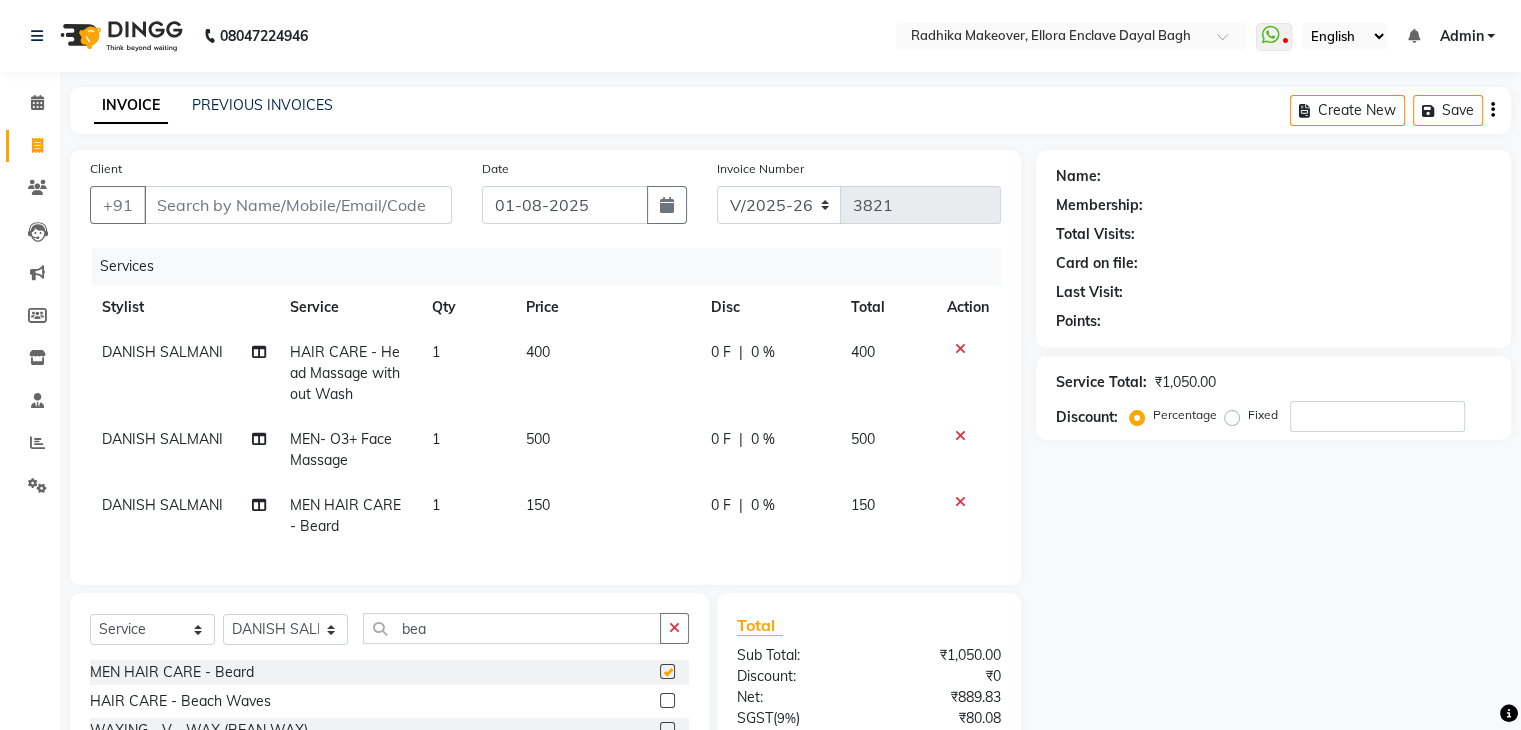 checkbox on "false" 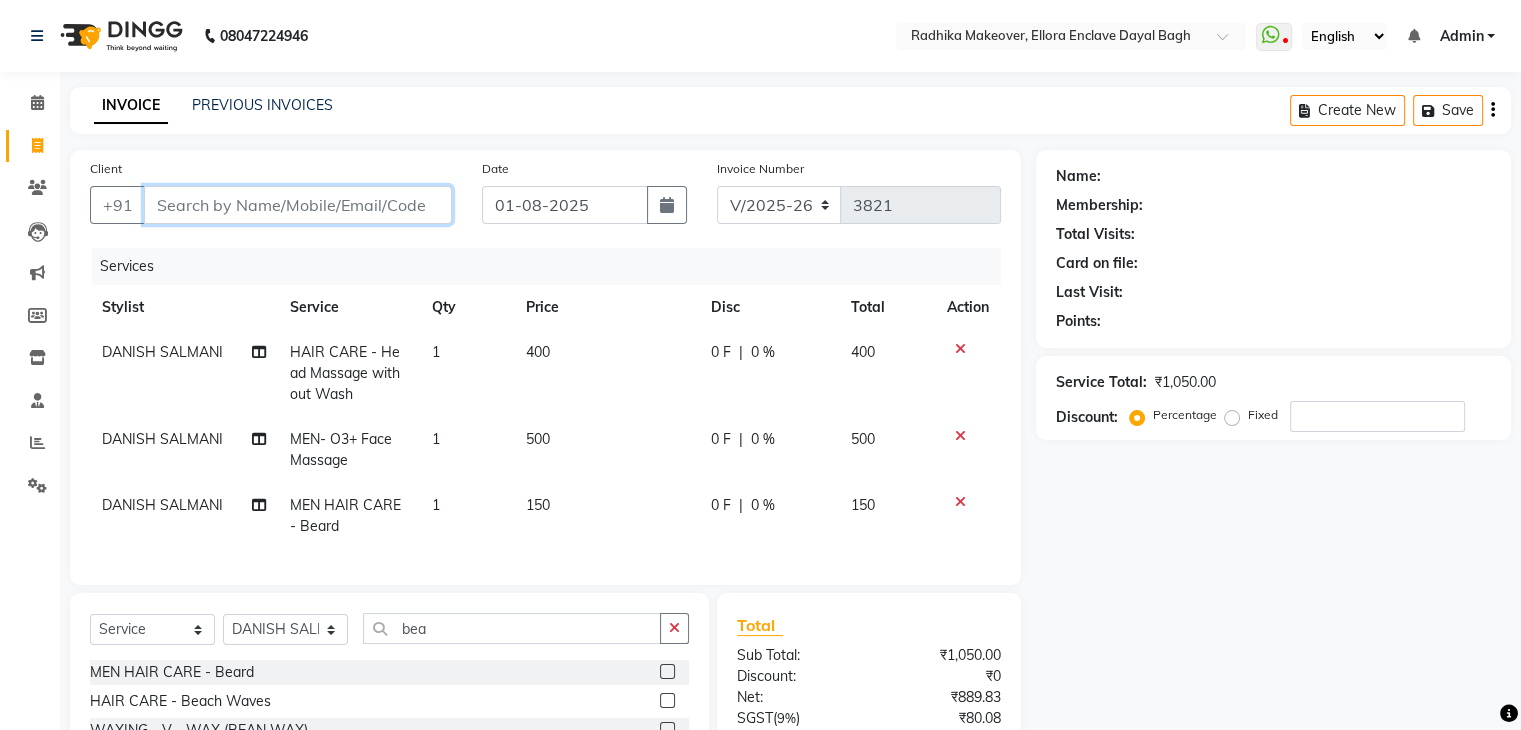 click on "Client" at bounding box center (298, 205) 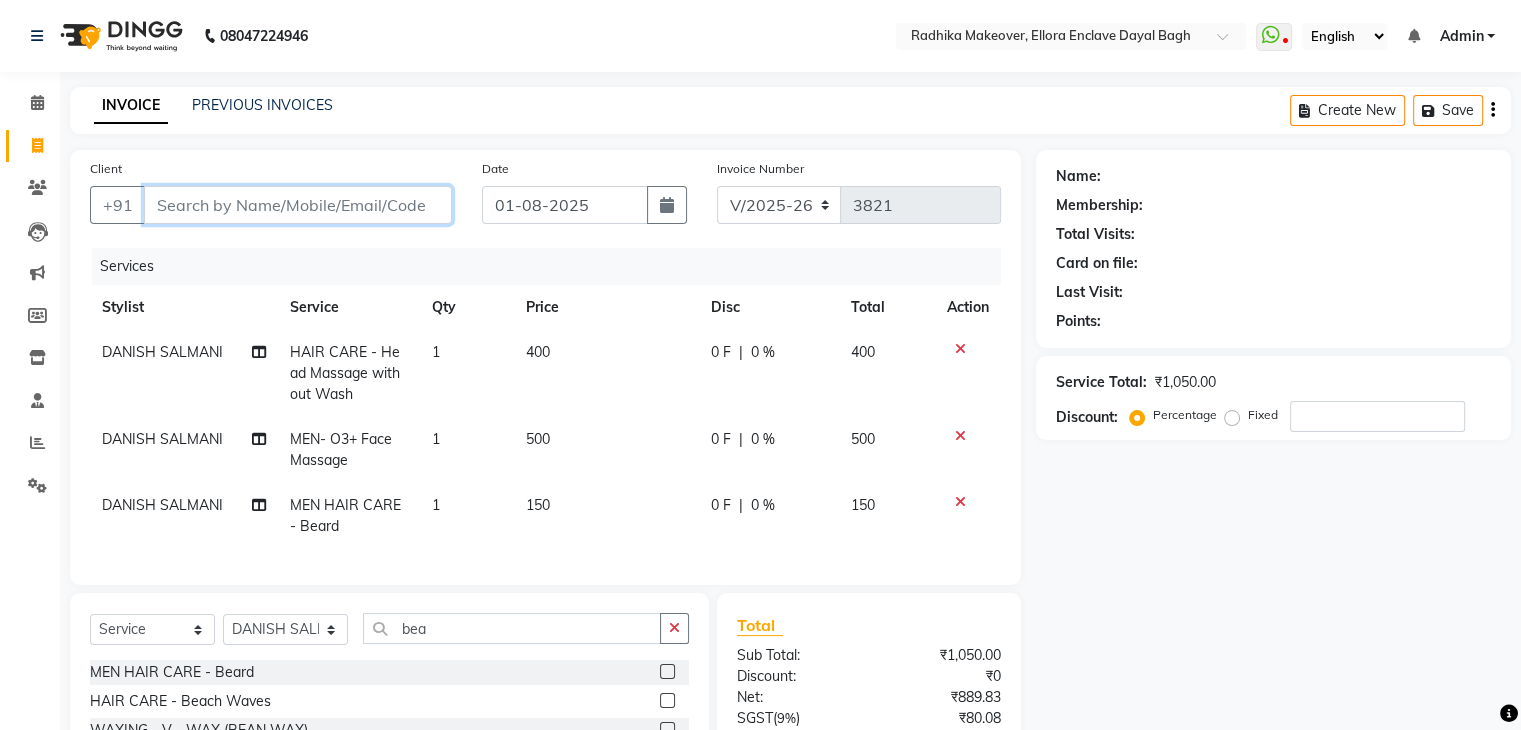type on "9" 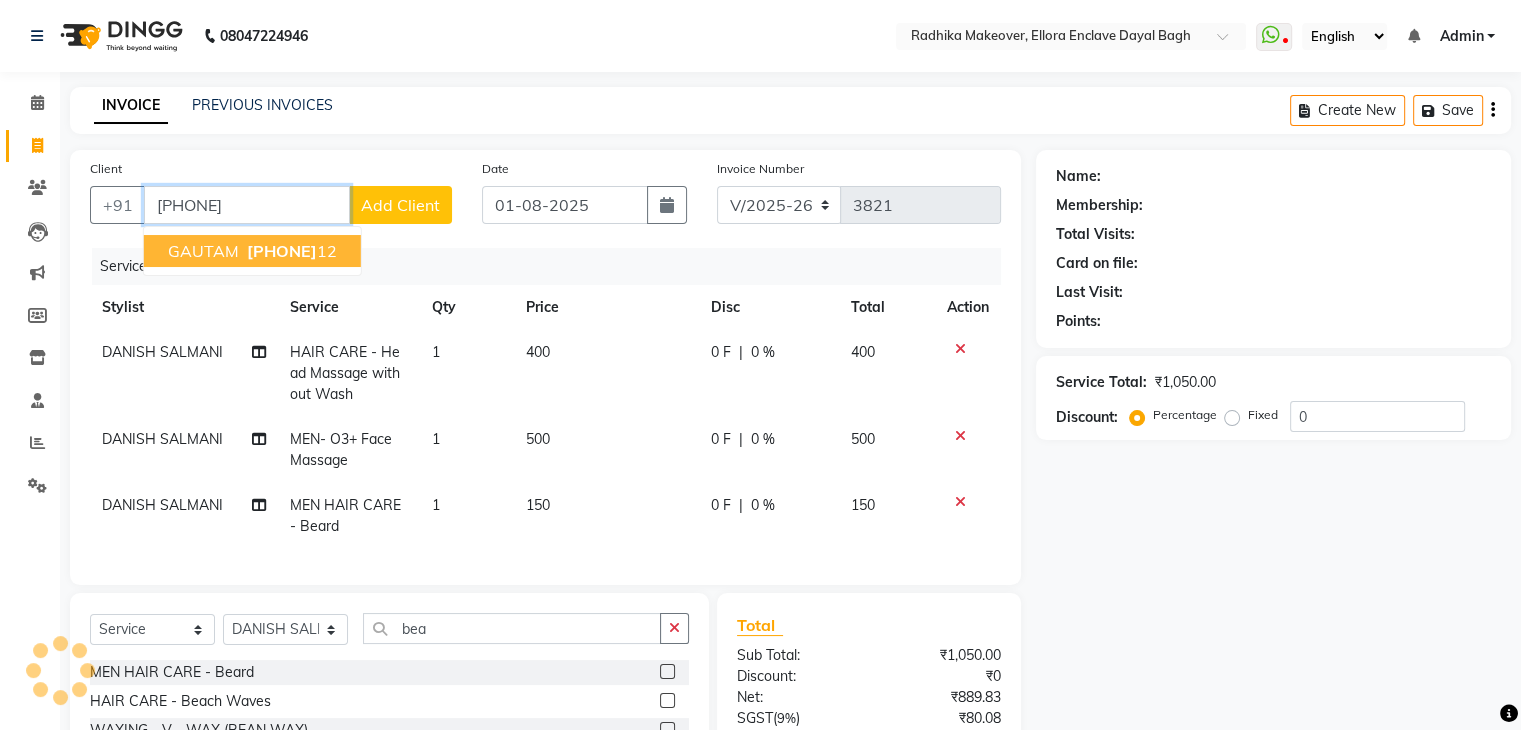 type on "[PHONE]" 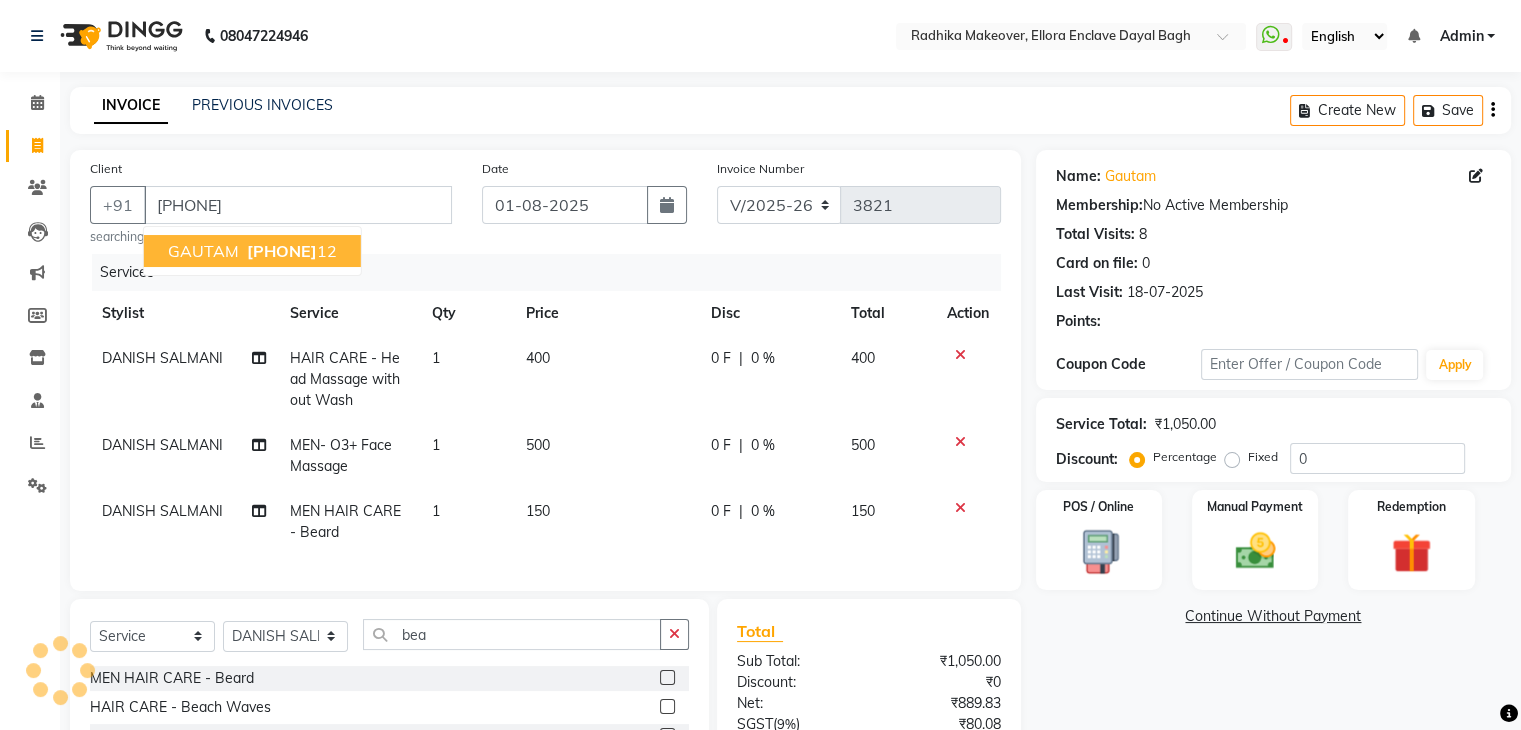 click on "[PHONE]" at bounding box center (282, 251) 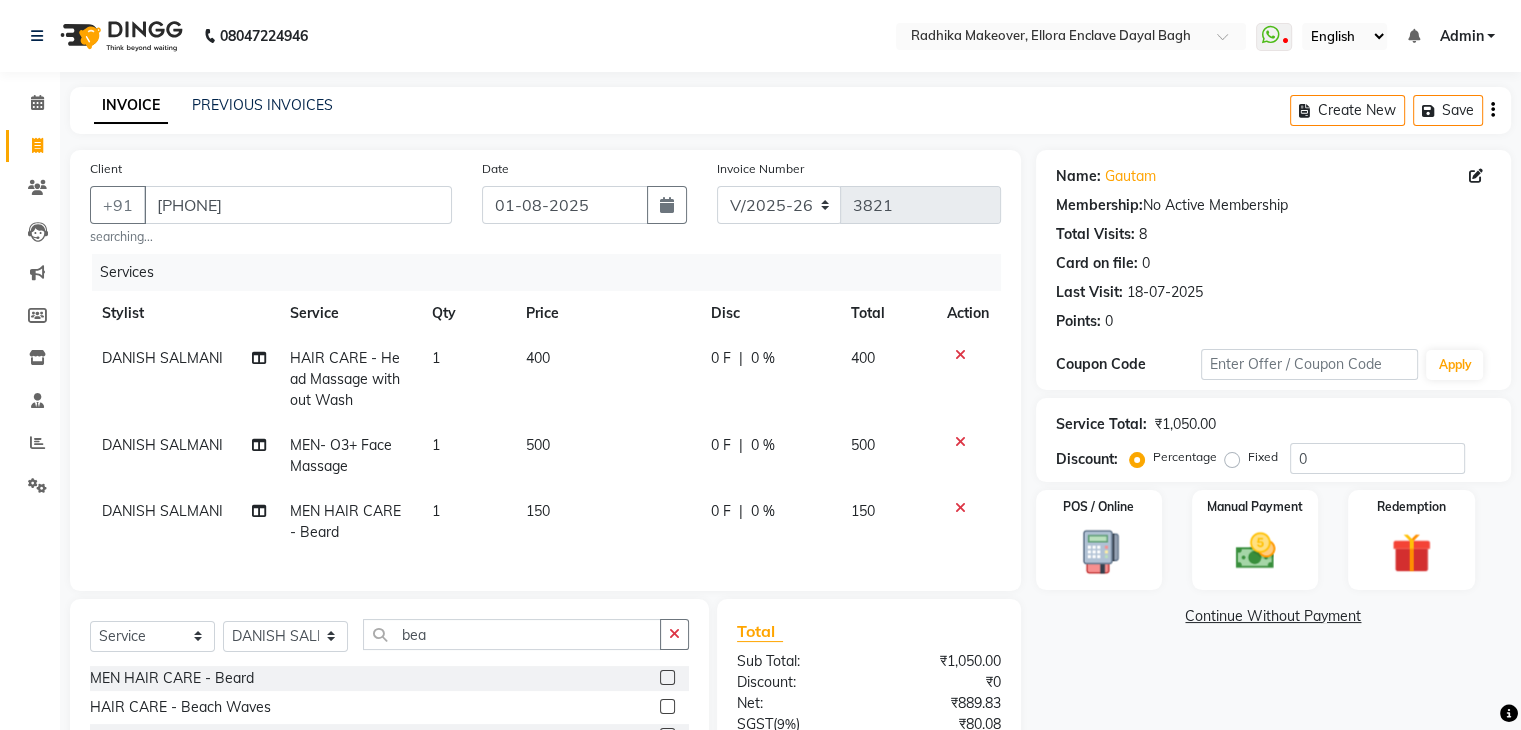 scroll, scrollTop: 209, scrollLeft: 0, axis: vertical 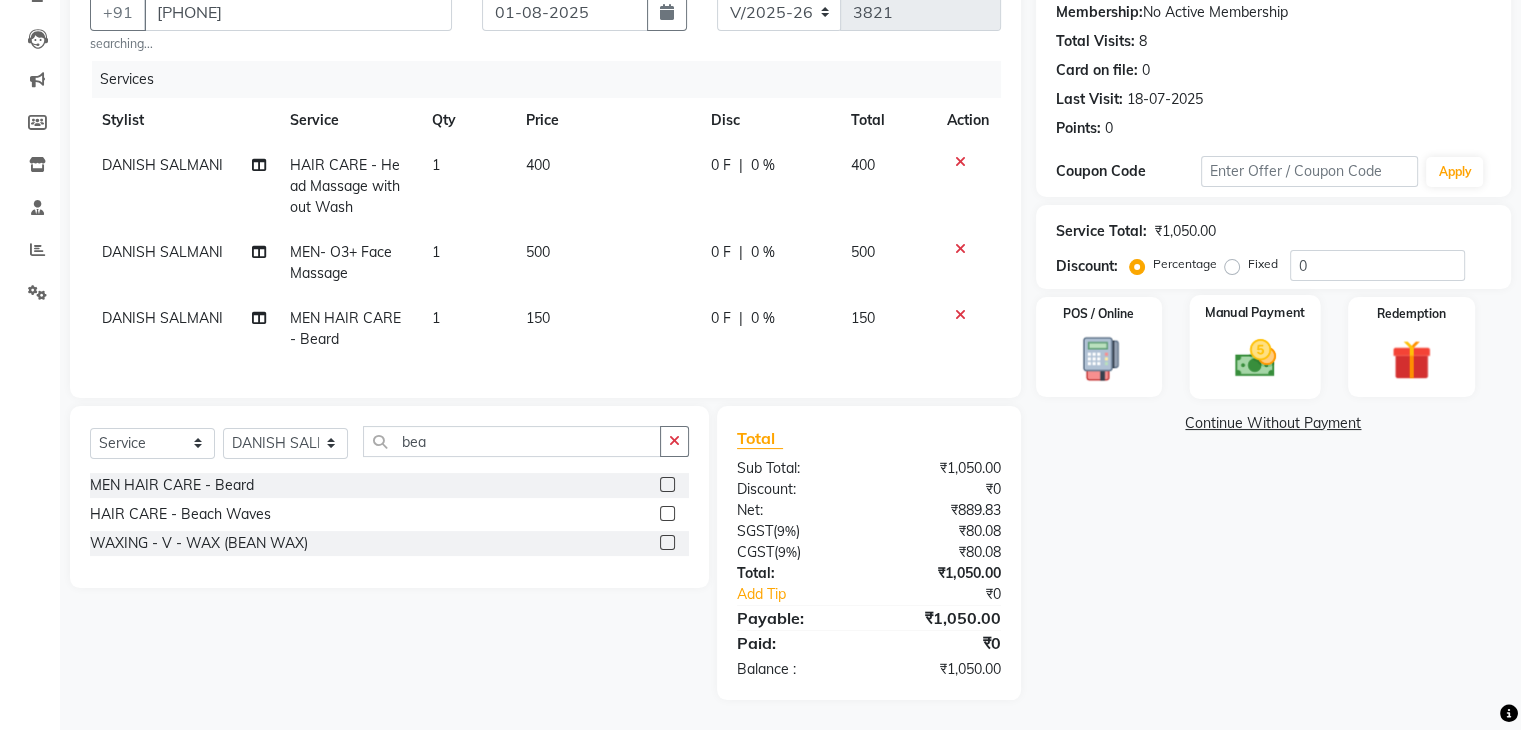 click on "Manual Payment" 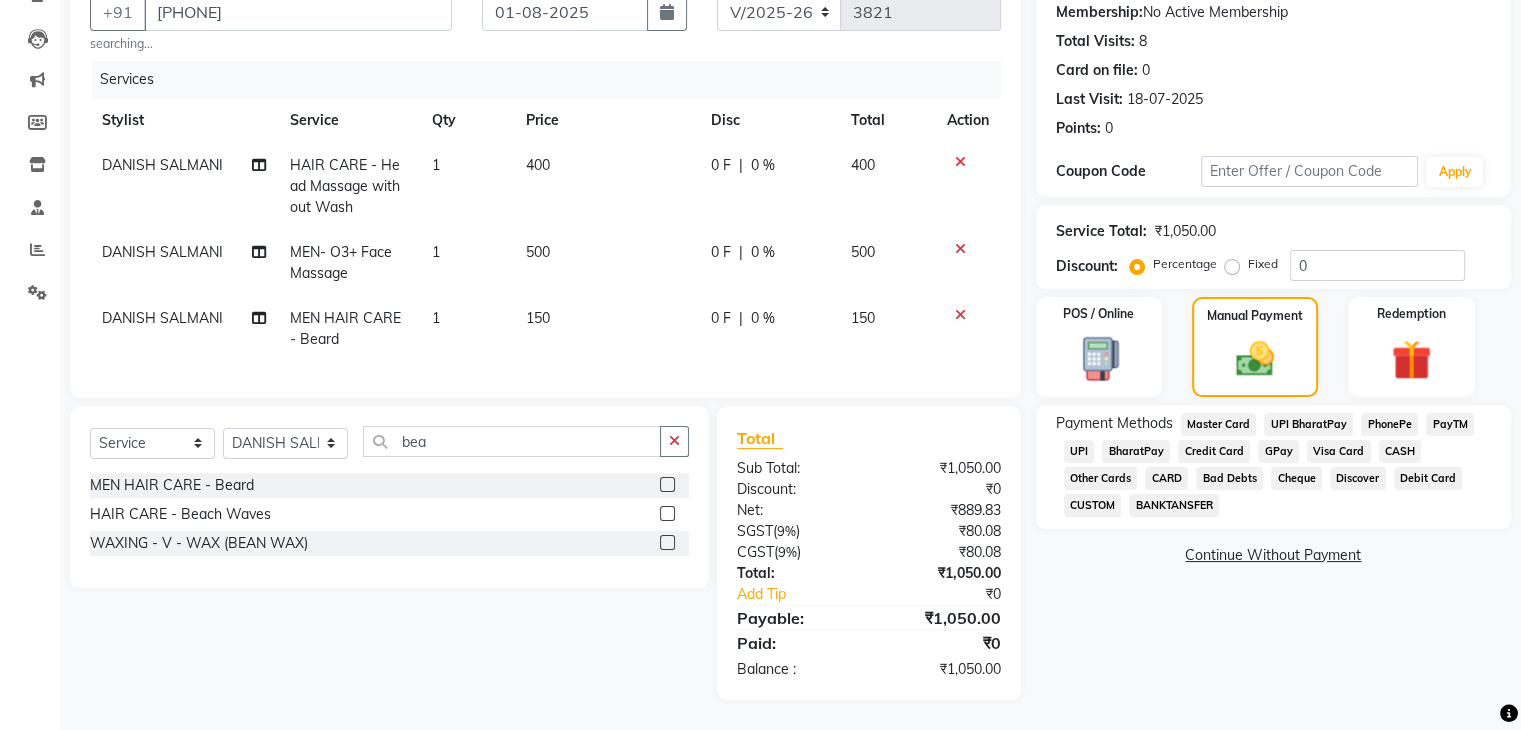 click on "UPI" 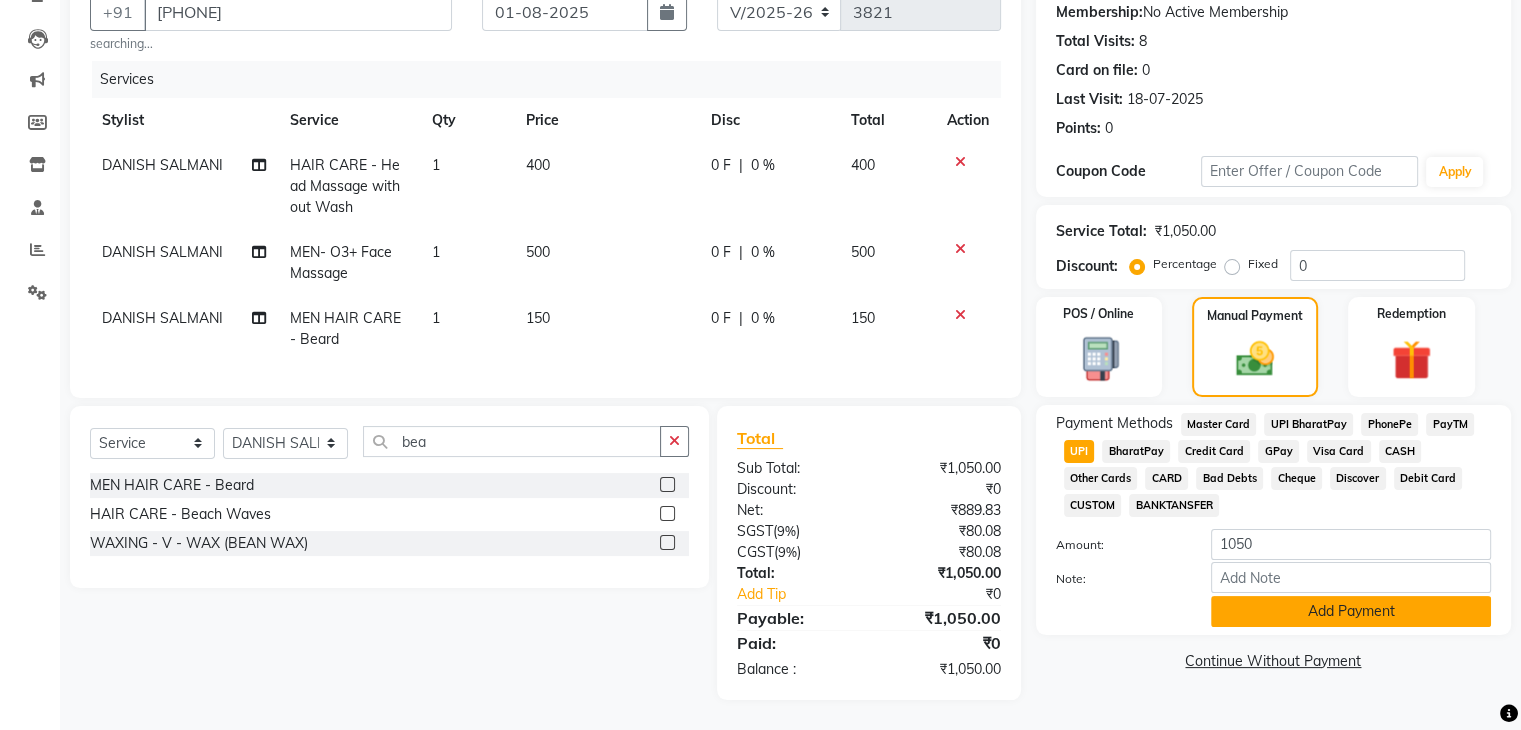 click on "Add Payment" 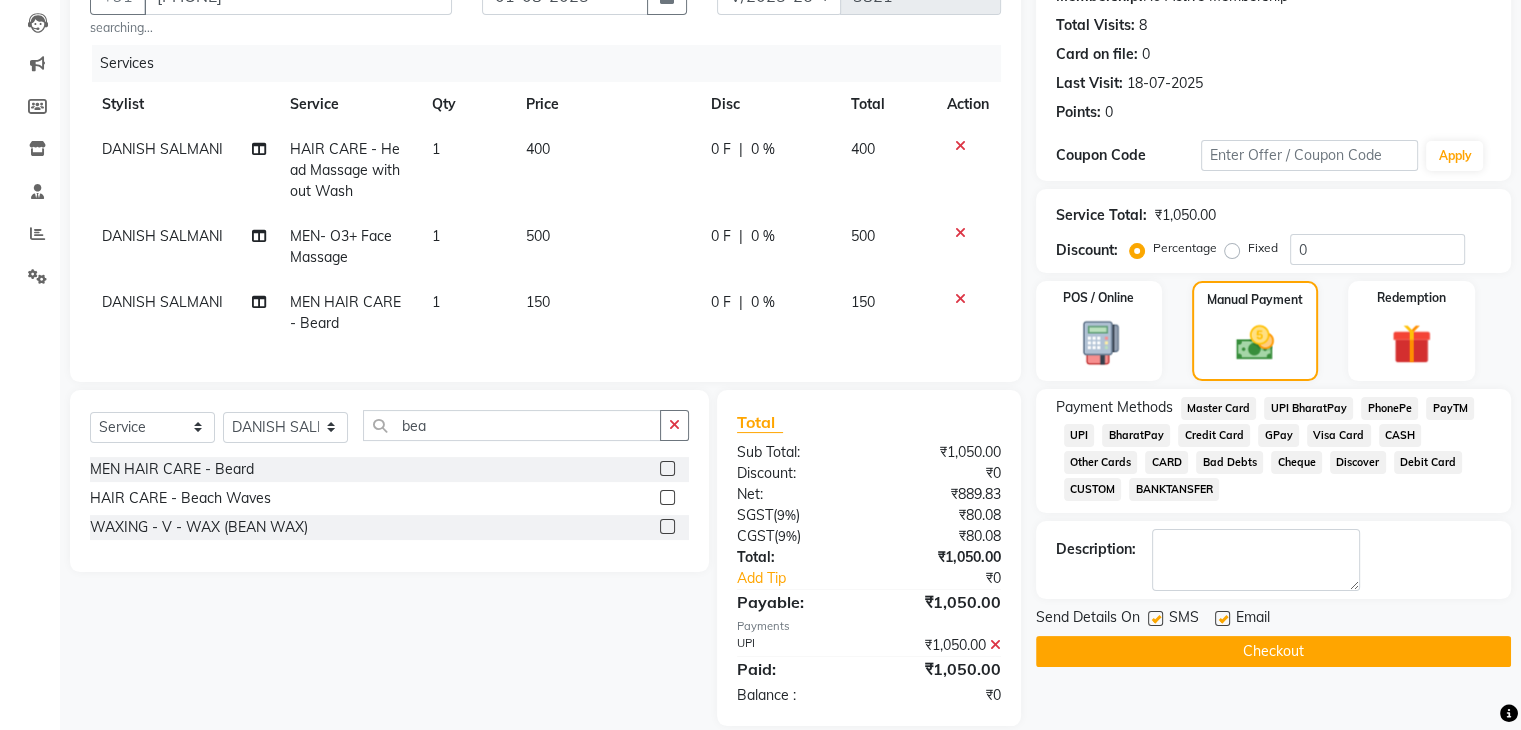 click on "Checkout" 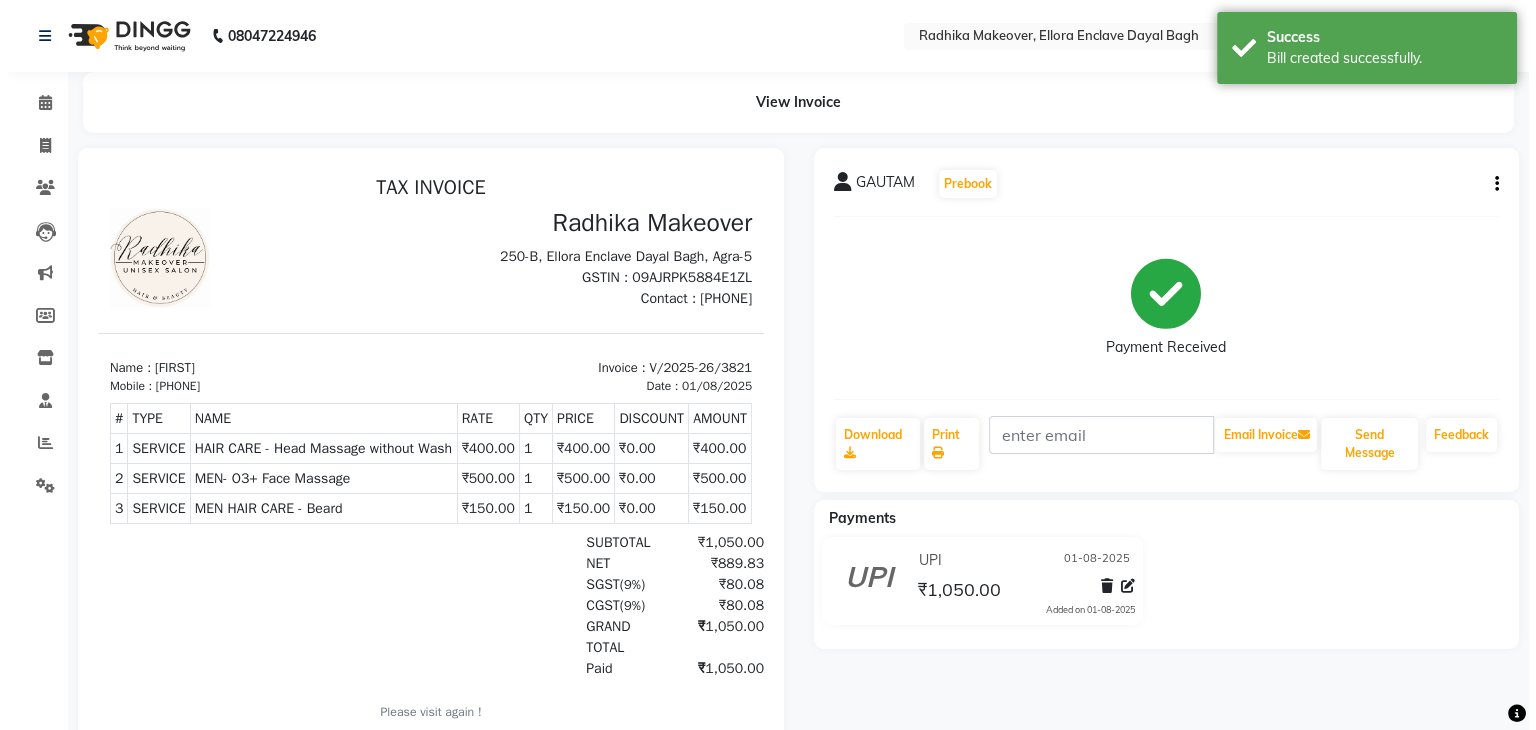 scroll, scrollTop: 0, scrollLeft: 0, axis: both 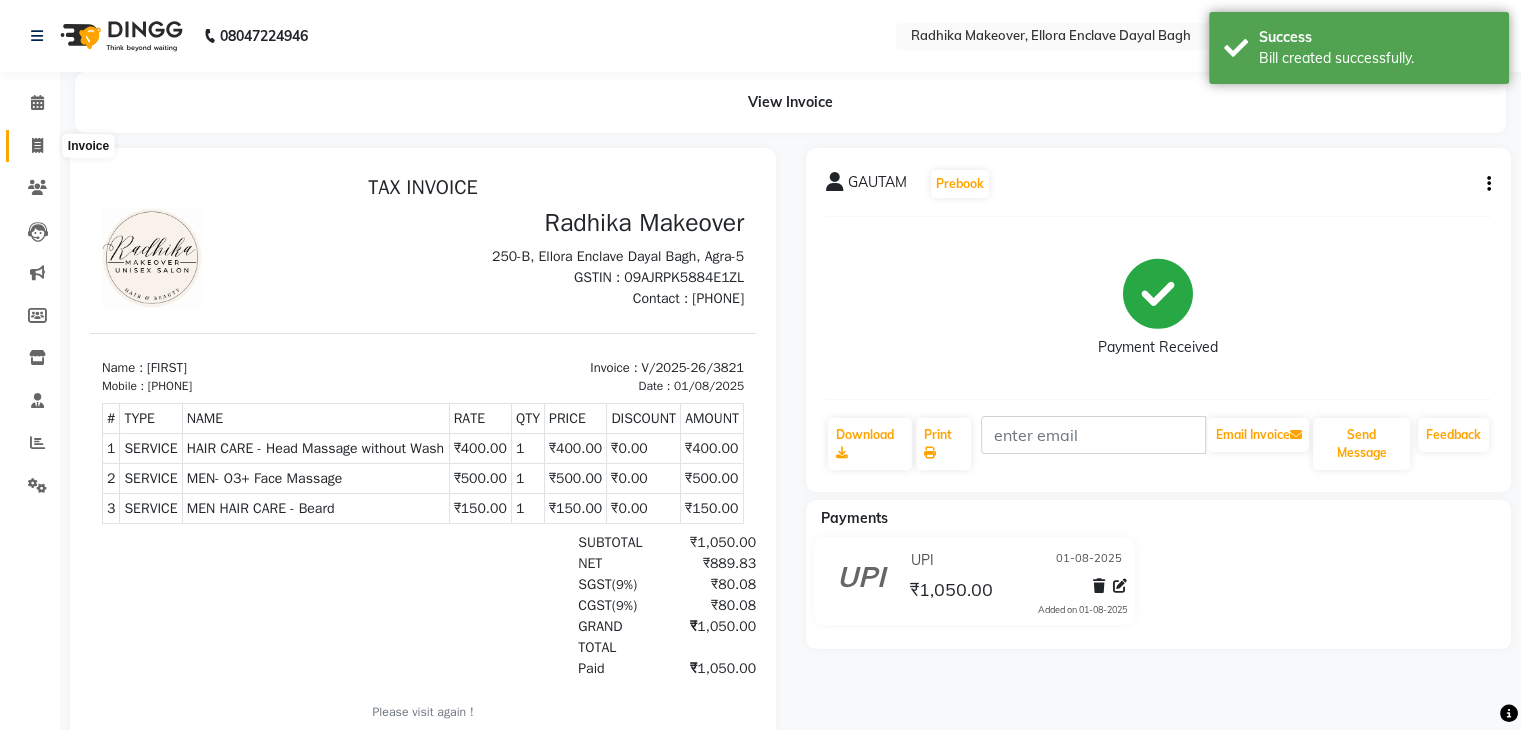 click 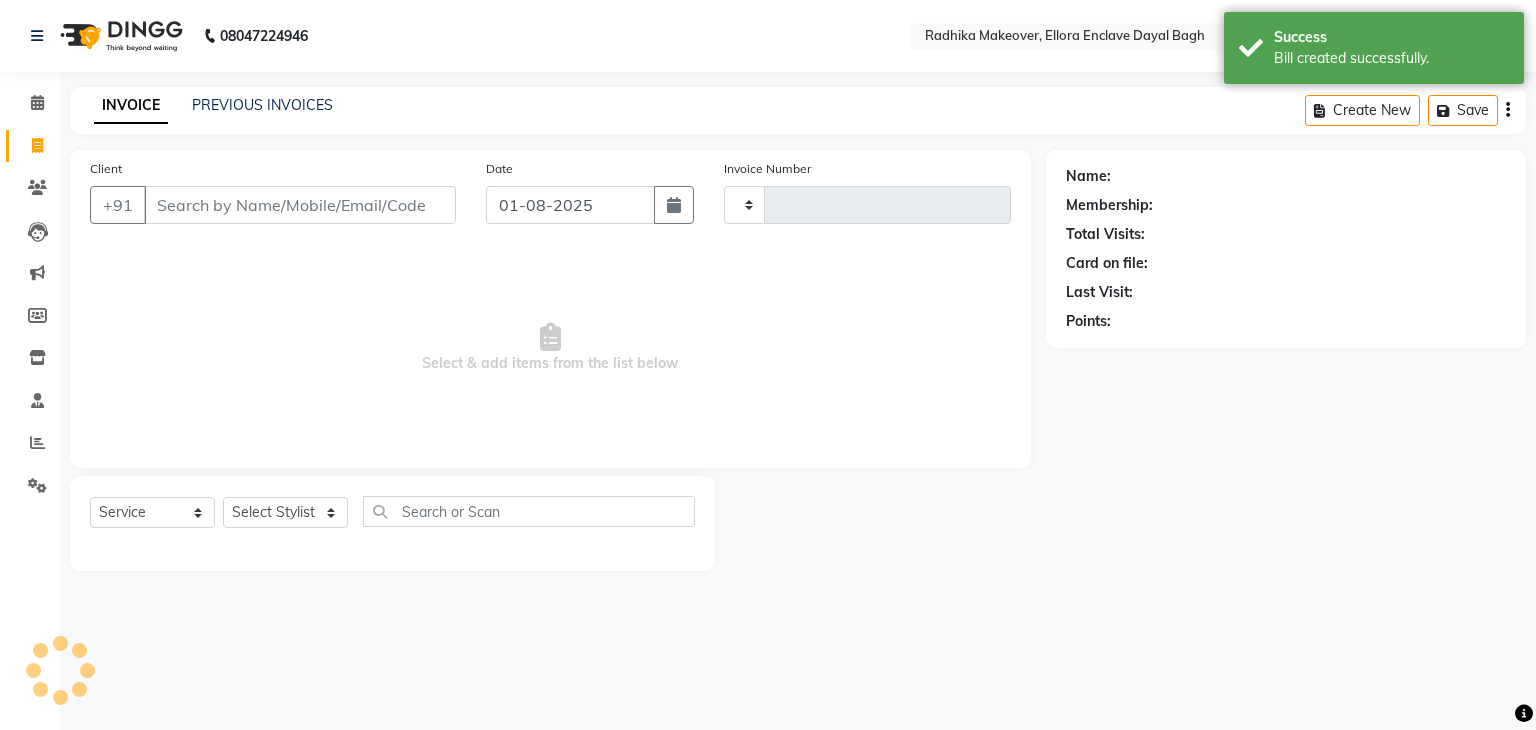type on "3822" 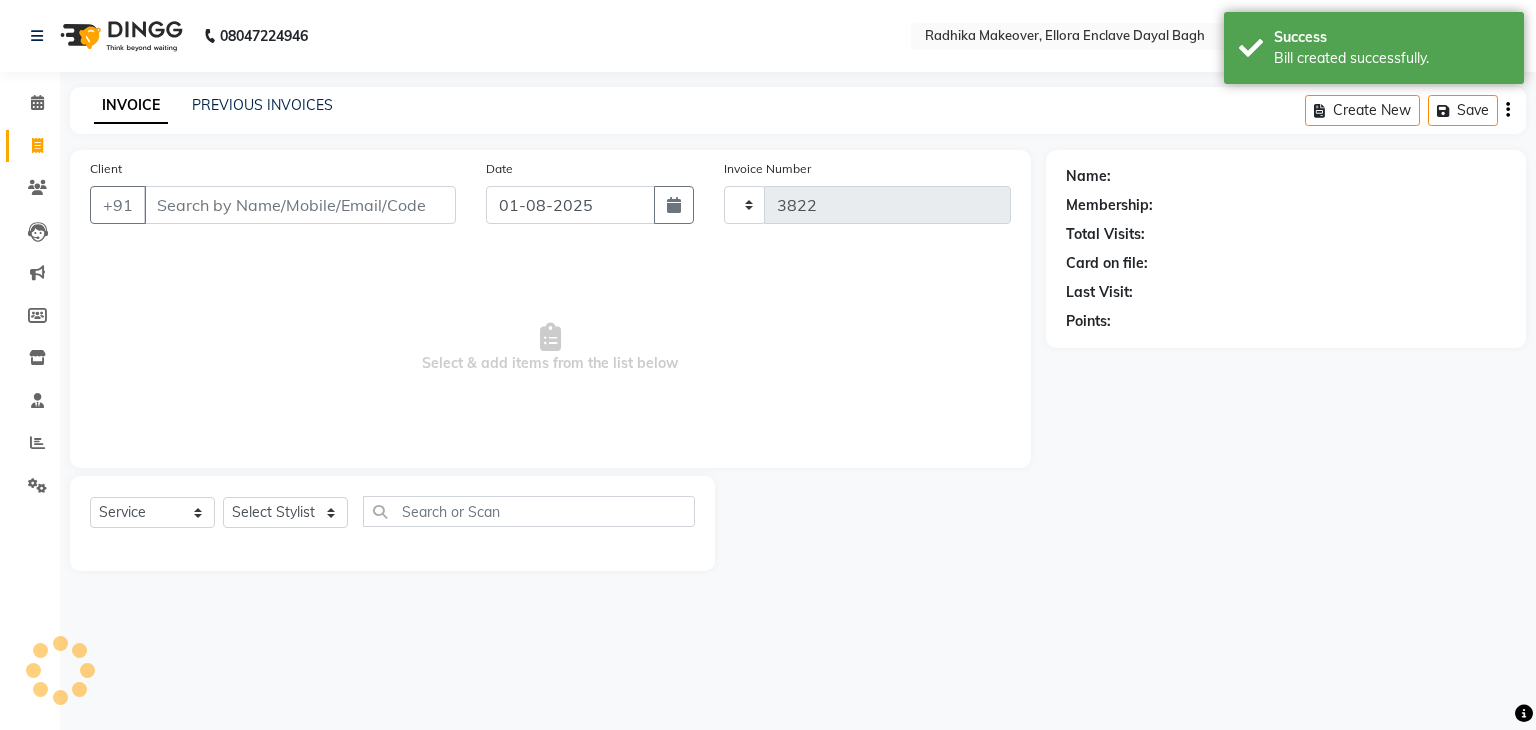 select on "6880" 